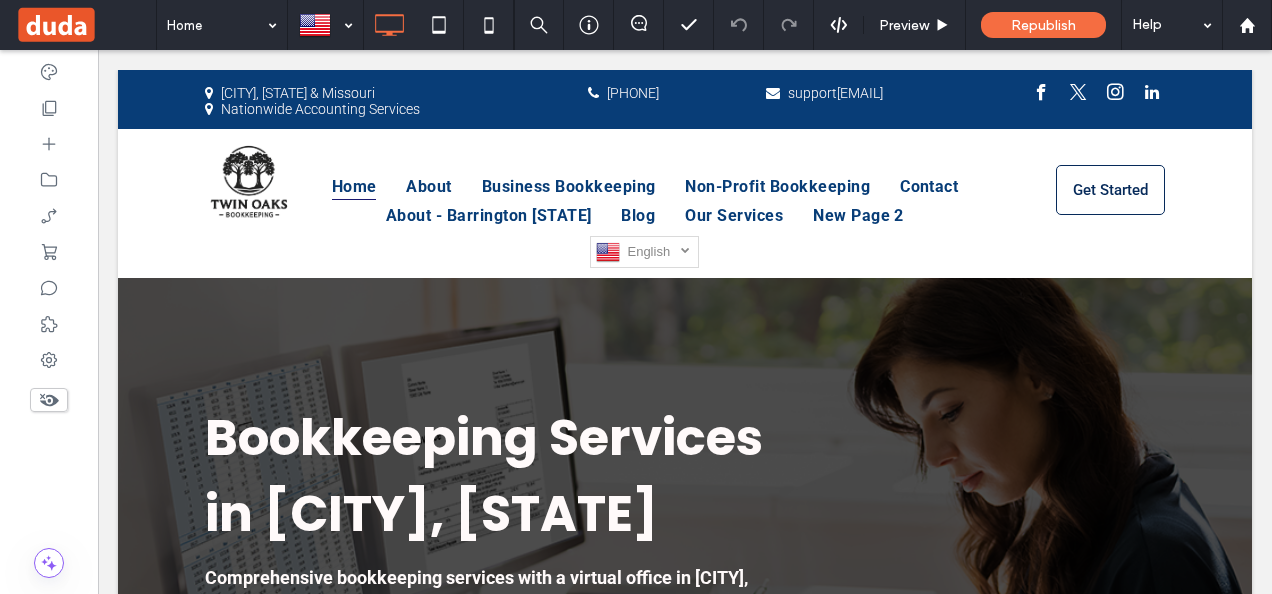 scroll, scrollTop: 0, scrollLeft: 0, axis: both 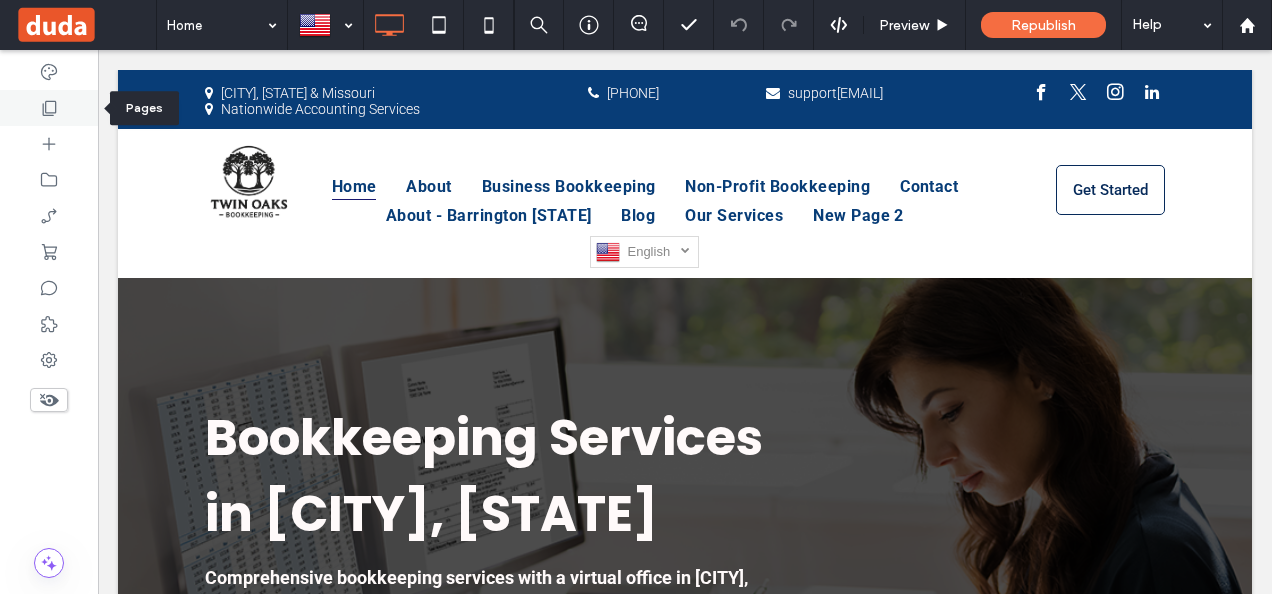 click 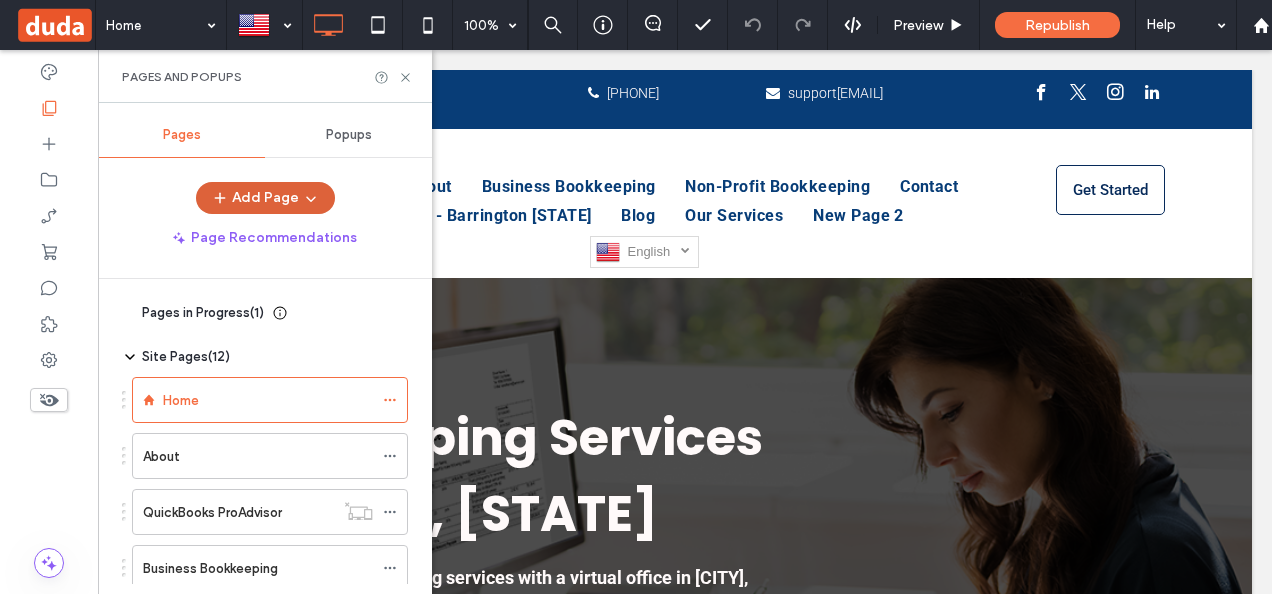 click on "Add Page" at bounding box center (265, 198) 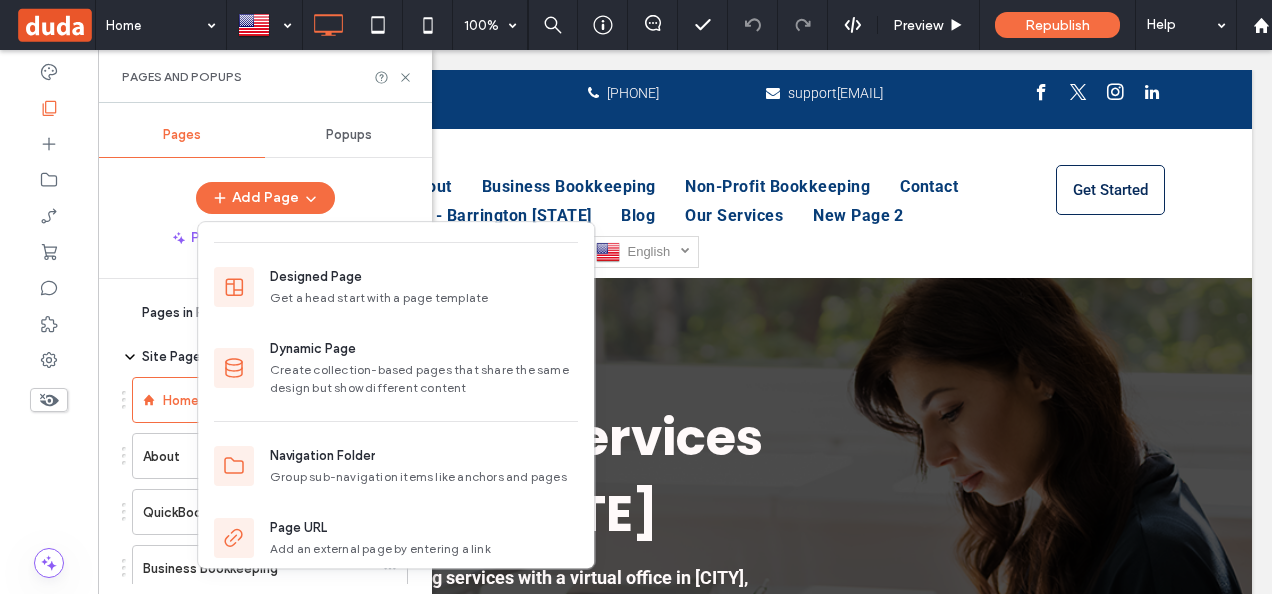 scroll, scrollTop: 152, scrollLeft: 0, axis: vertical 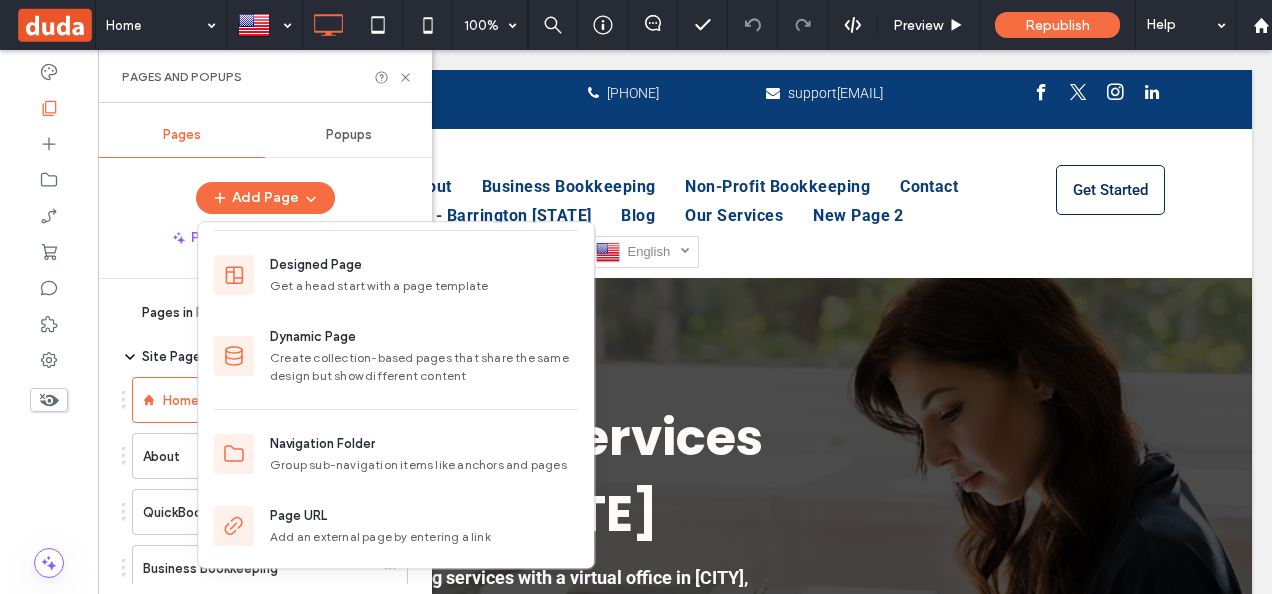 click on "Add Page" at bounding box center [265, 198] 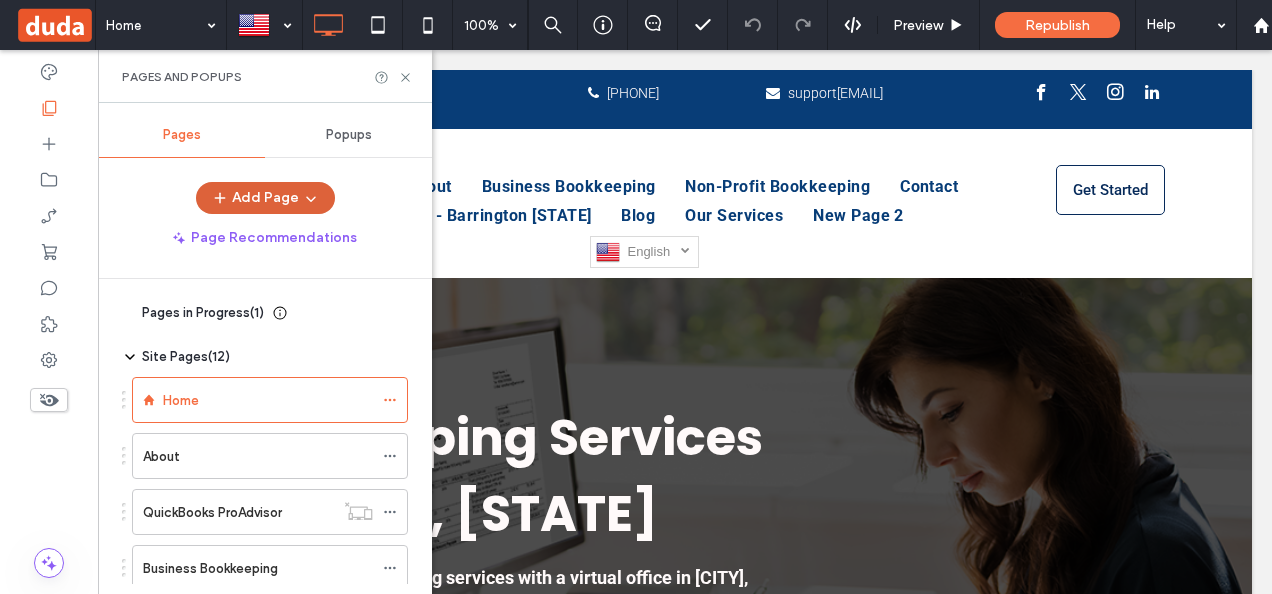 click 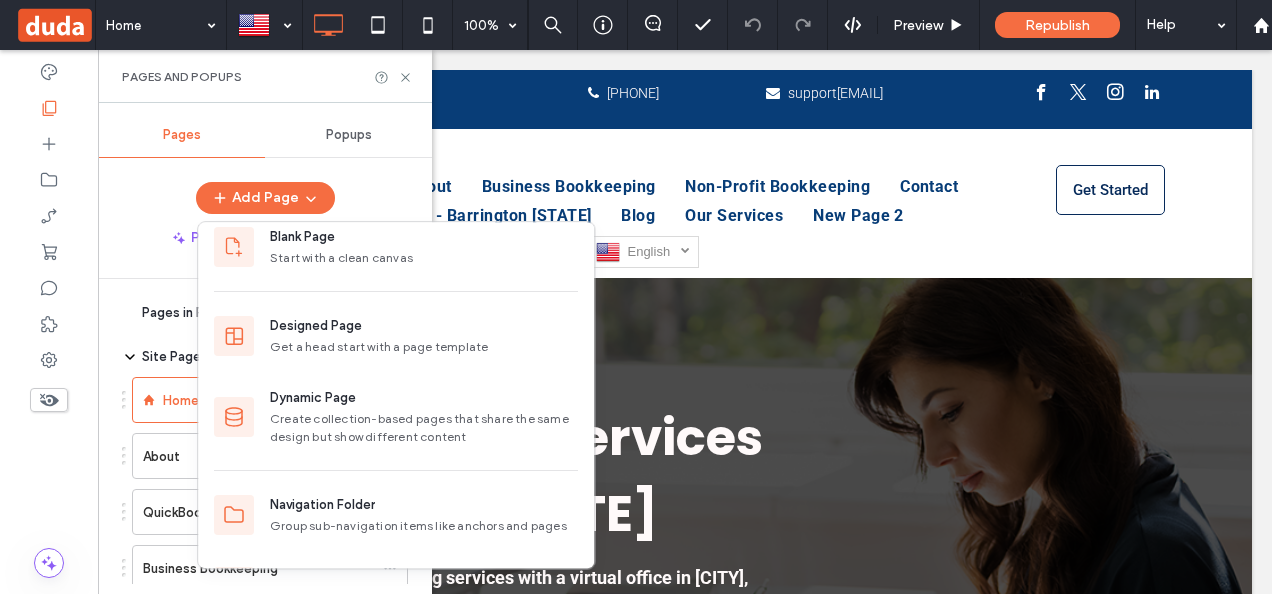 scroll, scrollTop: 152, scrollLeft: 0, axis: vertical 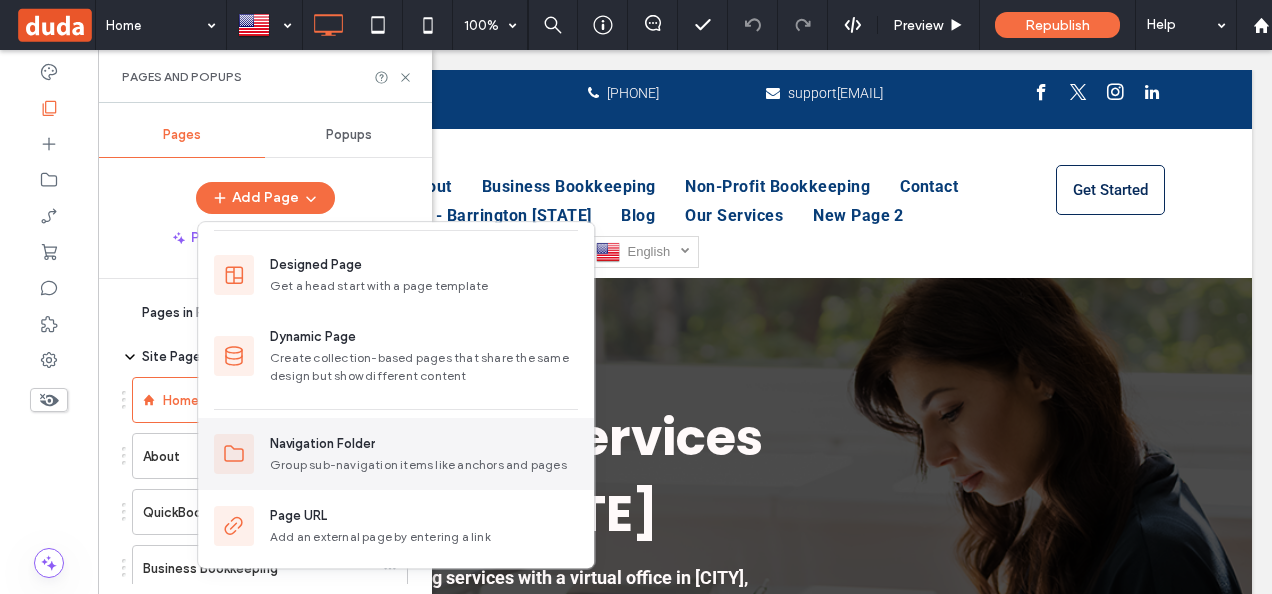 click on "Navigation Folder" at bounding box center (424, 444) 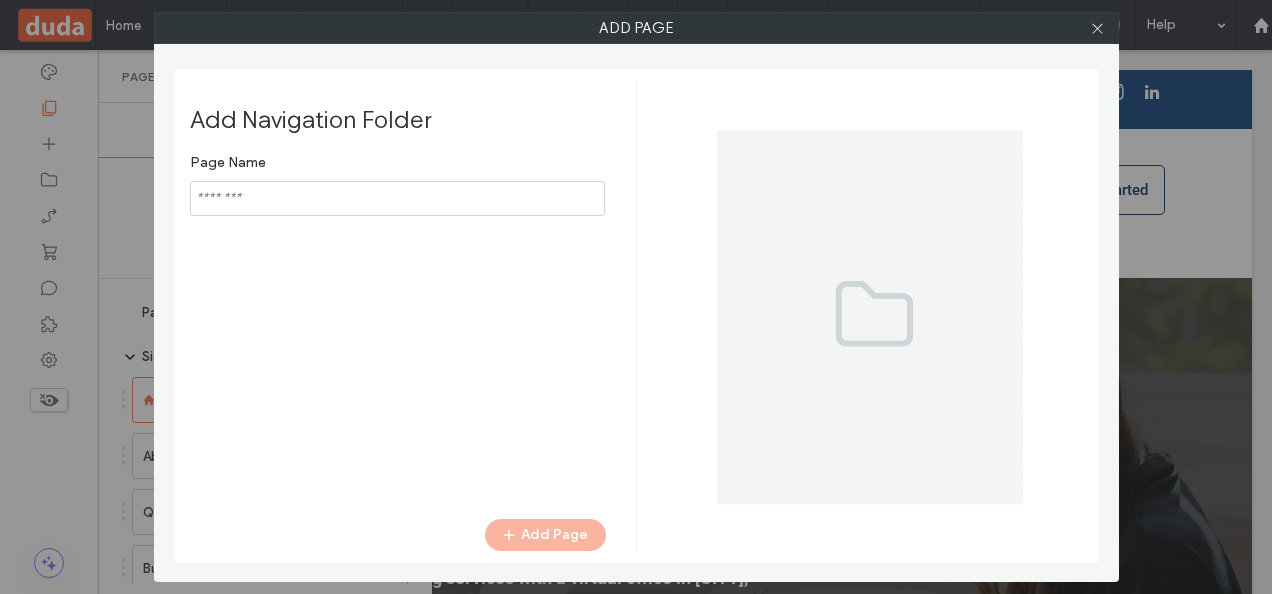 type on "*" 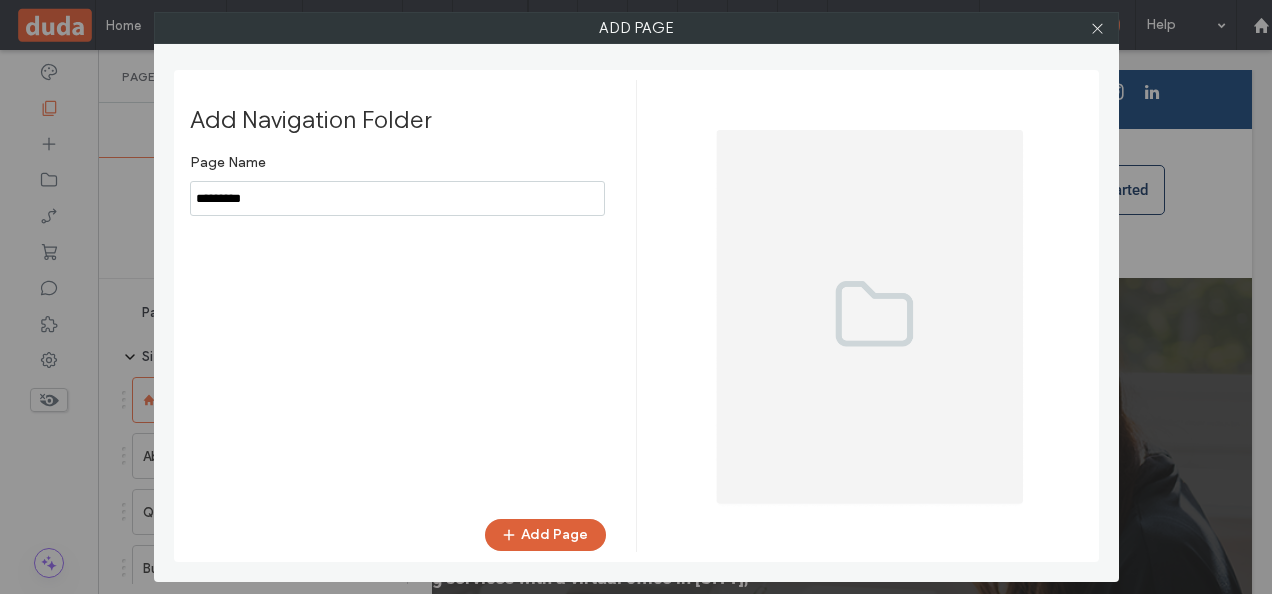 type on "*********" 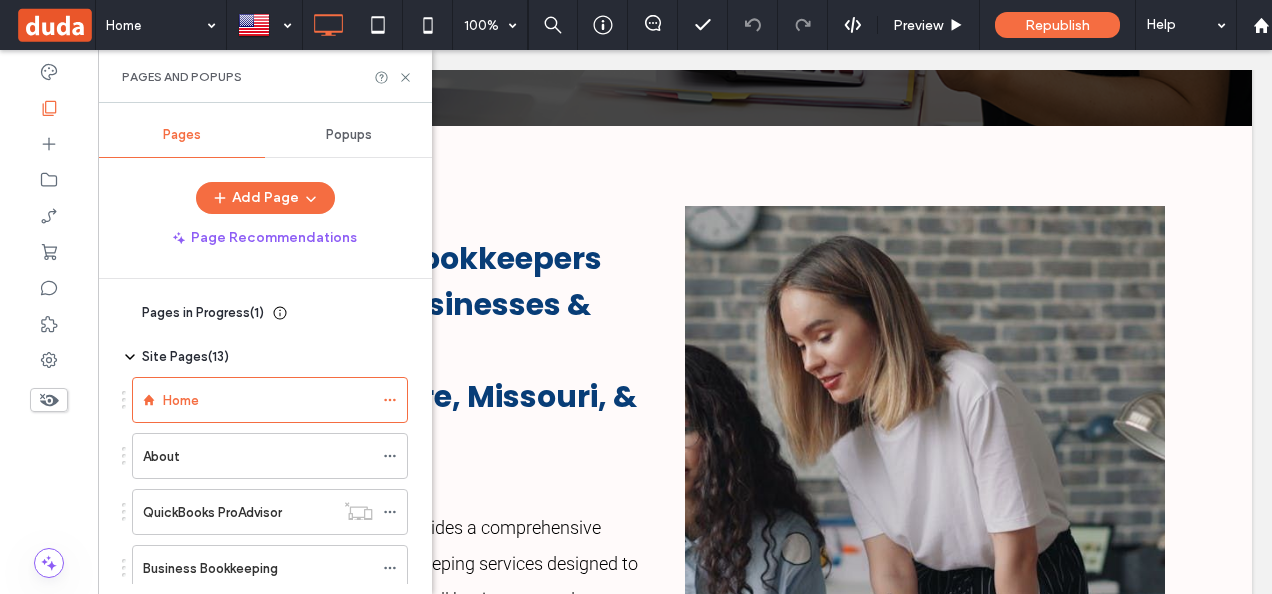 scroll, scrollTop: 736, scrollLeft: 0, axis: vertical 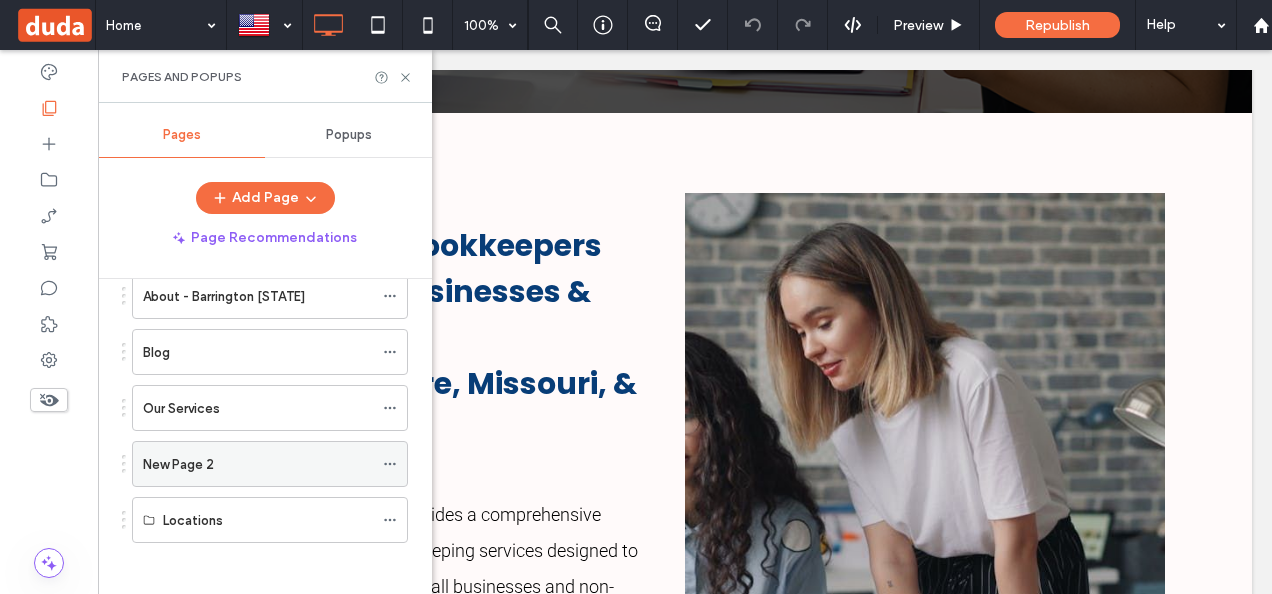 click on "New Page 2" at bounding box center (258, 464) 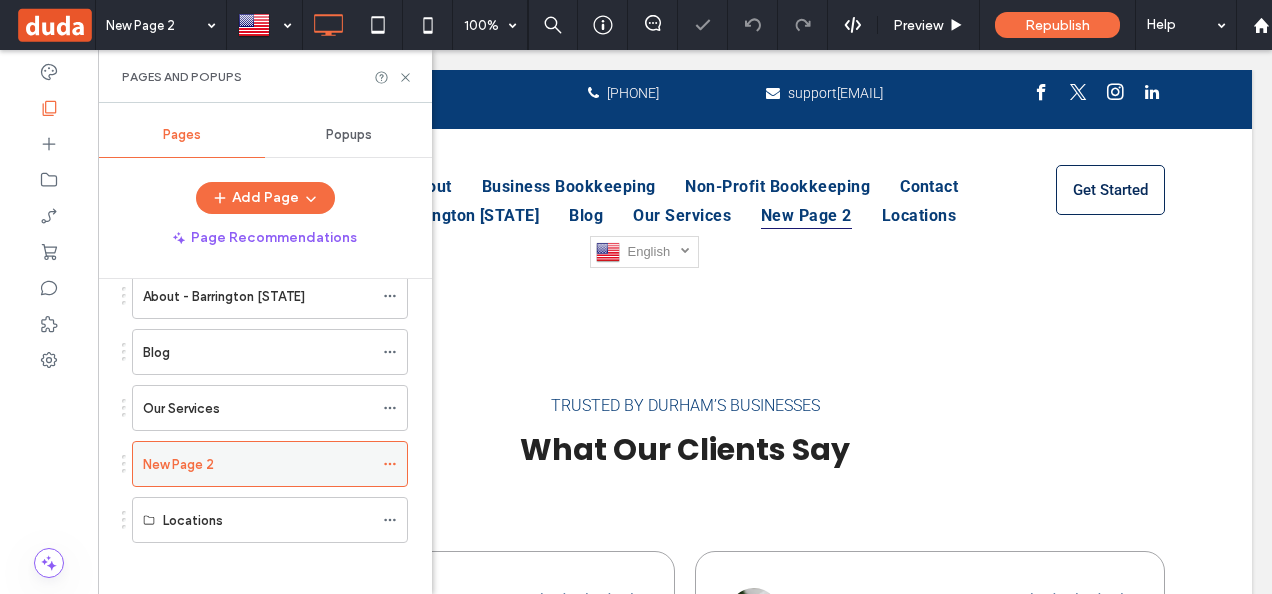 scroll, scrollTop: 0, scrollLeft: 0, axis: both 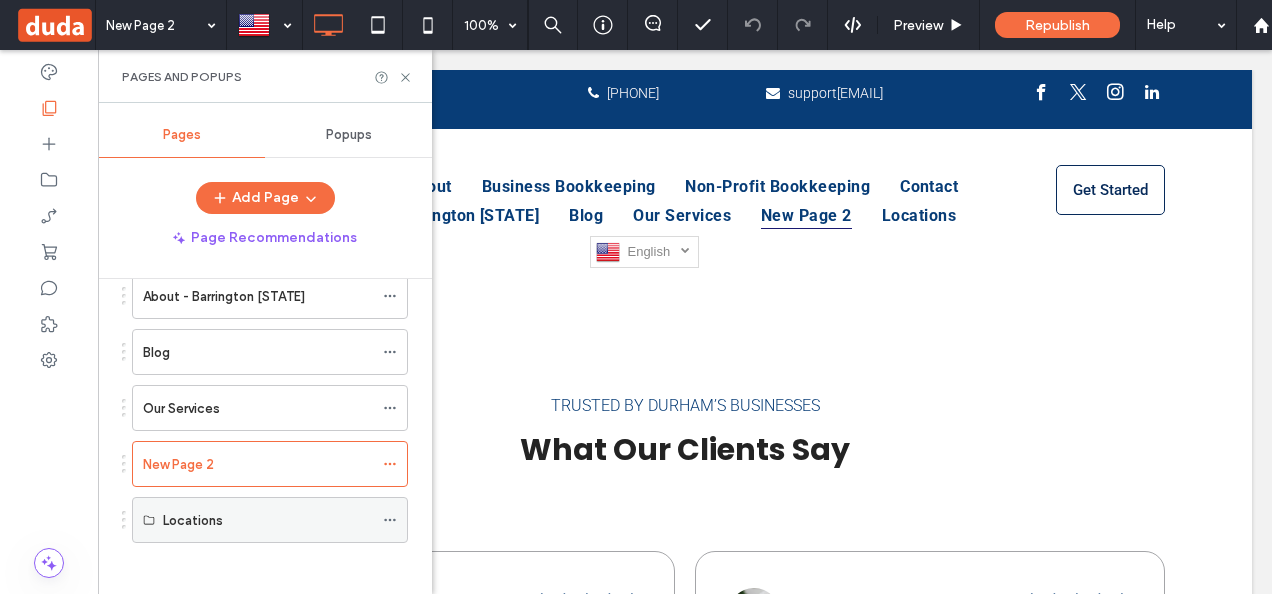 click on "Locations" at bounding box center (268, 520) 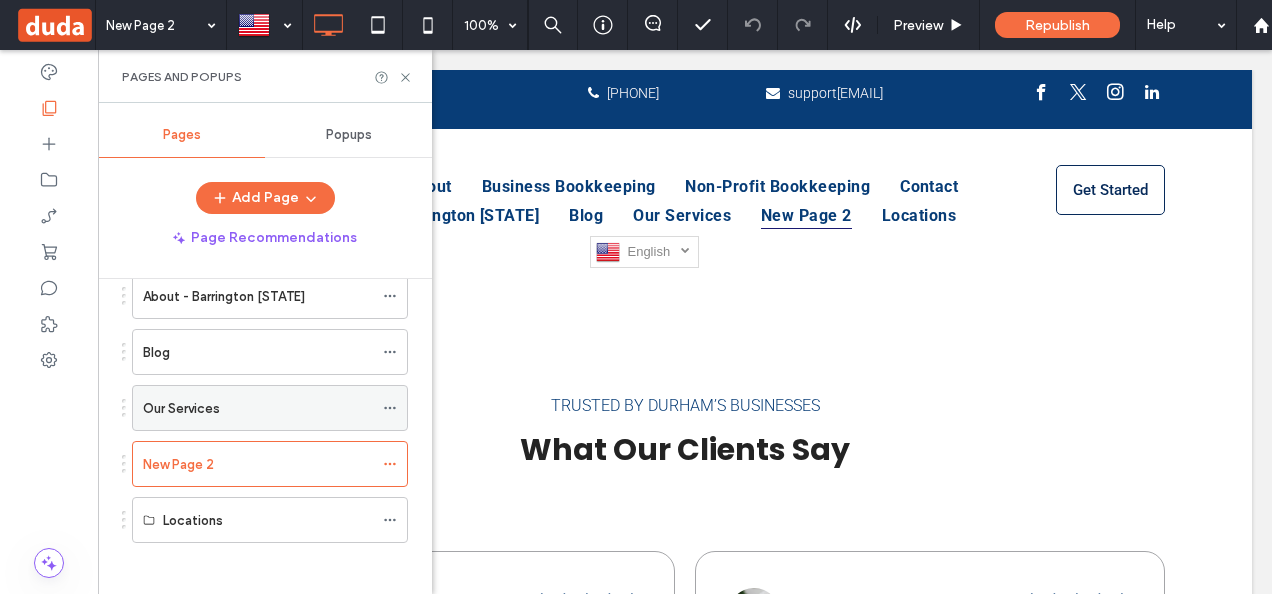 click on "Our Services" at bounding box center (258, 408) 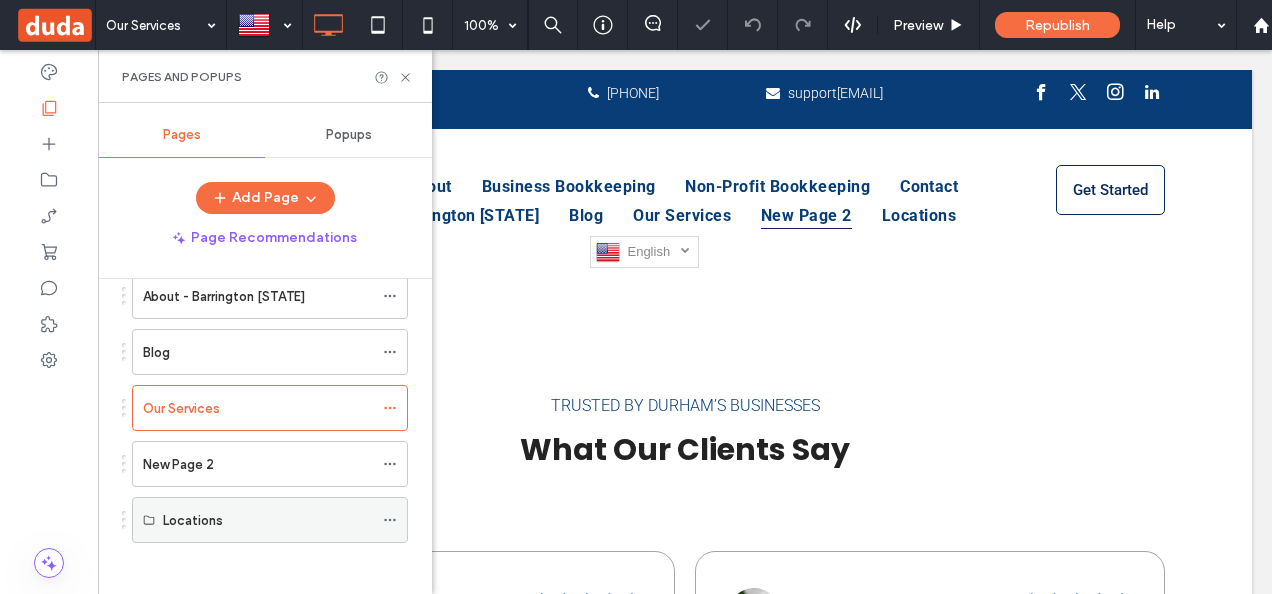 click on "Locations" at bounding box center [268, 520] 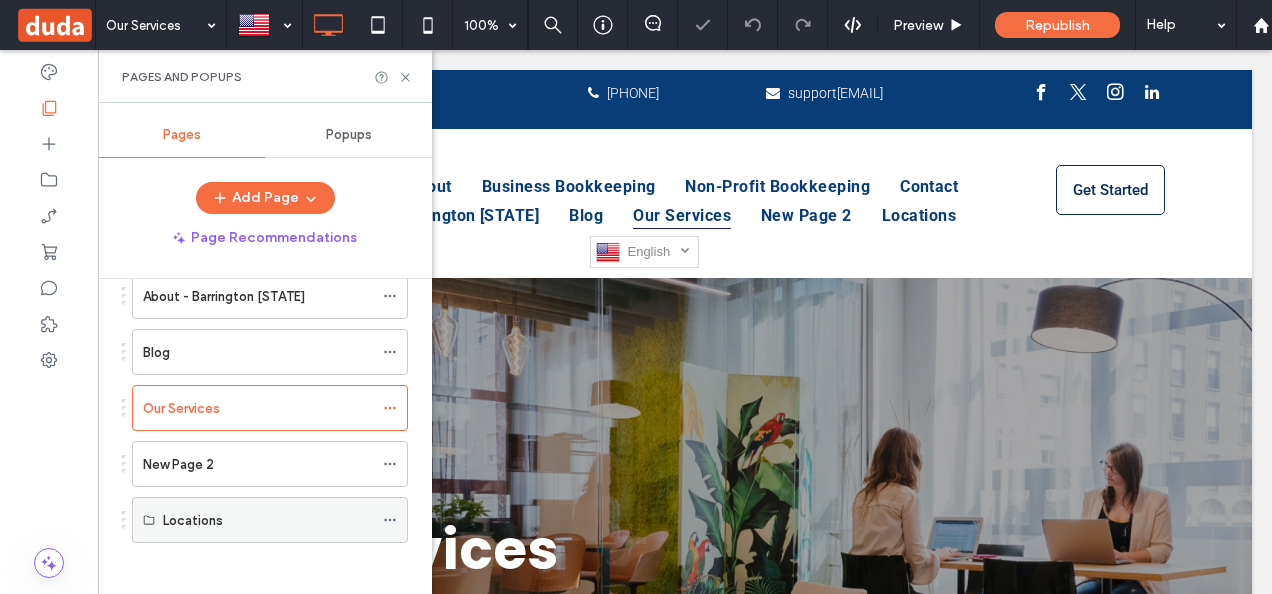 scroll, scrollTop: 0, scrollLeft: 0, axis: both 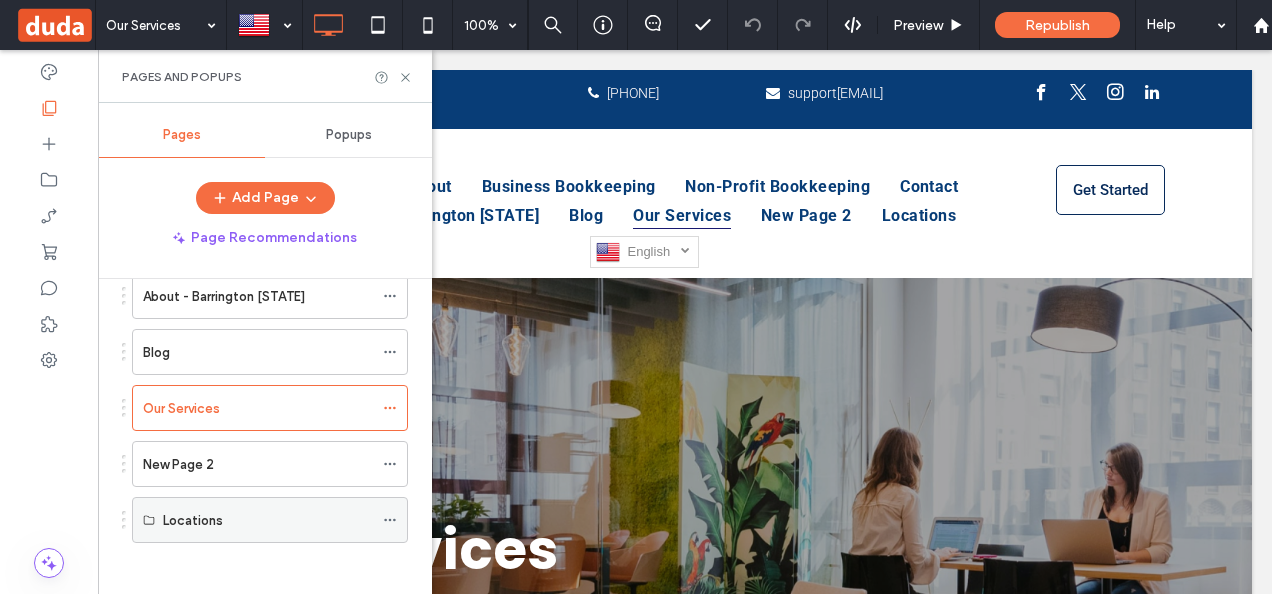 click 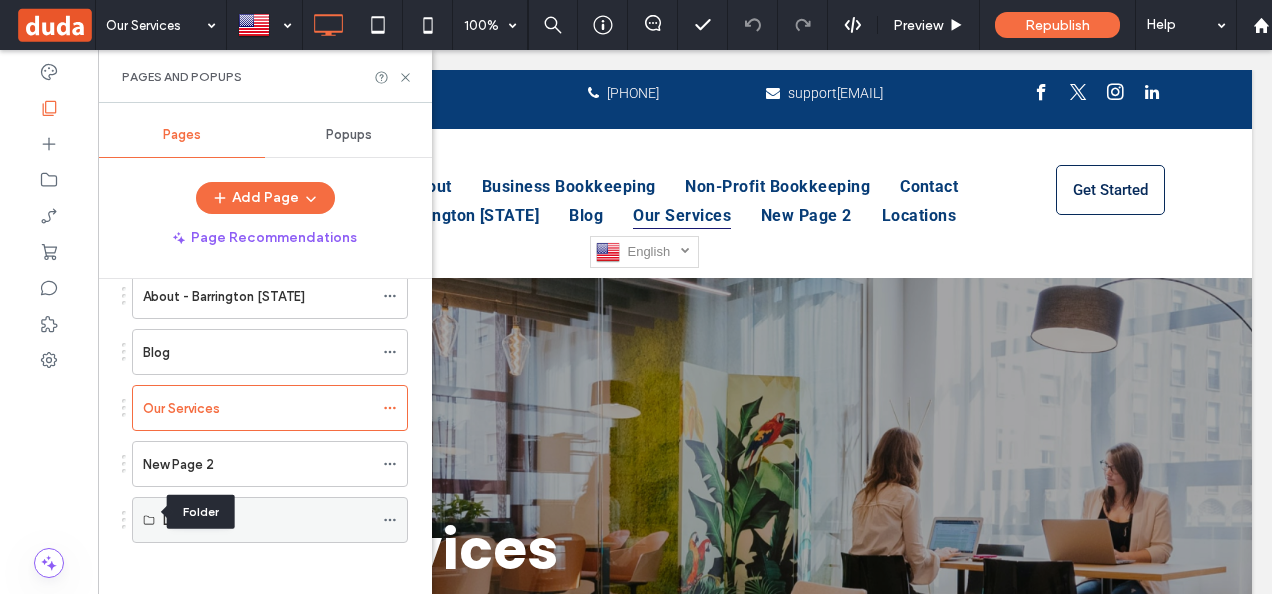 click 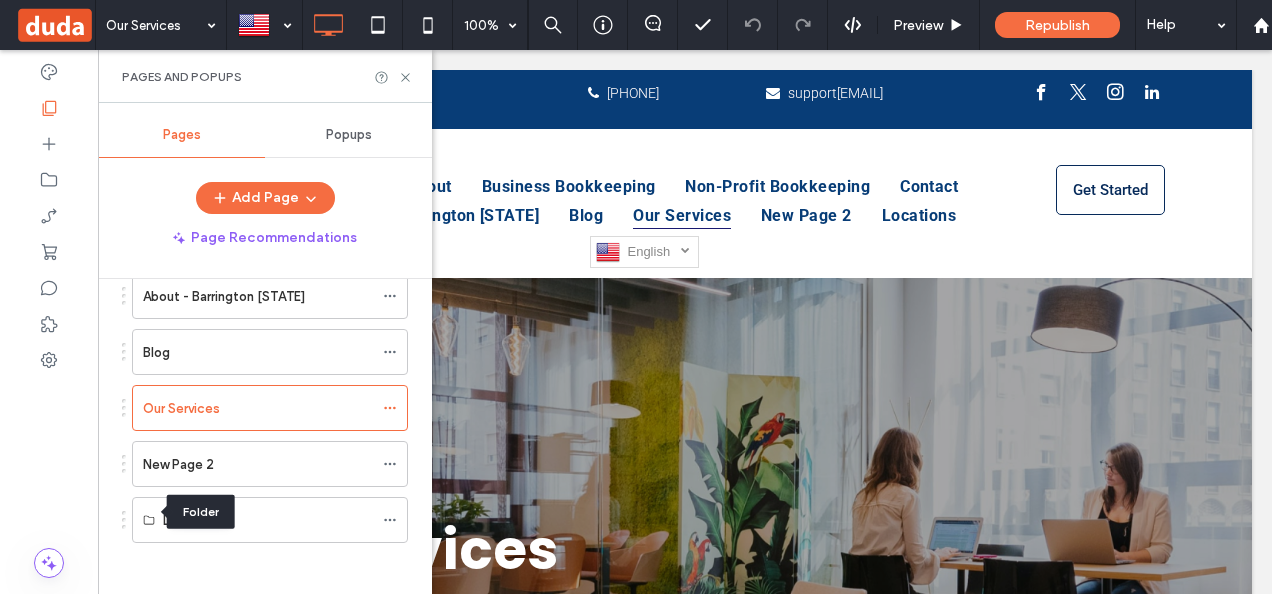 click on "Folder" at bounding box center (201, 512) 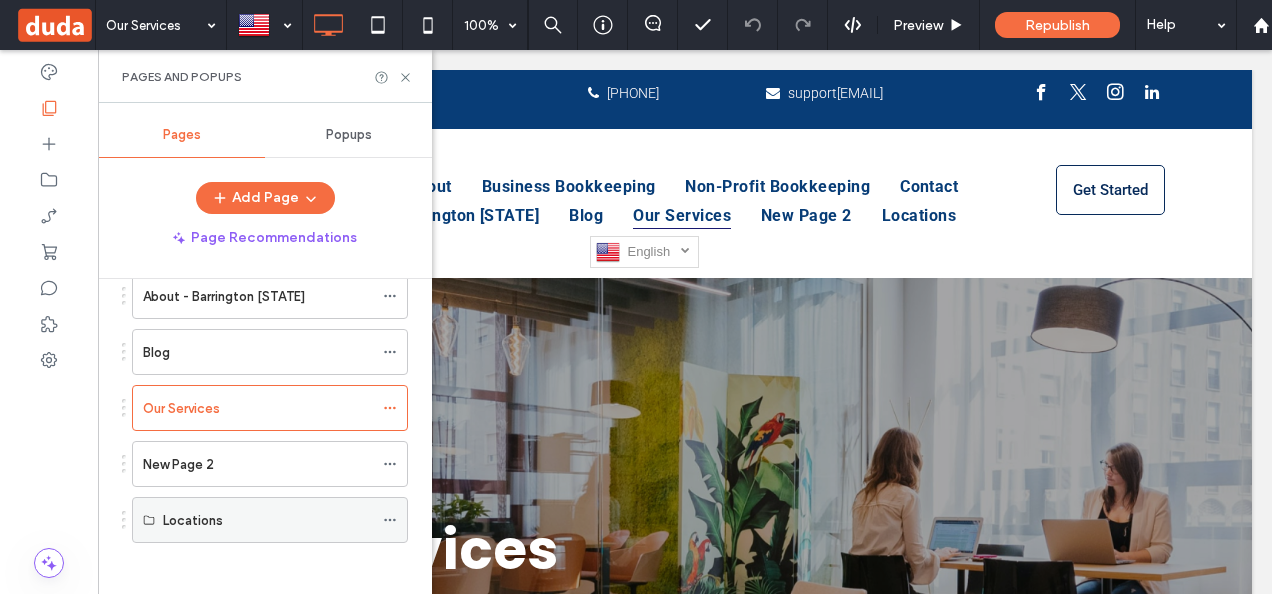 click on "Locations" at bounding box center [268, 520] 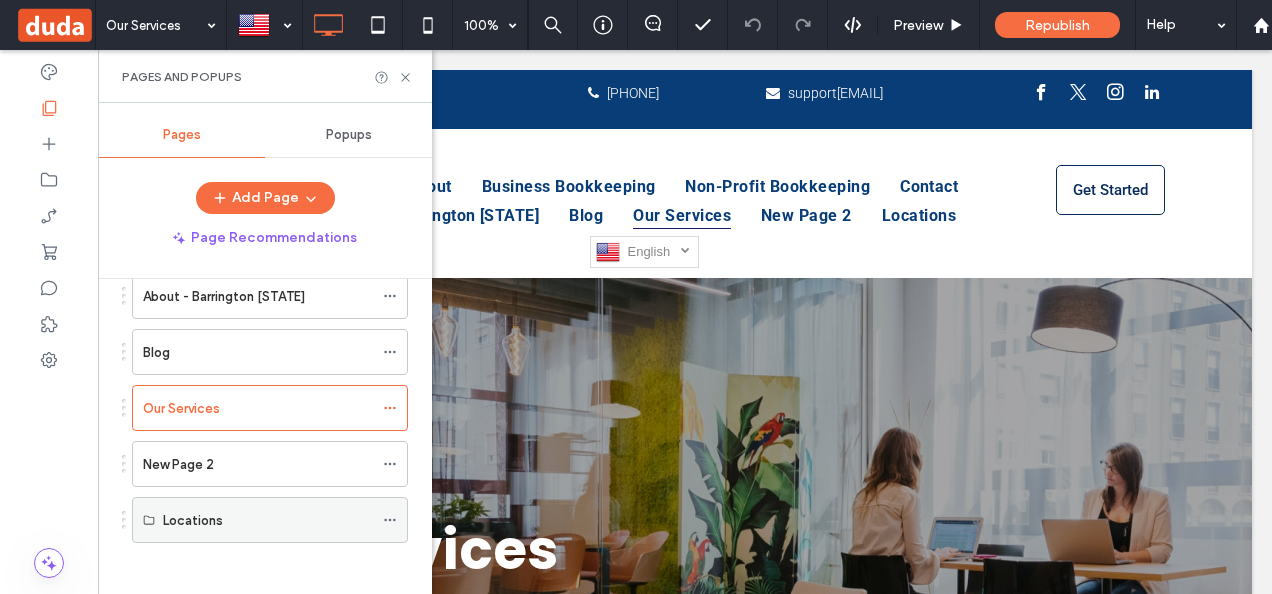 click on "Locations" at bounding box center [268, 520] 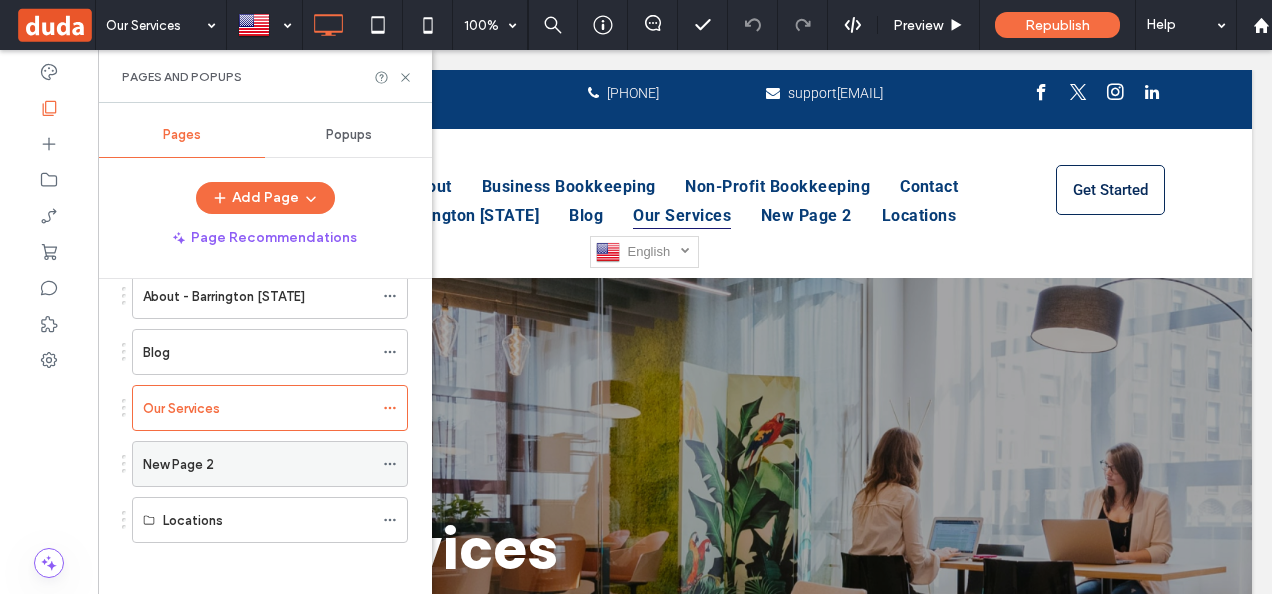 click on "New Page 2" at bounding box center (258, 464) 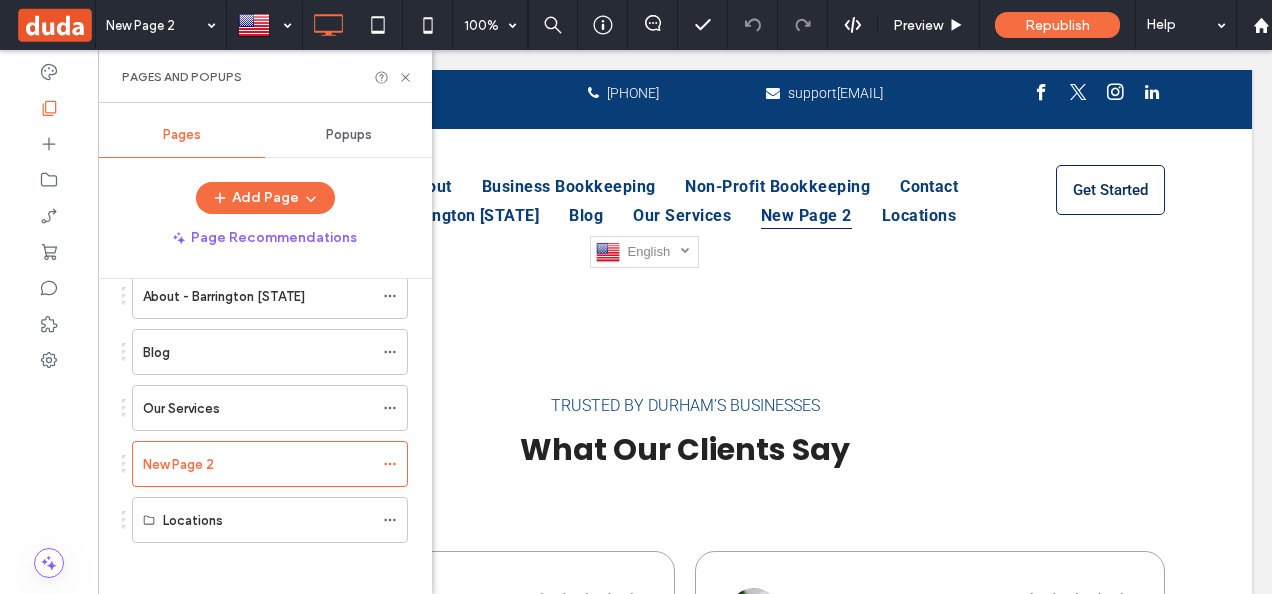 click on "New Page 2 100% Preview Republish Help
Site Comments Team & Clients Automate new comments Instantly notify your team when someone adds or updates a comment on a site. See Zap Examples
Pages and Popups Pages Popups Add Page Page Recommendations Pages in Progress  ( 1 ) New Page Site Pages  ( 13 ) Home About QuickBooks ProAdvisor Business Bookkeeping Non-Profit Bookkeeping Contact Bookkeeping Service for Portsmouth, NH Businesses Bookkeeping Service for Dover, NH Businesses About - Barrington NH Blog Our Services New Page 2 Locations" at bounding box center [636, 297] 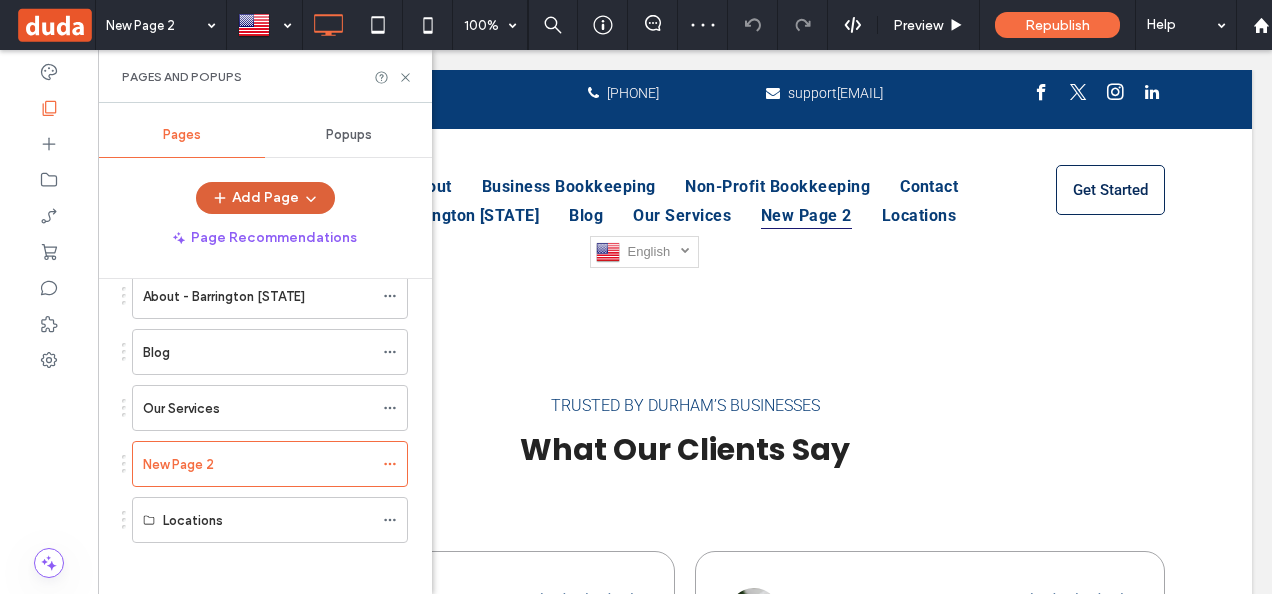click on "Add Page" at bounding box center (265, 198) 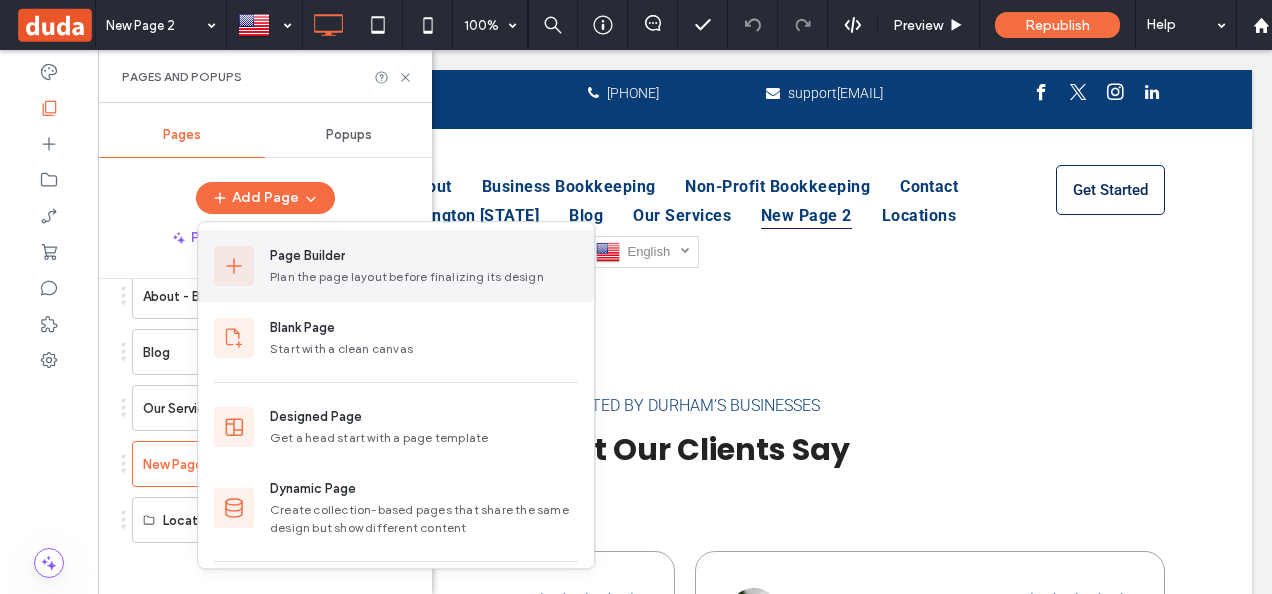 click on "Plan the page layout before finalizing its design" at bounding box center (424, 277) 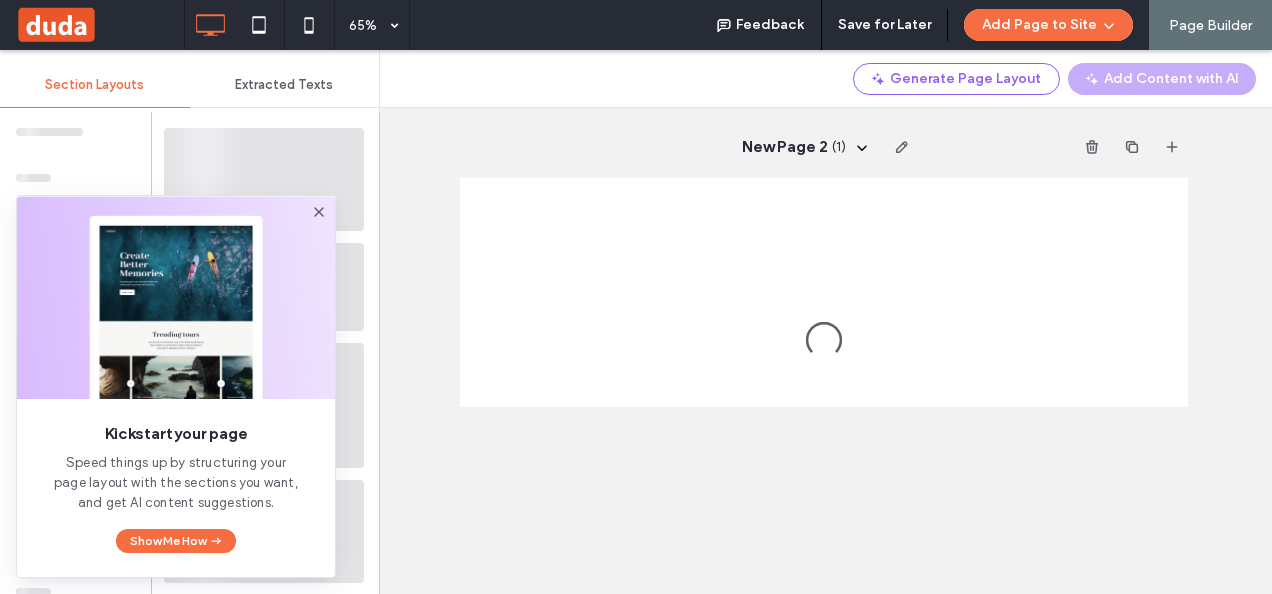 scroll, scrollTop: 0, scrollLeft: 0, axis: both 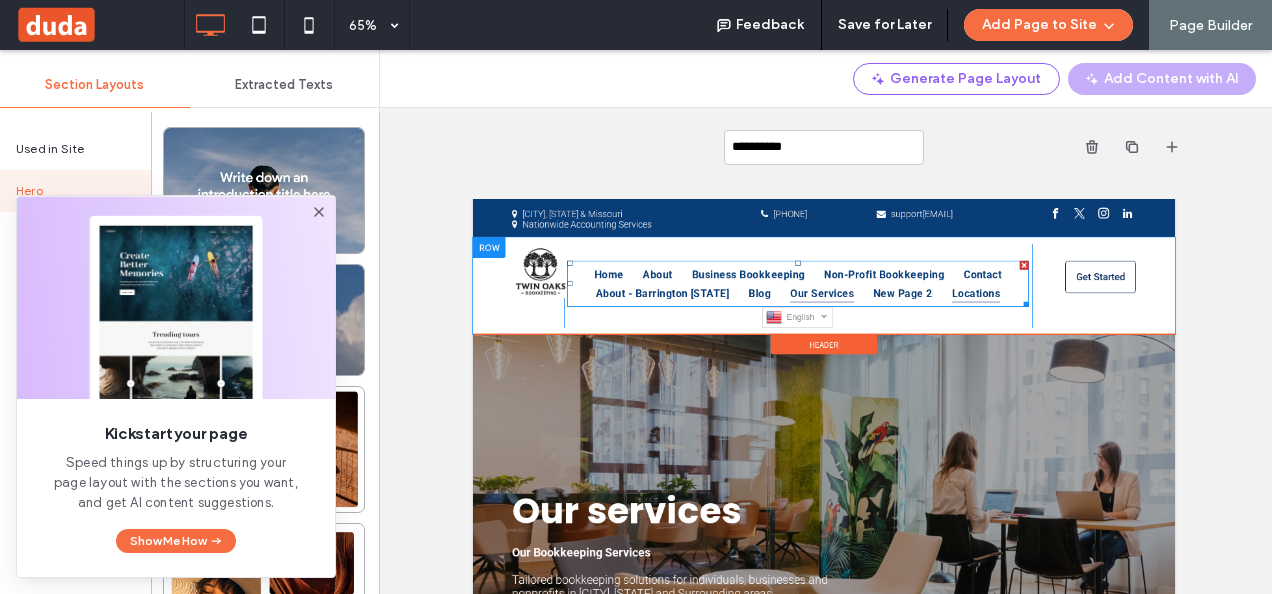 click on "Locations" at bounding box center [1254, 350] 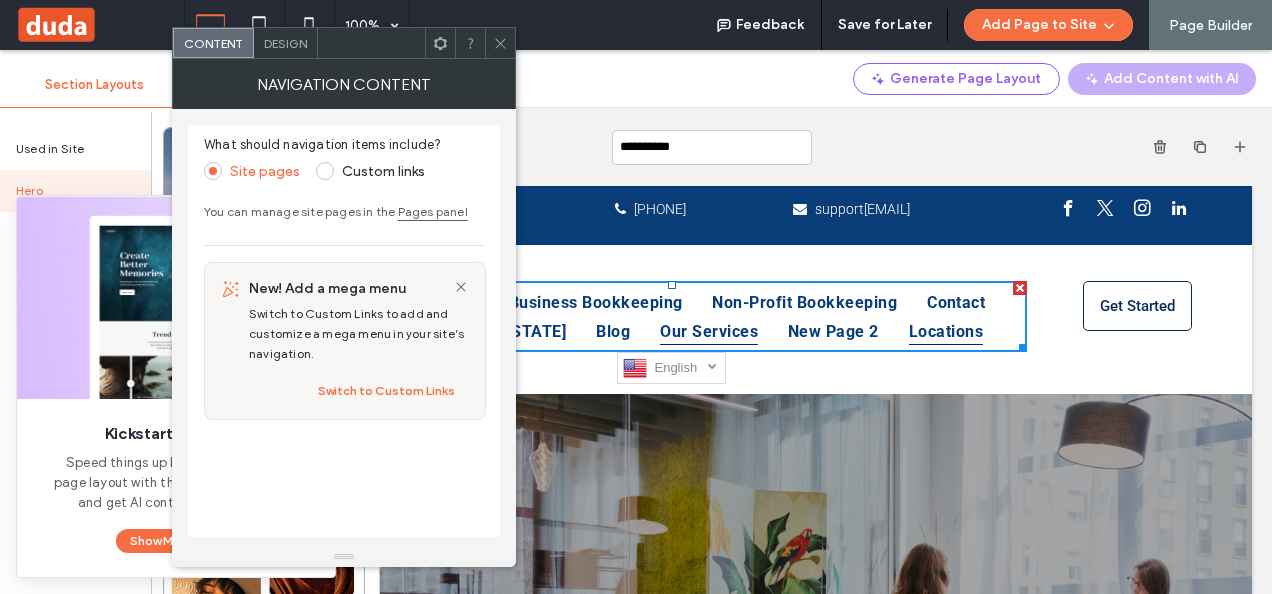 click on "Locations" at bounding box center [946, 330] 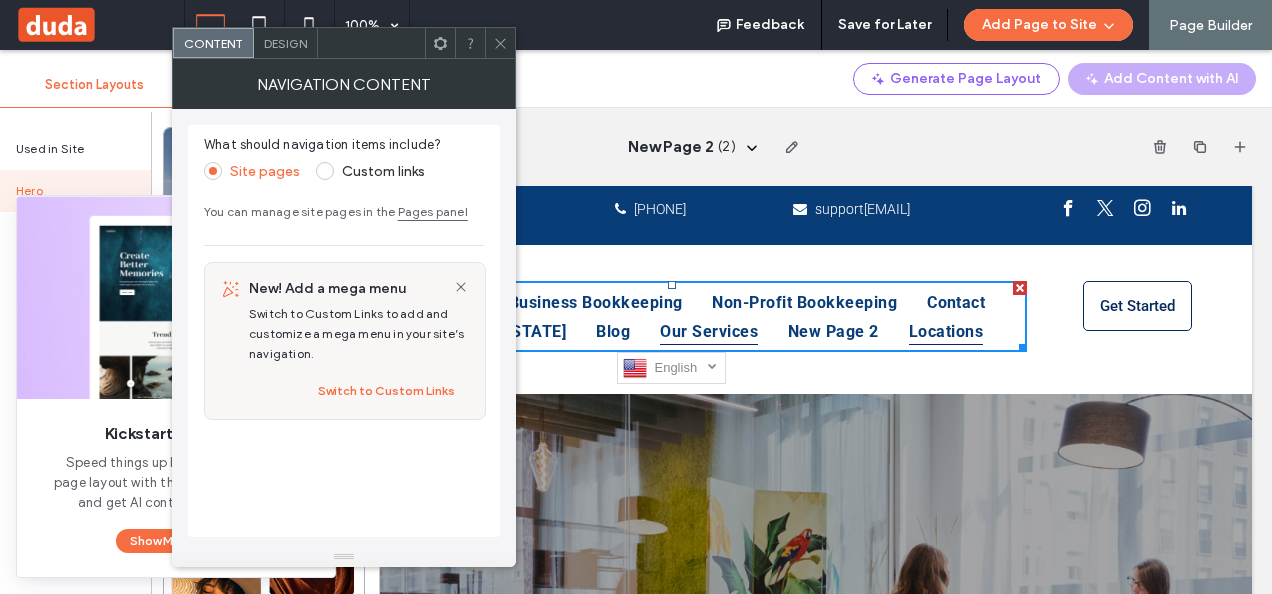 click on "Locations" at bounding box center (946, 330) 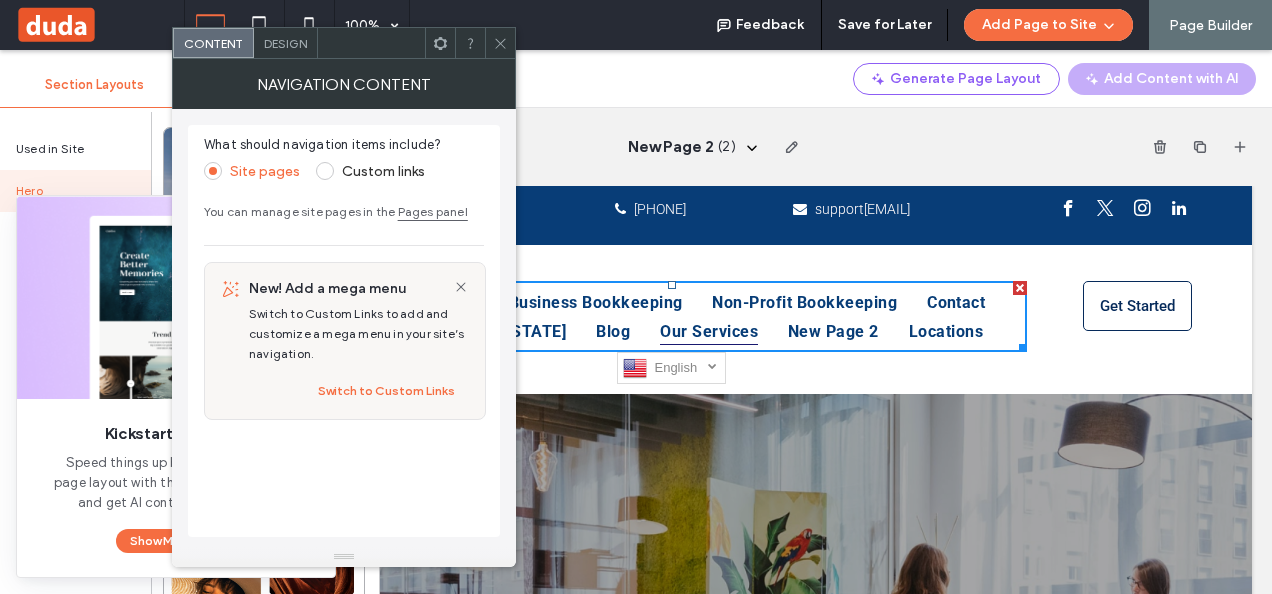 click 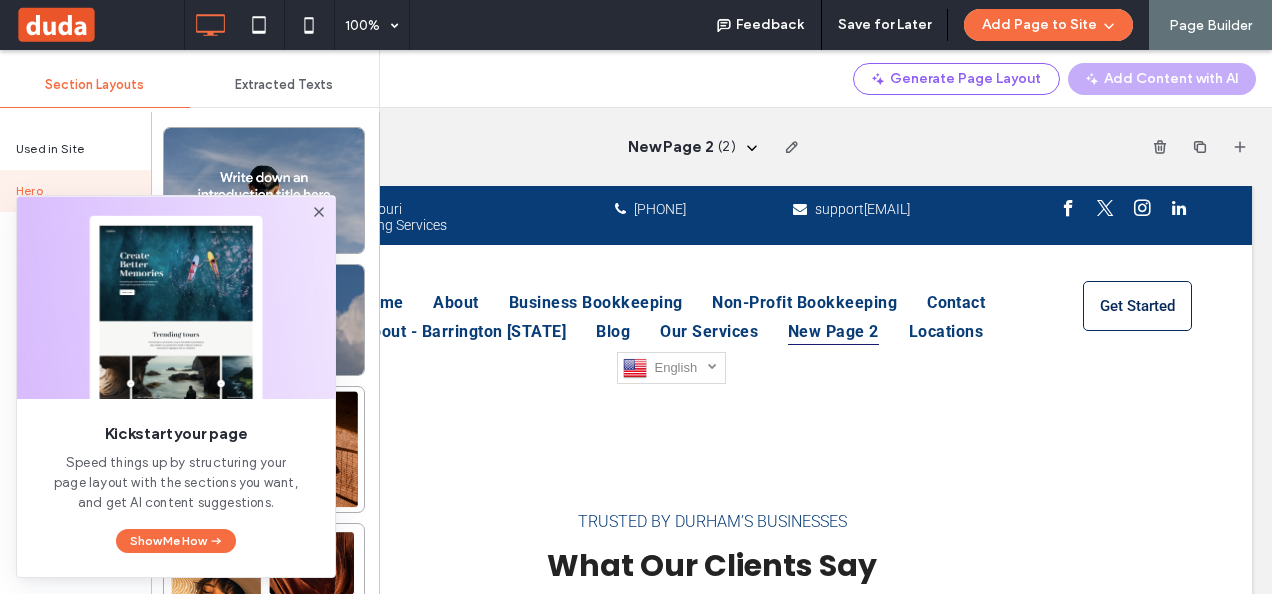 scroll, scrollTop: 0, scrollLeft: 0, axis: both 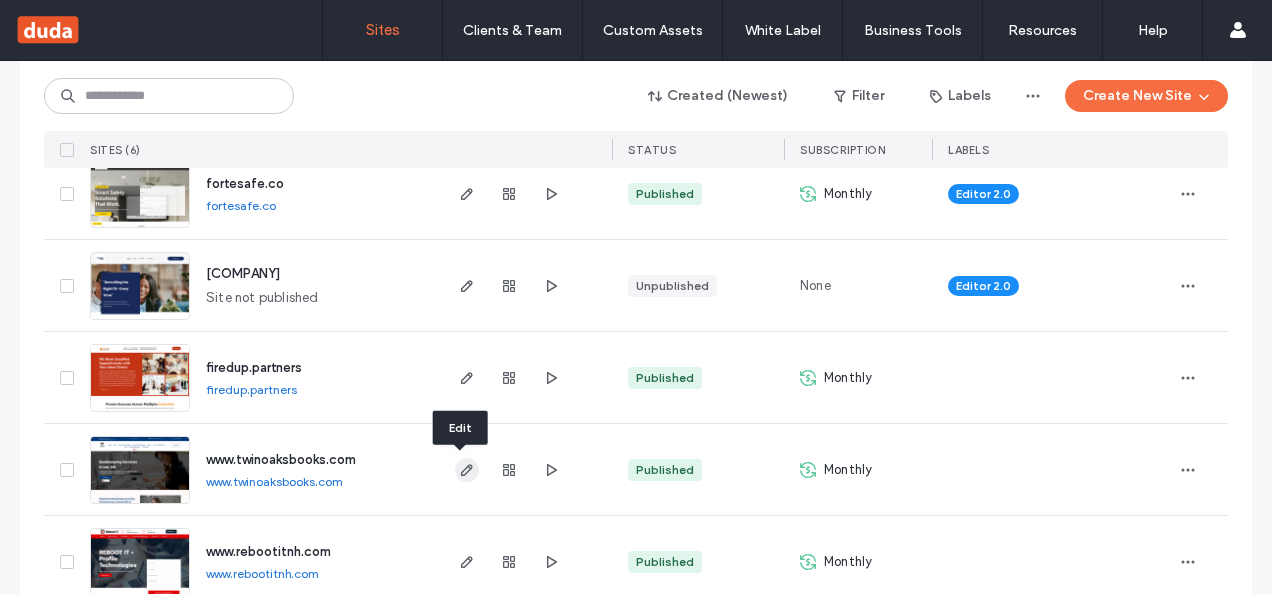 click 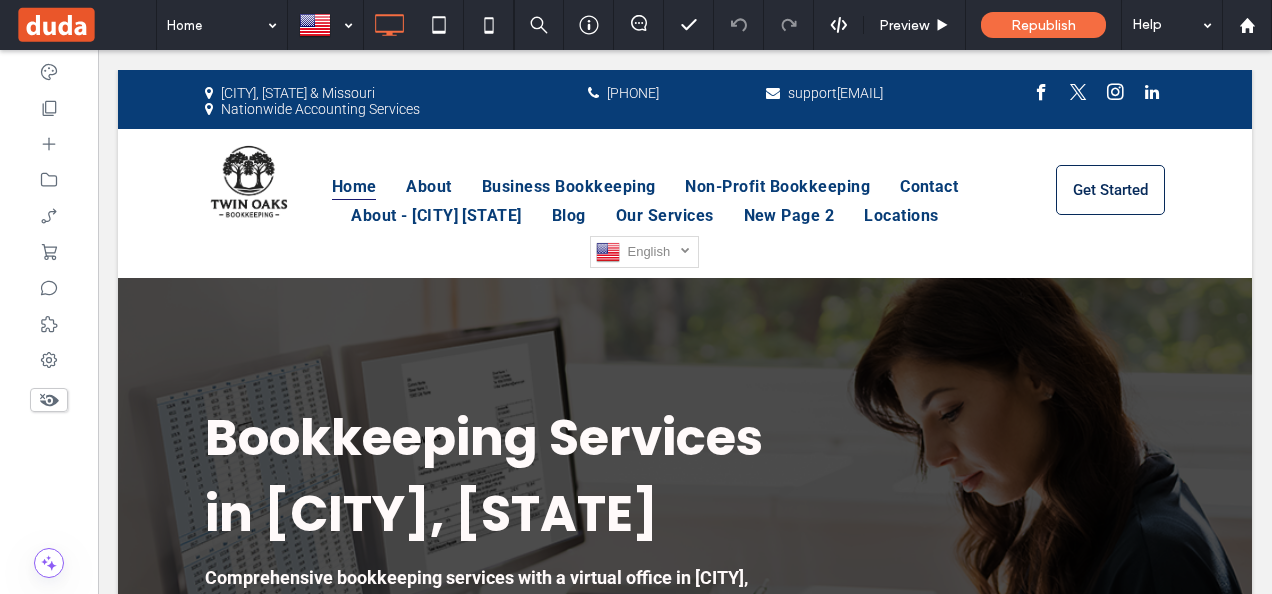 scroll, scrollTop: 0, scrollLeft: 0, axis: both 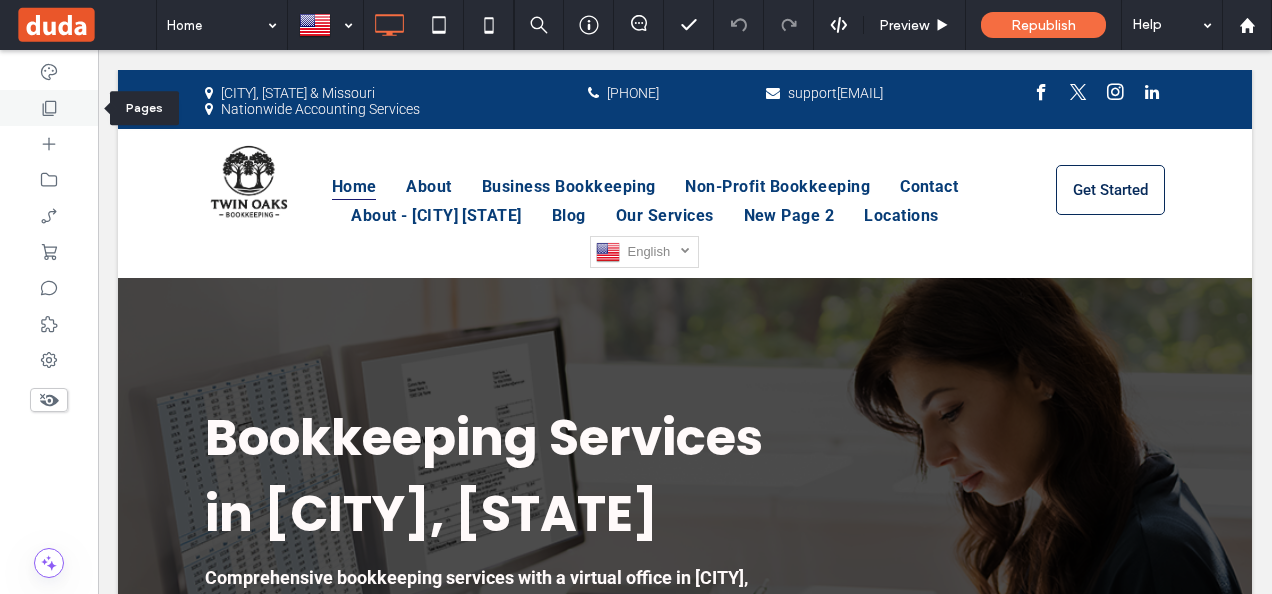 click 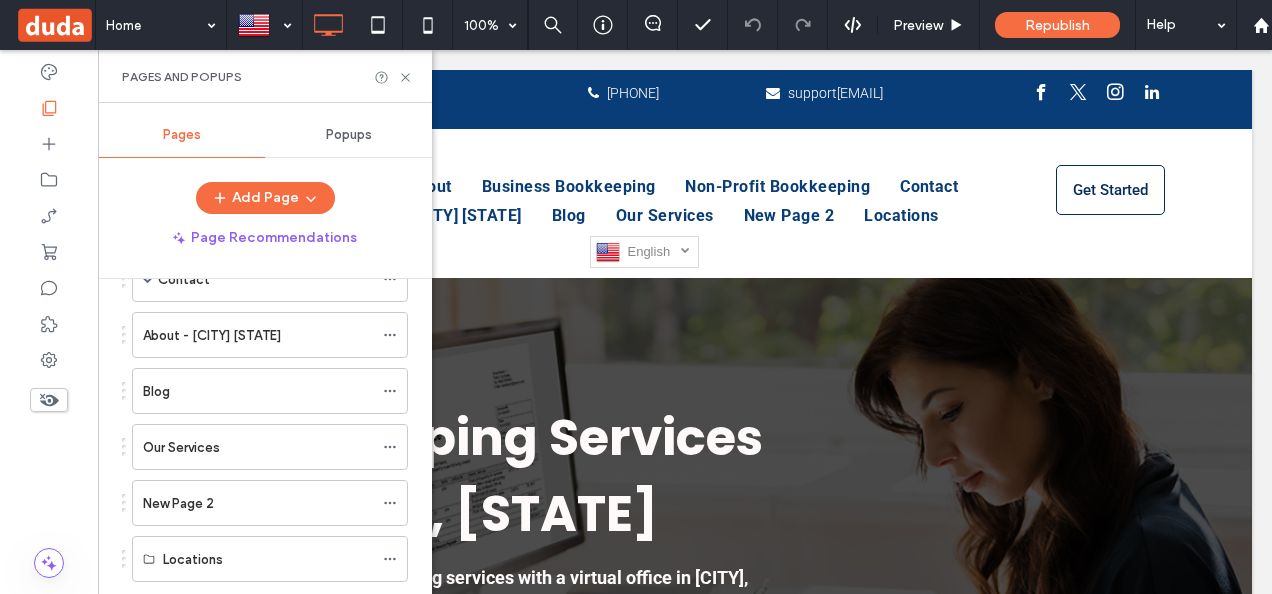 scroll, scrollTop: 440, scrollLeft: 0, axis: vertical 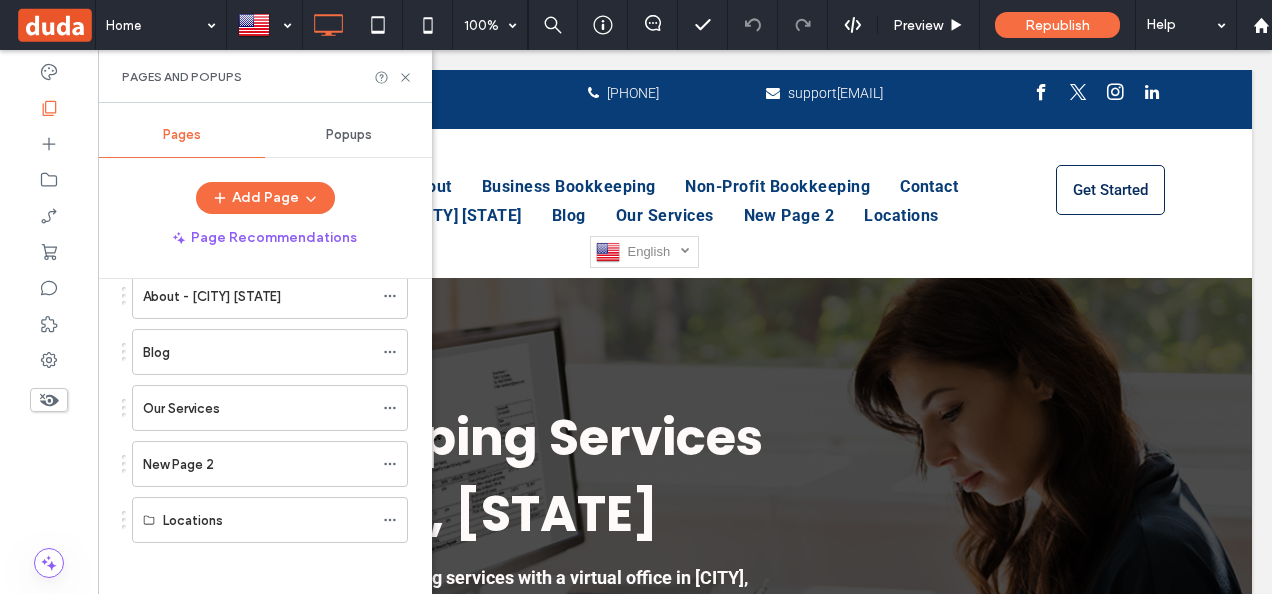 click on "Locations" at bounding box center [265, 520] 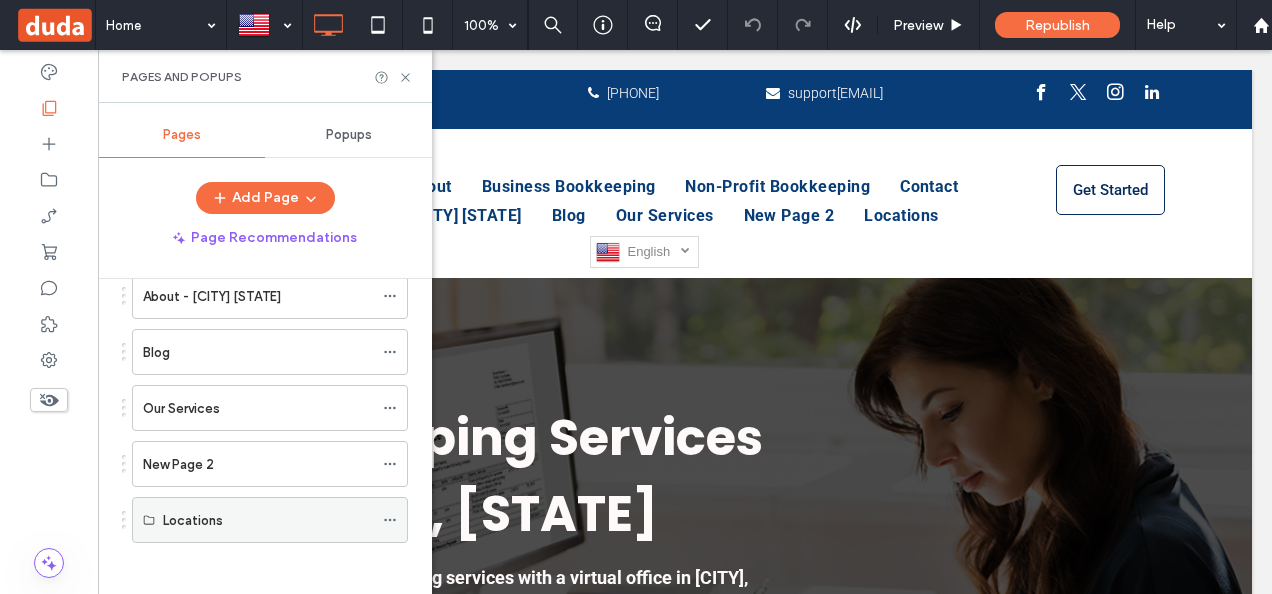 drag, startPoint x: 309, startPoint y: 506, endPoint x: 390, endPoint y: 509, distance: 81.055534 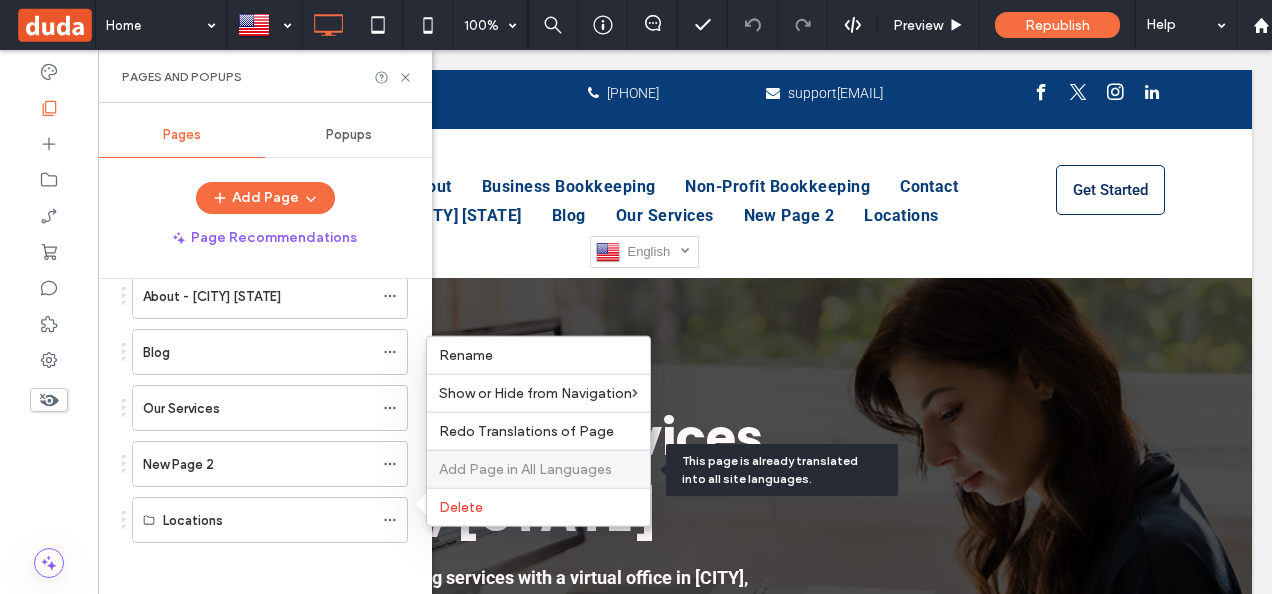 click on "Add Page in All Languages" at bounding box center [525, 469] 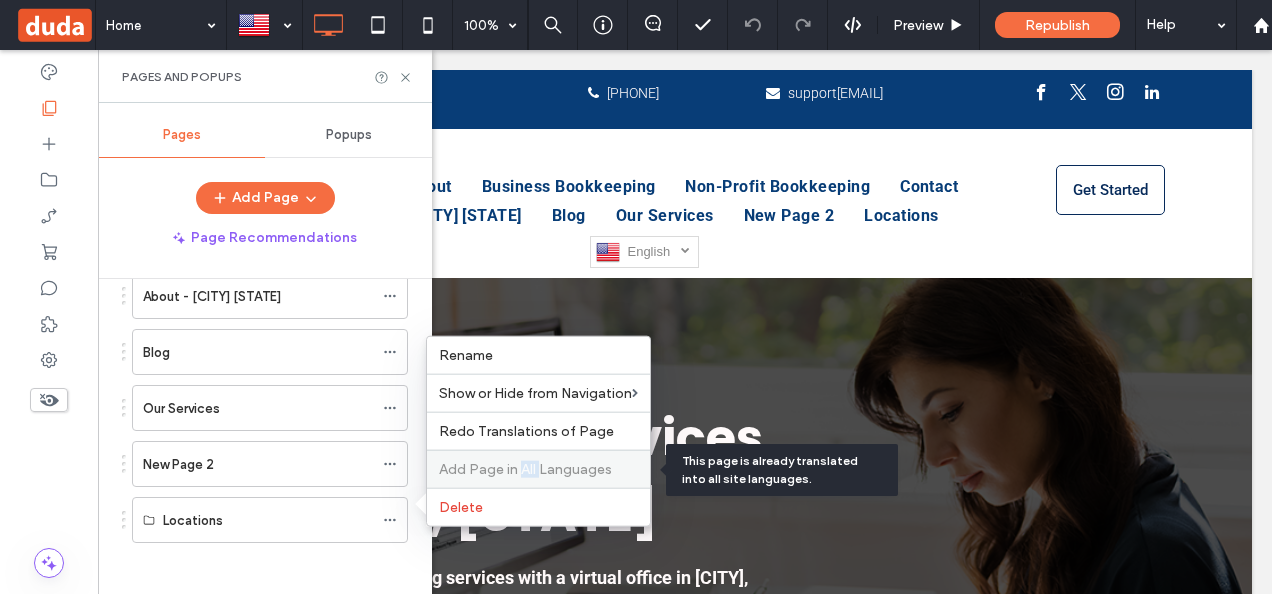 click on "Add Page in All Languages" at bounding box center [525, 469] 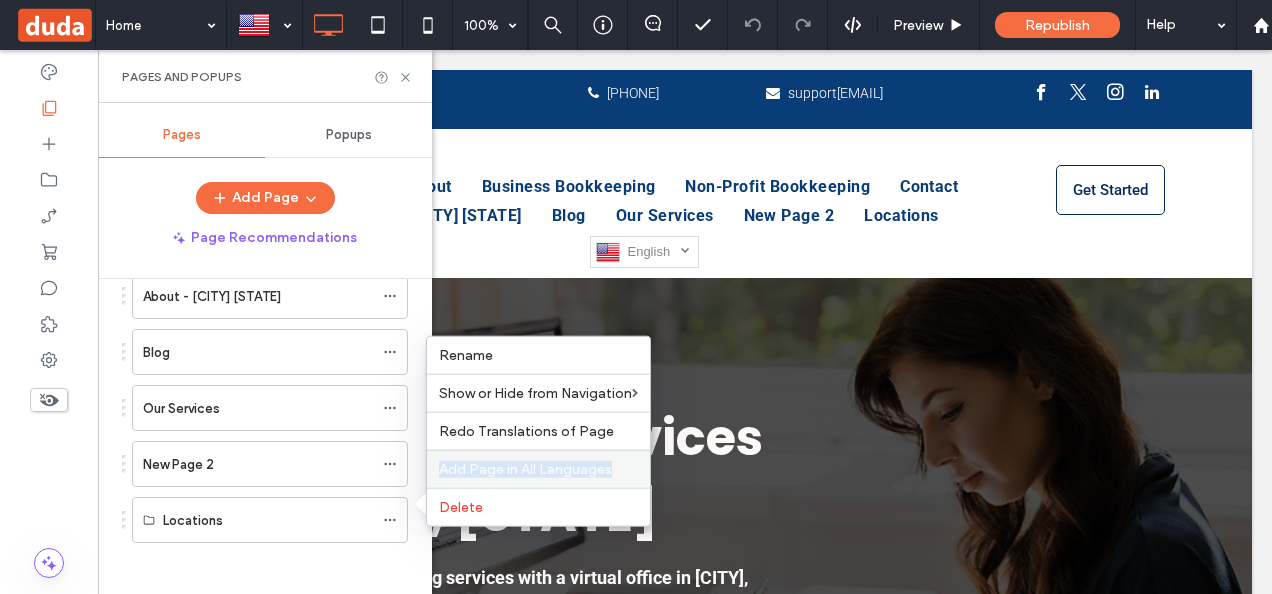 click on "Add Page in All Languages" at bounding box center [525, 469] 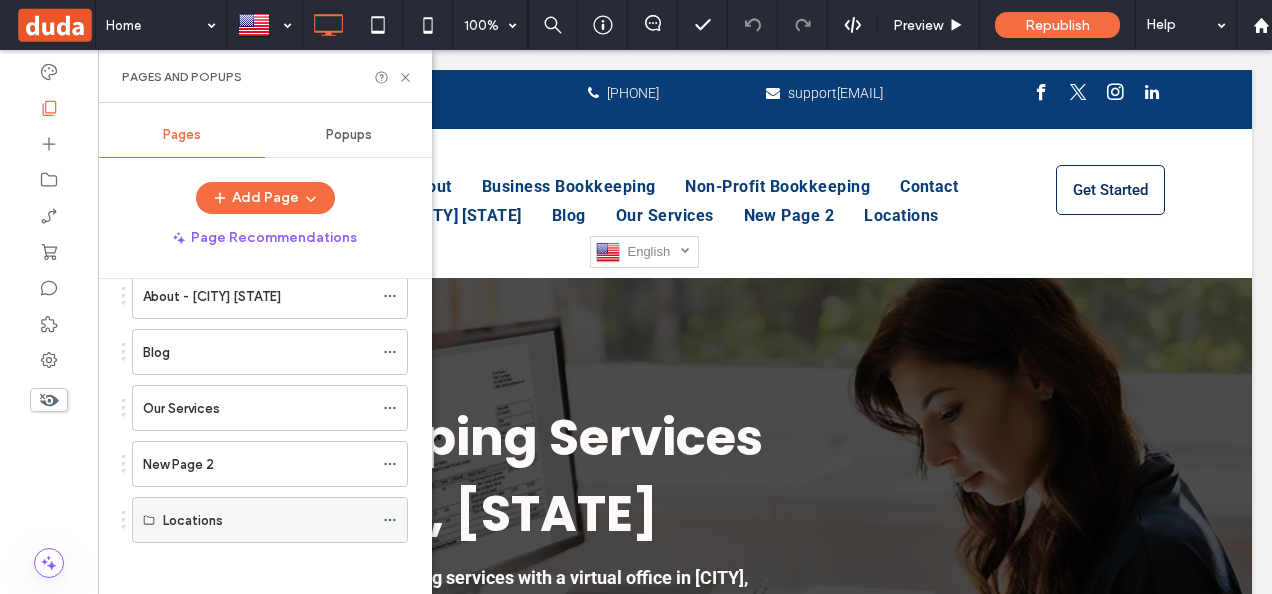 click on "Locations" at bounding box center (268, 520) 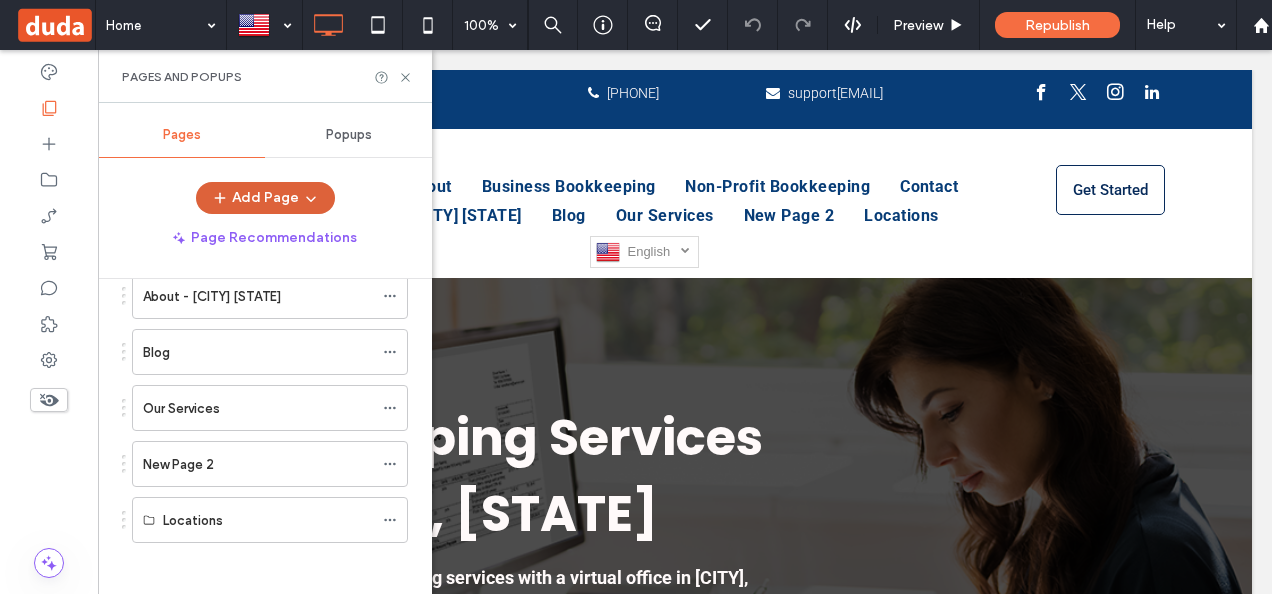 click 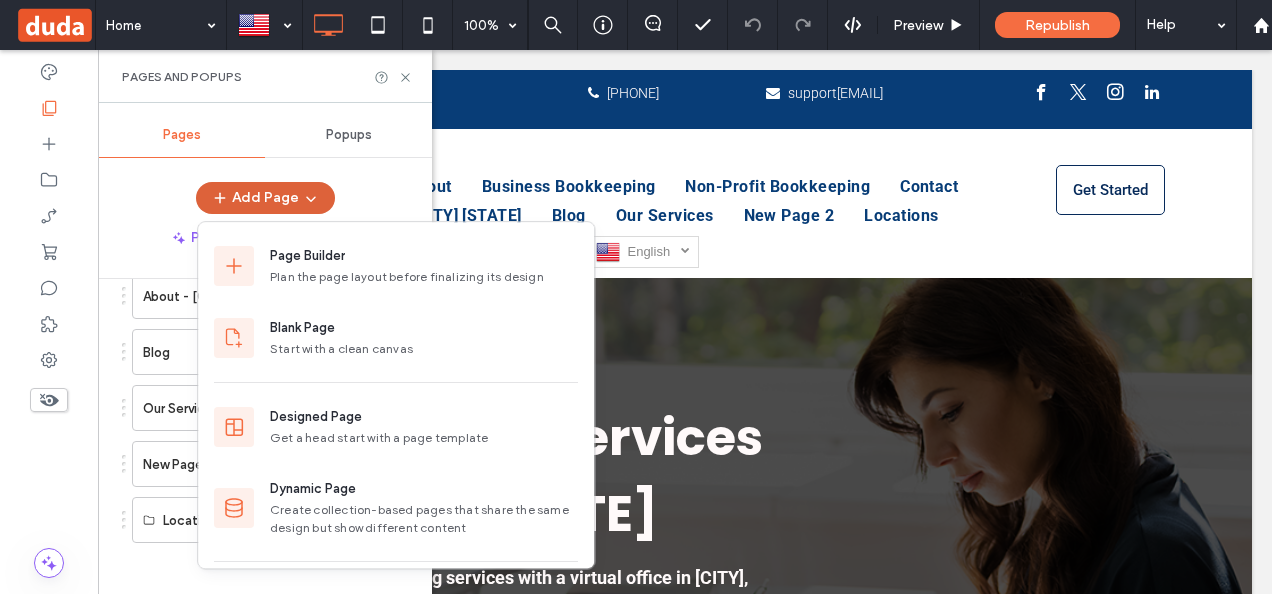 click 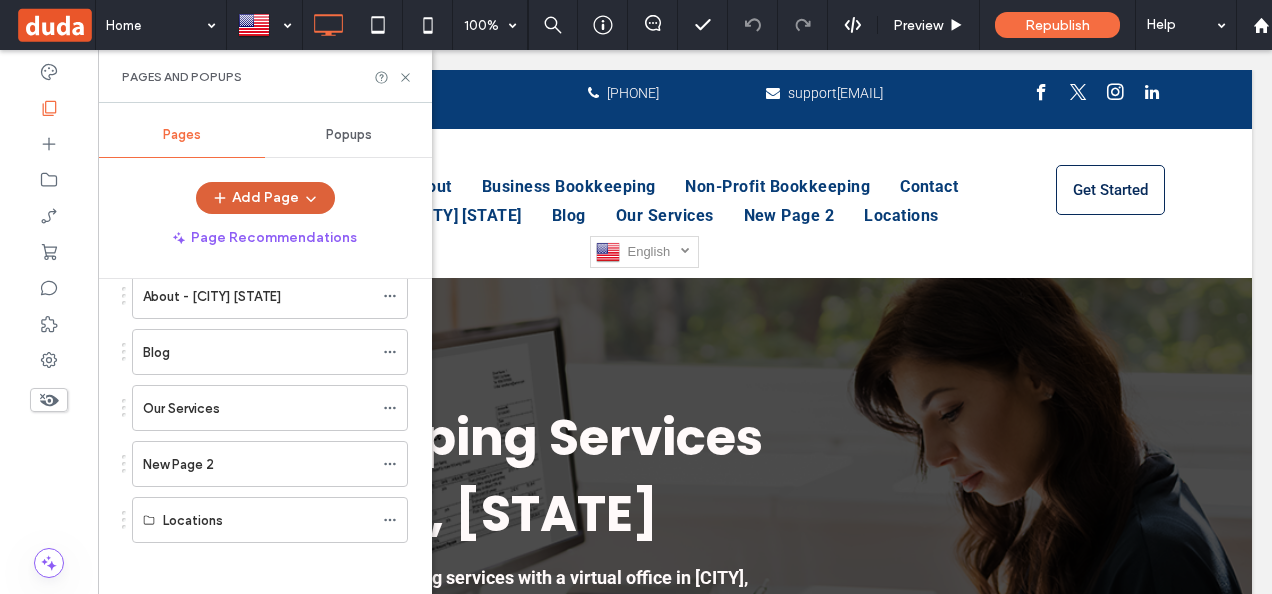 click 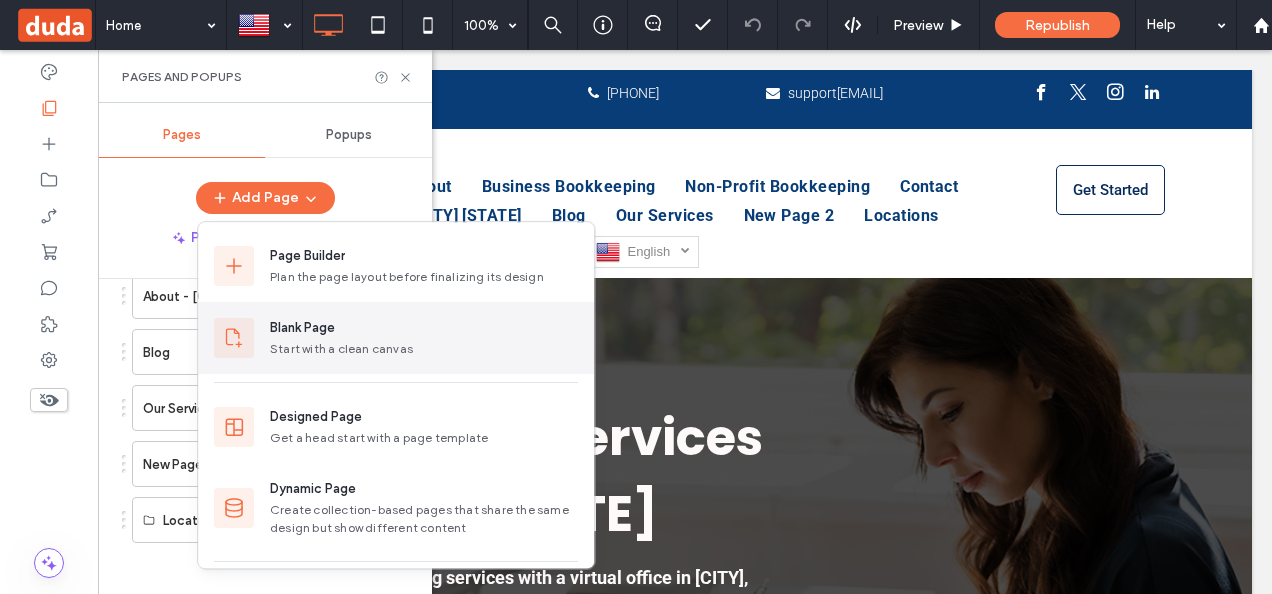 click on "Blank Page Start with a clean canvas" at bounding box center (424, 338) 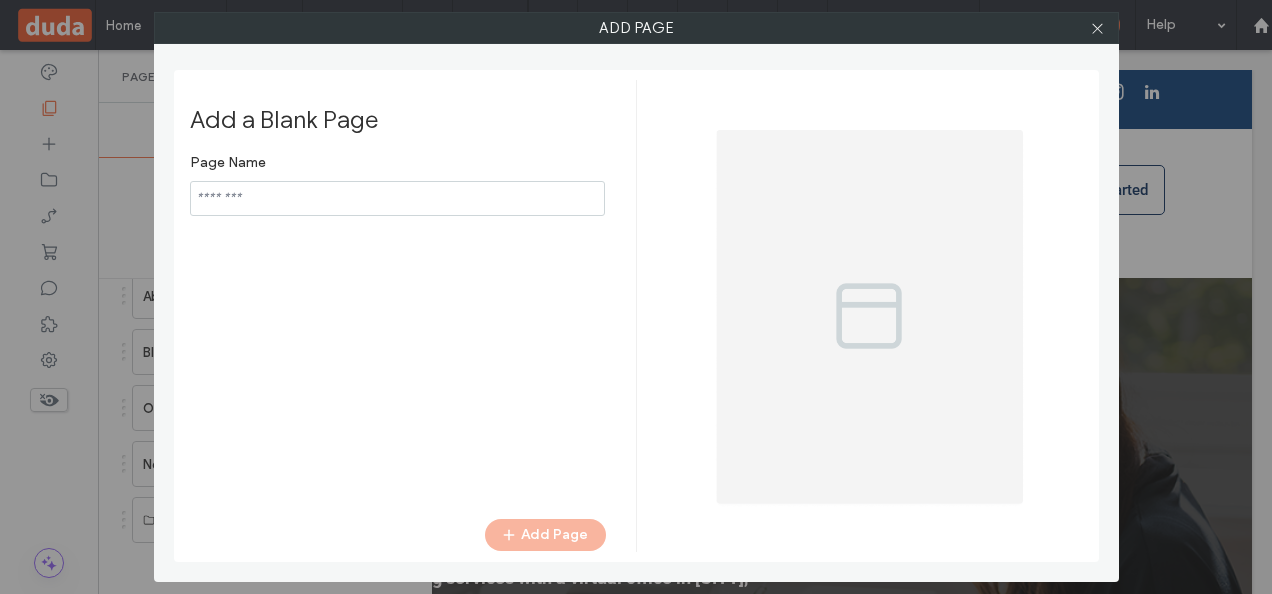 type on "**********" 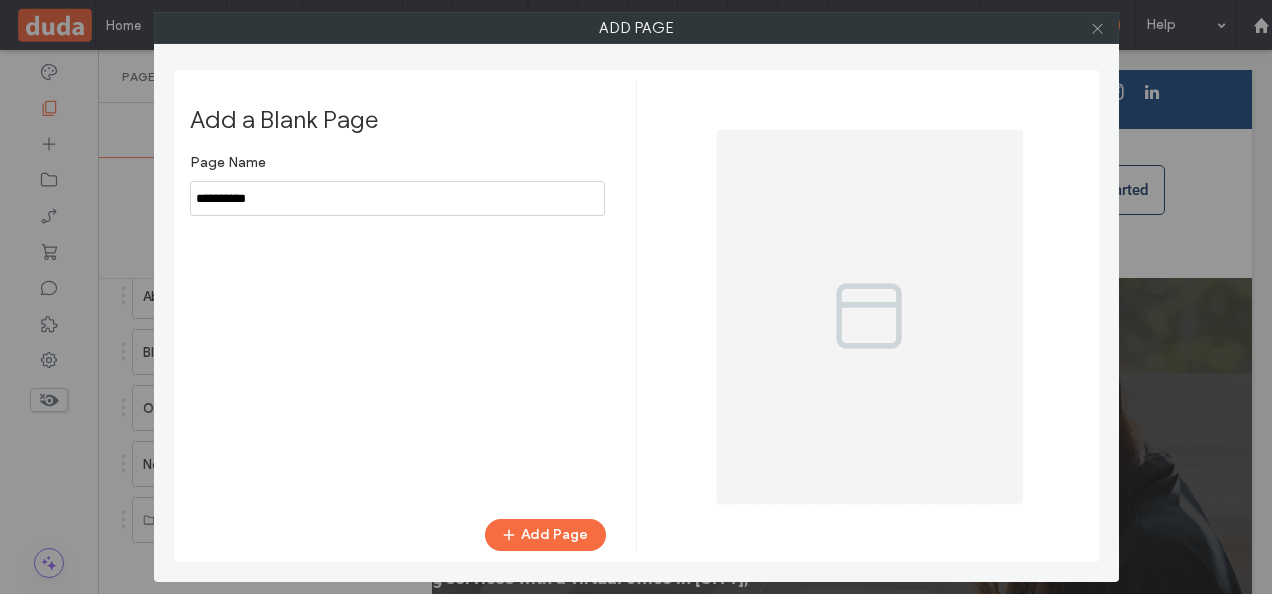 click 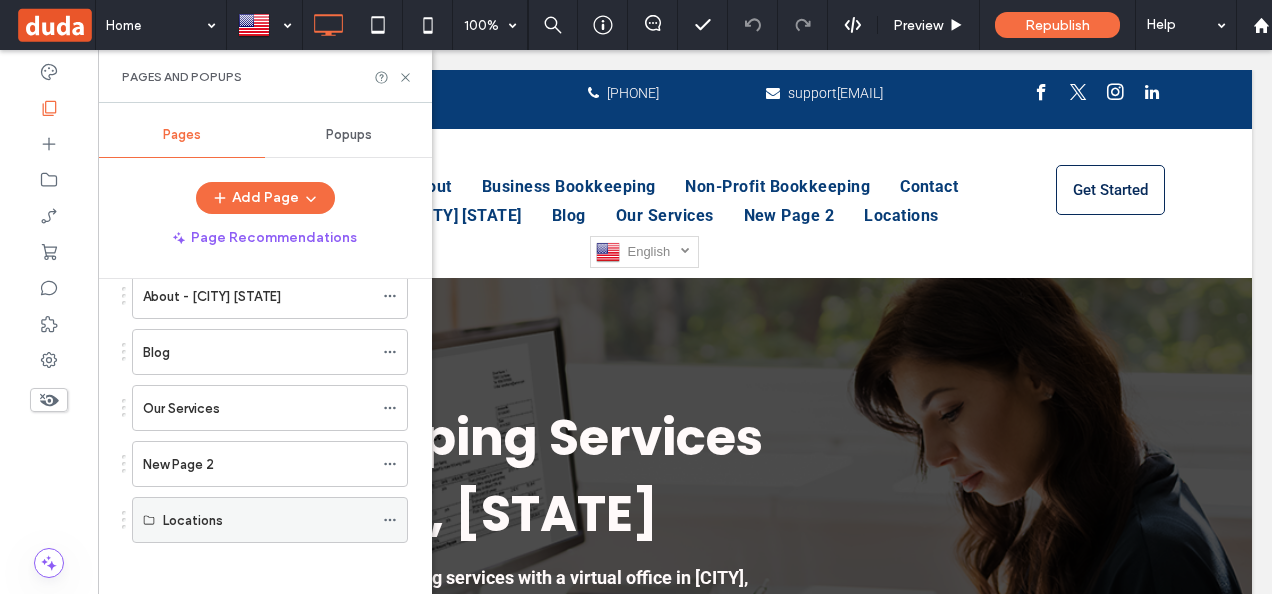 click on "Locations" at bounding box center (270, 520) 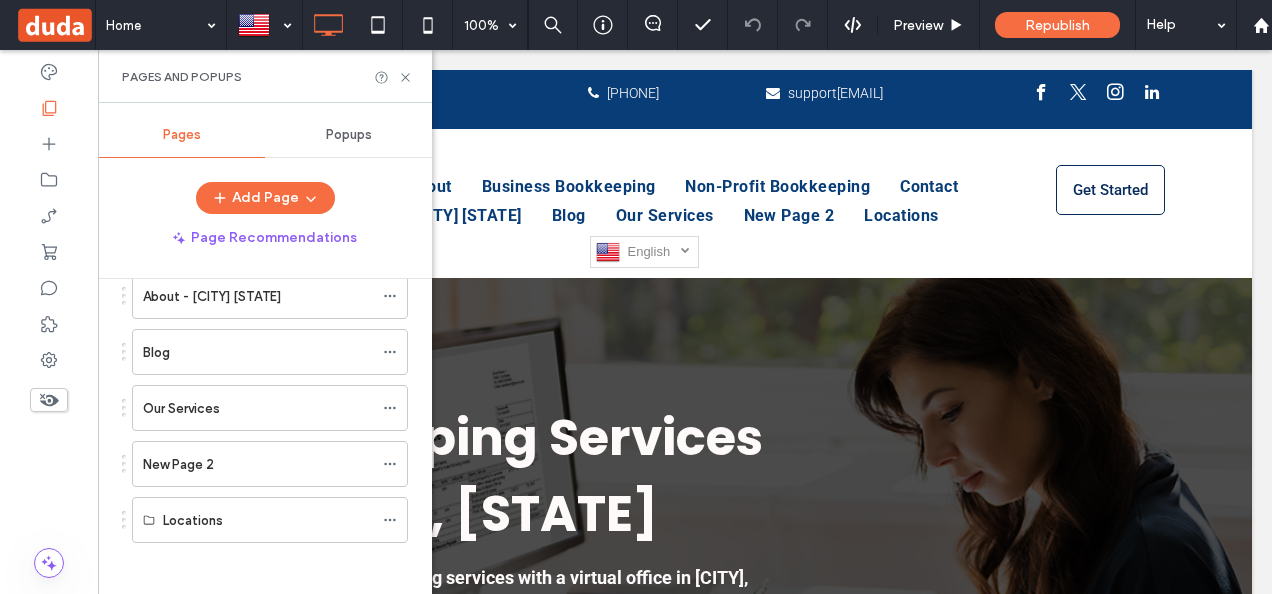 click on "Popups" at bounding box center [349, 135] 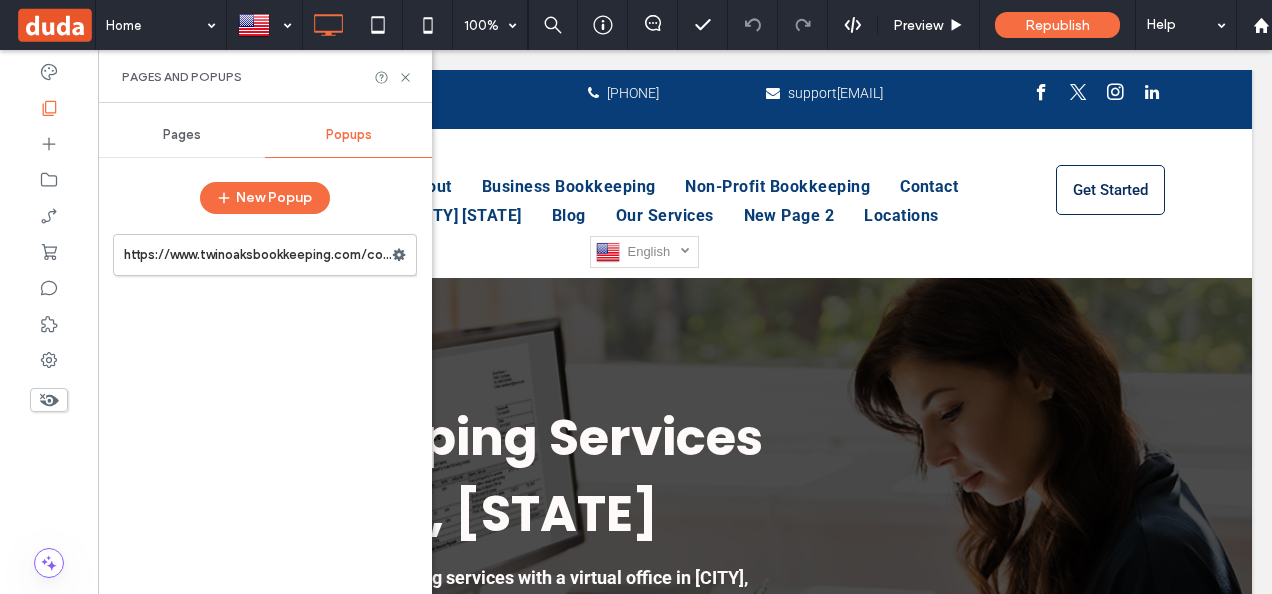 click on "Pages" at bounding box center (182, 135) 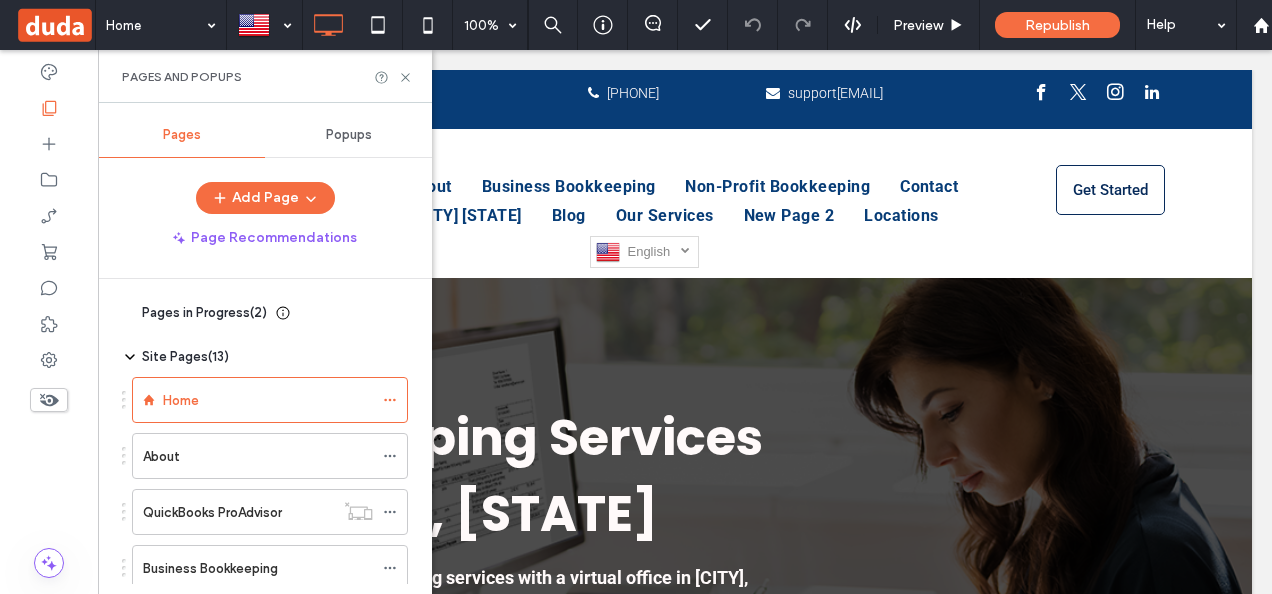 click on "Pages in Progress  ( 2 )" at bounding box center [204, 313] 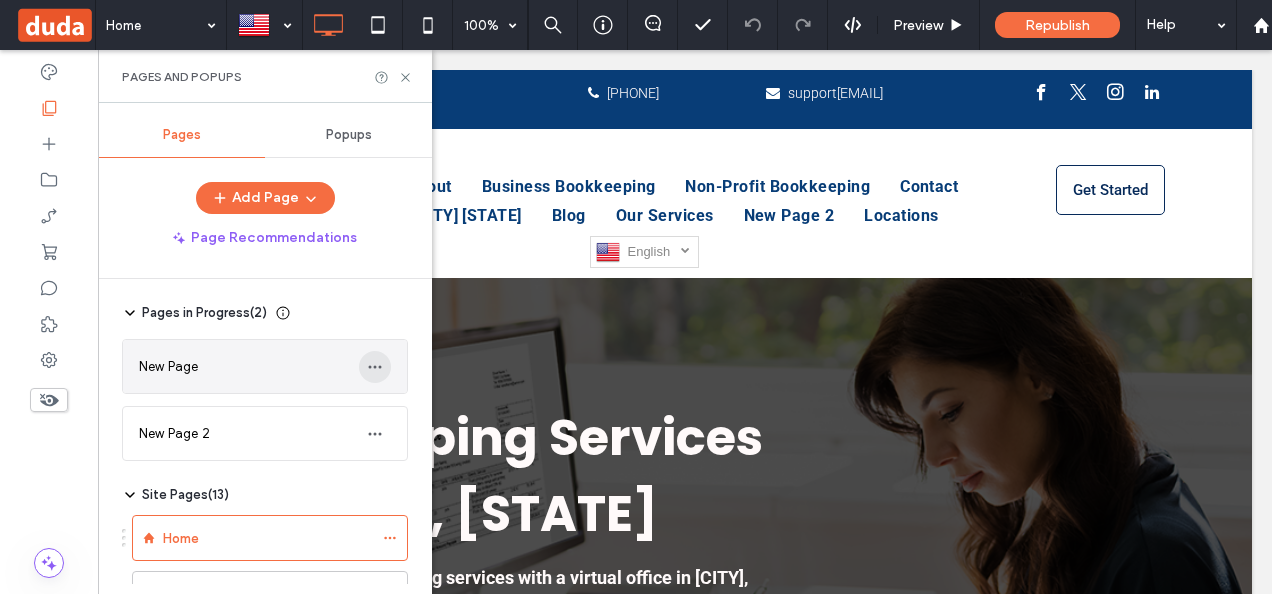 click 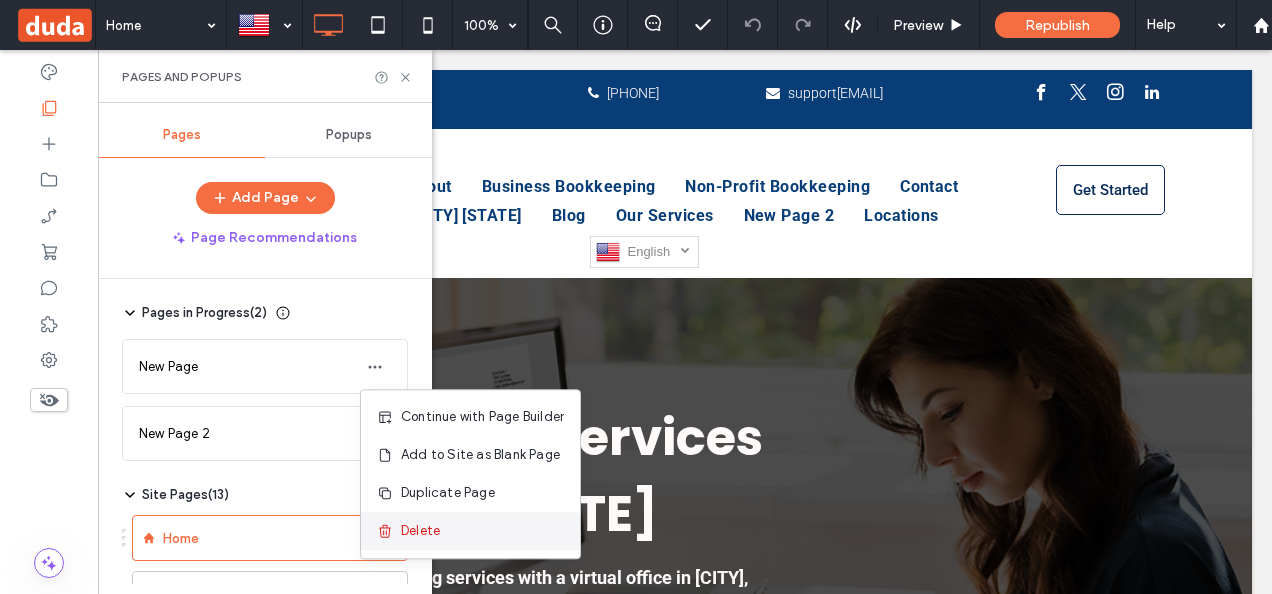 click on "Delete" at bounding box center (420, 531) 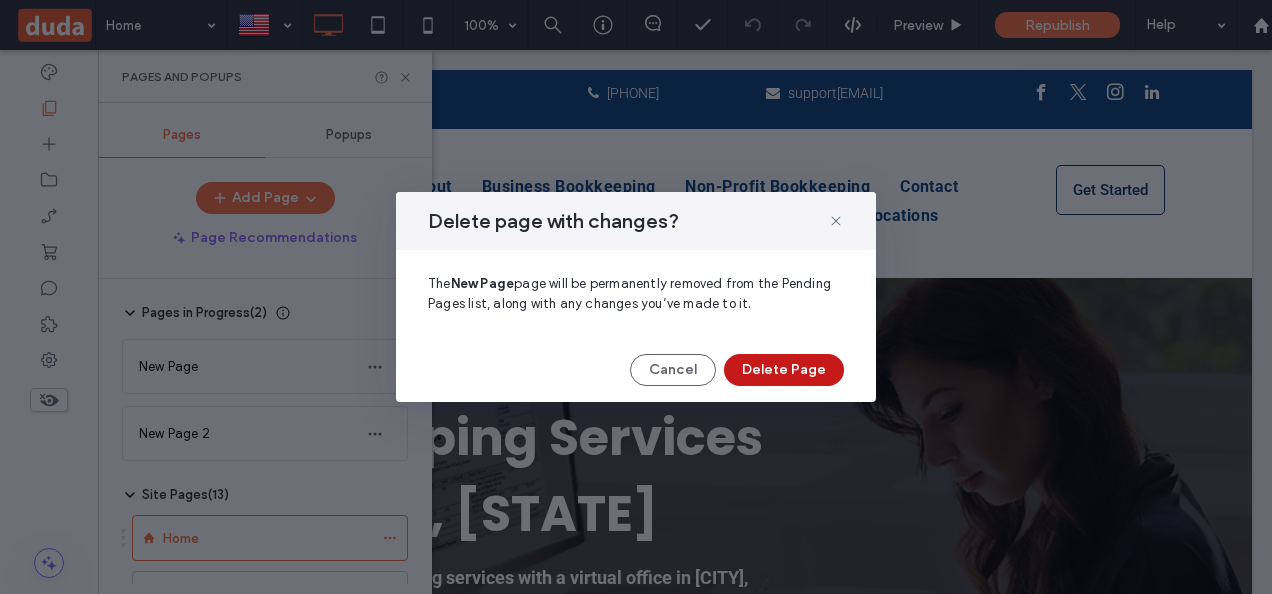 click on "Delete Page" at bounding box center (784, 370) 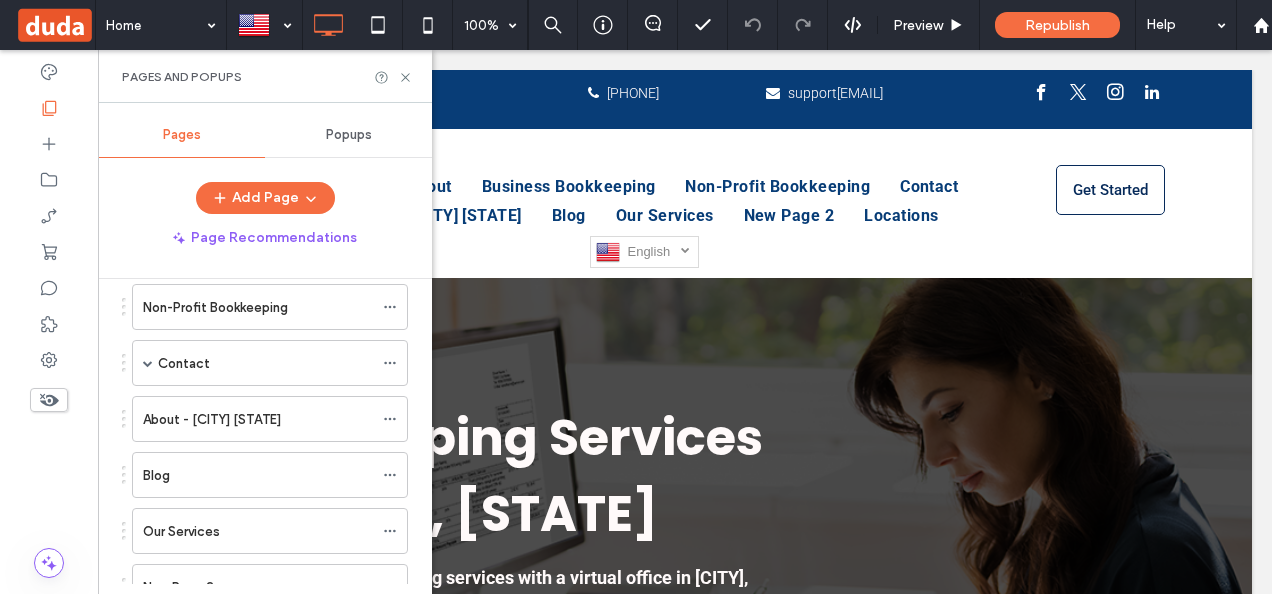 scroll, scrollTop: 510, scrollLeft: 0, axis: vertical 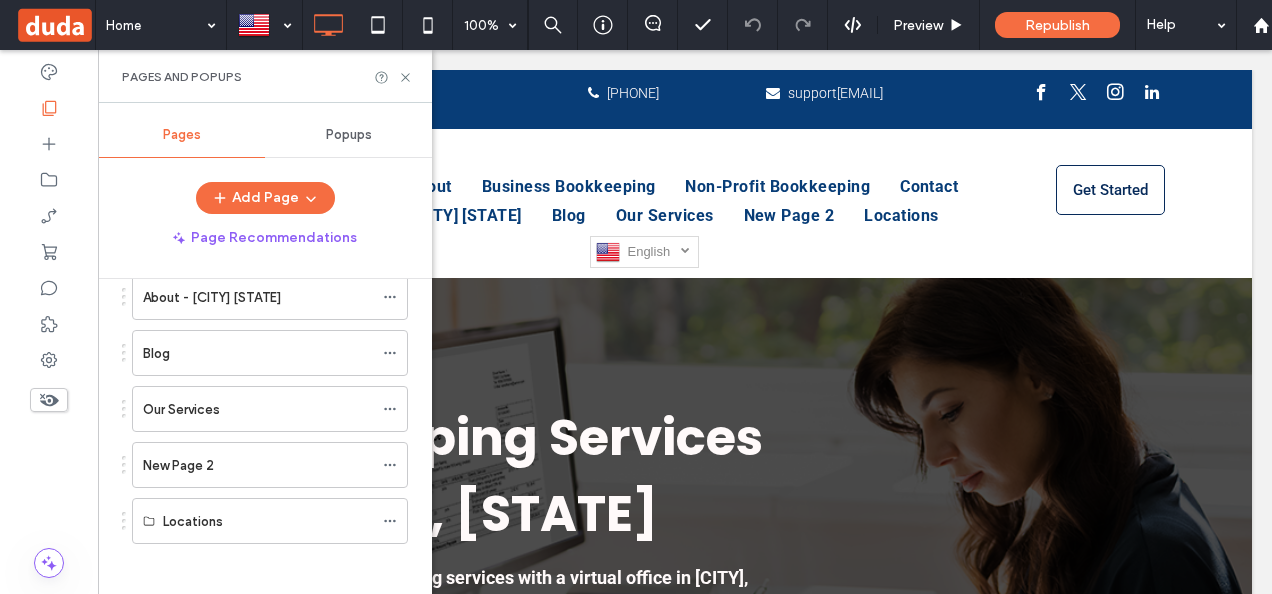 drag, startPoint x: 300, startPoint y: 507, endPoint x: 377, endPoint y: 562, distance: 94.62558 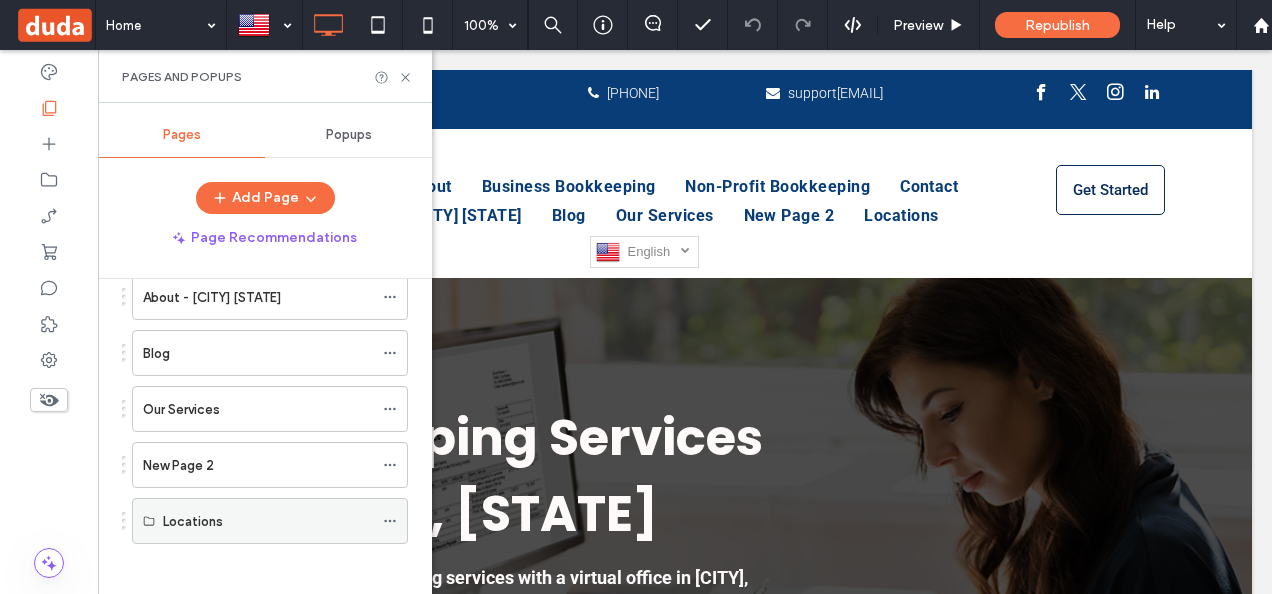click 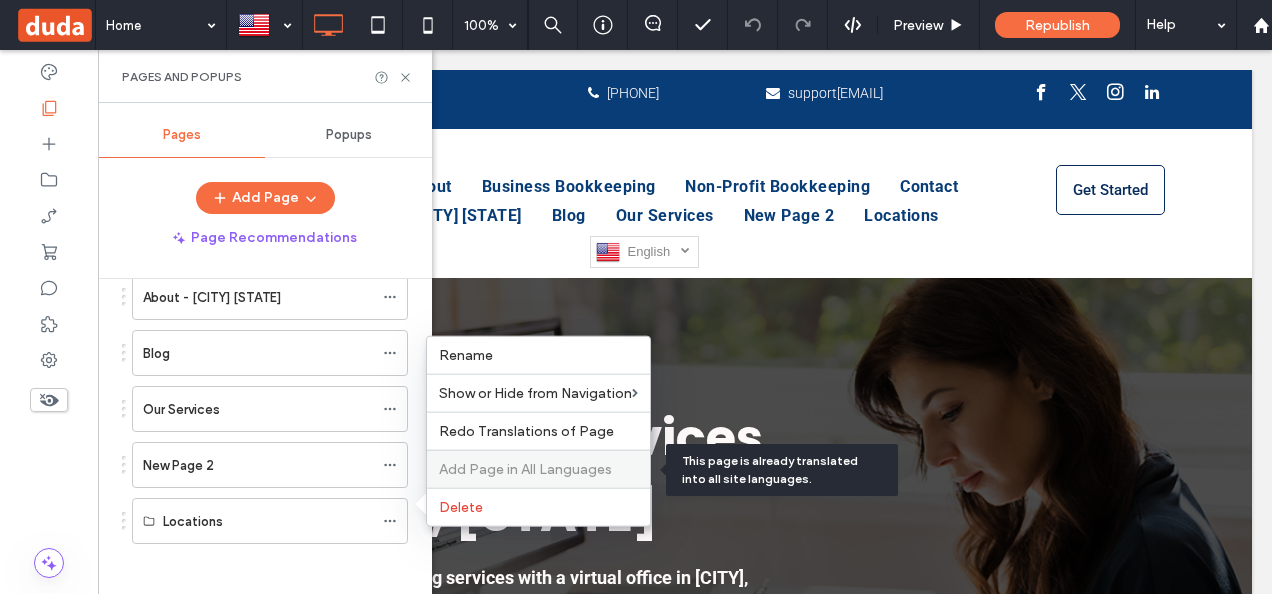 click on "Add Page in All Languages" at bounding box center (525, 469) 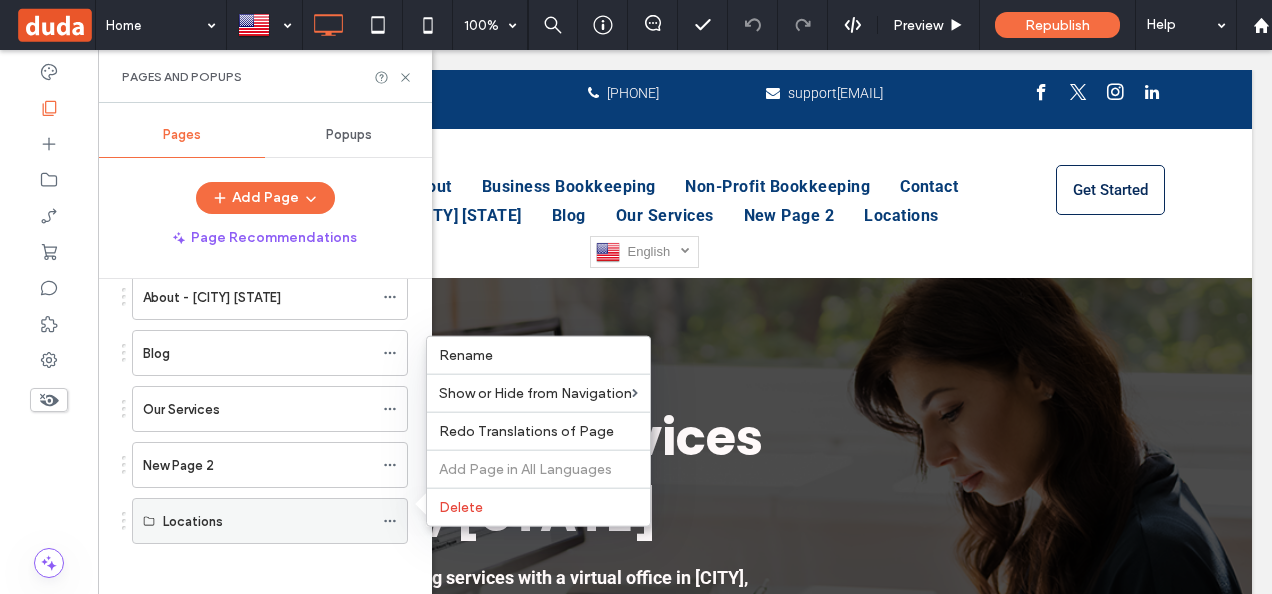 click 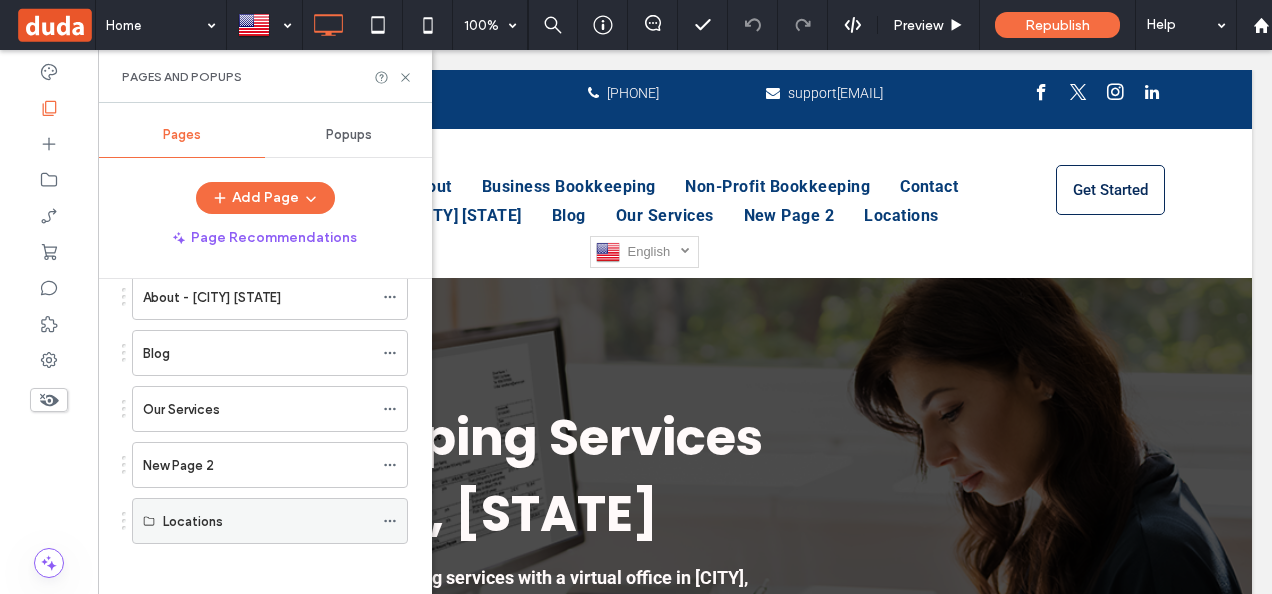 click 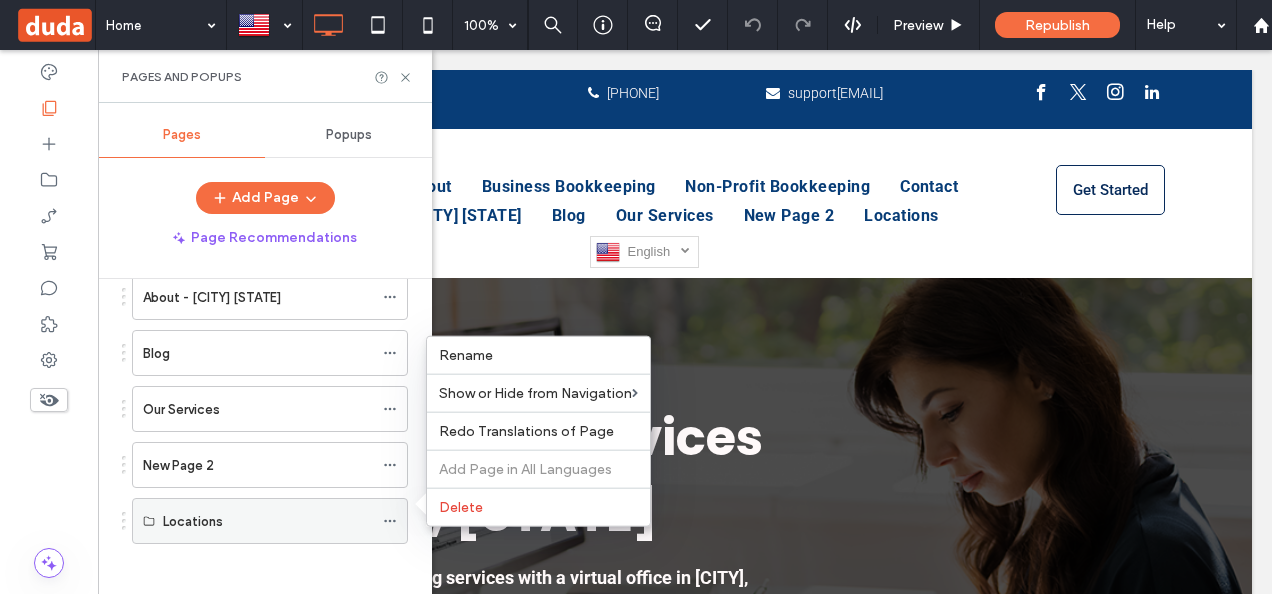 click 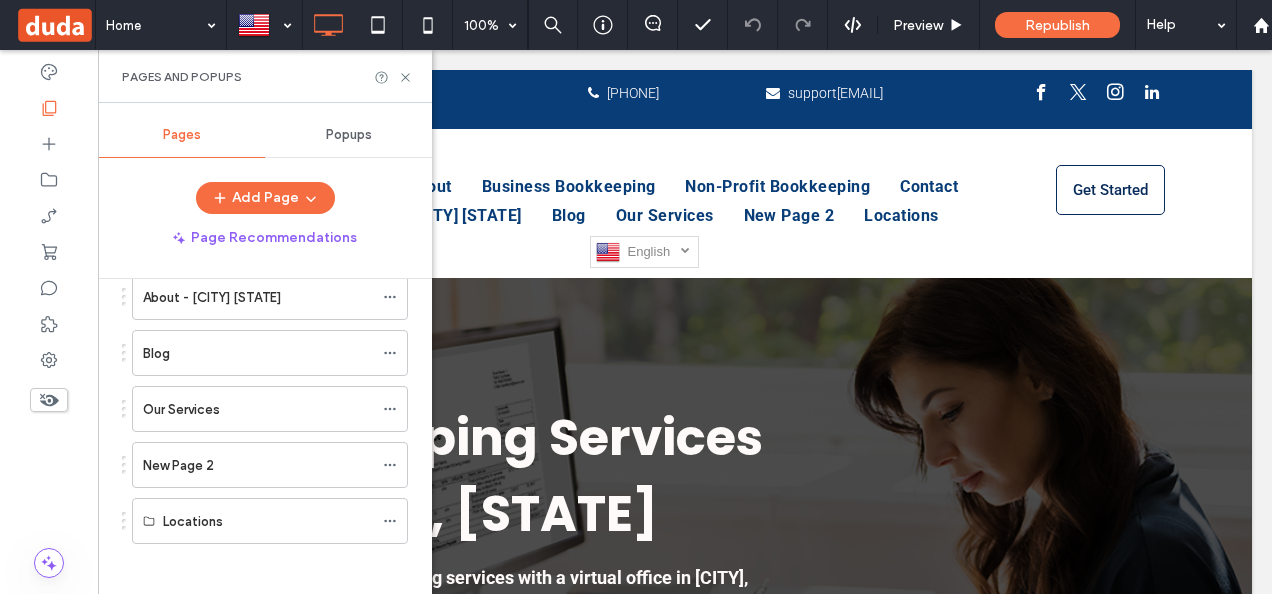 click at bounding box center (124, 521) 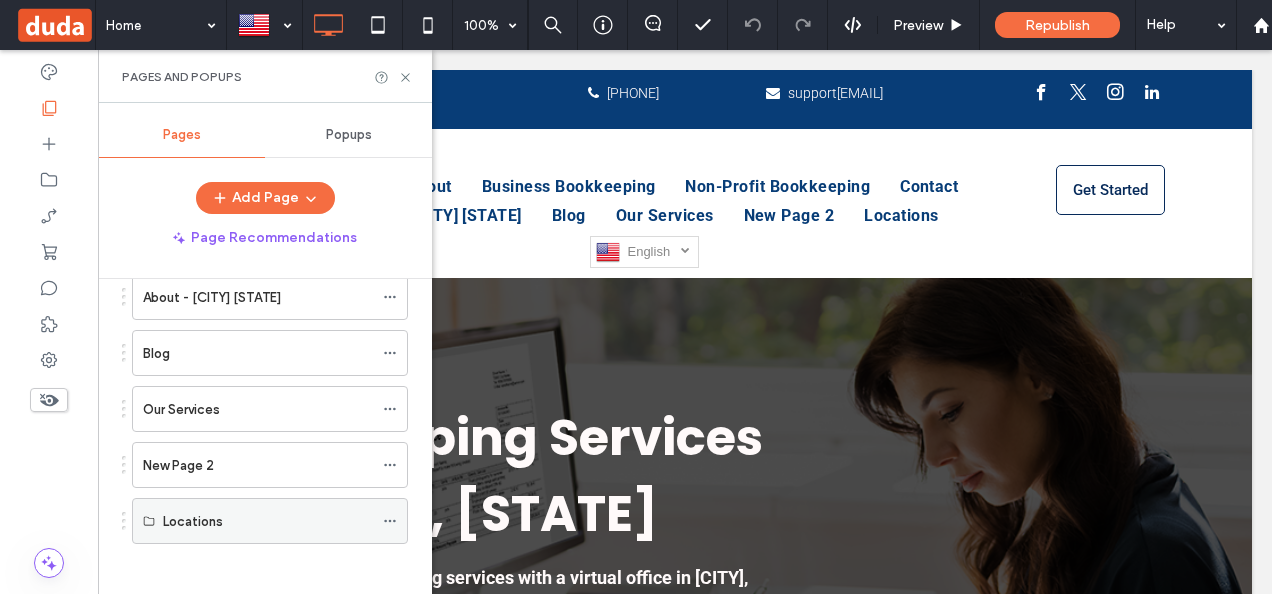 click 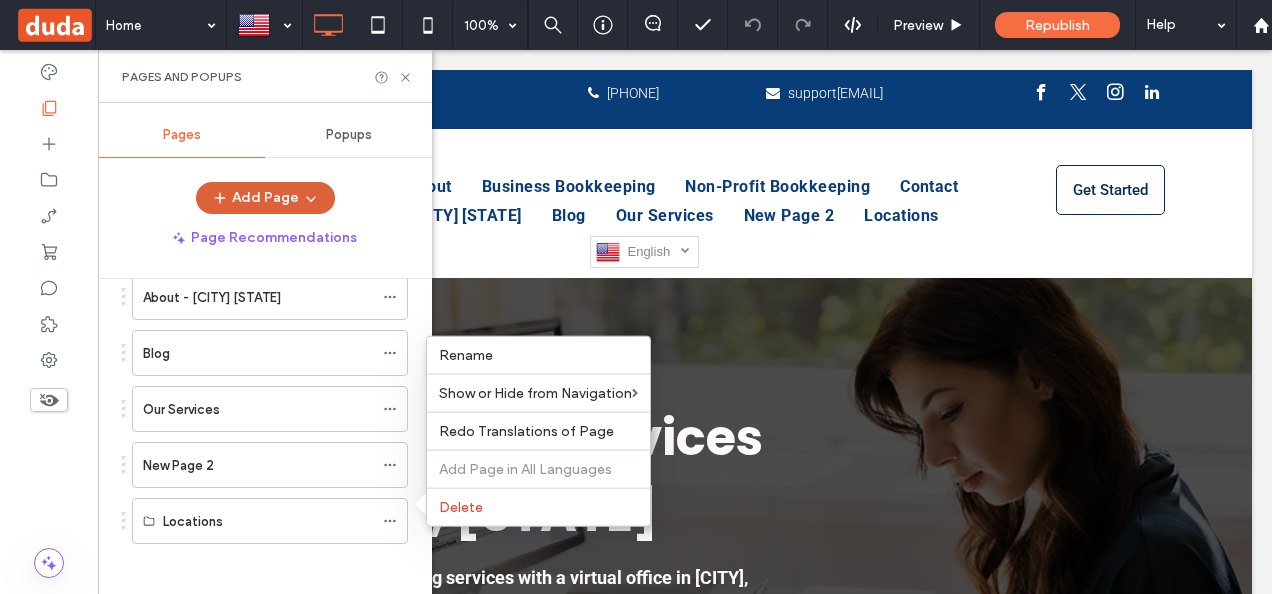 click on "Add Page" at bounding box center [265, 198] 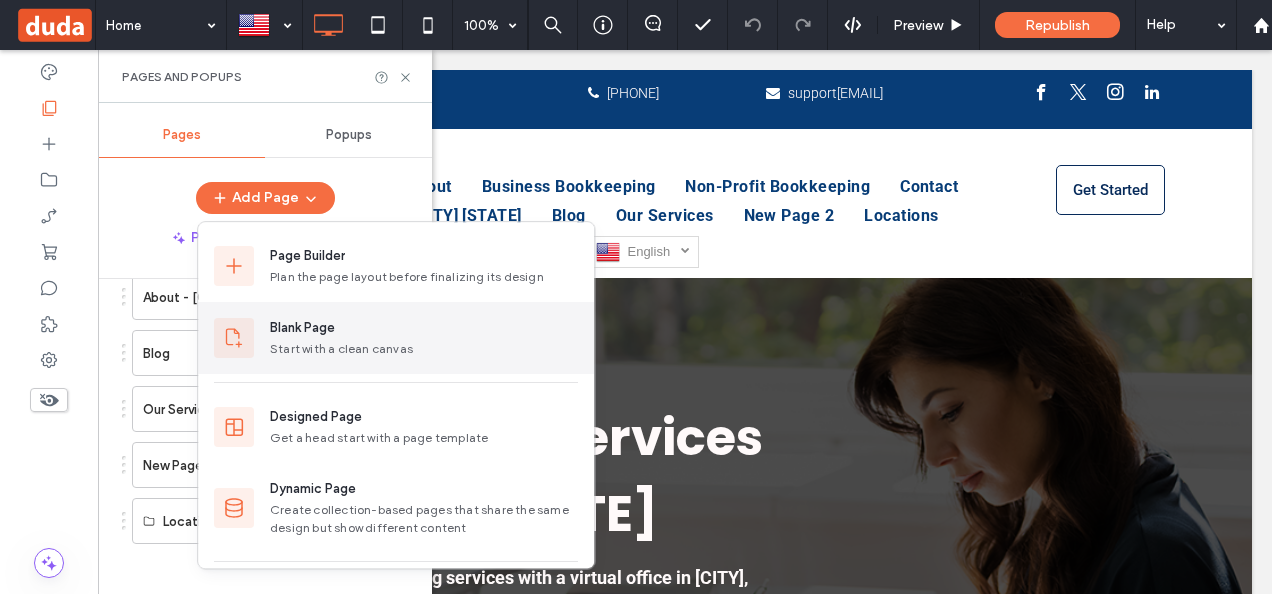 click on "Start with a clean canvas" at bounding box center [424, 349] 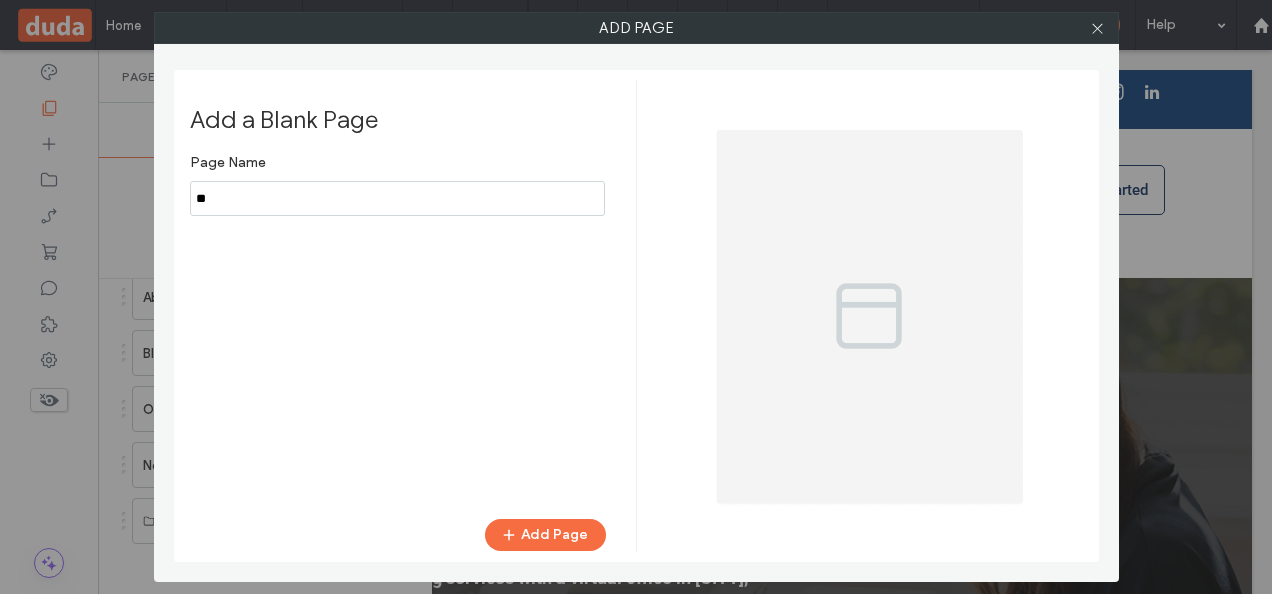 type on "*" 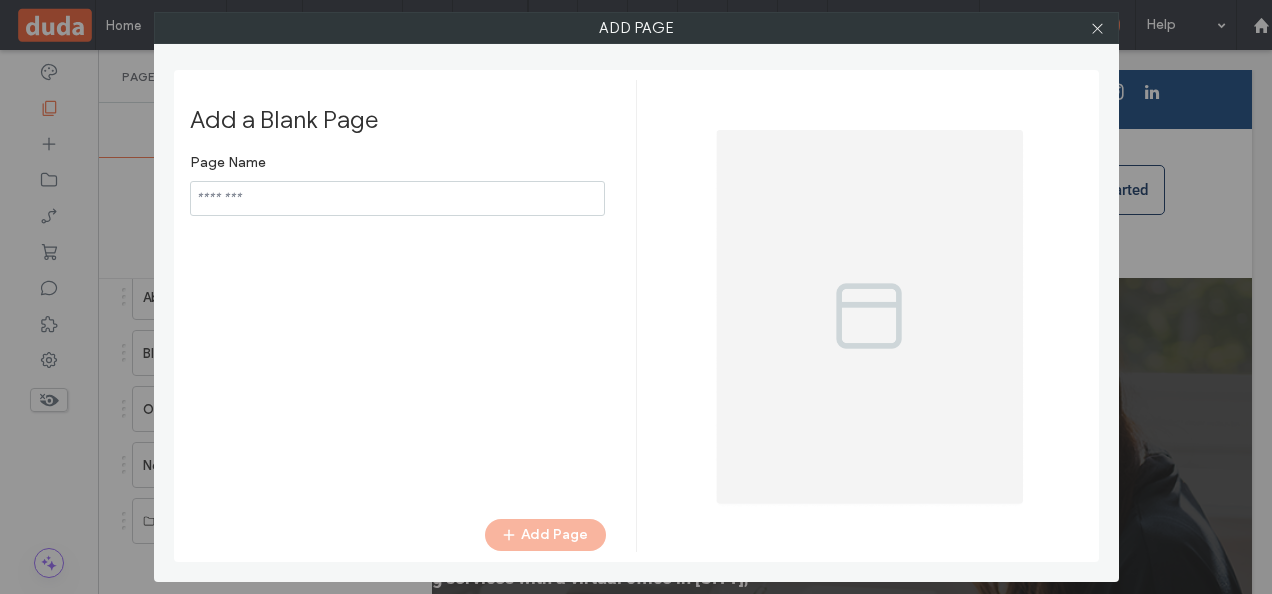 type on "*" 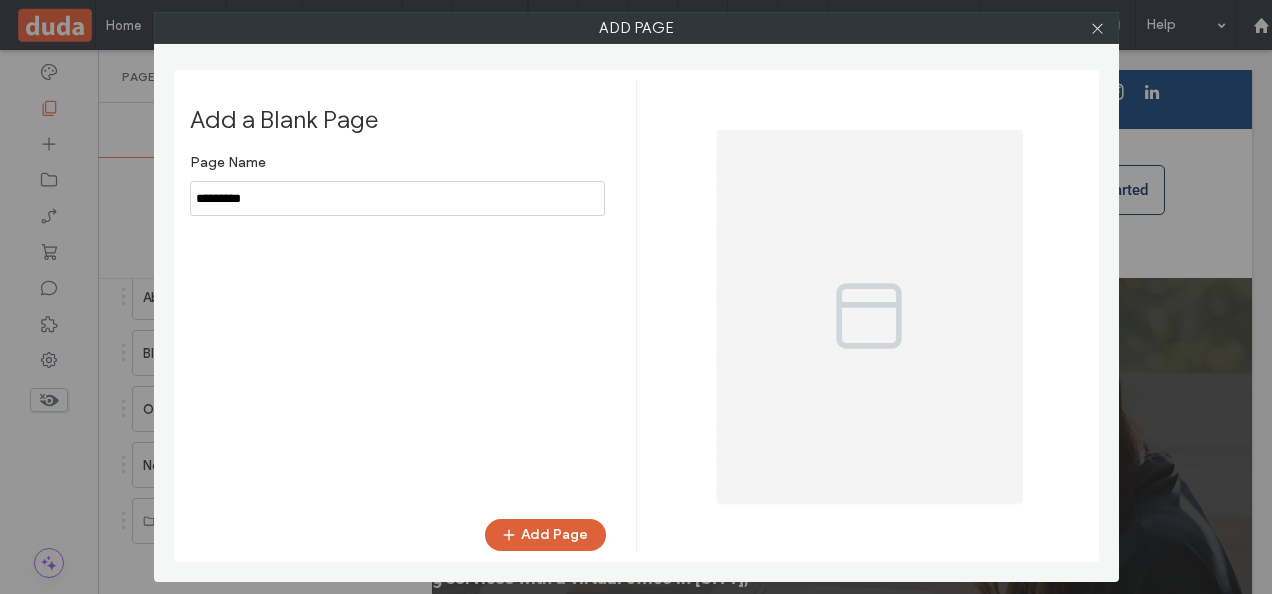 type on "*********" 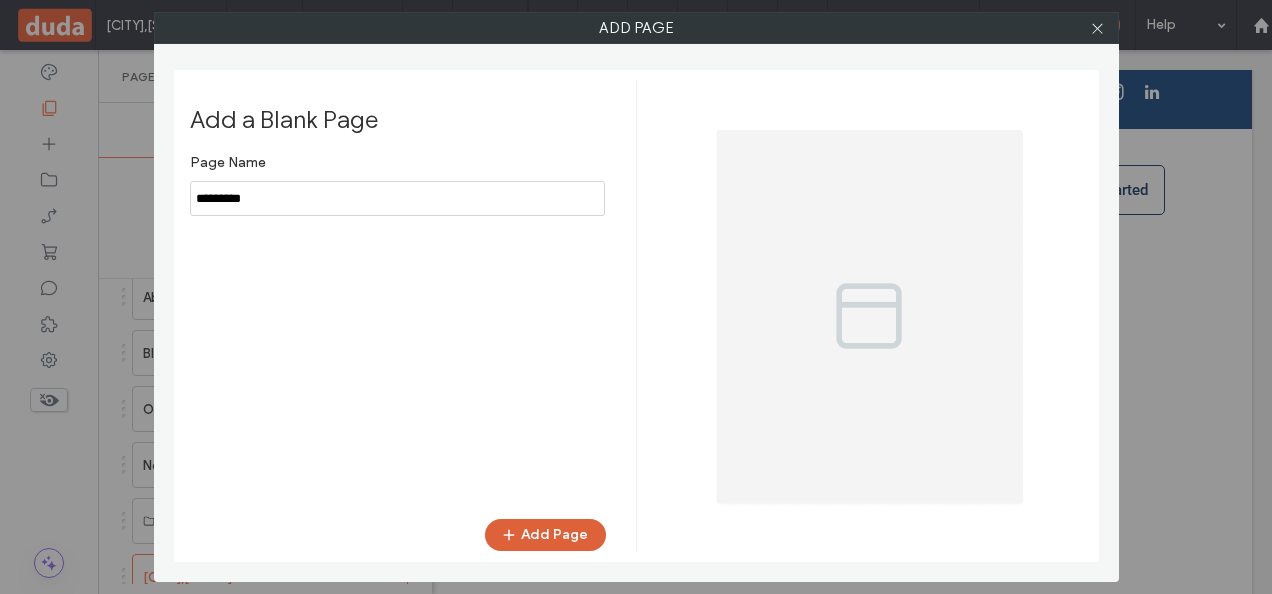 scroll, scrollTop: 0, scrollLeft: 0, axis: both 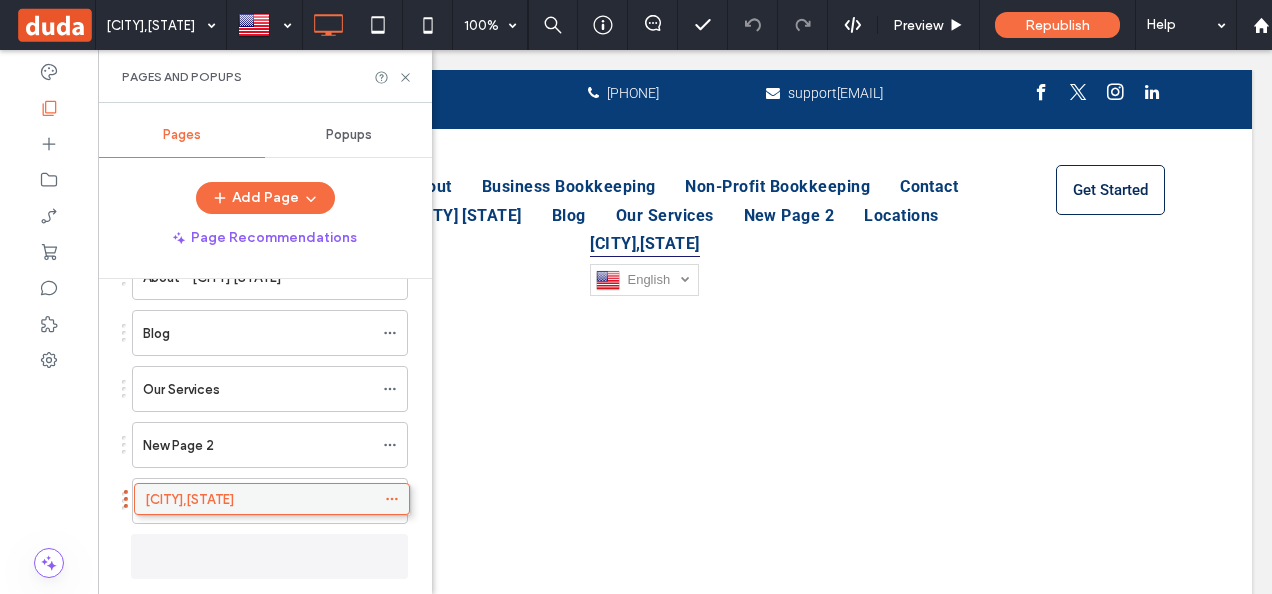 drag, startPoint x: 282, startPoint y: 567, endPoint x: 284, endPoint y: 506, distance: 61.03278 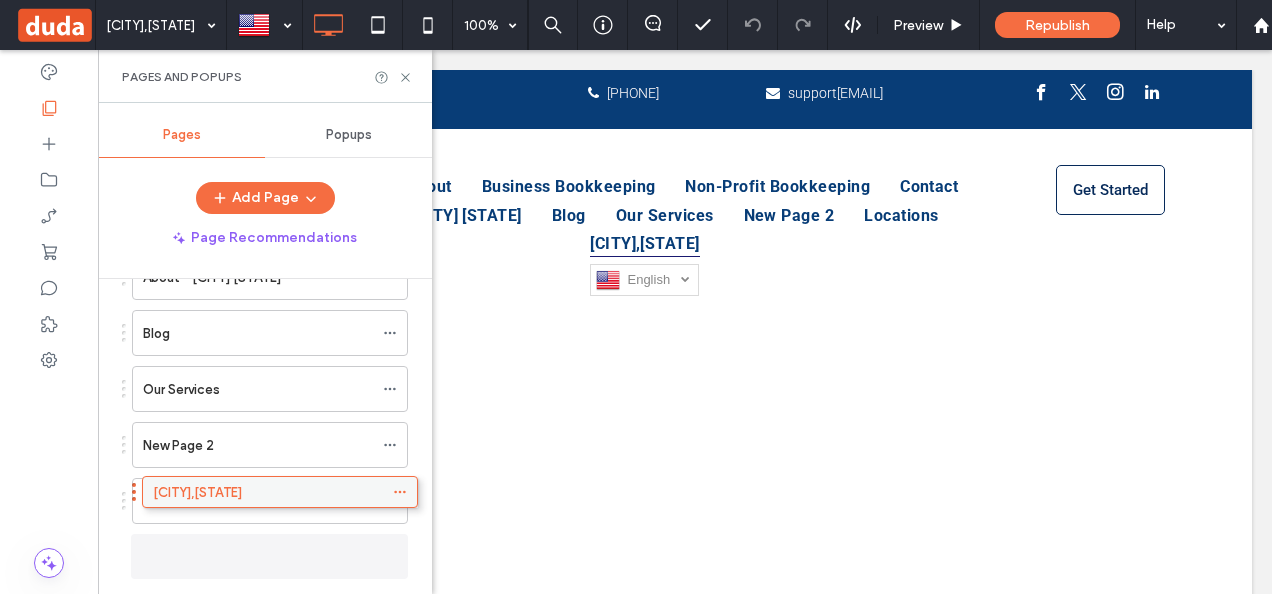 drag, startPoint x: 324, startPoint y: 552, endPoint x: 334, endPoint y: 504, distance: 49.0306 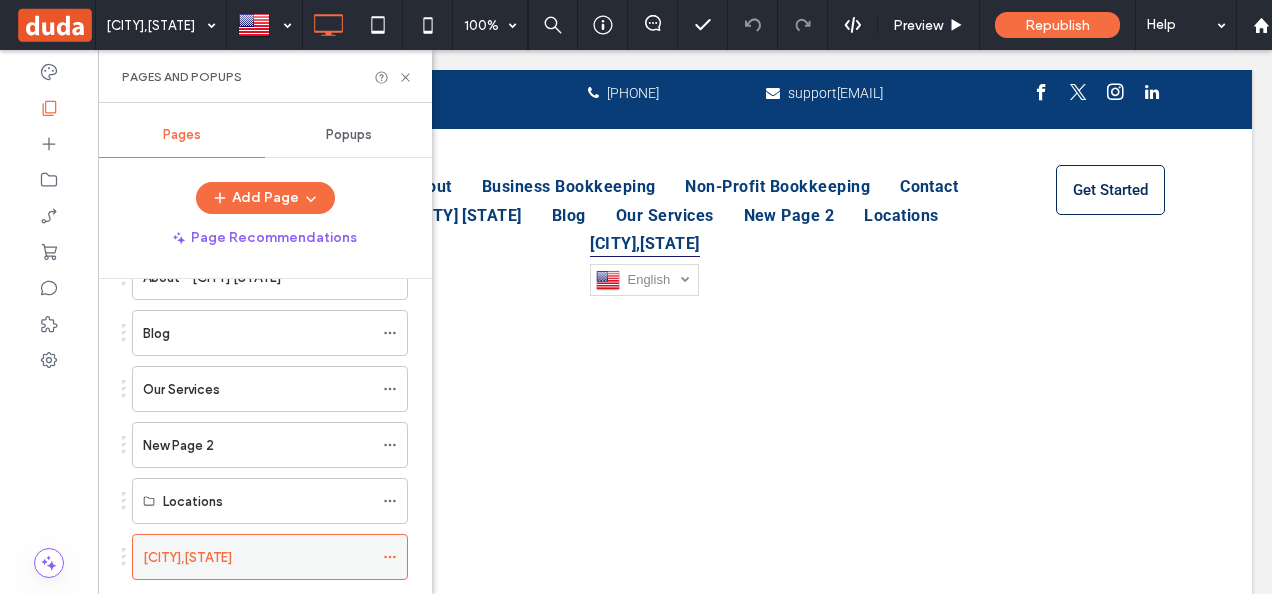 click 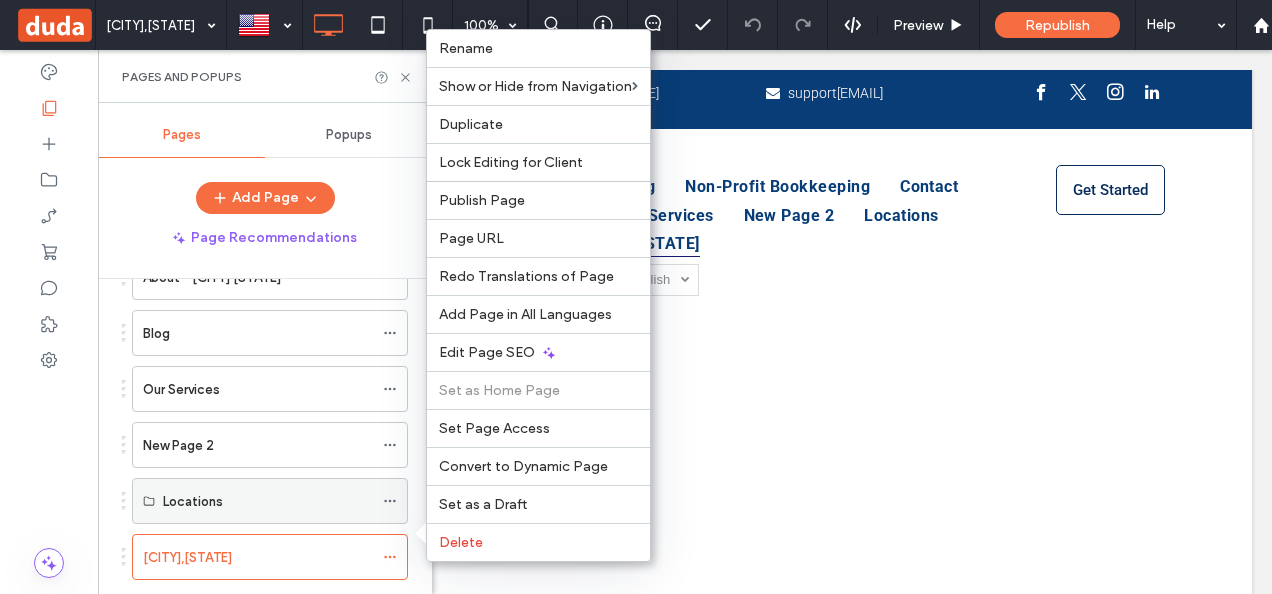 click on "Locations" at bounding box center (268, 501) 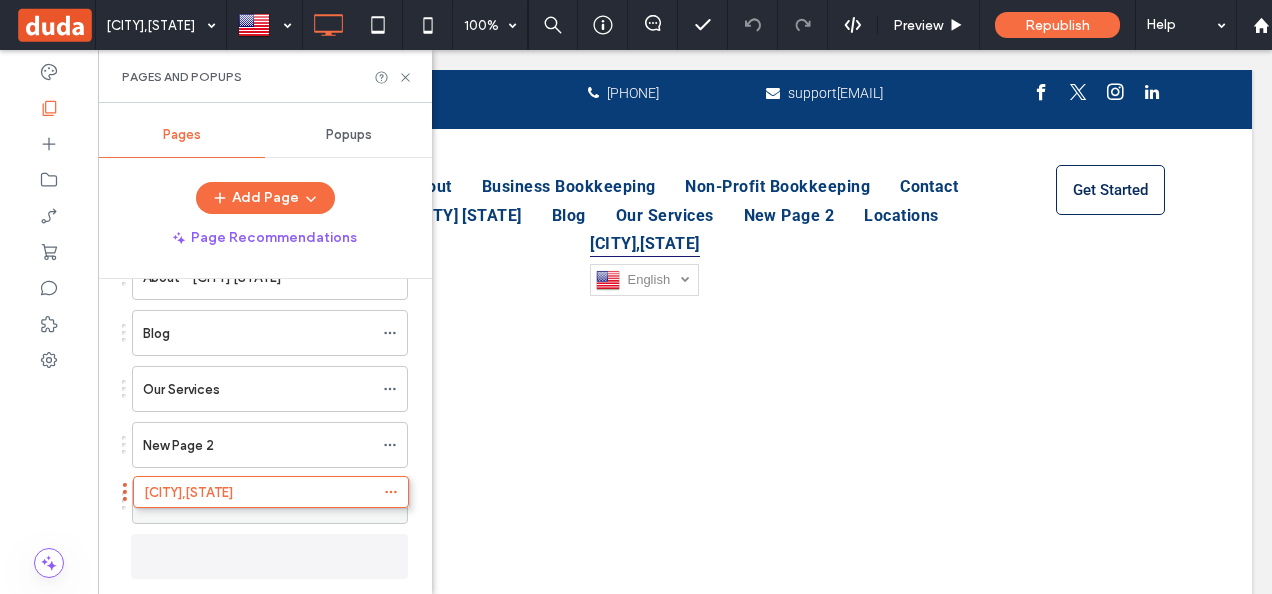 drag, startPoint x: 330, startPoint y: 551, endPoint x: 330, endPoint y: 500, distance: 51 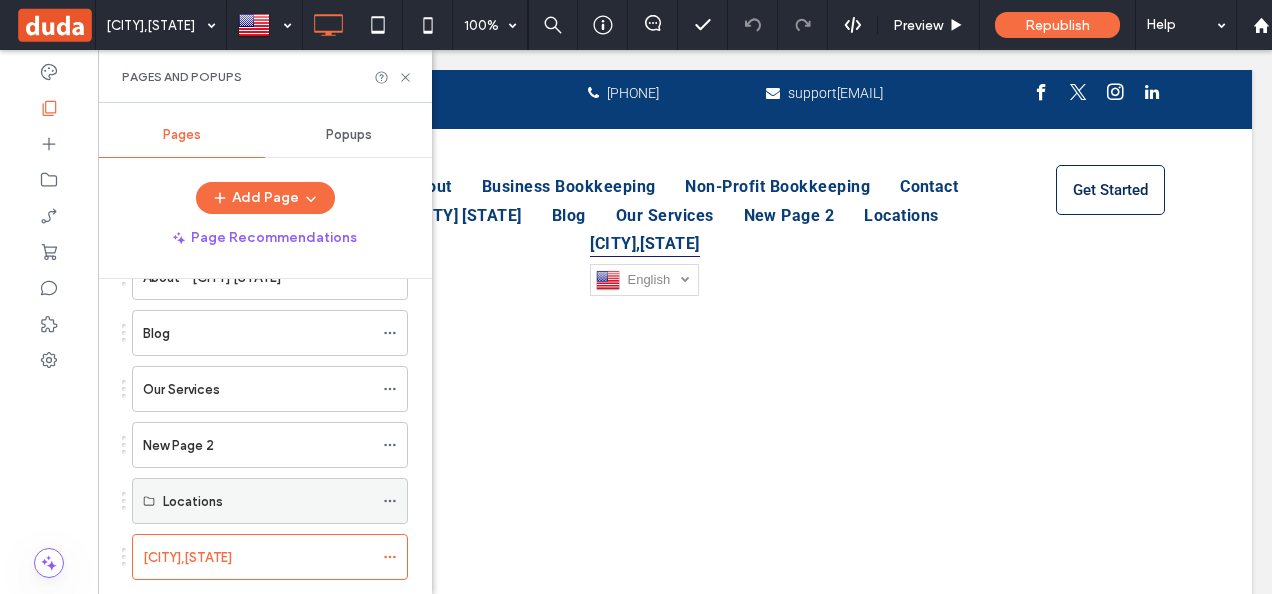 click 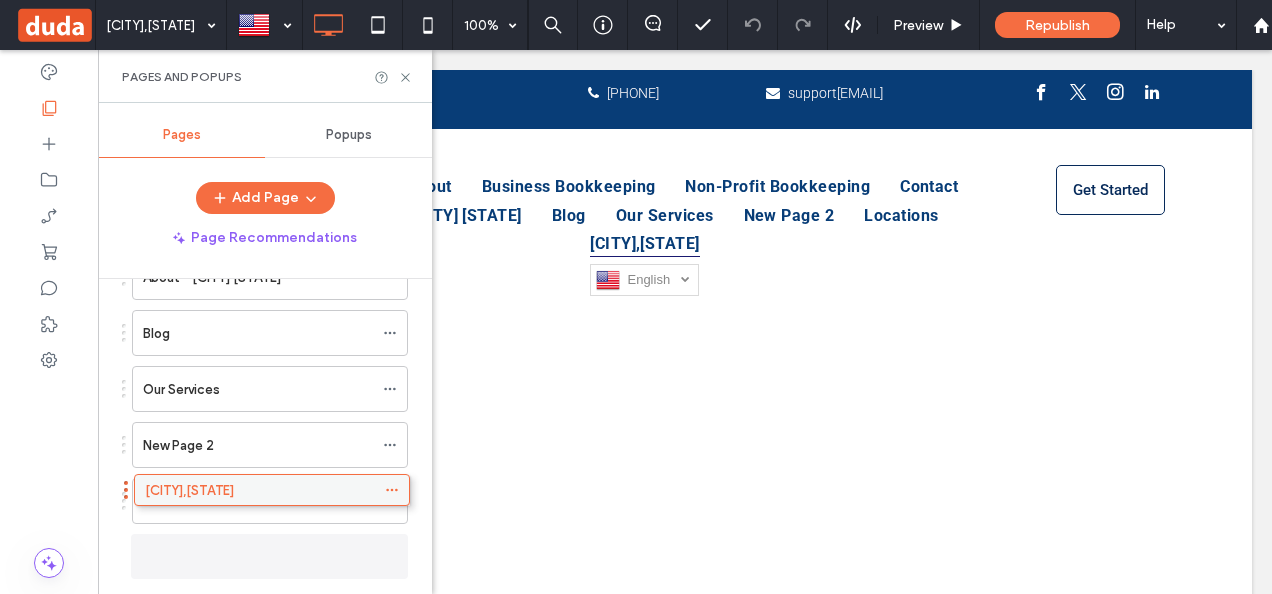 drag, startPoint x: 328, startPoint y: 548, endPoint x: 330, endPoint y: 498, distance: 50.039986 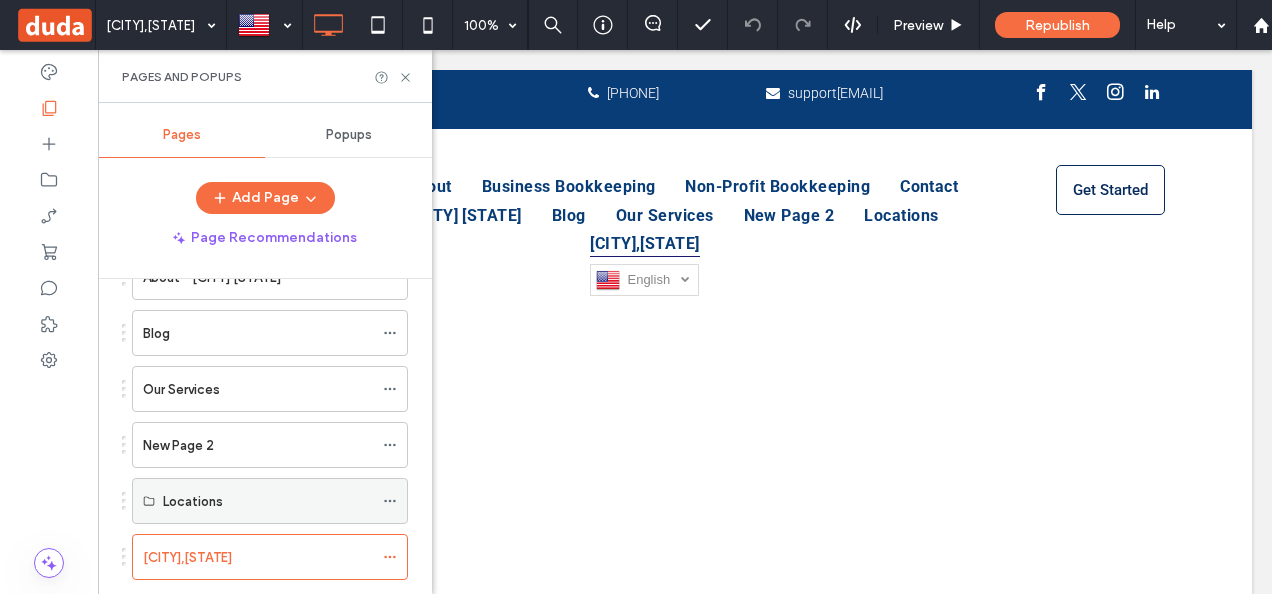 click 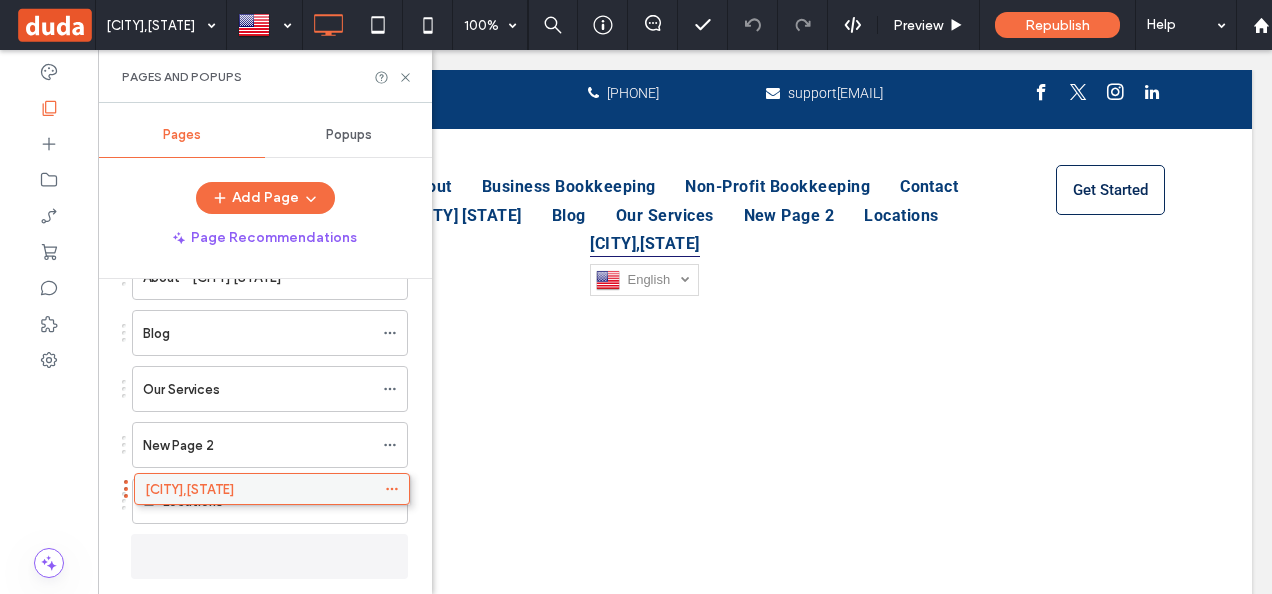 drag, startPoint x: 352, startPoint y: 552, endPoint x: 354, endPoint y: 501, distance: 51.0392 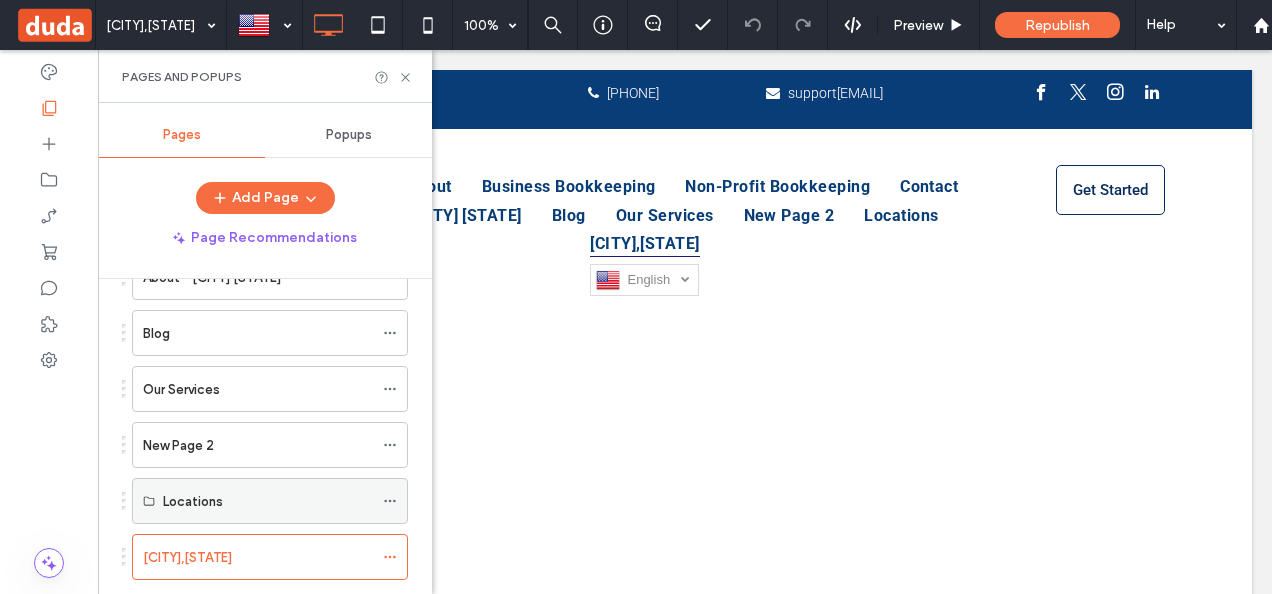 drag, startPoint x: 339, startPoint y: 540, endPoint x: 286, endPoint y: 492, distance: 71.50524 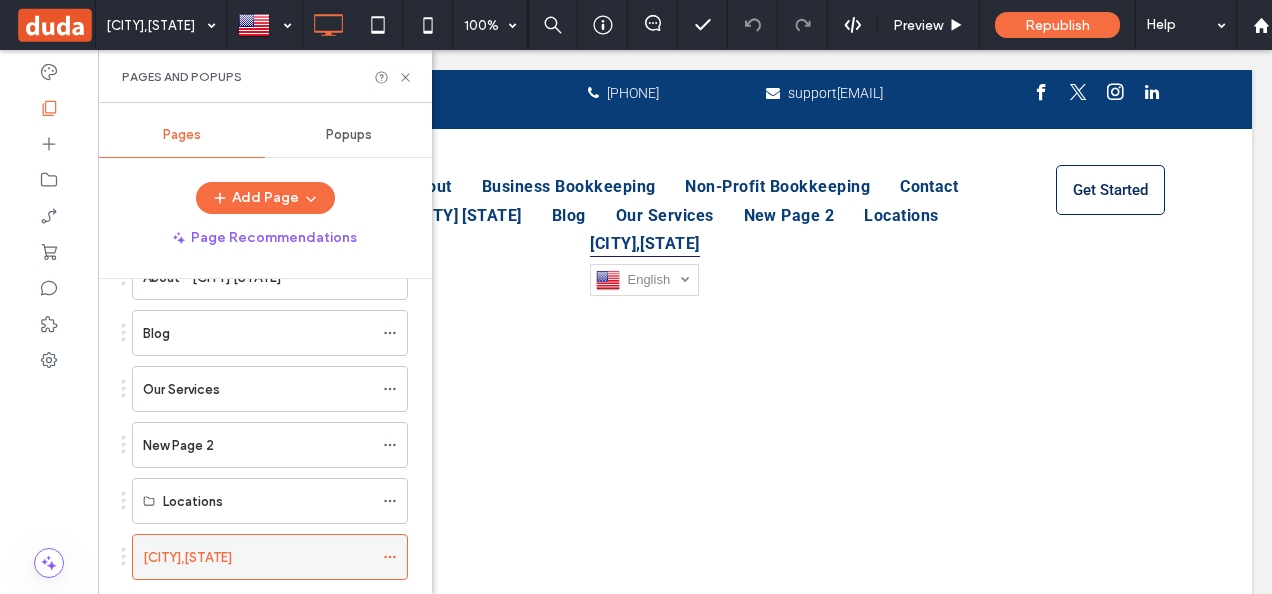 click on "Durham,NH" at bounding box center [258, 557] 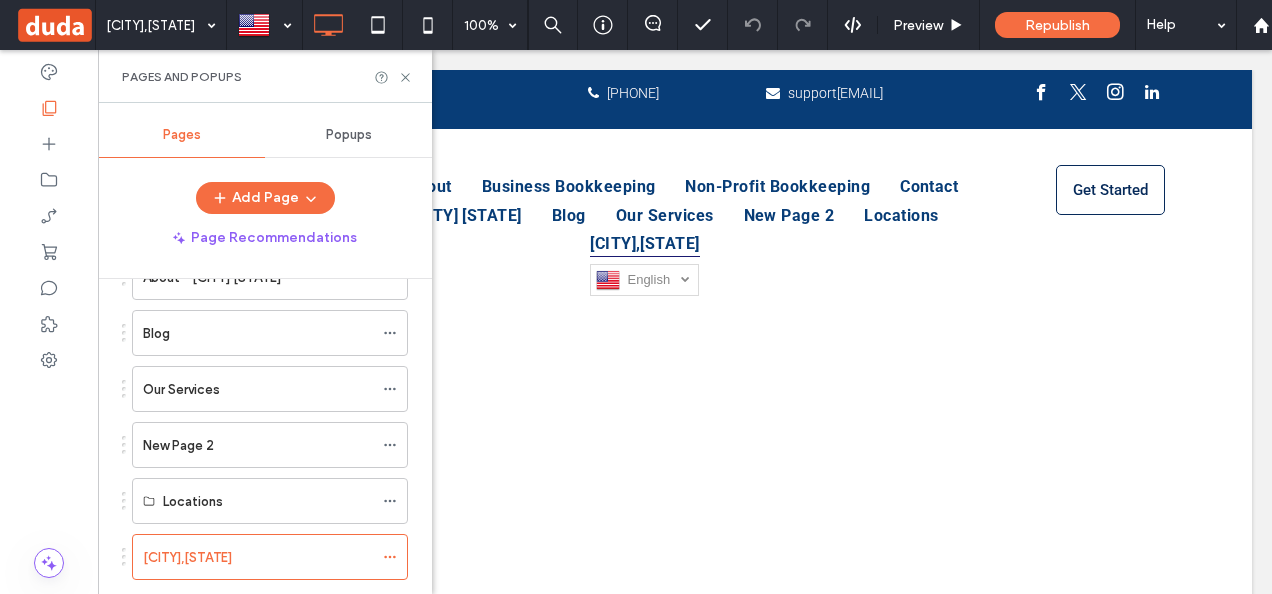 drag, startPoint x: 289, startPoint y: 535, endPoint x: 283, endPoint y: 484, distance: 51.351727 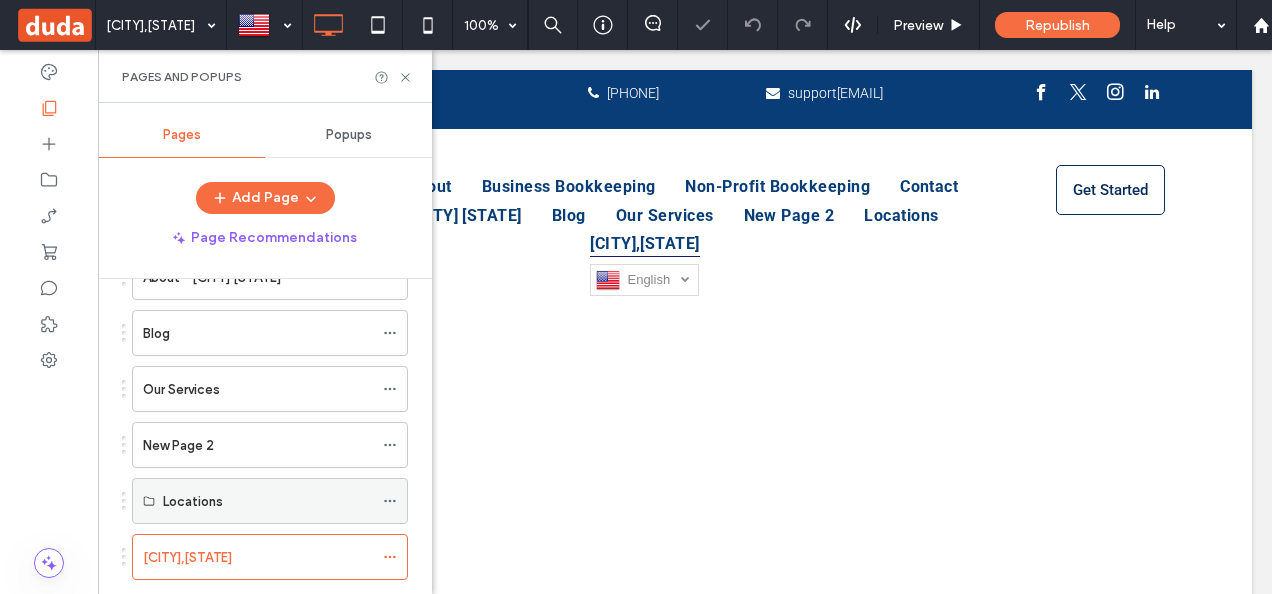 scroll, scrollTop: 0, scrollLeft: 0, axis: both 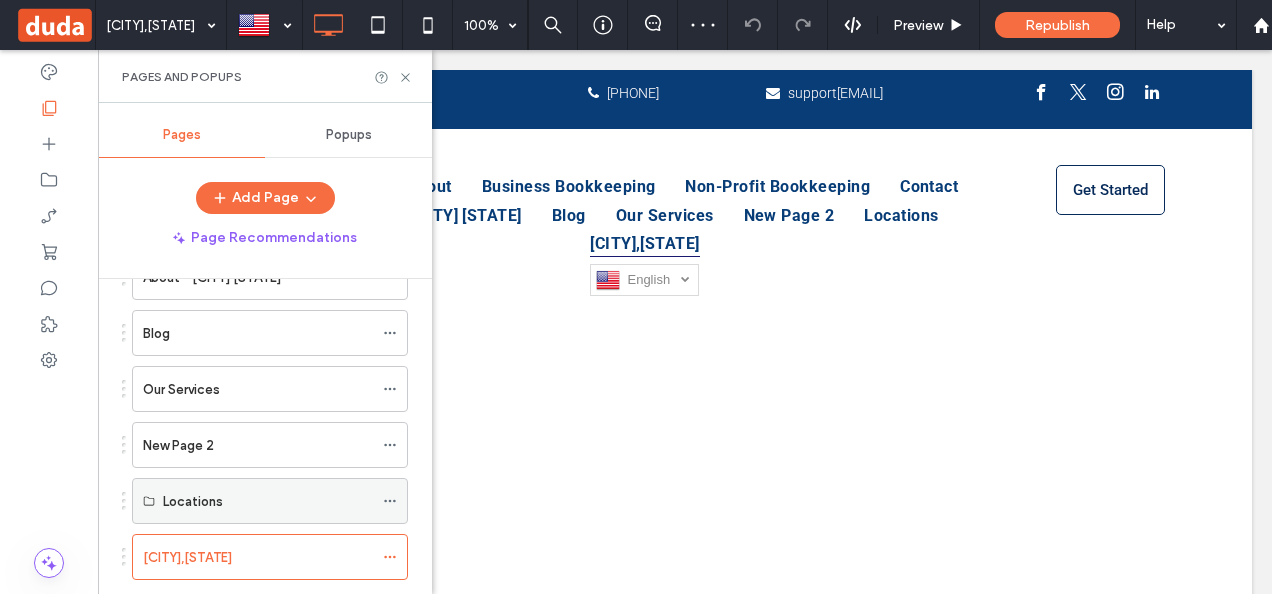 drag, startPoint x: 289, startPoint y: 575, endPoint x: 285, endPoint y: 496, distance: 79.101204 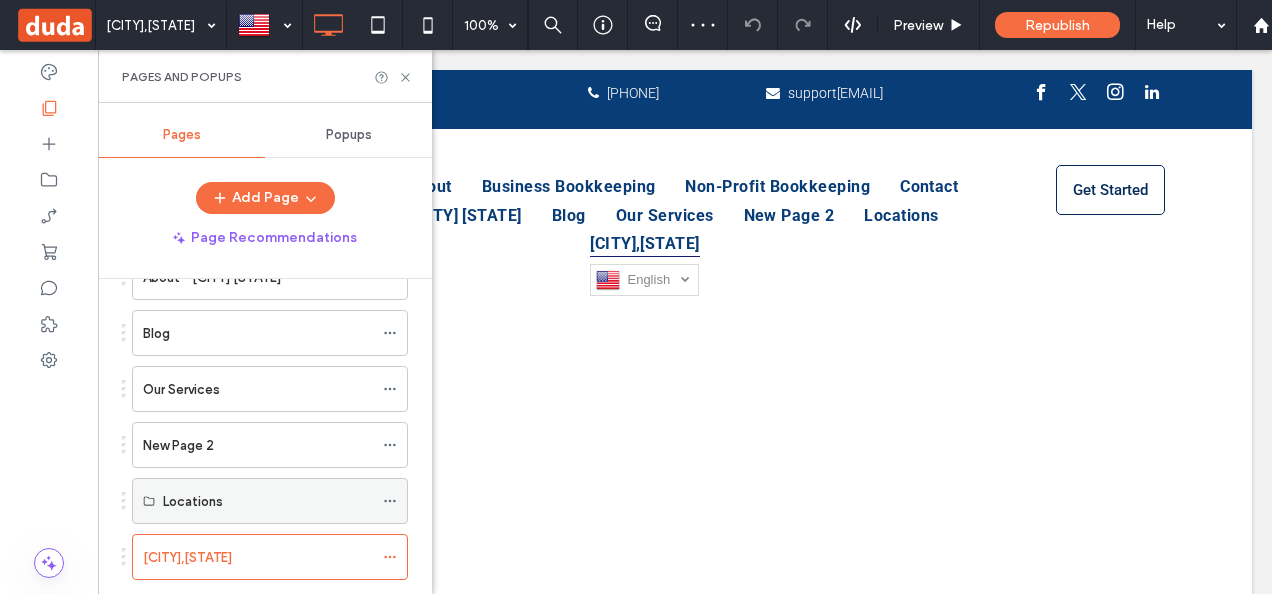 click on "Home About QuickBooks ProAdvisor Business Bookkeeping Non-Profit Bookkeeping Contact Bookkeeping Service for Portsmouth, NH Businesses Bookkeeping Service for Dover, NH Businesses About - Barrington NH Blog Our Services New Page 2 Locations Durham,NH" at bounding box center (257, 256) 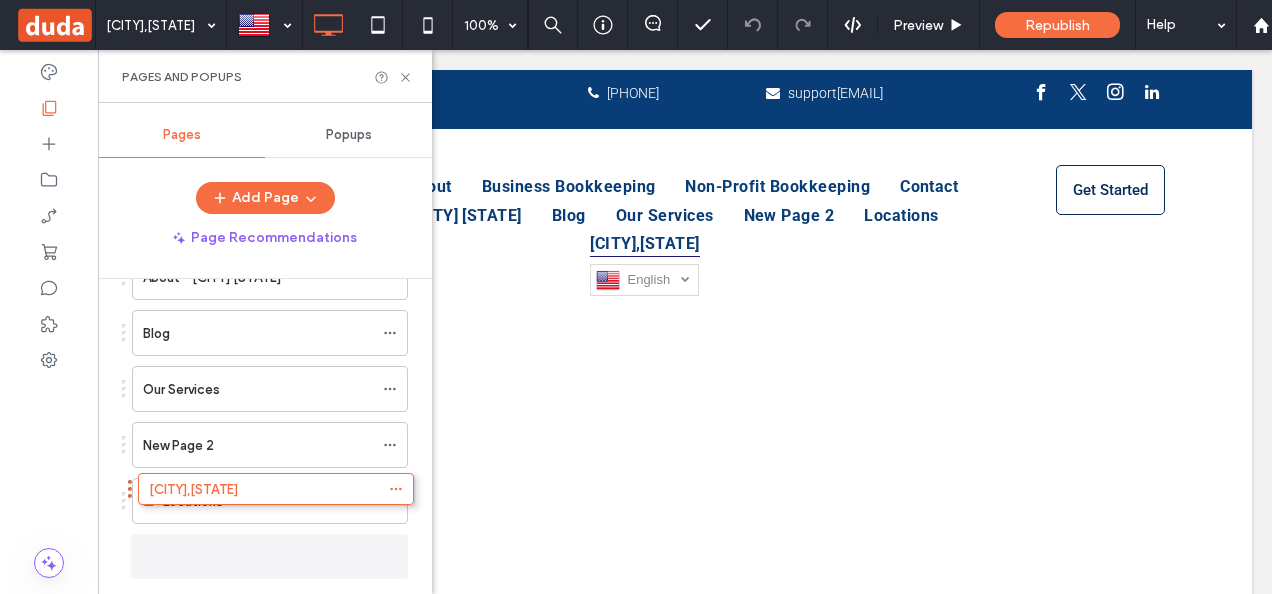 drag, startPoint x: 285, startPoint y: 496, endPoint x: 312, endPoint y: 509, distance: 29.966648 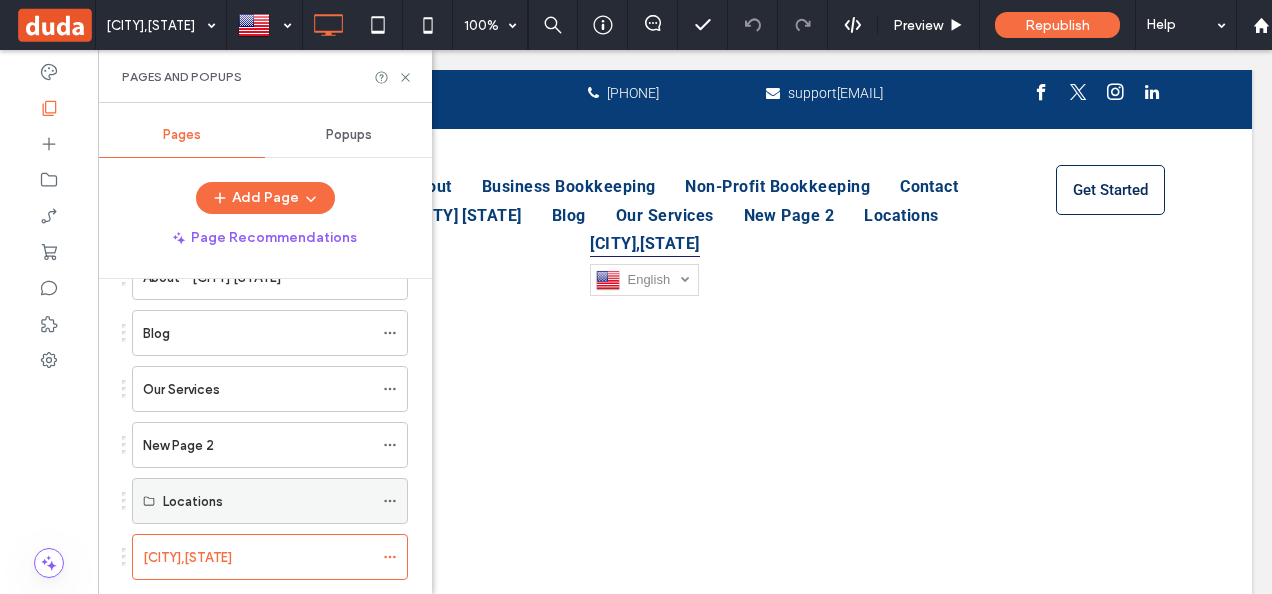 click on "Locations" at bounding box center [268, 501] 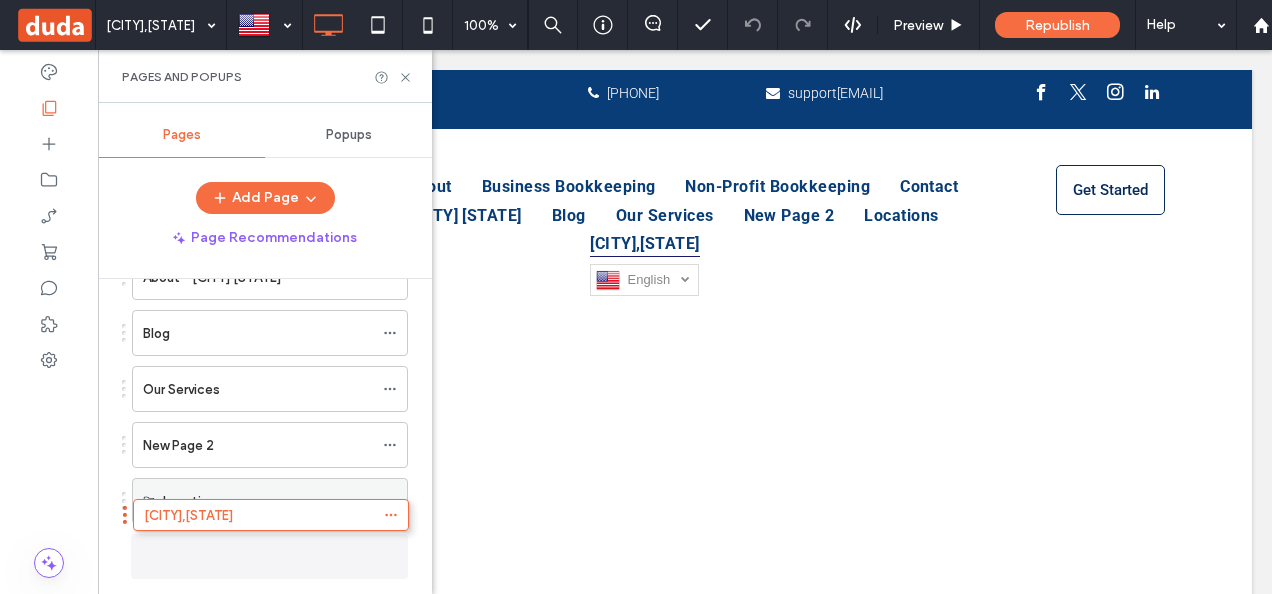 drag, startPoint x: 316, startPoint y: 538, endPoint x: 317, endPoint y: 512, distance: 26.019224 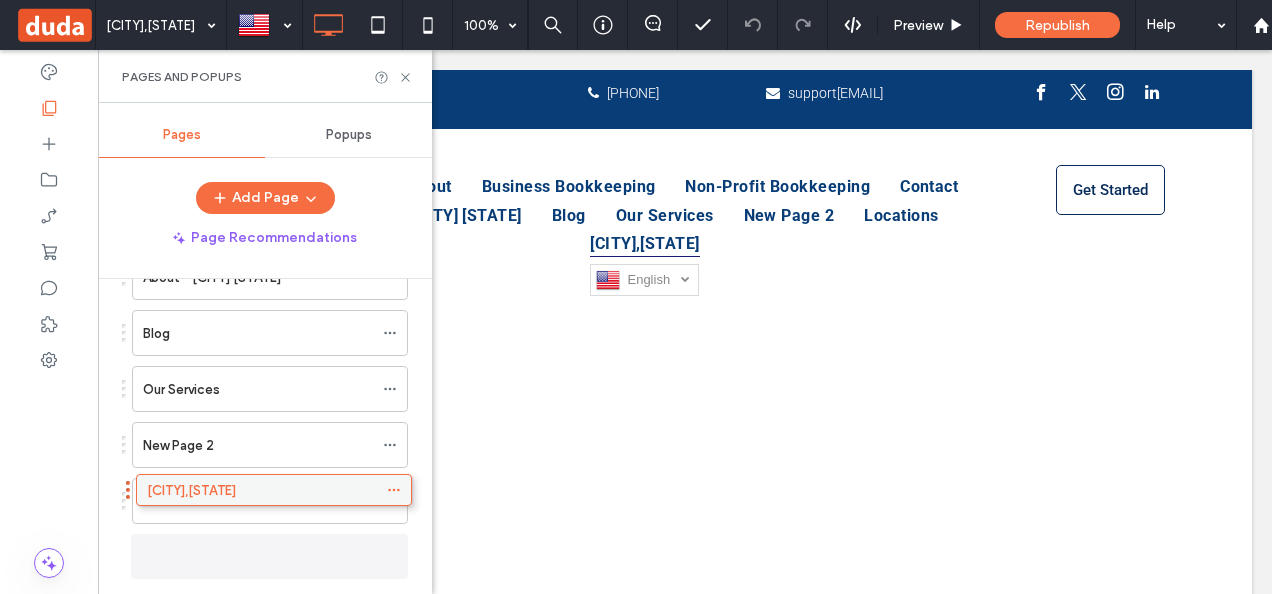 drag, startPoint x: 326, startPoint y: 536, endPoint x: 330, endPoint y: 486, distance: 50.159744 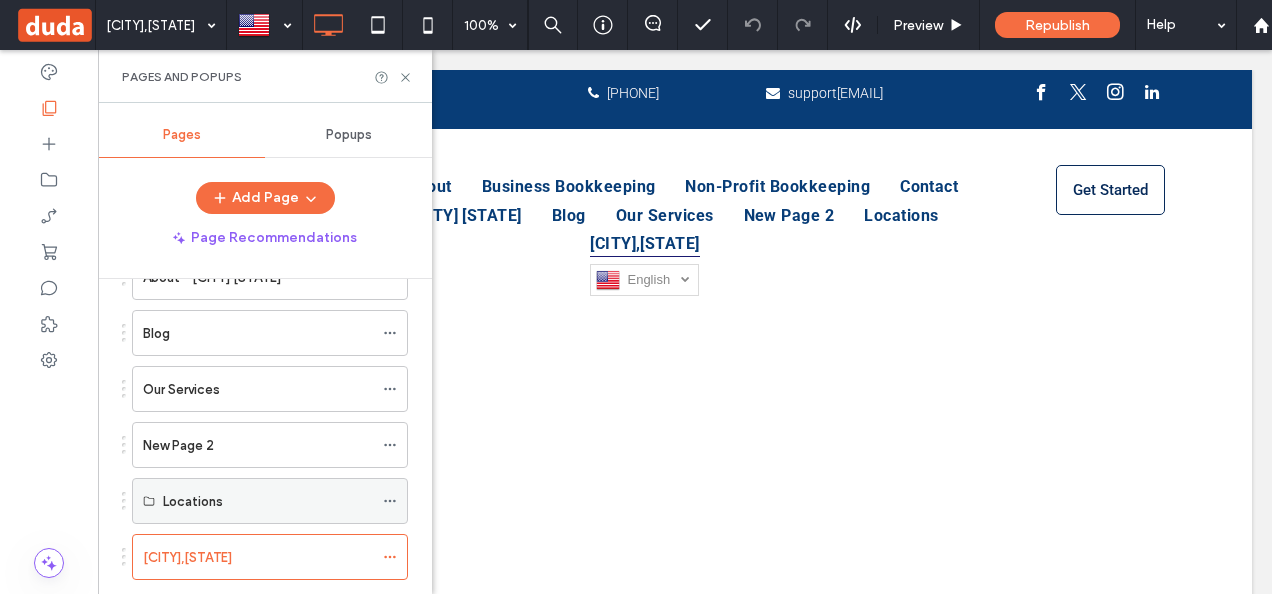 click 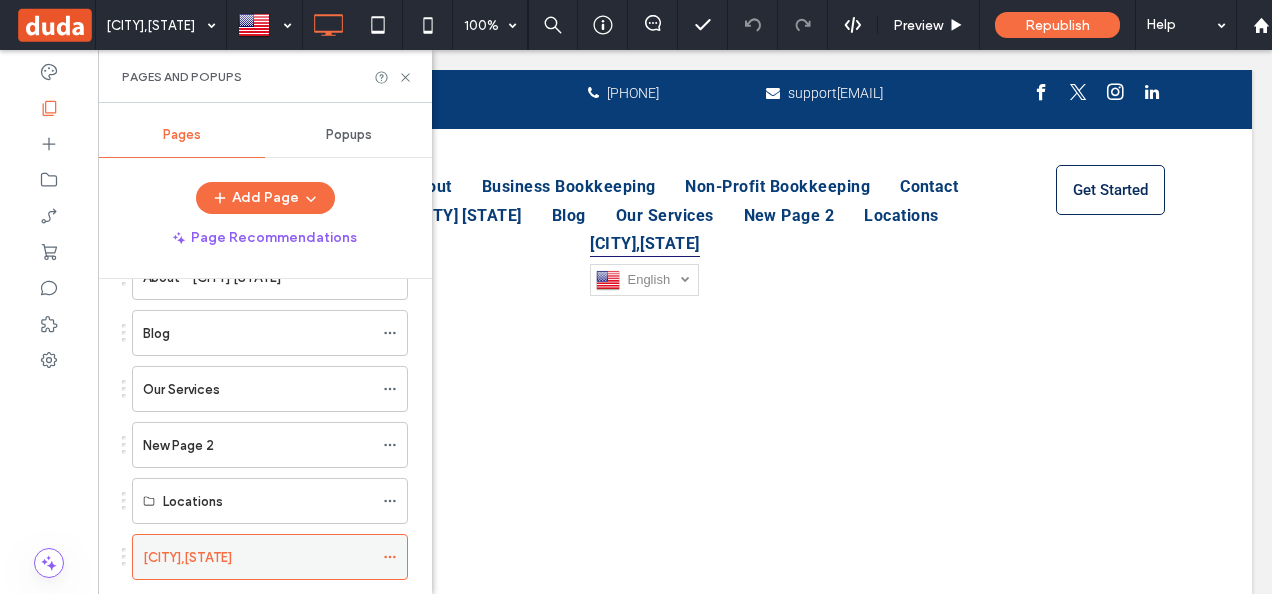 click on "Durham,NH" at bounding box center [258, 557] 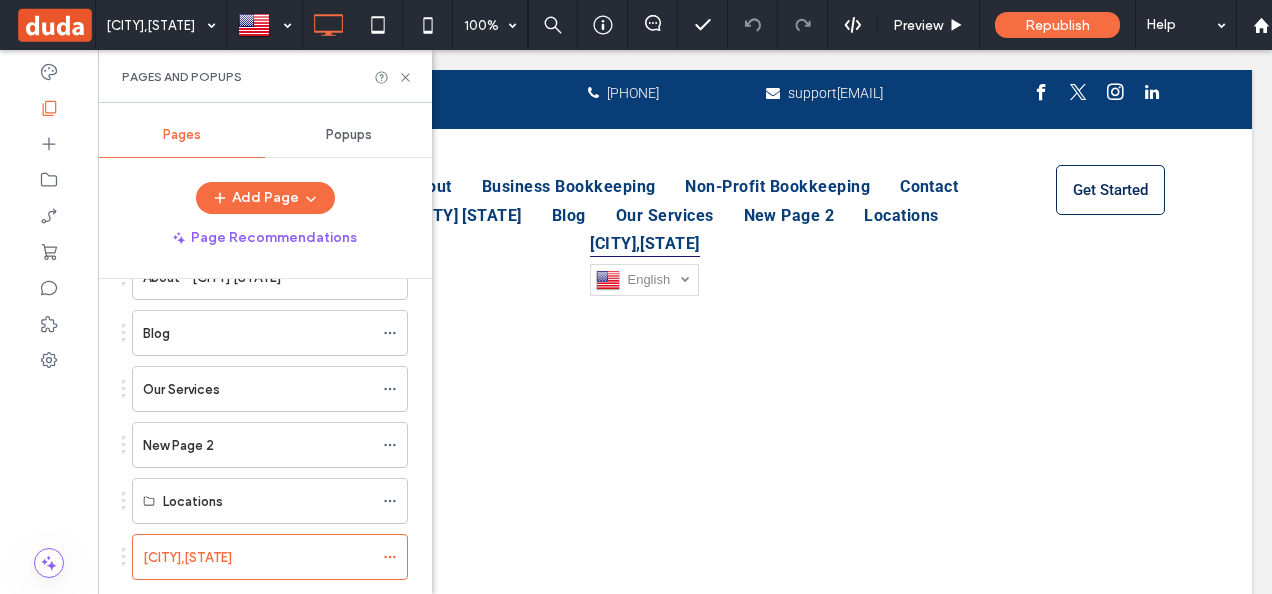 drag, startPoint x: 340, startPoint y: 532, endPoint x: 338, endPoint y: 494, distance: 38.052597 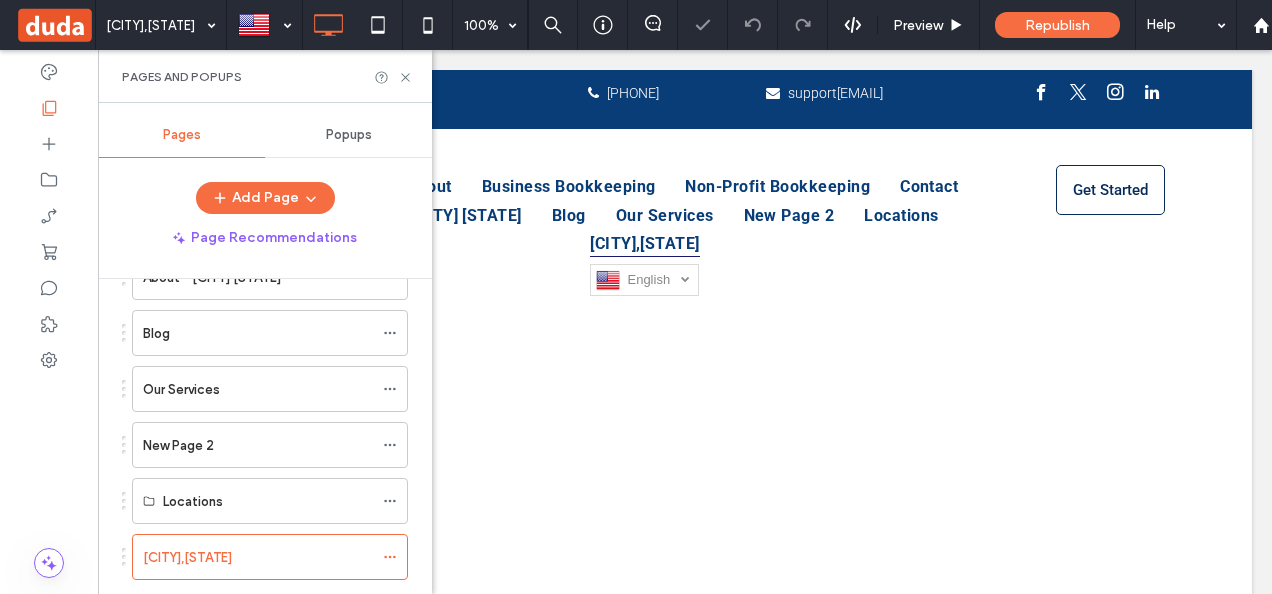 scroll, scrollTop: 0, scrollLeft: 0, axis: both 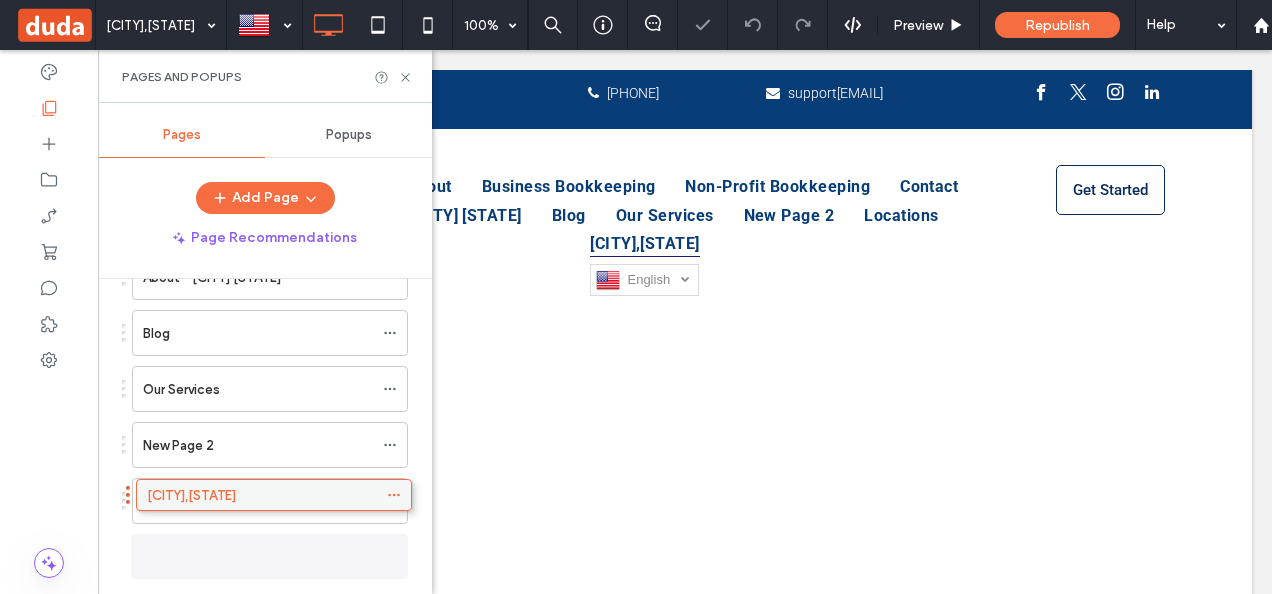 drag, startPoint x: 310, startPoint y: 548, endPoint x: 314, endPoint y: 503, distance: 45.17743 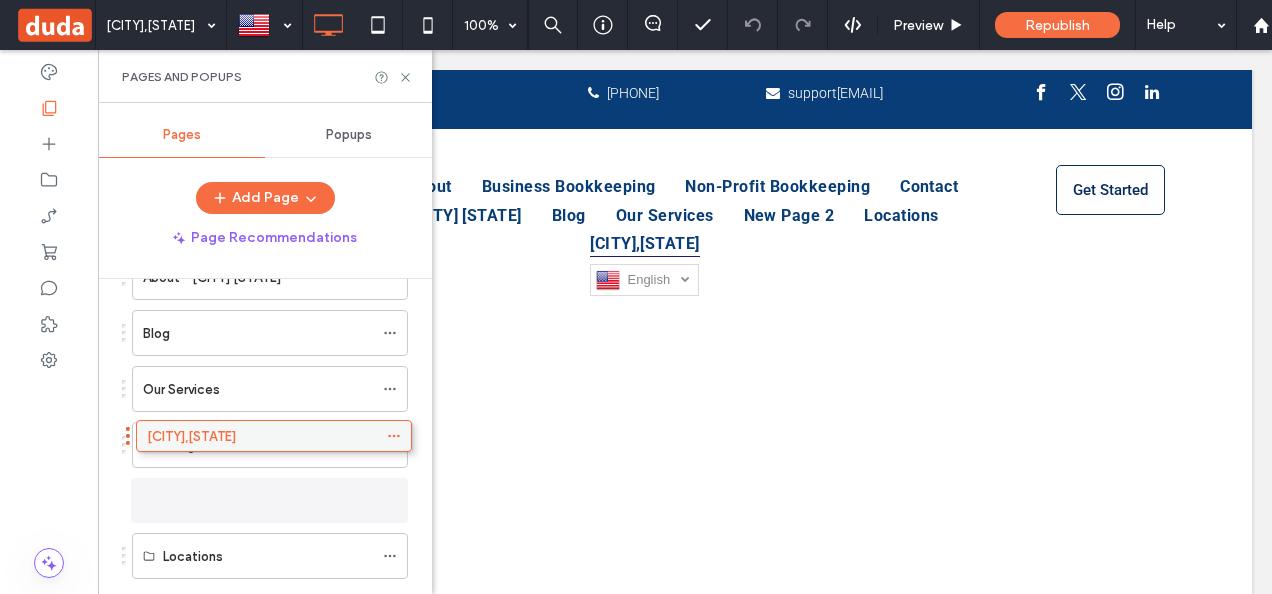 drag, startPoint x: 297, startPoint y: 550, endPoint x: 301, endPoint y: 446, distance: 104.0769 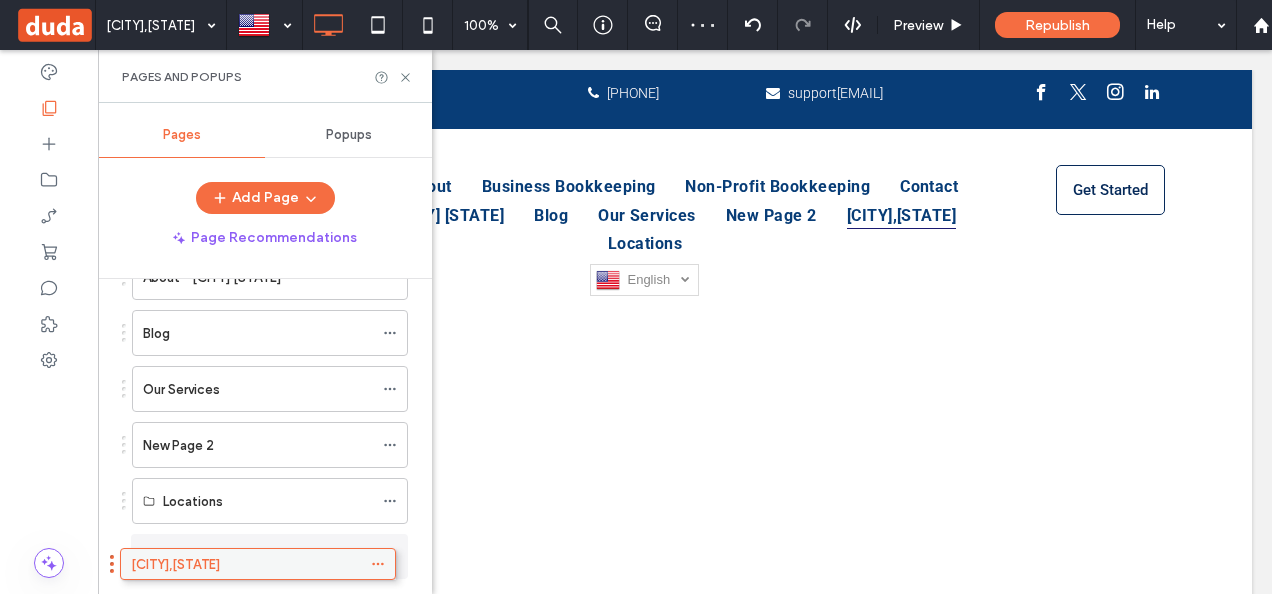 scroll, scrollTop: 566, scrollLeft: 0, axis: vertical 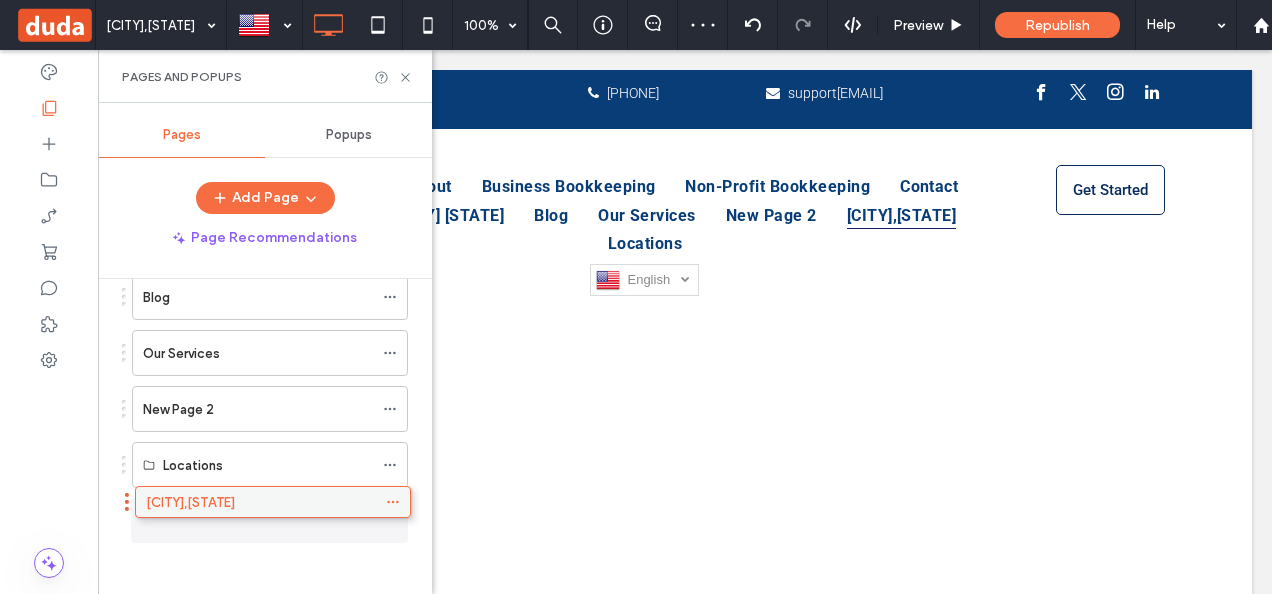 drag, startPoint x: 278, startPoint y: 494, endPoint x: 281, endPoint y: 511, distance: 17.262676 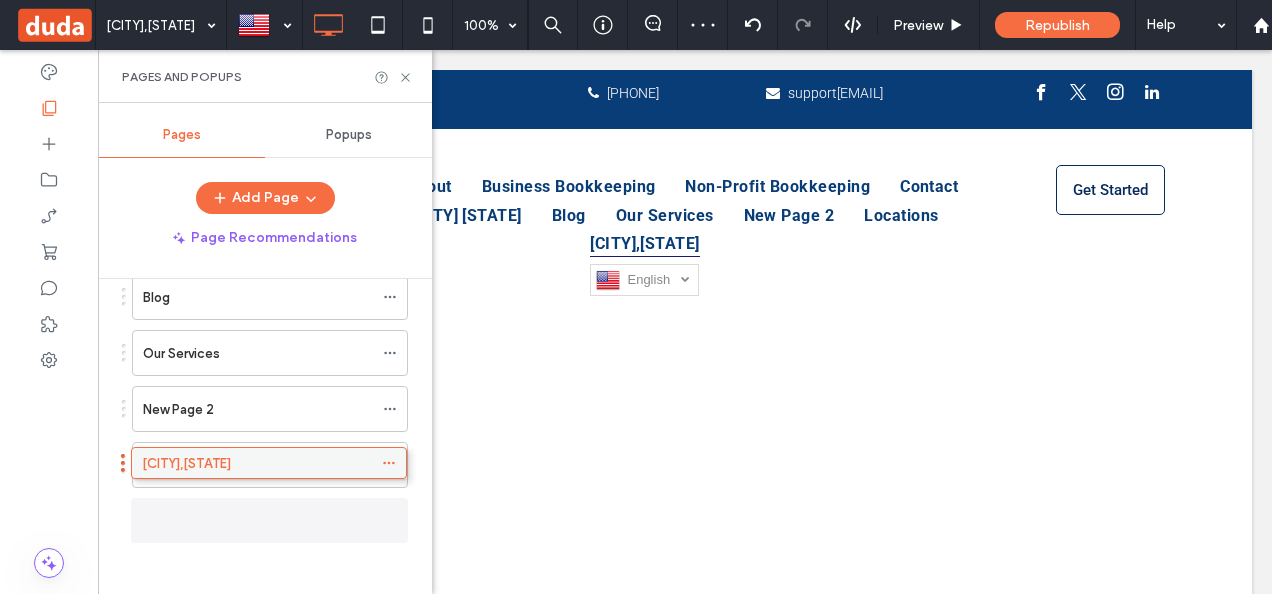 drag, startPoint x: 281, startPoint y: 511, endPoint x: 280, endPoint y: 469, distance: 42.0119 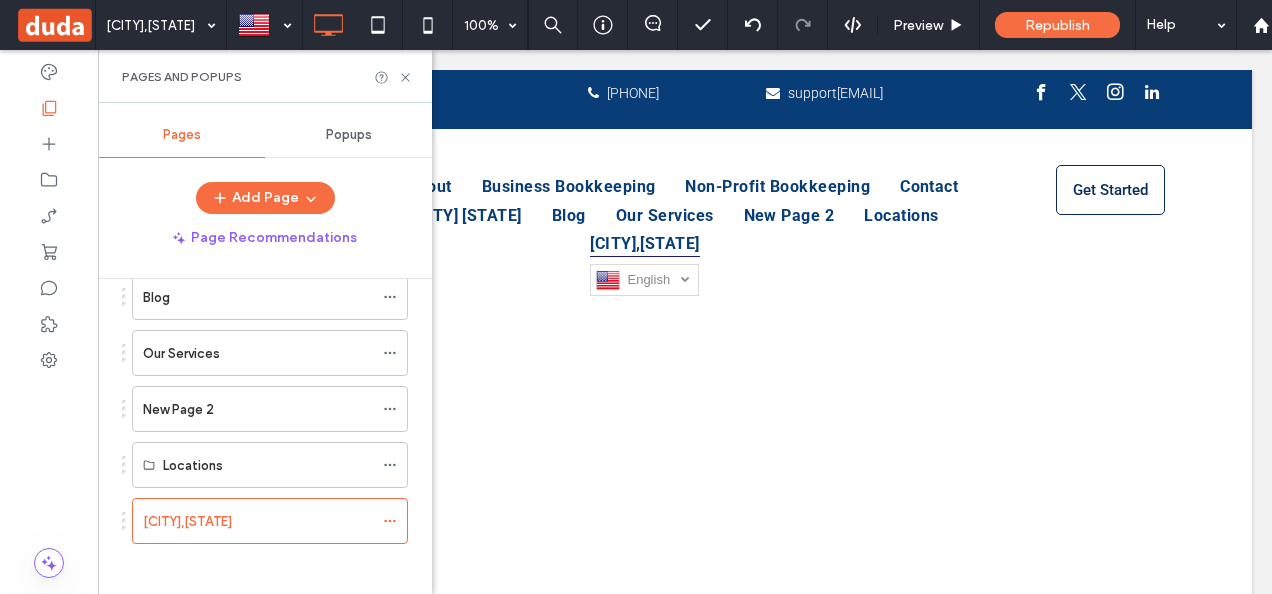 drag, startPoint x: 220, startPoint y: 454, endPoint x: 144, endPoint y: 104, distance: 358.1564 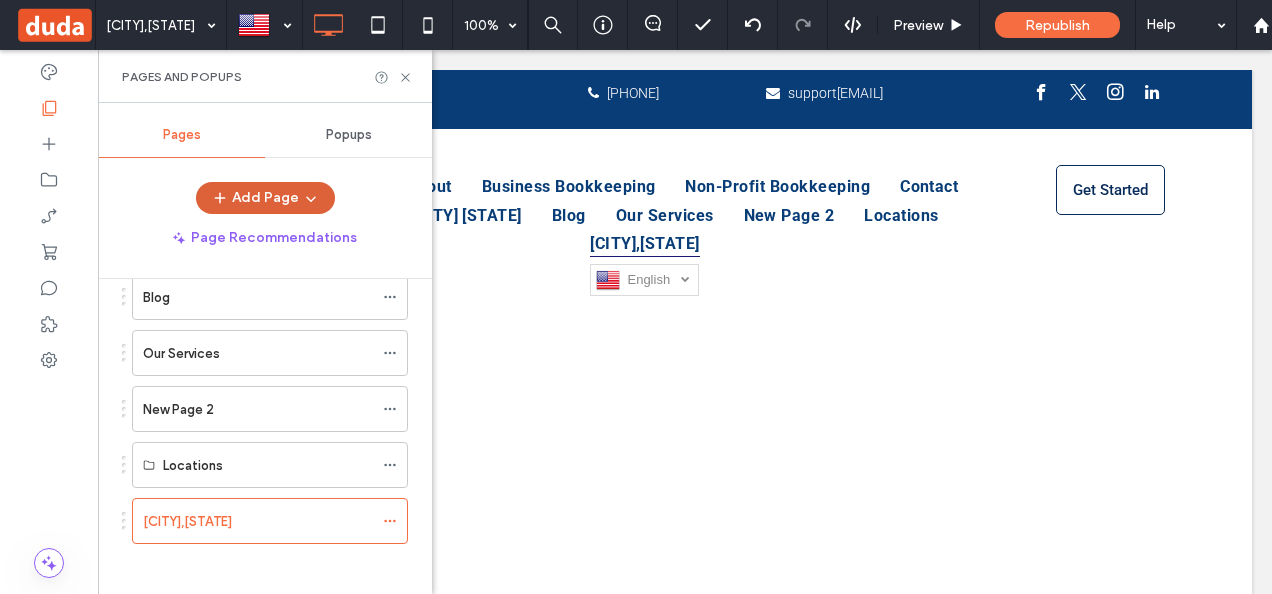 click at bounding box center (222, 198) 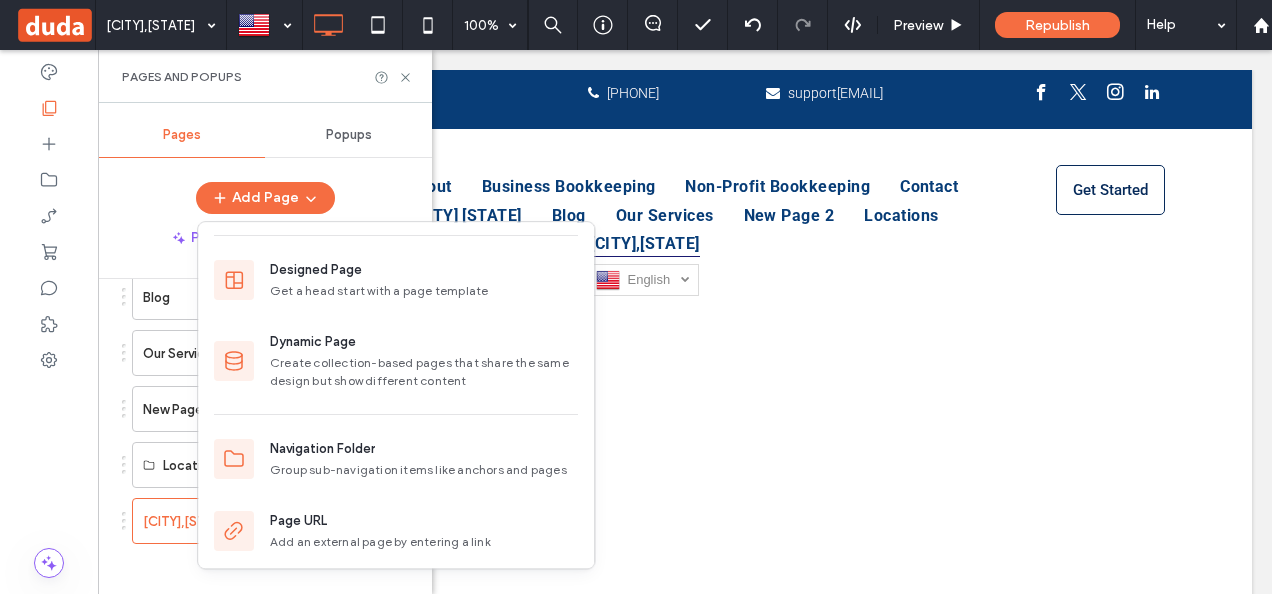scroll, scrollTop: 152, scrollLeft: 0, axis: vertical 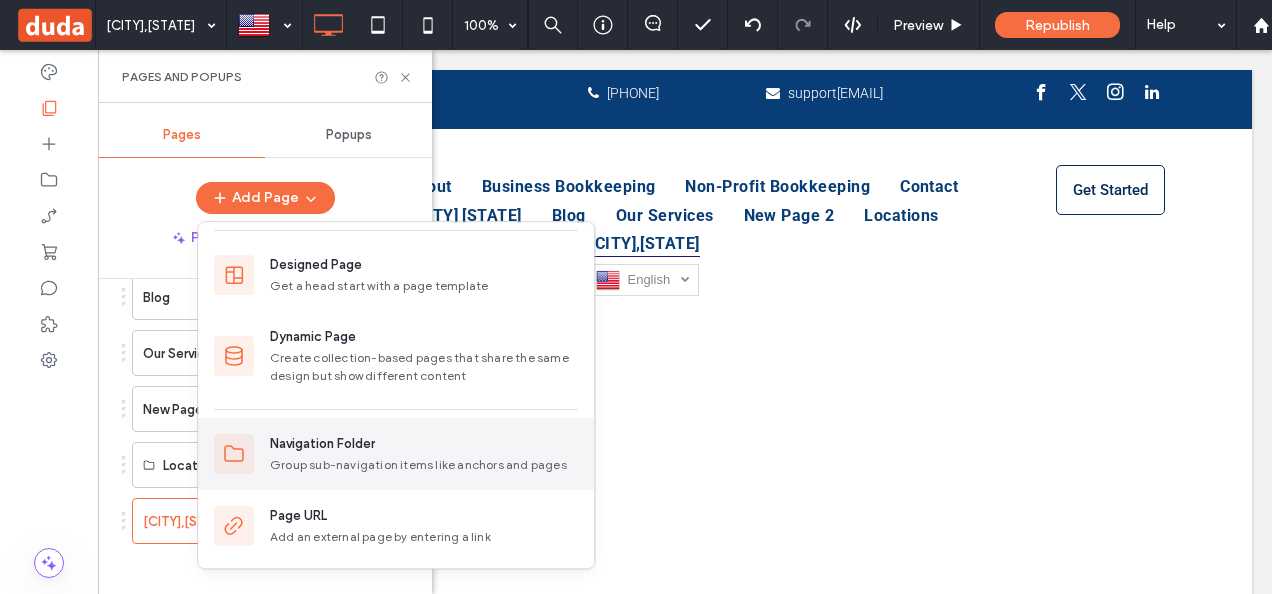 click on "Navigation Folder Group sub-navigation items like anchors and pages" at bounding box center [424, 454] 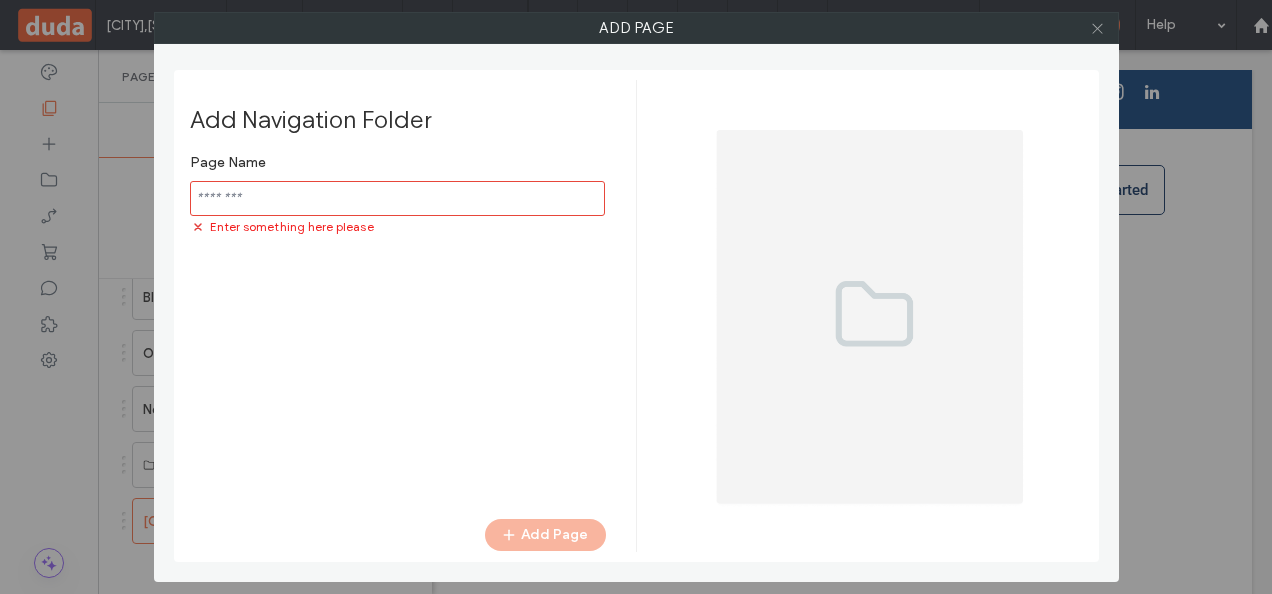 click 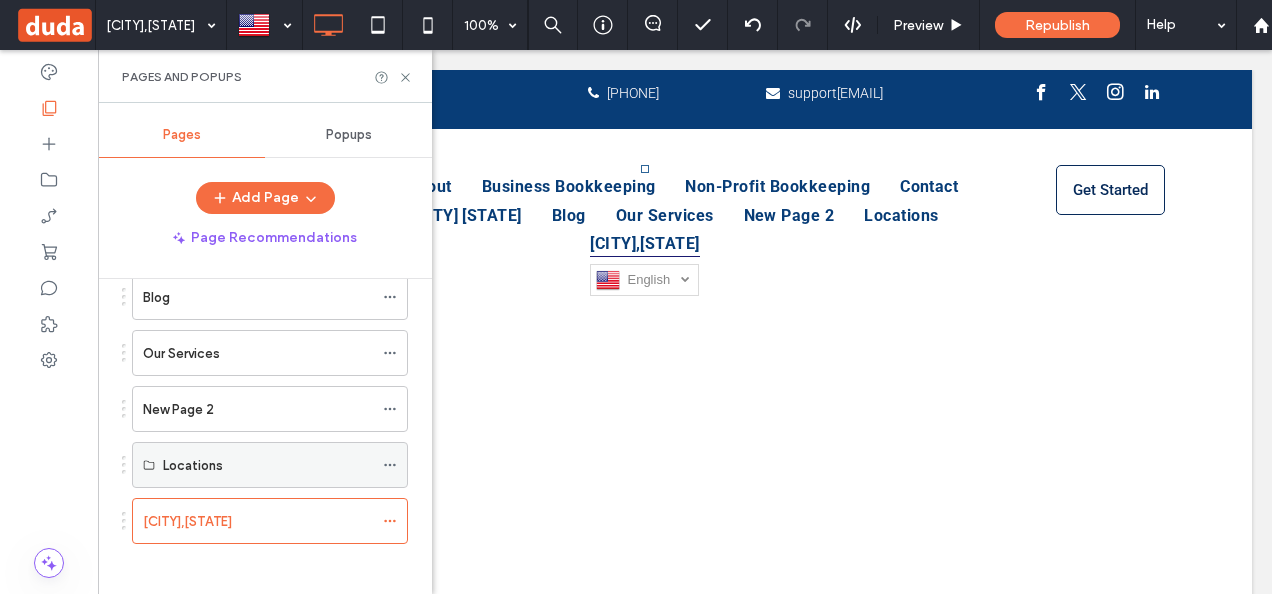 click on "Locations" at bounding box center [268, 465] 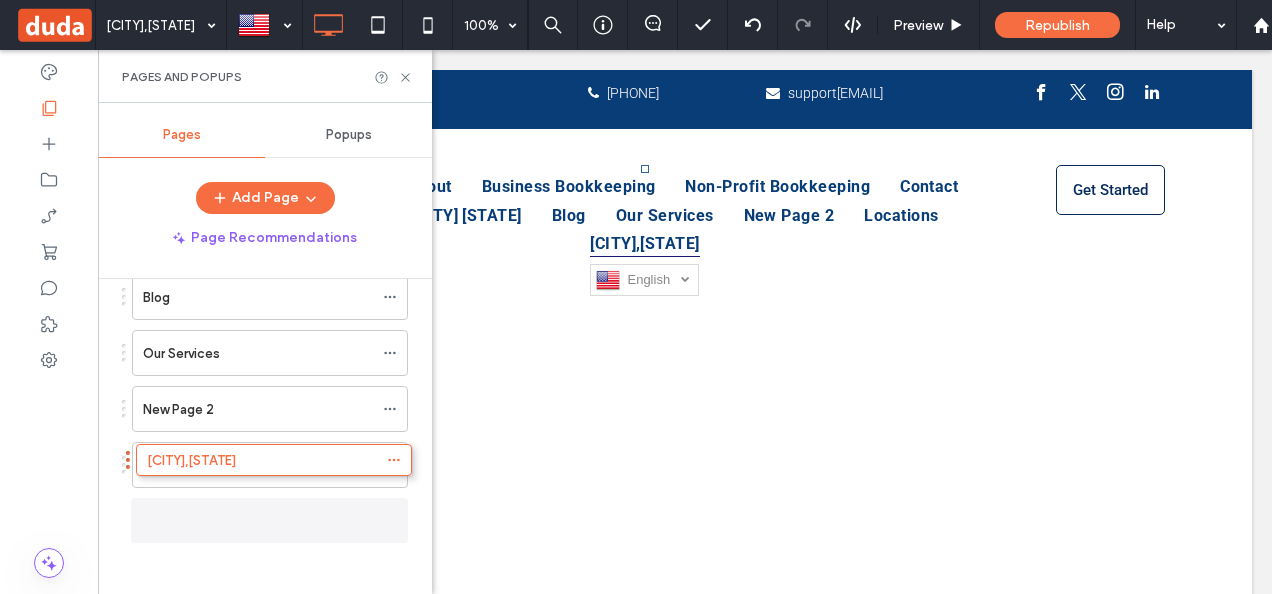 drag, startPoint x: 267, startPoint y: 521, endPoint x: 271, endPoint y: 476, distance: 45.17743 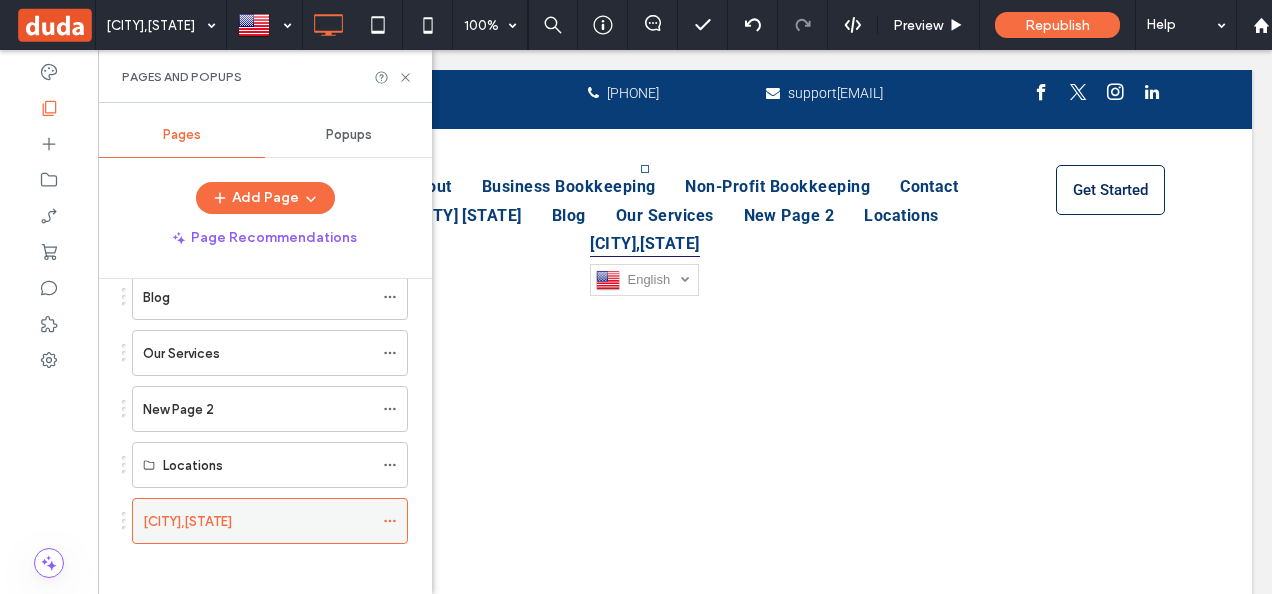 click on "Durham,NH" at bounding box center [258, 521] 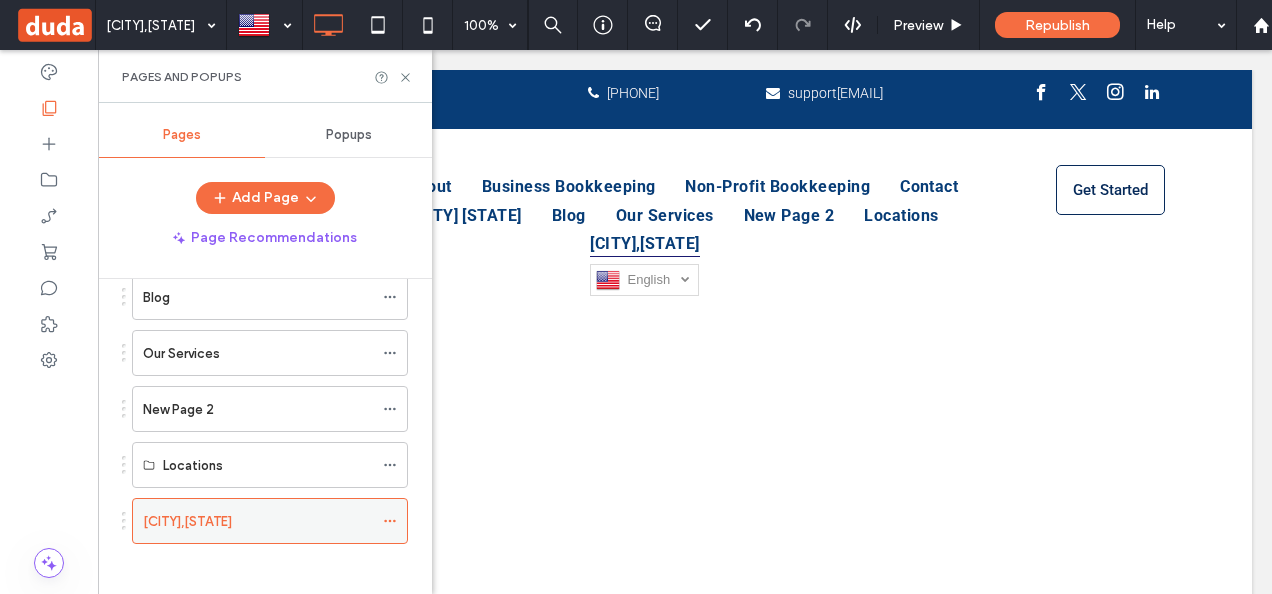 scroll, scrollTop: 0, scrollLeft: 0, axis: both 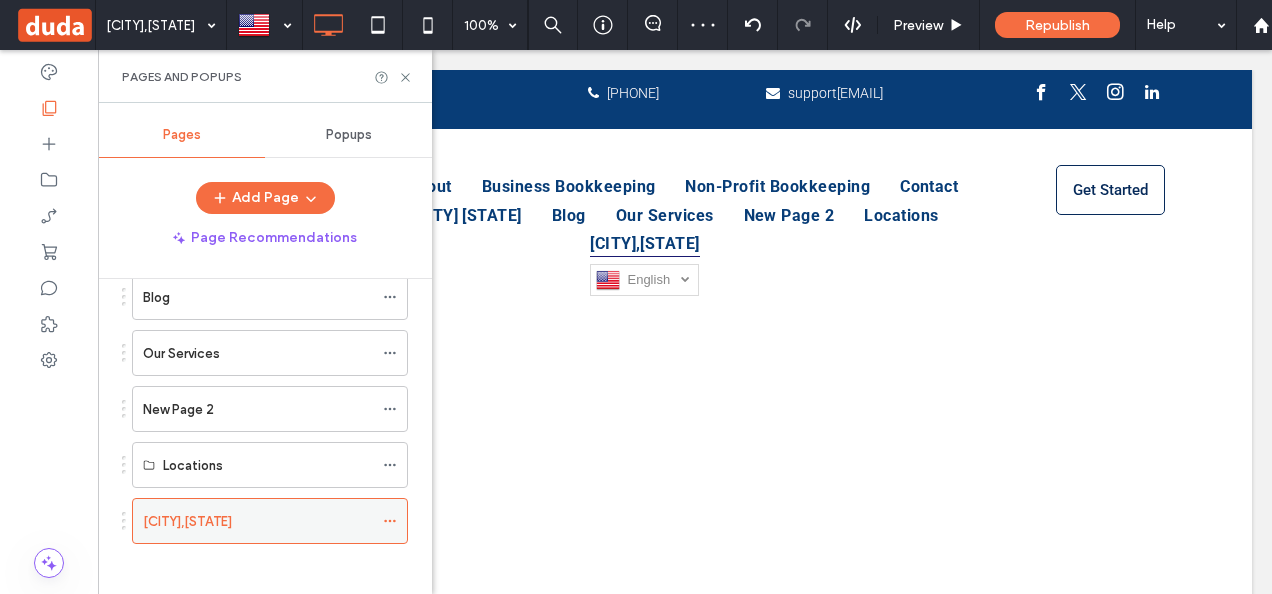 click 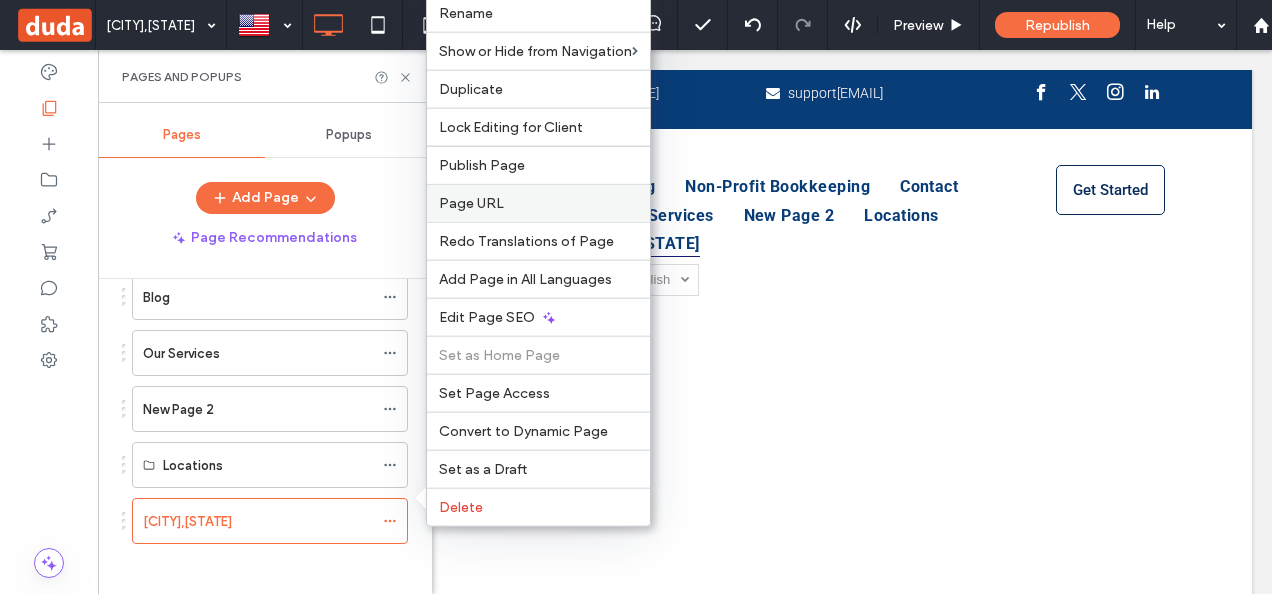 click on "Page URL" at bounding box center [538, 203] 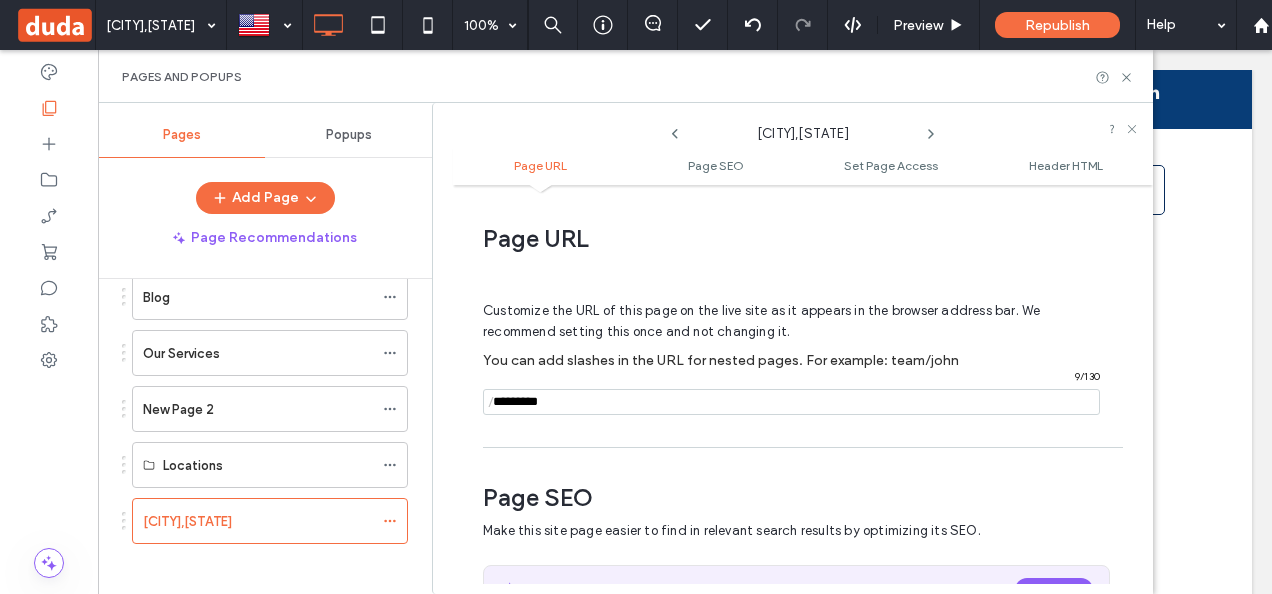 scroll, scrollTop: 10, scrollLeft: 0, axis: vertical 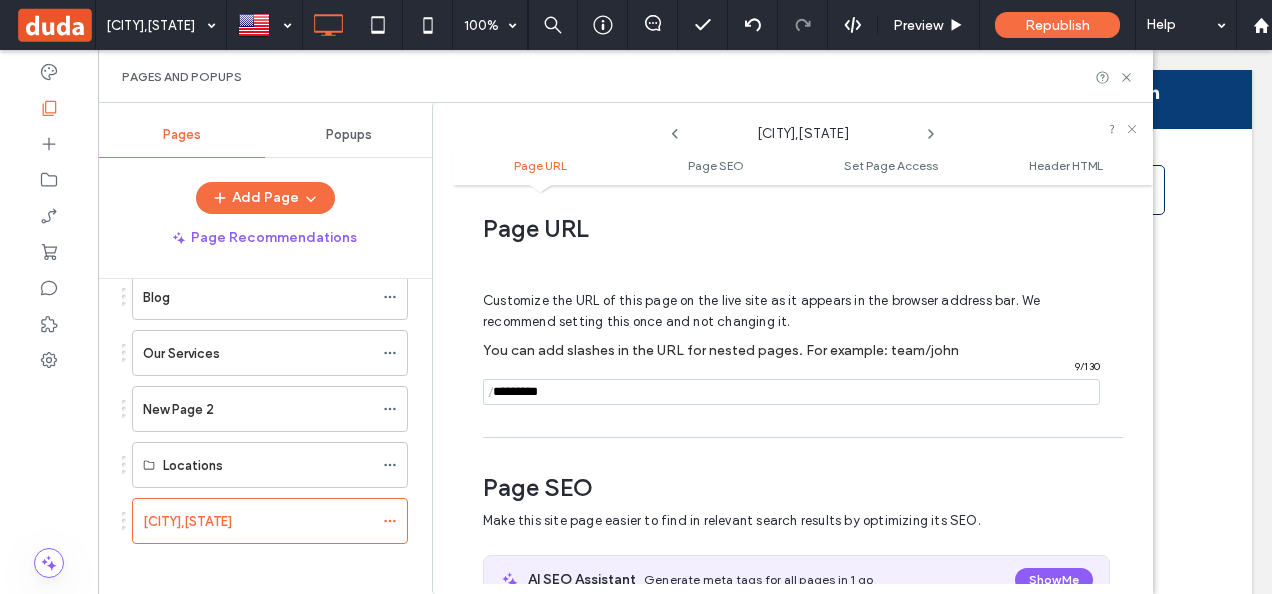 click on "/" at bounding box center [491, 392] 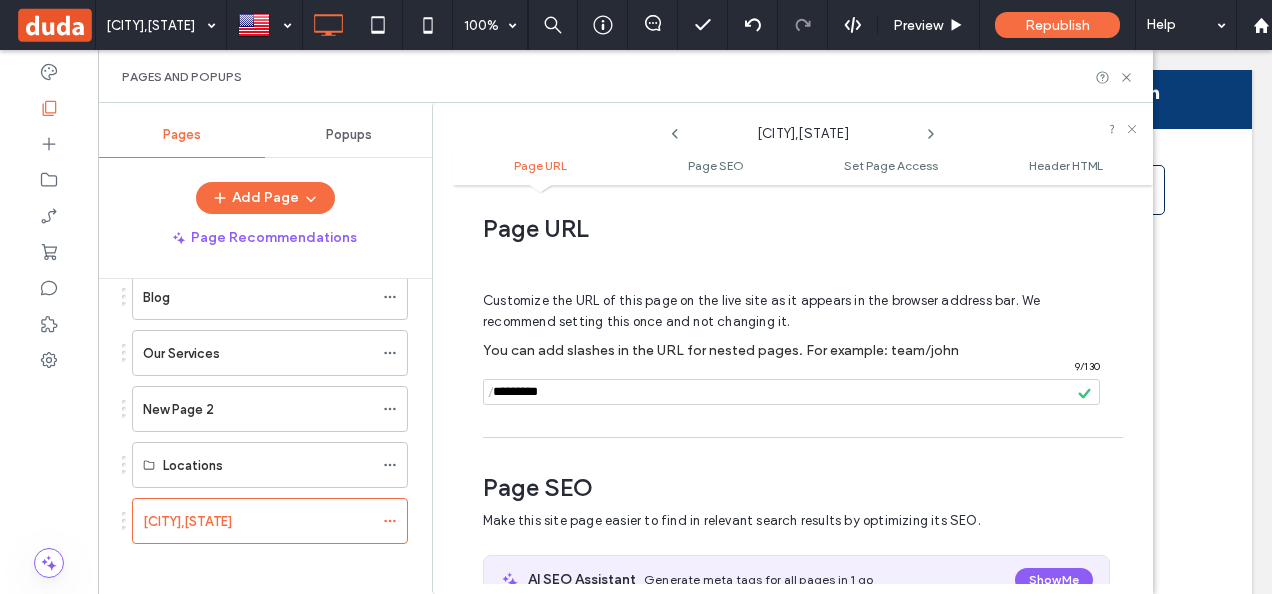 click on "You can add slashes in the URL for nested pages. For example: team/john" at bounding box center [721, 350] 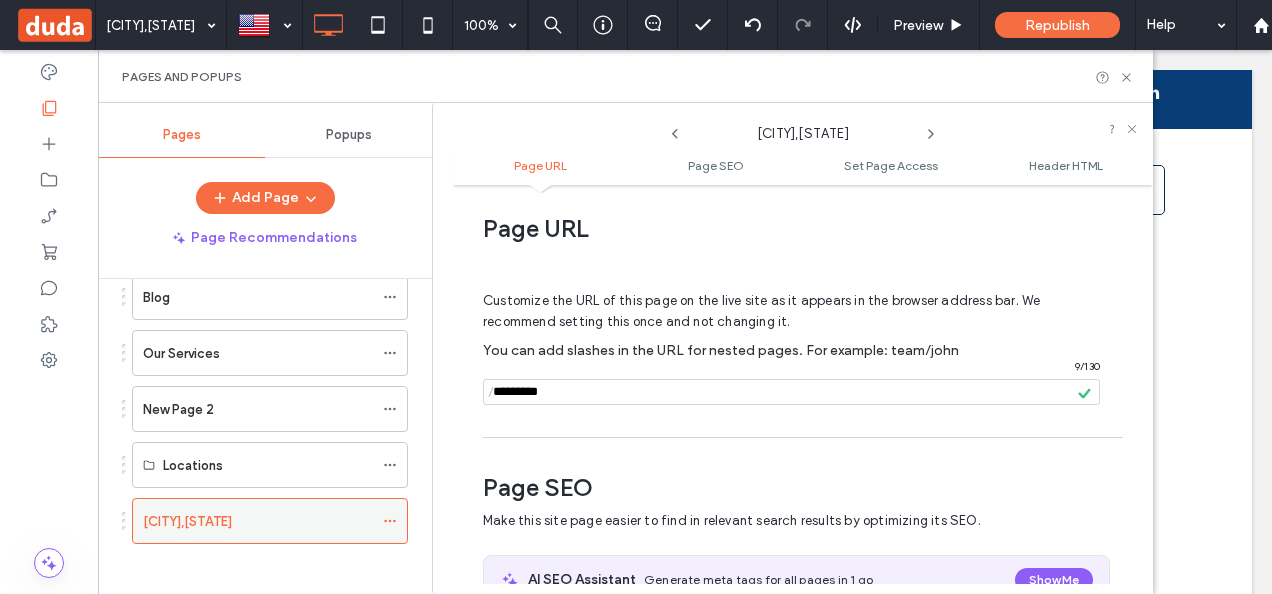 click 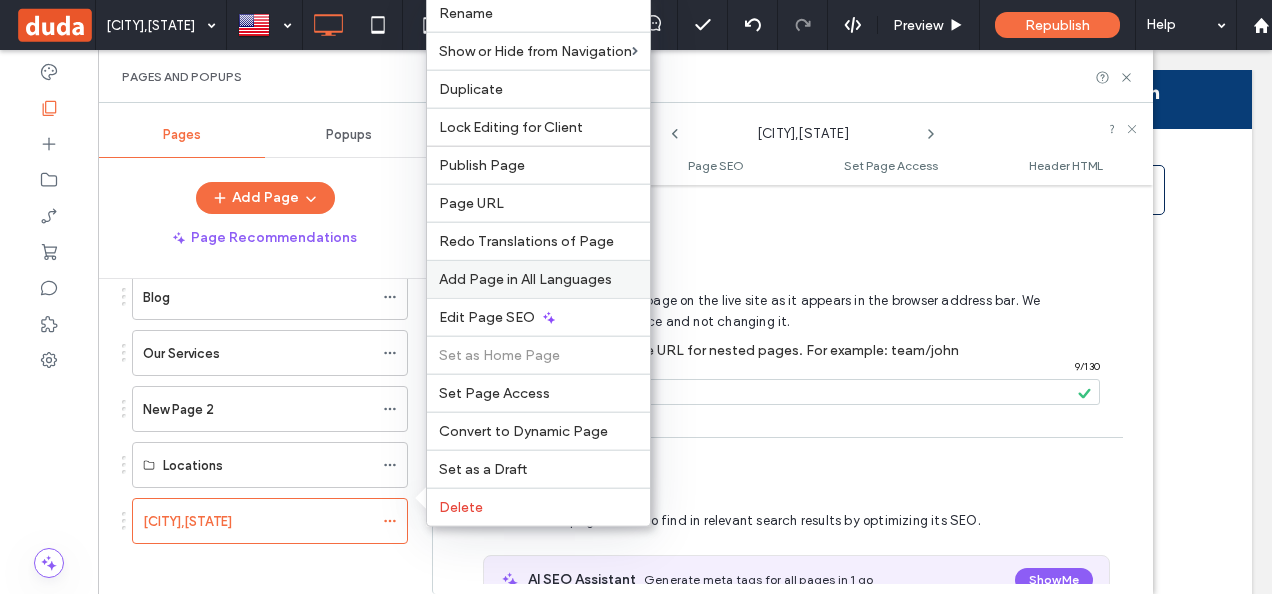 click on "Add Page in All Languages" at bounding box center (525, 279) 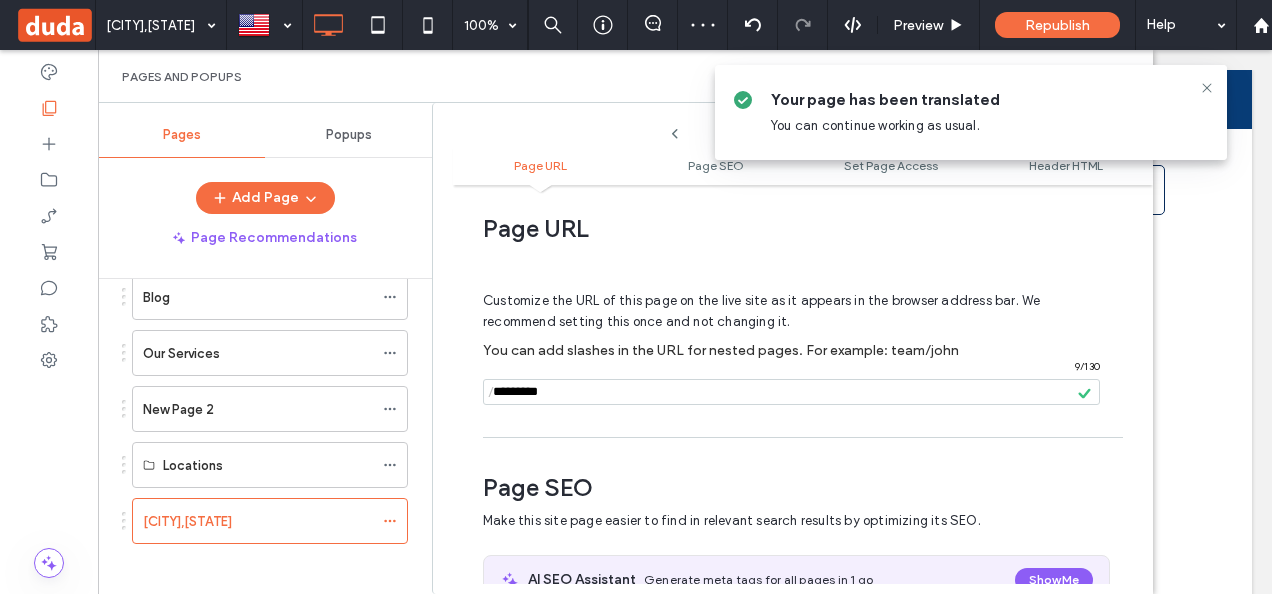 scroll, scrollTop: 0, scrollLeft: 0, axis: both 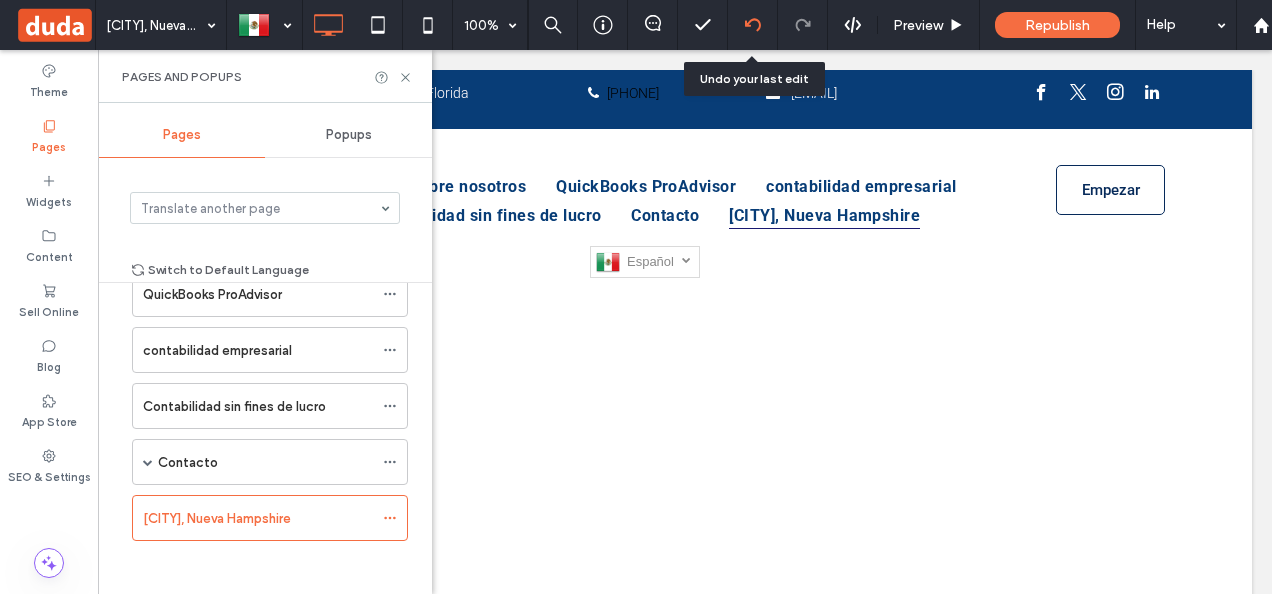click 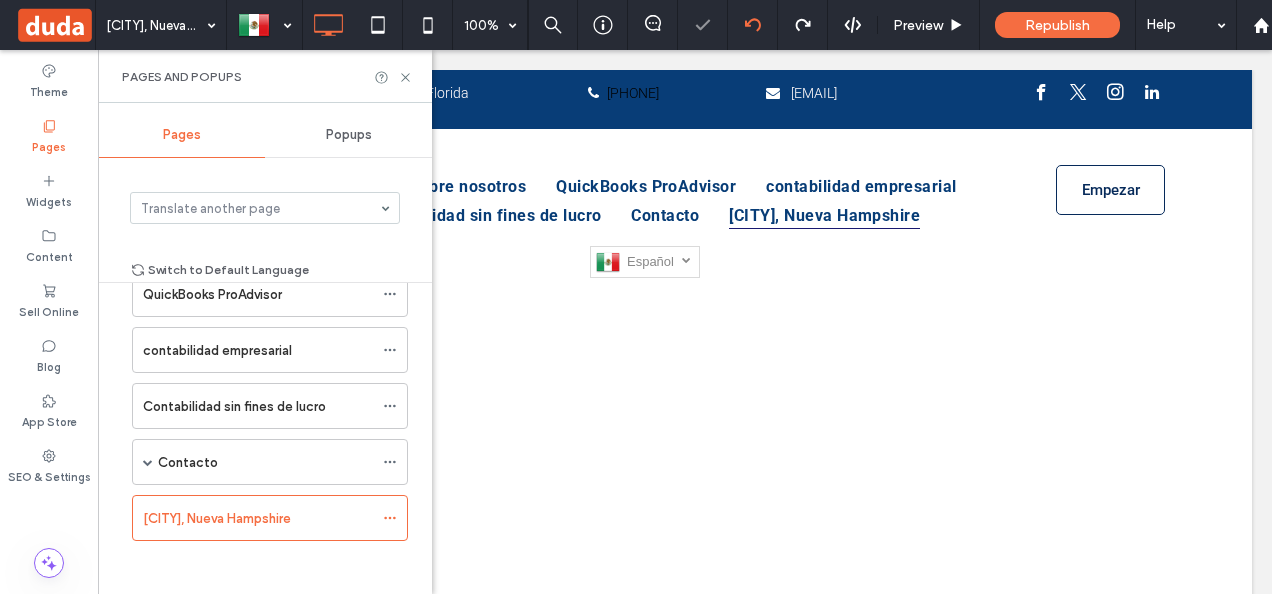 scroll, scrollTop: 0, scrollLeft: 0, axis: both 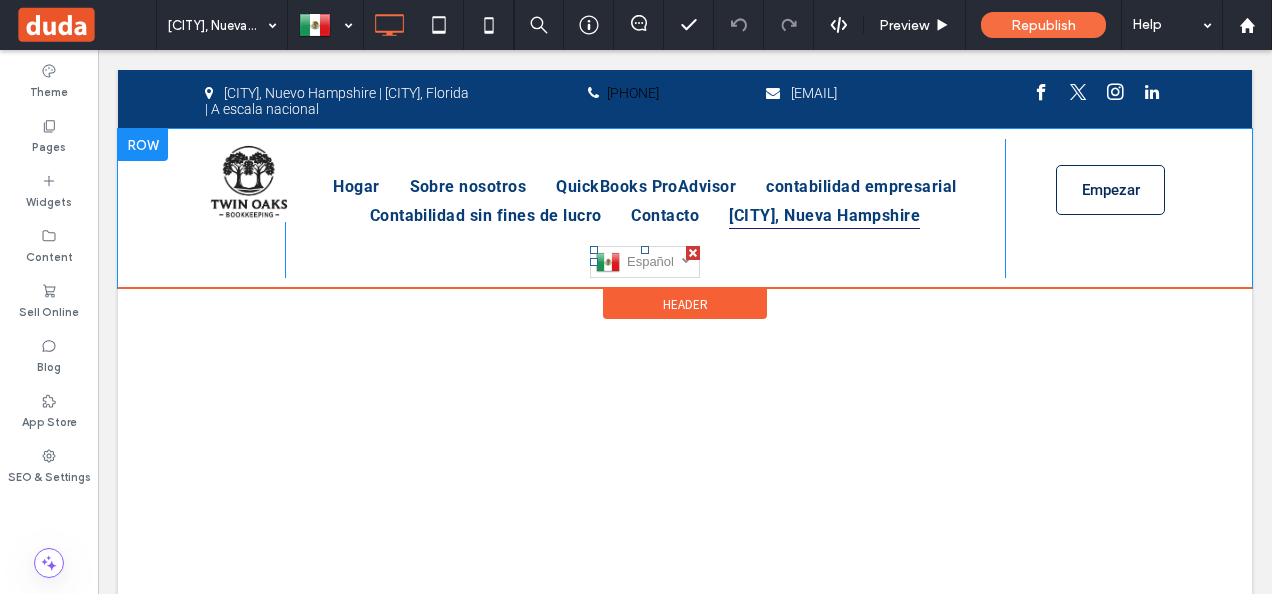 click at bounding box center [686, 260] 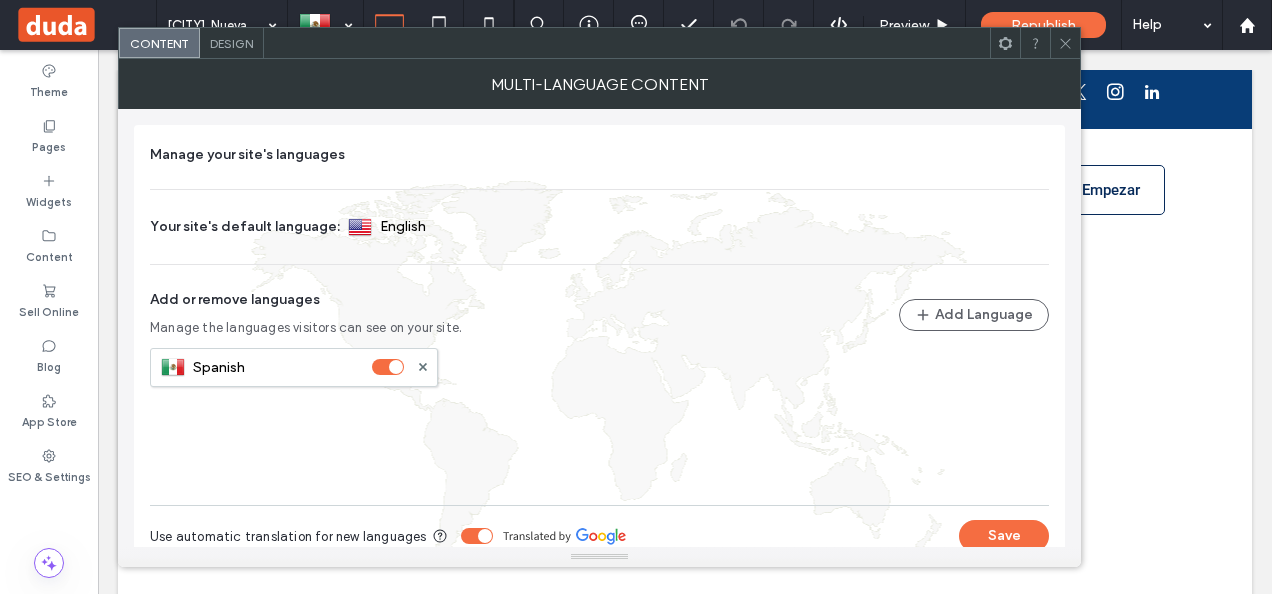 click at bounding box center [388, 367] 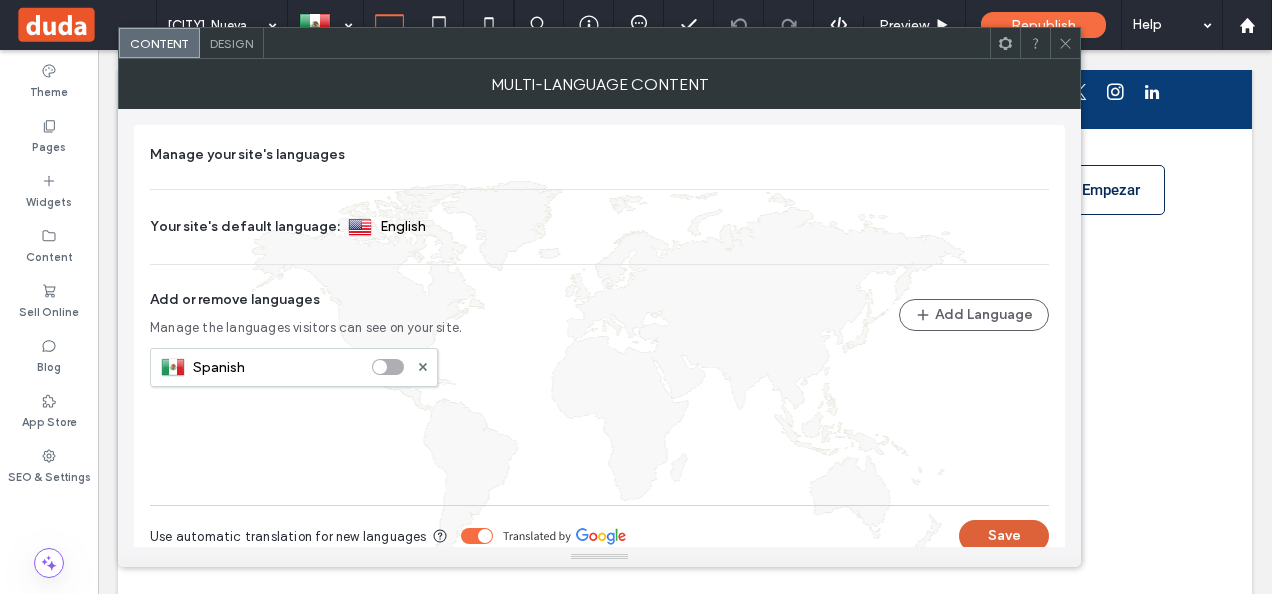 click on "Save" at bounding box center (1004, 536) 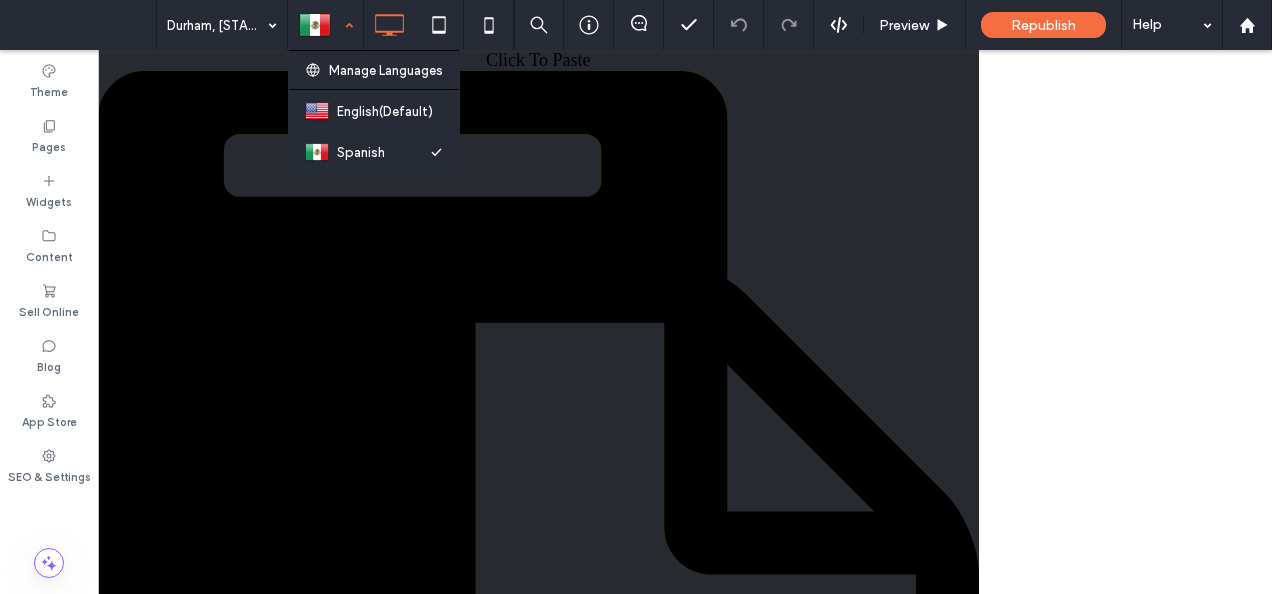 scroll, scrollTop: 0, scrollLeft: 0, axis: both 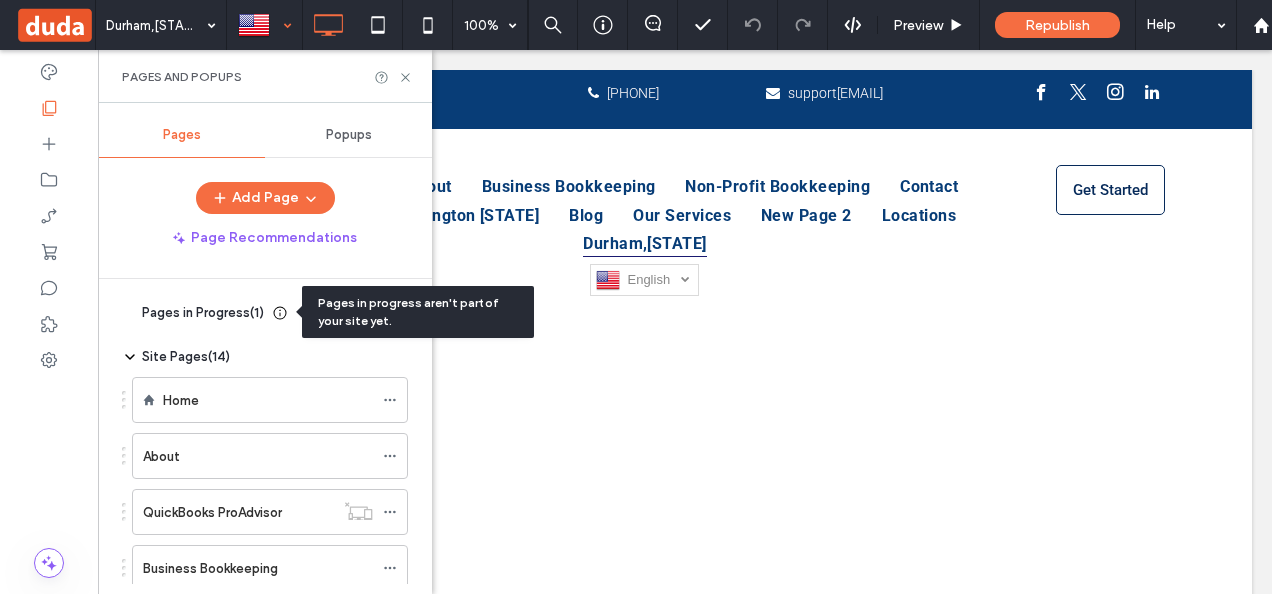 click 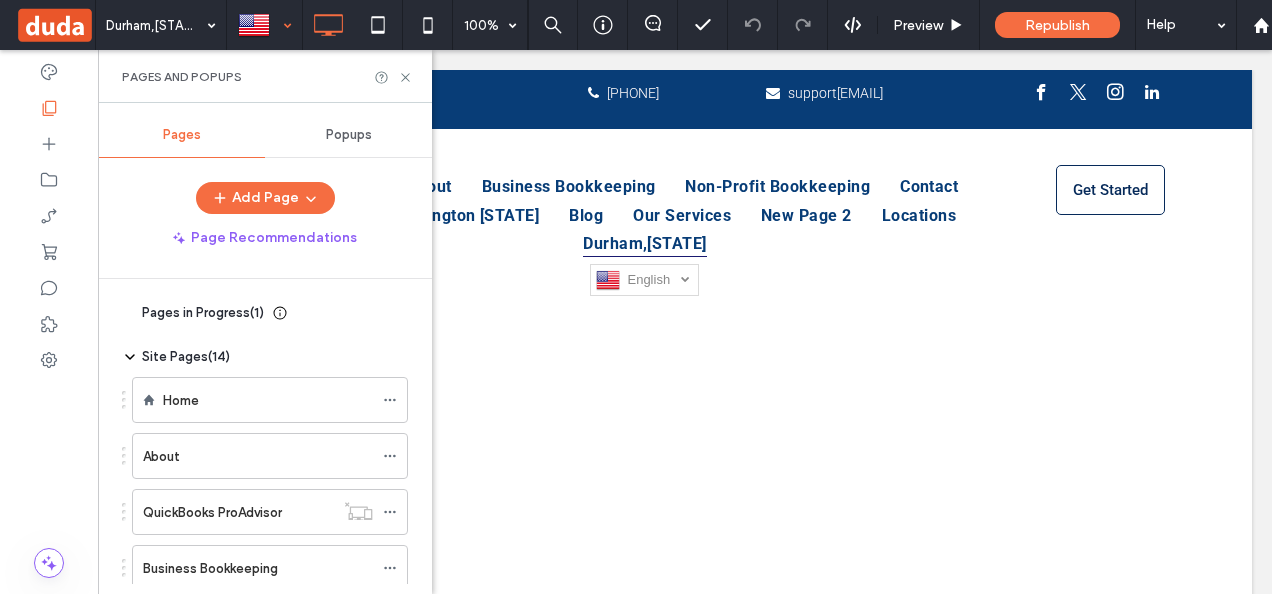 click 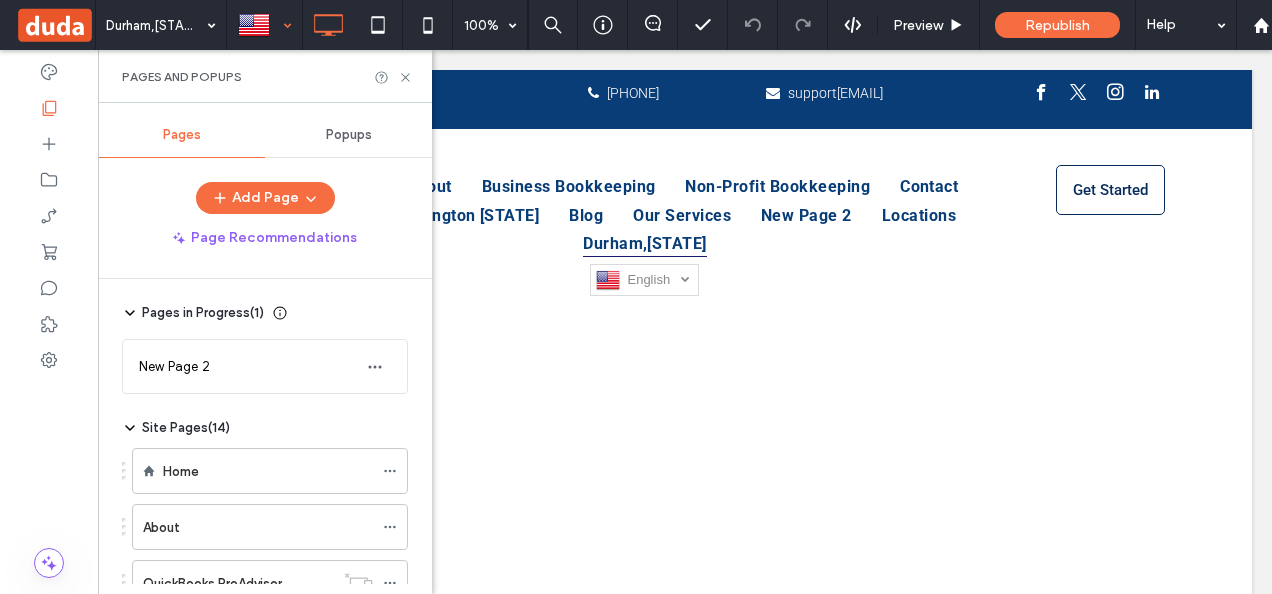 click 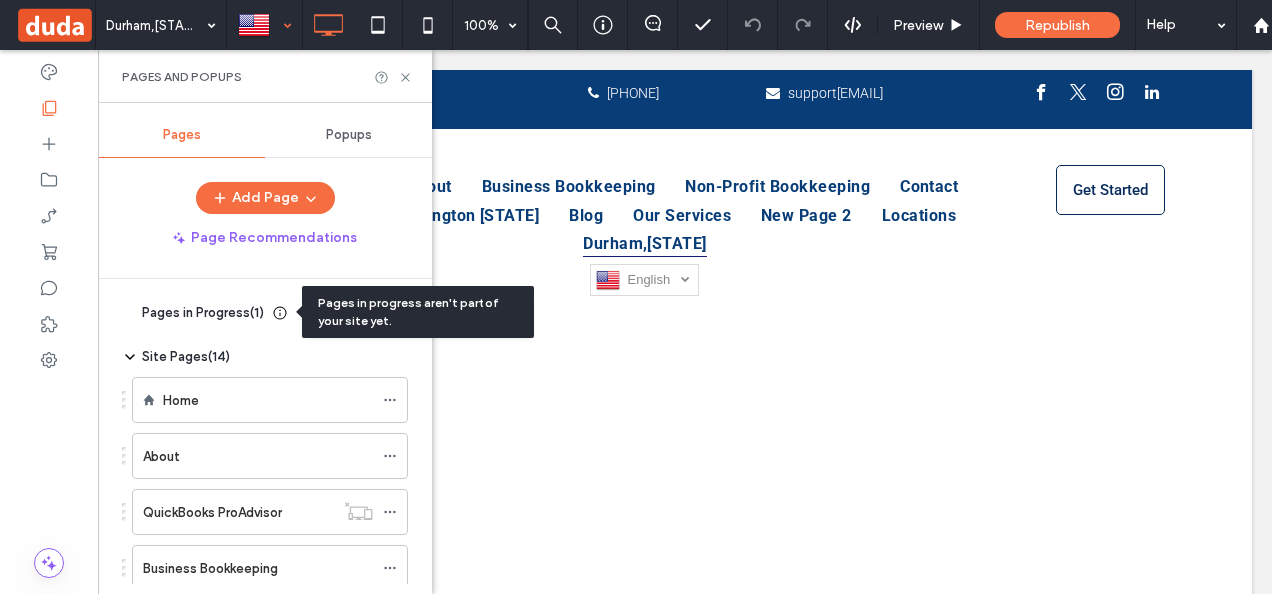 click 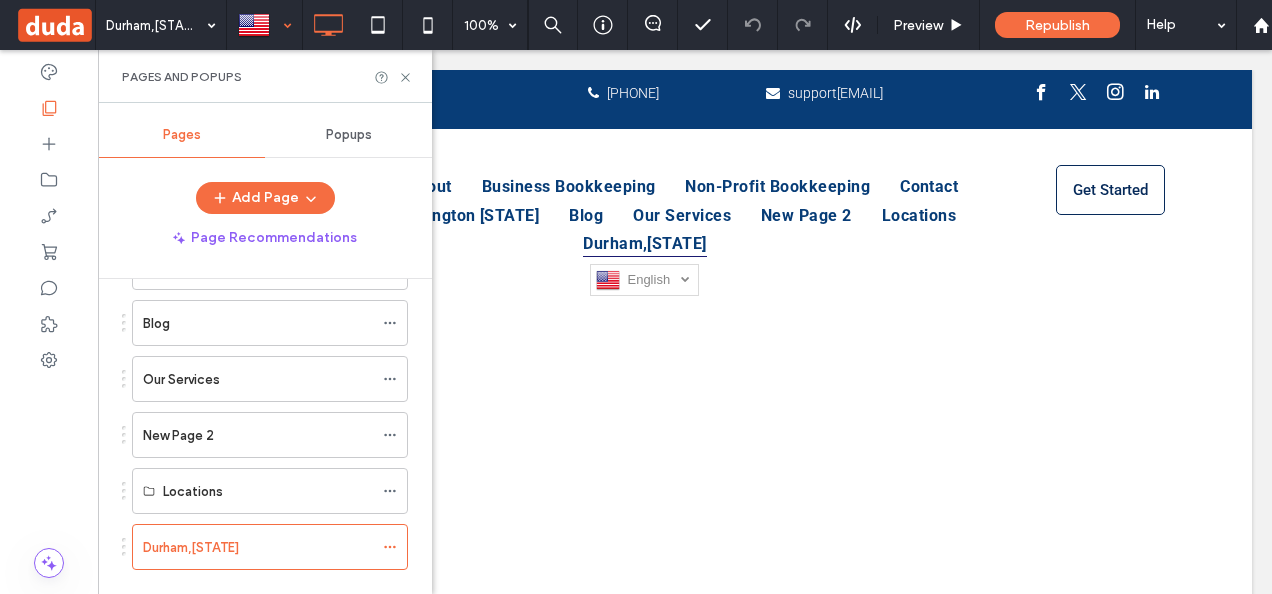 scroll, scrollTop: 496, scrollLeft: 0, axis: vertical 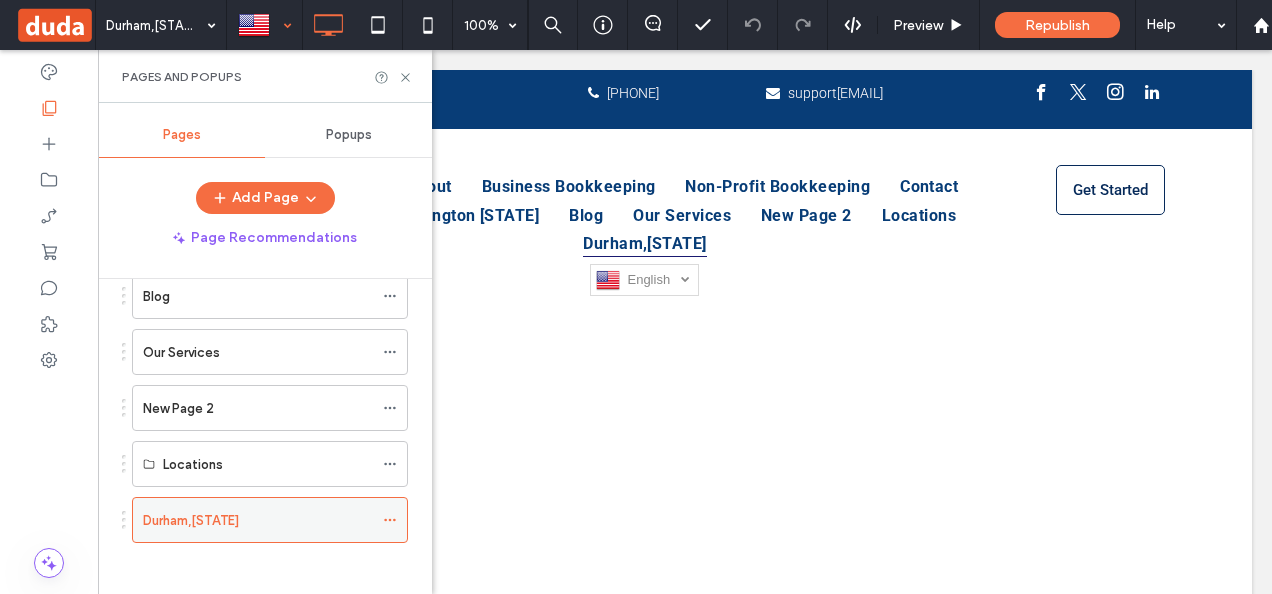 click 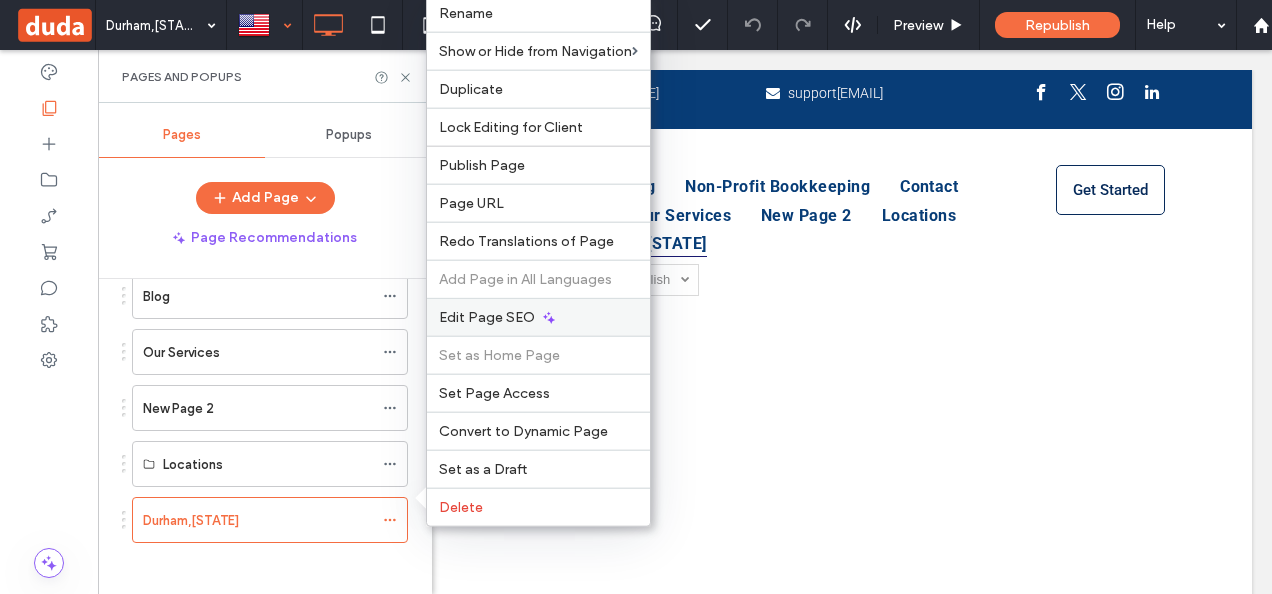 click 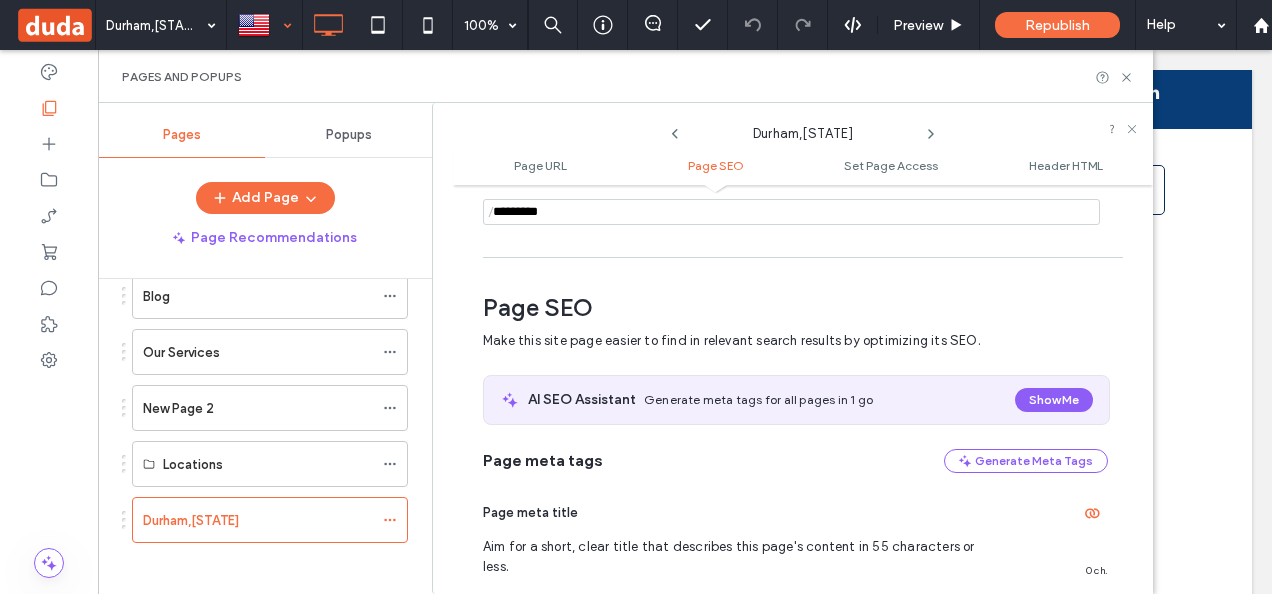scroll, scrollTop: 273, scrollLeft: 0, axis: vertical 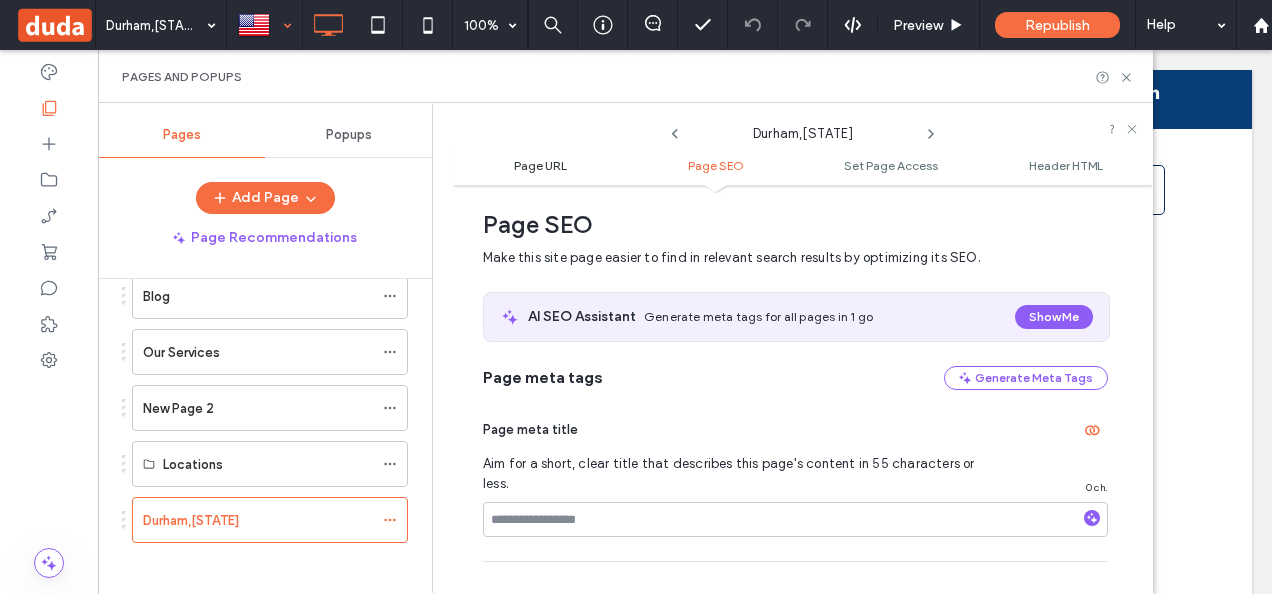 click on "Page URL" at bounding box center (540, 165) 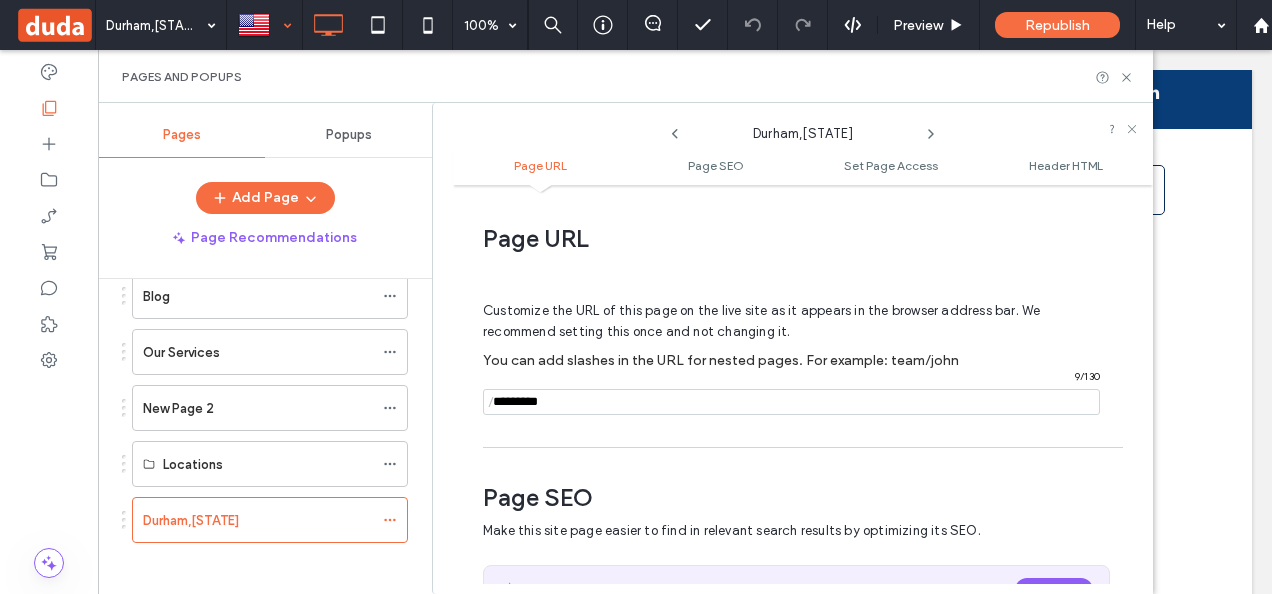 scroll, scrollTop: 0, scrollLeft: 0, axis: both 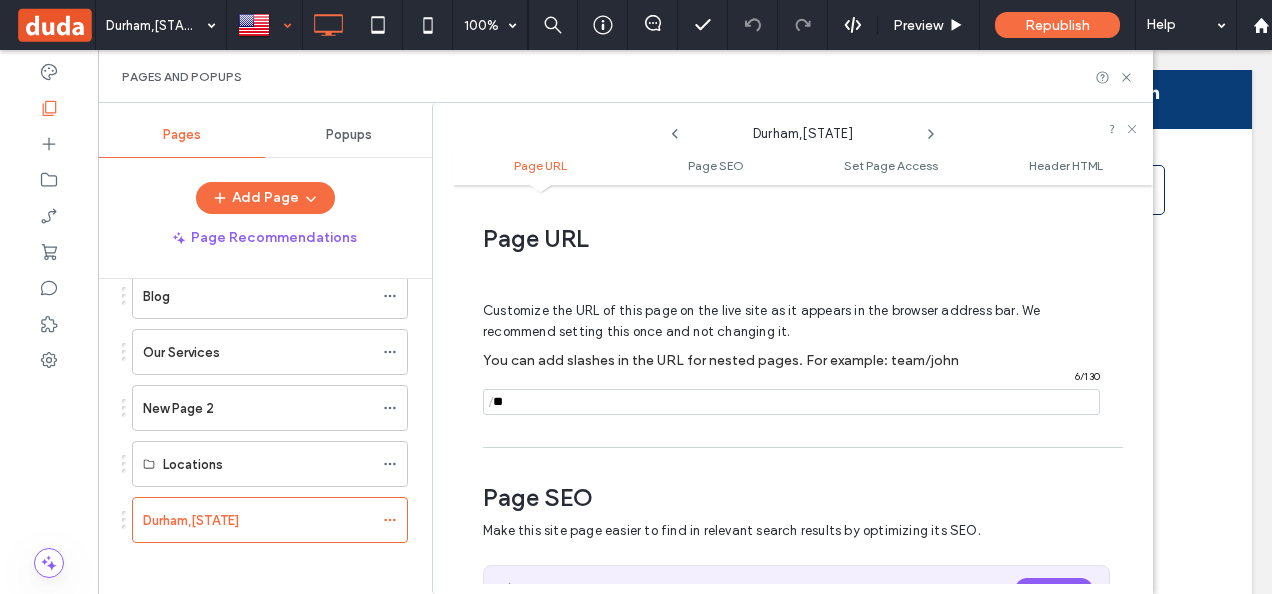 type on "*" 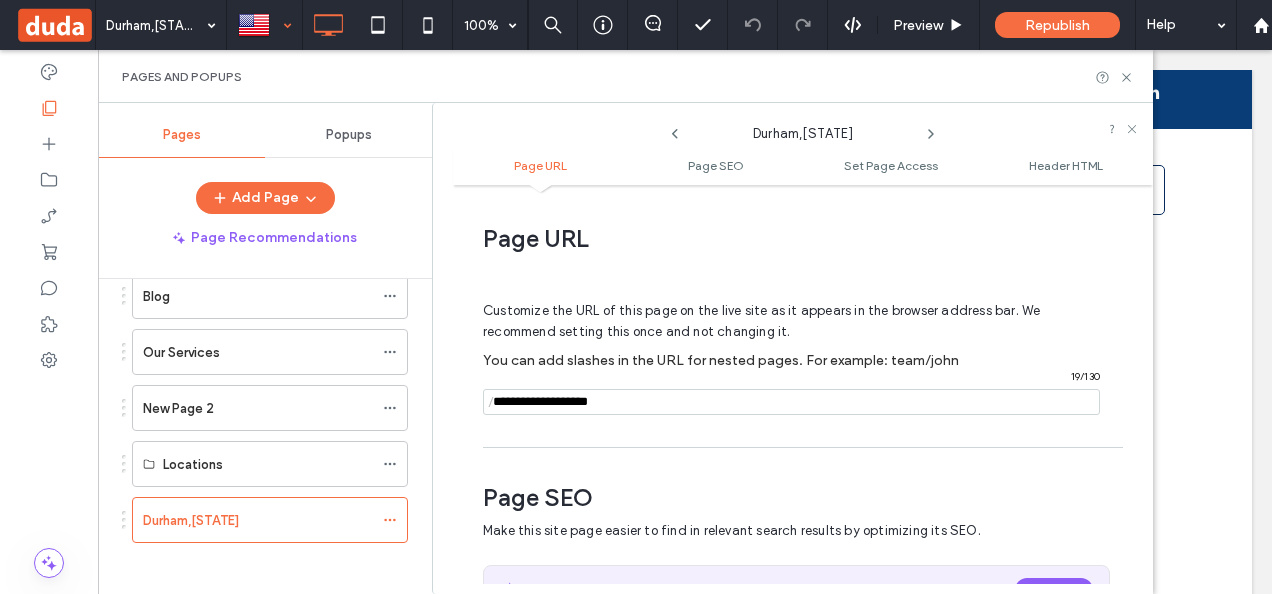 type on "**********" 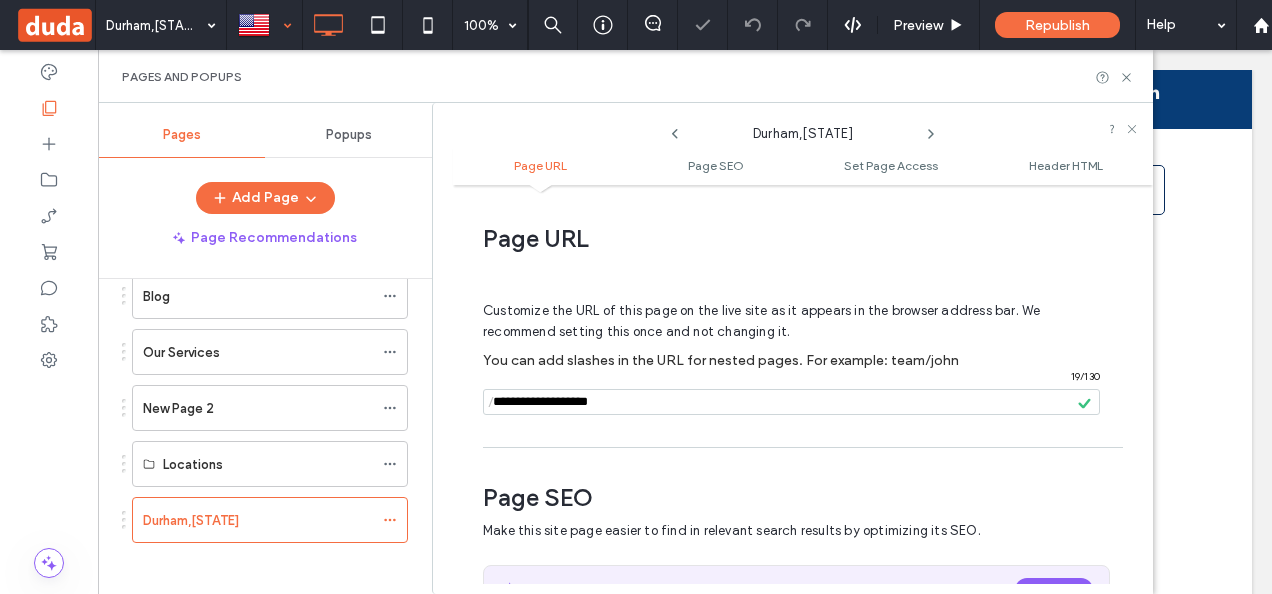 click on "Page SEO Make this site page easier to find in relevant search results by optimizing its SEO. AI SEO Assistant Generate meta tags for all pages in 1 go Show Me Page meta tags Generate Meta Tags Page meta title  Aim for a short, clear title that describes this page's content in 55 characters or less. 0   ch. Page meta description Enter a summary of what this page’s content is about. Keep it under 160 characters. 0   ch. Set page to no index Tell search engines not to crawl this page so it won’t appear in search results. Draft pages are set to no index by default. Open Graph: Image for sharing on social networks  This image will be displayed on Facebook, LinkedIn, and other social networks when people share your site on those platforms. Recommended size: 1200 x 630px Image Page keywords Since 2009, keywords are no longer a Google ranking factor, so this is optional. If you still want to add them here, enter keywords relevant to your site and business, separated with a comma." at bounding box center [795, 1082] 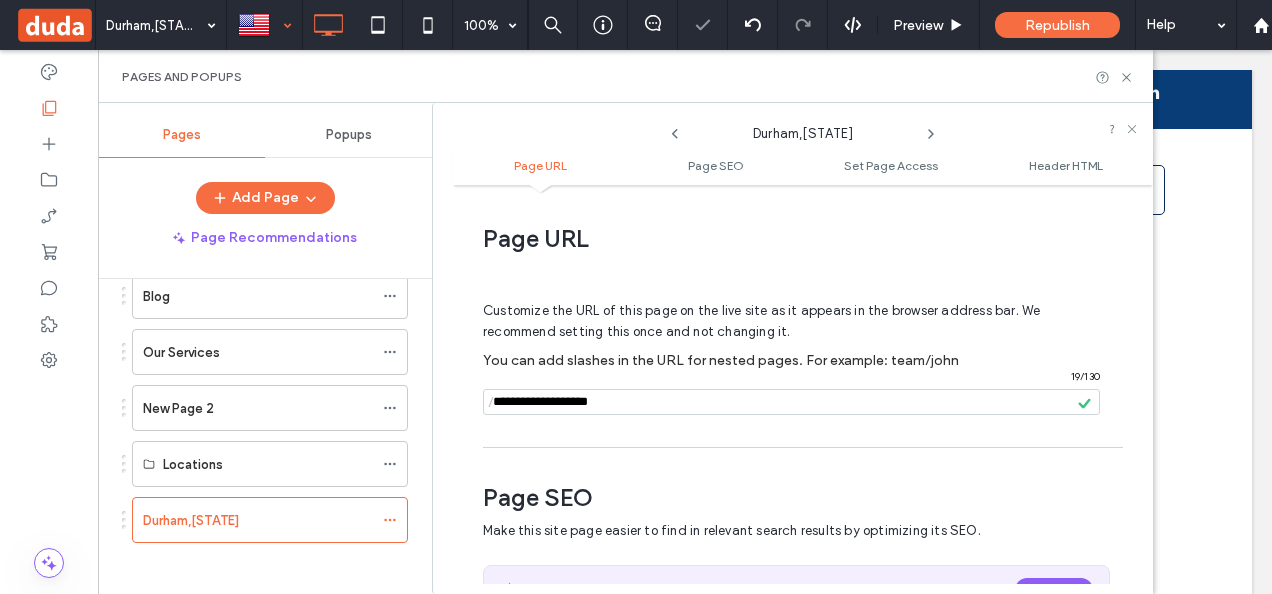 click at bounding box center [636, 297] 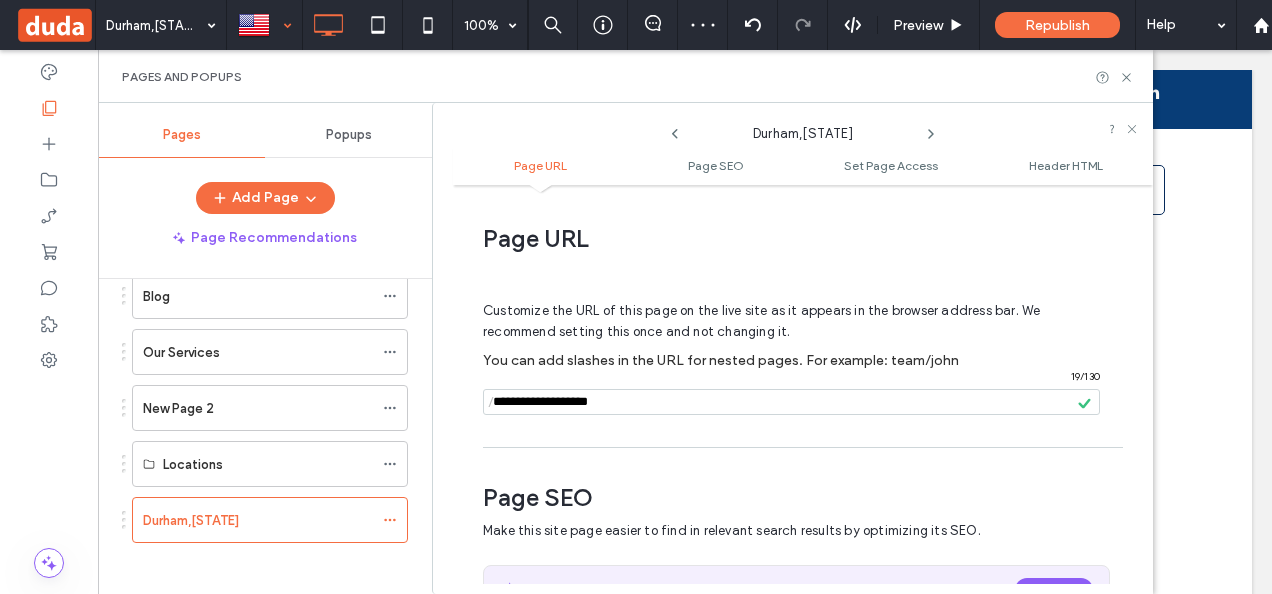 scroll, scrollTop: 0, scrollLeft: 0, axis: both 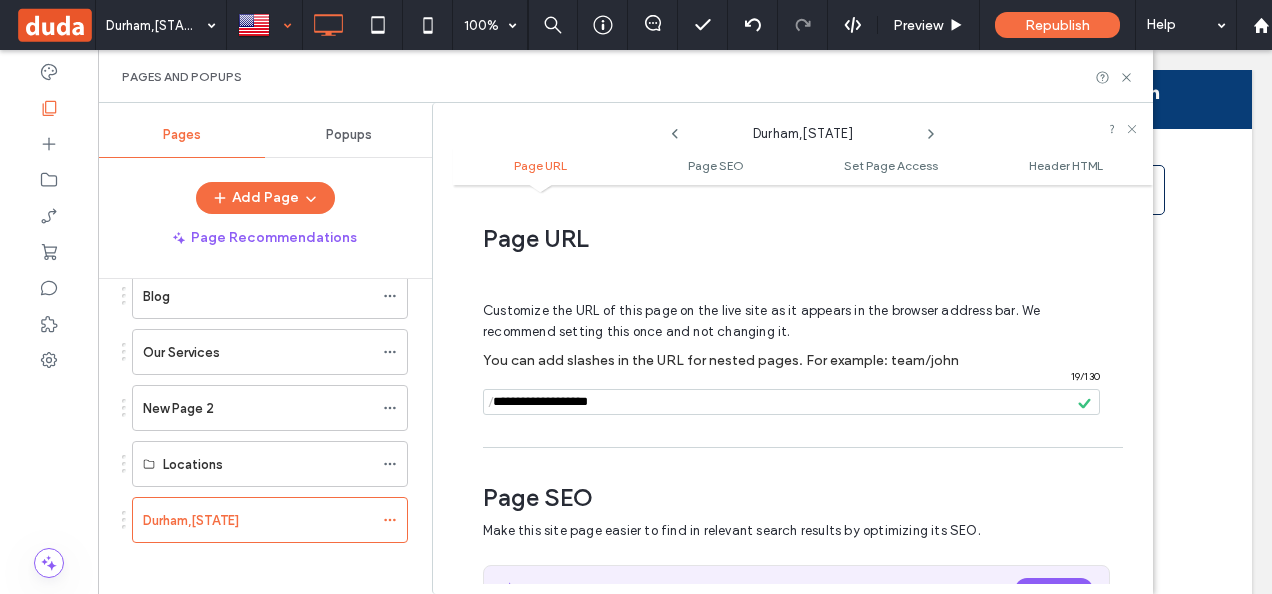 click 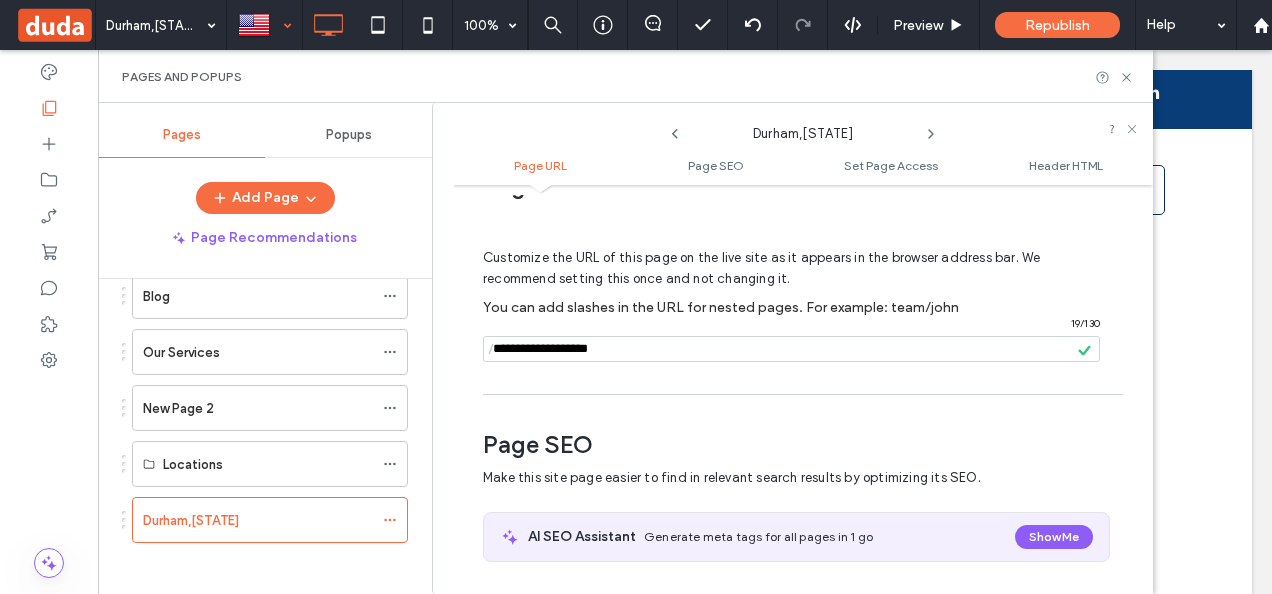 scroll, scrollTop: 0, scrollLeft: 0, axis: both 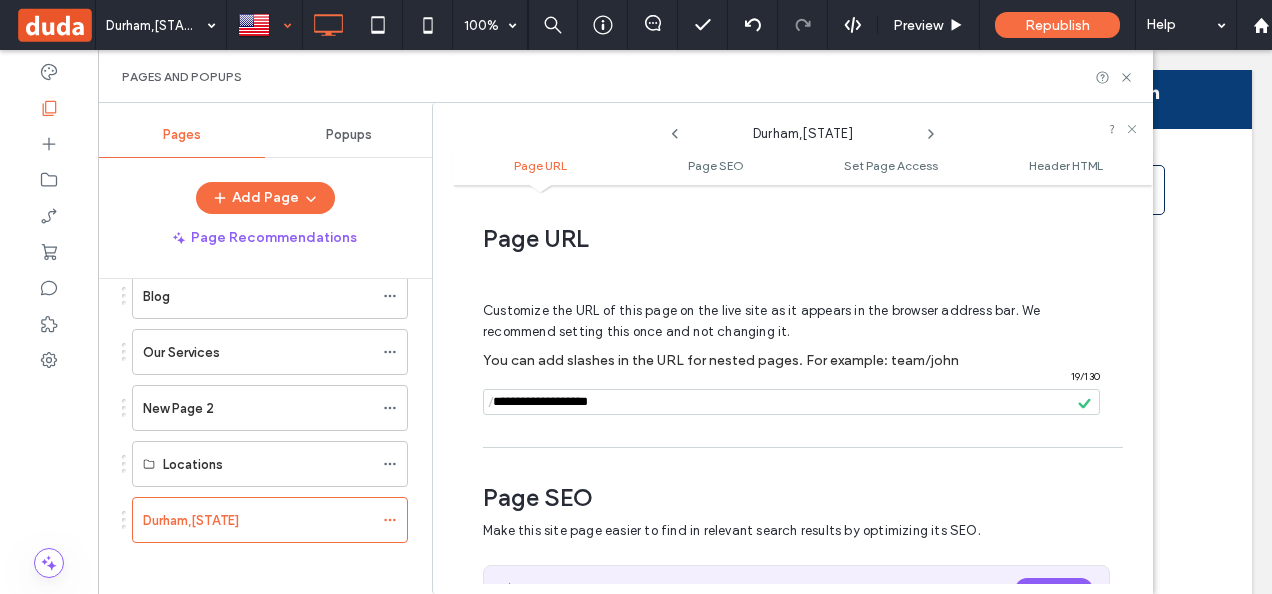 click 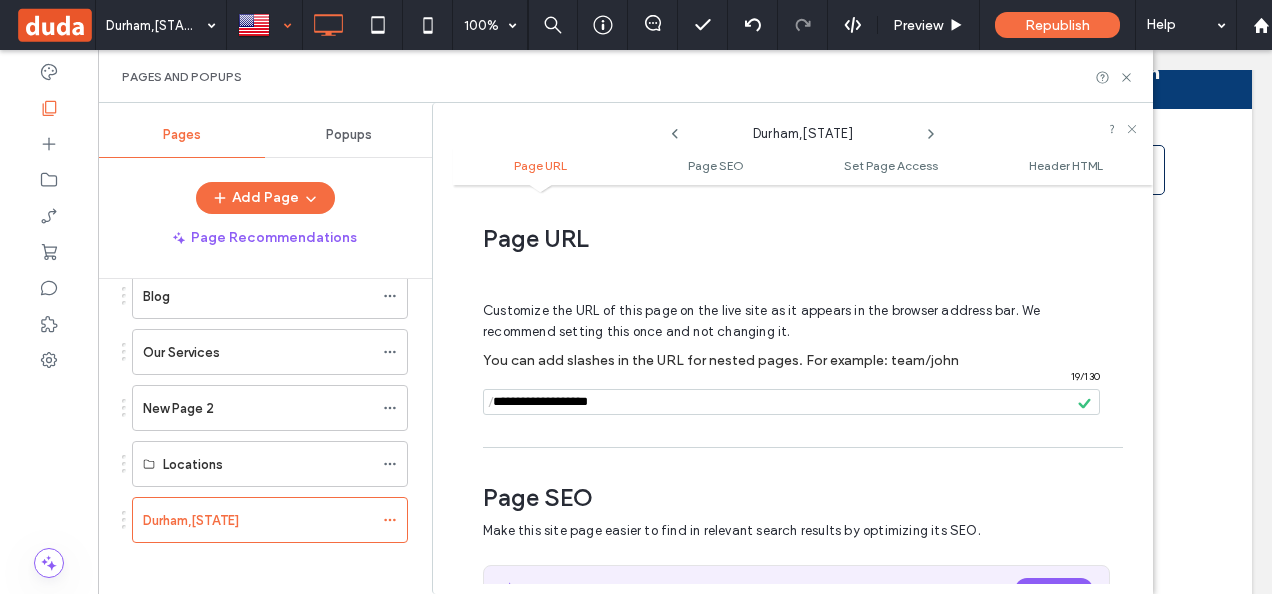 scroll, scrollTop: 0, scrollLeft: 0, axis: both 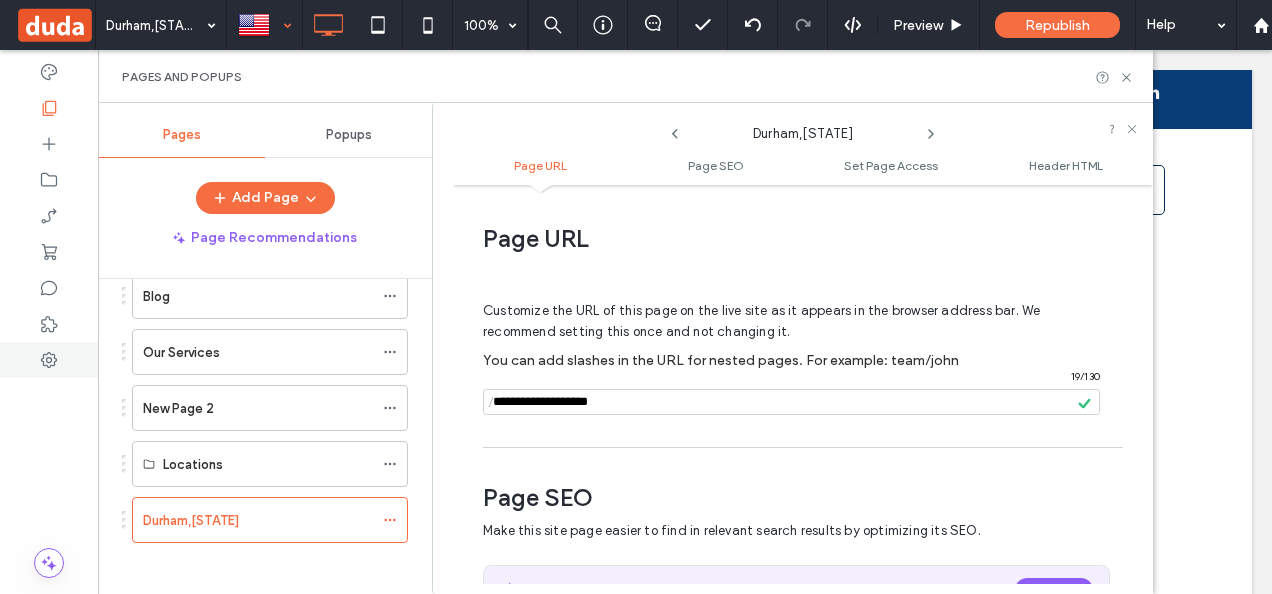 drag, startPoint x: 392, startPoint y: 508, endPoint x: 48, endPoint y: 366, distance: 372.15588 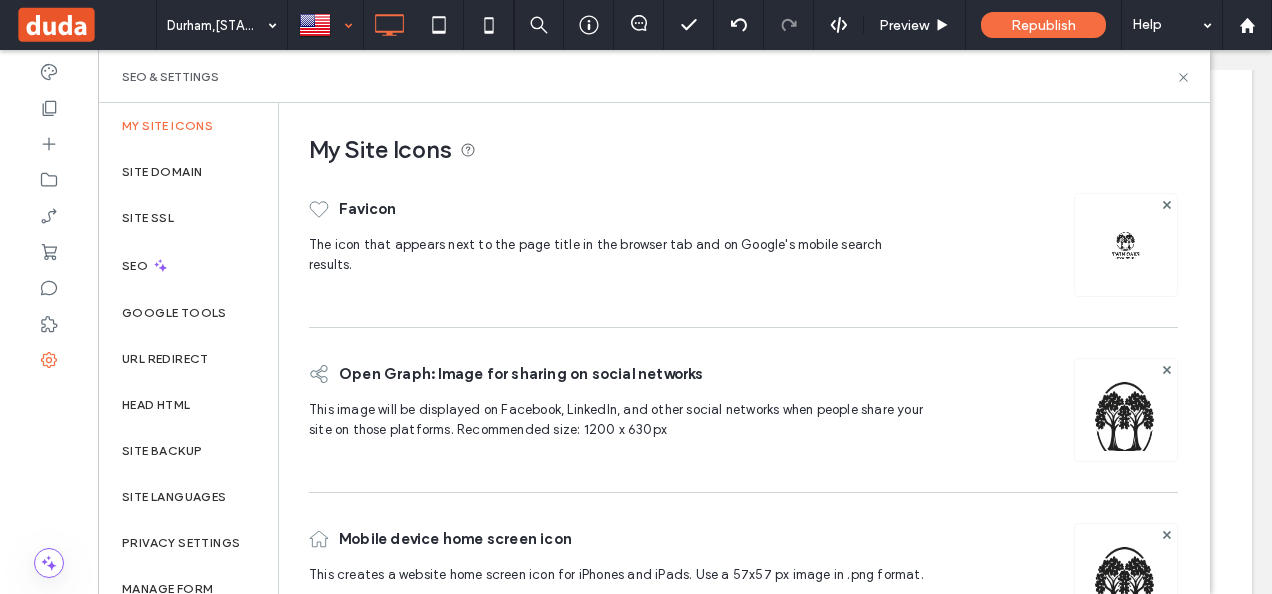 scroll, scrollTop: 91, scrollLeft: 0, axis: vertical 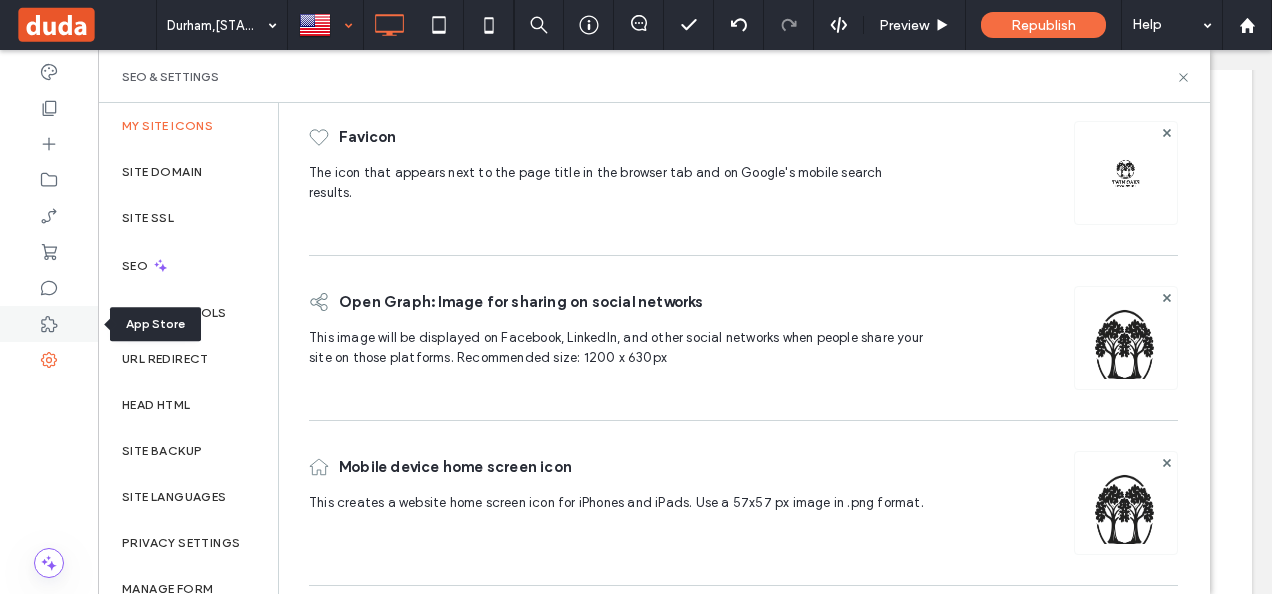 click 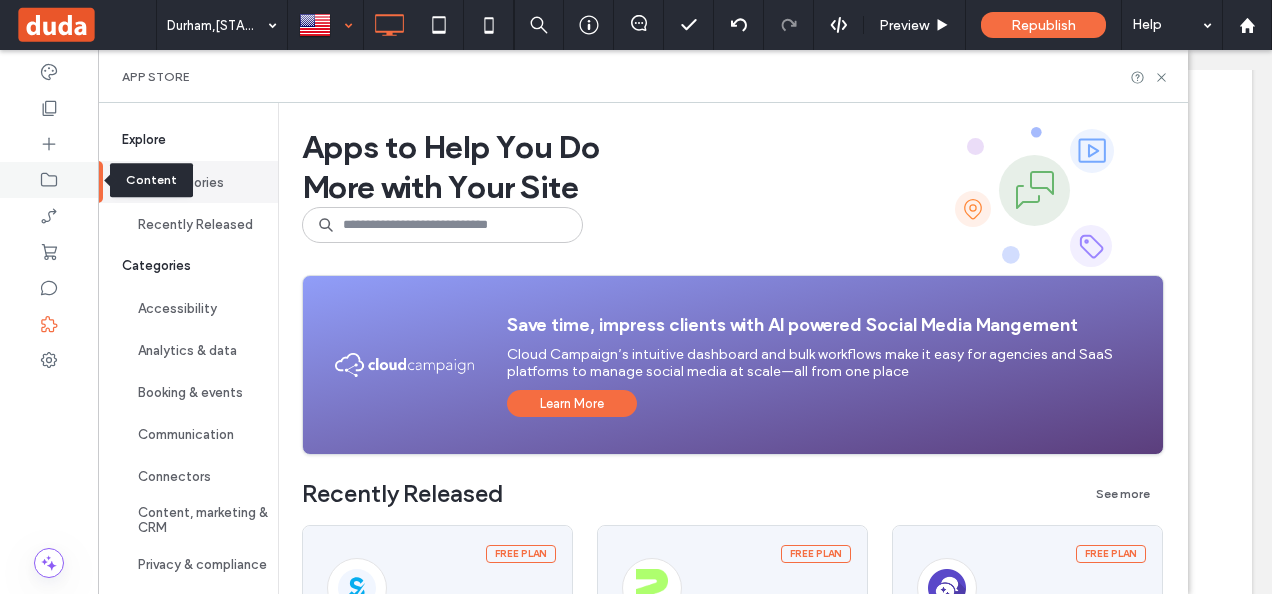 click 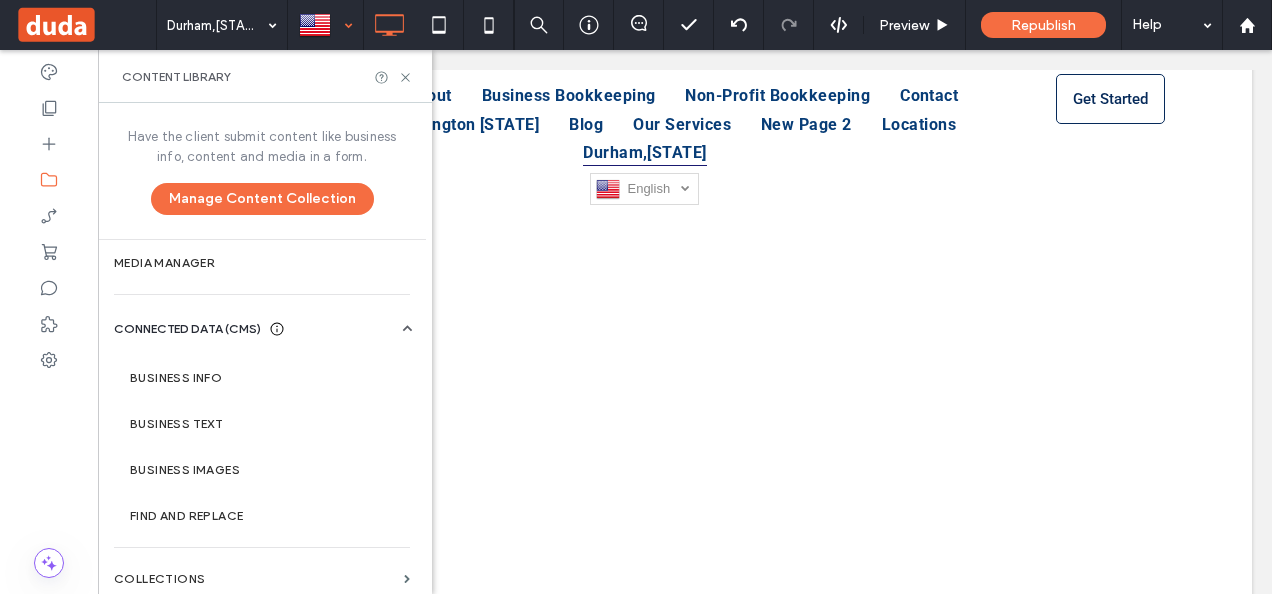 scroll, scrollTop: 10, scrollLeft: 0, axis: vertical 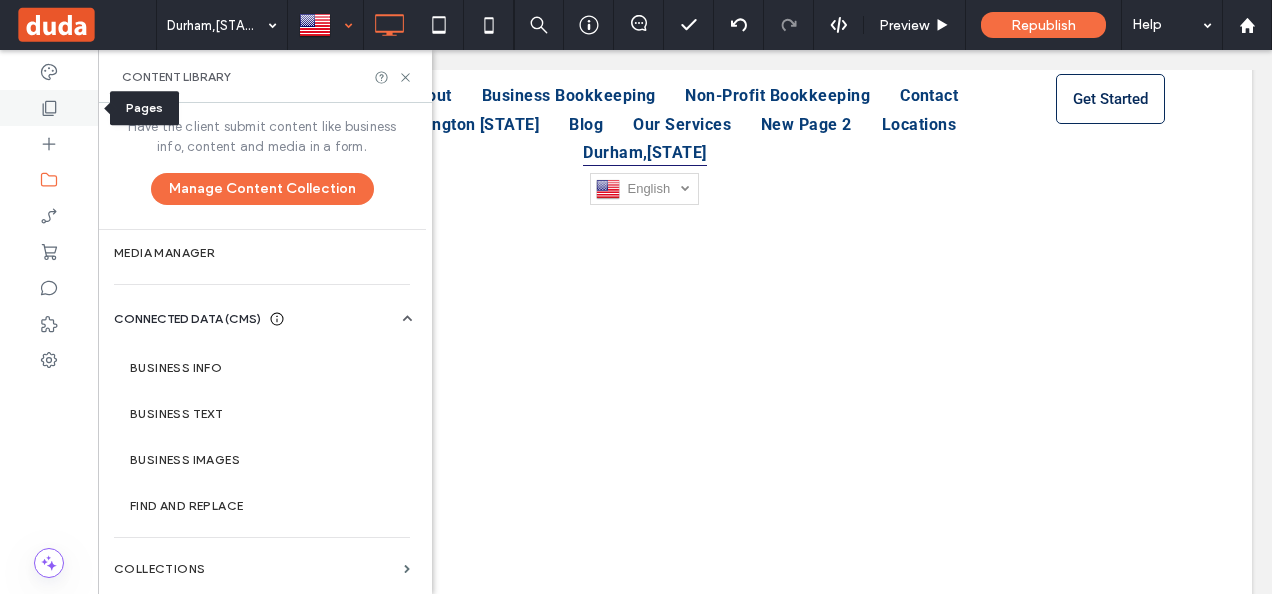 click 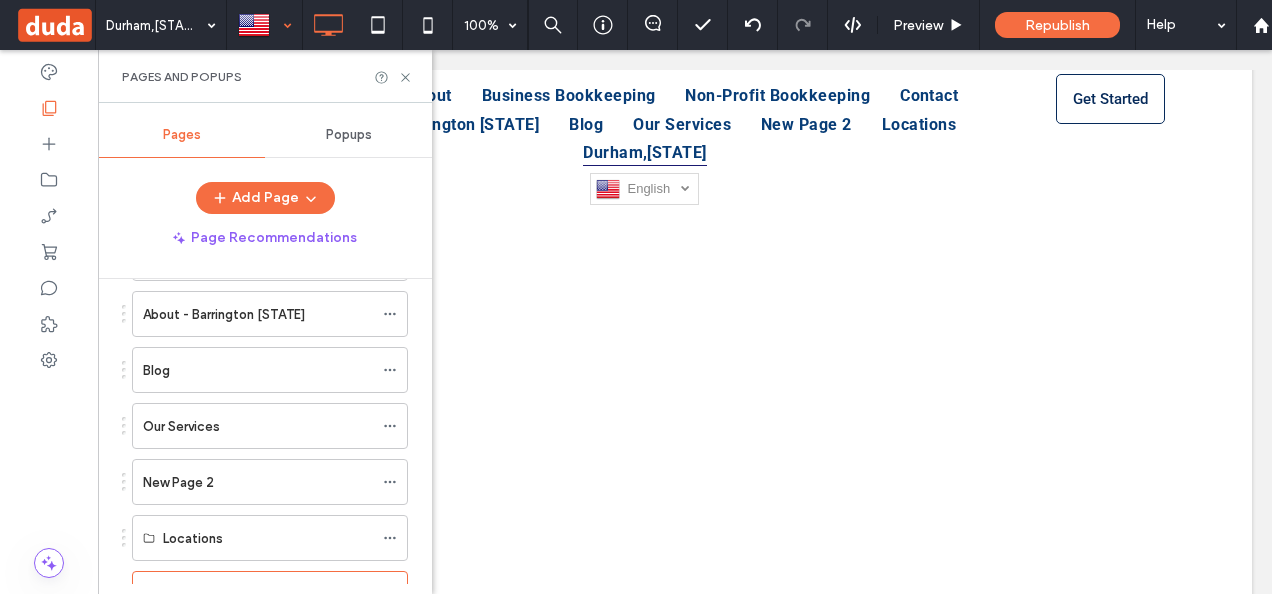 scroll, scrollTop: 496, scrollLeft: 0, axis: vertical 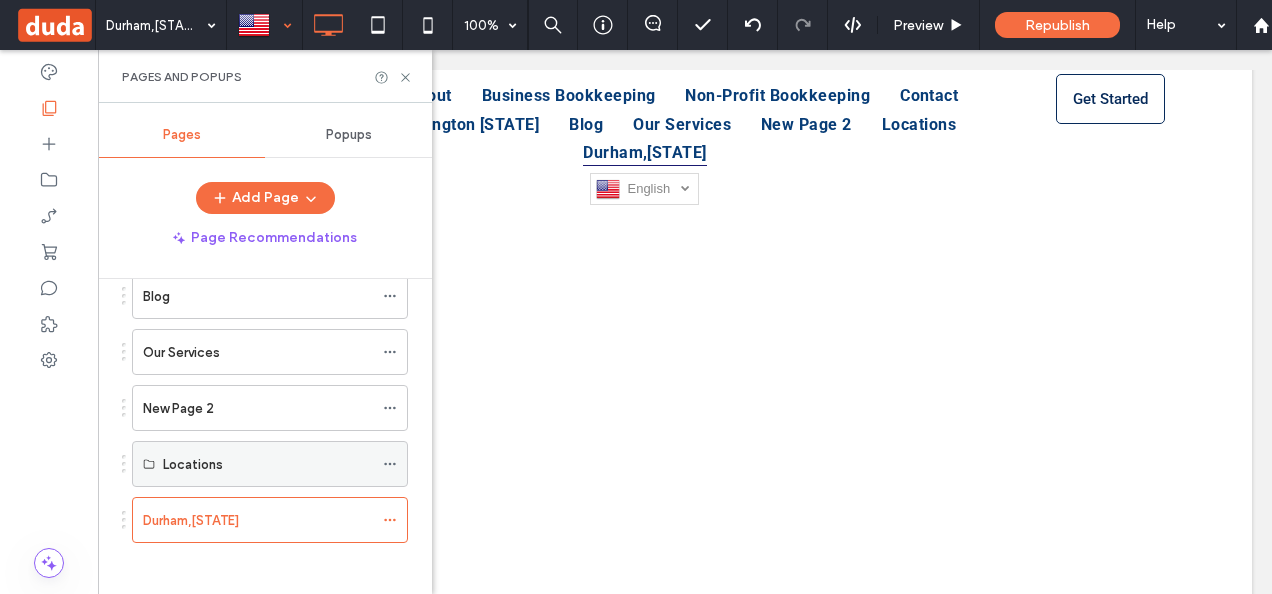 click 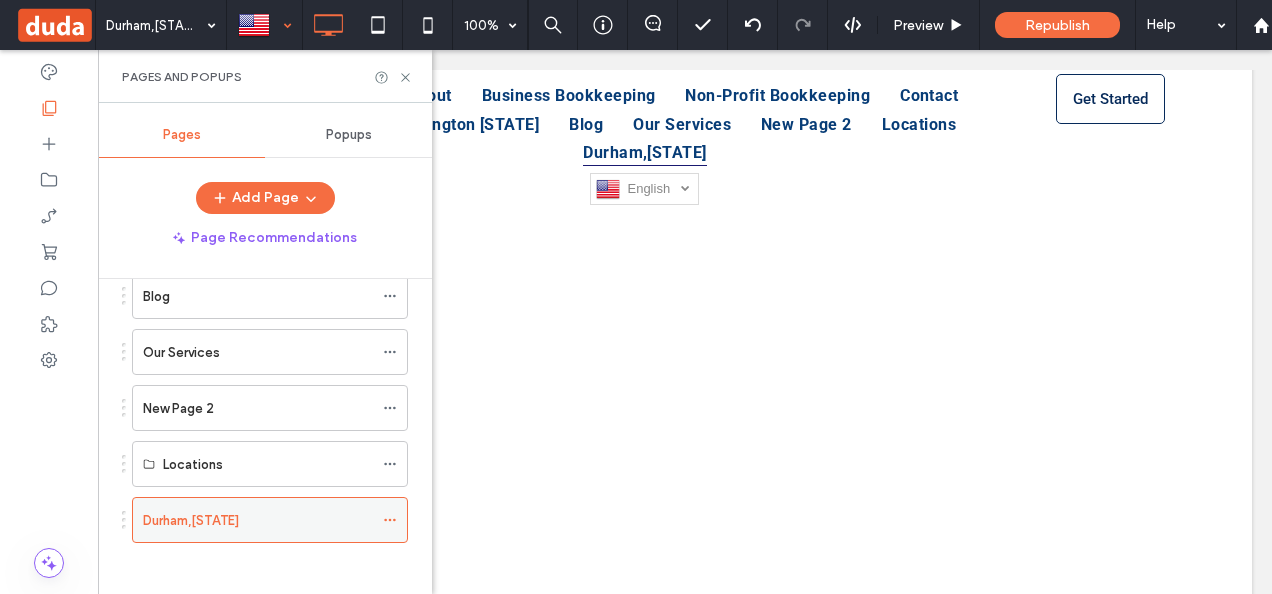 click 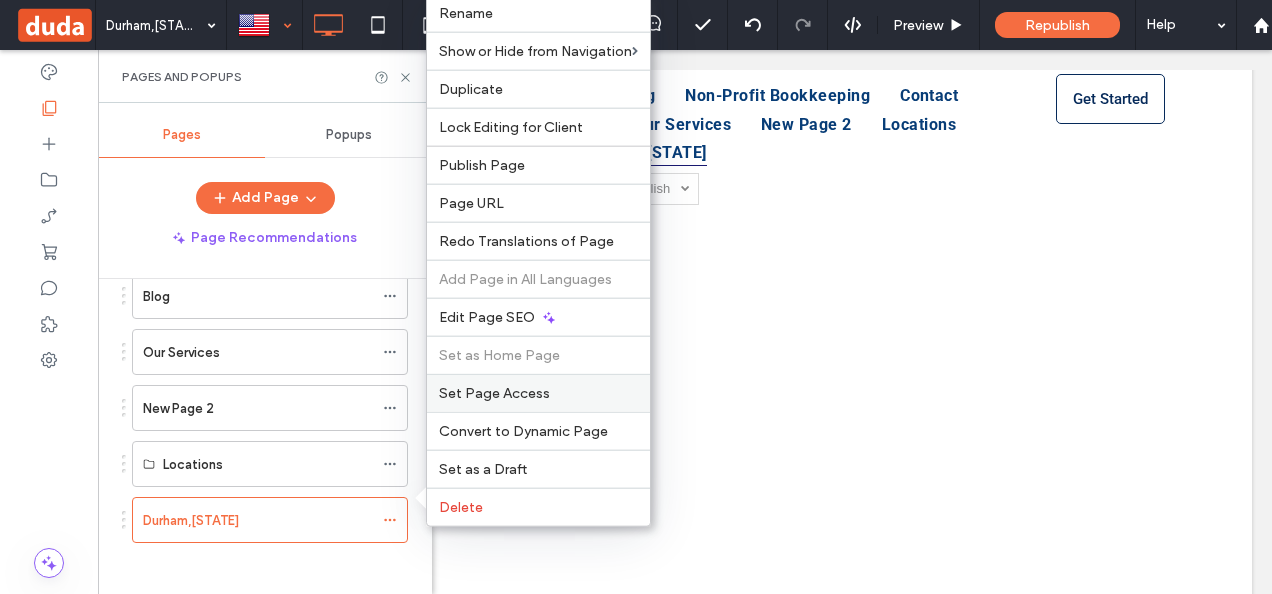 click on "Set Page Access" at bounding box center (494, 393) 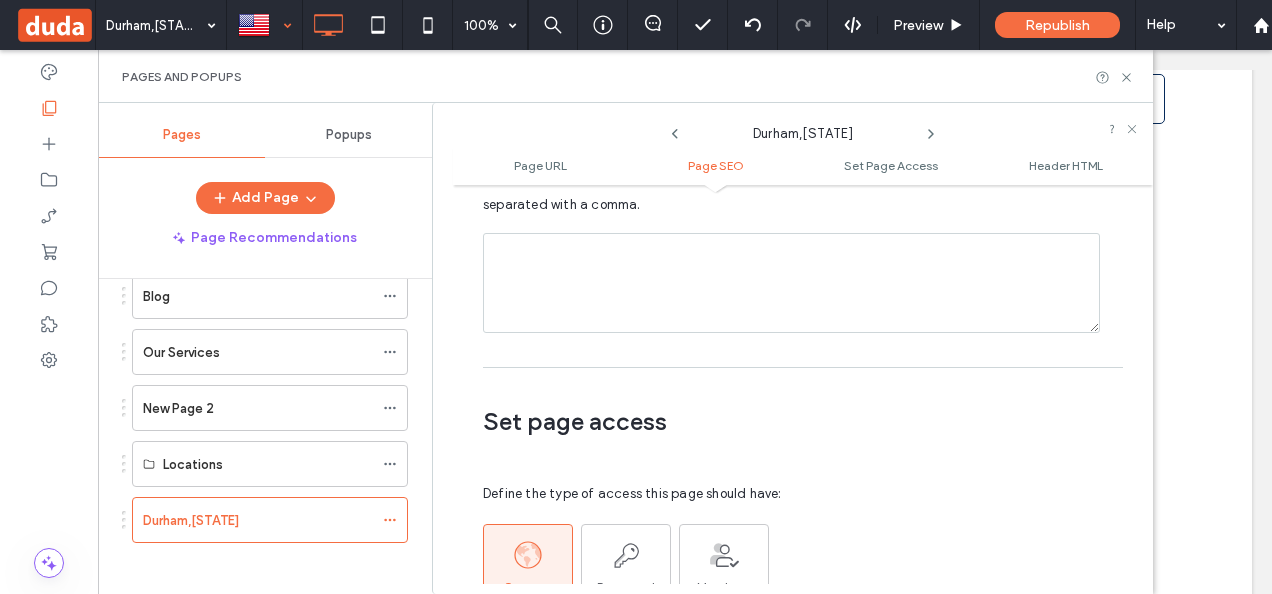 scroll, scrollTop: 1500, scrollLeft: 0, axis: vertical 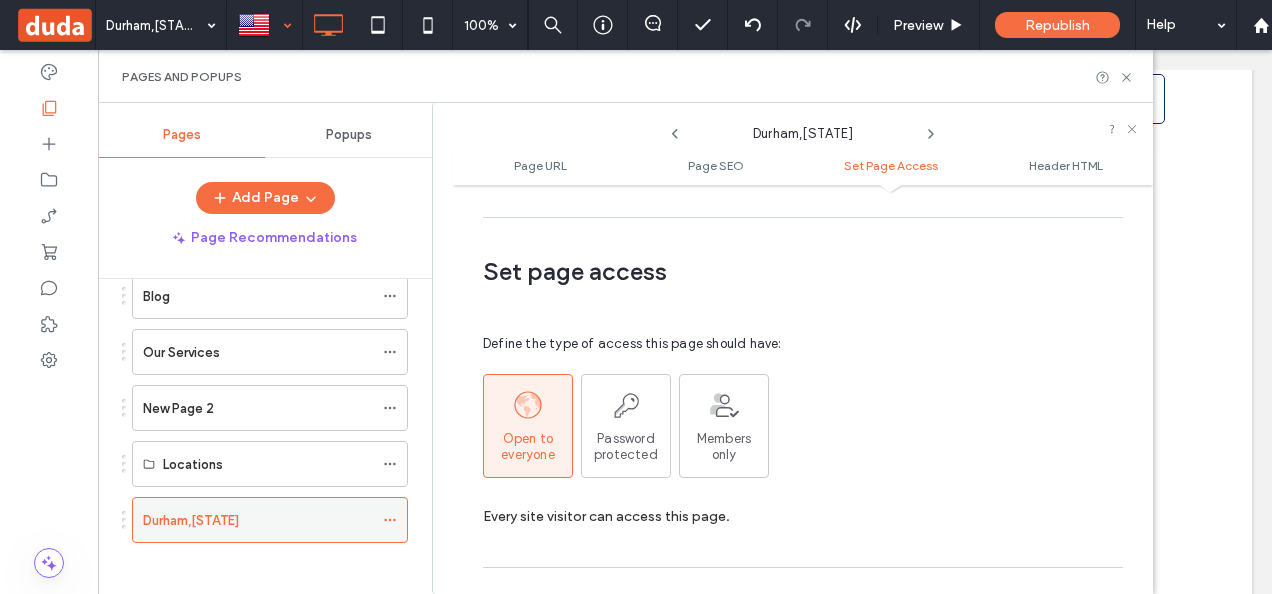 click 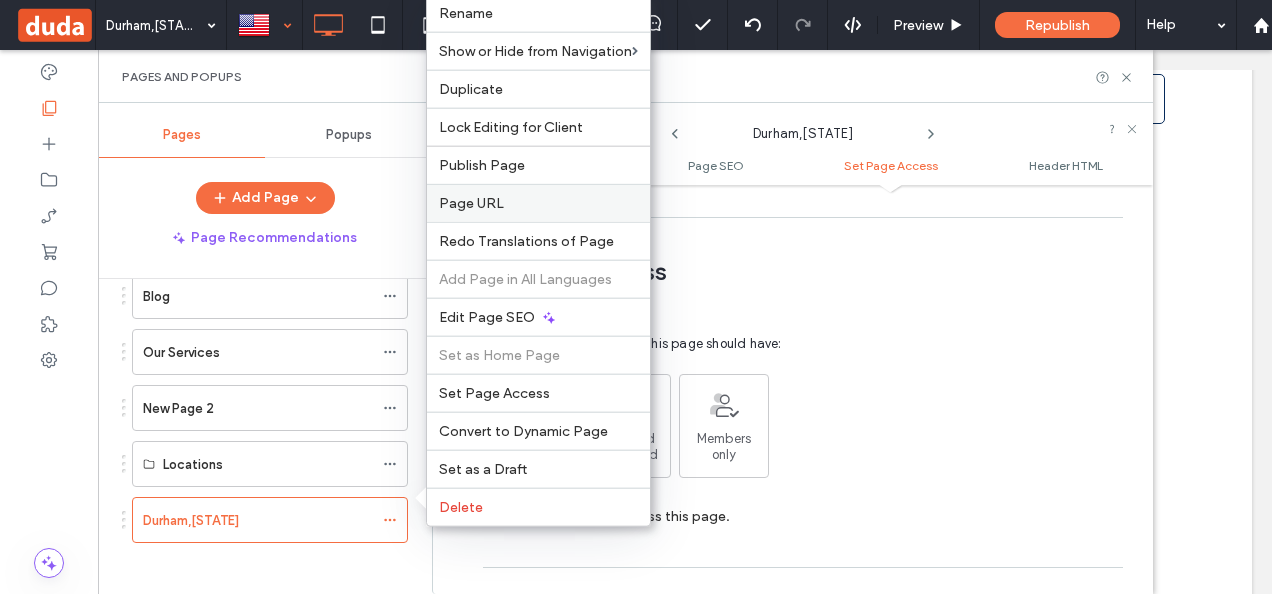 click on "Page URL" at bounding box center (538, 203) 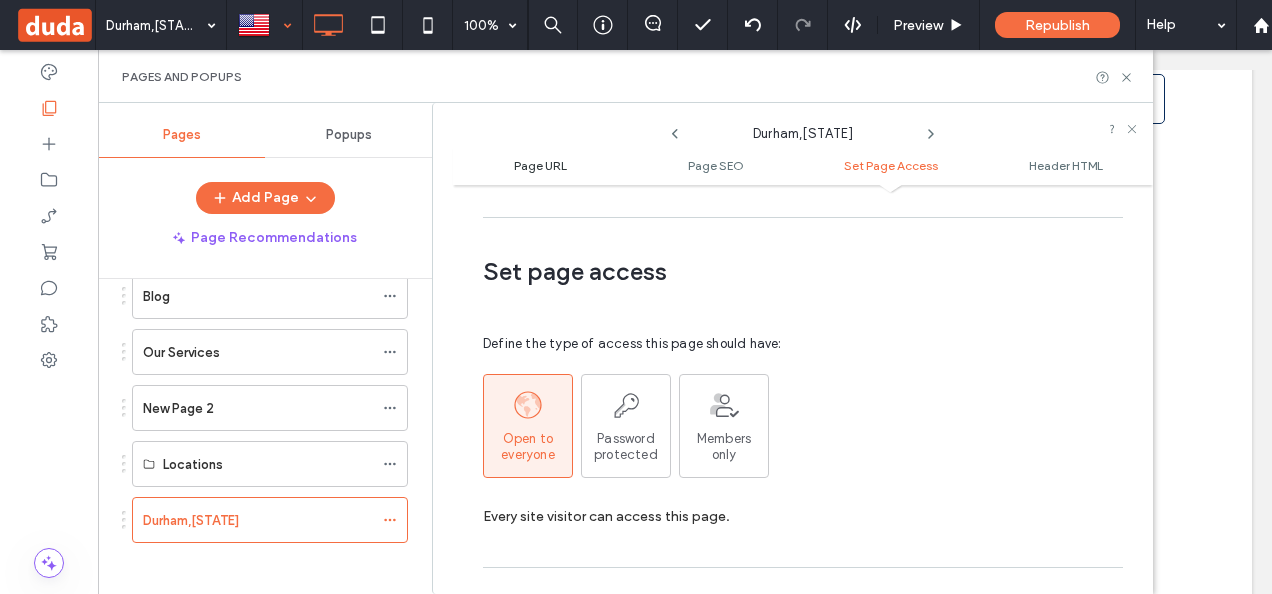 click on "Page URL" at bounding box center [540, 165] 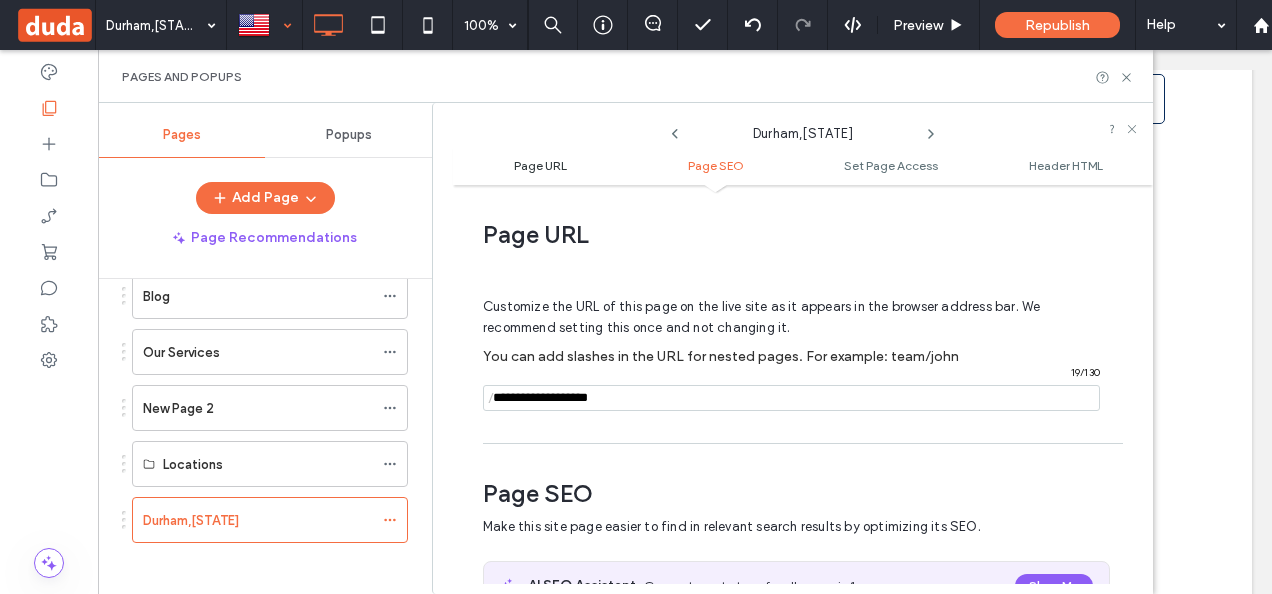 scroll, scrollTop: 0, scrollLeft: 0, axis: both 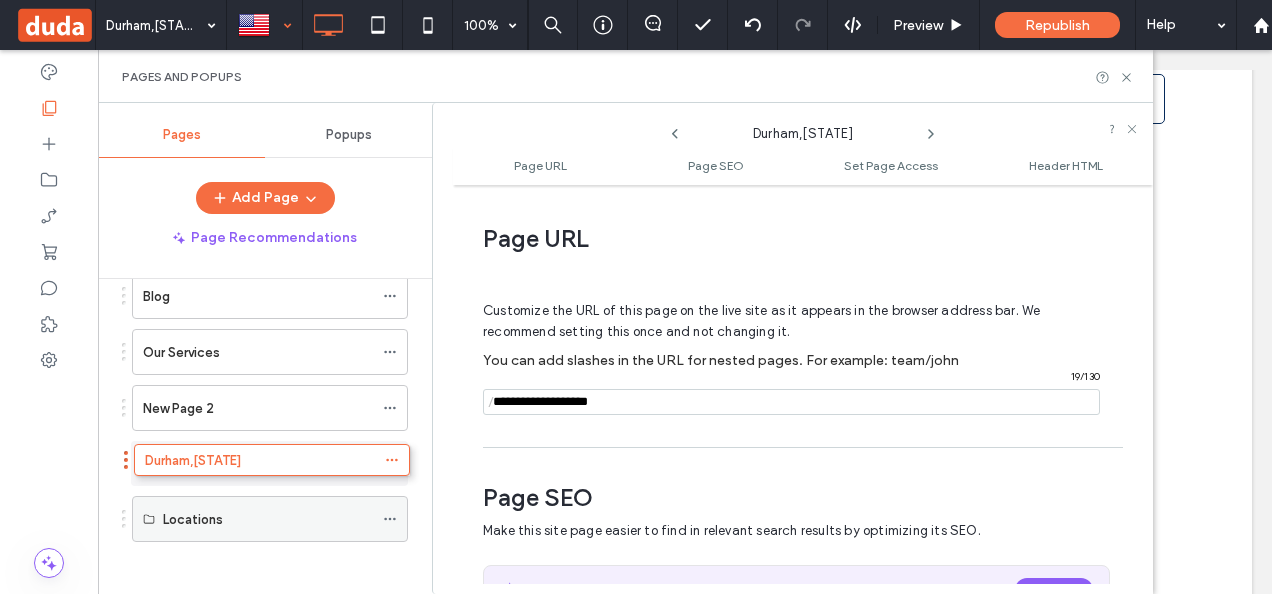 drag, startPoint x: 308, startPoint y: 508, endPoint x: 310, endPoint y: 466, distance: 42.047592 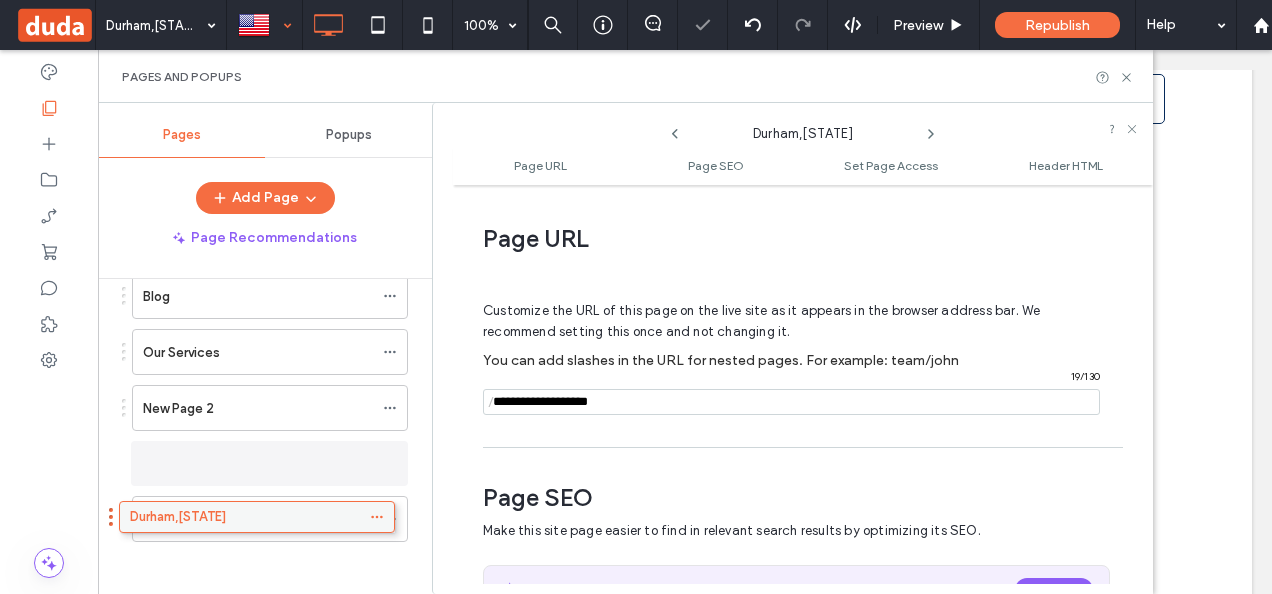 drag, startPoint x: 303, startPoint y: 448, endPoint x: 290, endPoint y: 515, distance: 68.24954 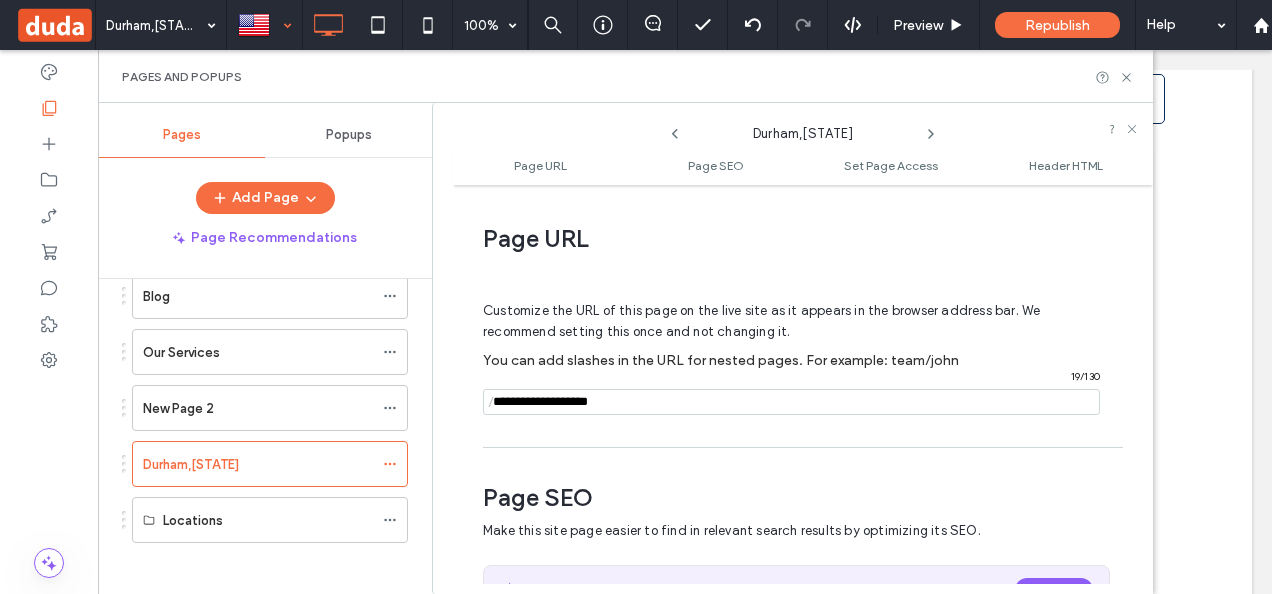 click on "Pages in Progress  ( 1 ) New Page 2 Site Pages  ( 14 ) Home About QuickBooks ProAdvisor Business Bookkeeping Non-Profit Bookkeeping Contact Bookkeeping Service for Portsmouth, NH Businesses Bookkeeping Service for Dover, NH Businesses About - Barrington NH Blog Our Services New Page 2 Durham,NH Locations" at bounding box center [265, 431] 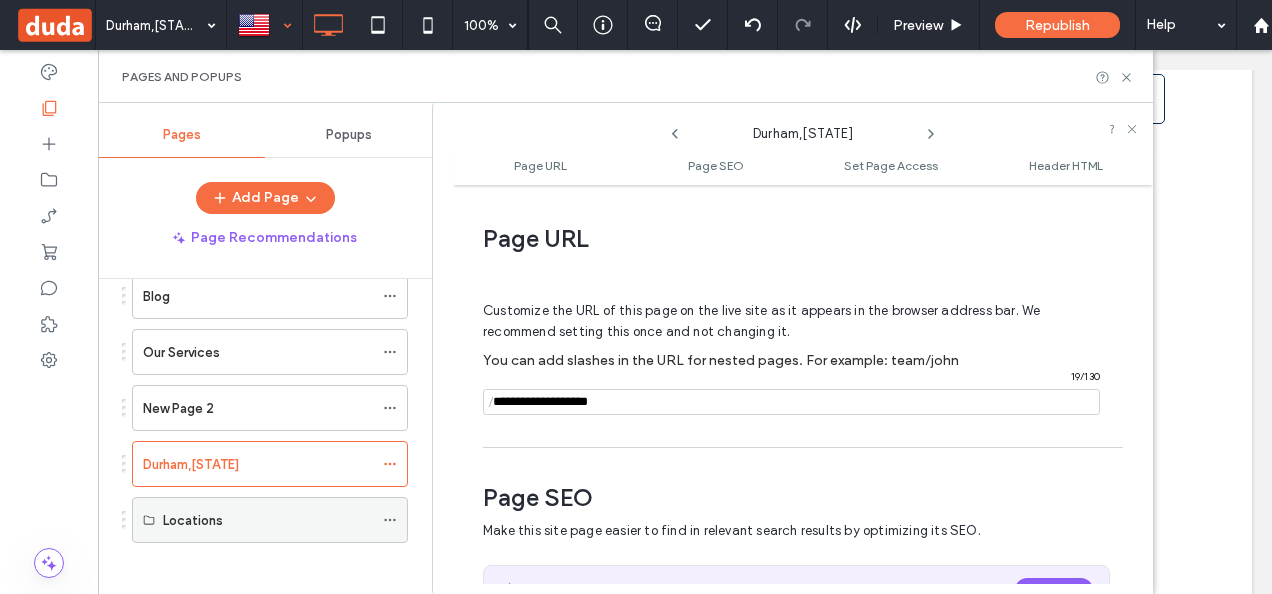 click on "Locations" at bounding box center [268, 520] 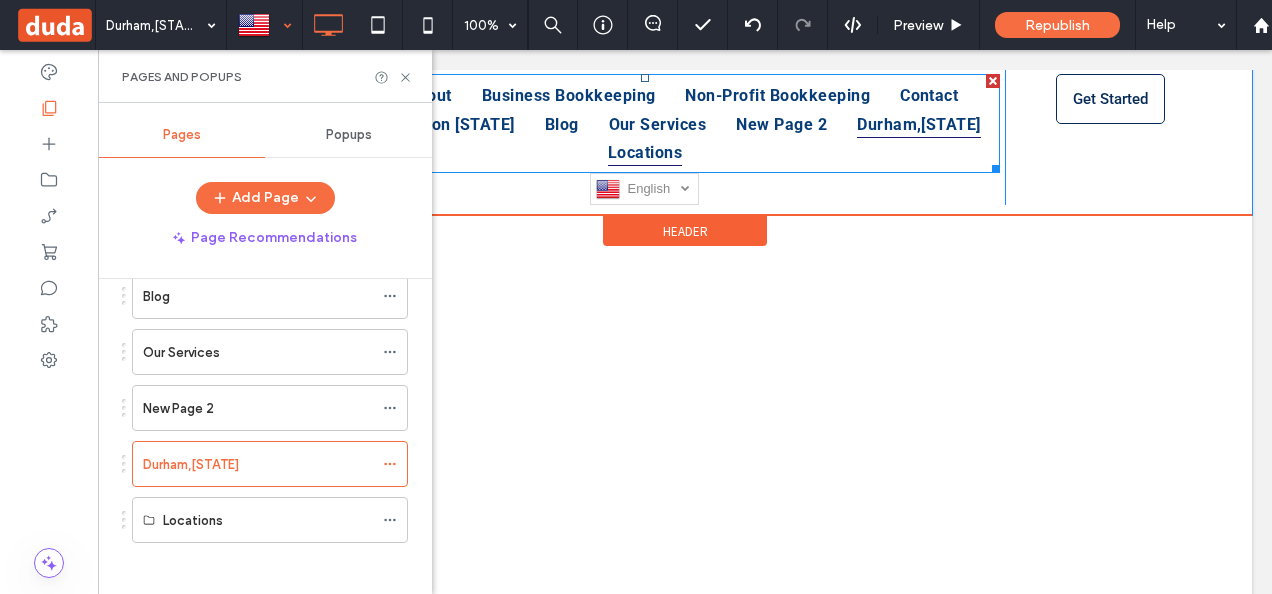 click on "Locations" at bounding box center (645, 152) 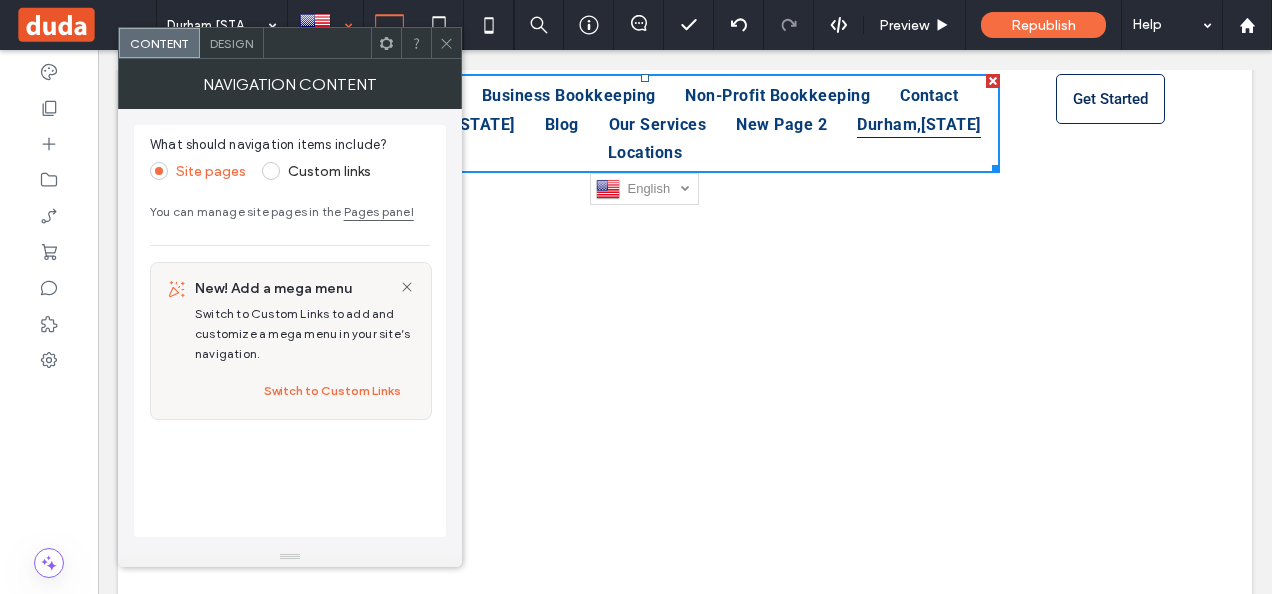 click at bounding box center [271, 171] 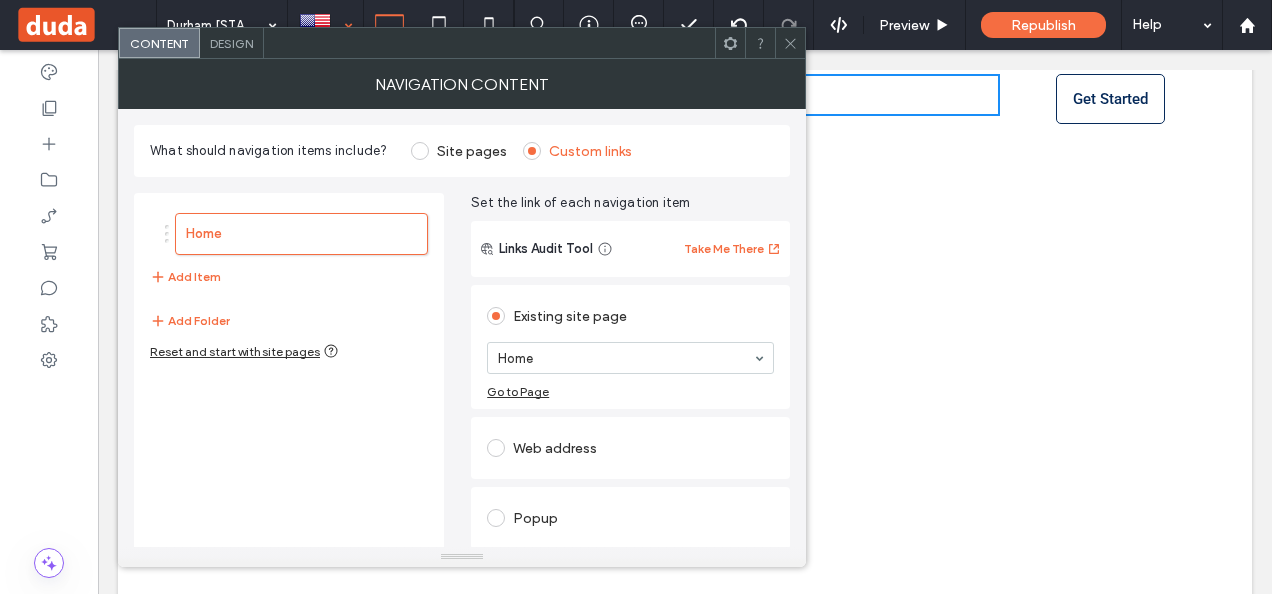 click at bounding box center [420, 151] 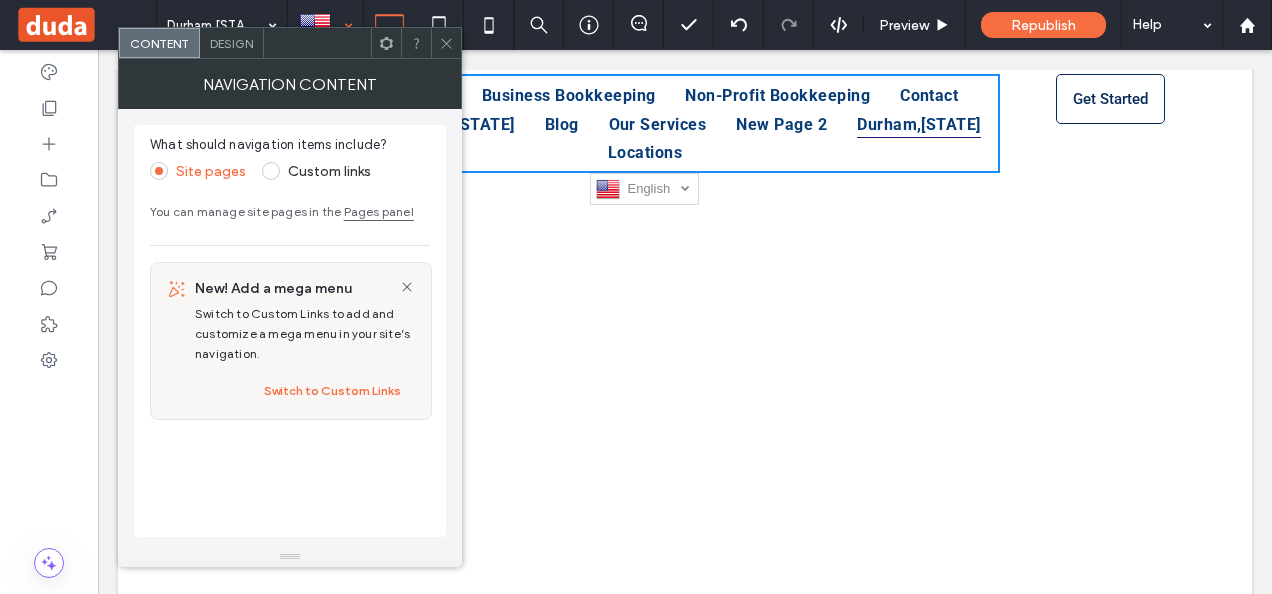 click on "Pages panel" at bounding box center [379, 211] 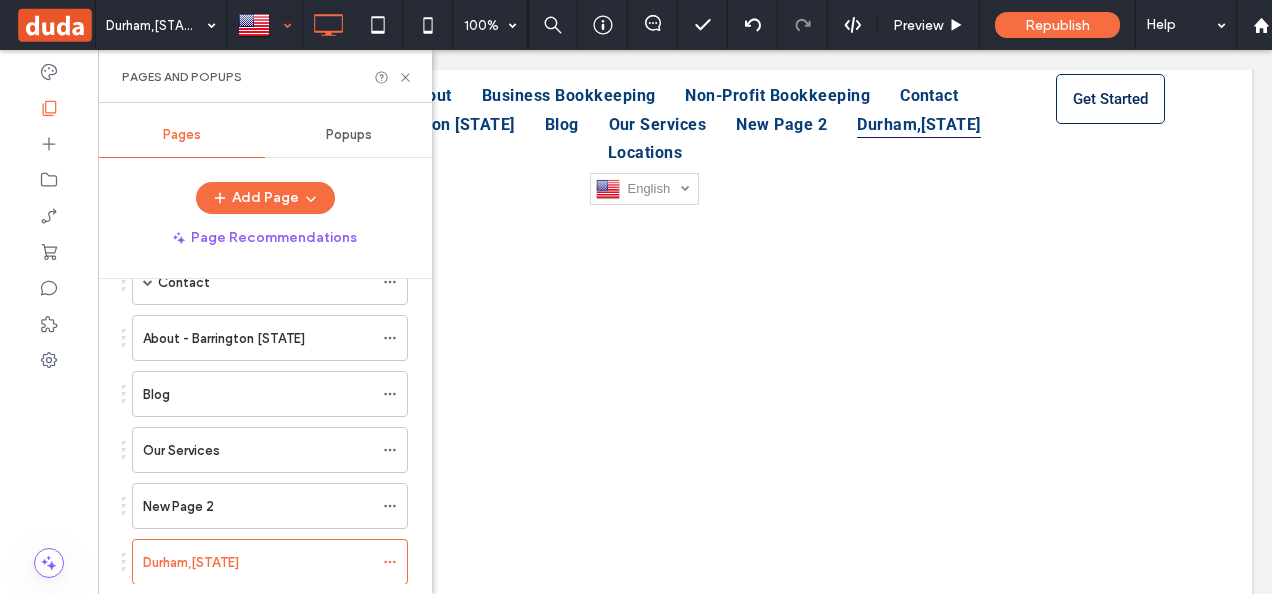 scroll, scrollTop: 496, scrollLeft: 0, axis: vertical 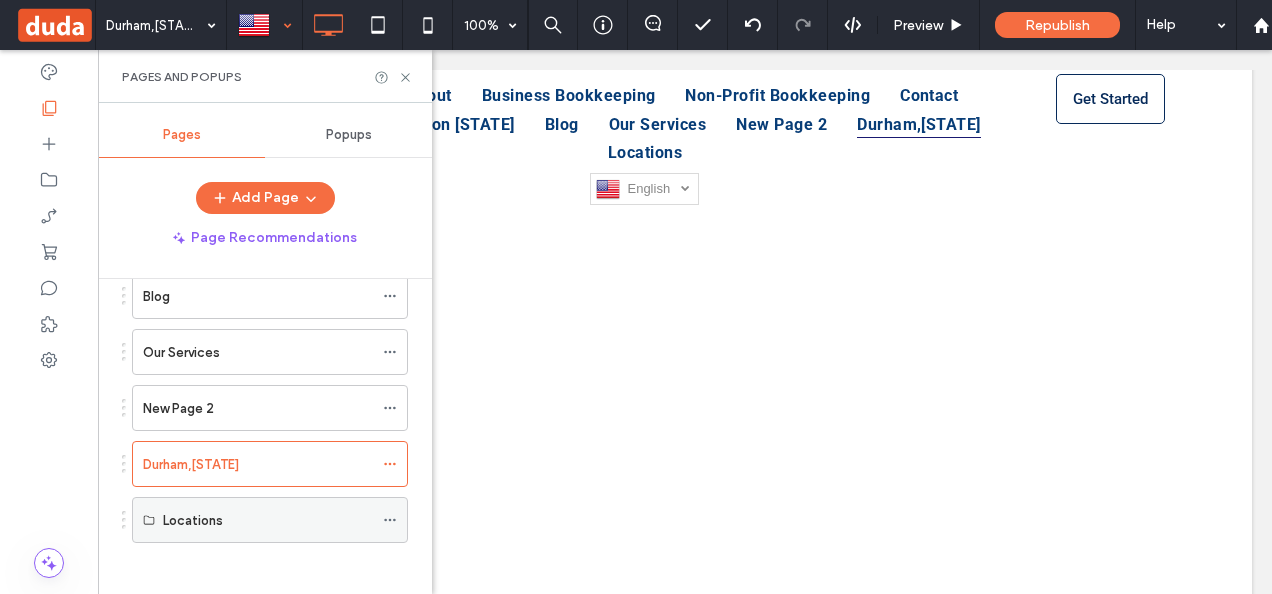 click on "Locations" at bounding box center (268, 520) 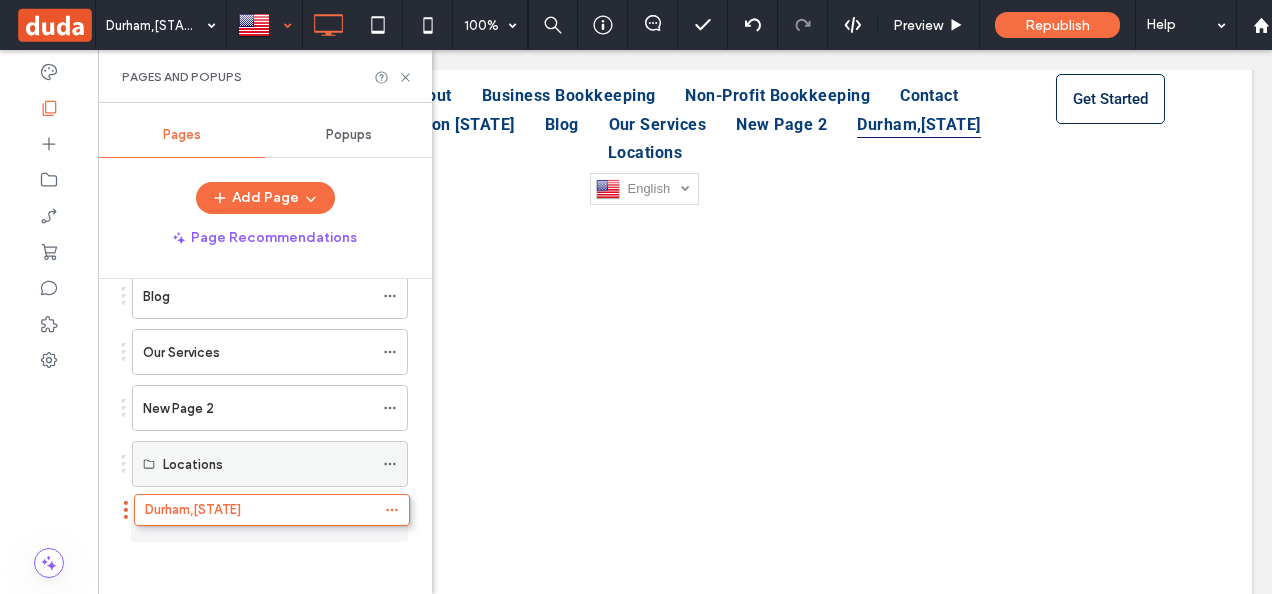 drag, startPoint x: 320, startPoint y: 460, endPoint x: 322, endPoint y: 520, distance: 60.033325 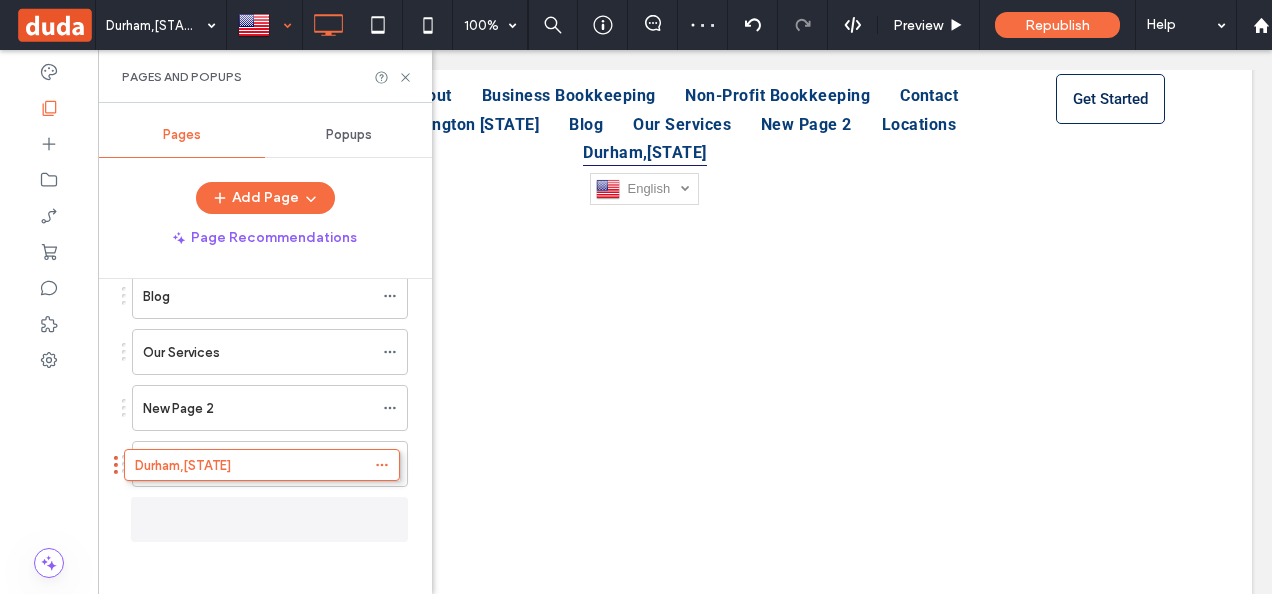 drag, startPoint x: 322, startPoint y: 520, endPoint x: 314, endPoint y: 480, distance: 40.792156 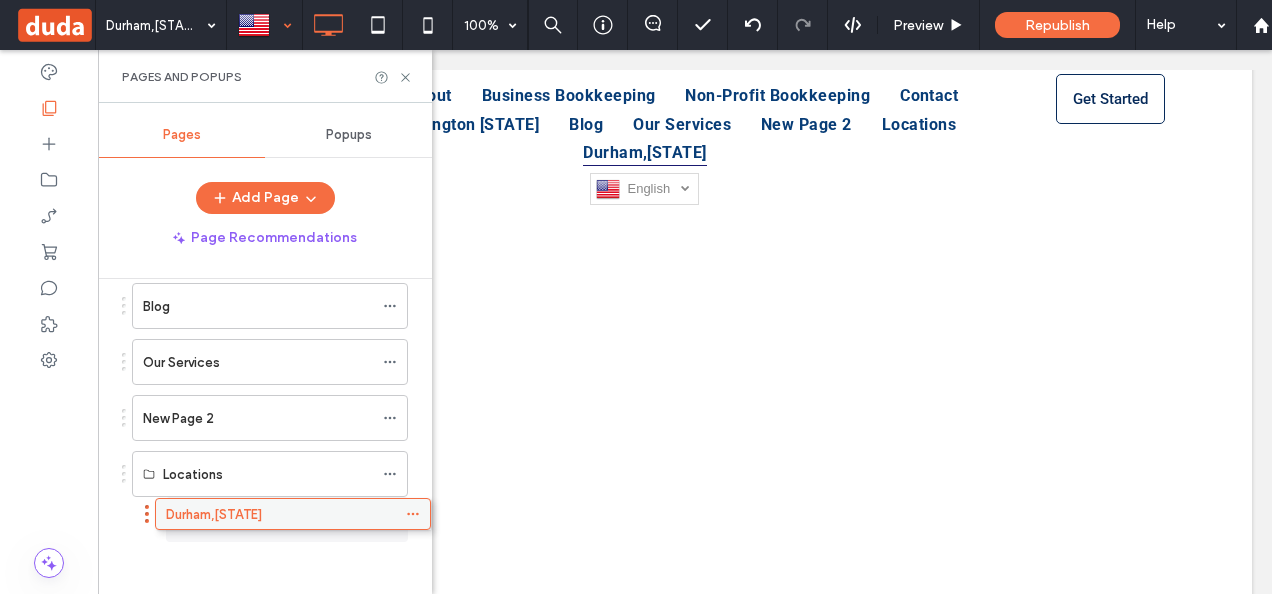scroll, scrollTop: 496, scrollLeft: 0, axis: vertical 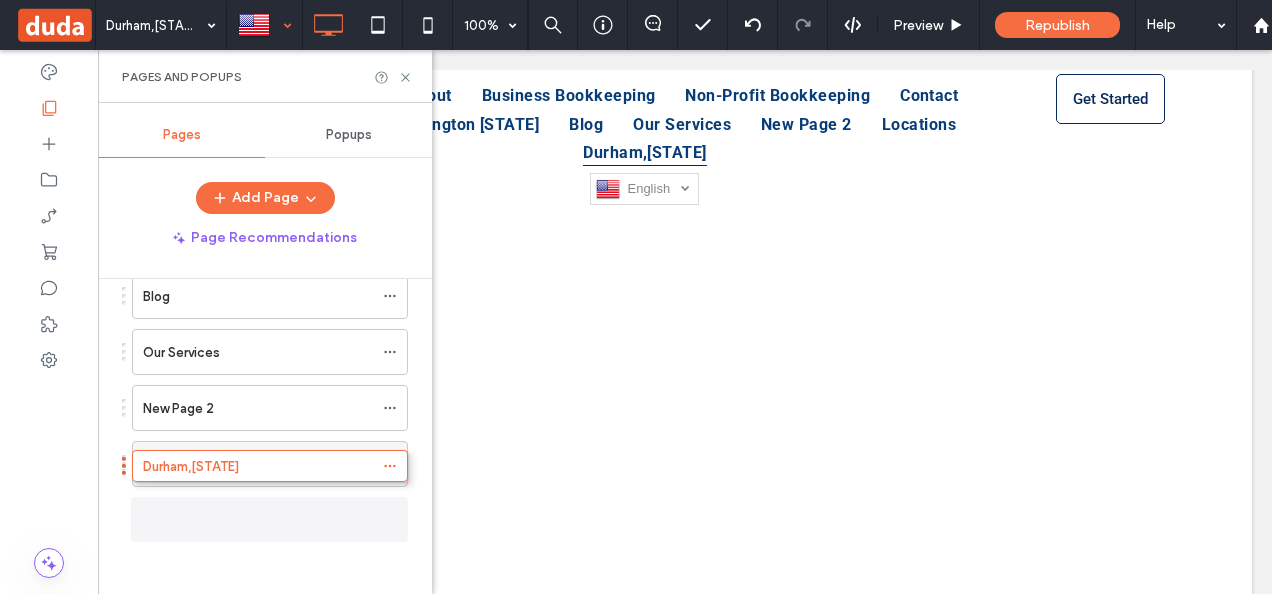 drag, startPoint x: 303, startPoint y: 511, endPoint x: 303, endPoint y: 470, distance: 41 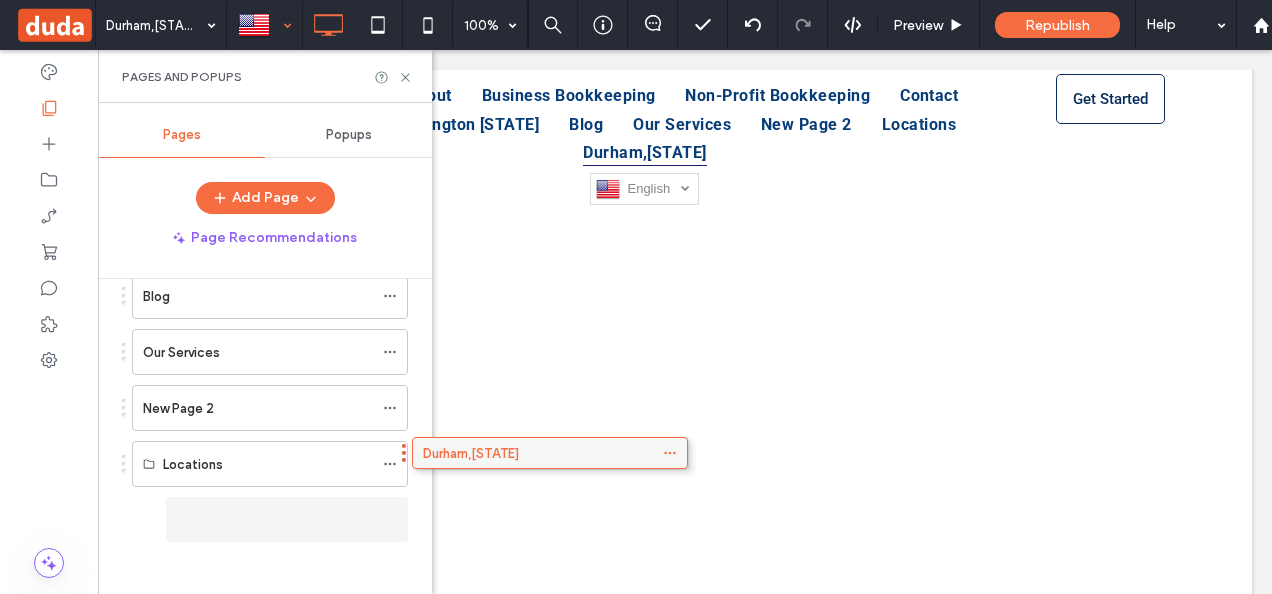 drag, startPoint x: 280, startPoint y: 512, endPoint x: 560, endPoint y: 460, distance: 284.78763 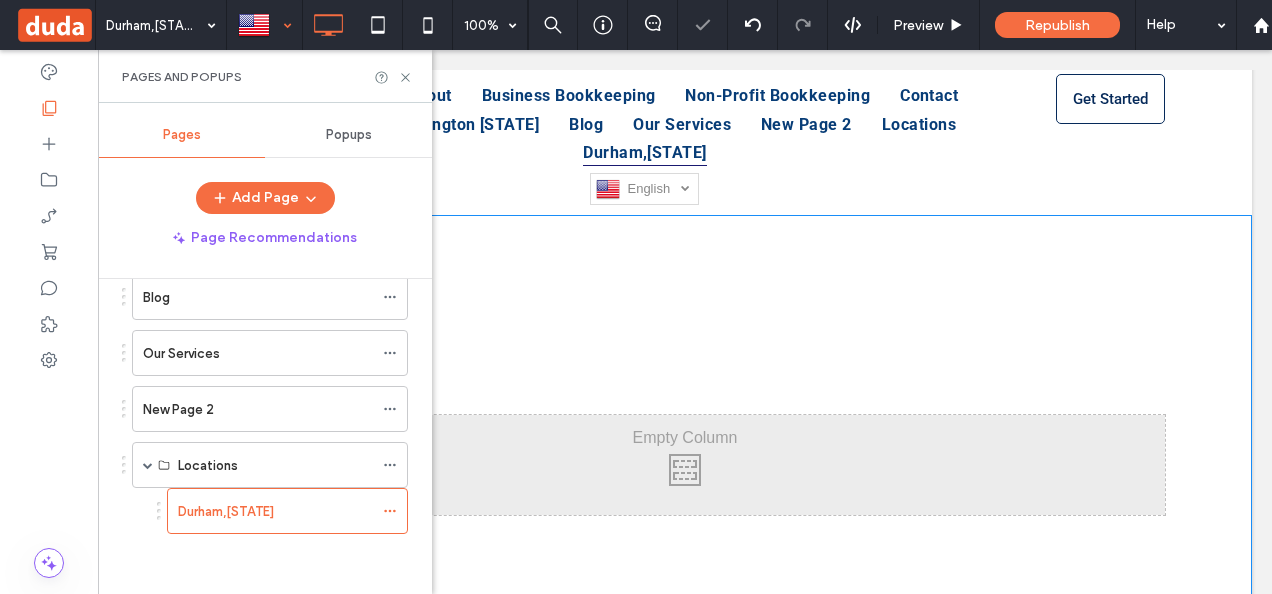 scroll, scrollTop: 486, scrollLeft: 0, axis: vertical 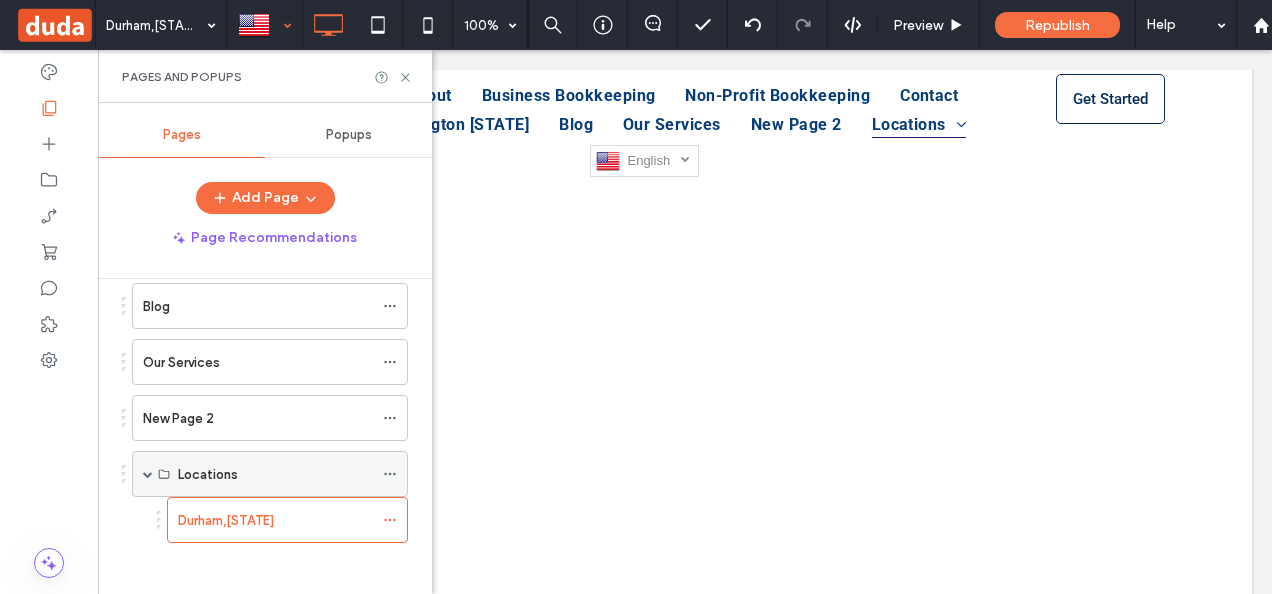 click at bounding box center [148, 474] 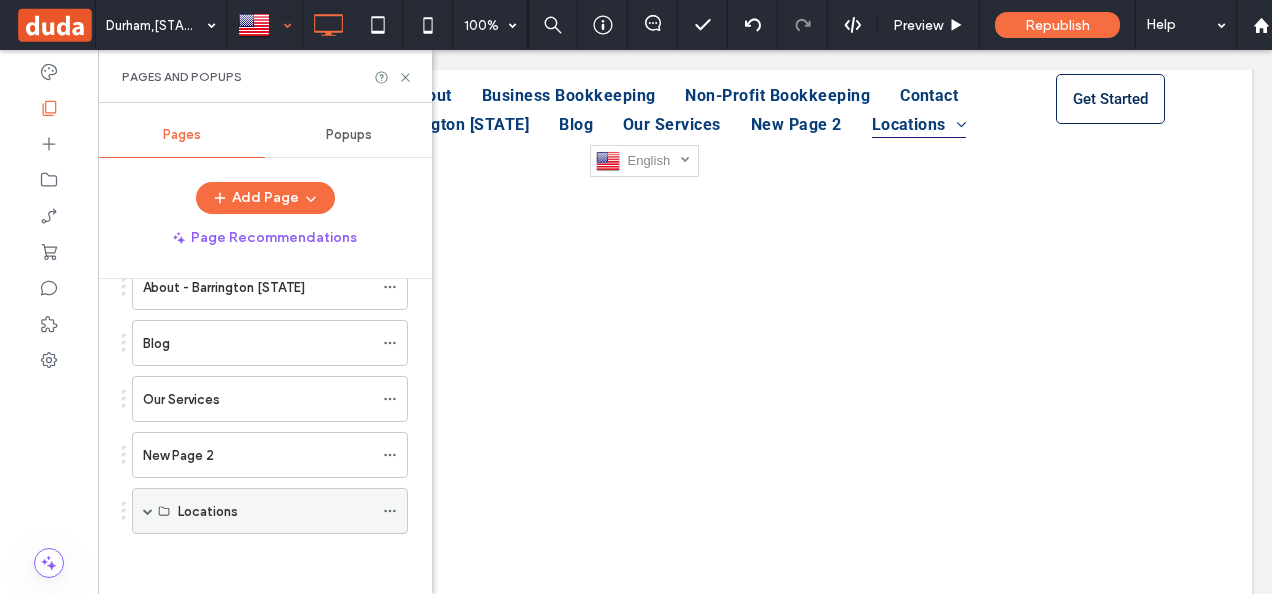 scroll, scrollTop: 440, scrollLeft: 0, axis: vertical 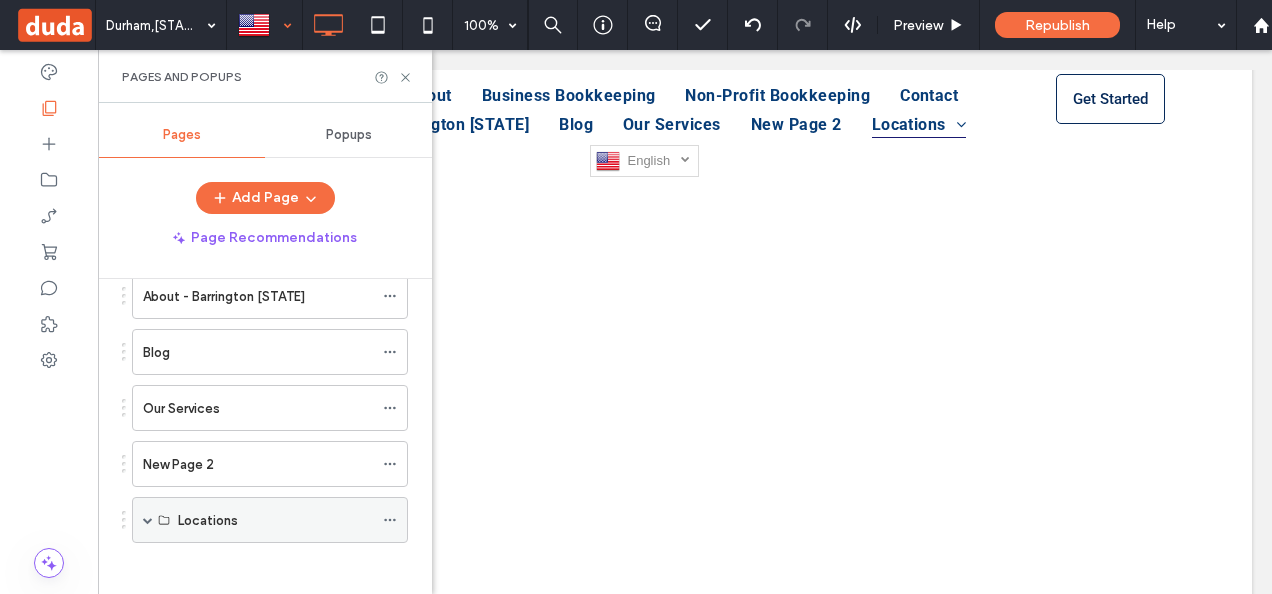 click on "Locations" at bounding box center (275, 520) 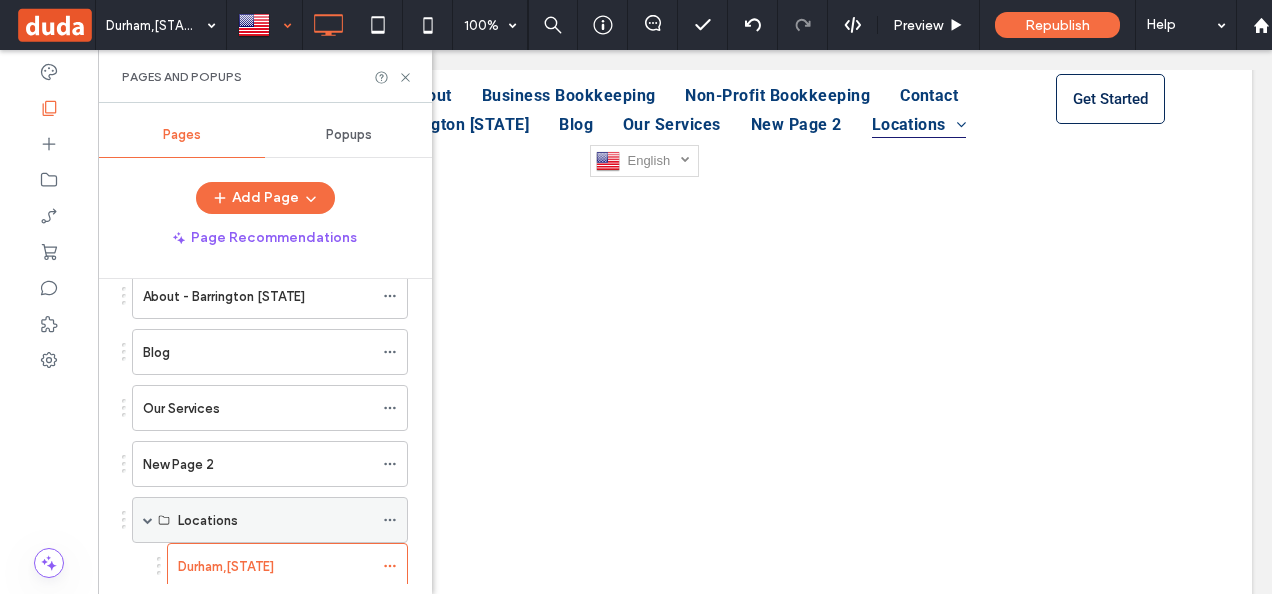 click at bounding box center (148, 520) 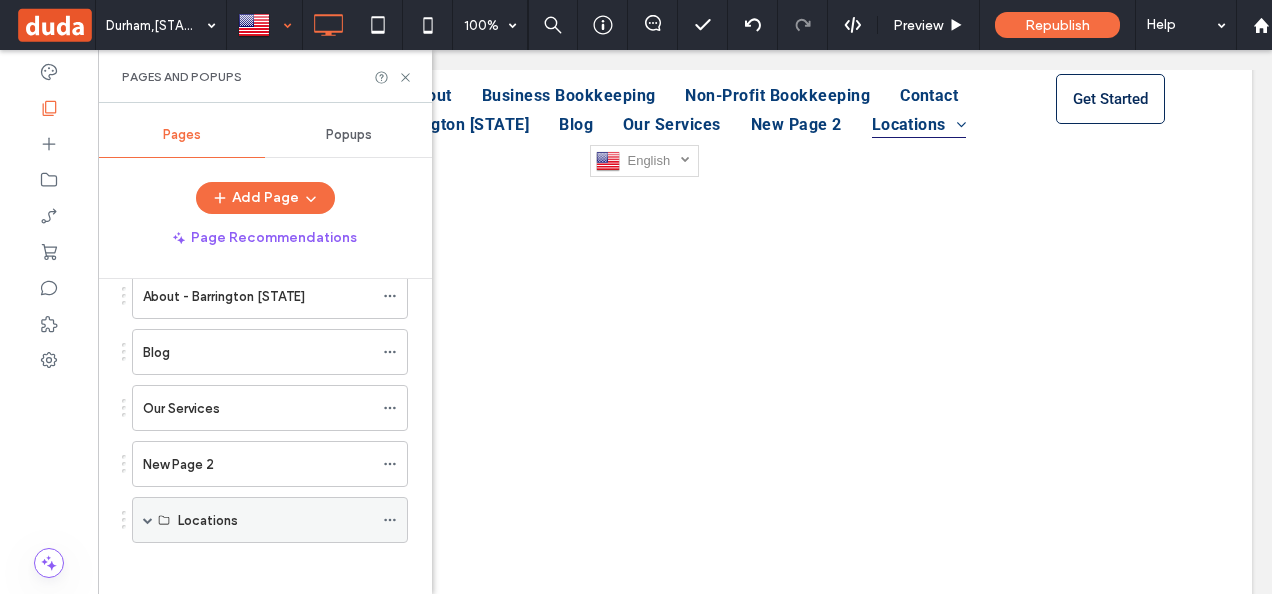 click at bounding box center (148, 520) 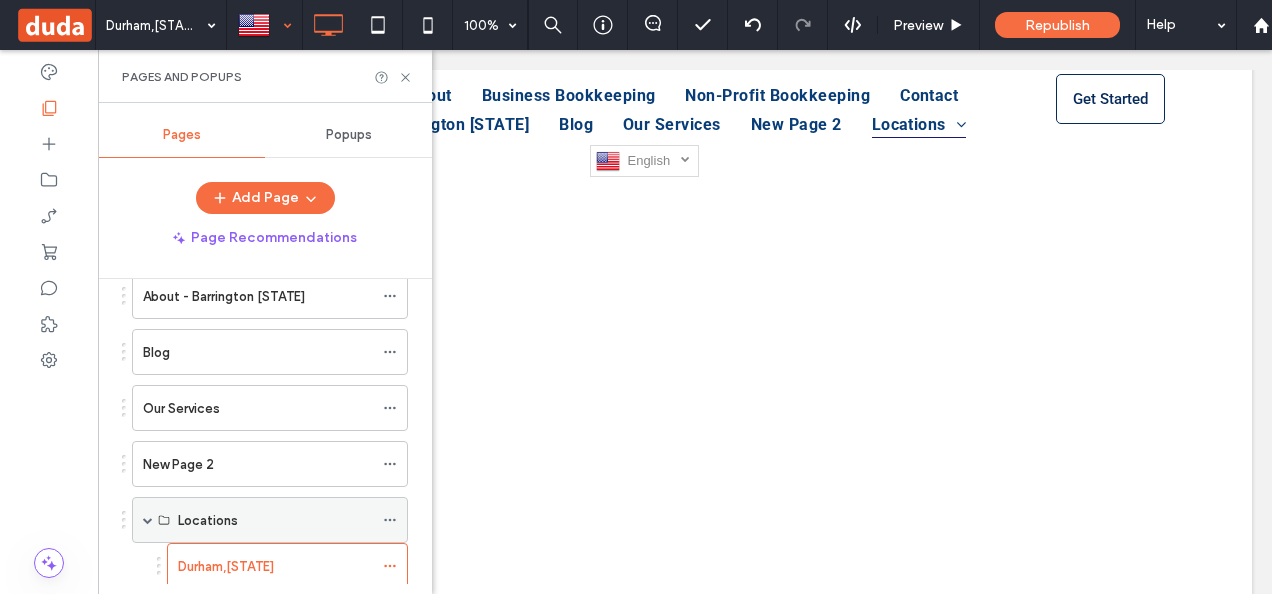 click at bounding box center (148, 520) 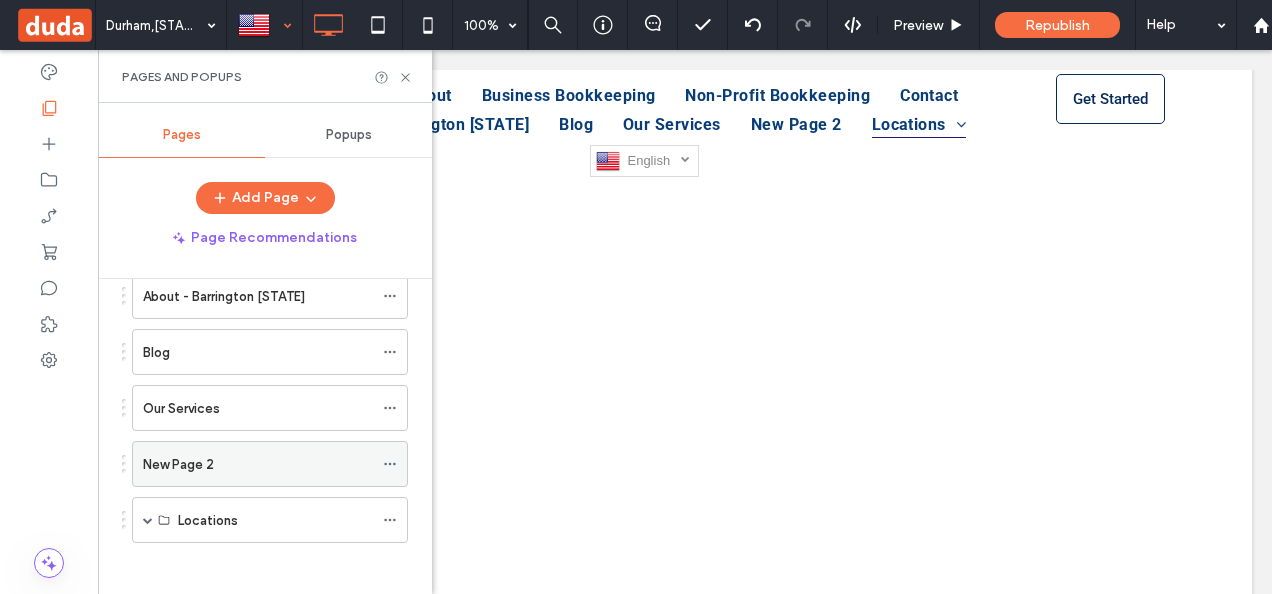 click on "New Page 2" at bounding box center (258, 464) 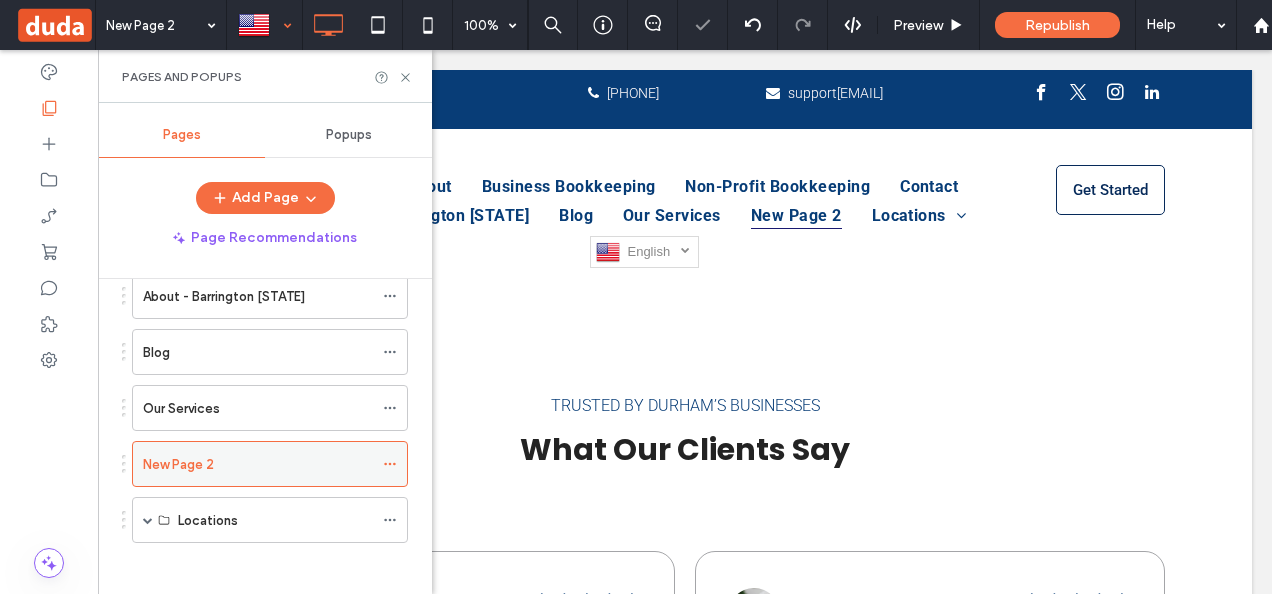 scroll, scrollTop: 0, scrollLeft: 0, axis: both 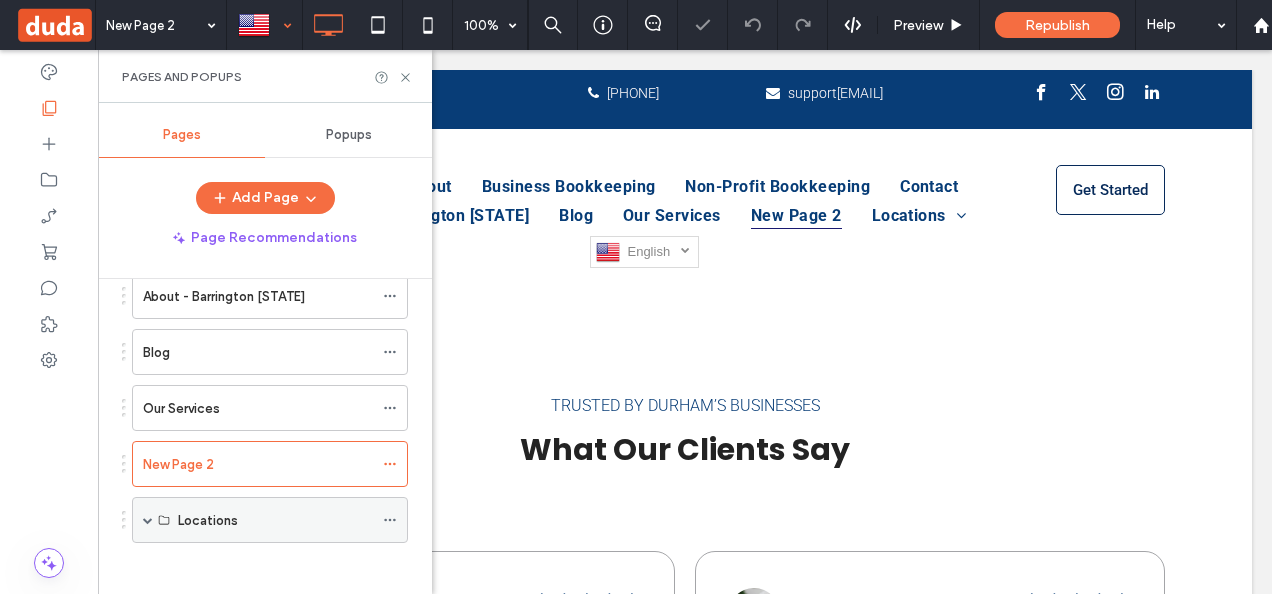 click at bounding box center (148, 520) 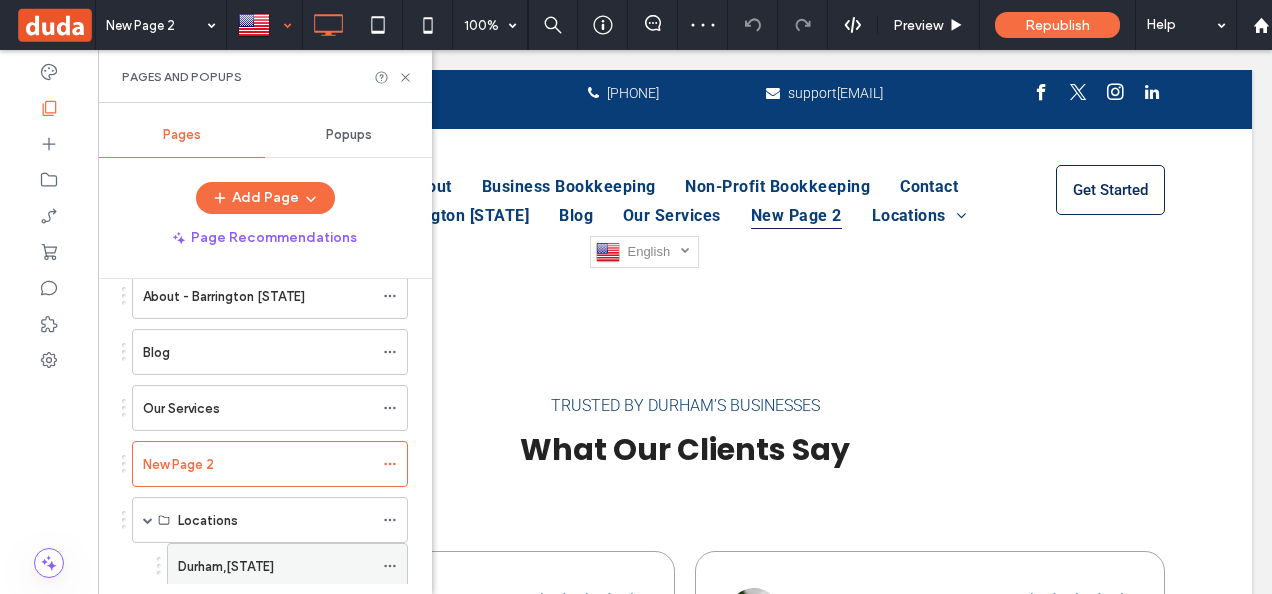 click on "Durham,NH" at bounding box center (226, 566) 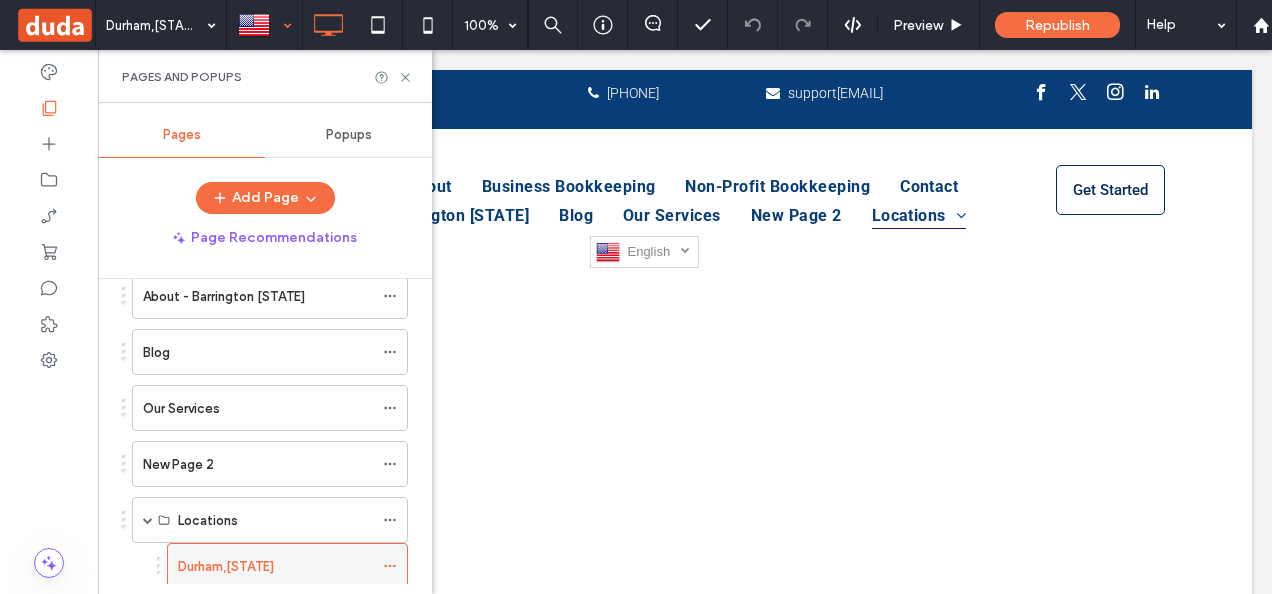 scroll, scrollTop: 0, scrollLeft: 0, axis: both 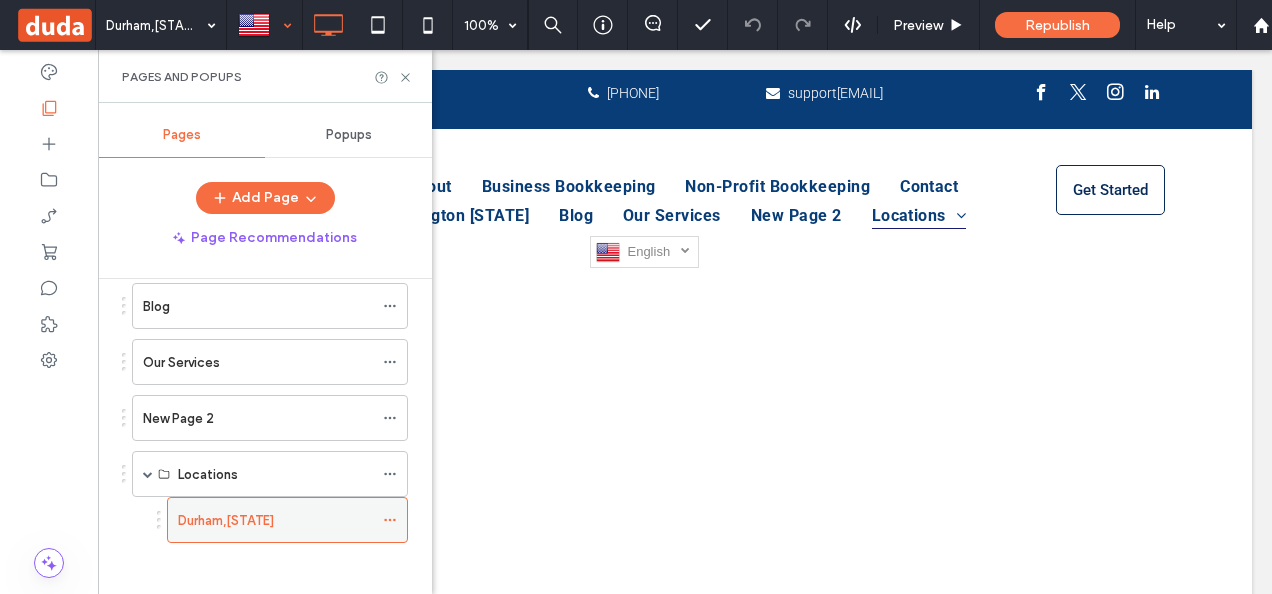 click 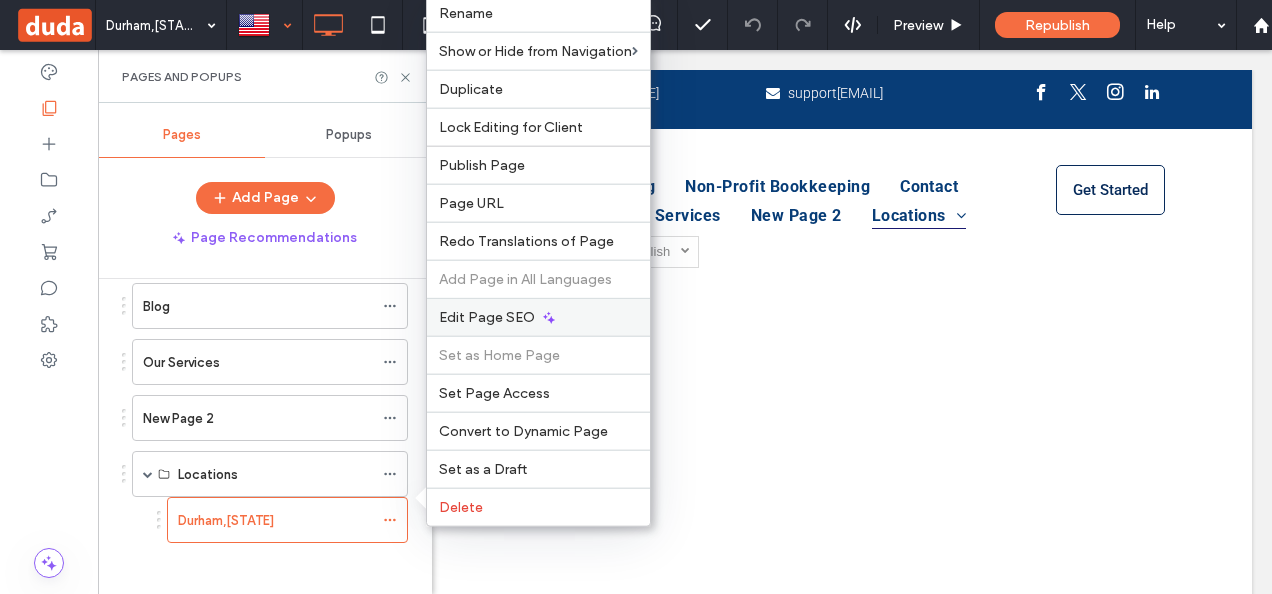 click on "Edit Page SEO" at bounding box center (538, 317) 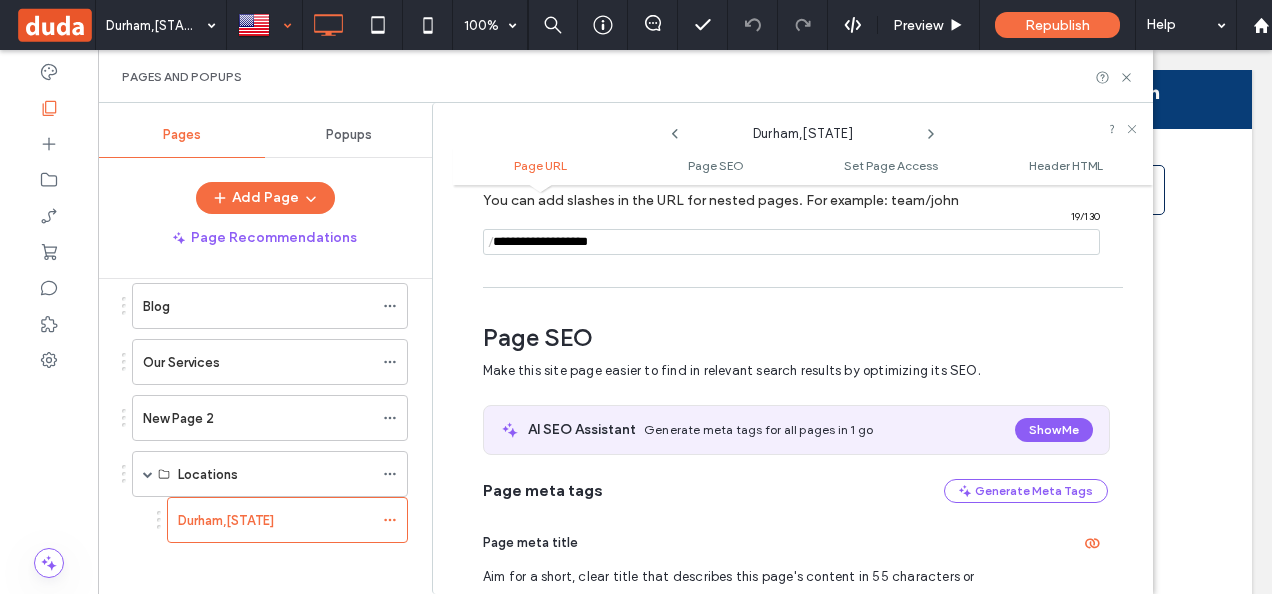 scroll, scrollTop: 273, scrollLeft: 0, axis: vertical 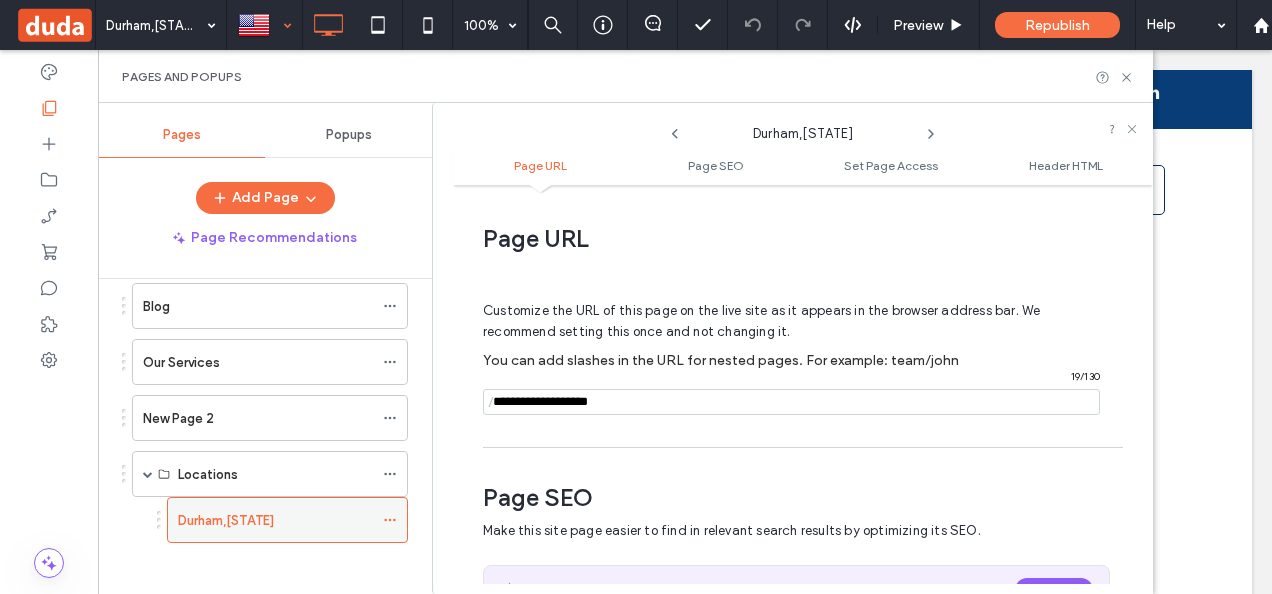 click 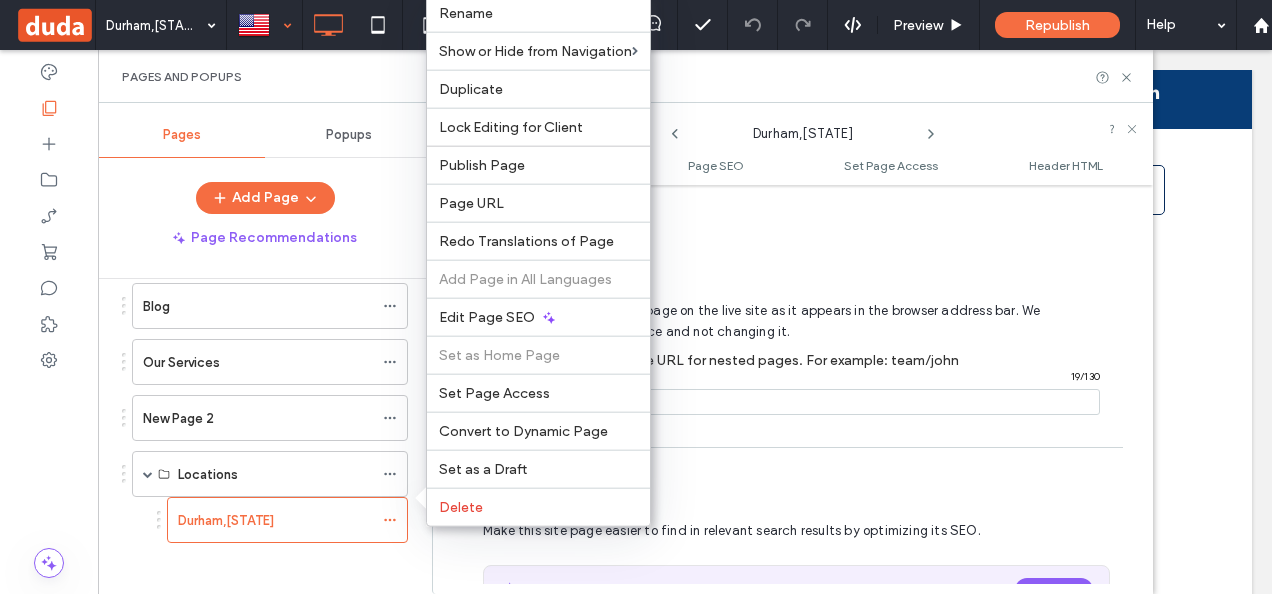 click on "Page SEO Make this site page easier to find in relevant search results by optimizing its SEO. AI SEO Assistant Generate meta tags for all pages in 1 go Show Me Page meta tags Generate Meta Tags Page meta title  Aim for a short, clear title that describes this page's content in 55 characters or less. 0   ch. Page meta description Enter a summary of what this page’s content is about. Keep it under 160 characters. 0   ch. Set page to no index Tell search engines not to crawl this page so it won’t appear in search results. Draft pages are set to no index by default. Open Graph: Image for sharing on social networks  This image will be displayed on Facebook, LinkedIn, and other social networks when people share your site on those platforms. Recommended size: 1200 x 630px Image Page keywords Since 2009, keywords are no longer a Google ranking factor, so this is optional. If you still want to add them here, enter keywords relevant to your site and business, separated with a comma." at bounding box center [795, 1082] 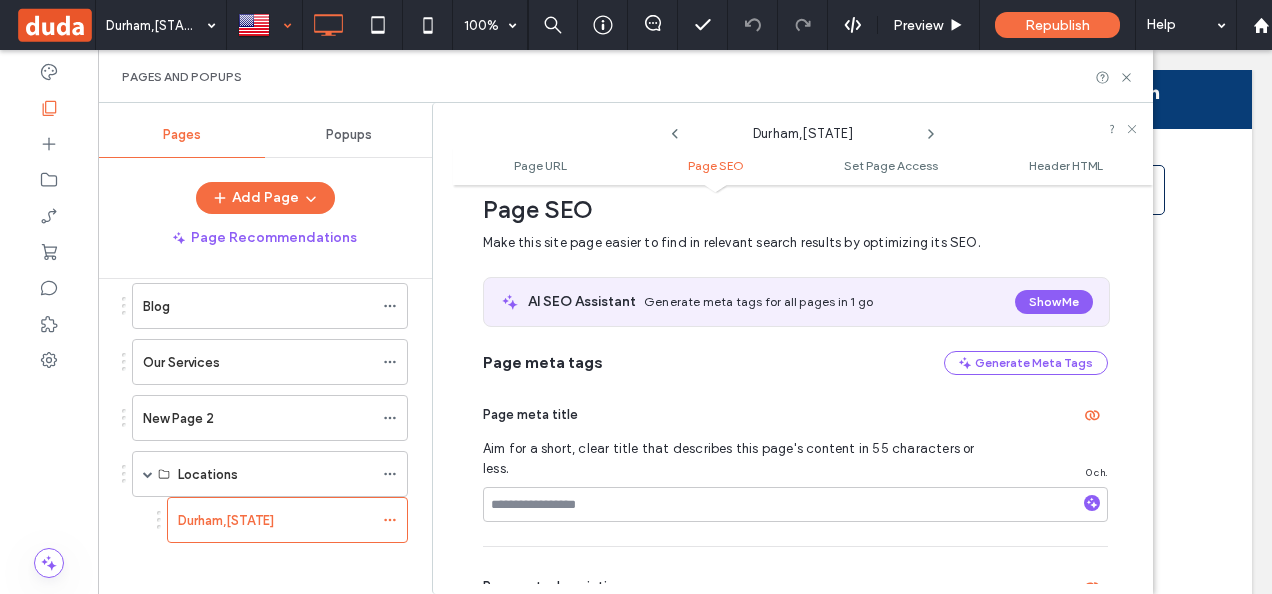 scroll, scrollTop: 292, scrollLeft: 0, axis: vertical 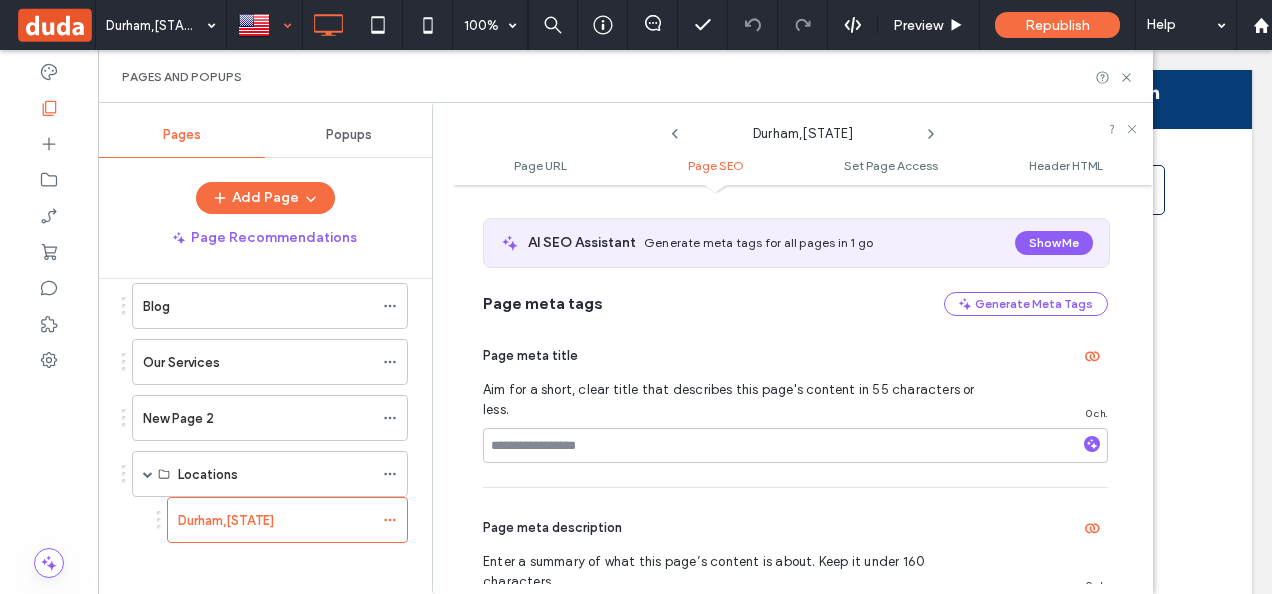 type on "**********" 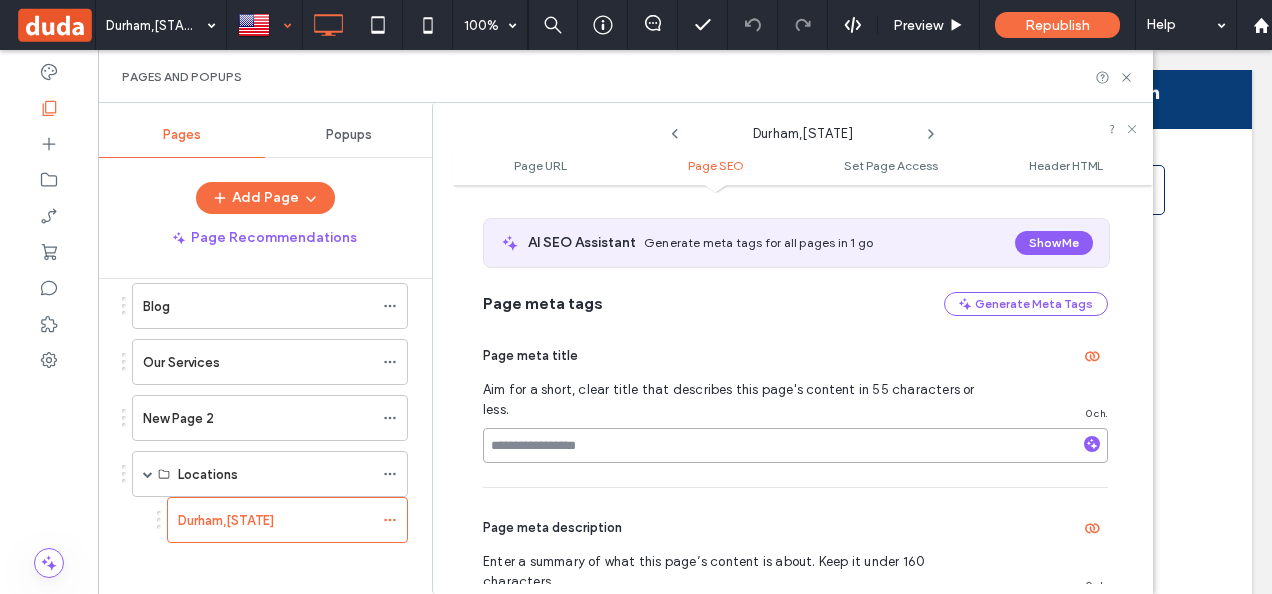 scroll, scrollTop: 370, scrollLeft: 0, axis: vertical 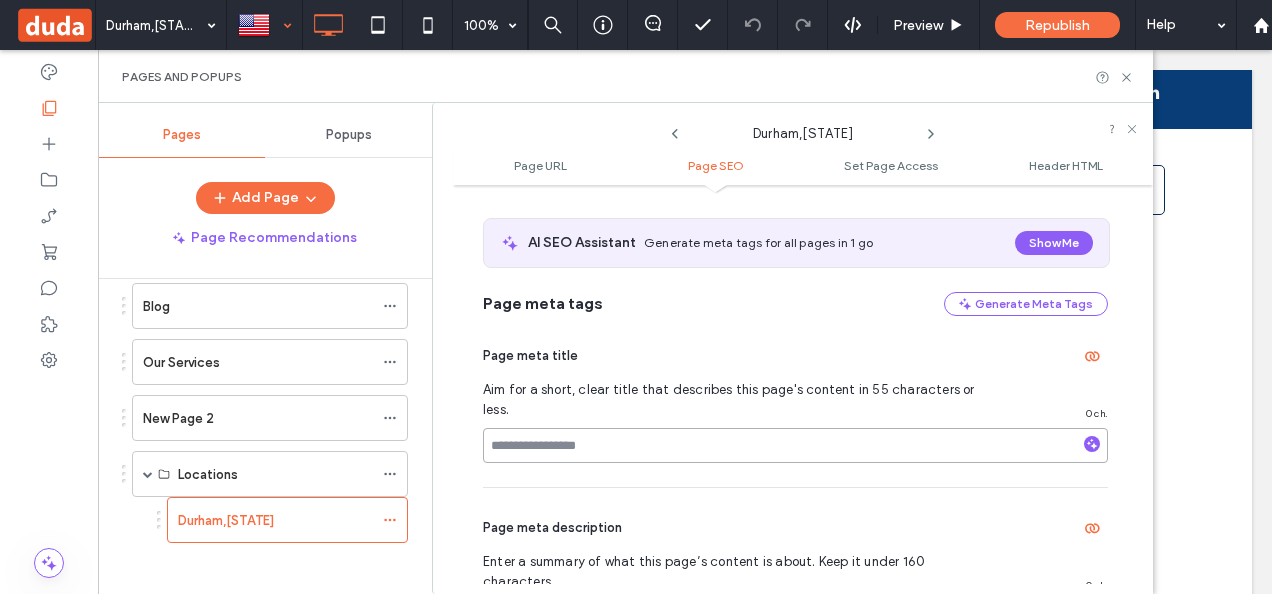 click at bounding box center [795, 445] 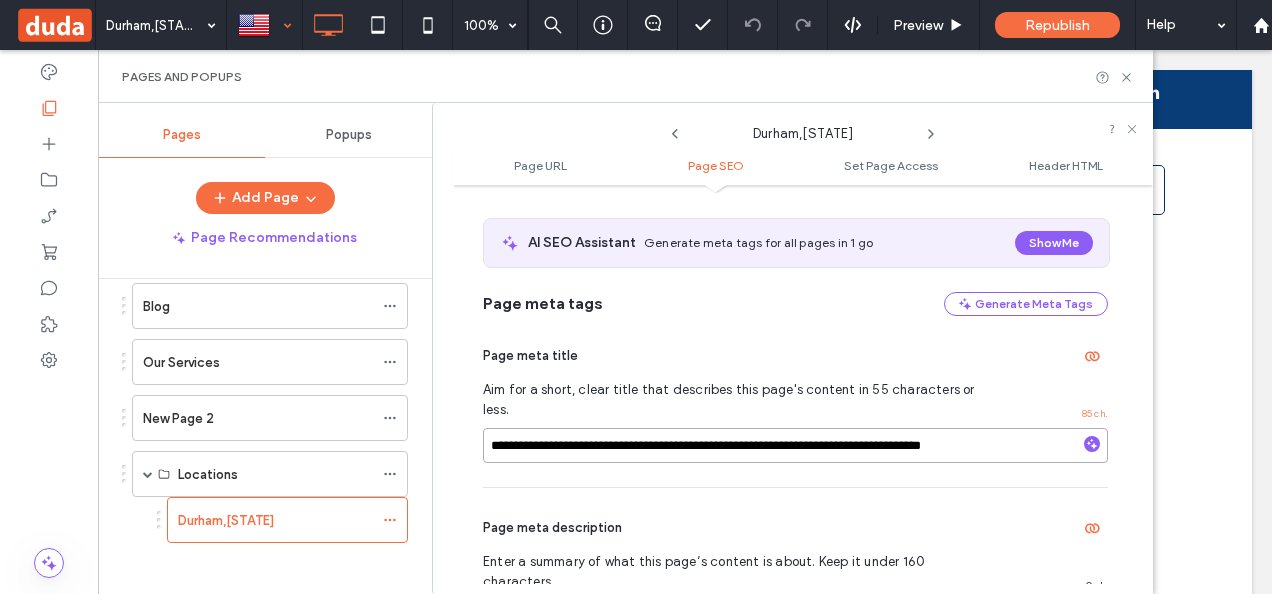 type on "**********" 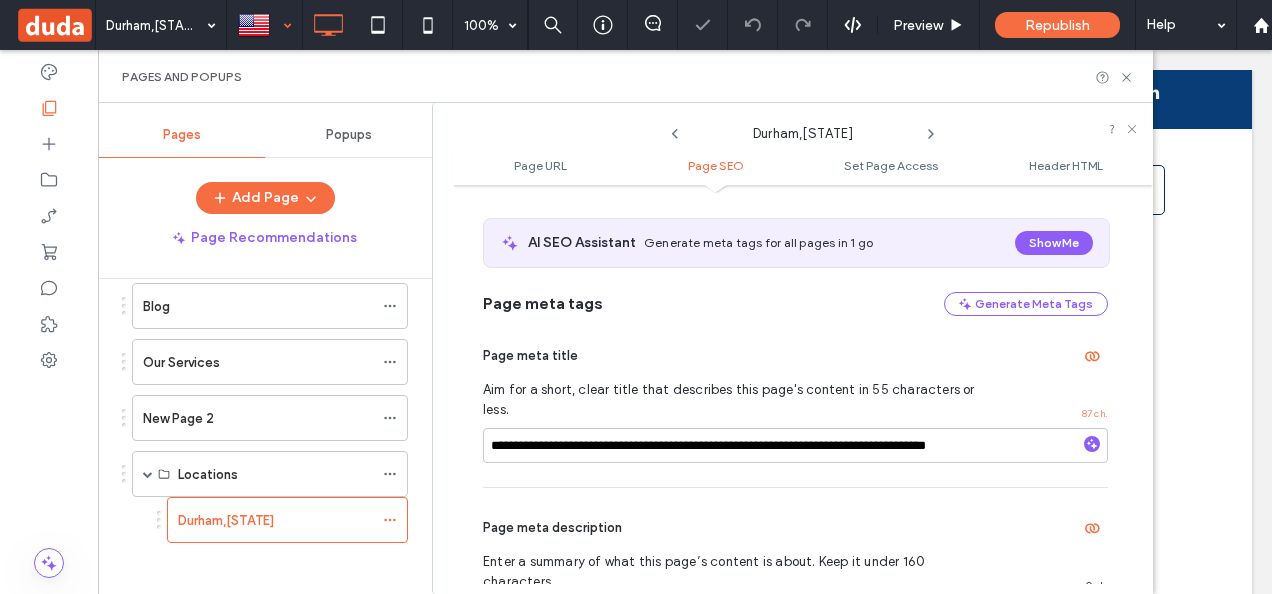 type on "**********" 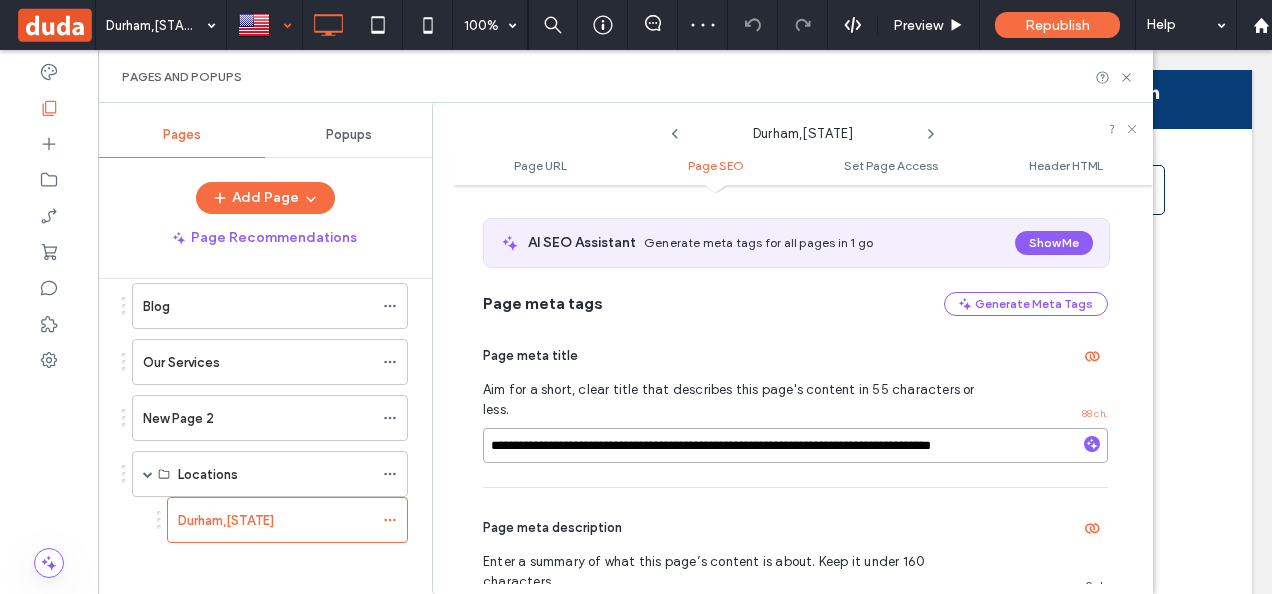 click on "**********" at bounding box center [795, 445] 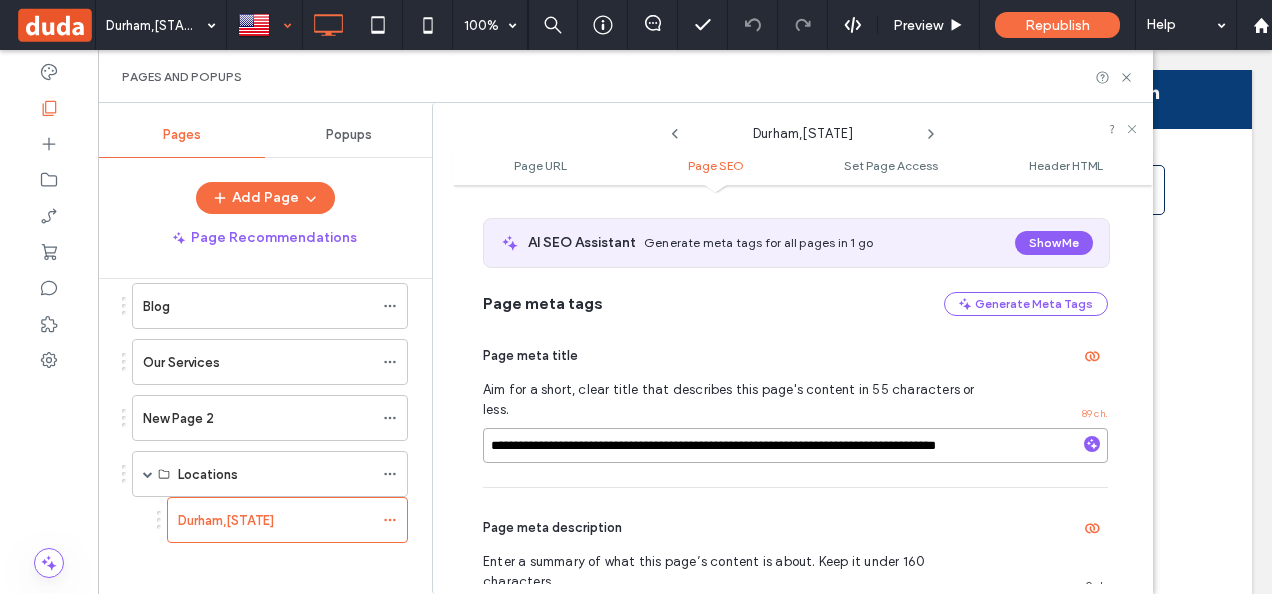 click on "**********" at bounding box center [795, 445] 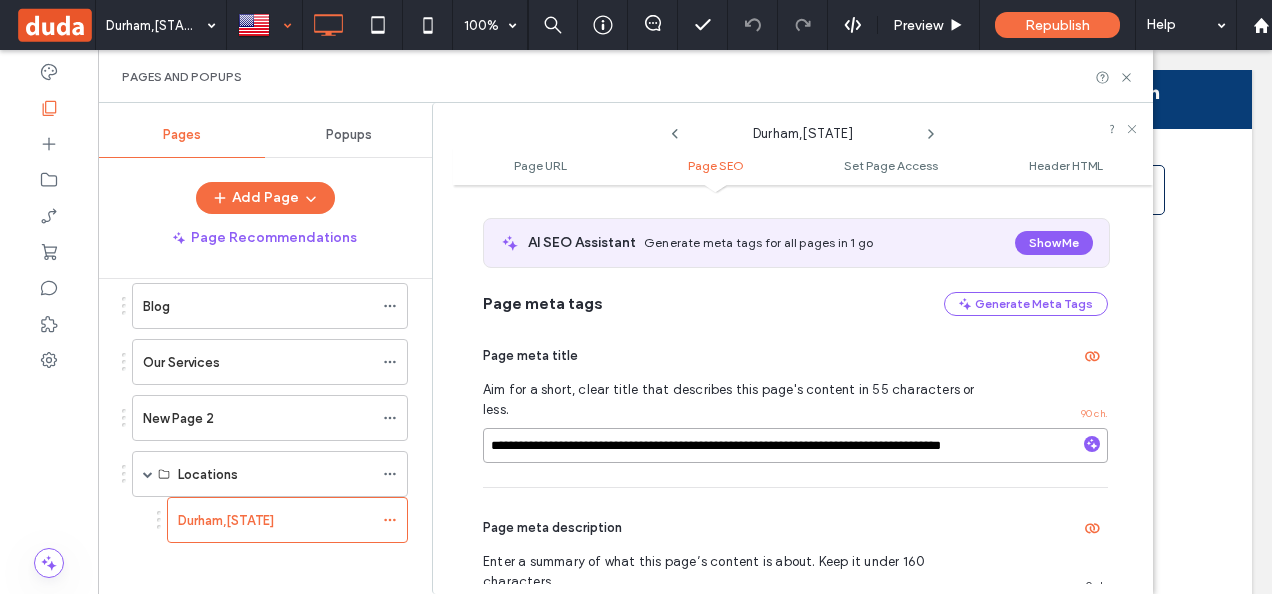 click on "**********" at bounding box center (795, 445) 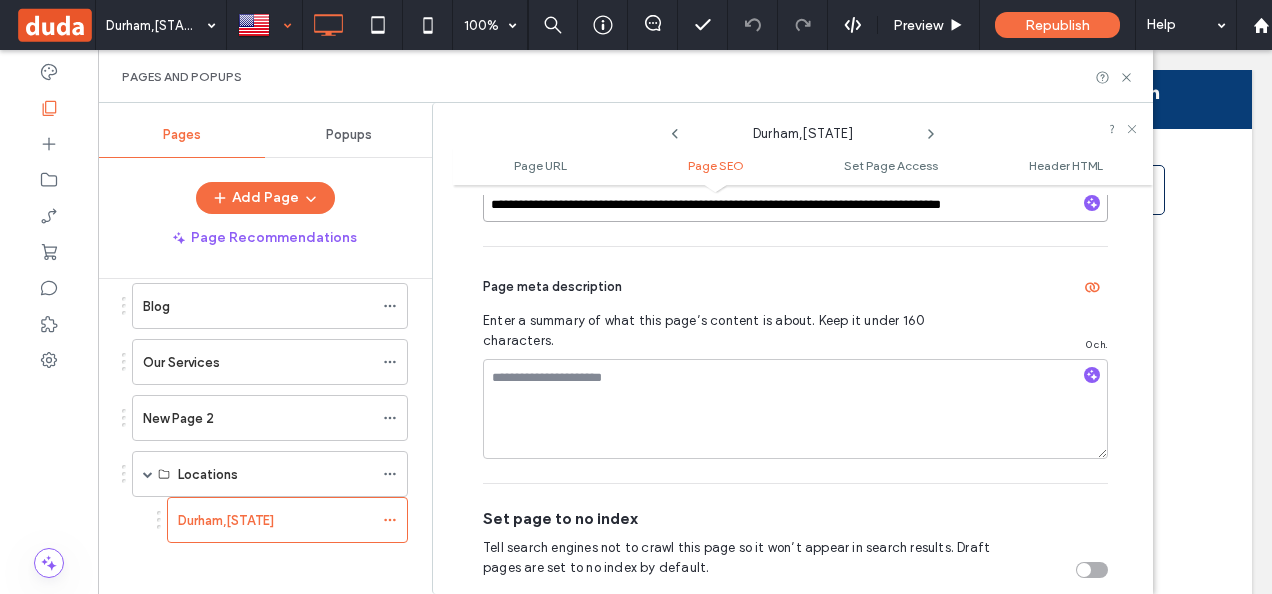 scroll, scrollTop: 620, scrollLeft: 0, axis: vertical 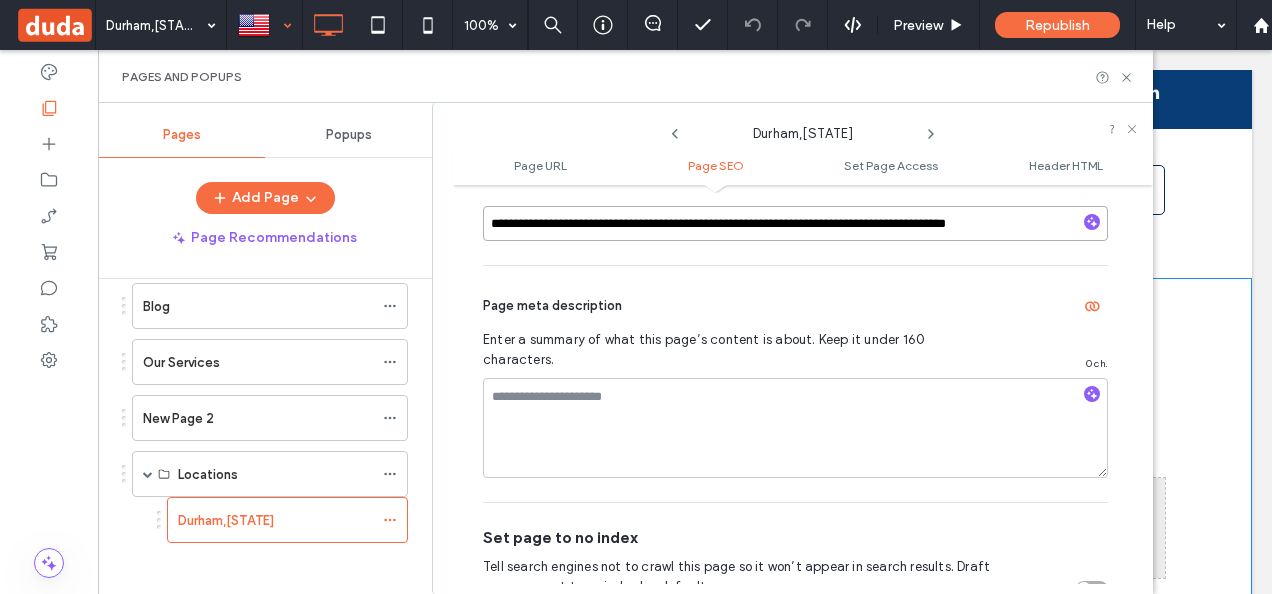 type on "**********" 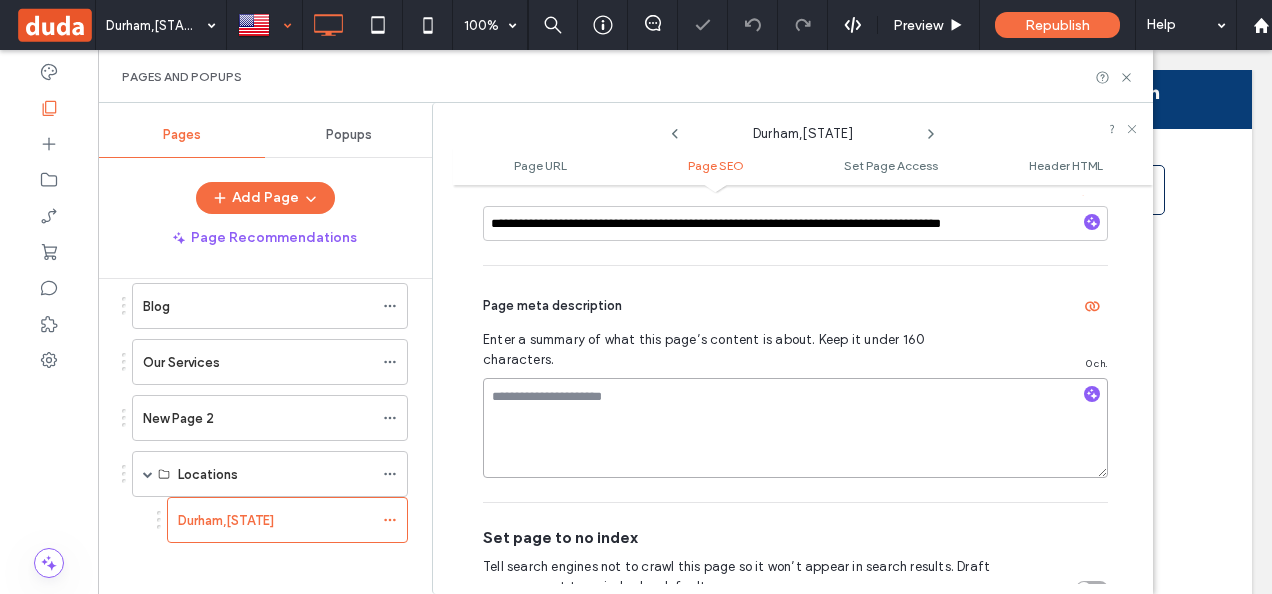click at bounding box center (795, 428) 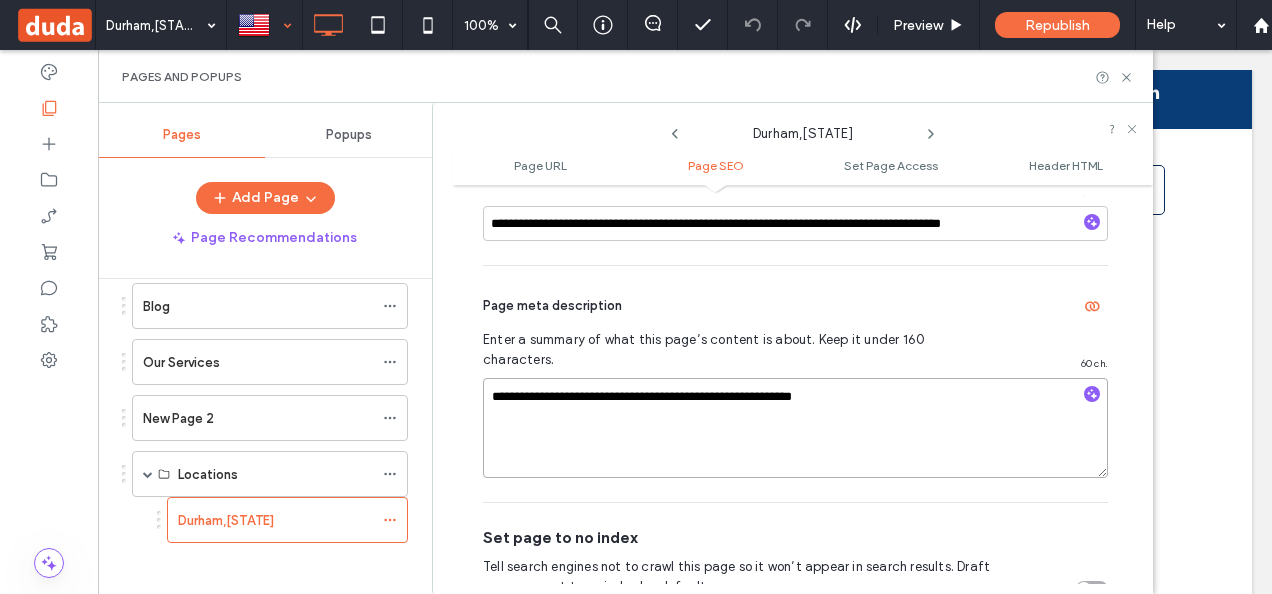 click on "**********" at bounding box center [795, 428] 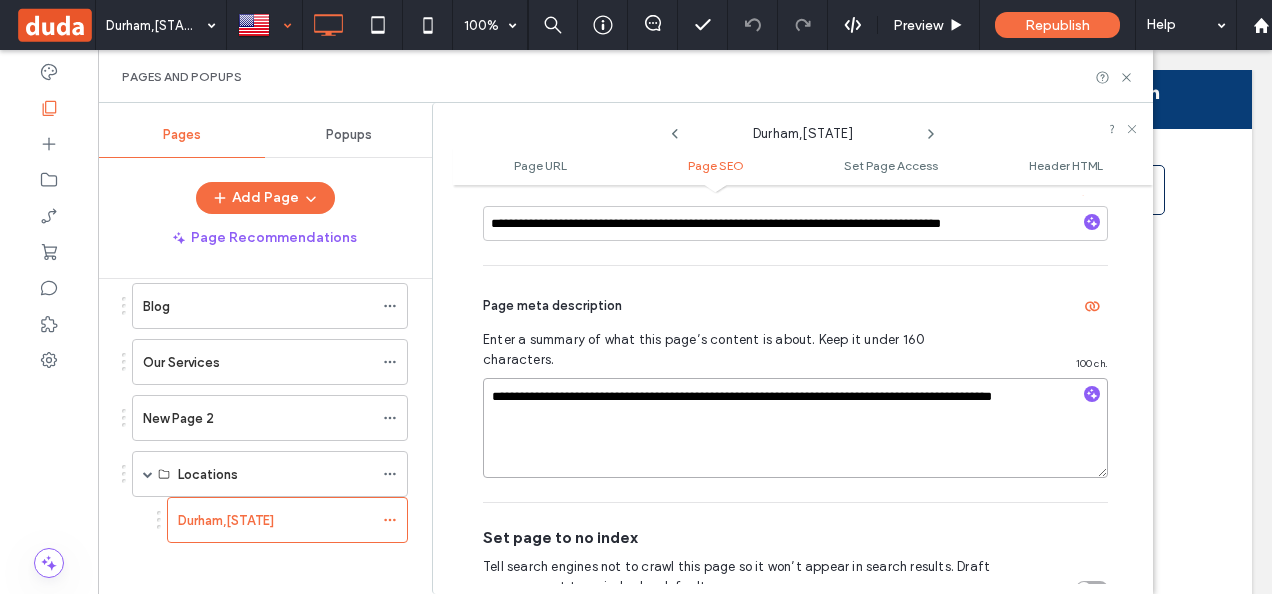 type on "**********" 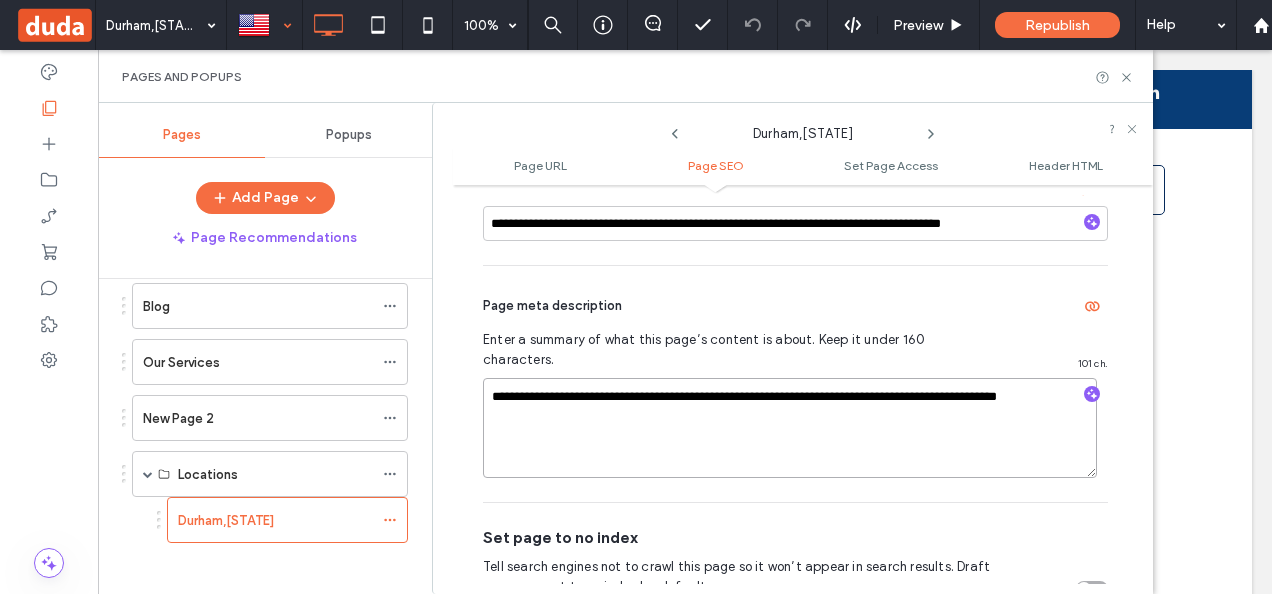 type on "**********" 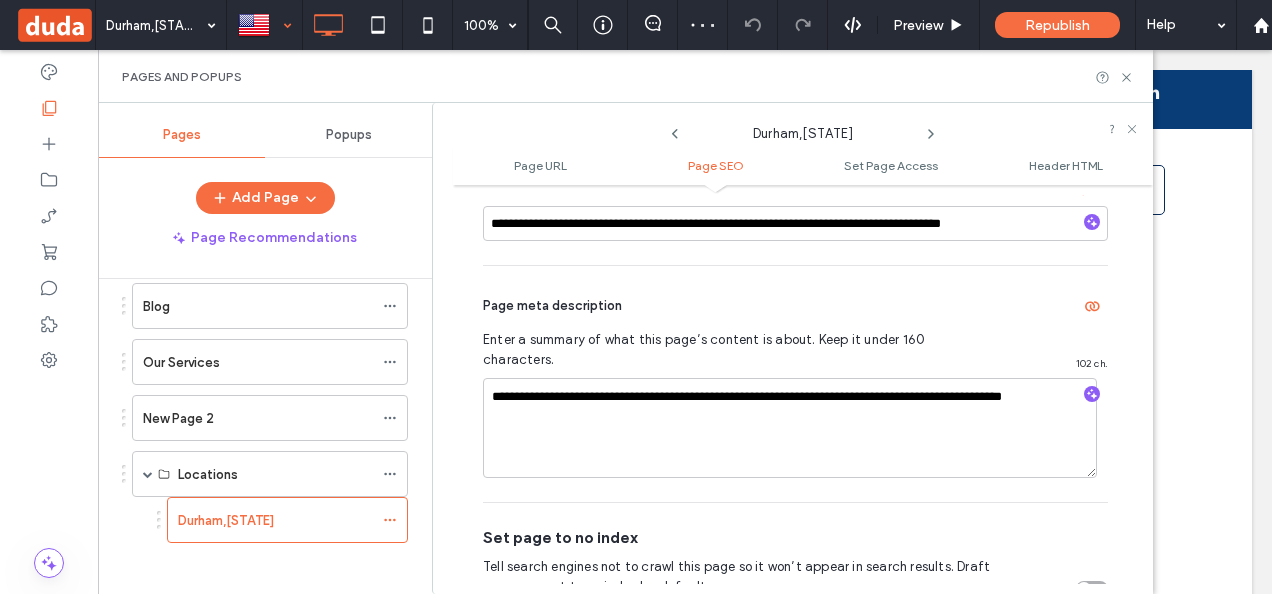 type on "**********" 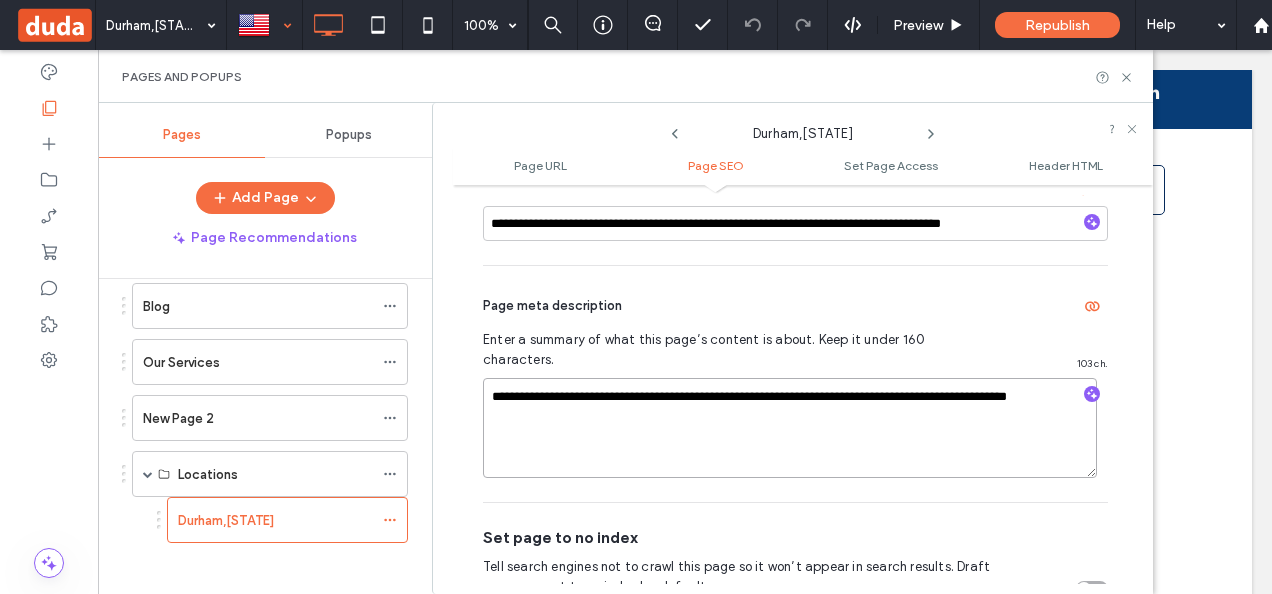 click on "**********" at bounding box center [790, 428] 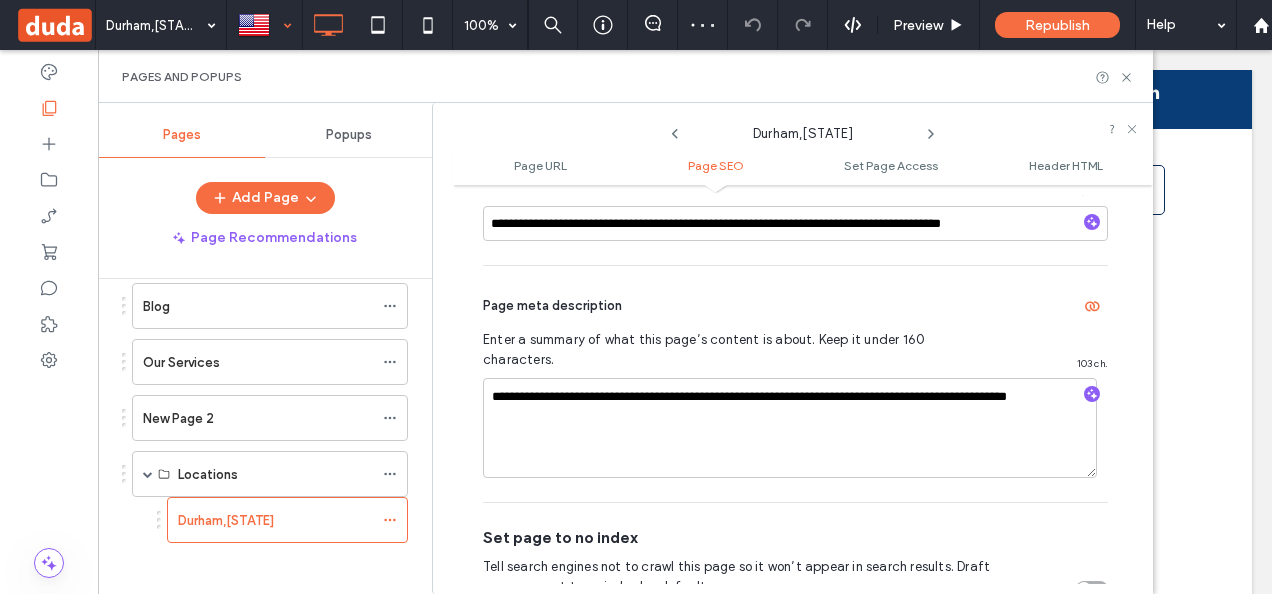 type on "**********" 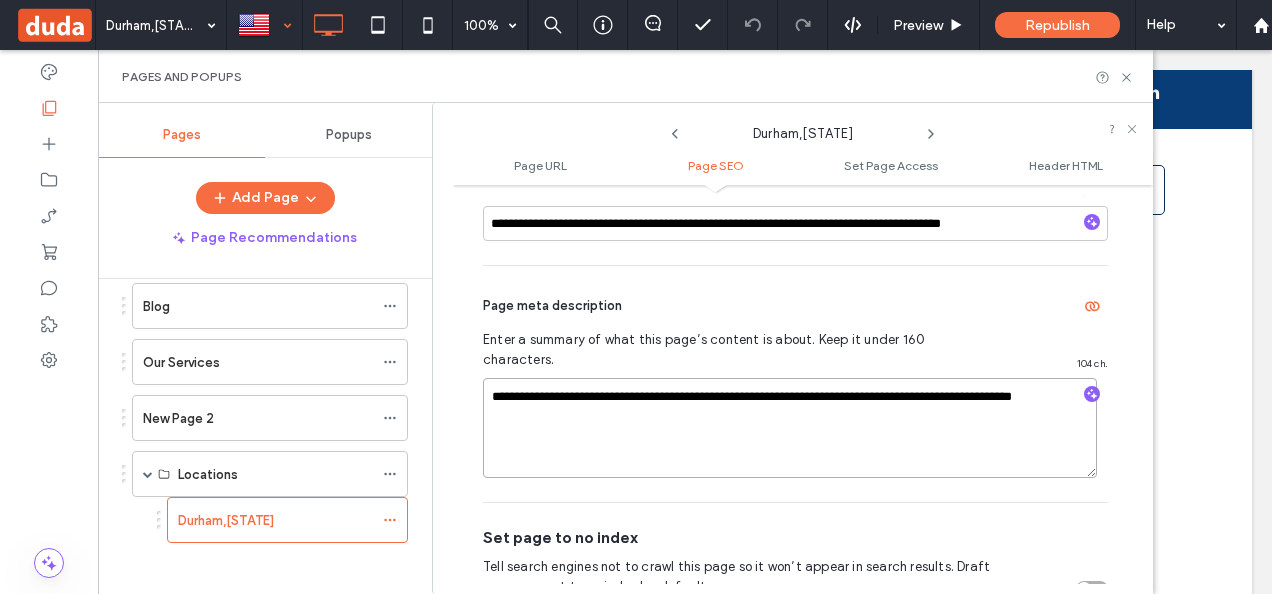 click on "**********" at bounding box center [790, 428] 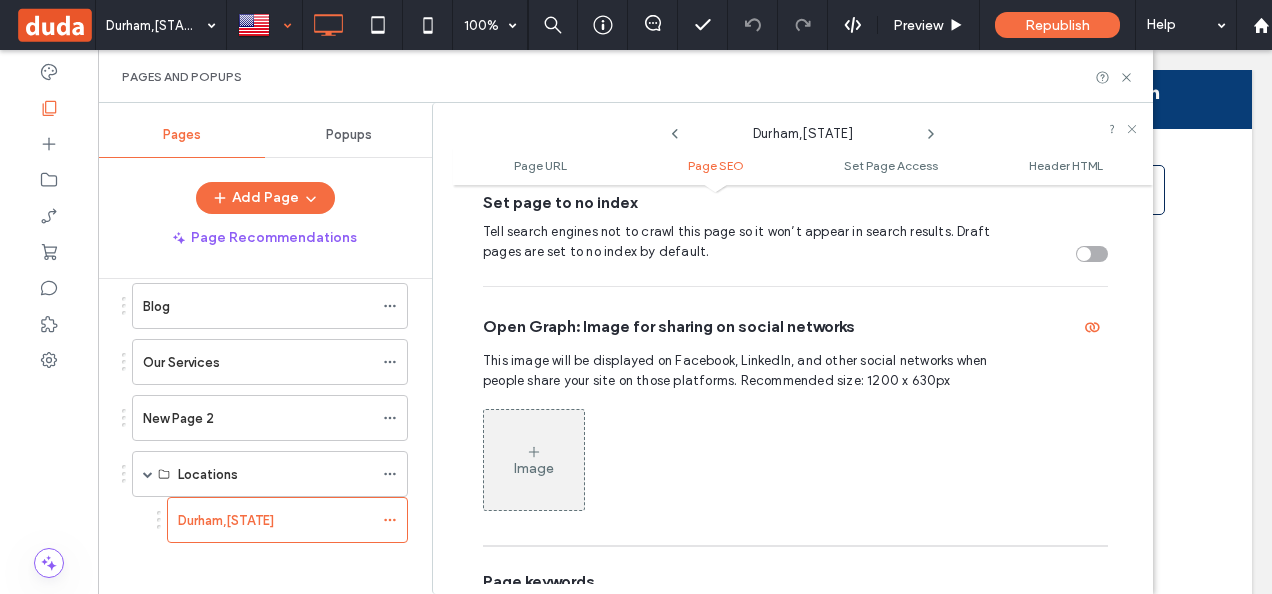 scroll, scrollTop: 936, scrollLeft: 0, axis: vertical 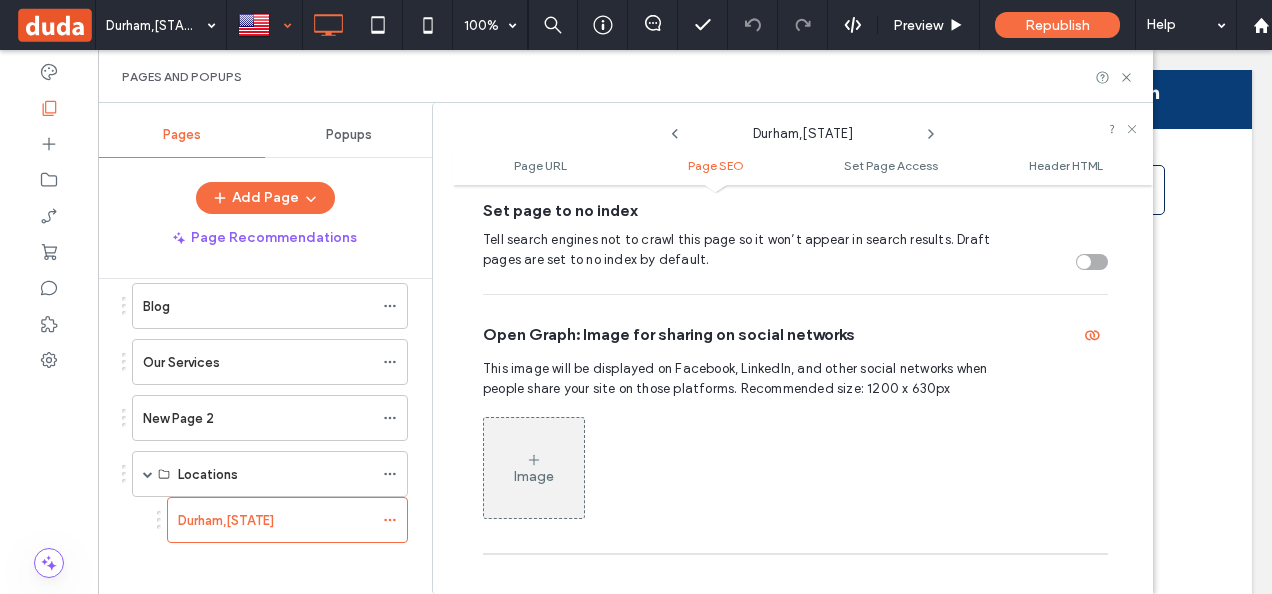 click on "Image" at bounding box center [534, 468] 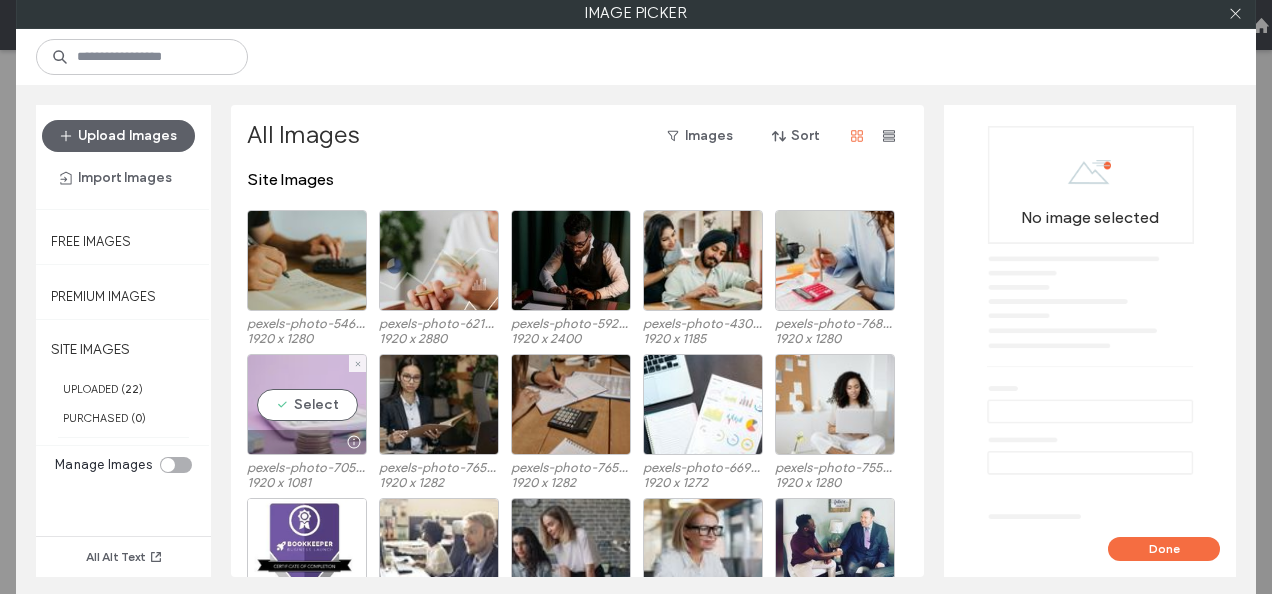 click on "Select" at bounding box center [307, 404] 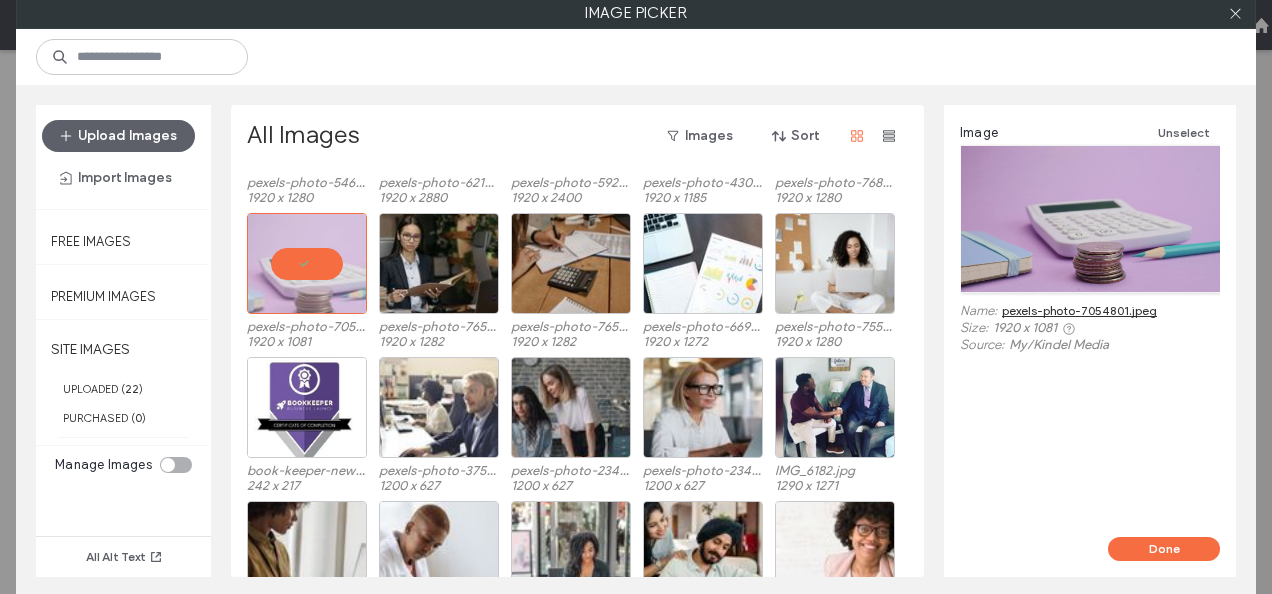 scroll, scrollTop: 144, scrollLeft: 0, axis: vertical 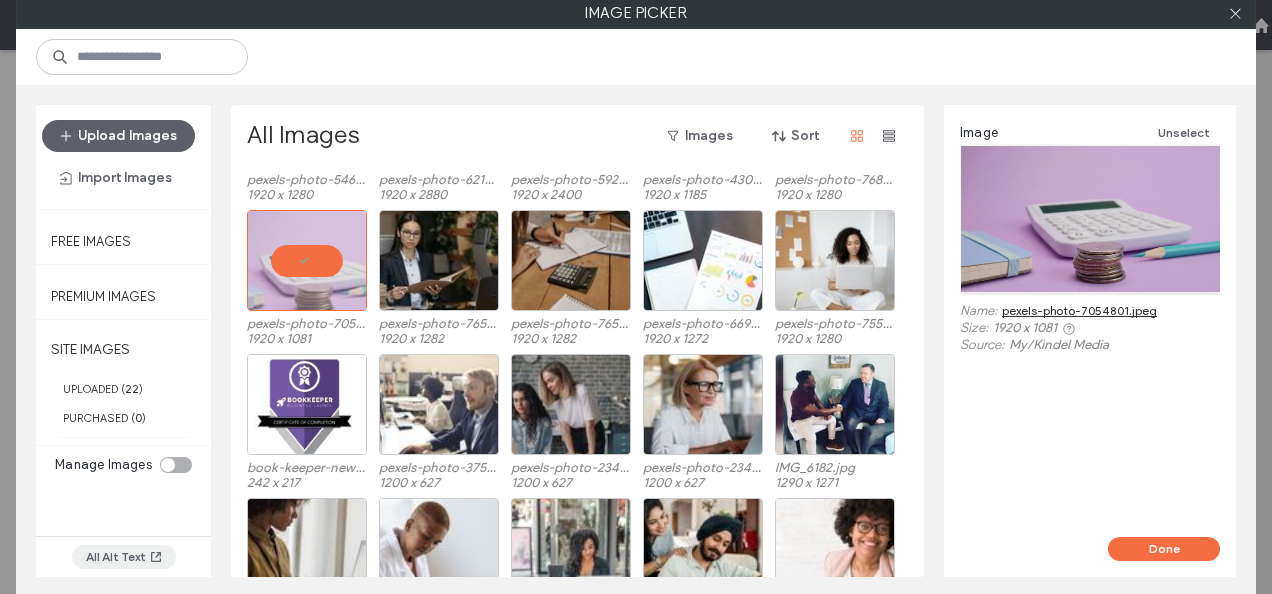 click on "All Alt Text" at bounding box center [124, 557] 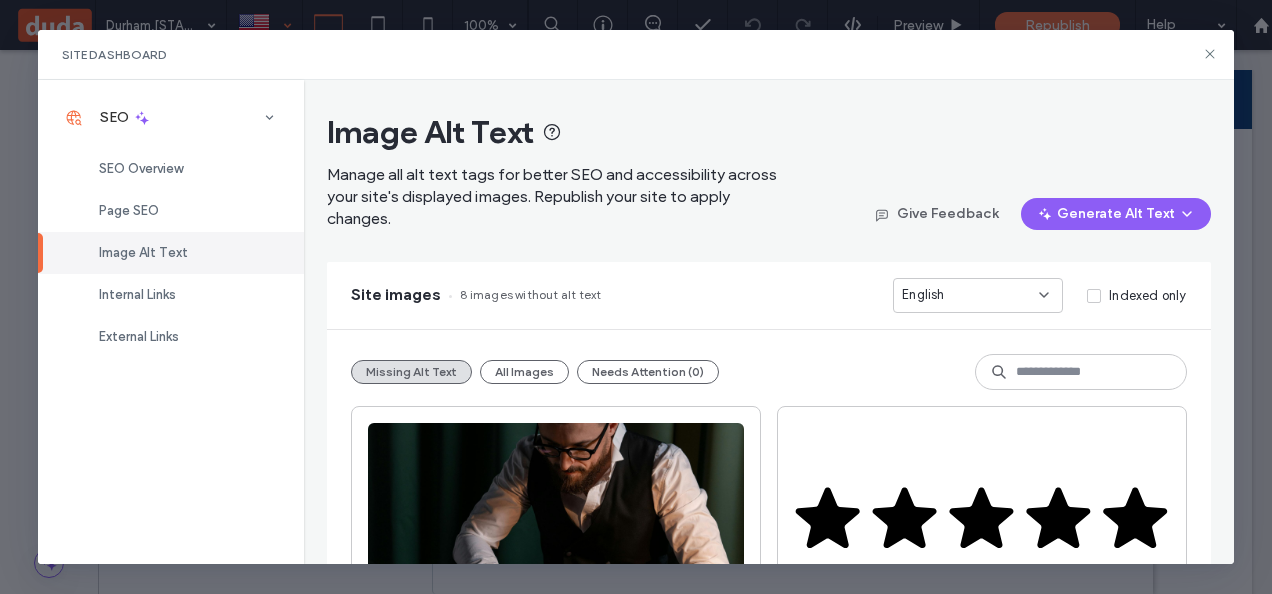 click on "Image Alt Text" at bounding box center [171, 253] 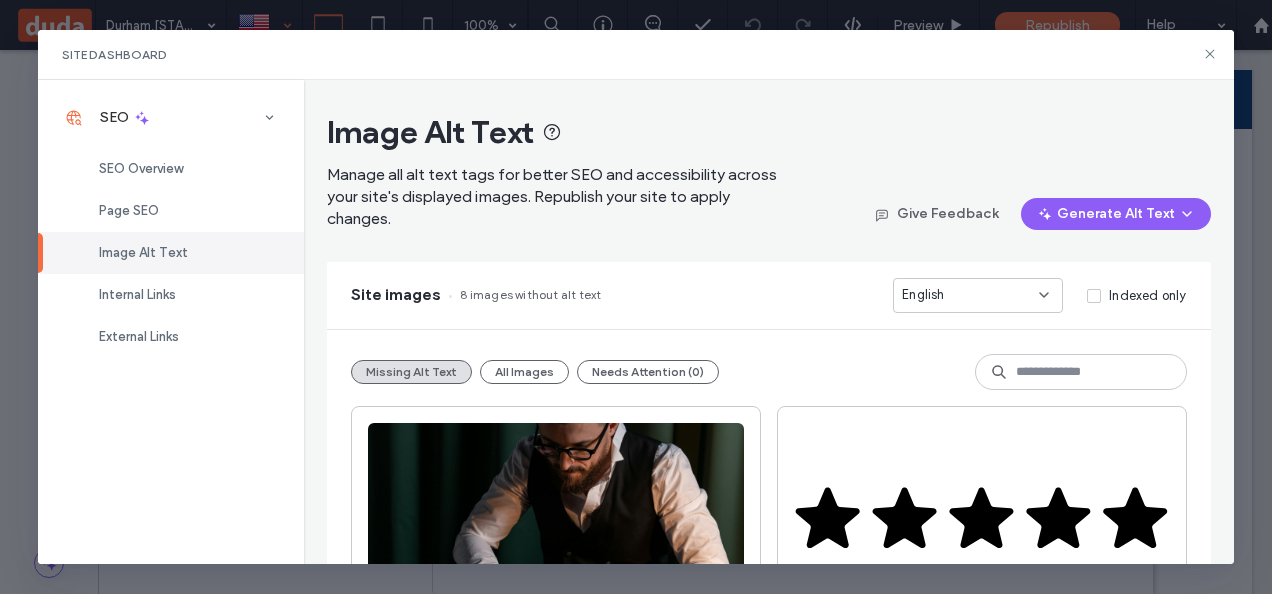click on "Image Alt Text" at bounding box center (171, 253) 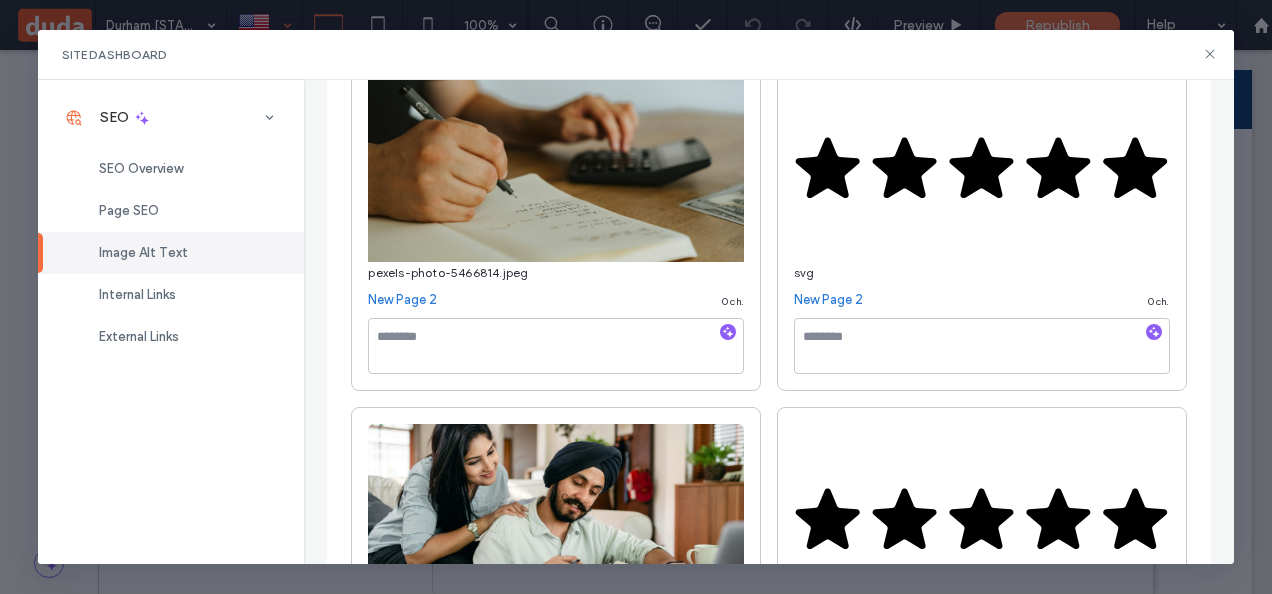 scroll, scrollTop: 1253, scrollLeft: 0, axis: vertical 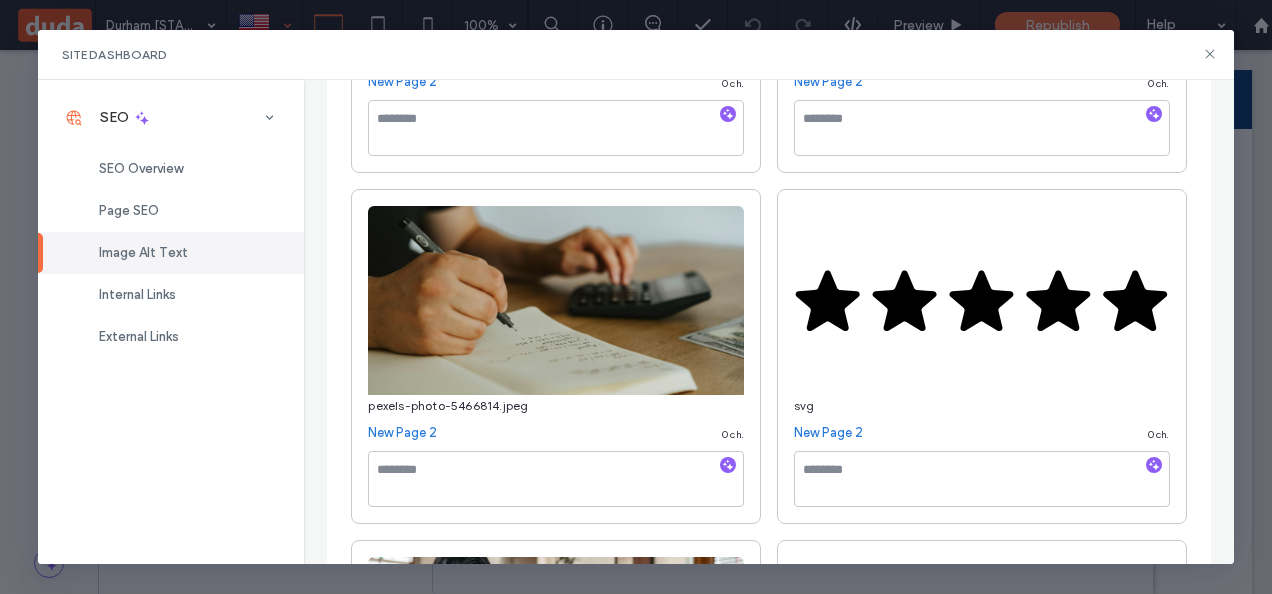 click at bounding box center [556, 300] 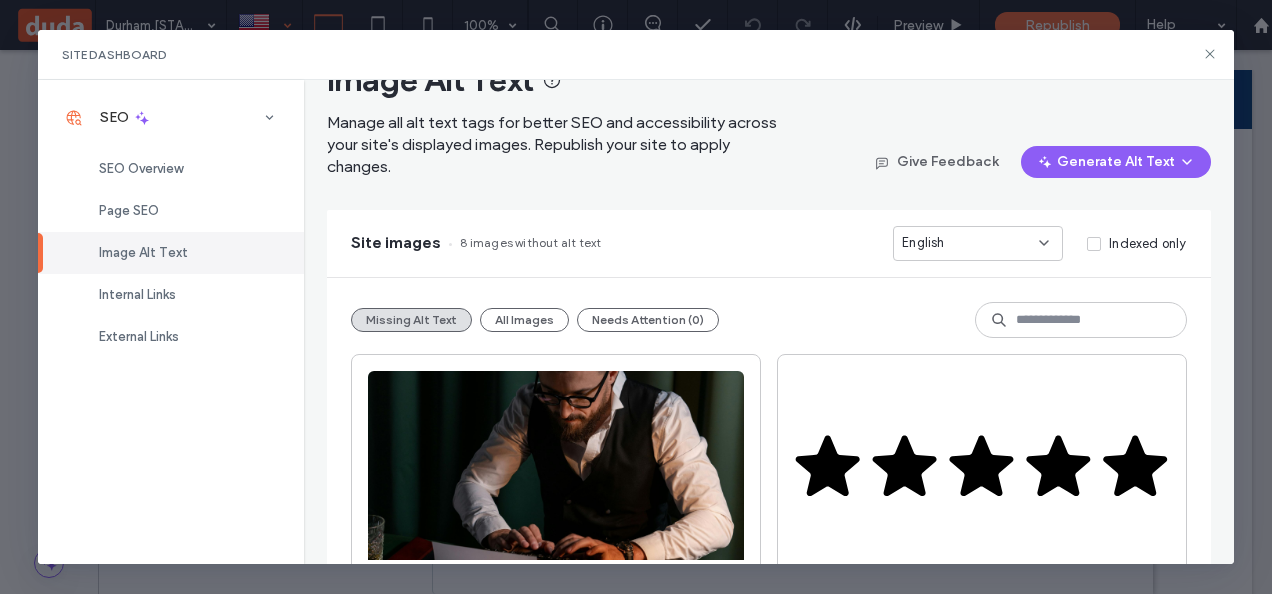 scroll, scrollTop: 0, scrollLeft: 0, axis: both 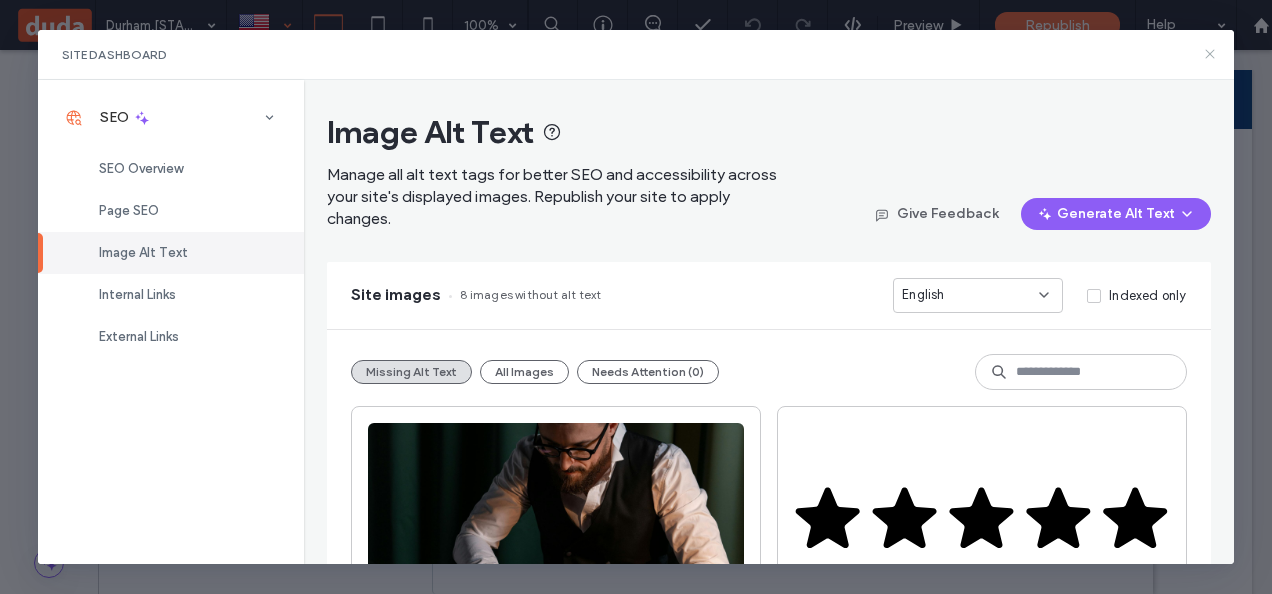 click 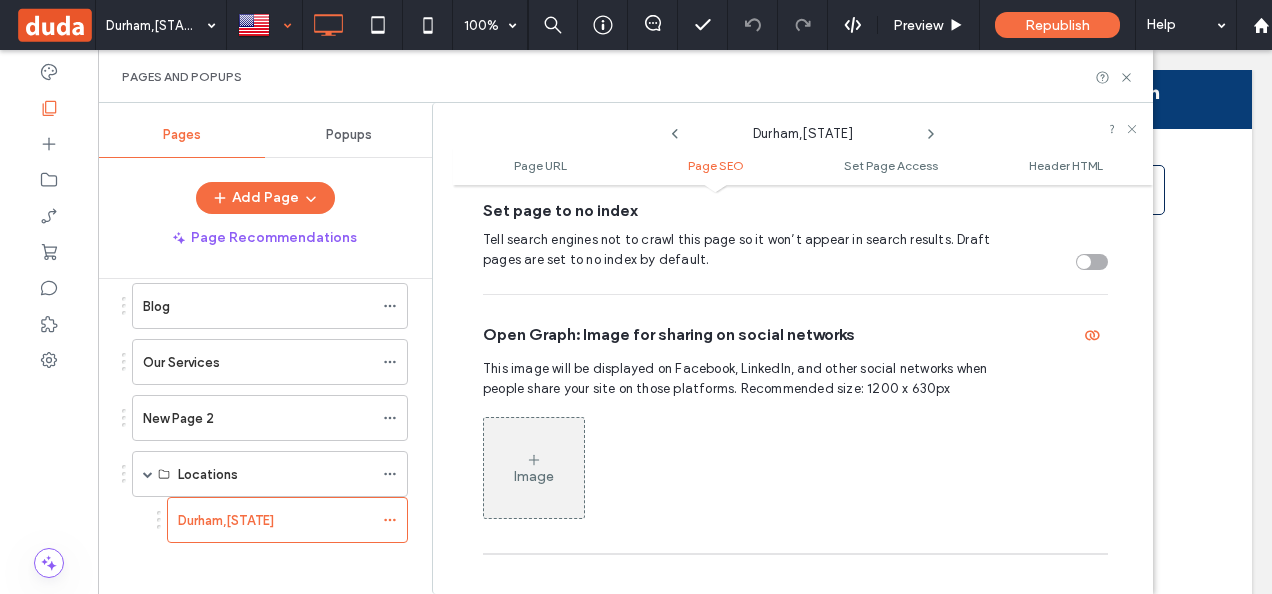 click on "Image" at bounding box center (534, 468) 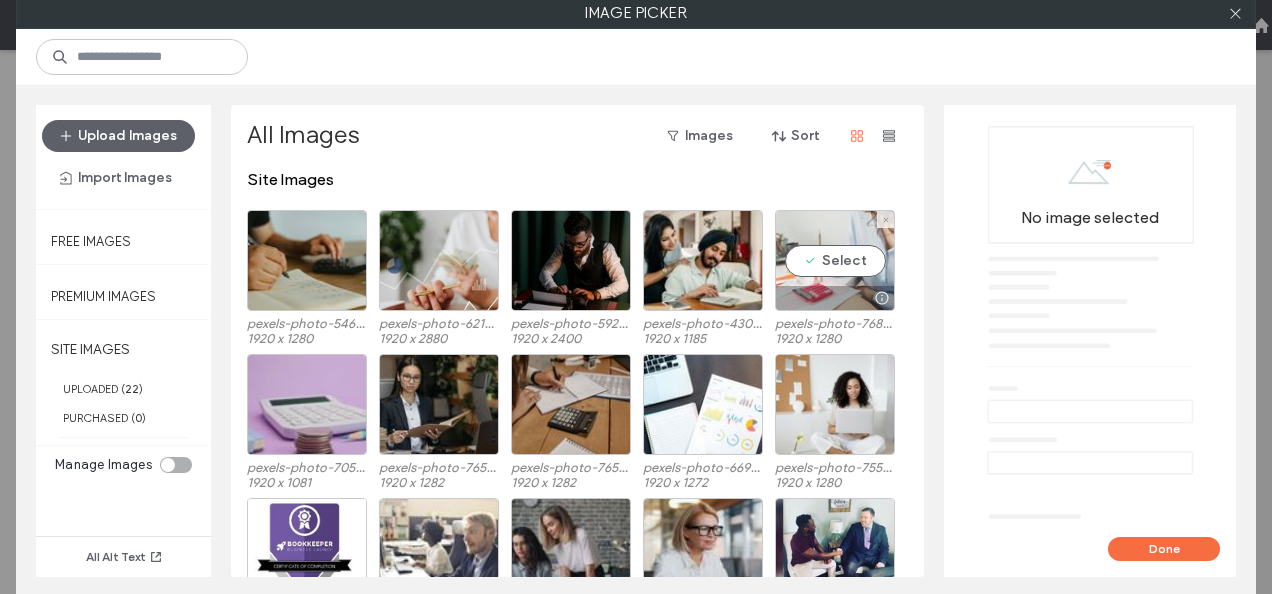 click on "Select" at bounding box center [835, 260] 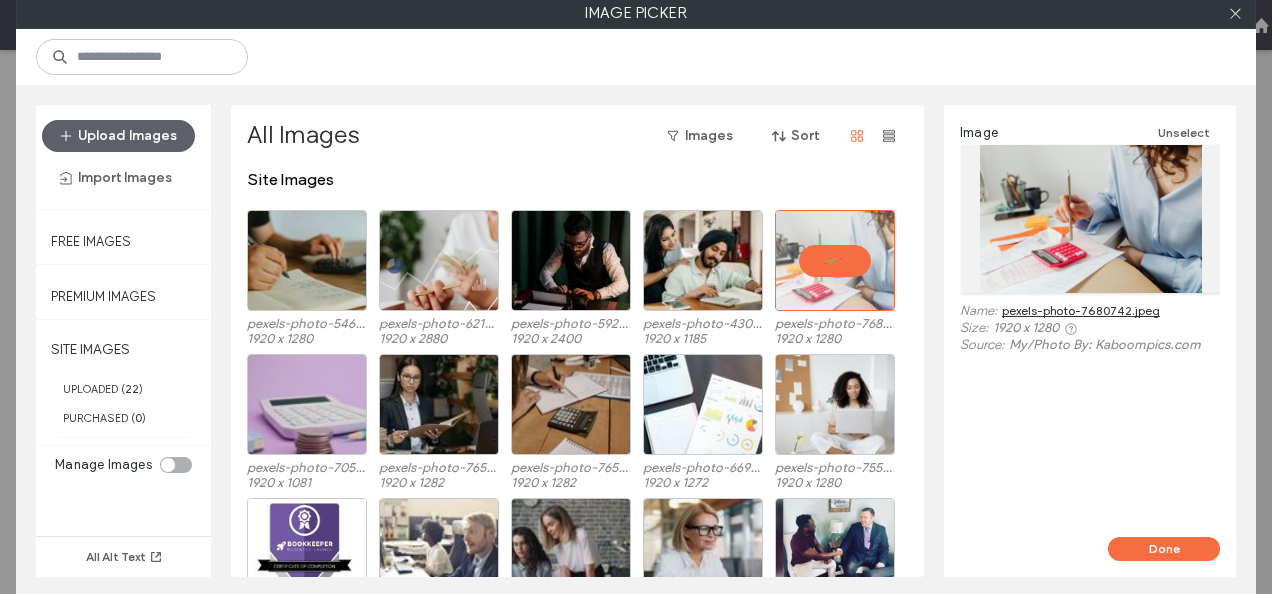 drag, startPoint x: 1262, startPoint y: 228, endPoint x: 1263, endPoint y: 266, distance: 38.013157 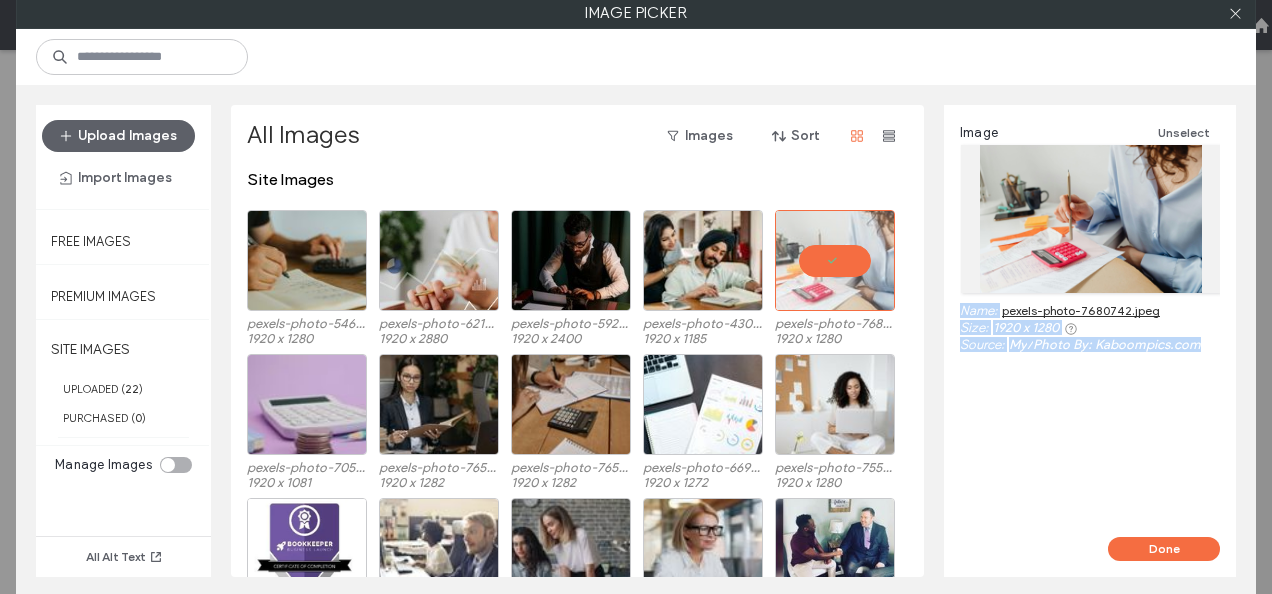 drag, startPoint x: 1263, startPoint y: 266, endPoint x: 1254, endPoint y: 406, distance: 140.28899 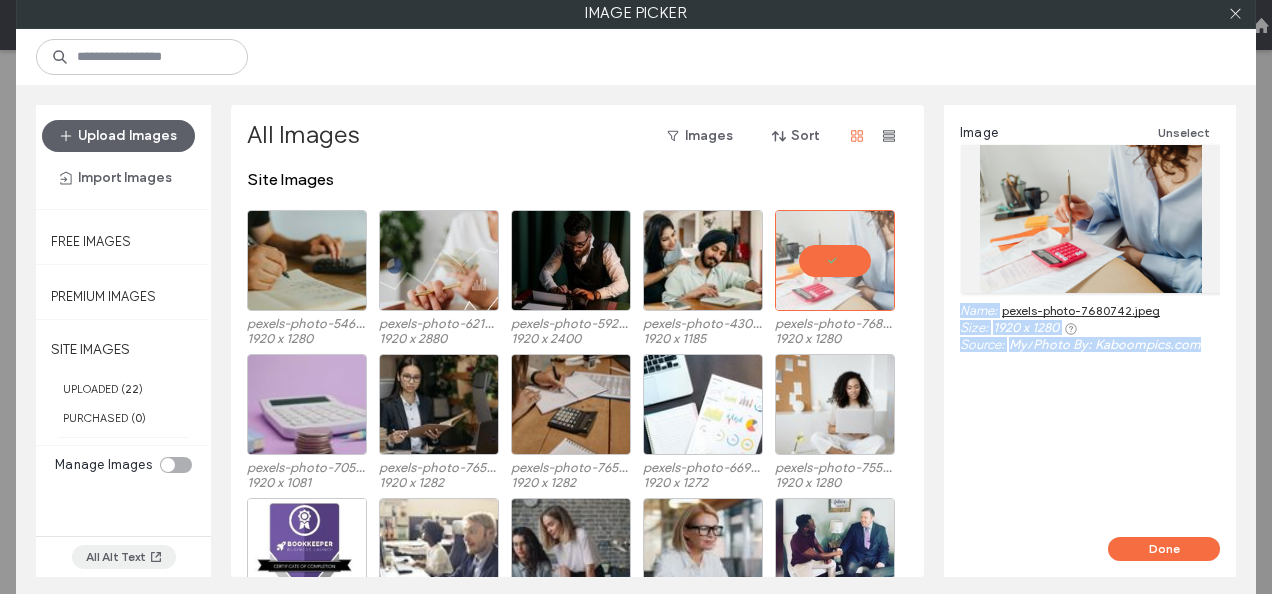click on "All Alt Text" at bounding box center (124, 557) 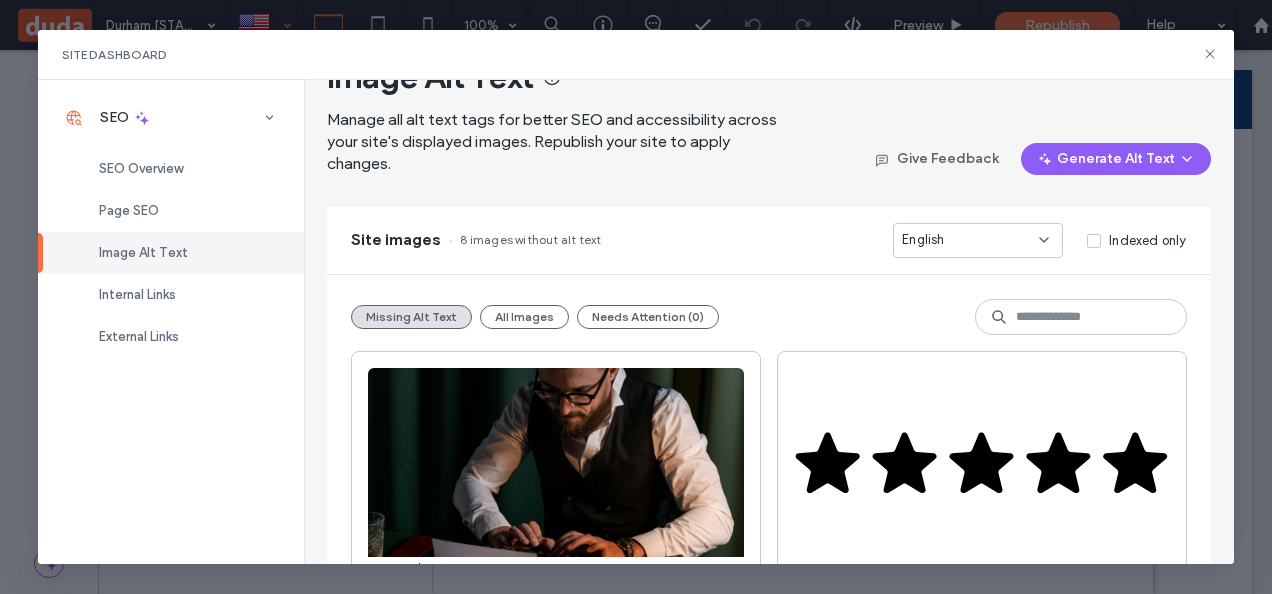 scroll, scrollTop: 0, scrollLeft: 0, axis: both 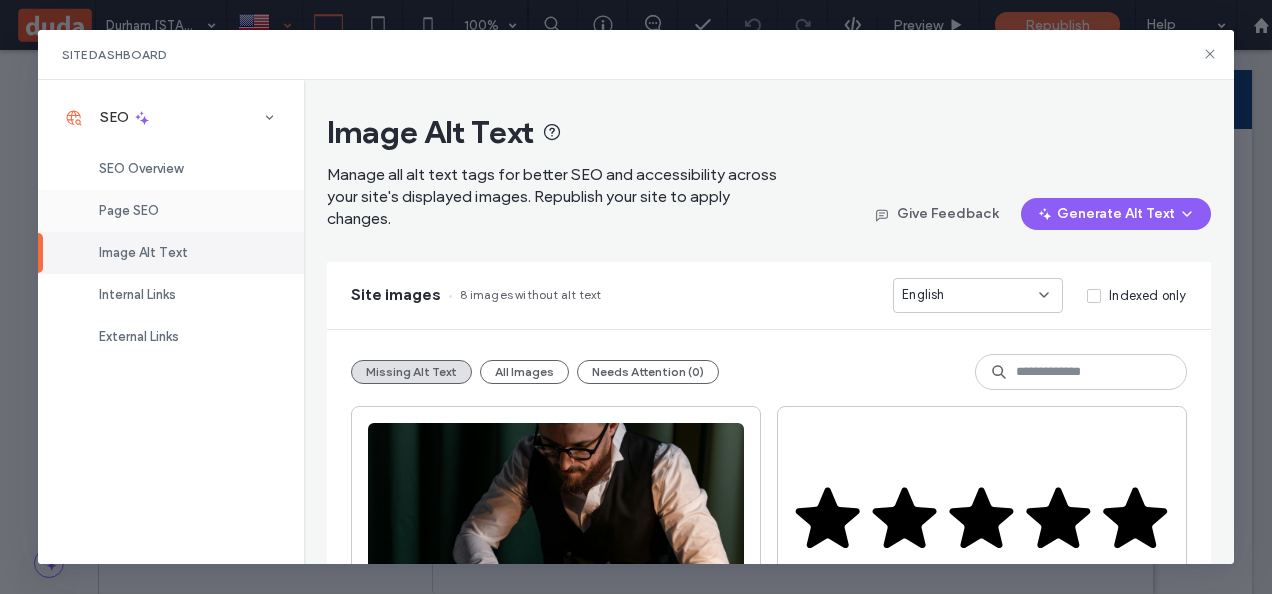 click on "Page SEO" at bounding box center (171, 211) 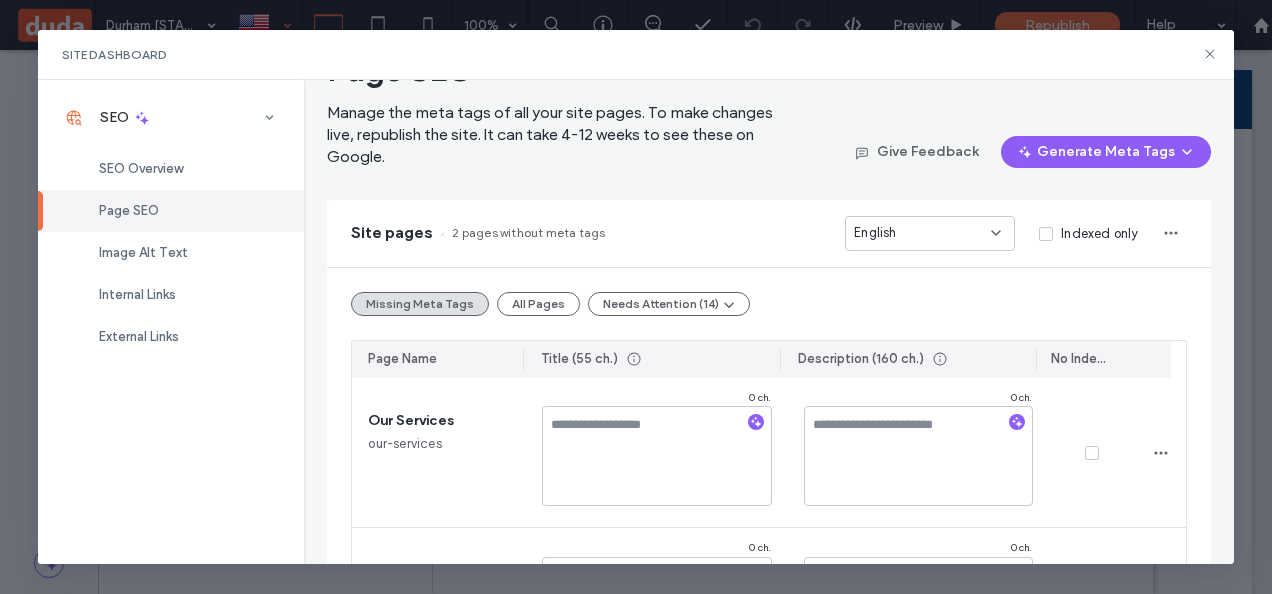 scroll, scrollTop: 0, scrollLeft: 0, axis: both 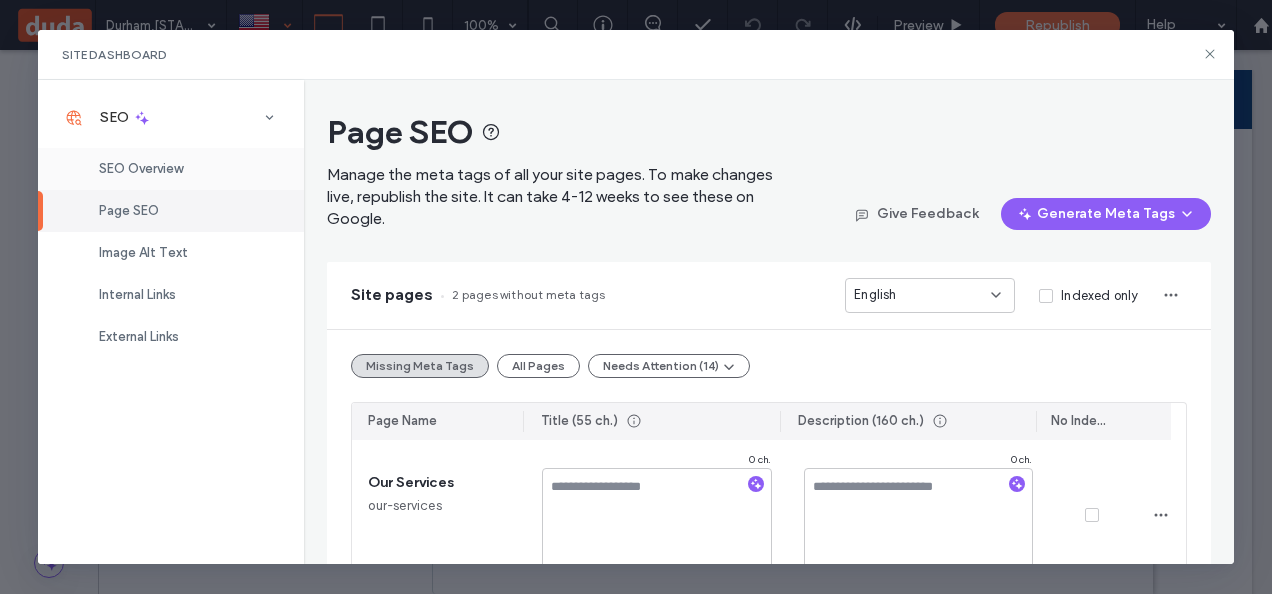 click on "SEO Overview" at bounding box center (171, 169) 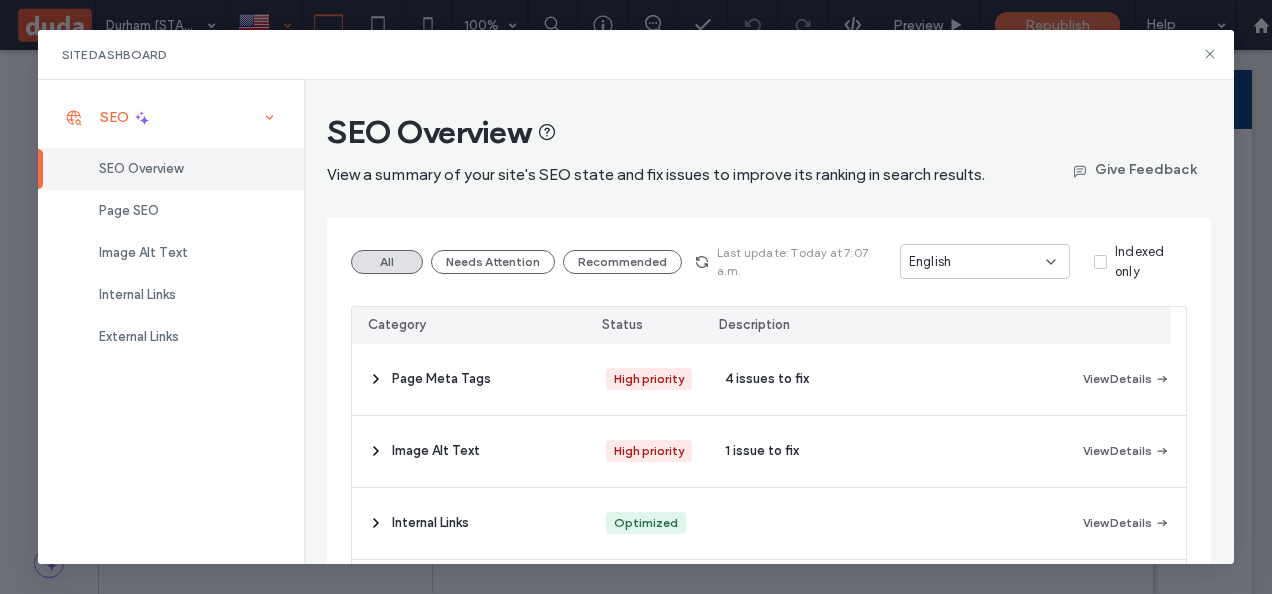 click 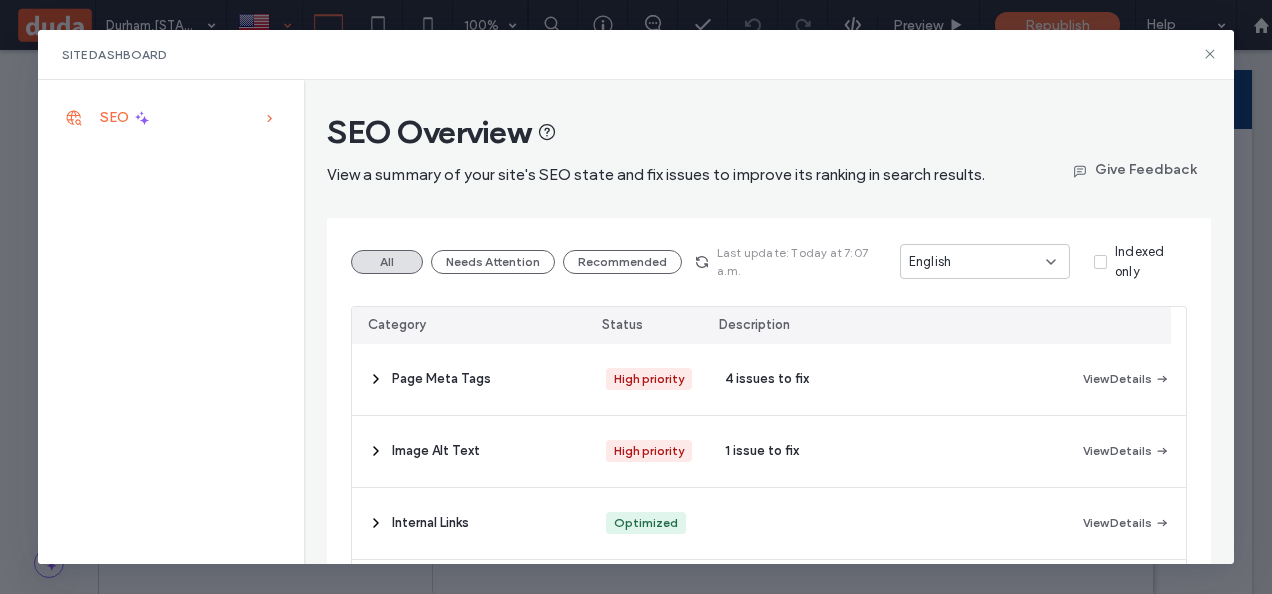 click 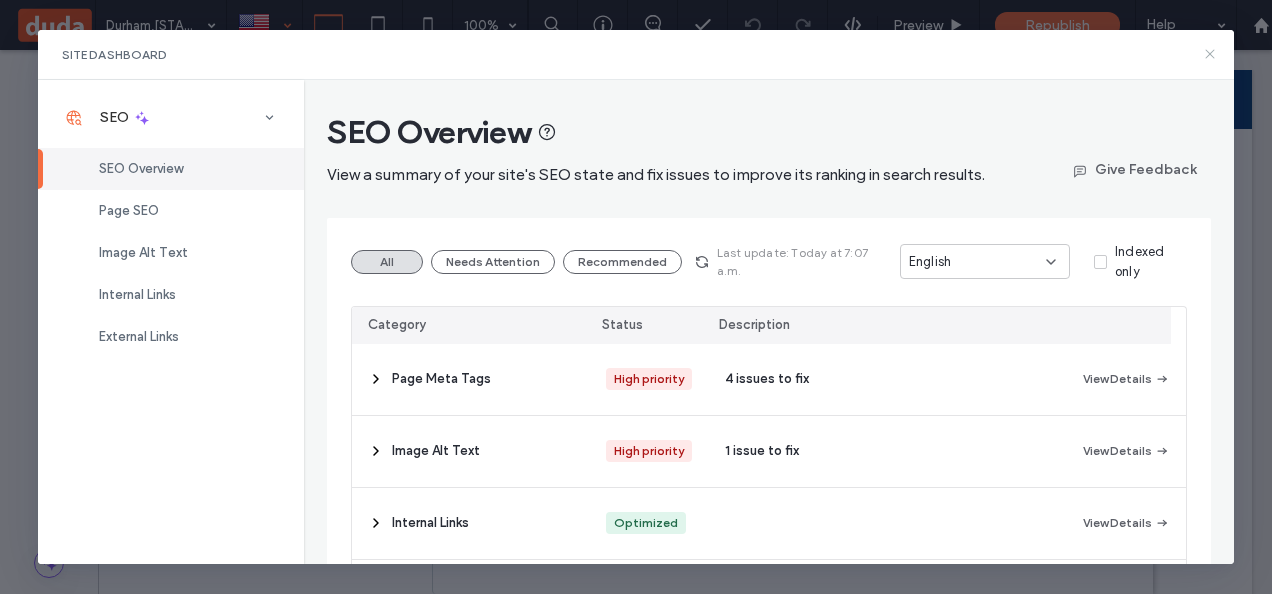 click 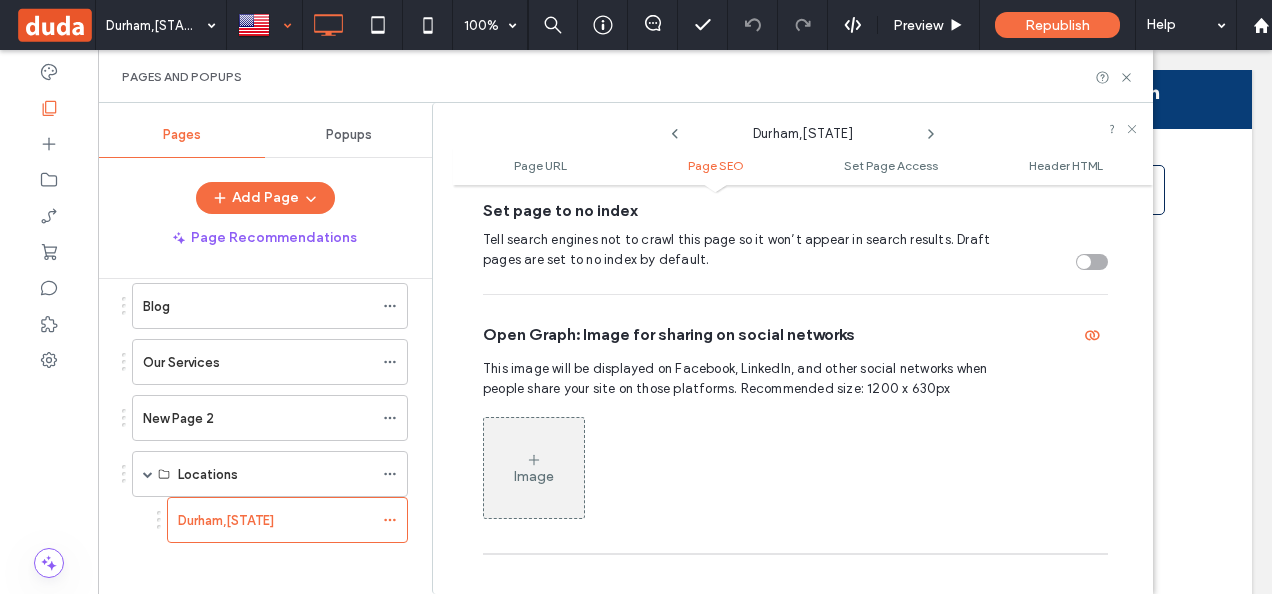 click on "Image" at bounding box center (534, 476) 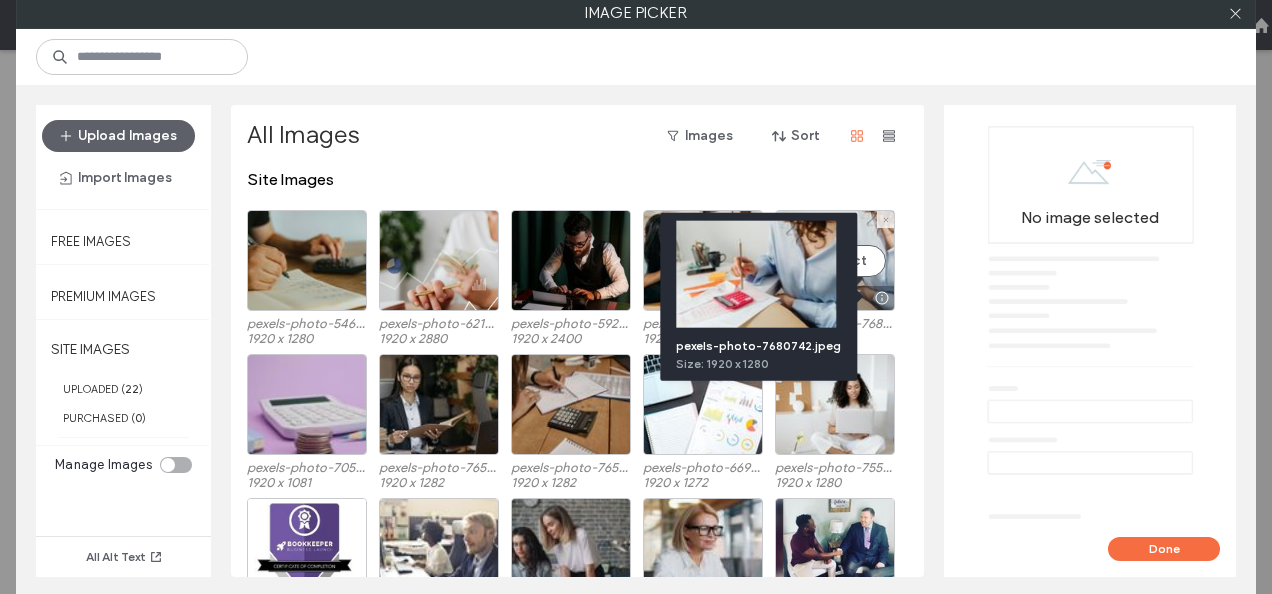 click at bounding box center [881, 298] 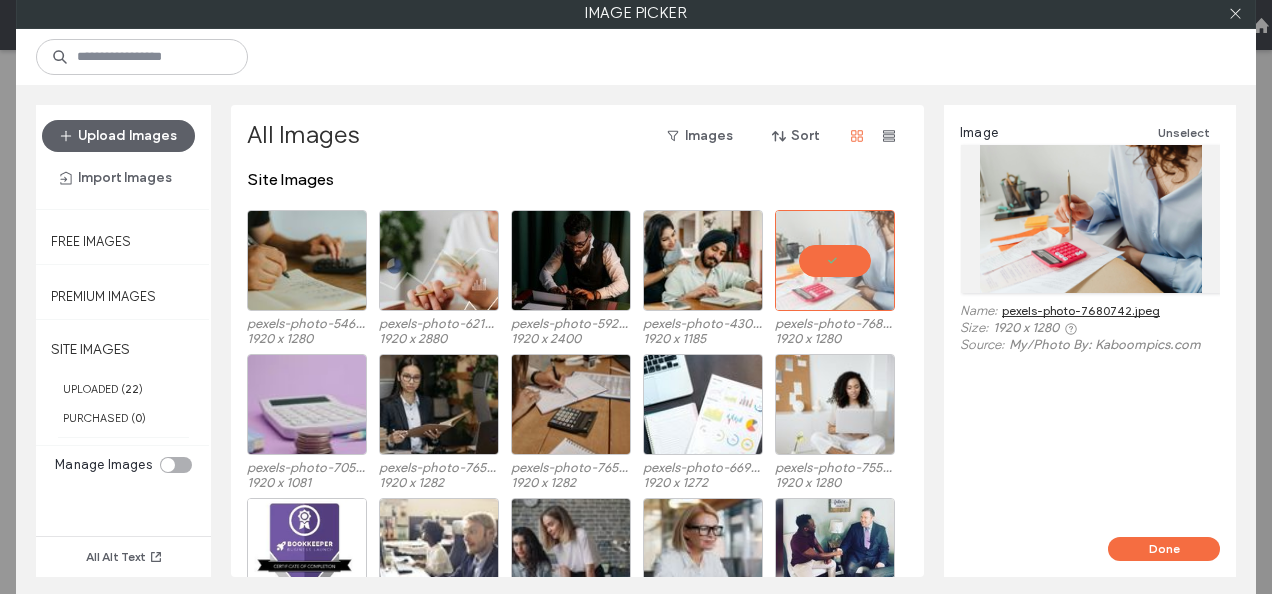 drag, startPoint x: 1146, startPoint y: 306, endPoint x: 1236, endPoint y: 337, distance: 95.189285 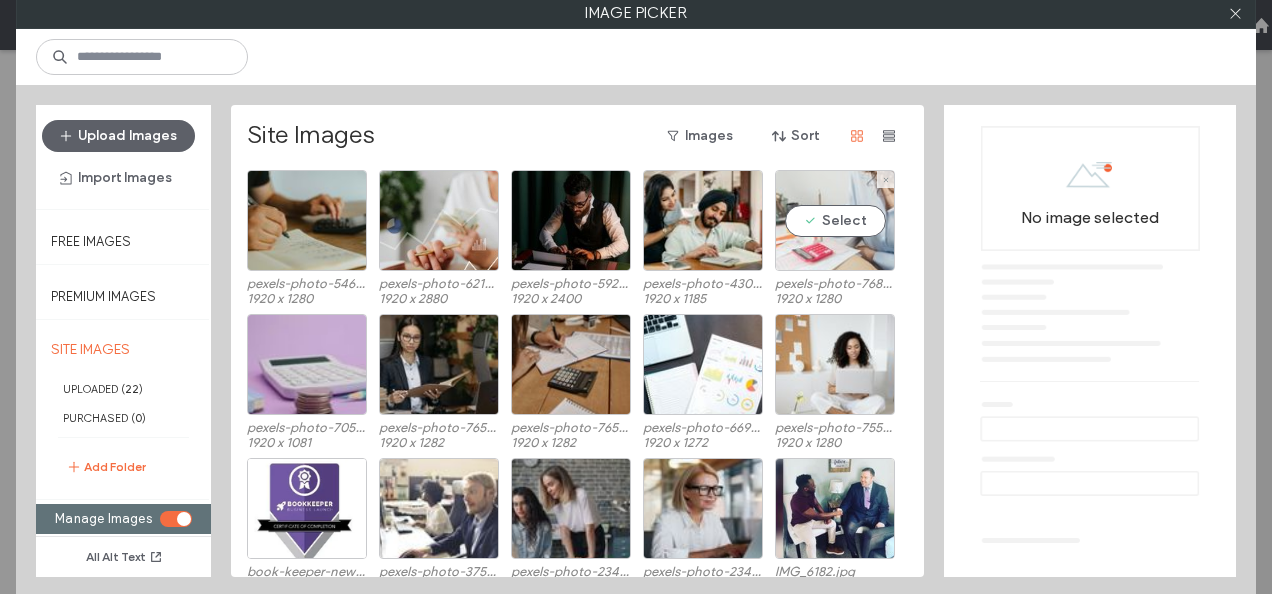 click on "Select" at bounding box center (835, 220) 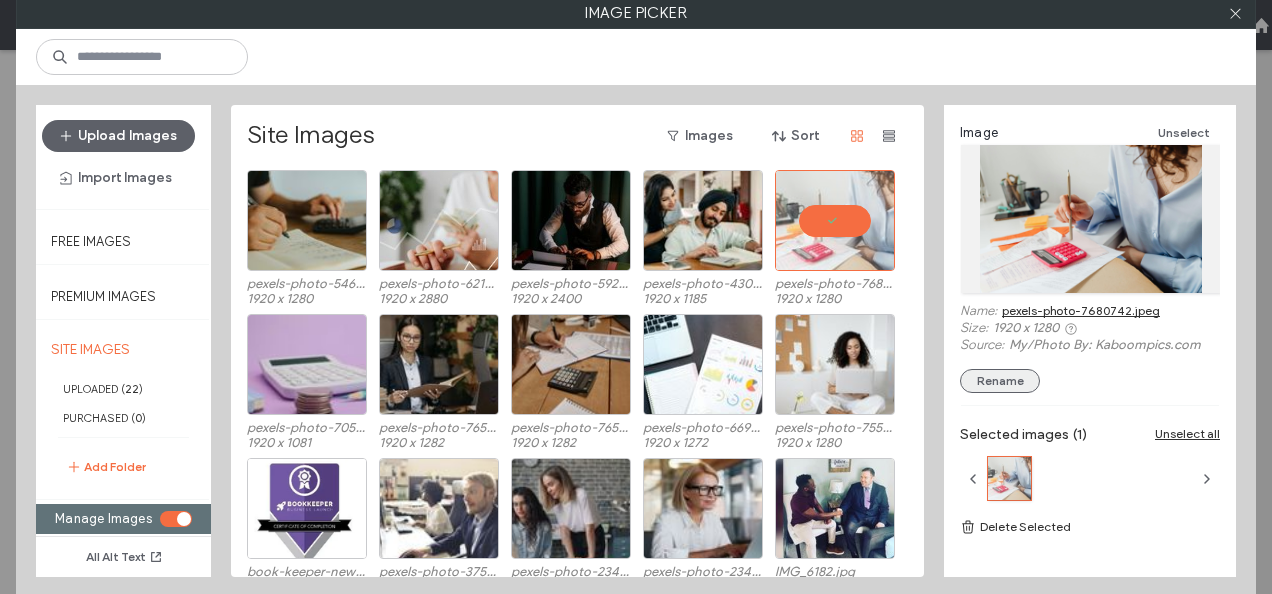 click on "Rename" at bounding box center (1000, 381) 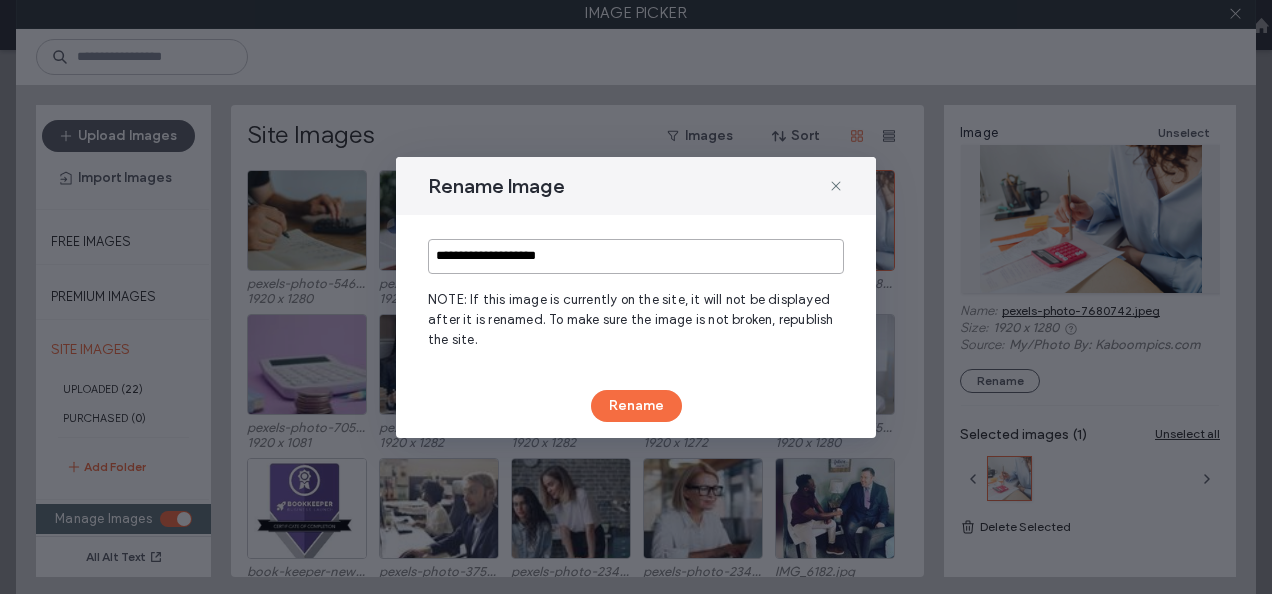 click on "**********" at bounding box center (636, 256) 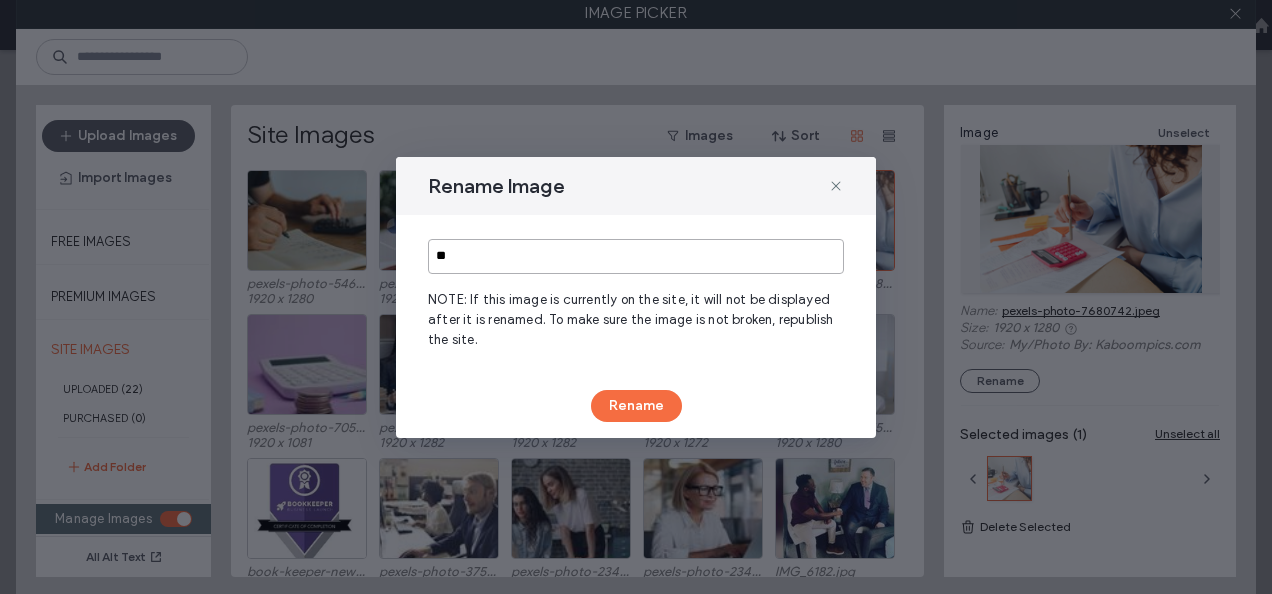 type on "*" 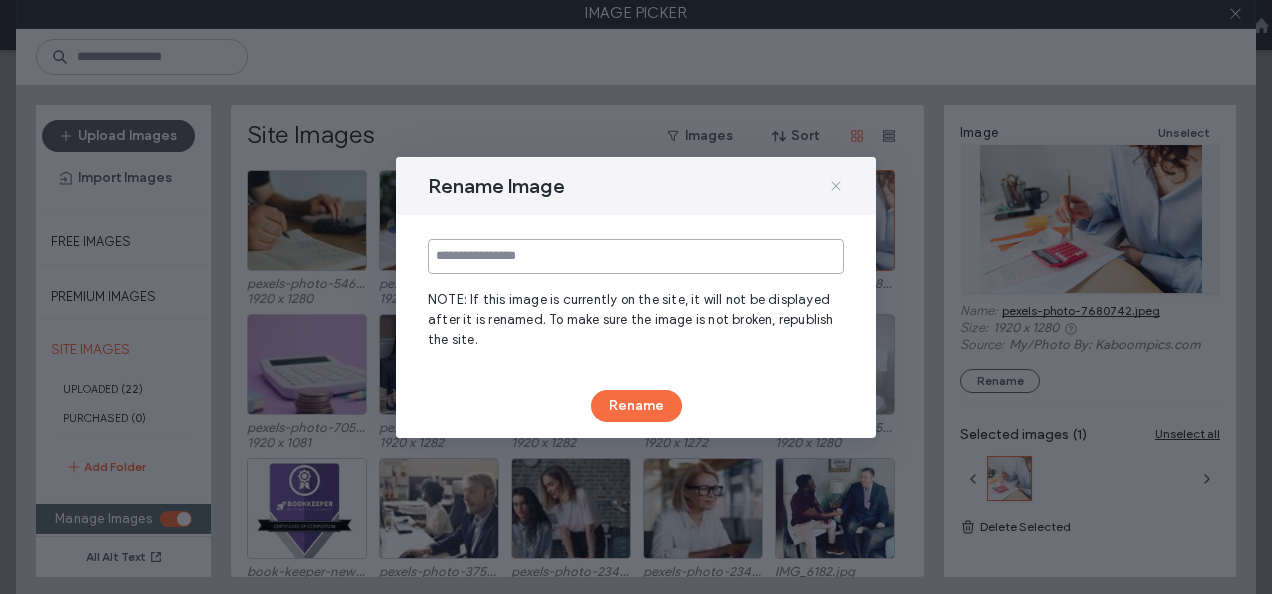 type 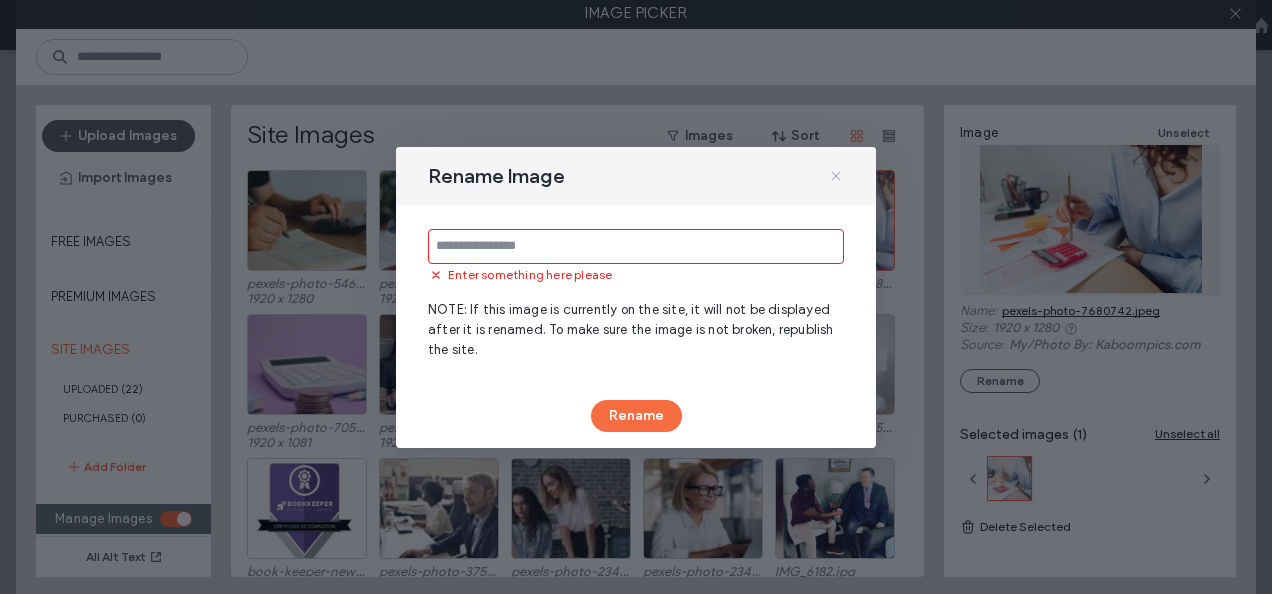 click on "Rename Image" at bounding box center [636, 176] 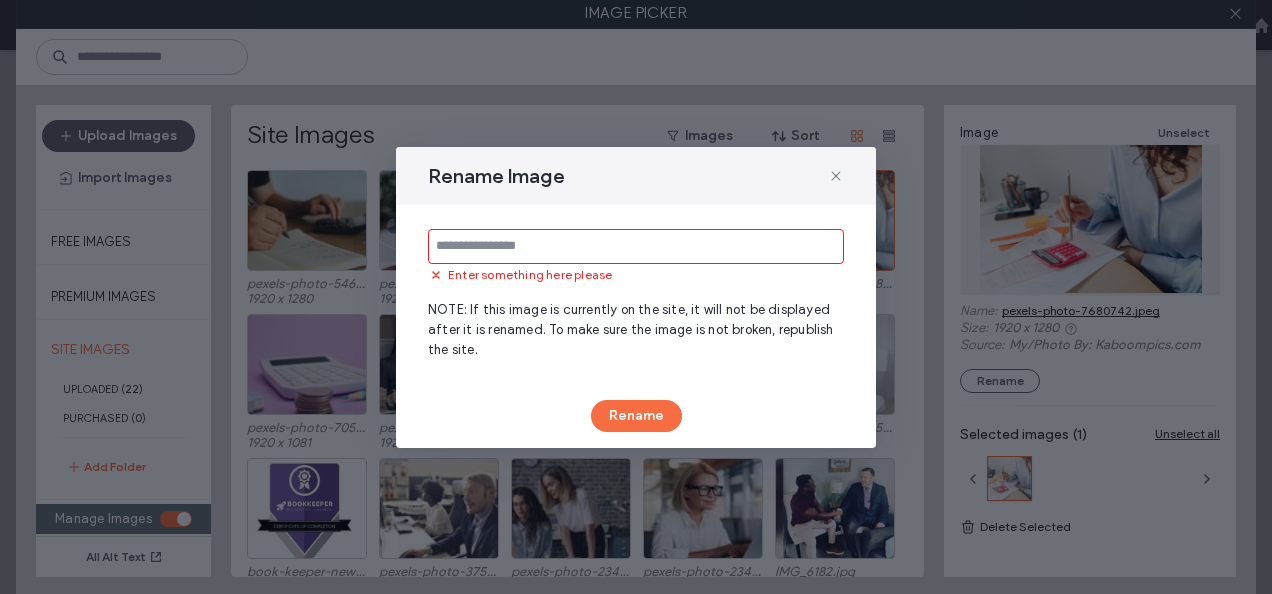 click 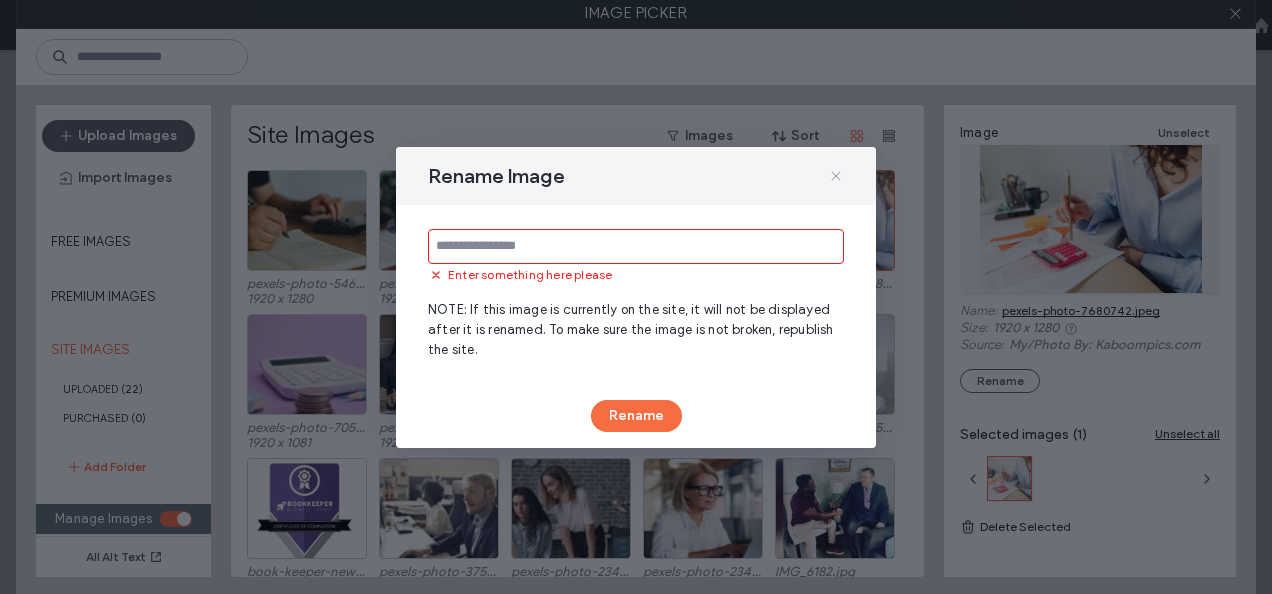 click 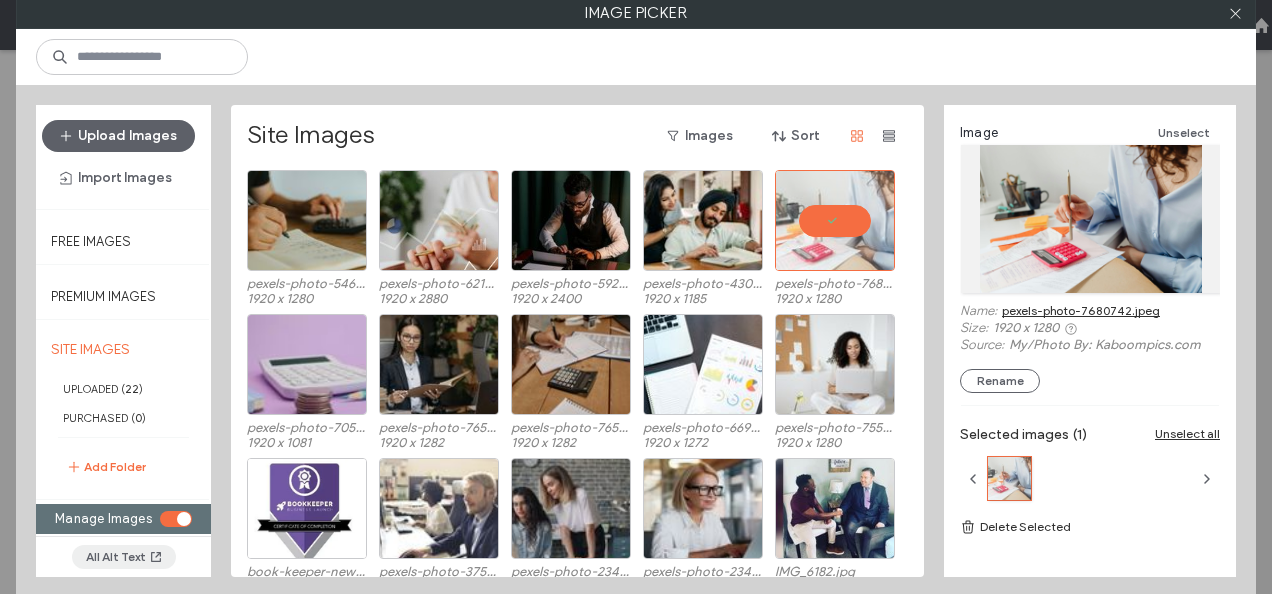click at bounding box center (155, 557) 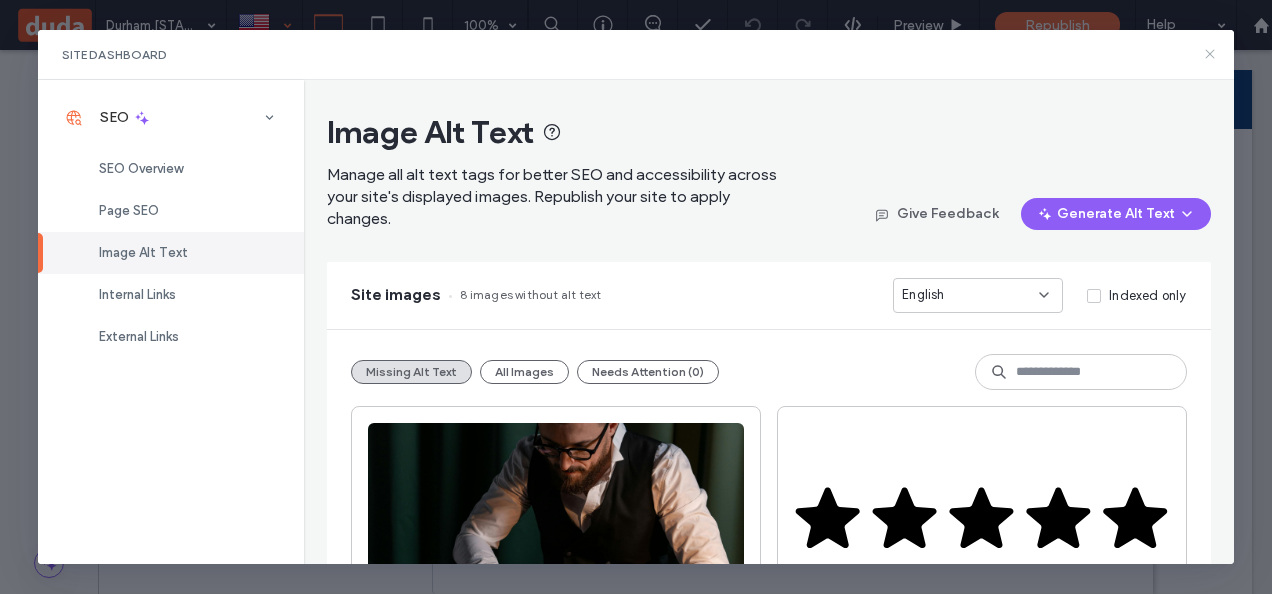 click 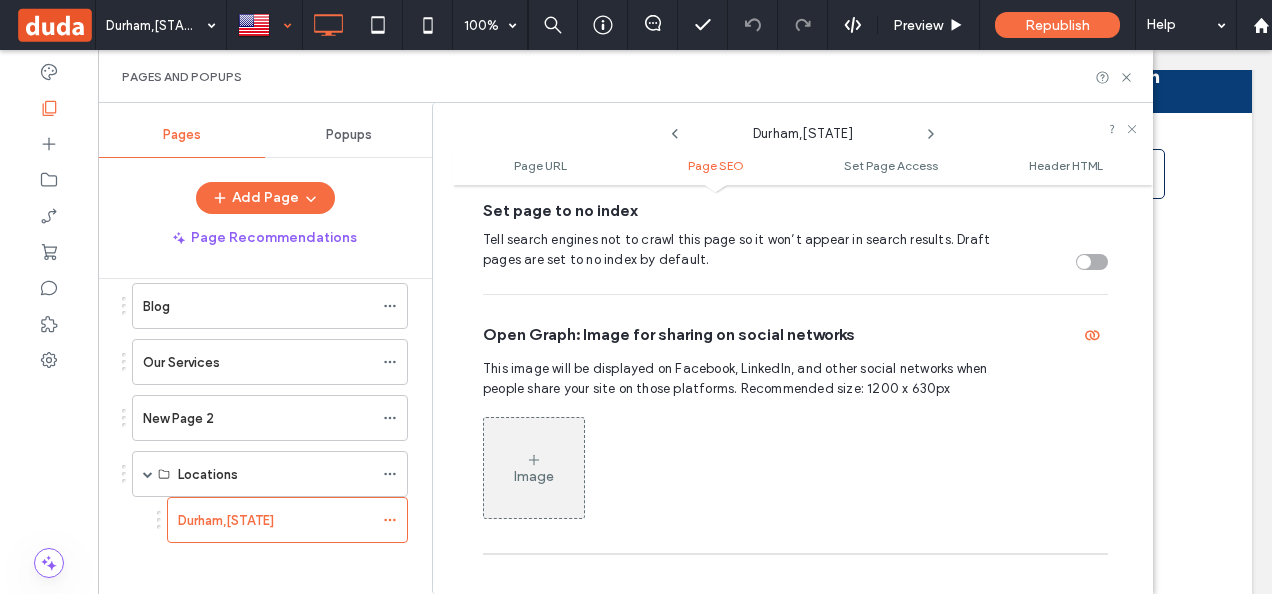 scroll, scrollTop: 0, scrollLeft: 0, axis: both 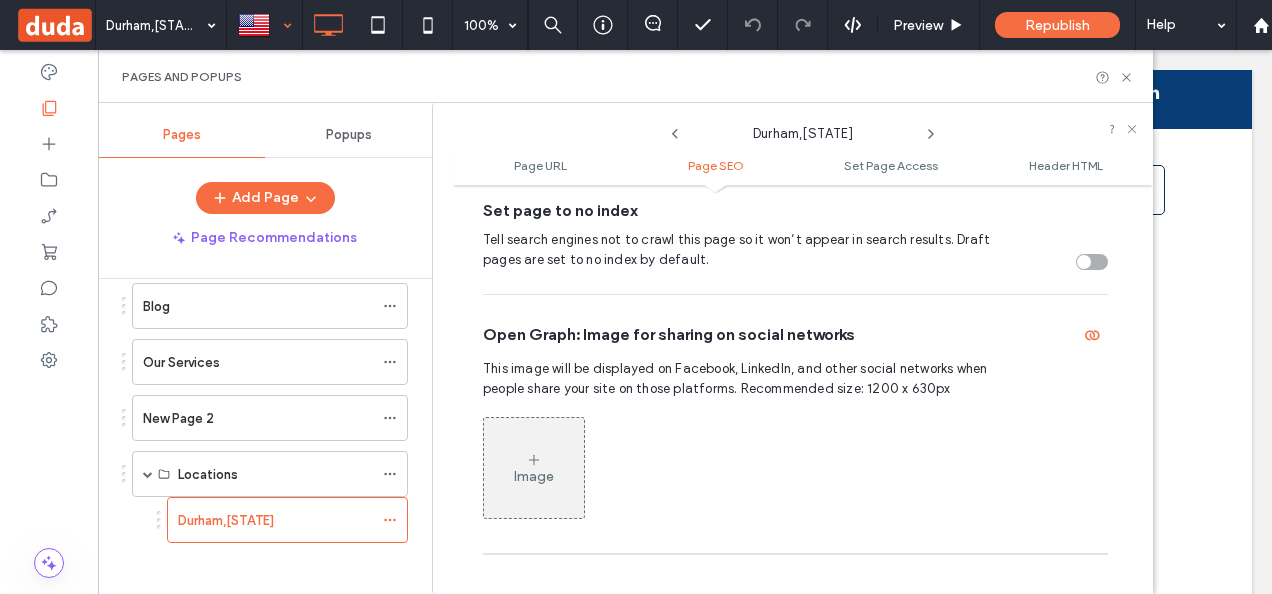 drag, startPoint x: 1264, startPoint y: 90, endPoint x: 1352, endPoint y: 69, distance: 90.47099 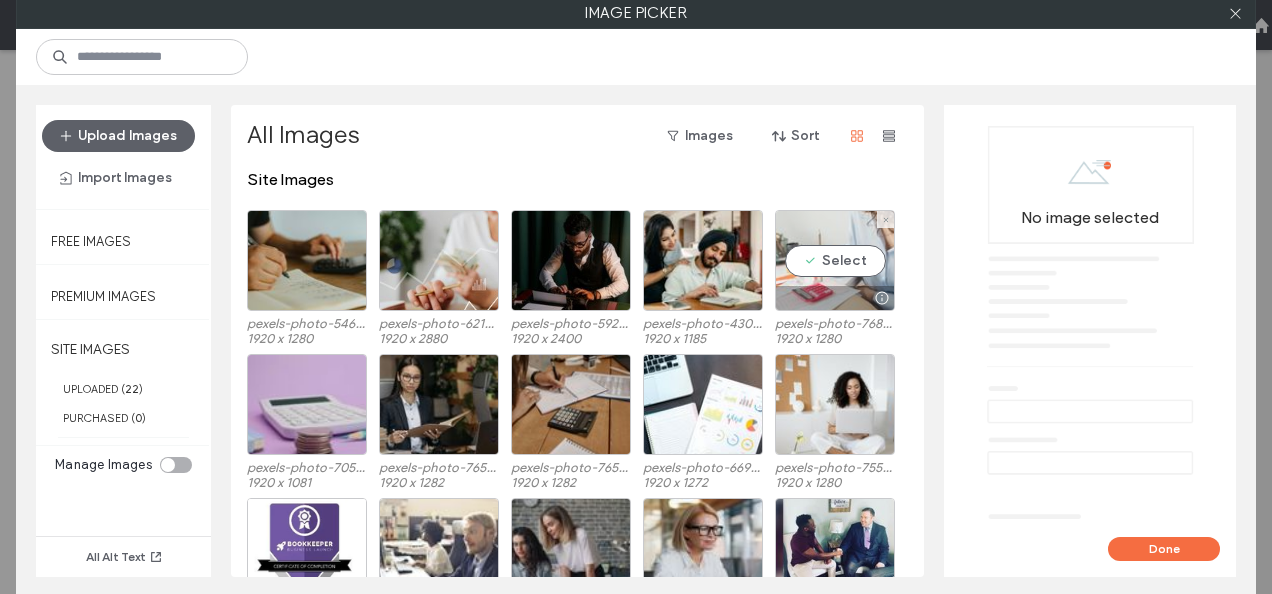 click on "Select" at bounding box center (835, 260) 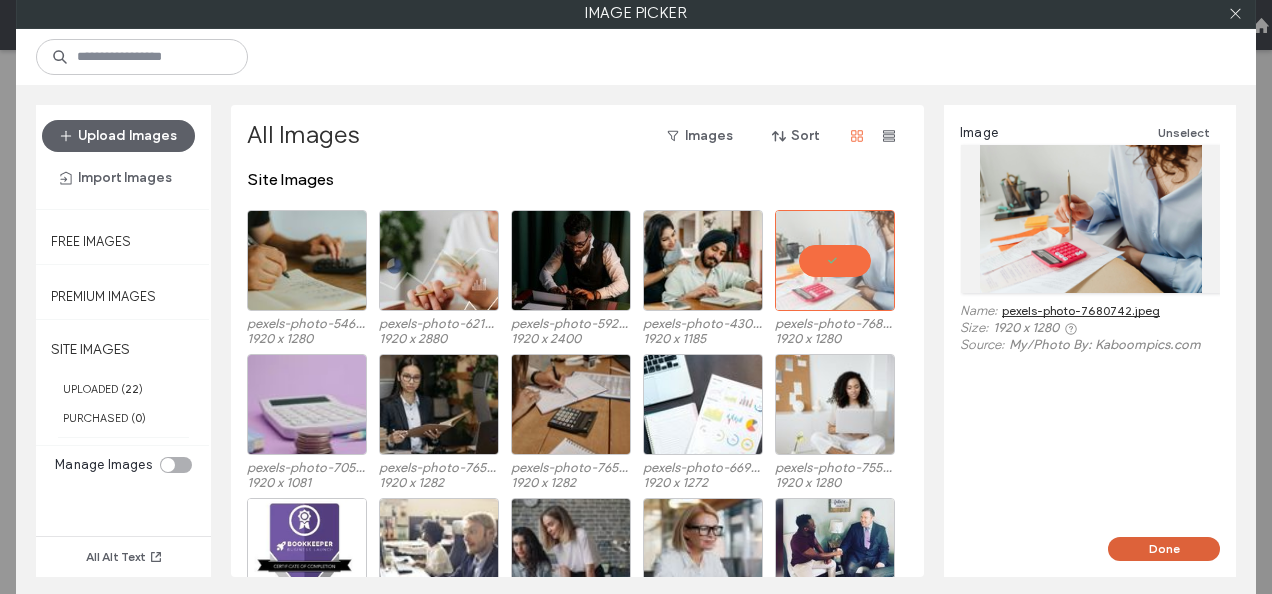 click on "Done" at bounding box center (1164, 549) 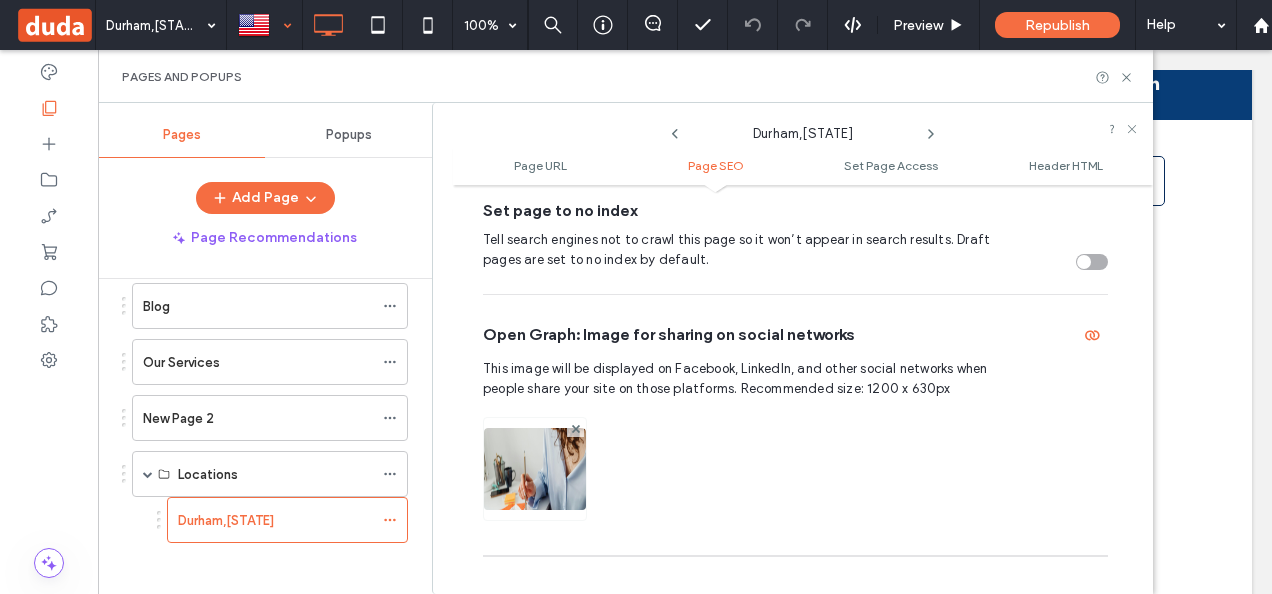 scroll, scrollTop: 0, scrollLeft: 0, axis: both 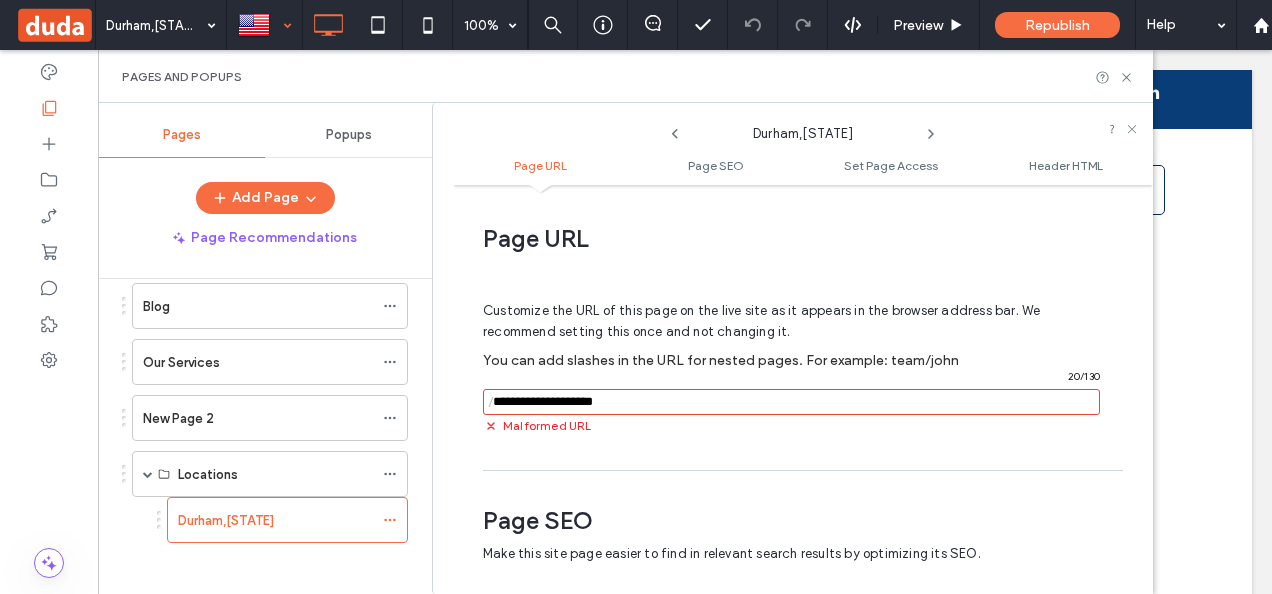 drag, startPoint x: 1145, startPoint y: 496, endPoint x: 1075, endPoint y: 24, distance: 477.16245 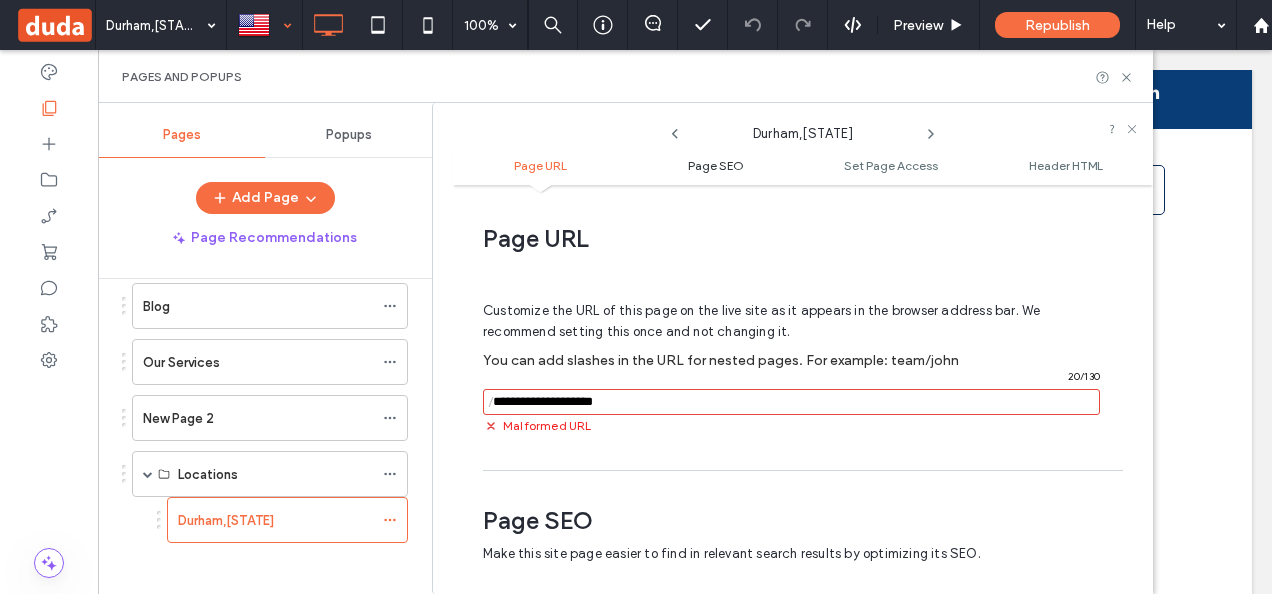 click on "Page SEO" at bounding box center [716, 165] 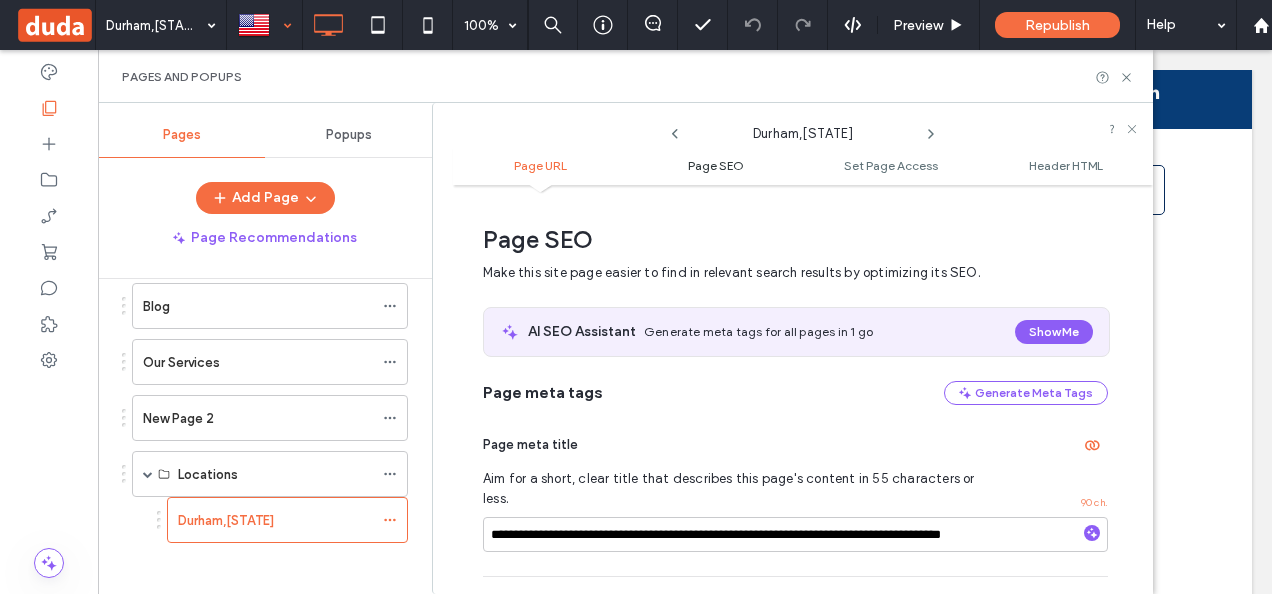 scroll, scrollTop: 286, scrollLeft: 0, axis: vertical 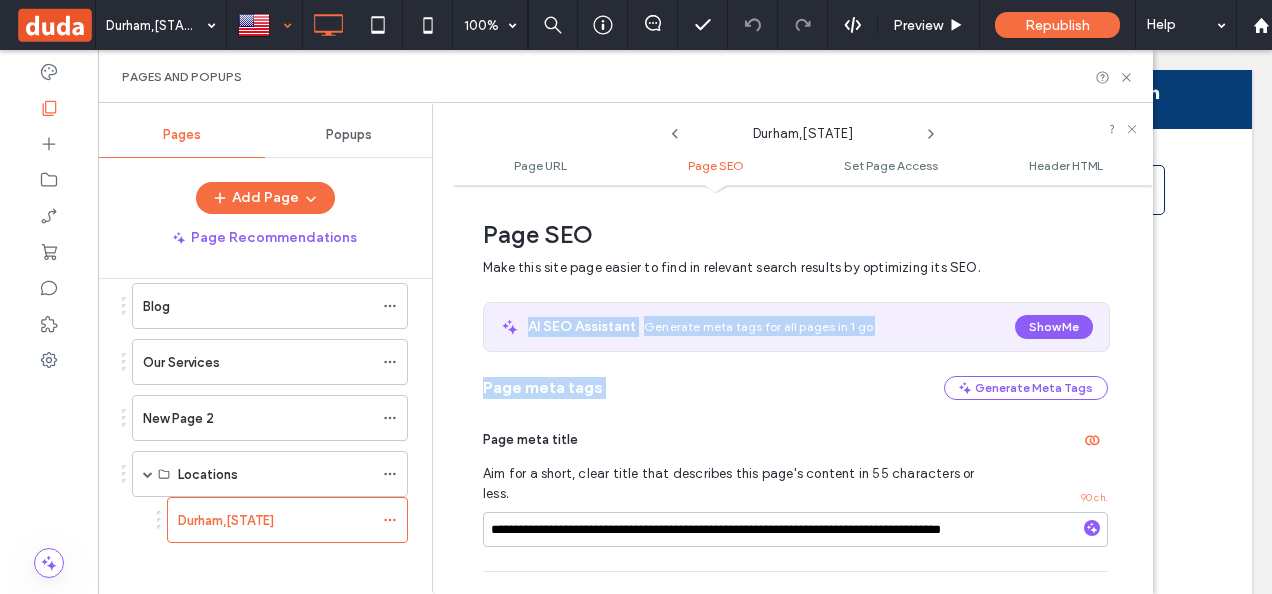 drag, startPoint x: 1141, startPoint y: 257, endPoint x: 1146, endPoint y: 364, distance: 107.11676 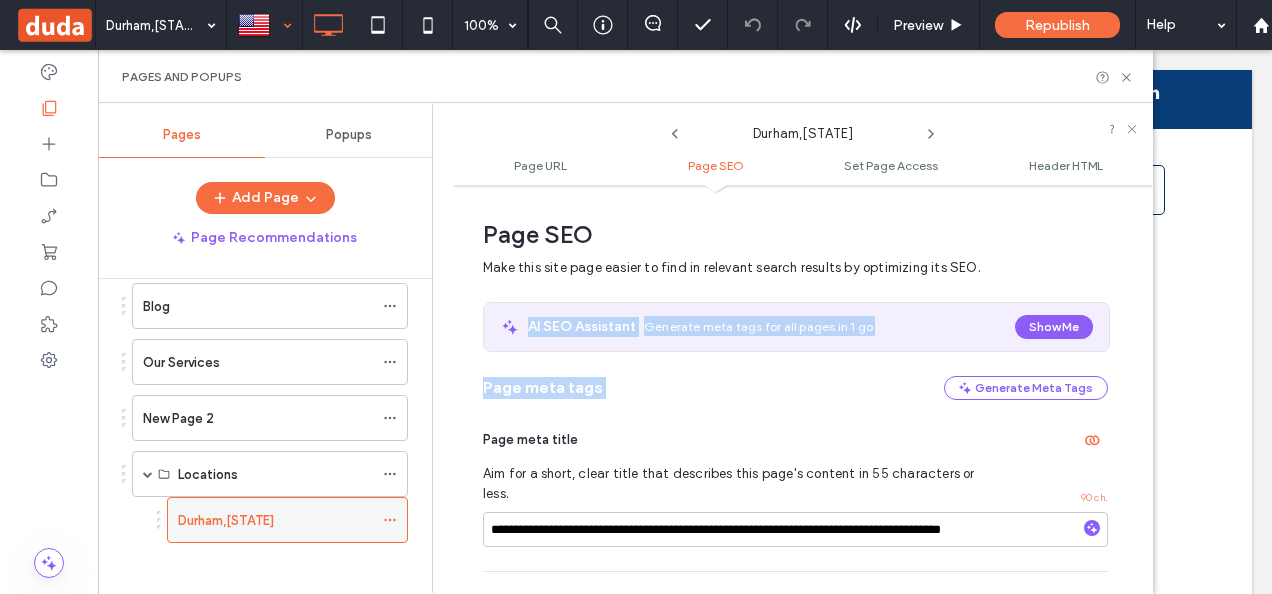 click on "Durham,NH" at bounding box center [287, 520] 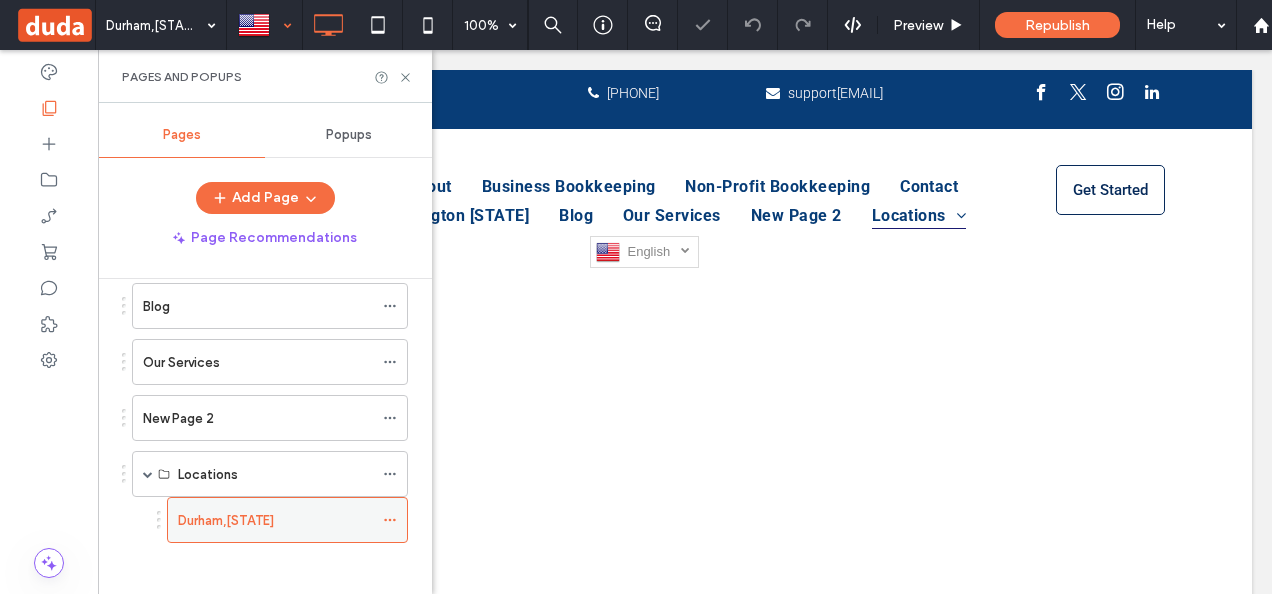 scroll, scrollTop: 0, scrollLeft: 0, axis: both 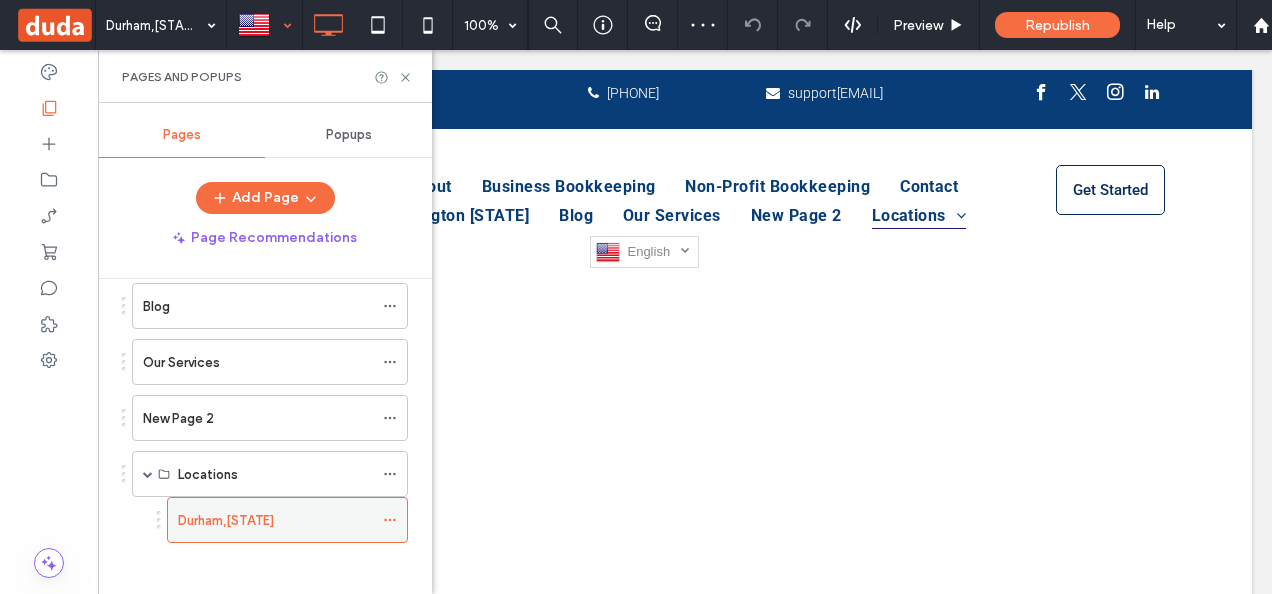 click 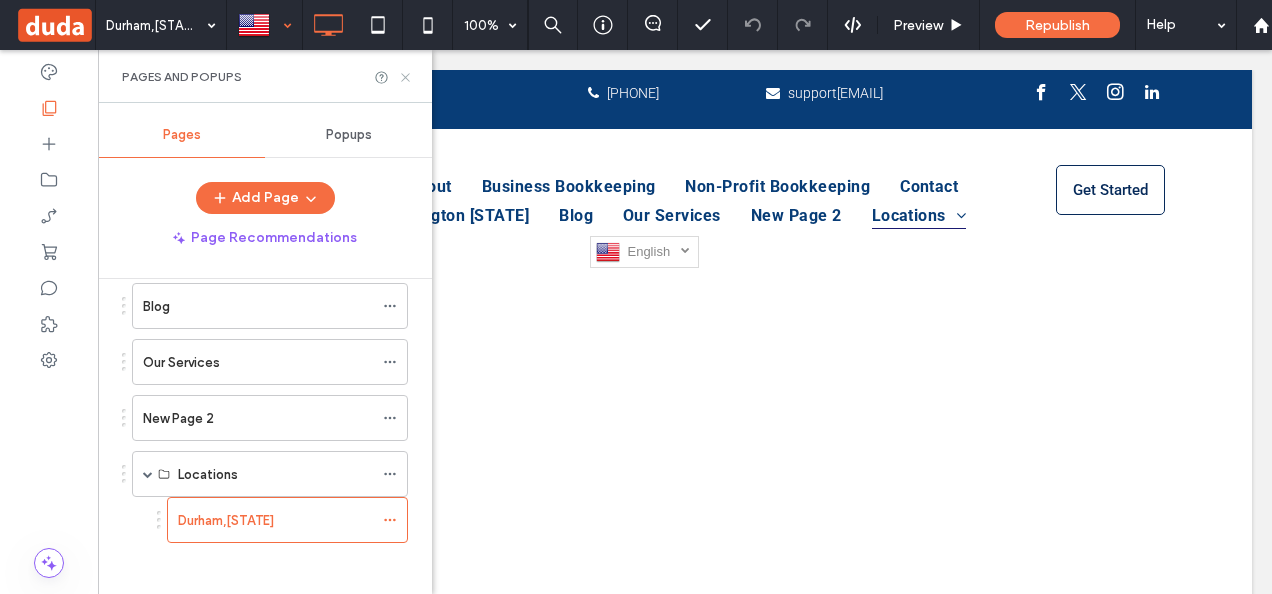 click 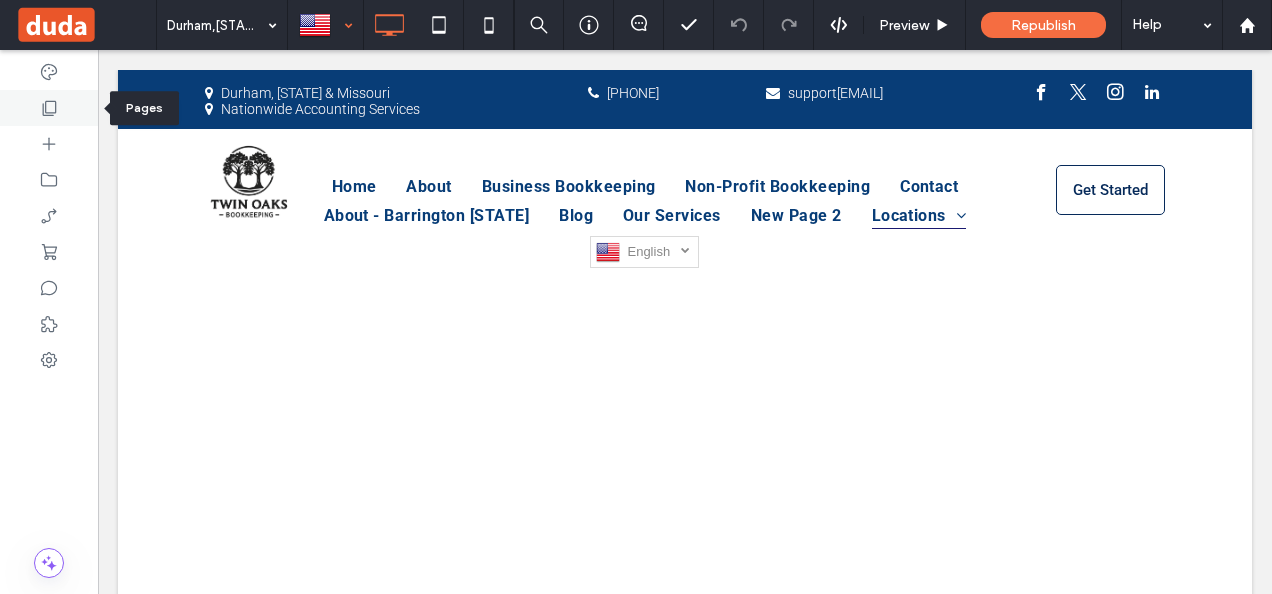 click at bounding box center [49, 108] 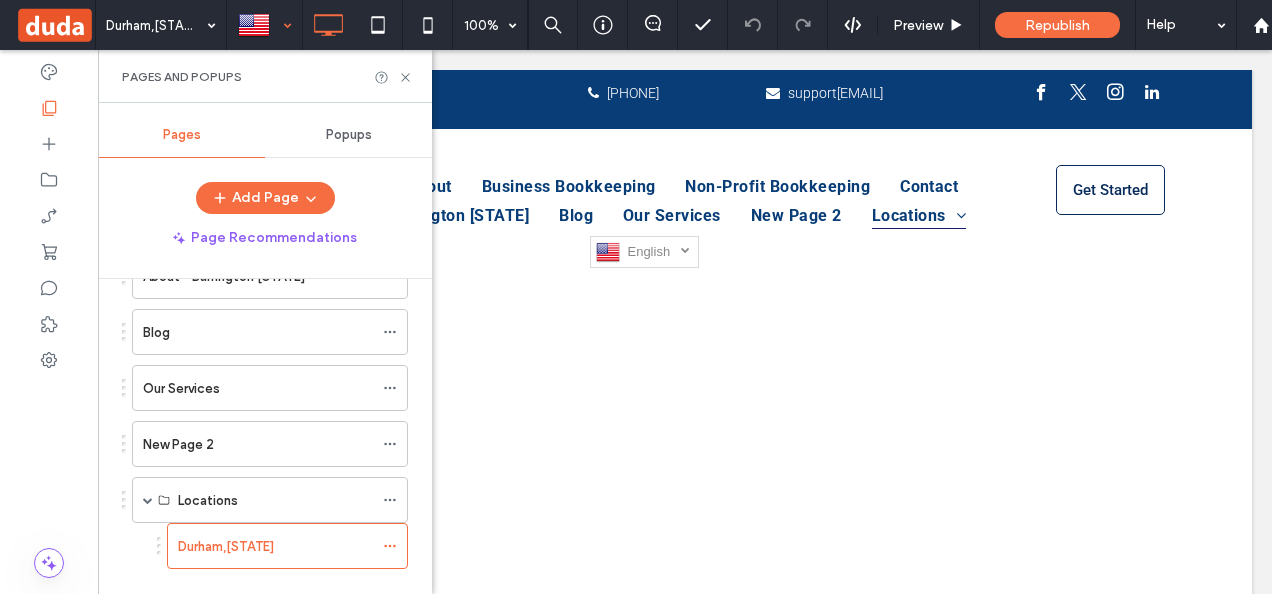 scroll, scrollTop: 486, scrollLeft: 0, axis: vertical 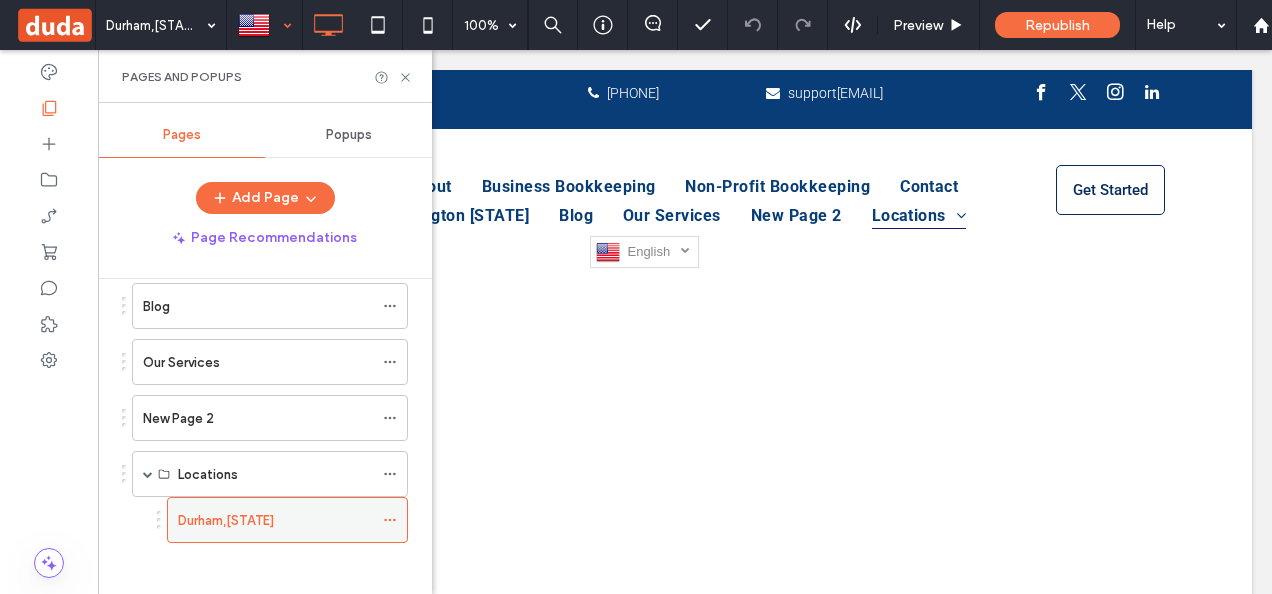 click 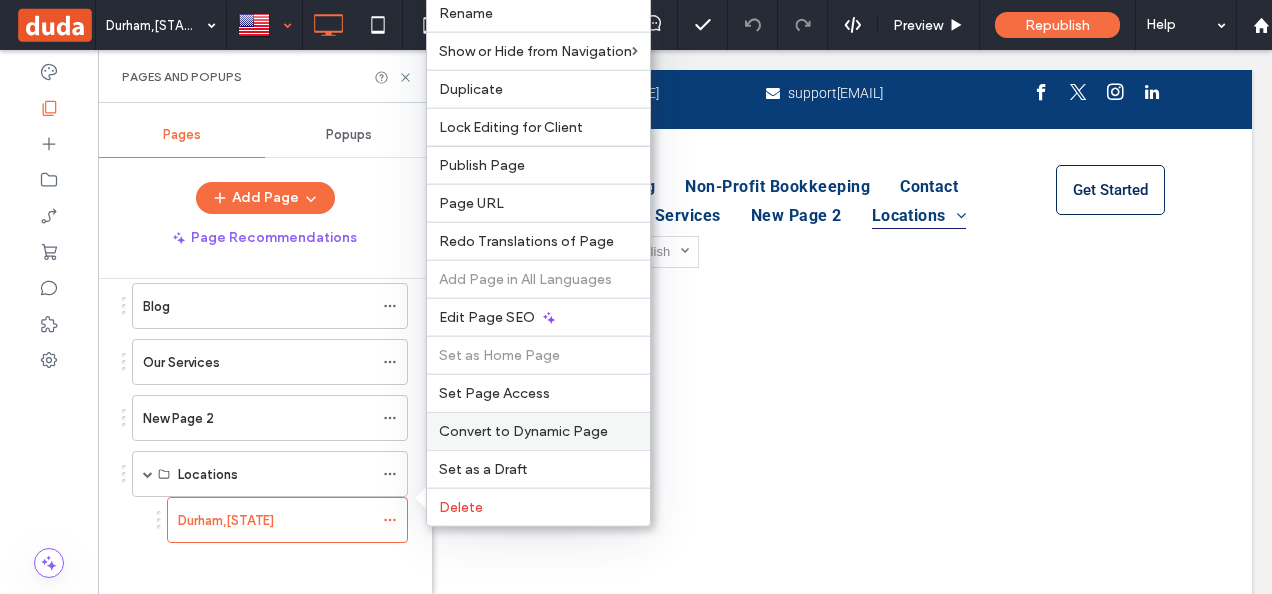click on "Convert to Dynamic Page" at bounding box center [523, 431] 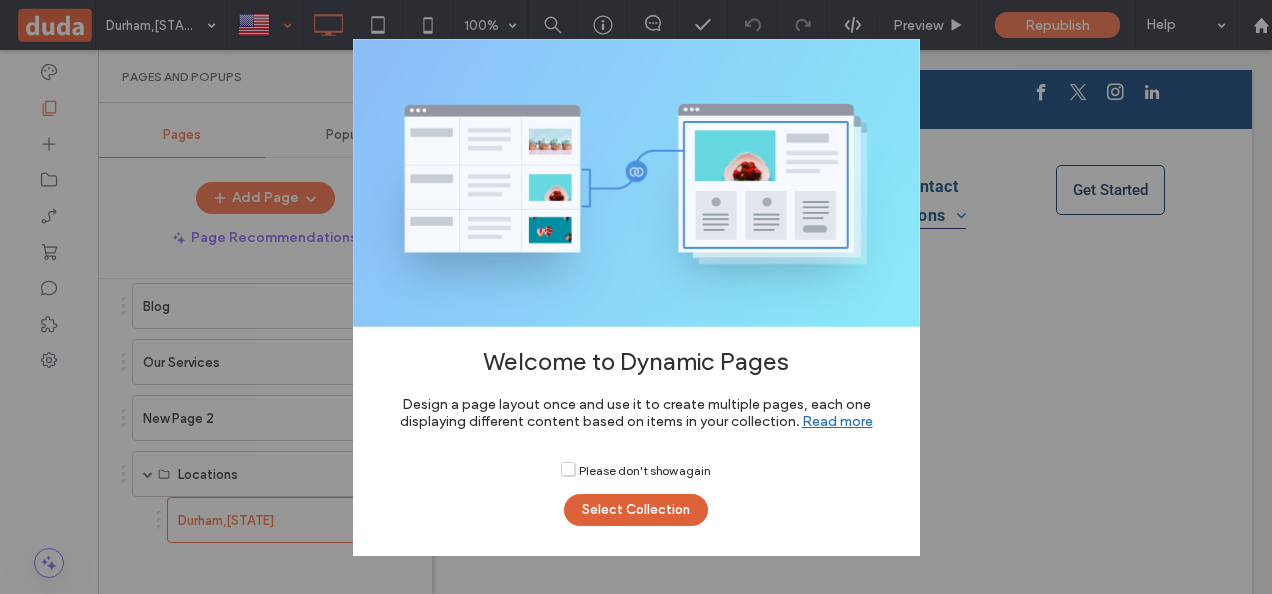 click on "Select Collection" at bounding box center (636, 510) 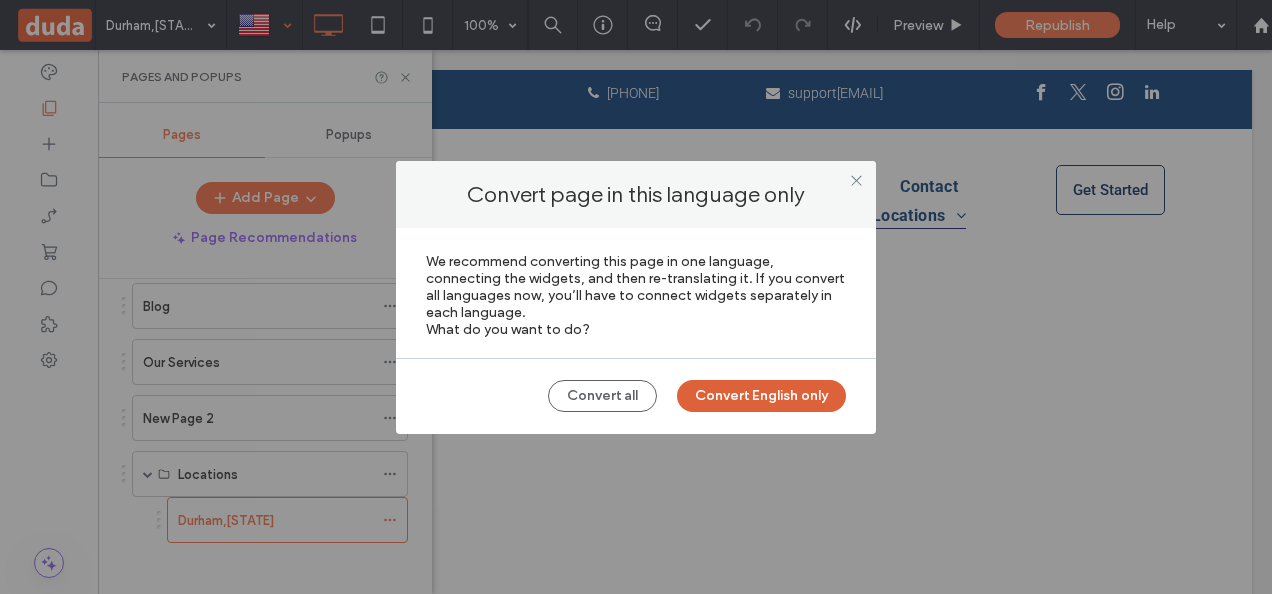 click on "Convert English only" at bounding box center (761, 396) 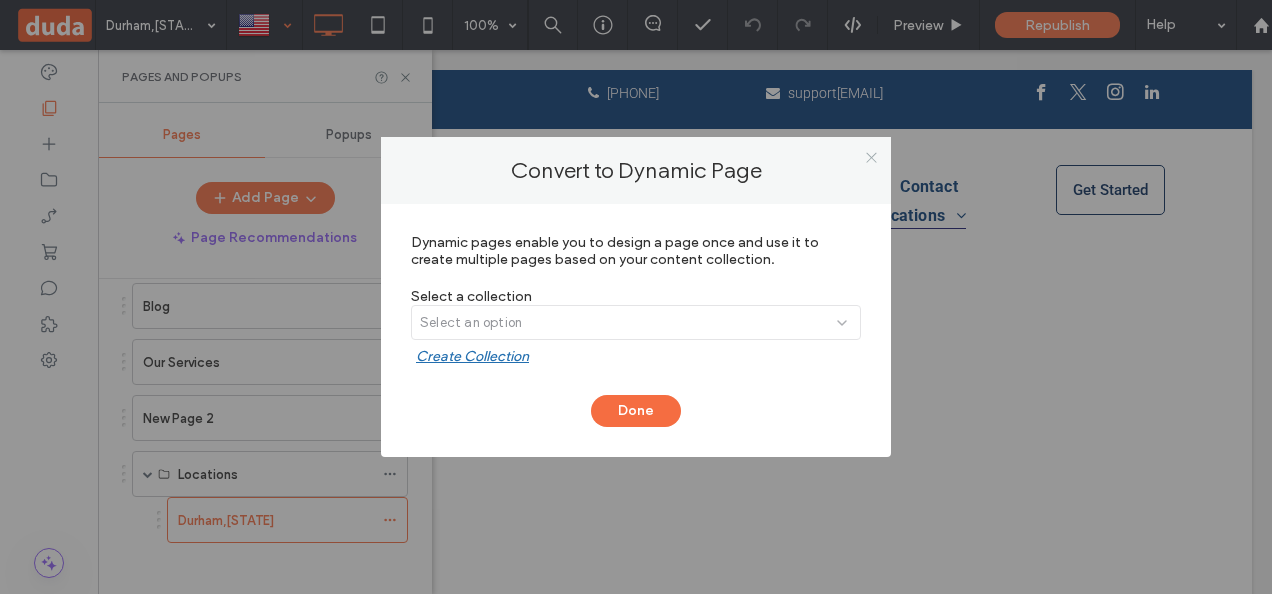 click 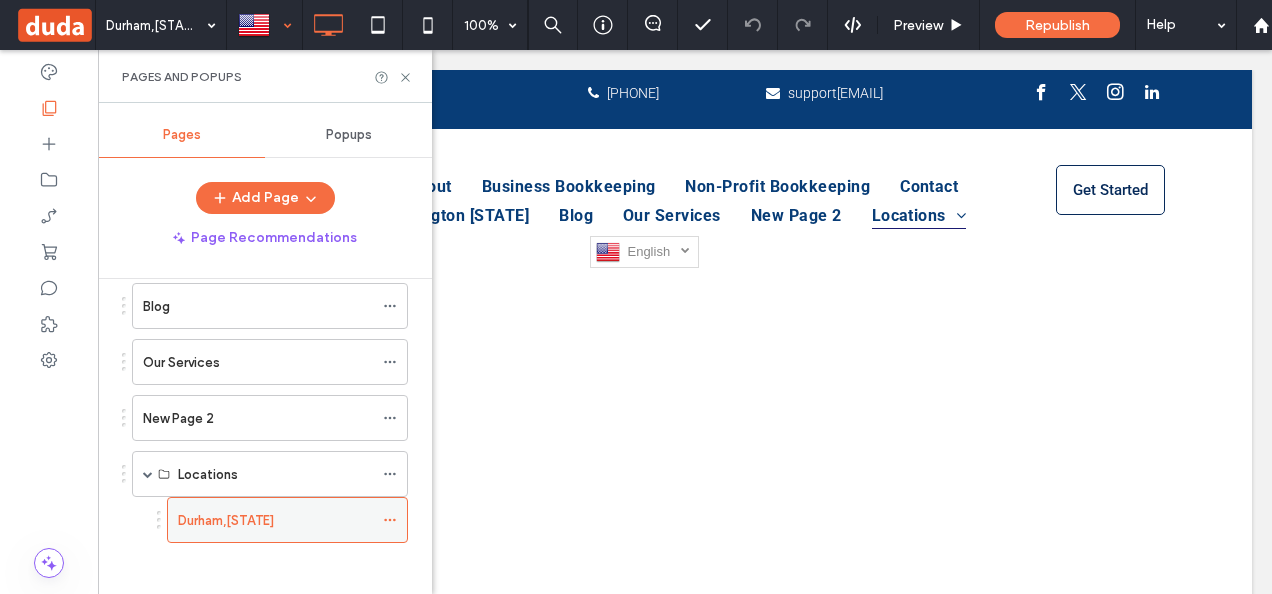 click at bounding box center (395, 520) 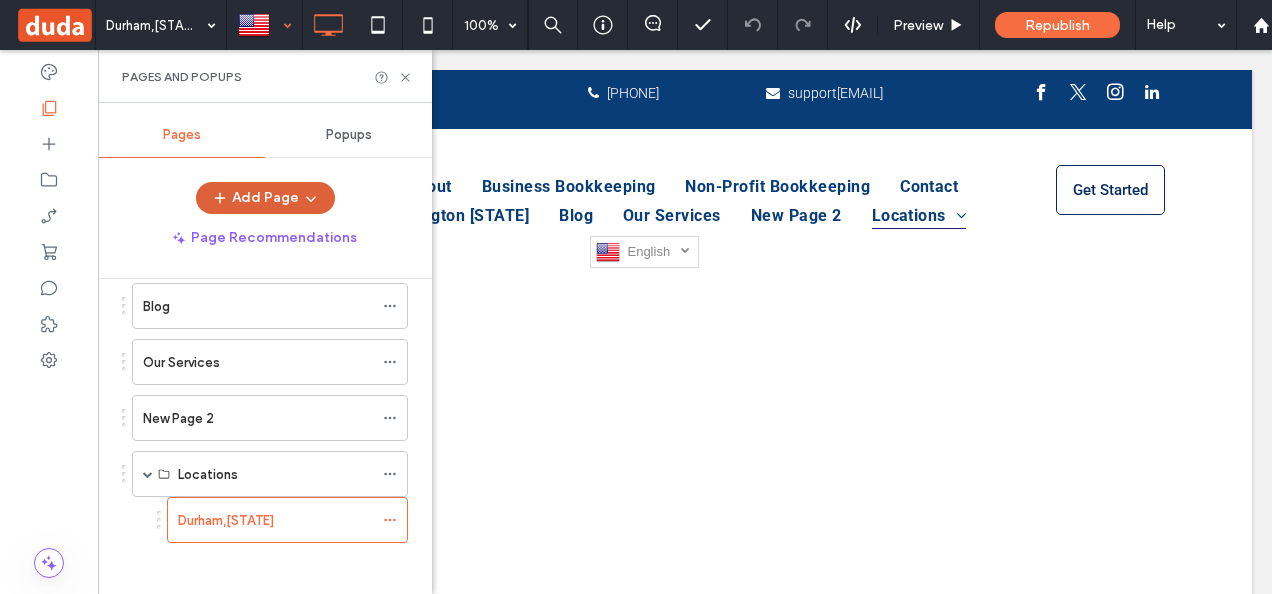 click at bounding box center (309, 198) 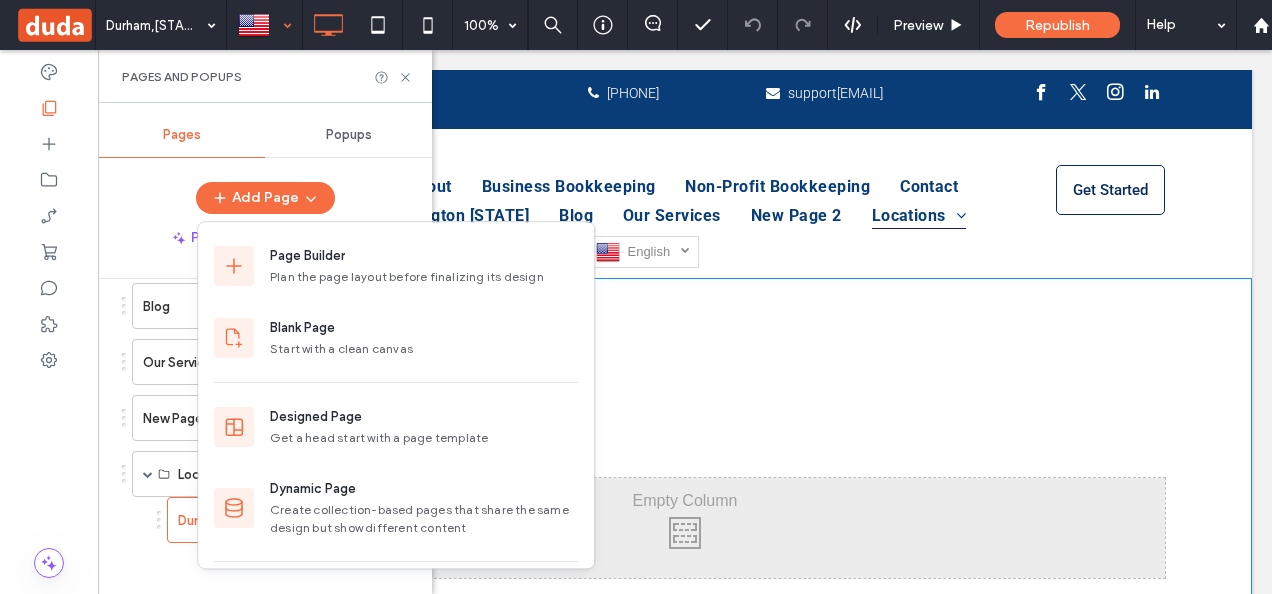 click on "Click To Paste
Row + Add Section" at bounding box center (685, 528) 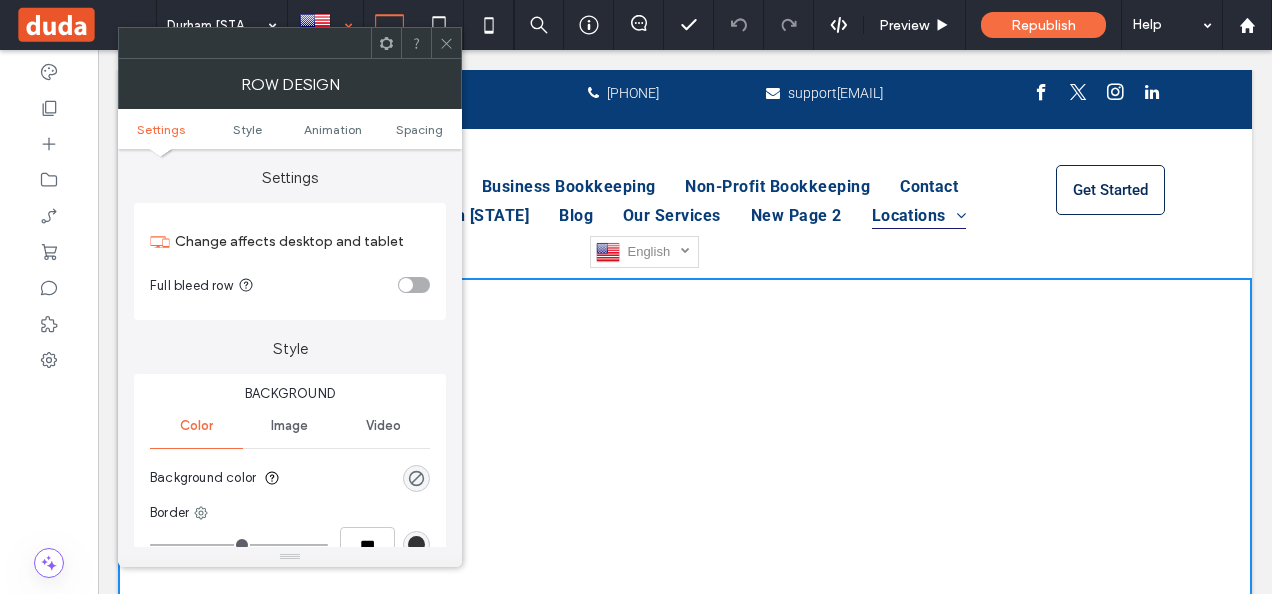 click 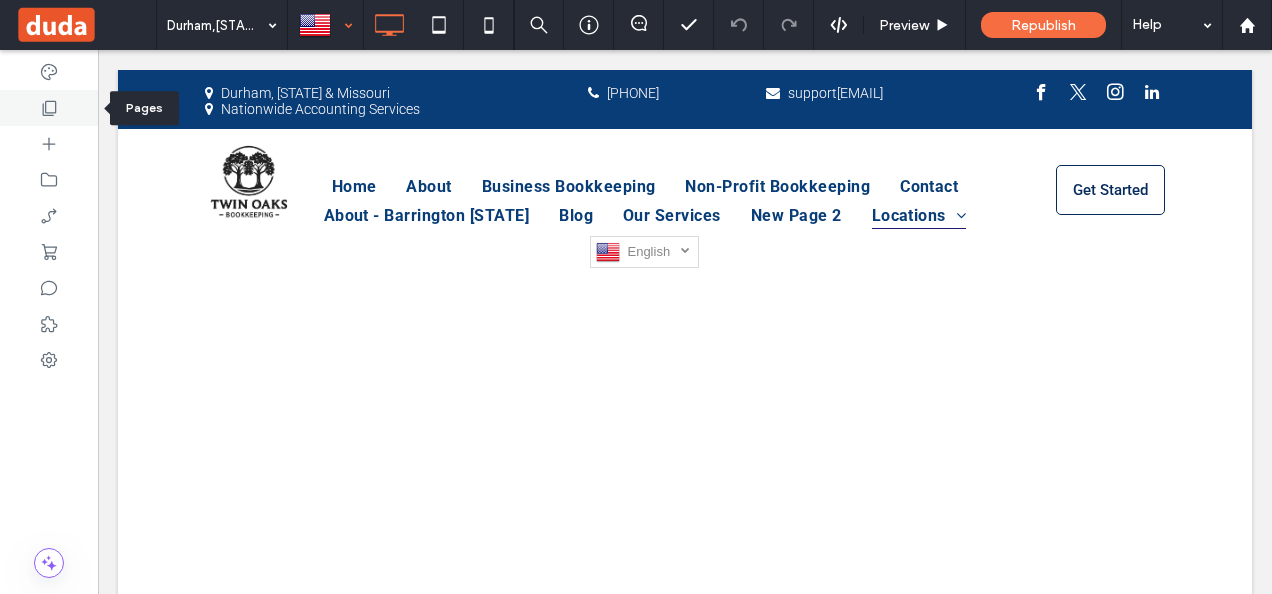 click 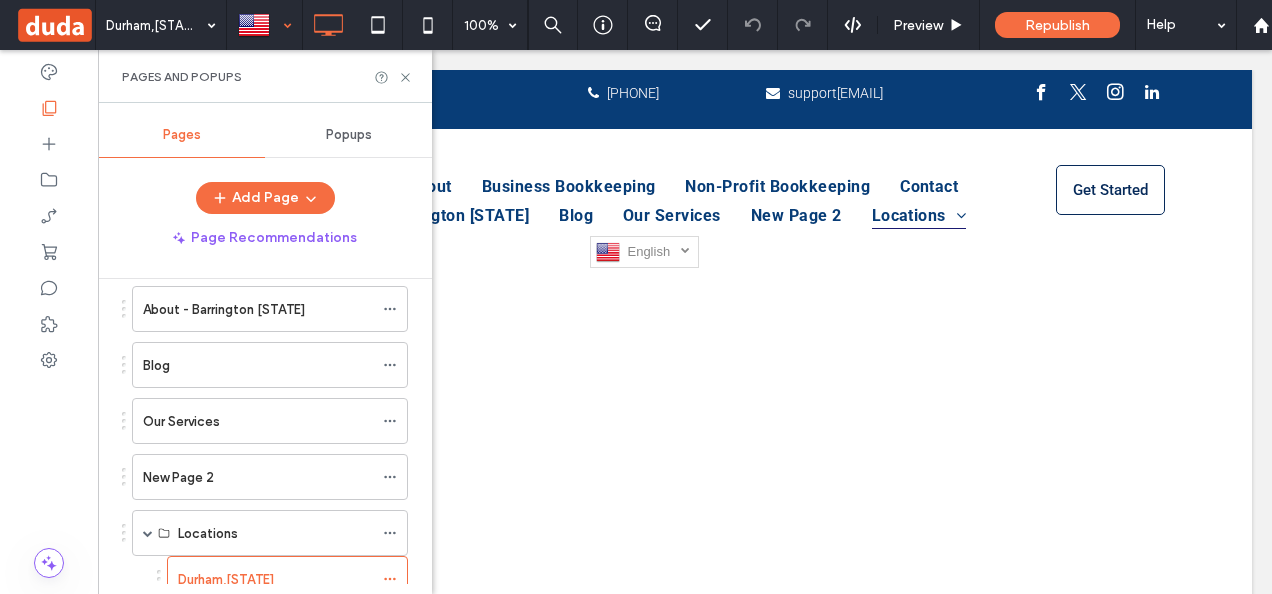 scroll, scrollTop: 486, scrollLeft: 0, axis: vertical 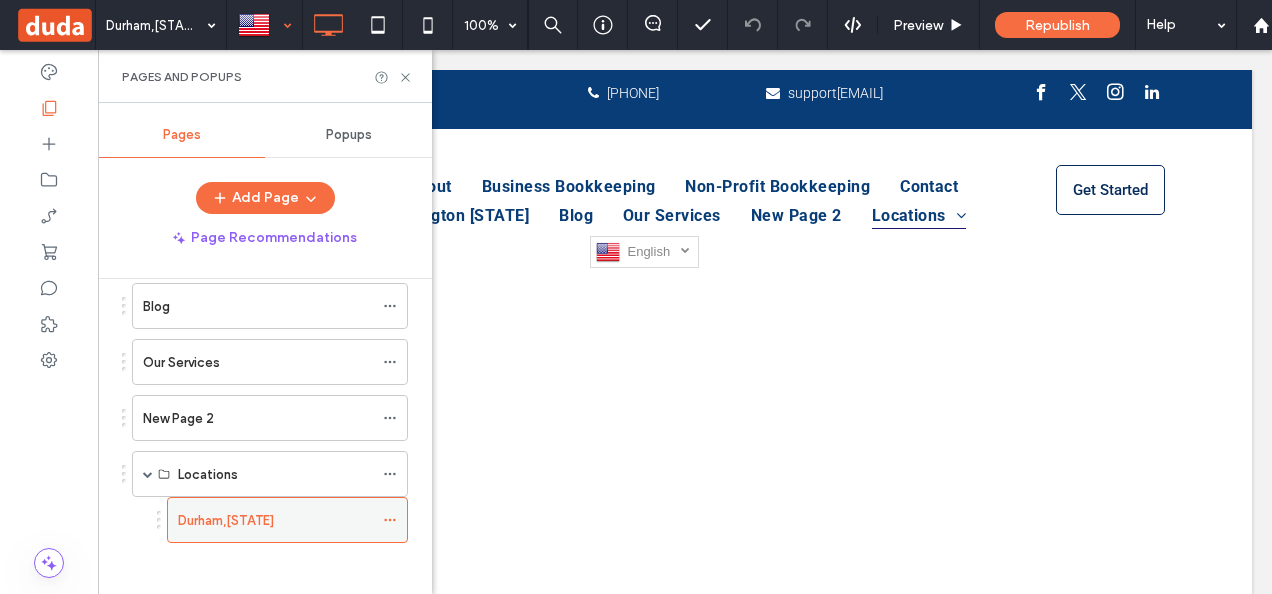 click on "Durham,NH" at bounding box center [275, 520] 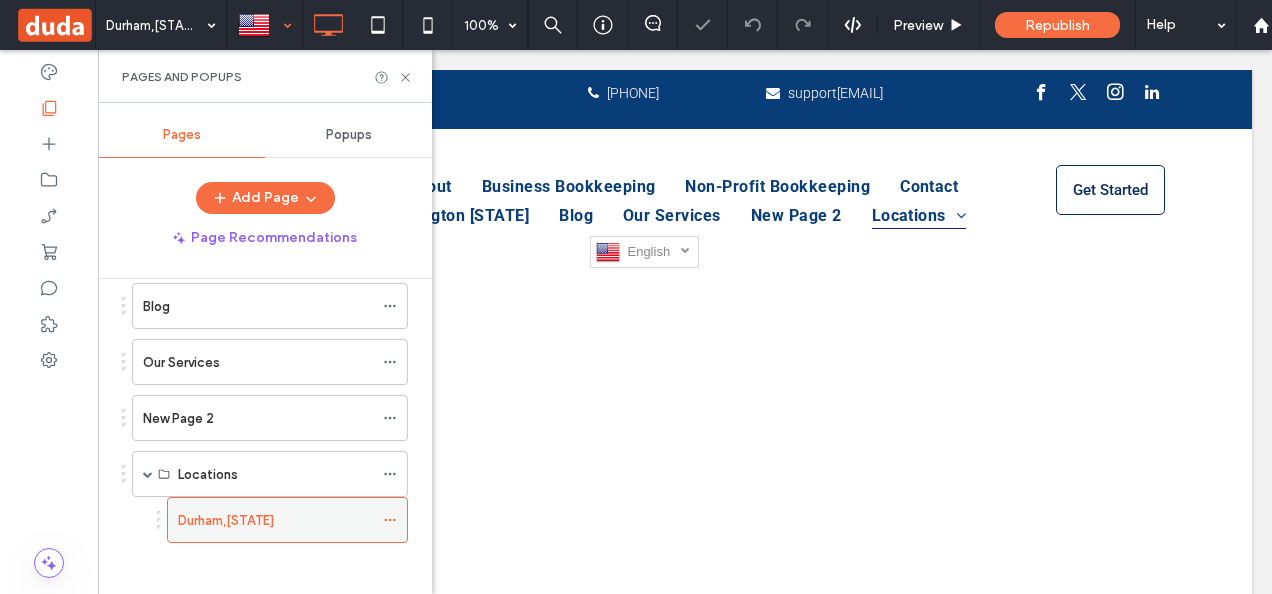scroll, scrollTop: 0, scrollLeft: 0, axis: both 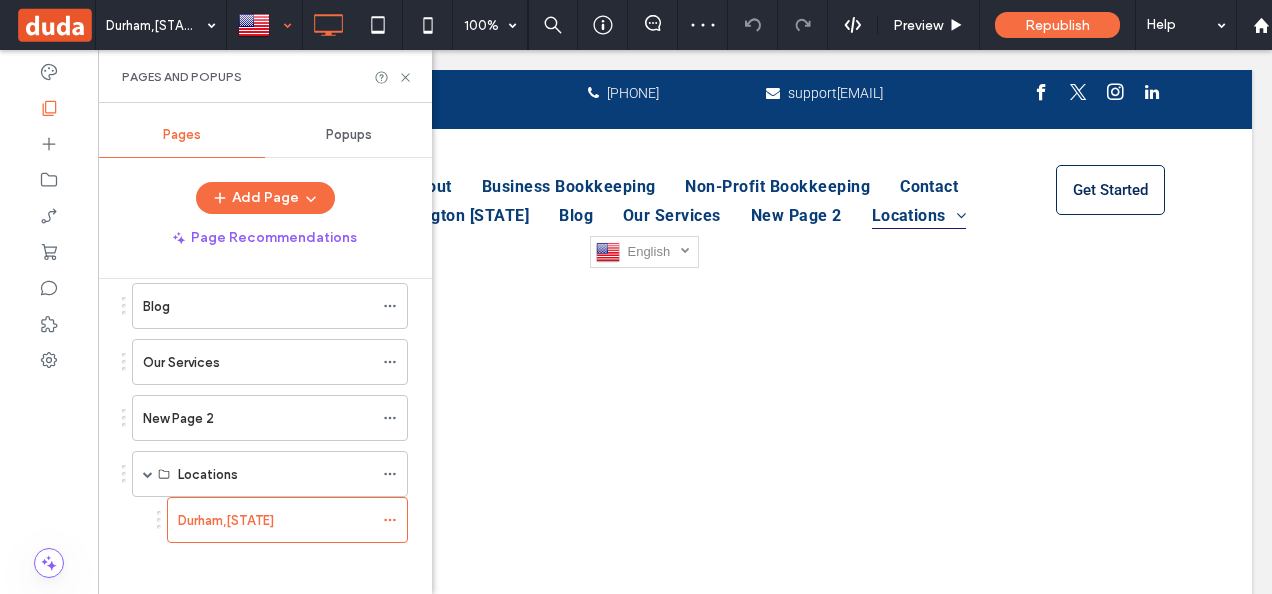 click on "Durham,NH 100% Preview Republish Help
Site Comments Team & Clients Automate new comments Instantly notify your team when someone adds or updates a comment on a site. See Zap Examples
Pages and Popups Pages Popups Add Page Page Recommendations Pages in Progress  ( 1 ) New Page 2 Site Pages  ( 14 ) Home About QuickBooks ProAdvisor Business Bookkeeping Non-Profit Bookkeeping Contact Bookkeeping Service for Portsmouth, NH Businesses Bookkeeping Service for Dover, NH Businesses About - Barrington NH Blog Our Services New Page 2 Locations Durham,NH" at bounding box center [636, 297] 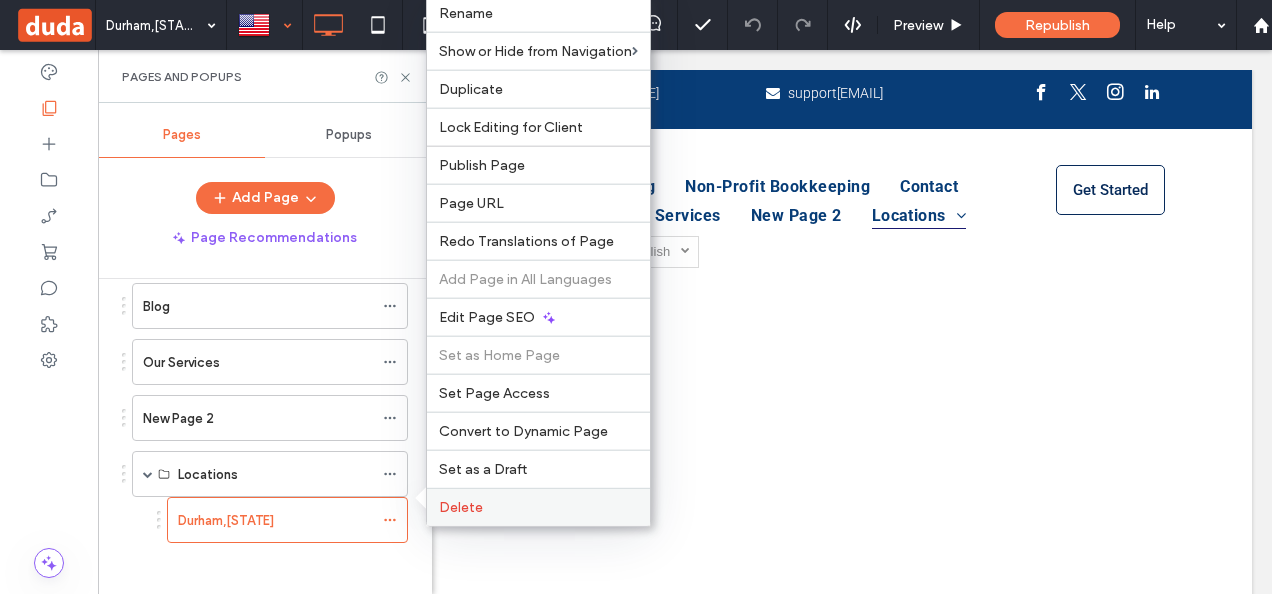 click on "Delete" at bounding box center (461, 507) 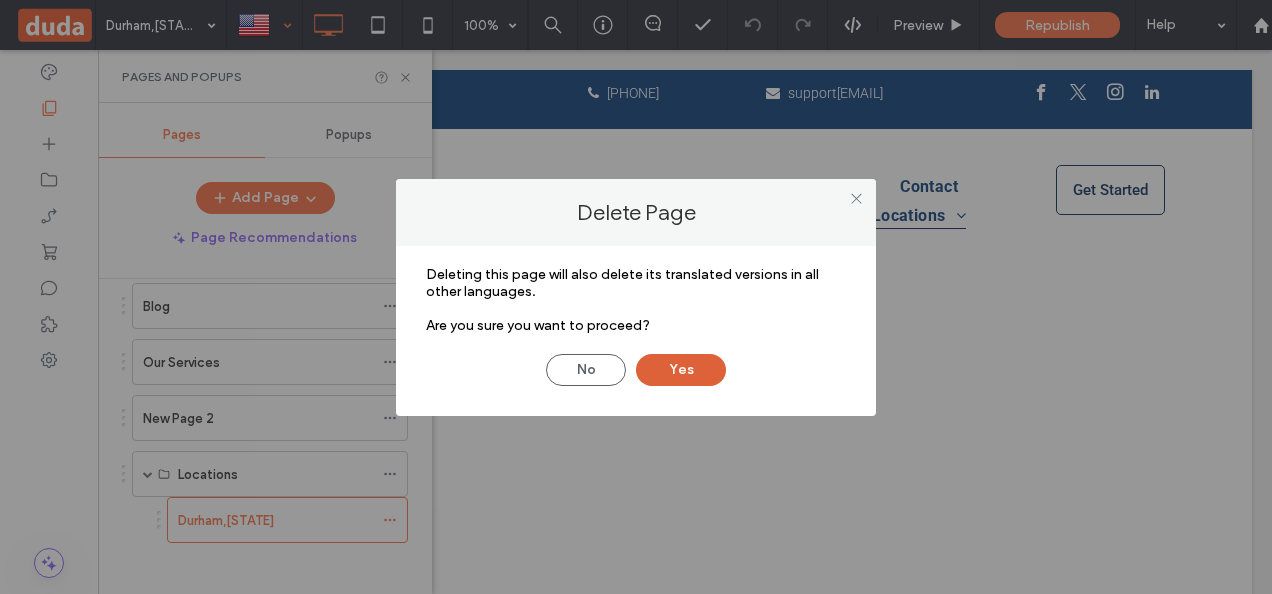 click on "Yes" at bounding box center (681, 370) 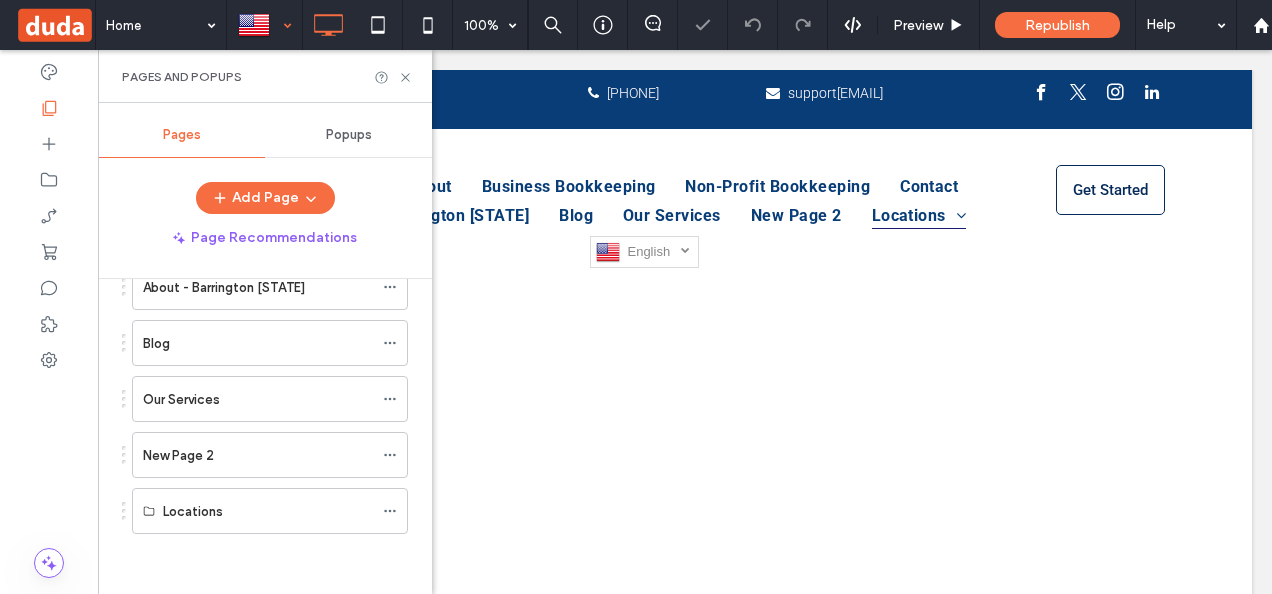 scroll, scrollTop: 440, scrollLeft: 0, axis: vertical 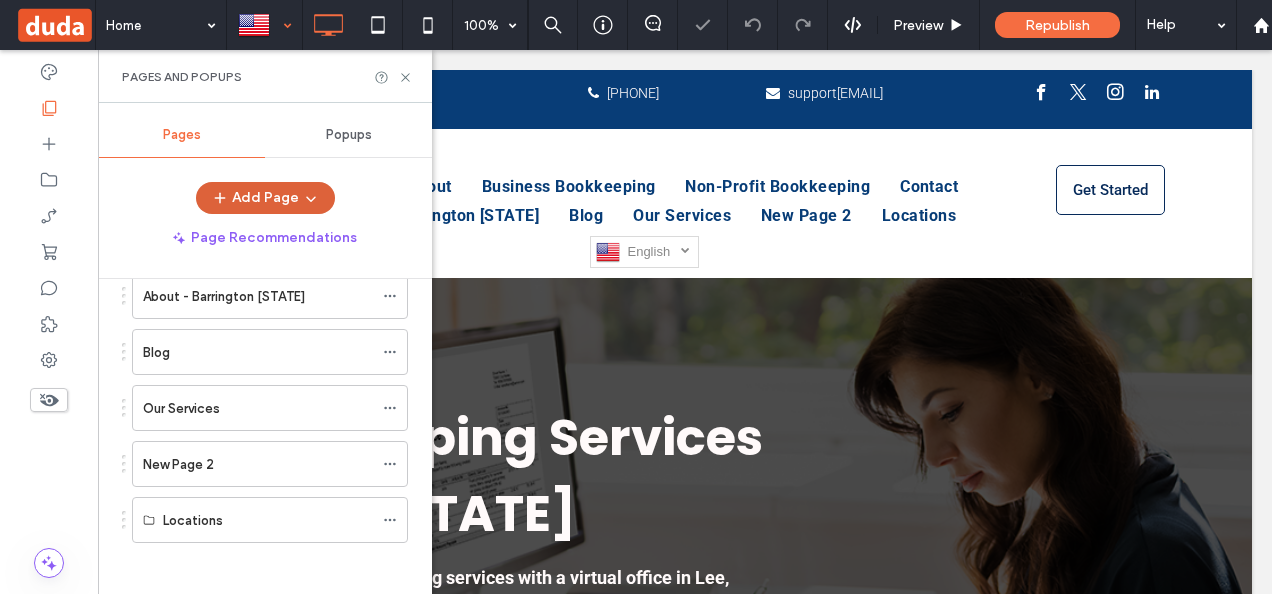 click at bounding box center [222, 198] 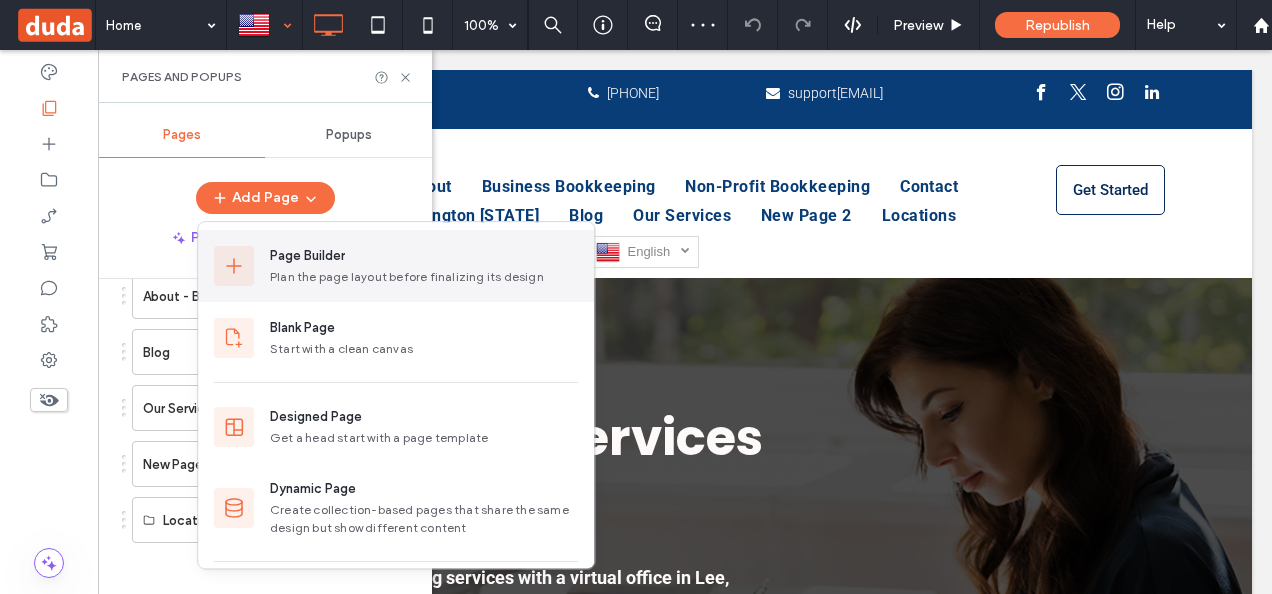 click on "Page Builder" at bounding box center (307, 256) 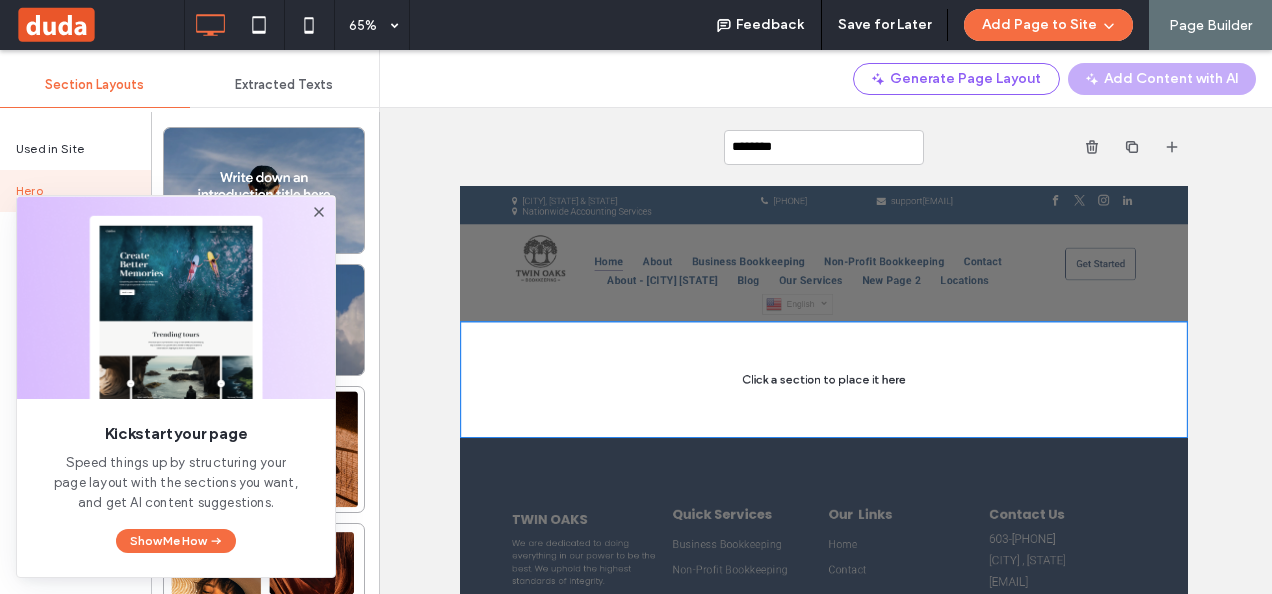 scroll, scrollTop: 0, scrollLeft: 0, axis: both 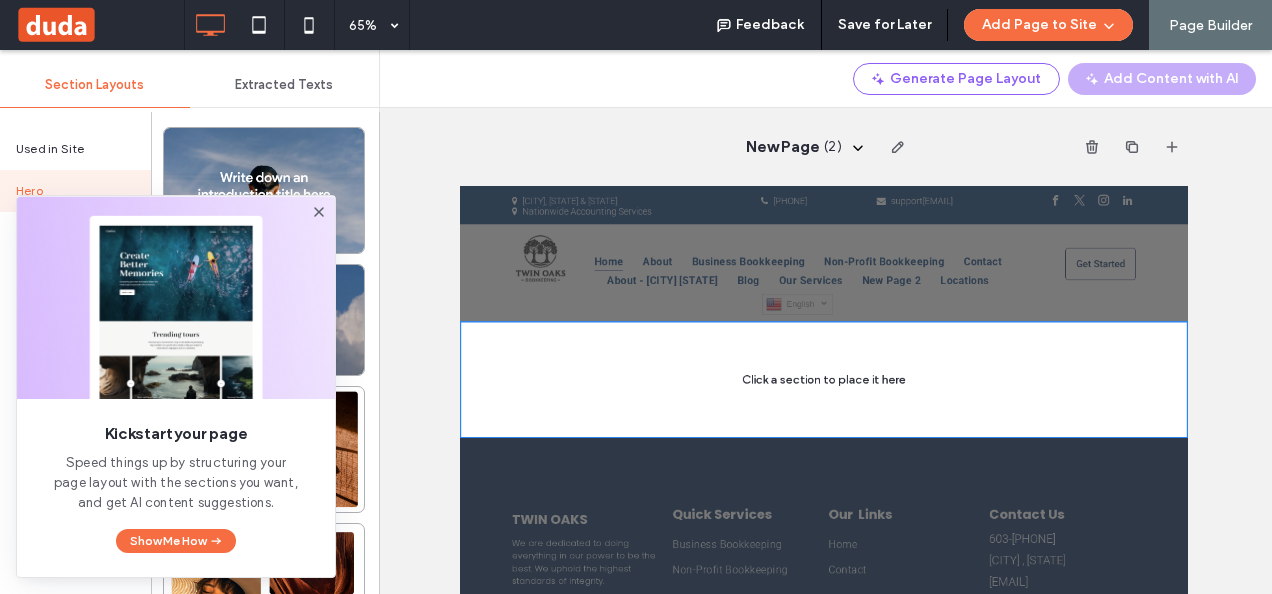 click at bounding box center [176, 297] 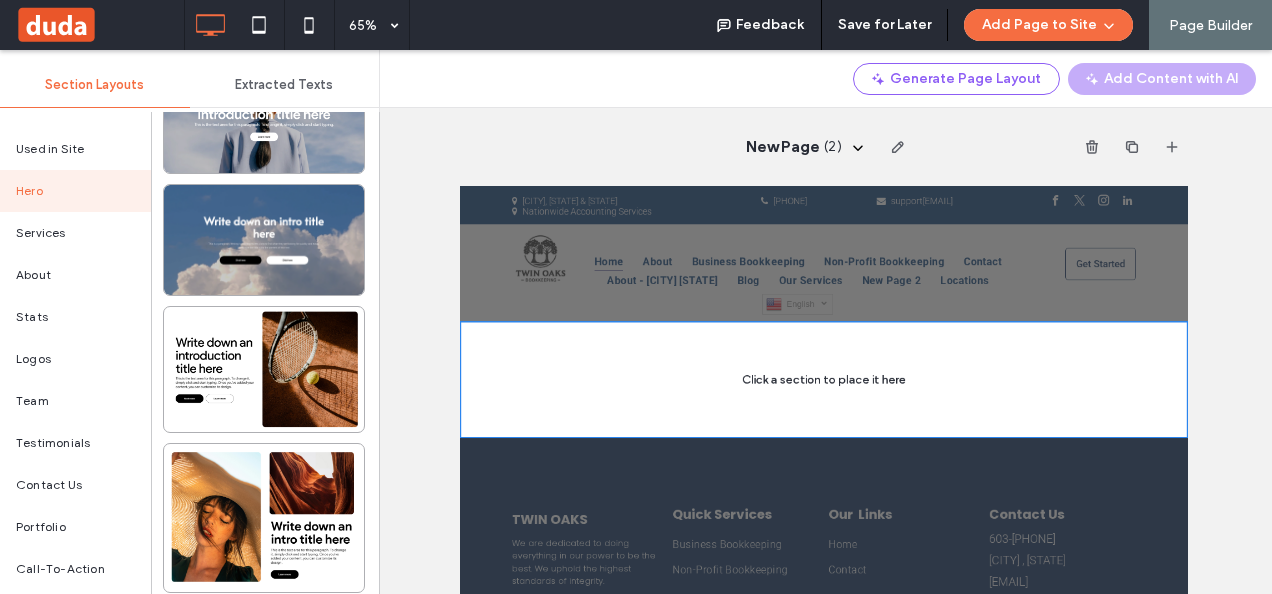 scroll, scrollTop: 106, scrollLeft: 0, axis: vertical 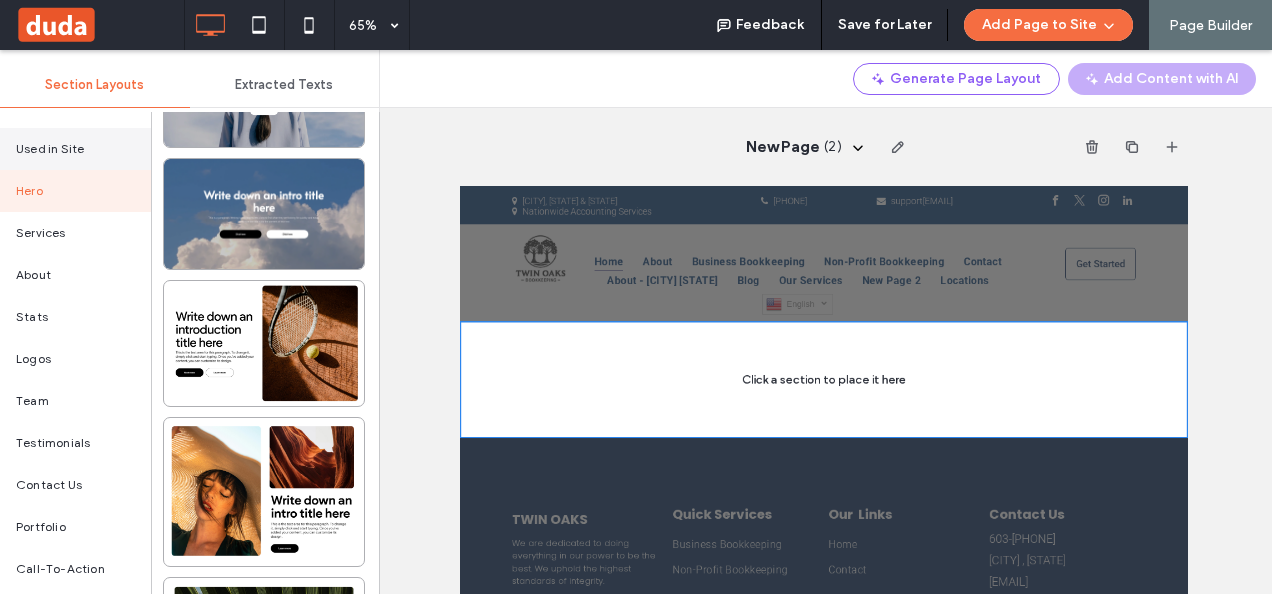 click on "Used in Site" at bounding box center [75, 149] 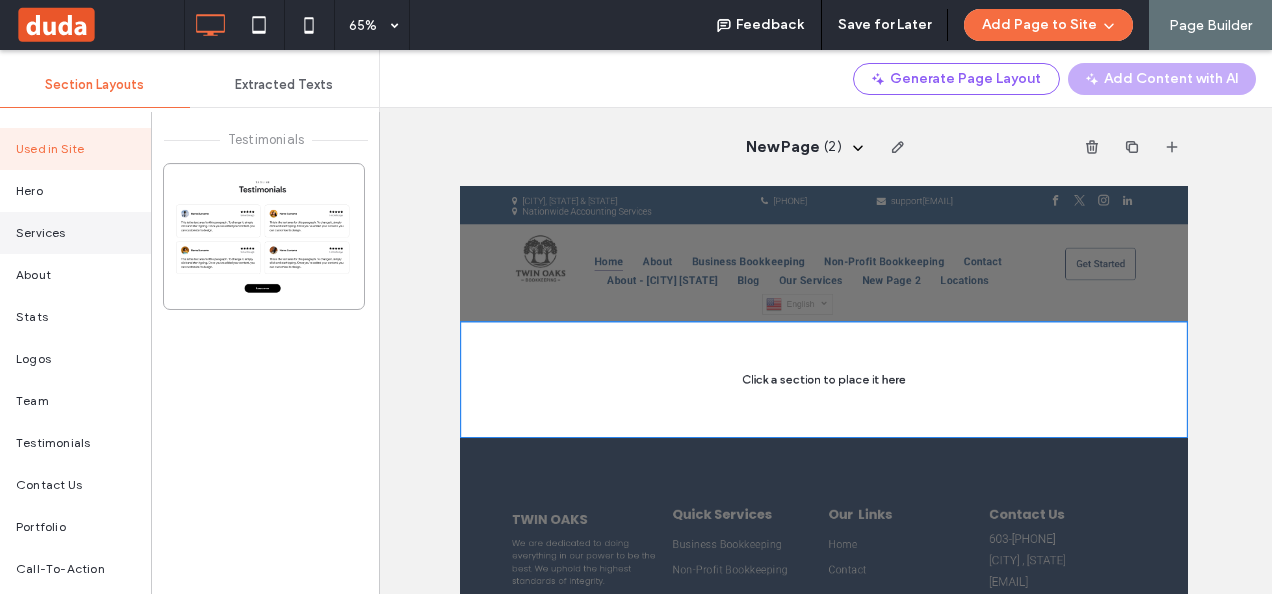 click on "Services" at bounding box center (75, 233) 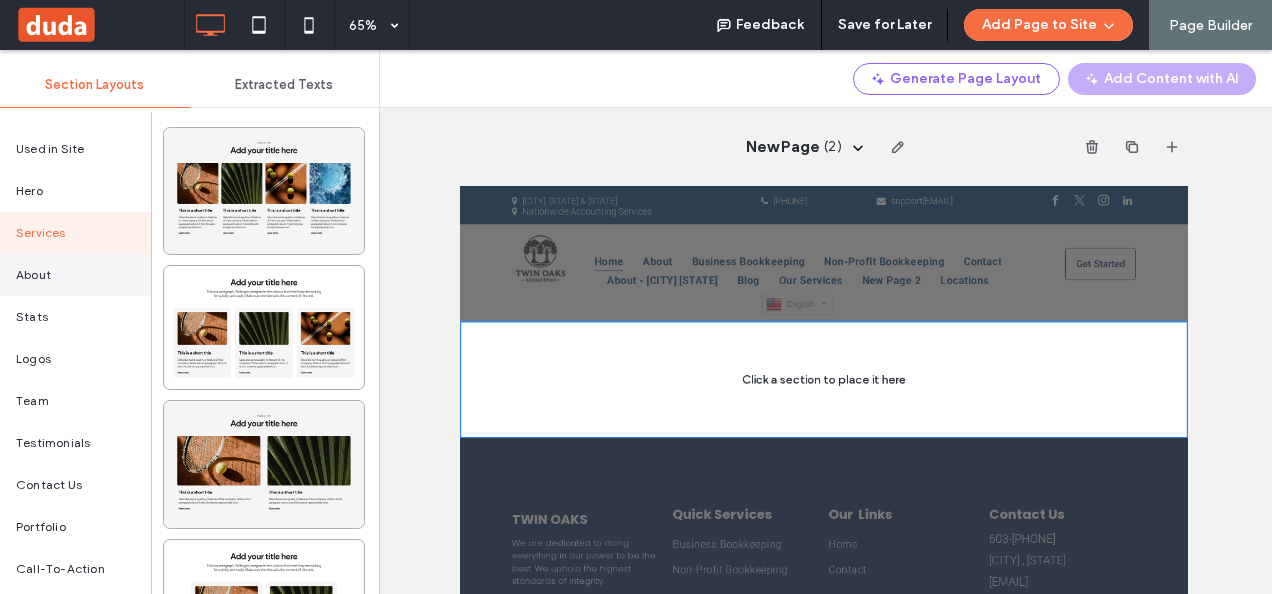 click on "About" at bounding box center (75, 275) 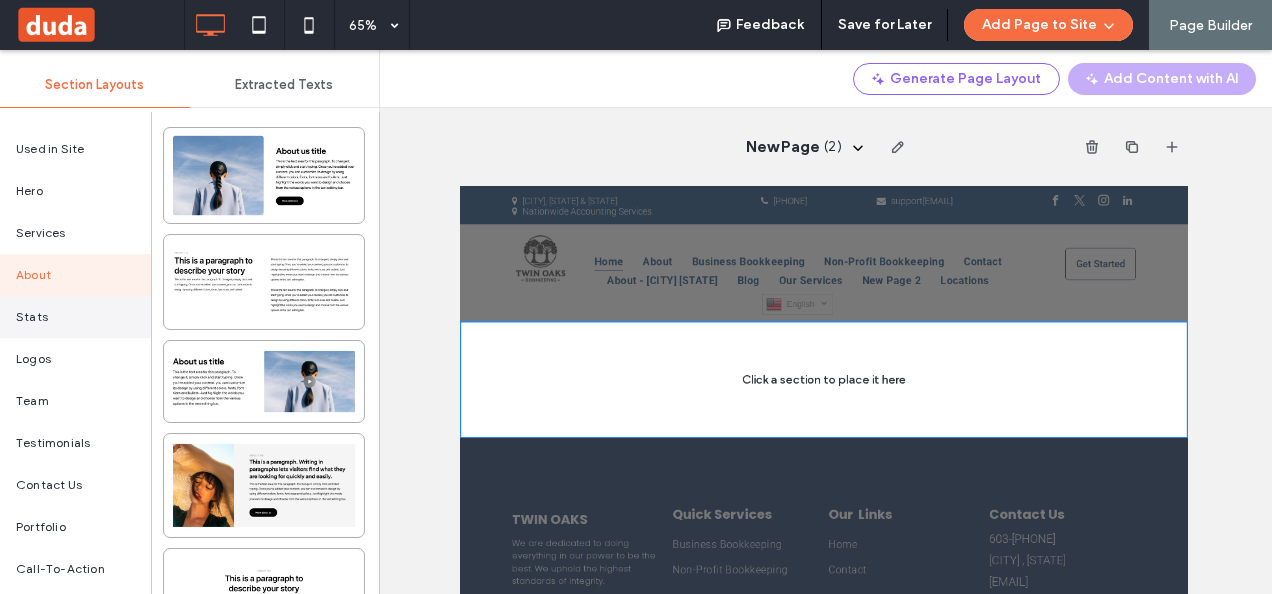 click on "Stats" at bounding box center [75, 317] 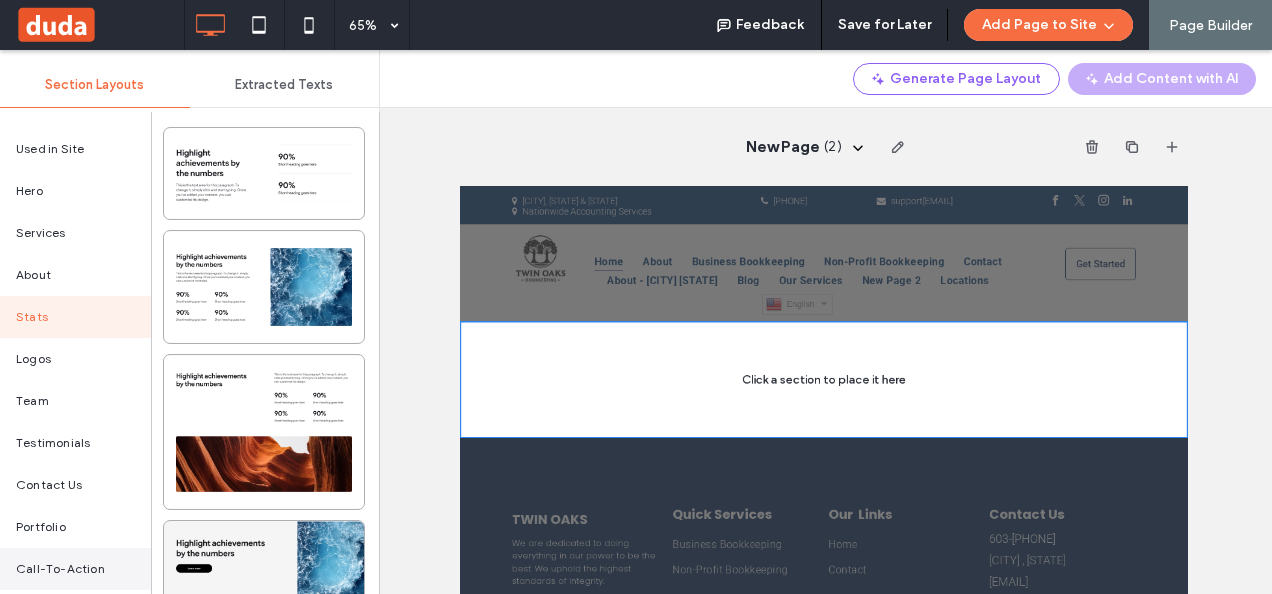 click on "Call-To-Action" at bounding box center [75, 569] 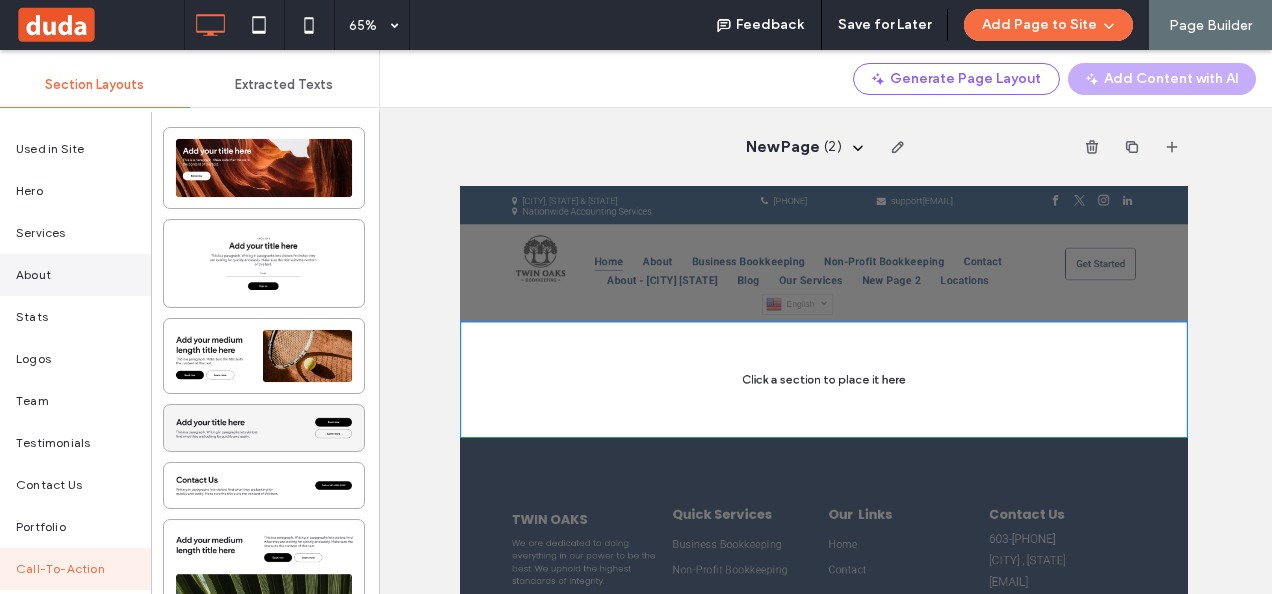 click on "About" at bounding box center (75, 275) 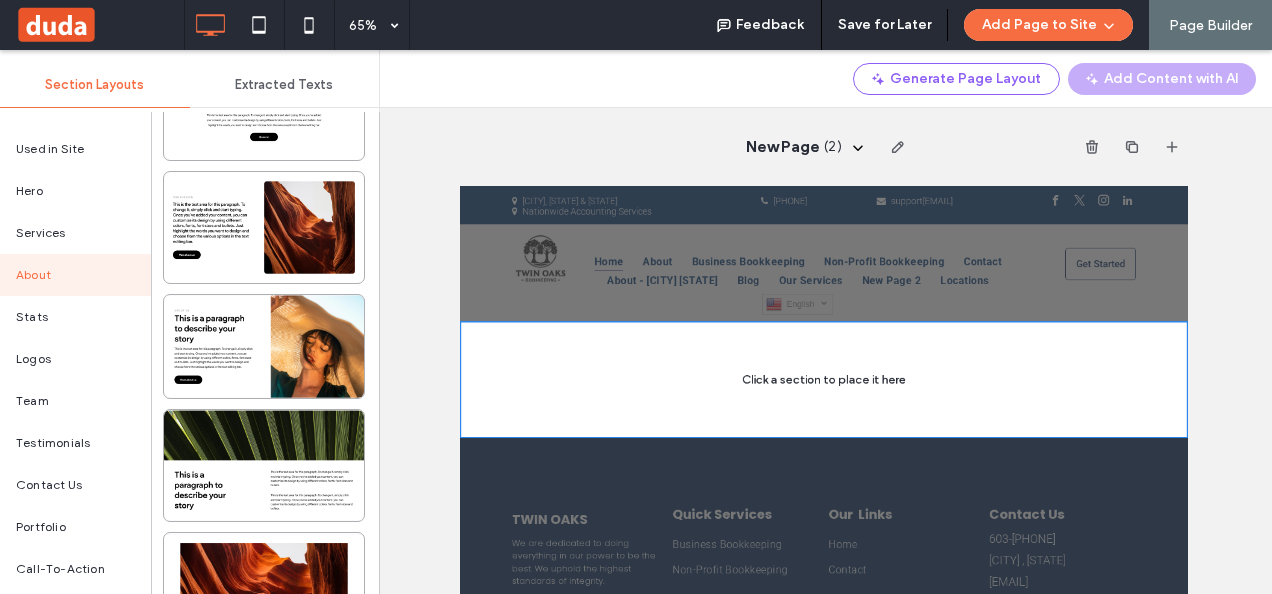 scroll, scrollTop: 578, scrollLeft: 0, axis: vertical 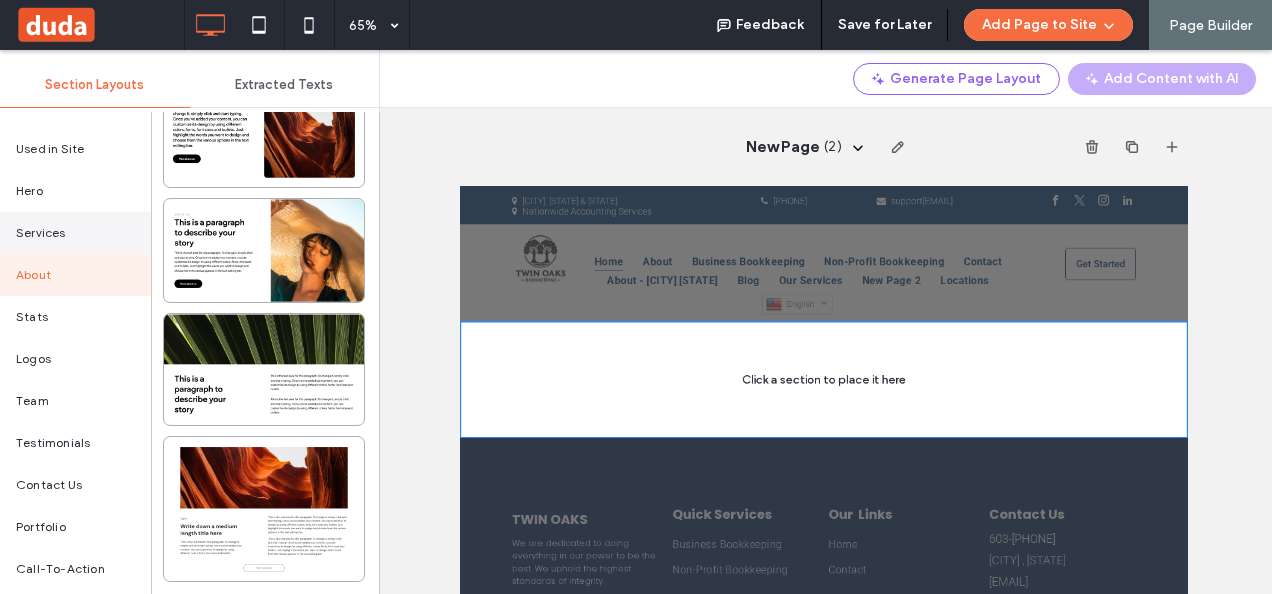 click on "Services" at bounding box center (75, 233) 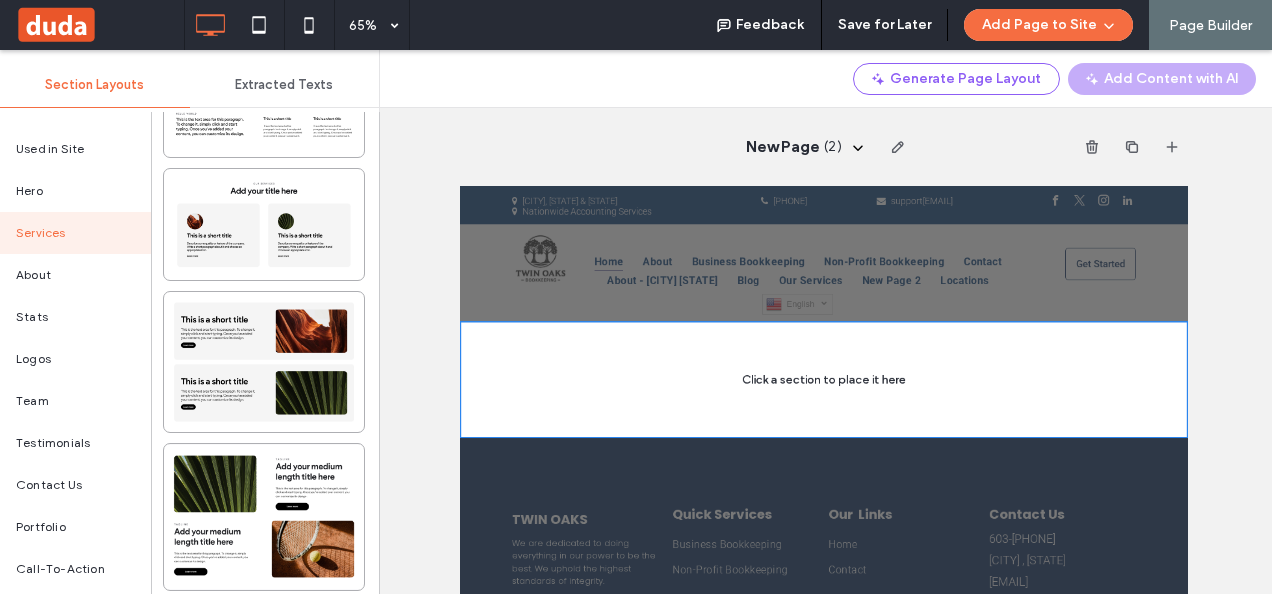 scroll, scrollTop: 0, scrollLeft: 0, axis: both 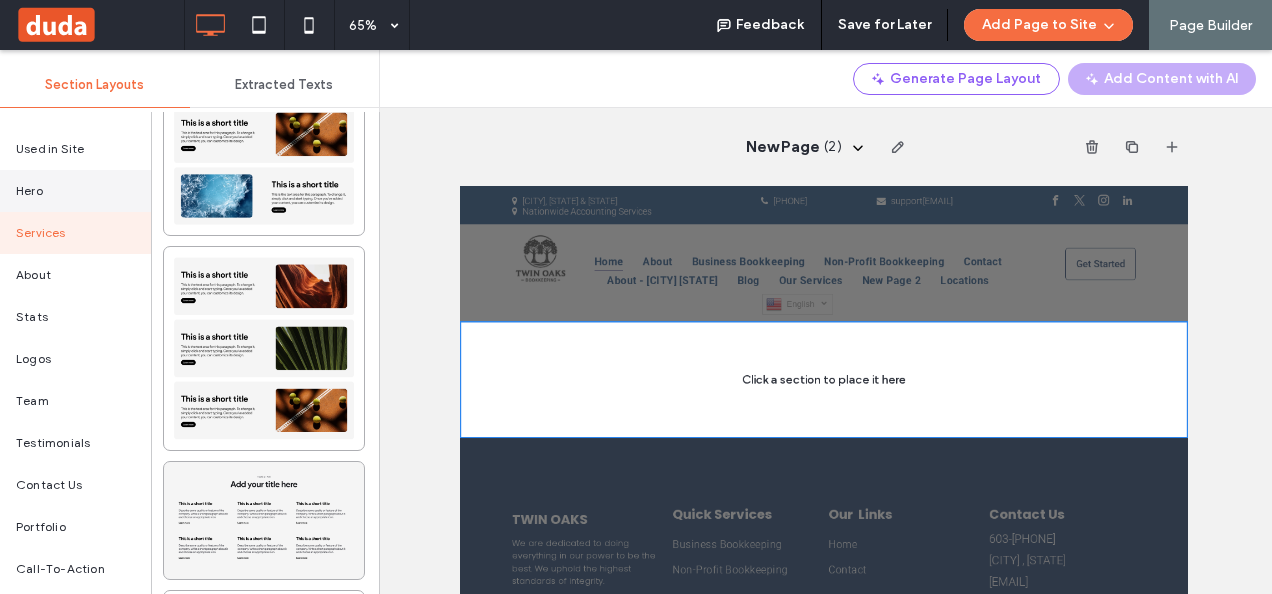 click on "Hero" at bounding box center (75, 191) 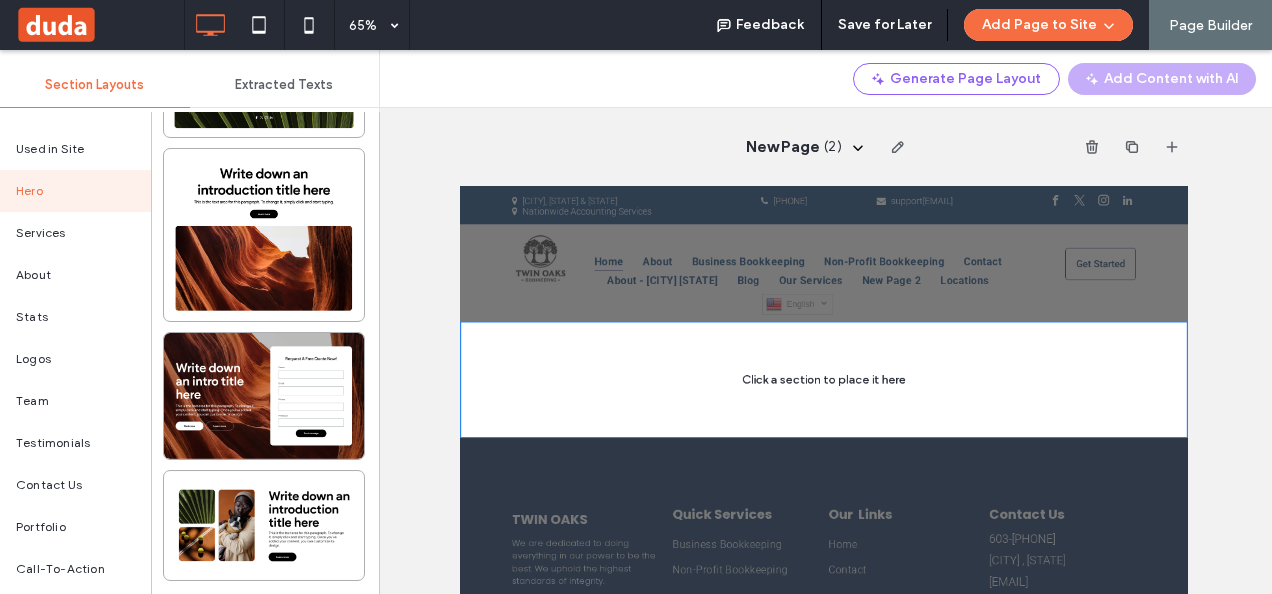 scroll, scrollTop: 0, scrollLeft: 0, axis: both 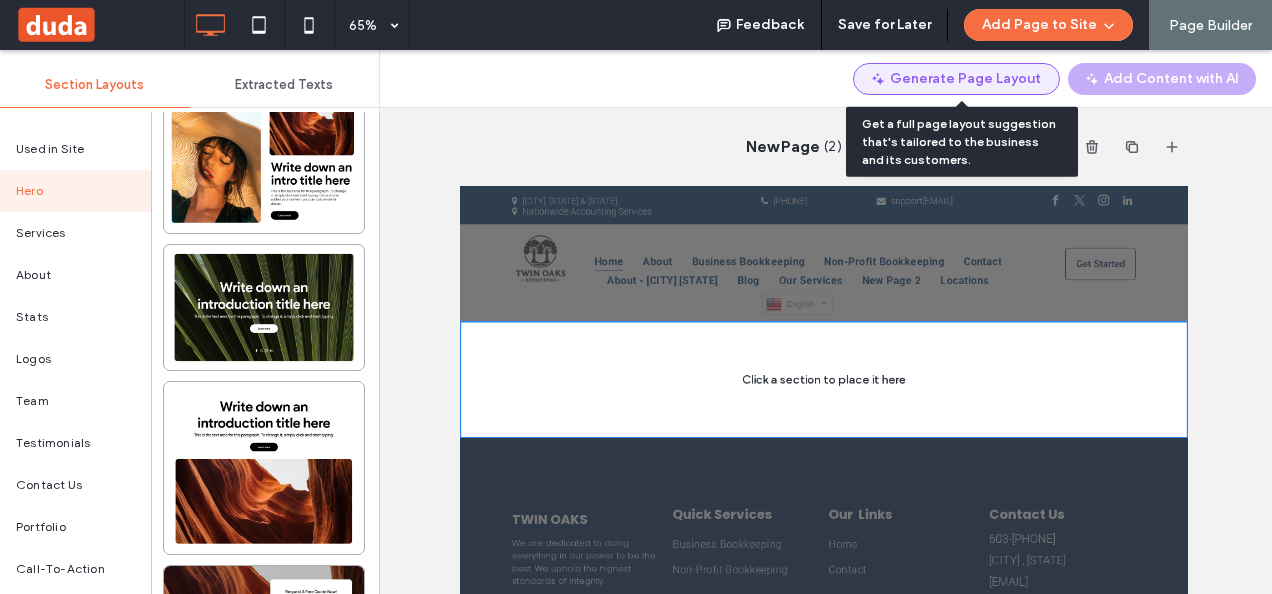 click on "Generate Page Layout" at bounding box center [956, 79] 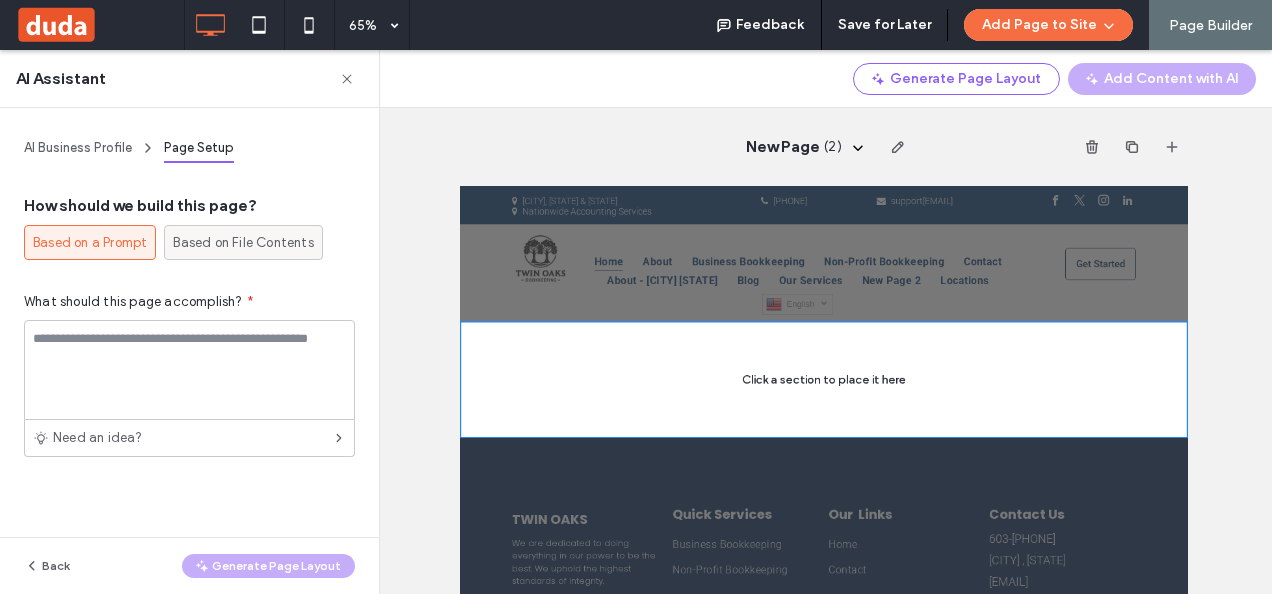 click on "Based on File Contents" at bounding box center (243, 243) 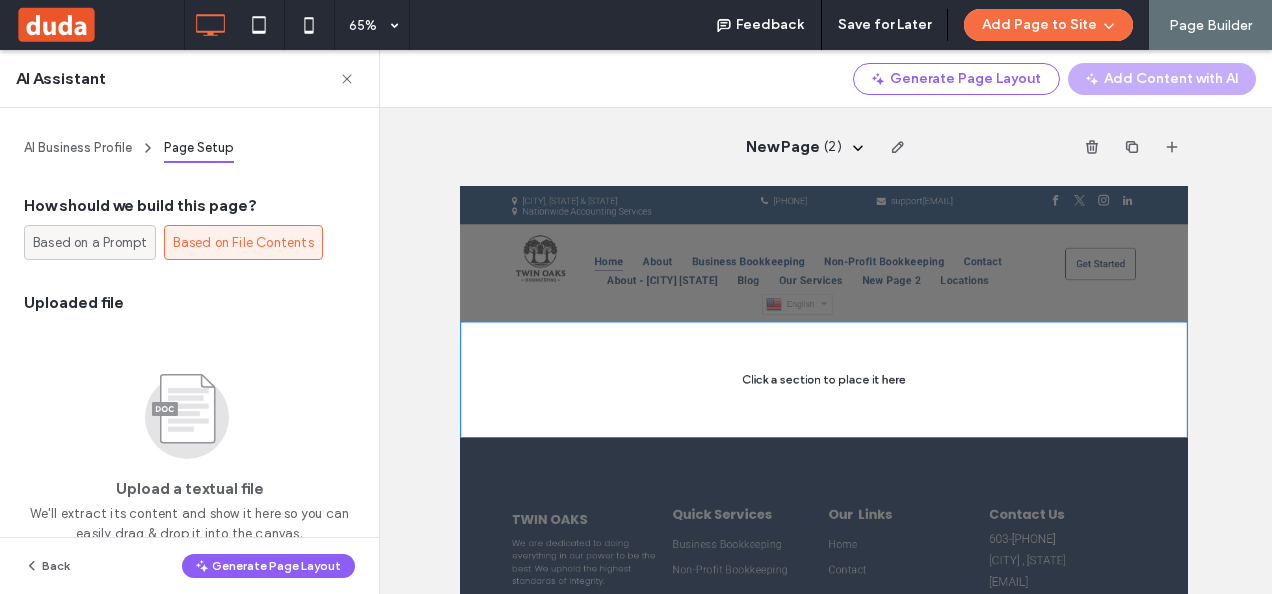 click on "Based on a Prompt" at bounding box center (90, 243) 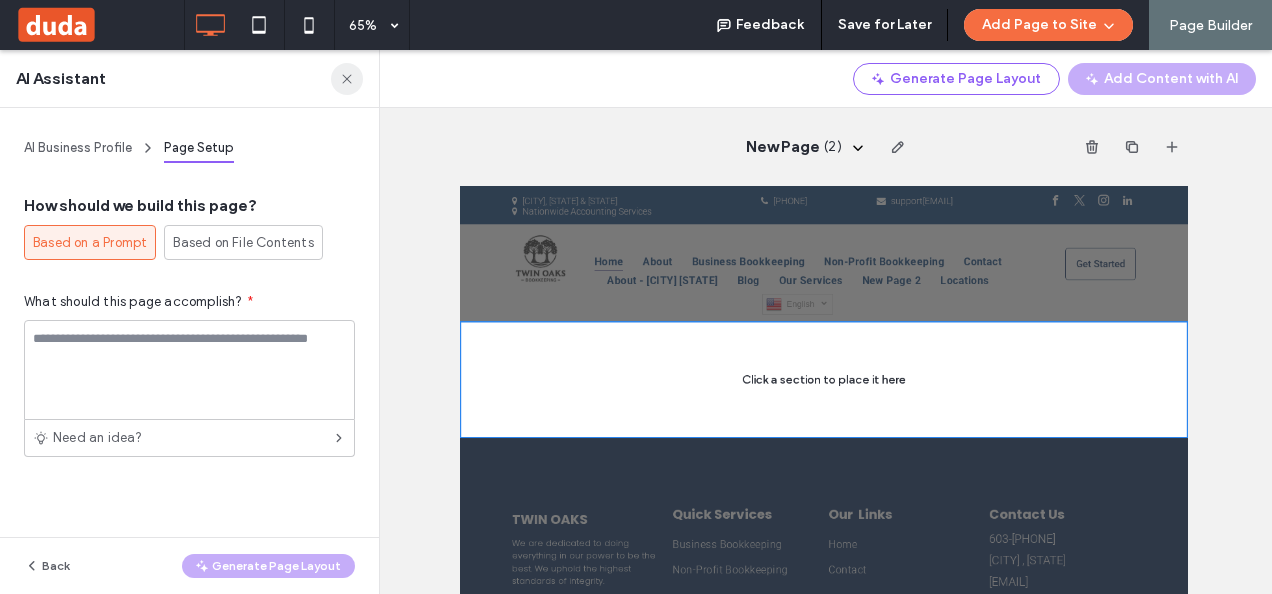 click 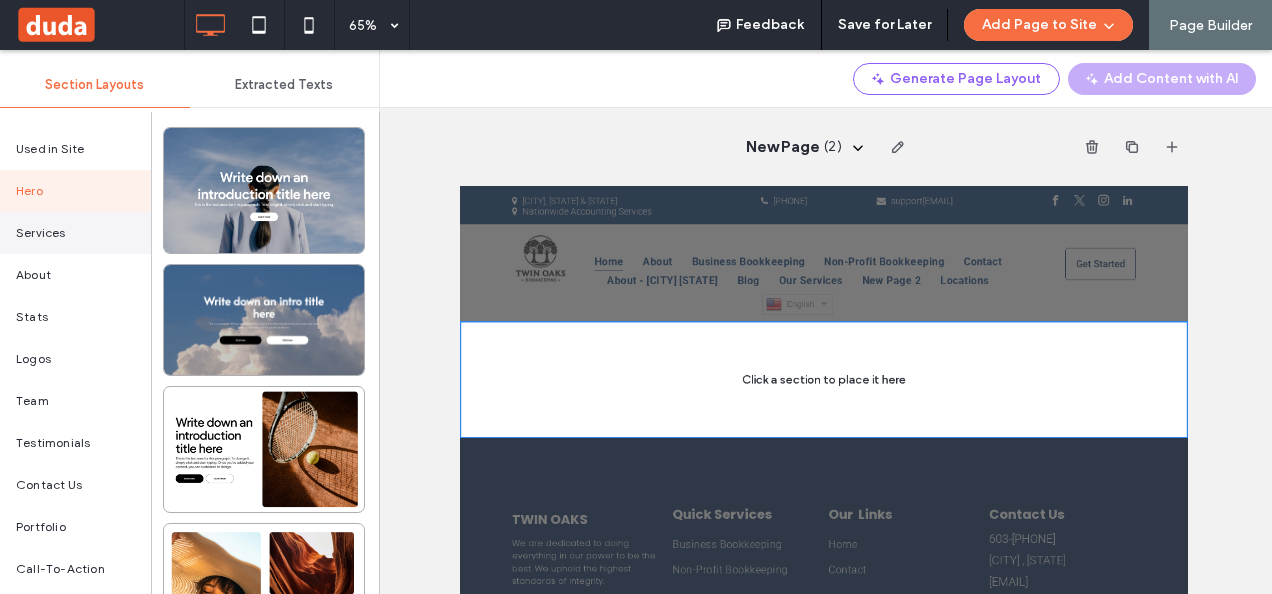 click on "Services" at bounding box center (75, 233) 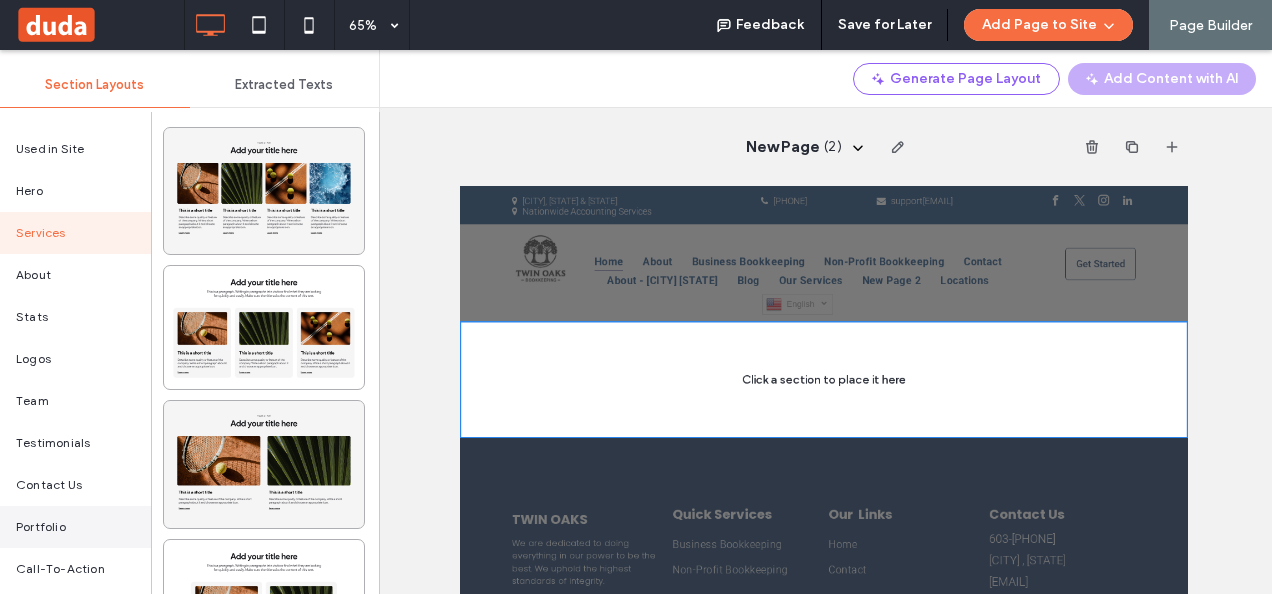 click on "Portfolio" at bounding box center [75, 527] 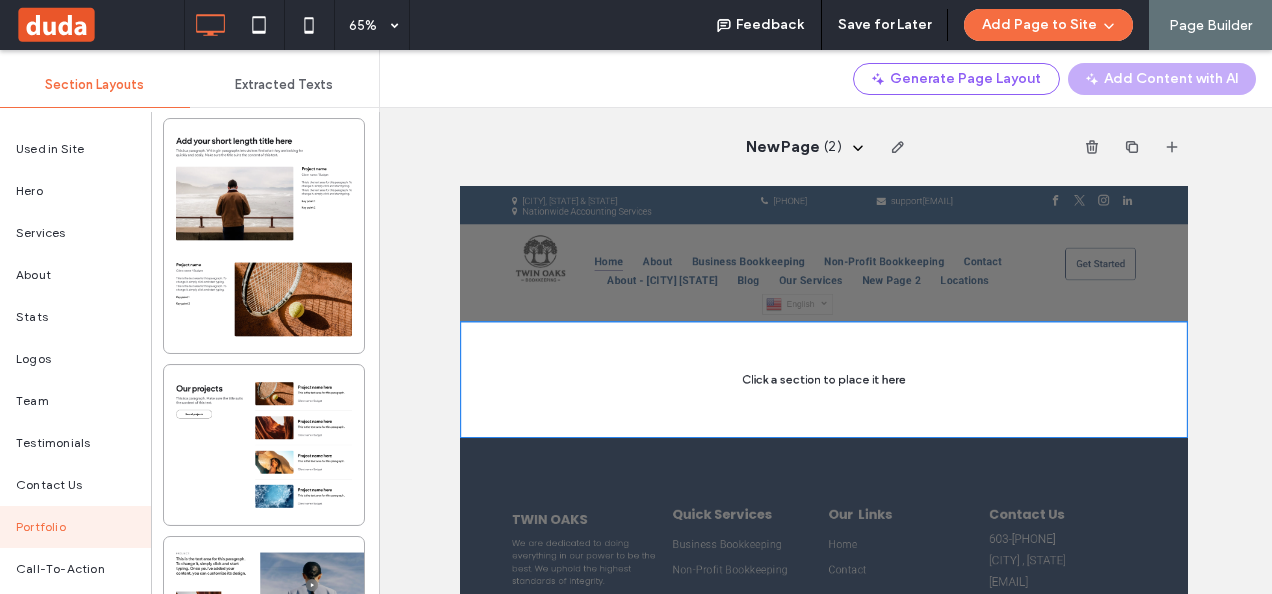 scroll, scrollTop: 416, scrollLeft: 0, axis: vertical 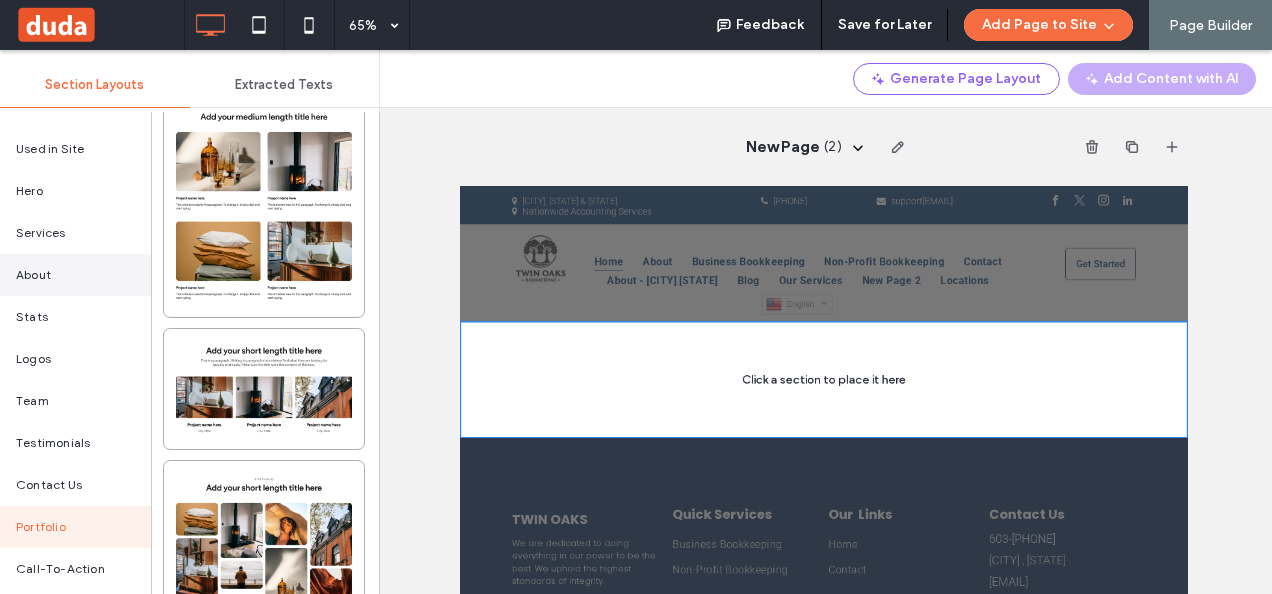 click on "About" at bounding box center (75, 275) 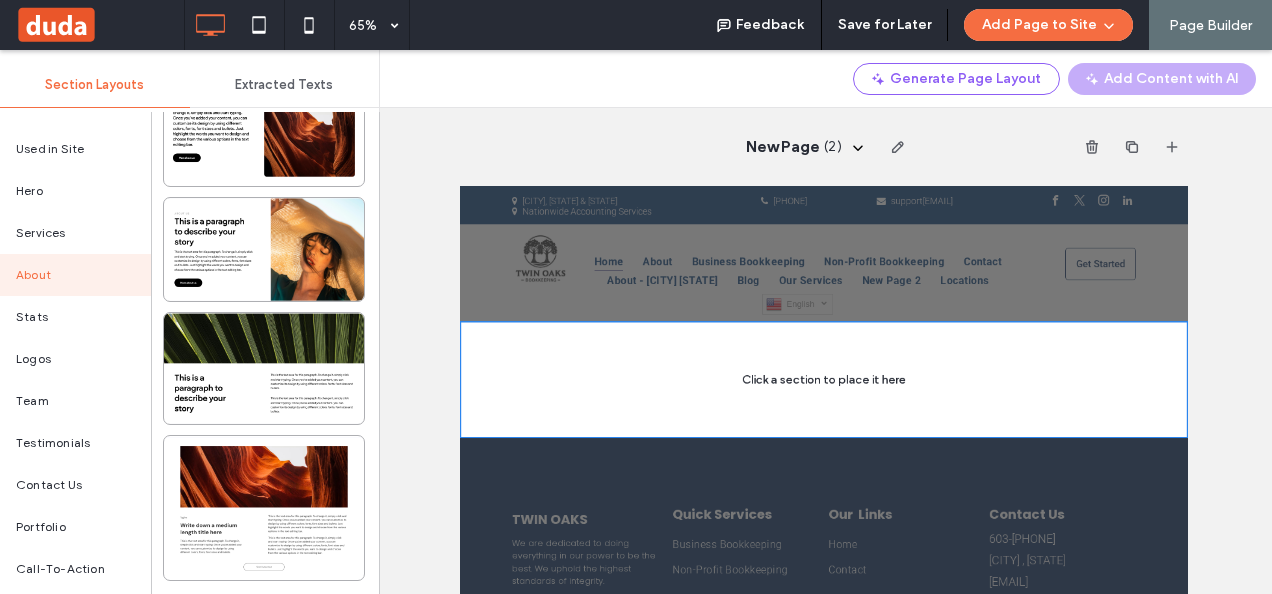 scroll, scrollTop: 0, scrollLeft: 0, axis: both 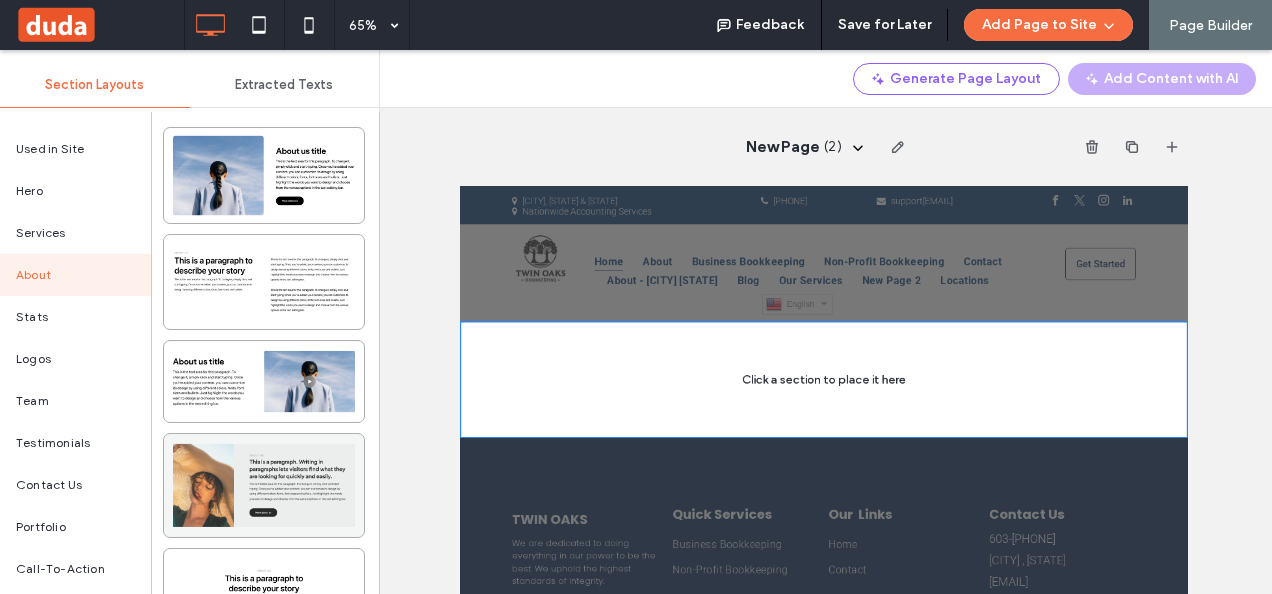 click at bounding box center [264, 485] 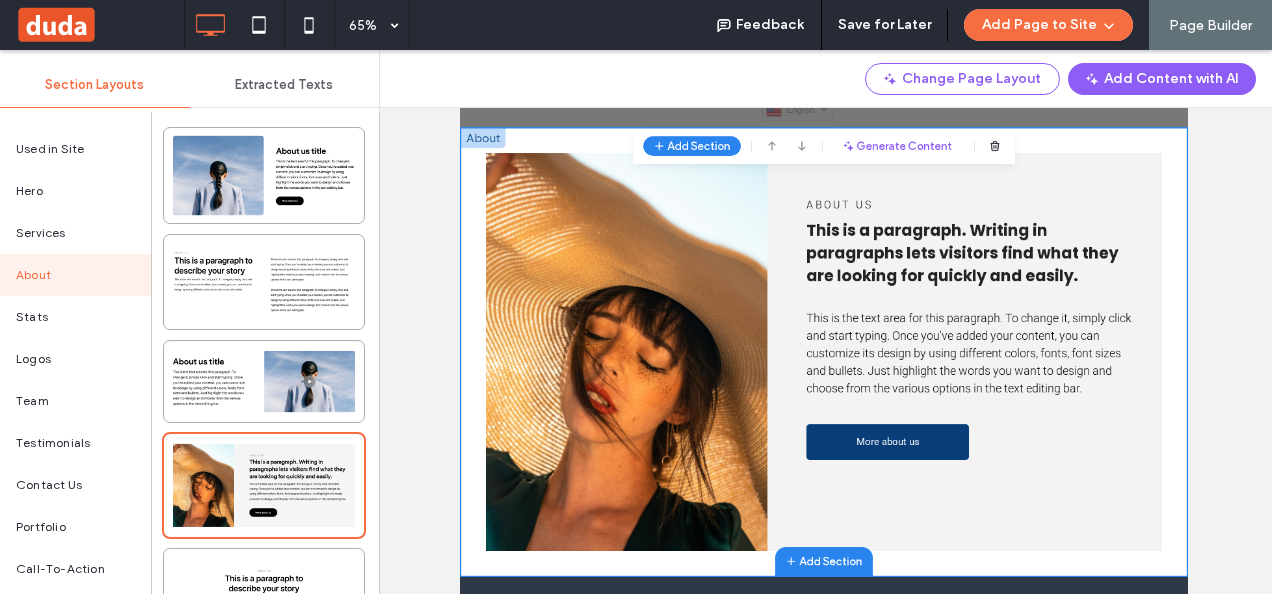 scroll, scrollTop: 170, scrollLeft: 0, axis: vertical 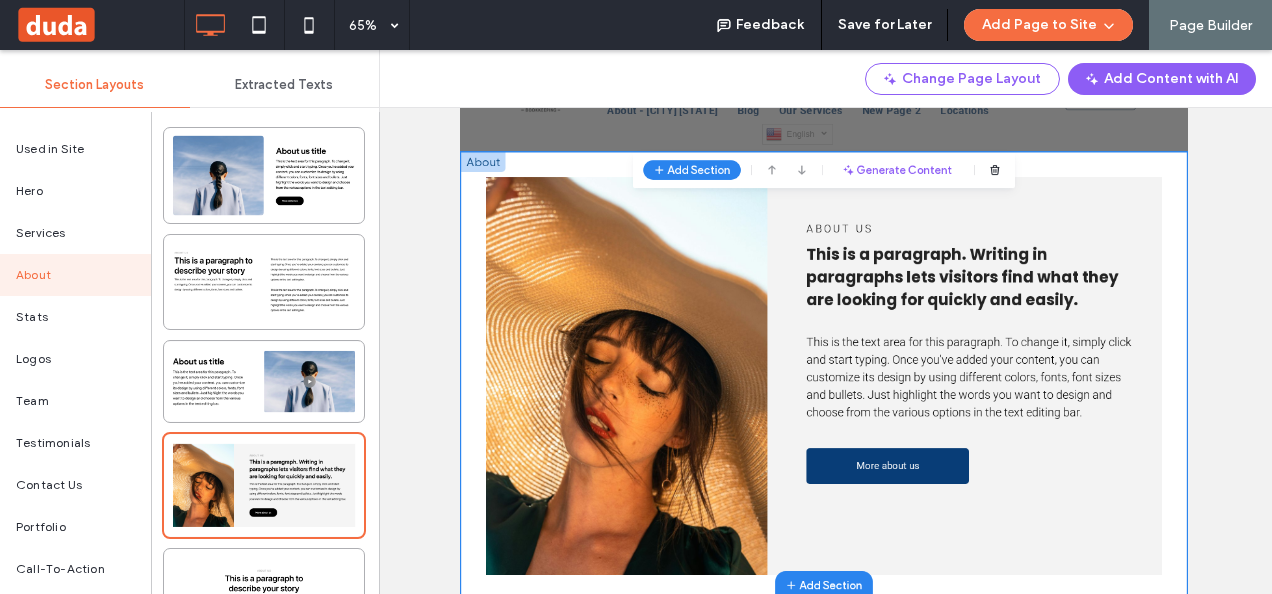click on "New Page ( 2 )
Unhide?
Yes
Unhide?
Yes
Unhide?
Yes
Unhide?
Yes" at bounding box center (712, 322) 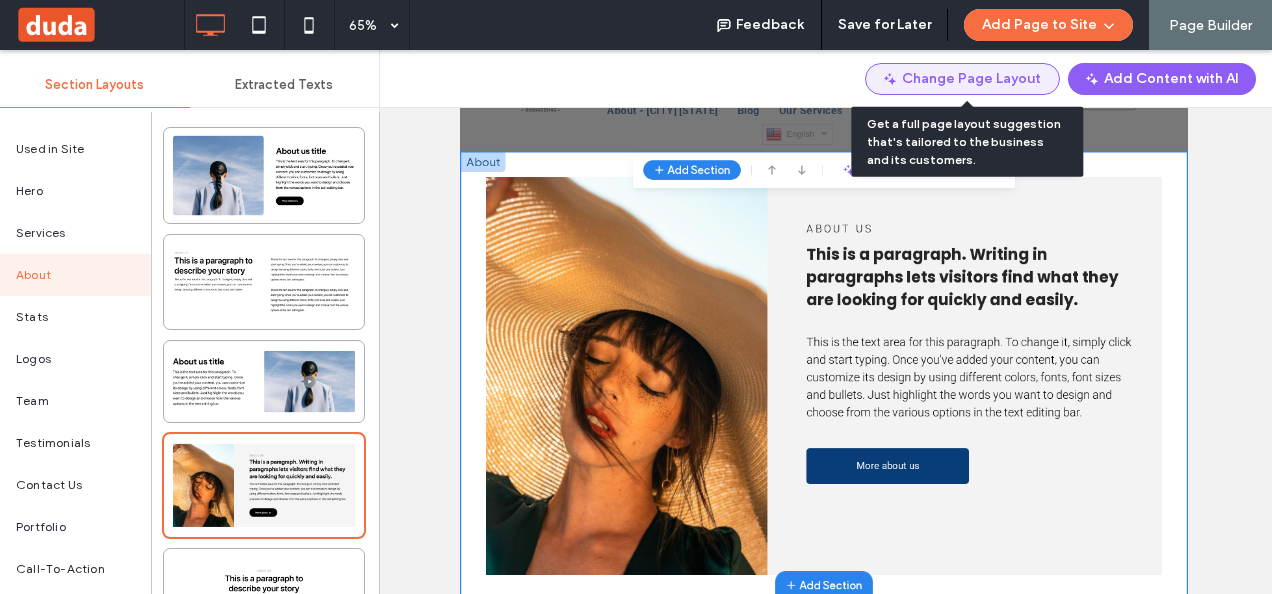 click on "Change Page Layout" at bounding box center (962, 79) 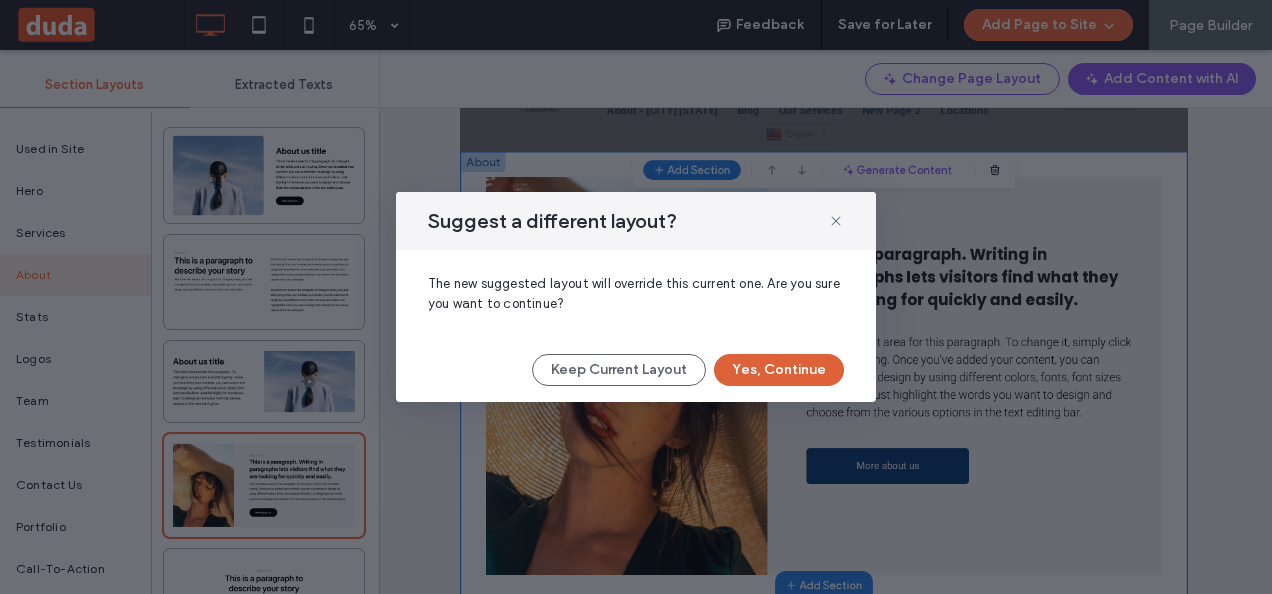 click on "Yes, Continue" at bounding box center [779, 370] 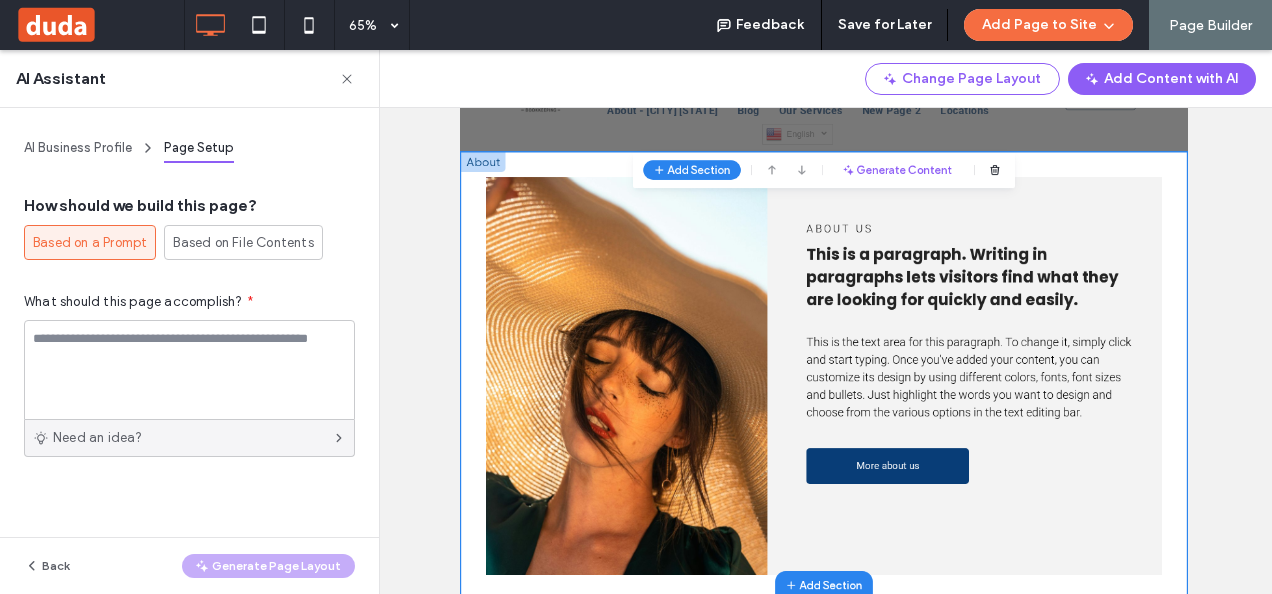 click on "Need an idea?" at bounding box center (189, 438) 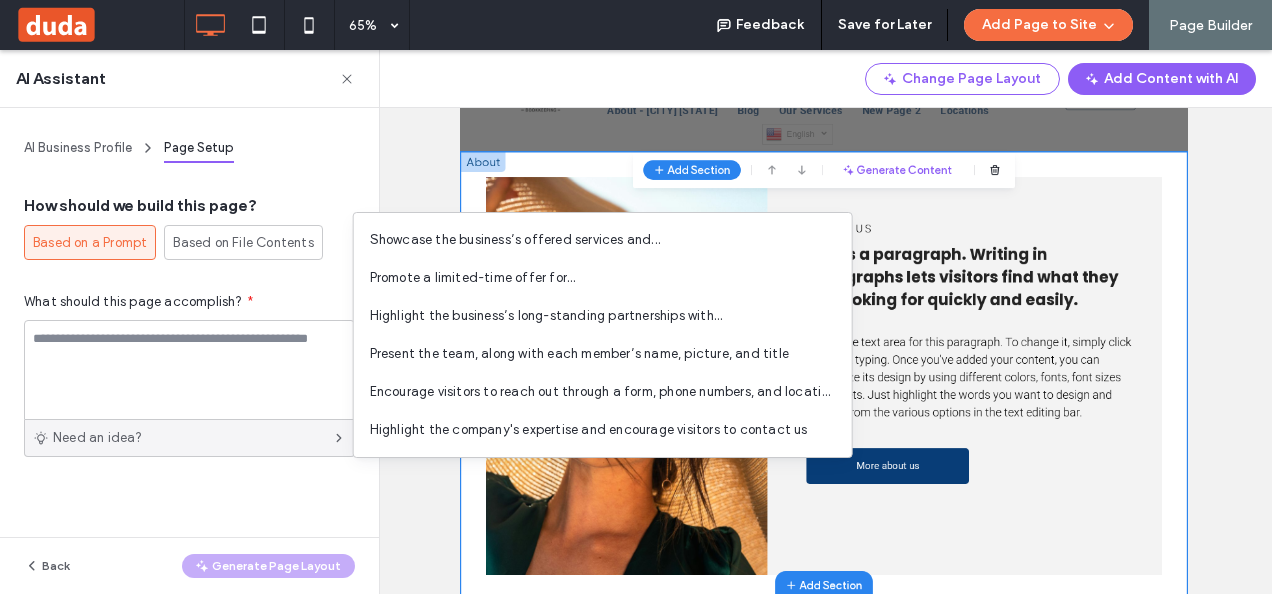 click on "New Page ( 2 )
Unhide?
Yes
Unhide?
Yes
Unhide?
Yes
Unhide?
Yes" at bounding box center [712, 322] 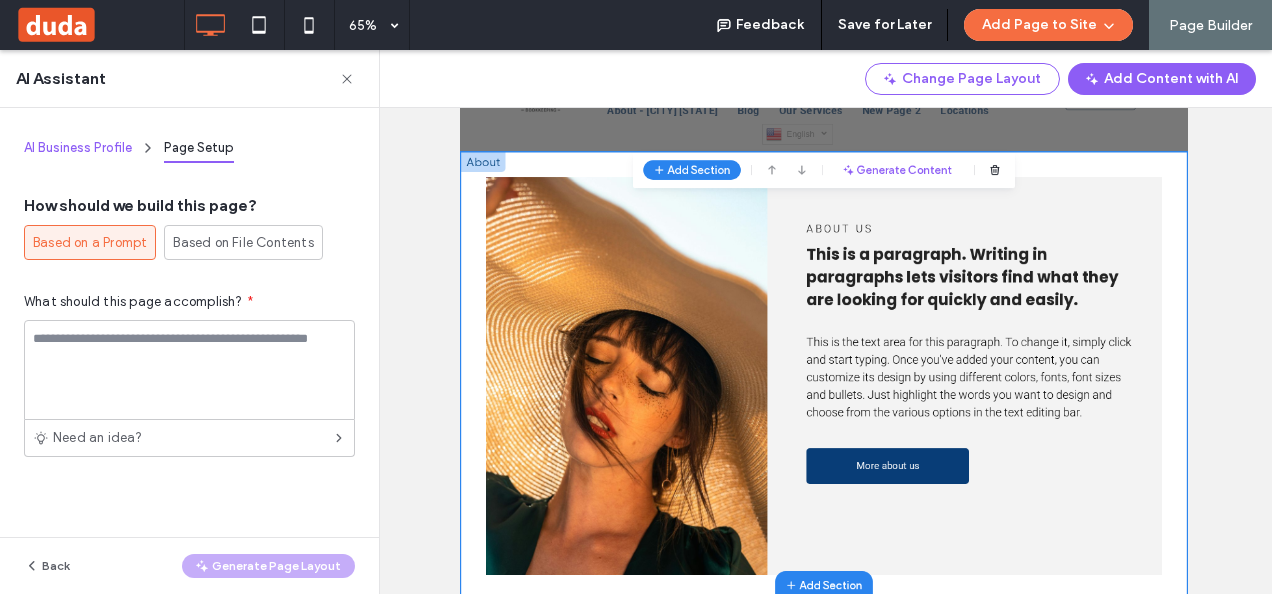 click on "AI Business Profile" at bounding box center [78, 147] 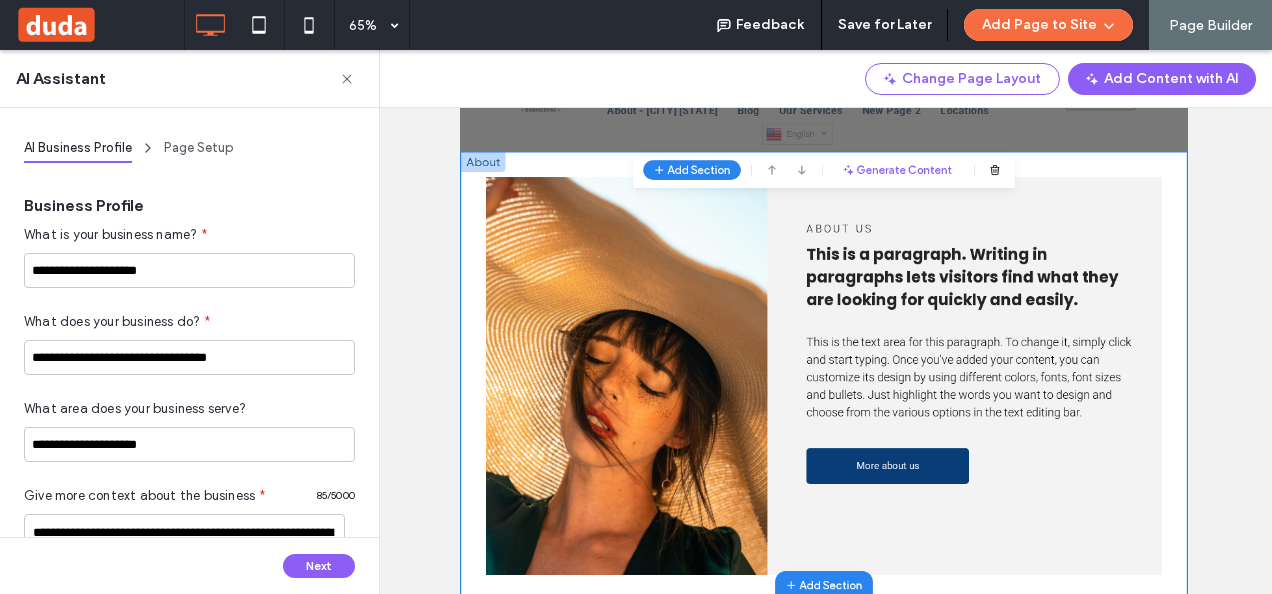click on "AI Assistant" at bounding box center [189, 79] 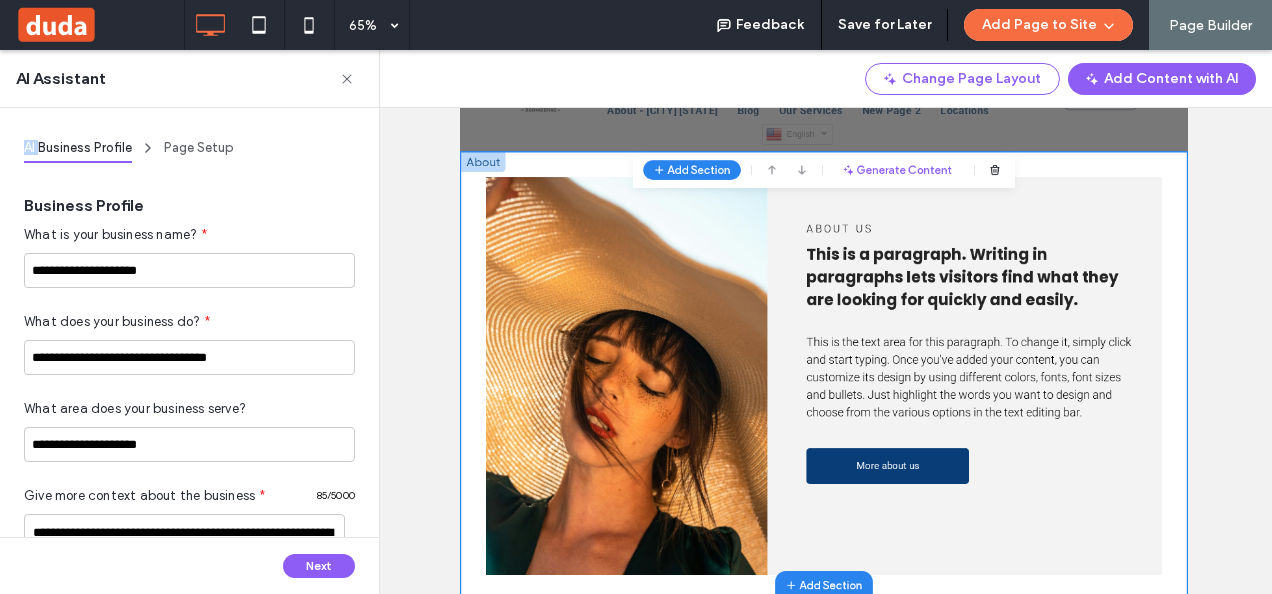 click on "AI Assistant" at bounding box center (189, 79) 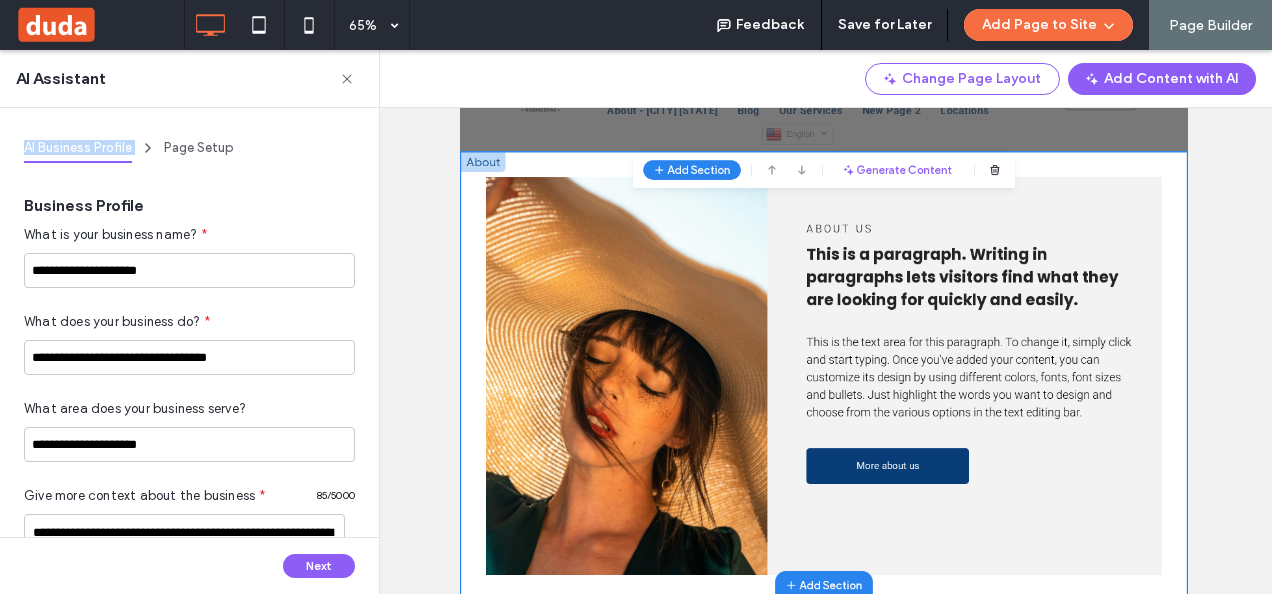 click on "AI Assistant" at bounding box center [189, 79] 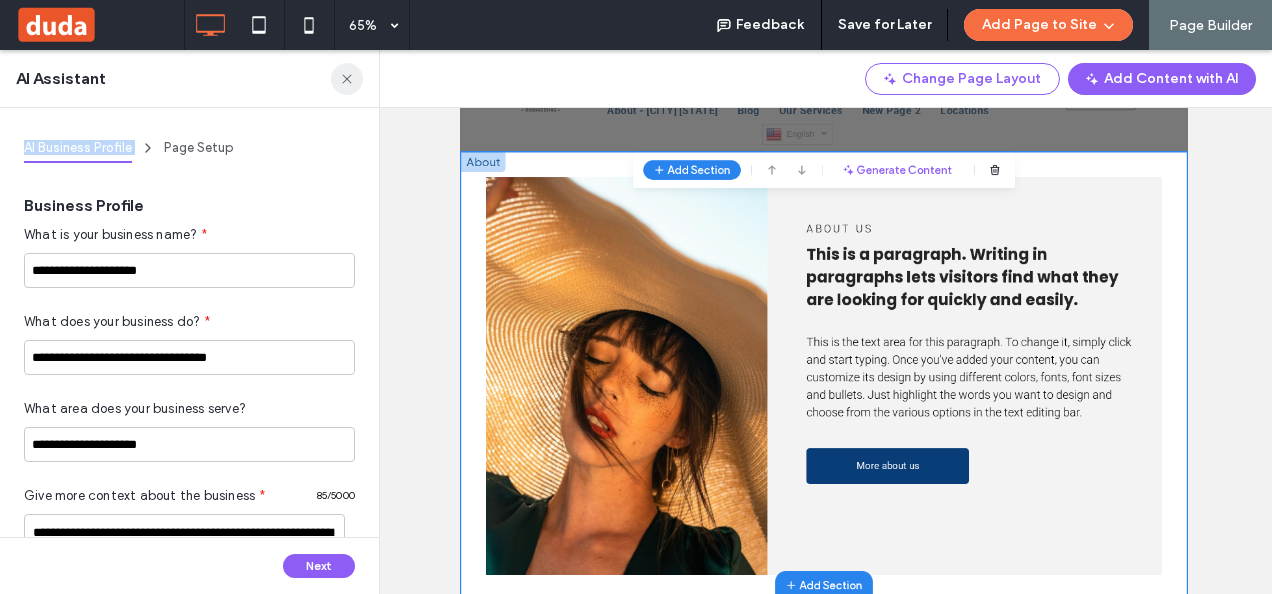 drag, startPoint x: 363, startPoint y: 80, endPoint x: 339, endPoint y: 80, distance: 24 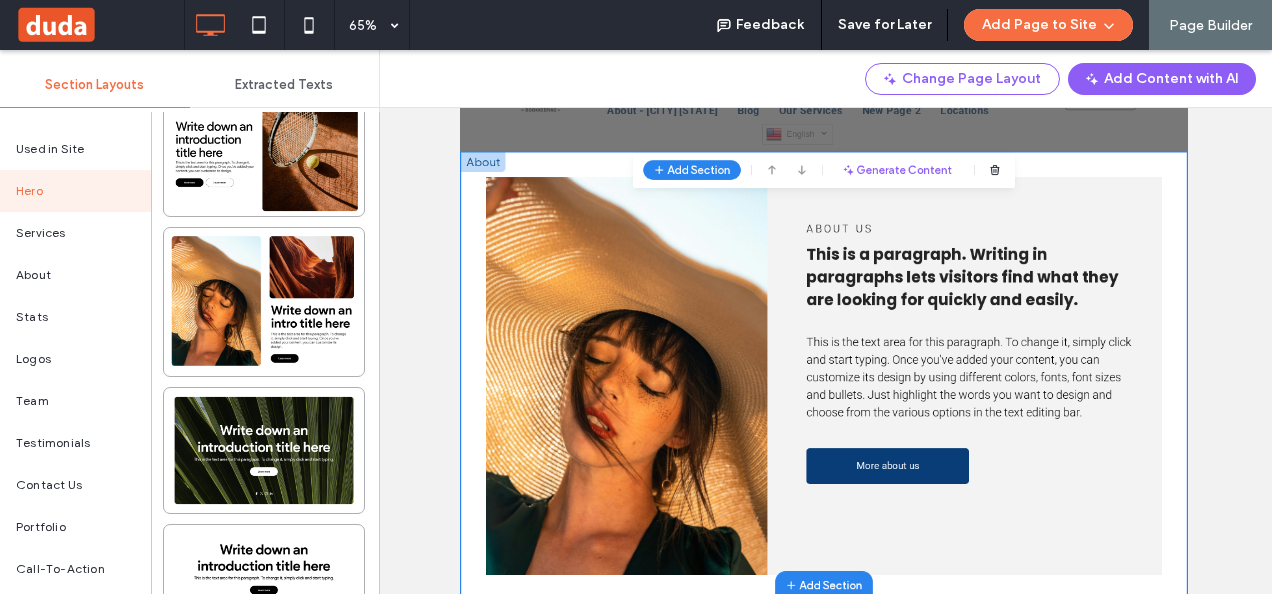 scroll, scrollTop: 297, scrollLeft: 0, axis: vertical 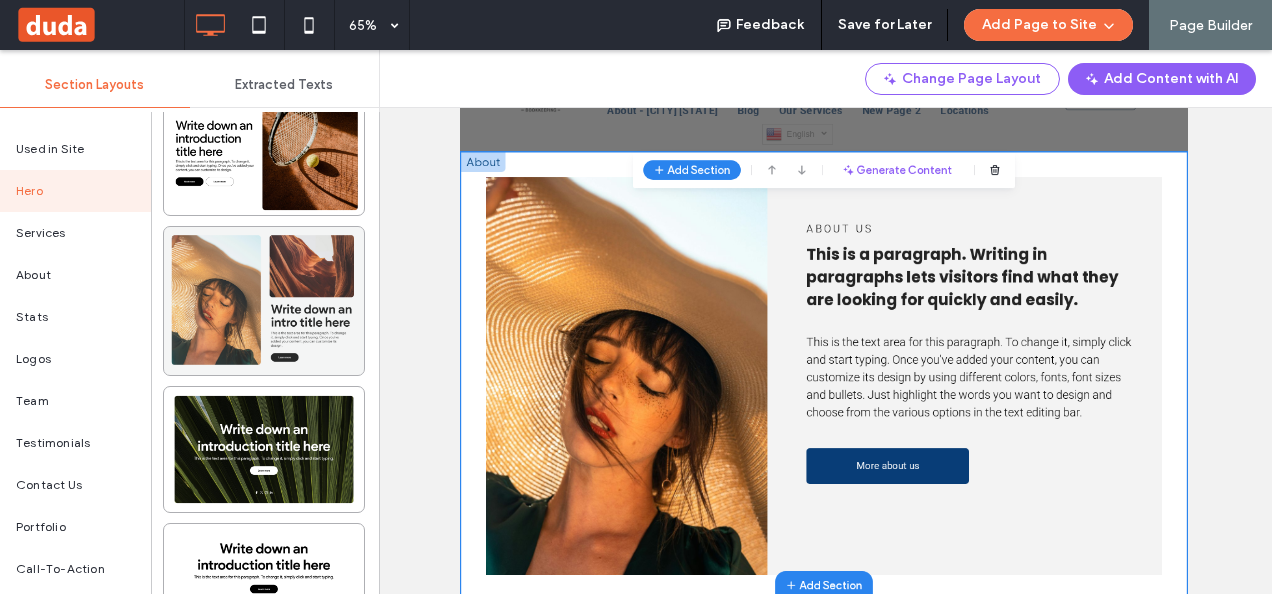 click at bounding box center [264, 301] 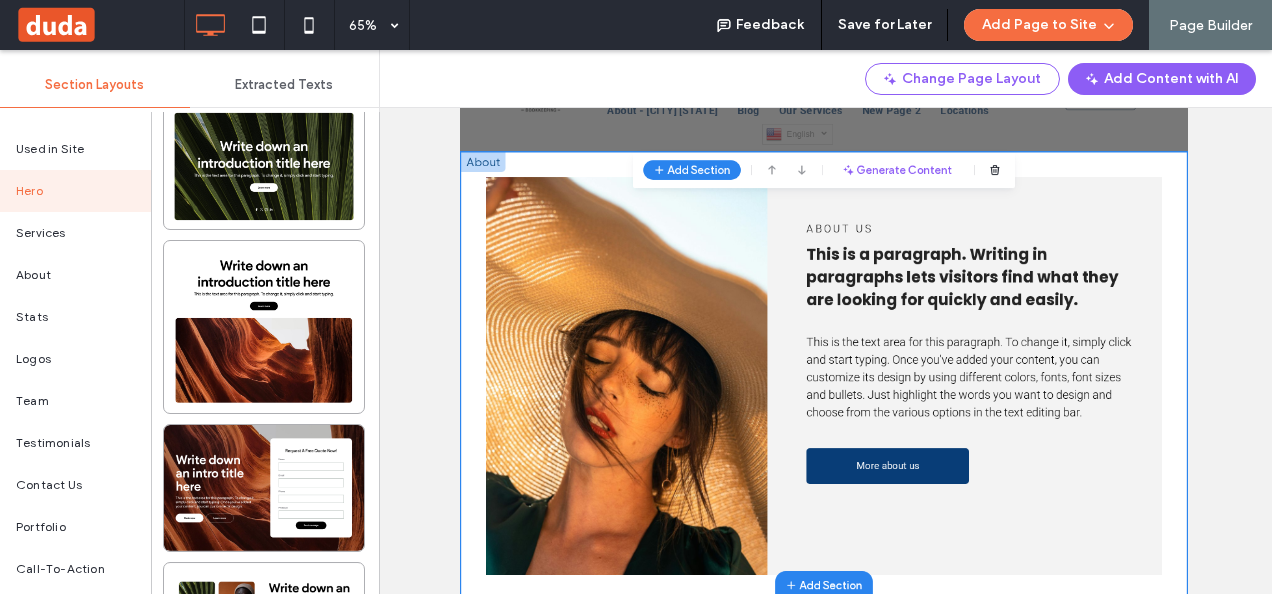 scroll, scrollTop: 566, scrollLeft: 0, axis: vertical 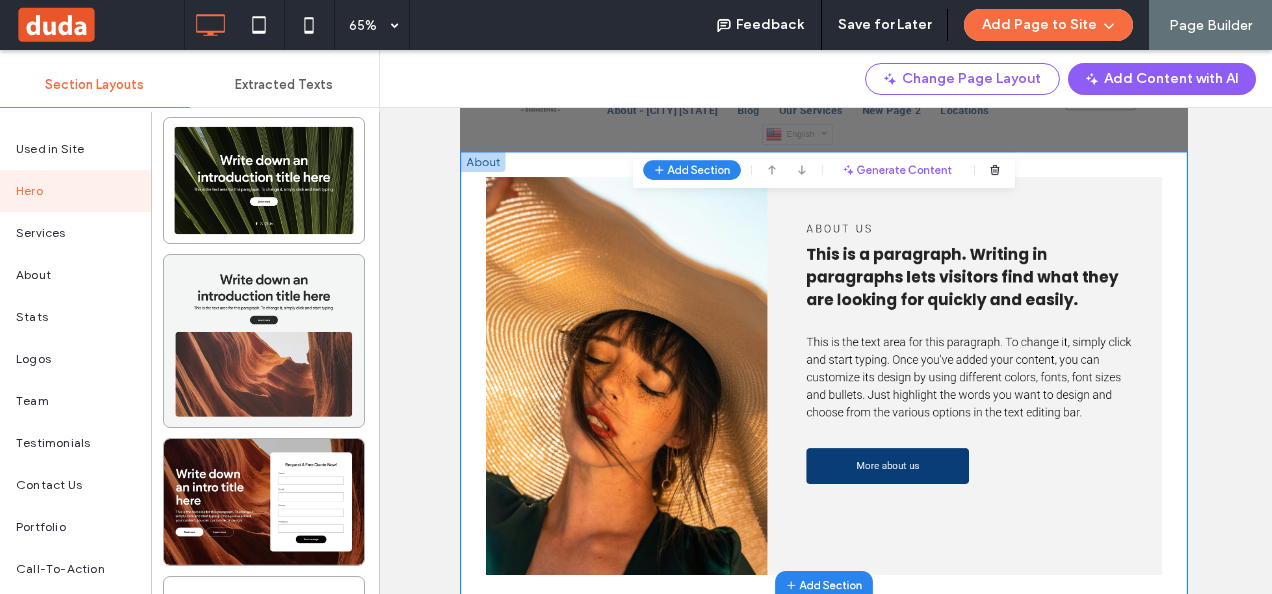 click at bounding box center [264, 341] 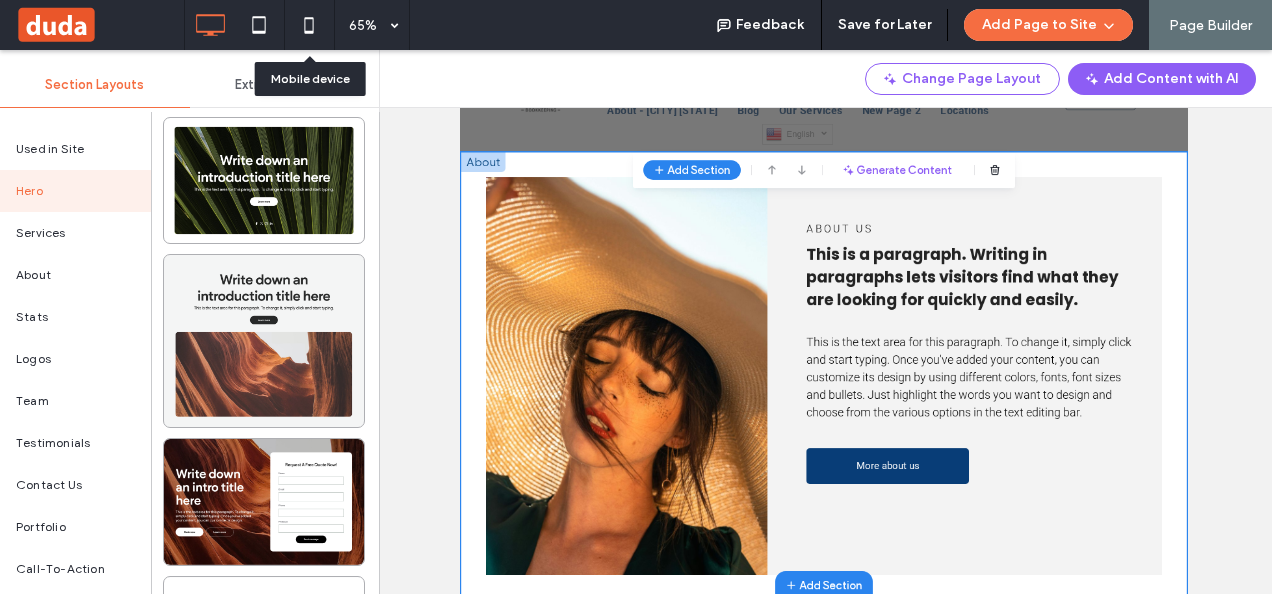 click at bounding box center (264, 341) 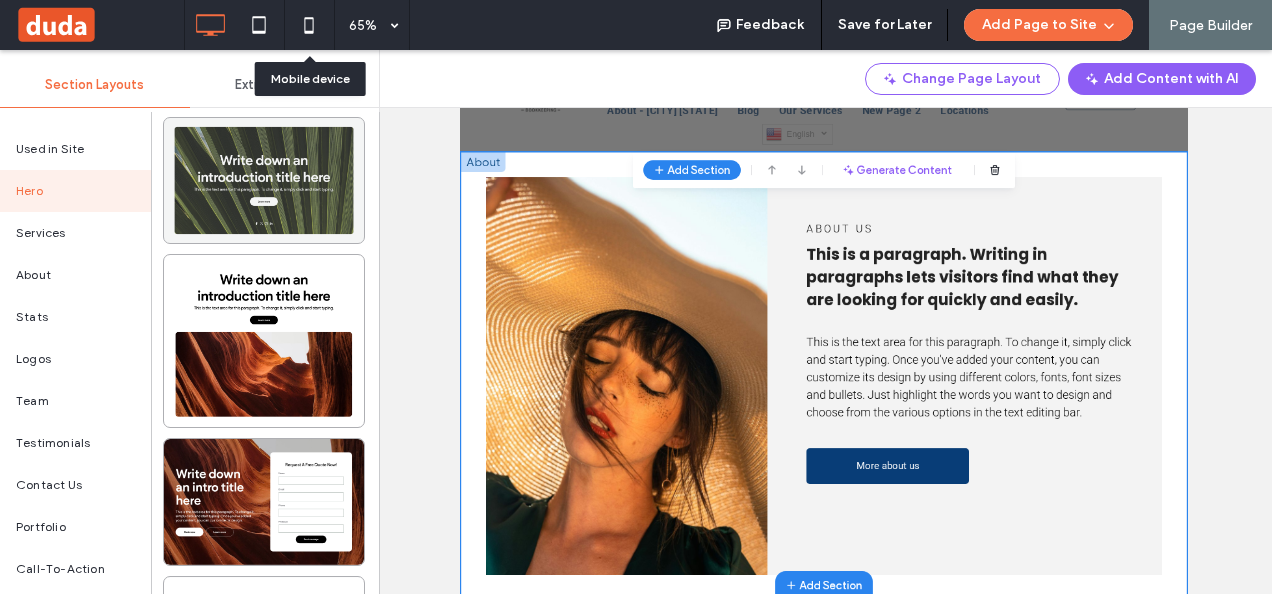 click at bounding box center [264, 180] 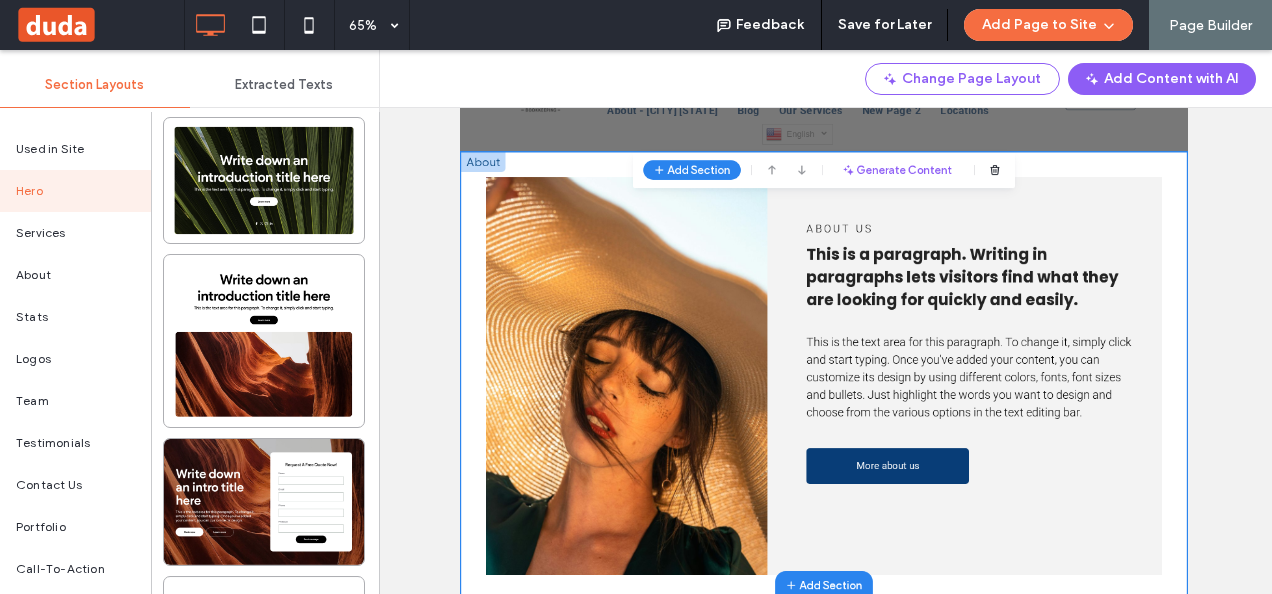scroll, scrollTop: 0, scrollLeft: 0, axis: both 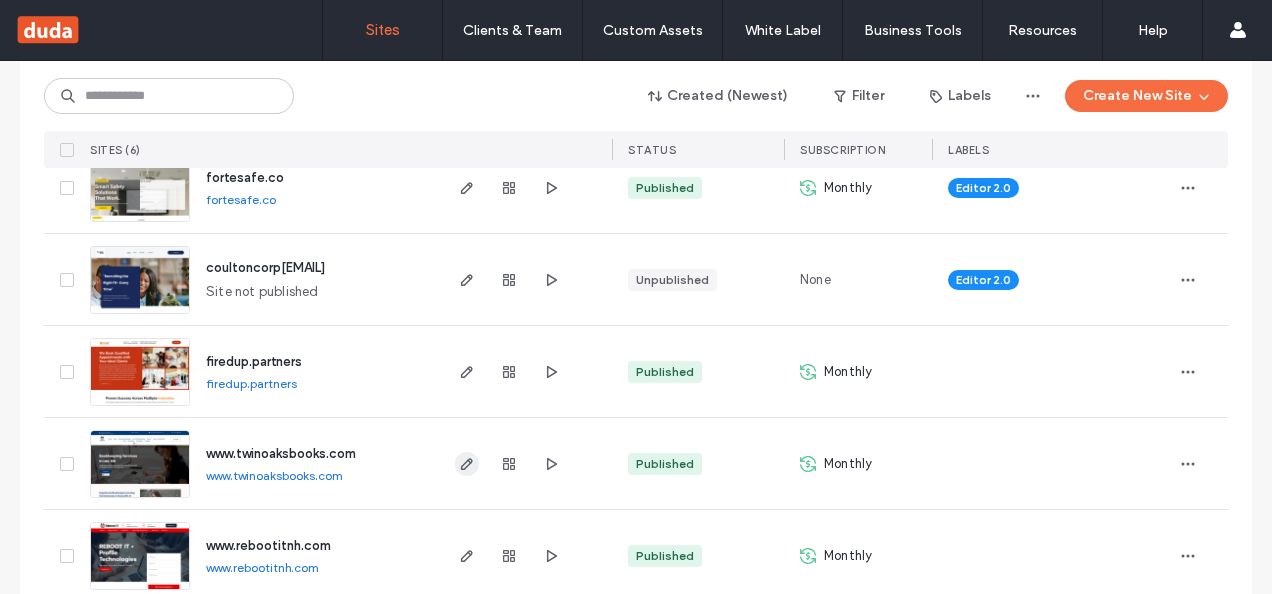 click 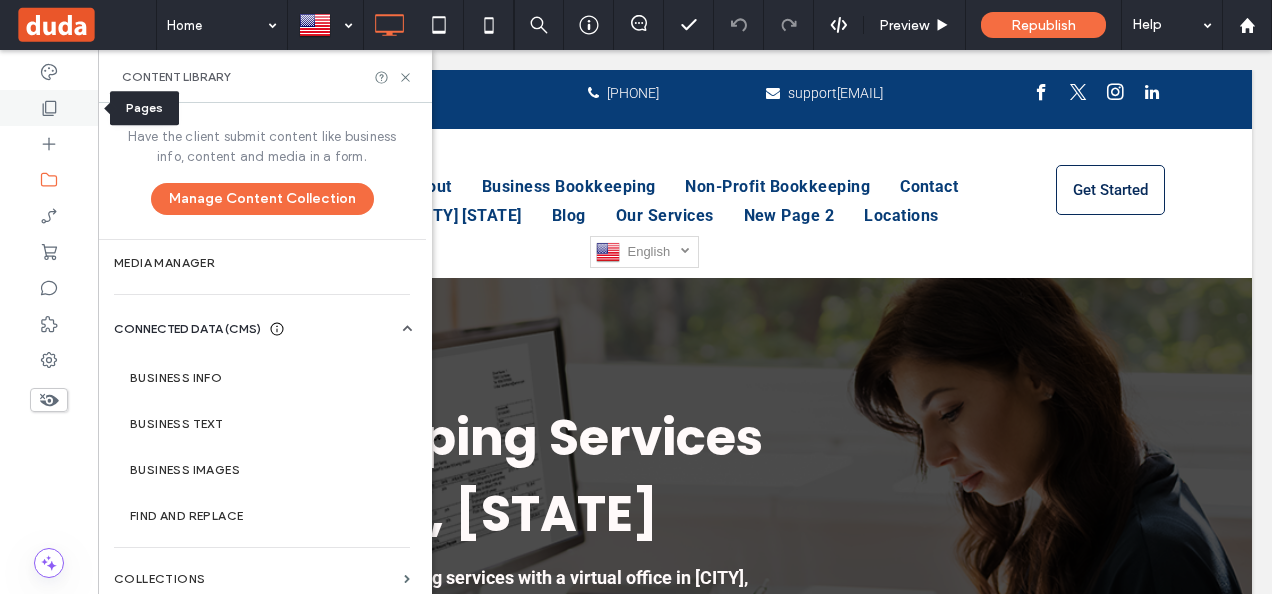 scroll, scrollTop: 0, scrollLeft: 0, axis: both 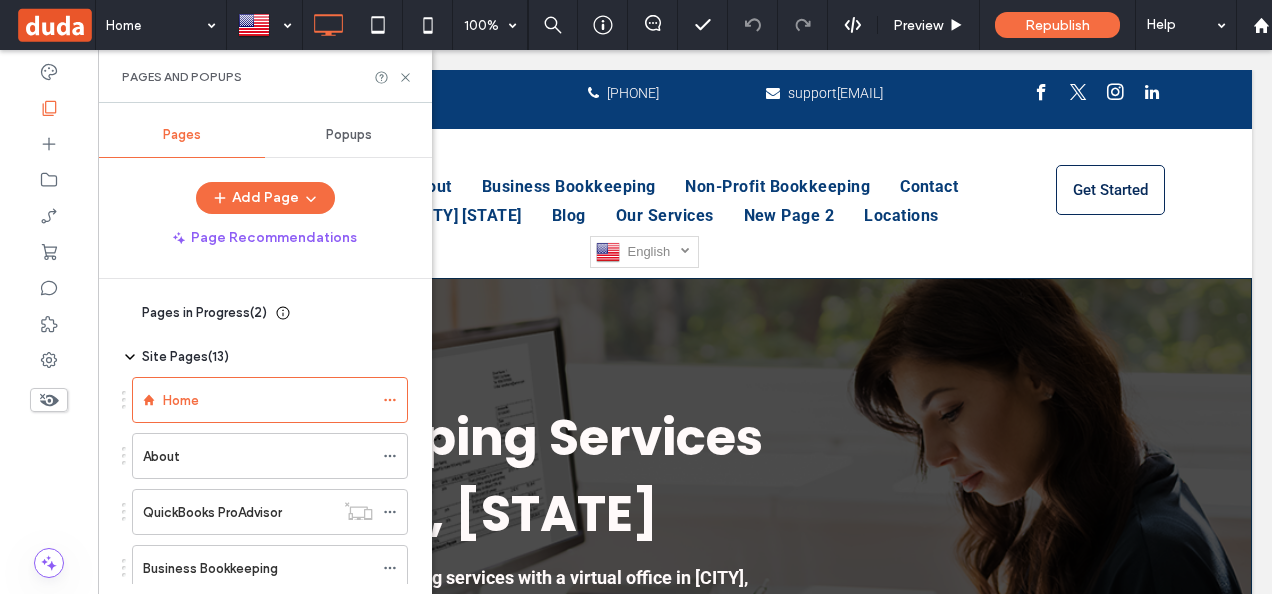 drag, startPoint x: 432, startPoint y: 341, endPoint x: 426, endPoint y: 304, distance: 37.48333 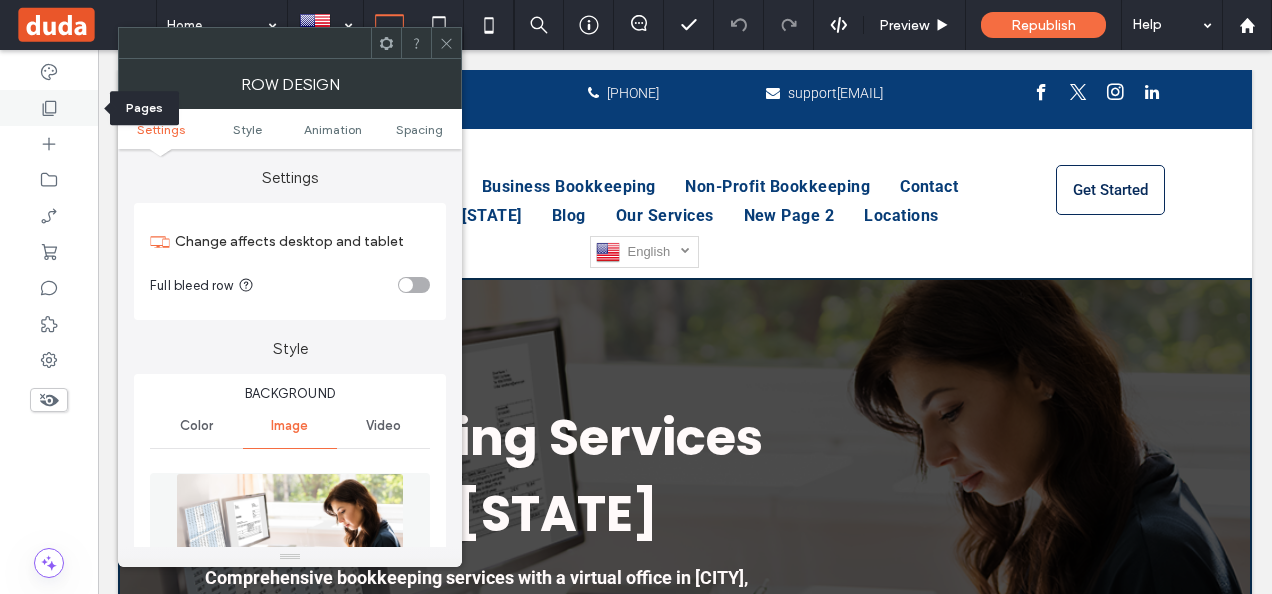 click 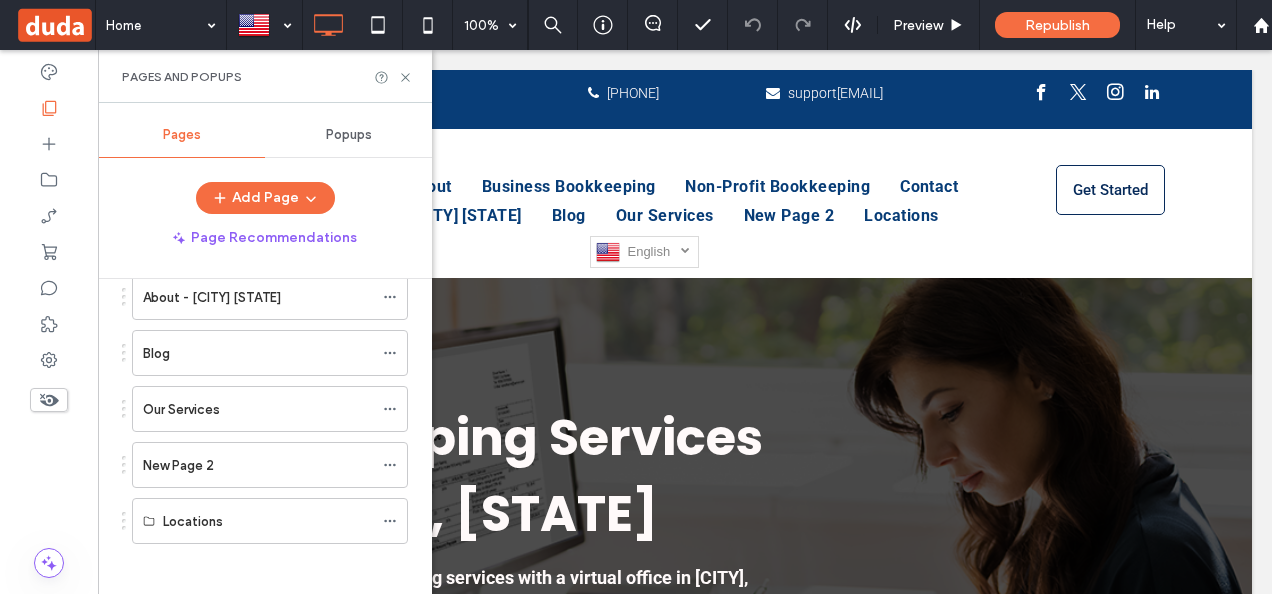 scroll, scrollTop: 440, scrollLeft: 0, axis: vertical 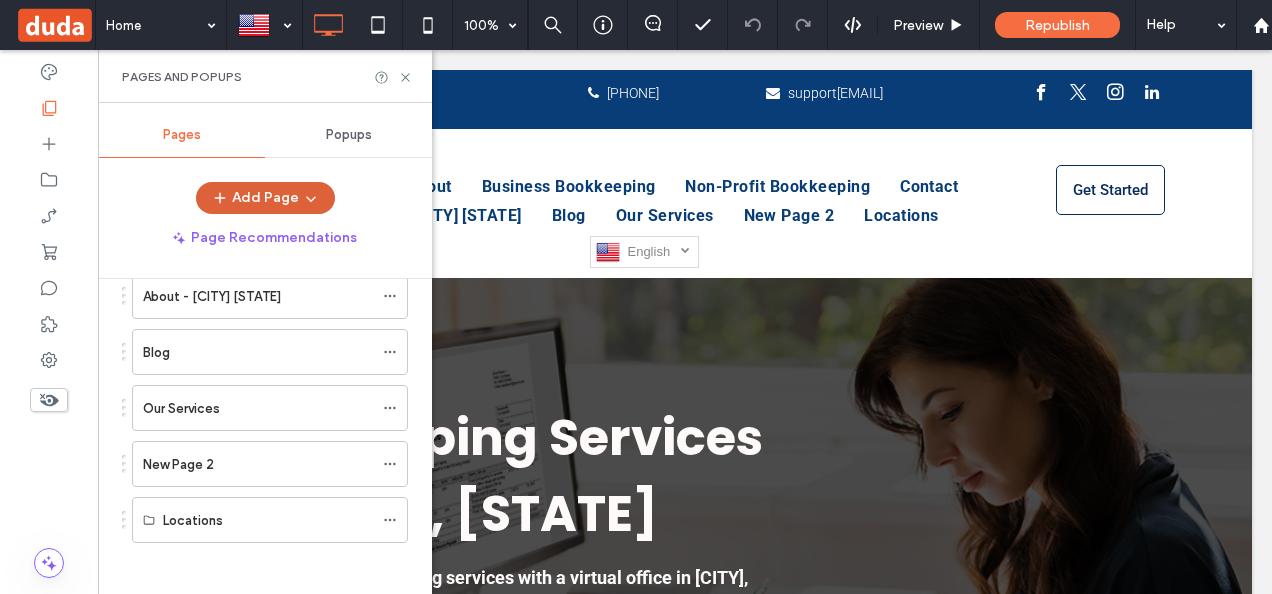 click on "Add Page" at bounding box center [265, 198] 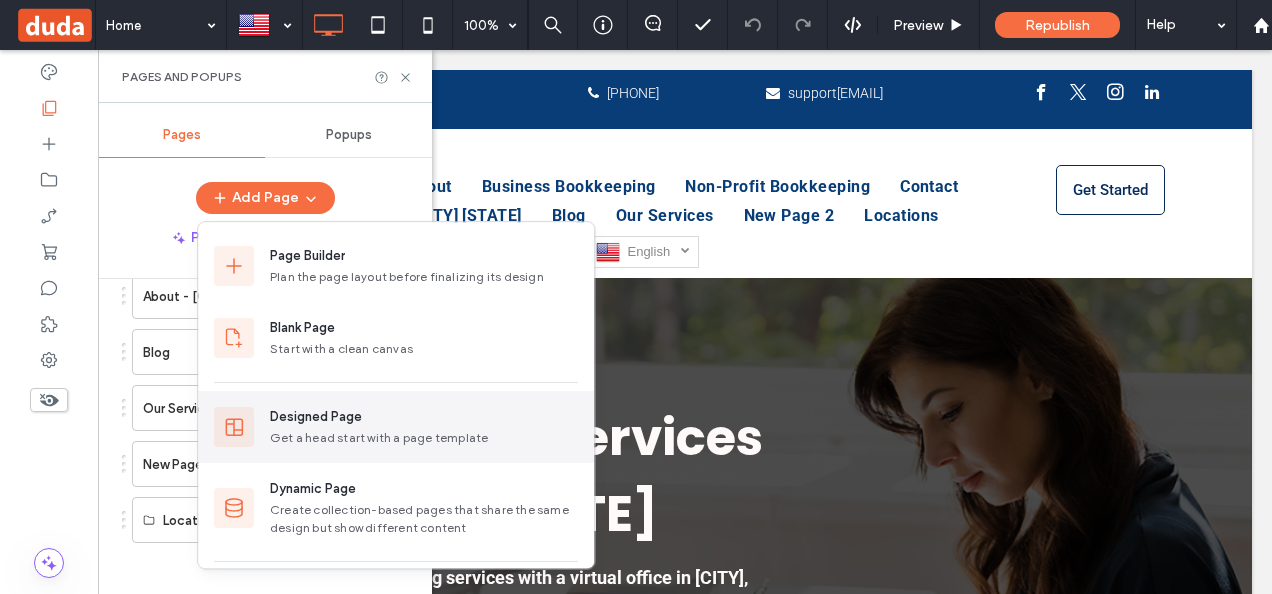 click on "Designed Page Get a head start with a page template" at bounding box center (424, 427) 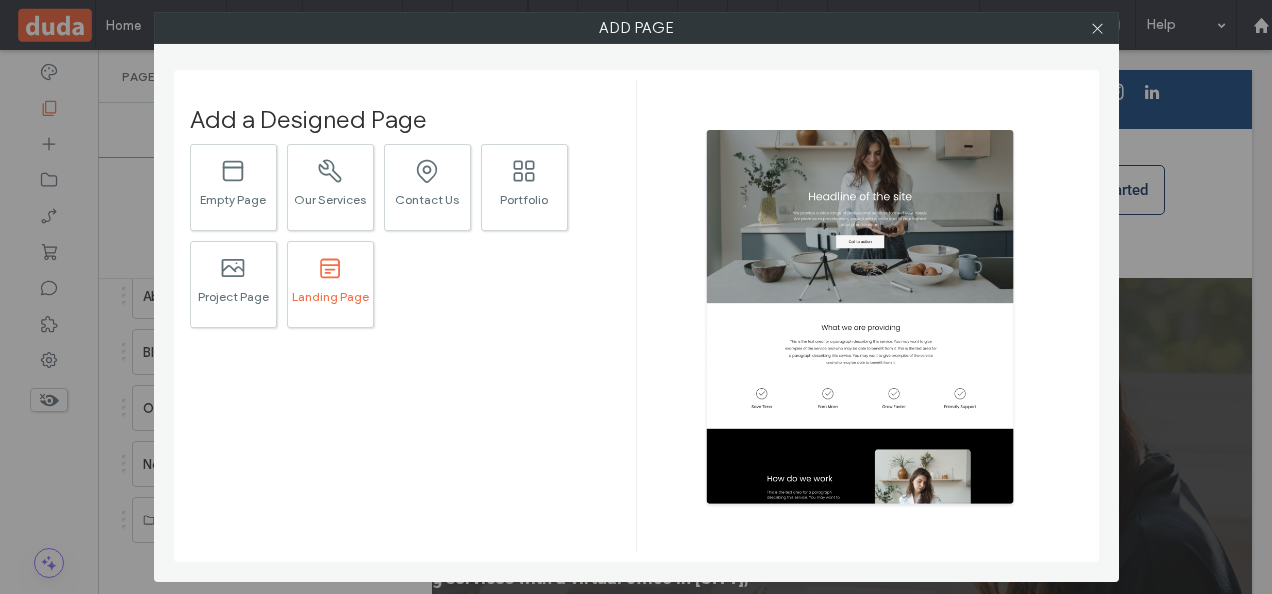 click on ".st0{fill:currentColor;}
Landing Page" at bounding box center (330, 284) 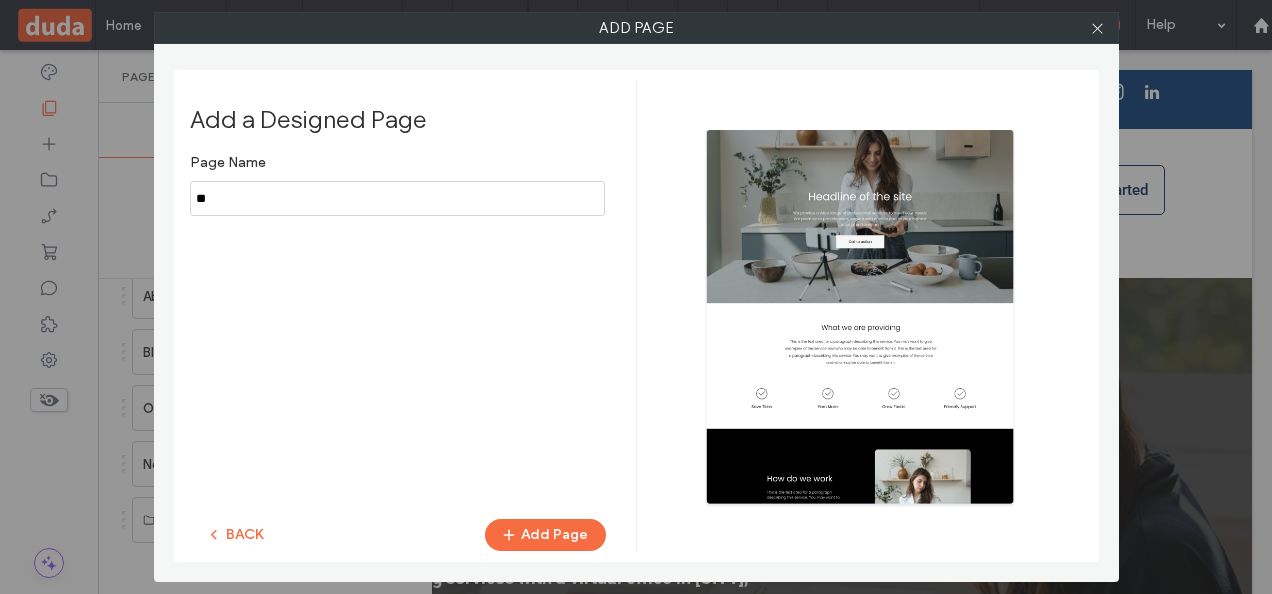 type on "*" 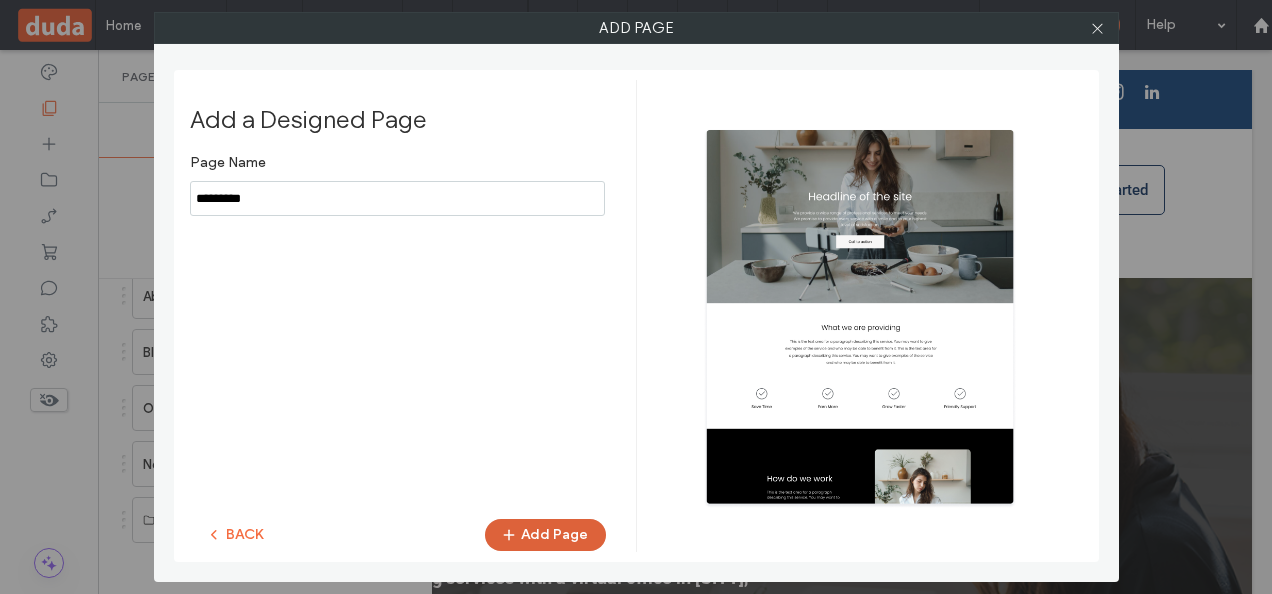type on "*********" 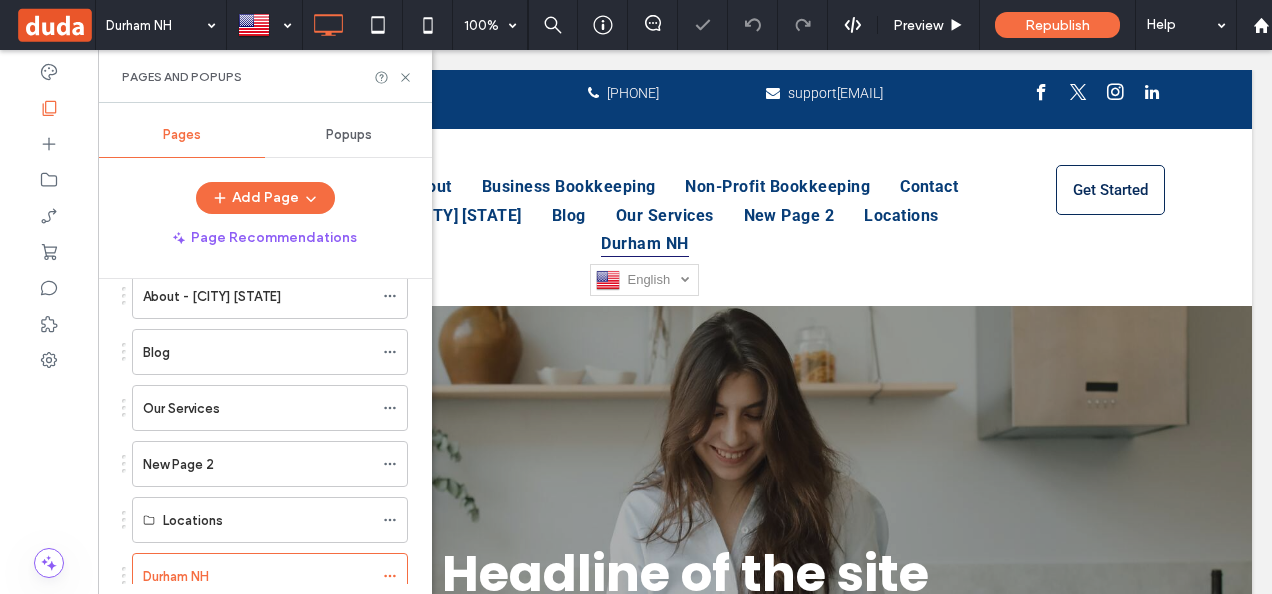 scroll, scrollTop: 0, scrollLeft: 0, axis: both 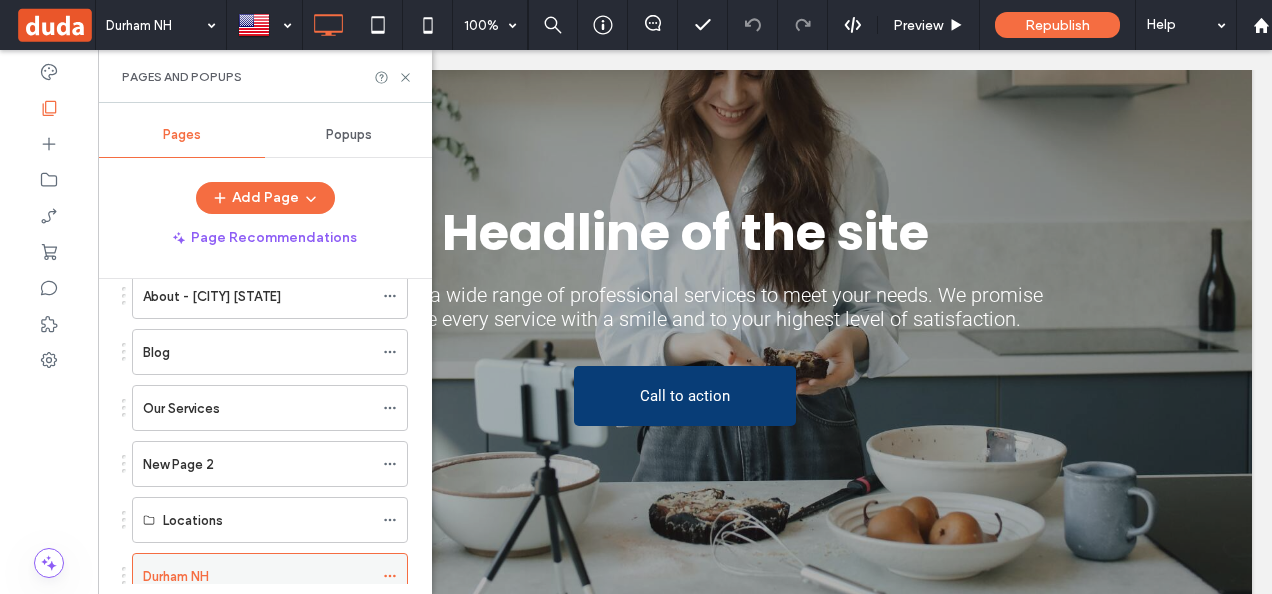 click on "Durham NH" at bounding box center [258, 576] 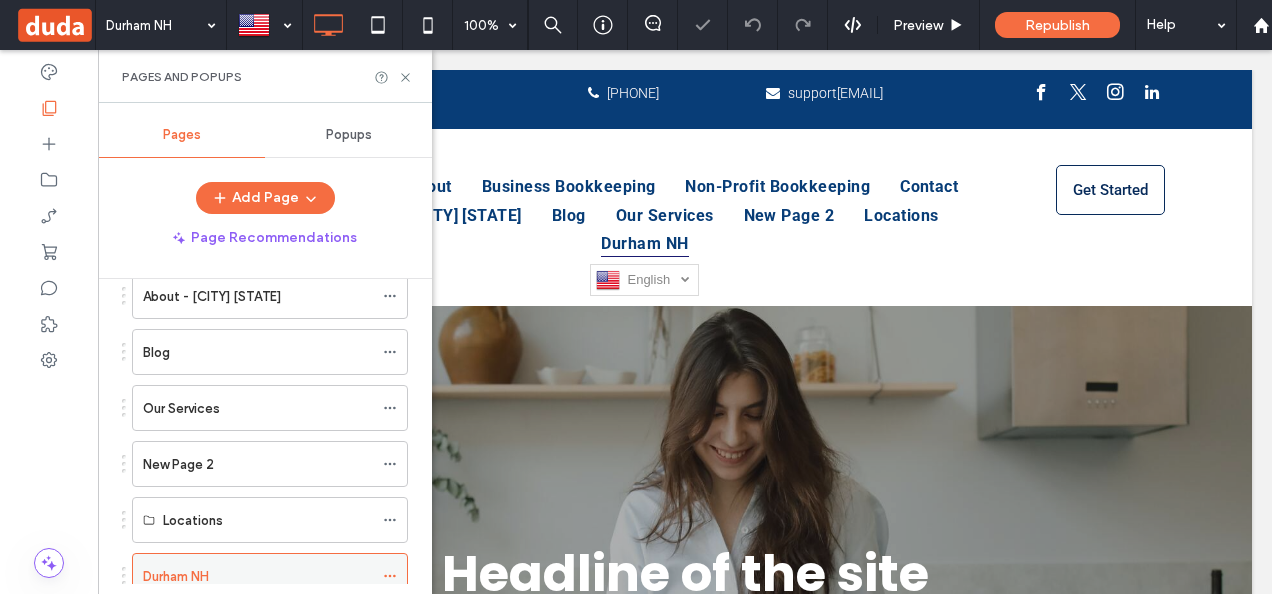 scroll, scrollTop: 0, scrollLeft: 0, axis: both 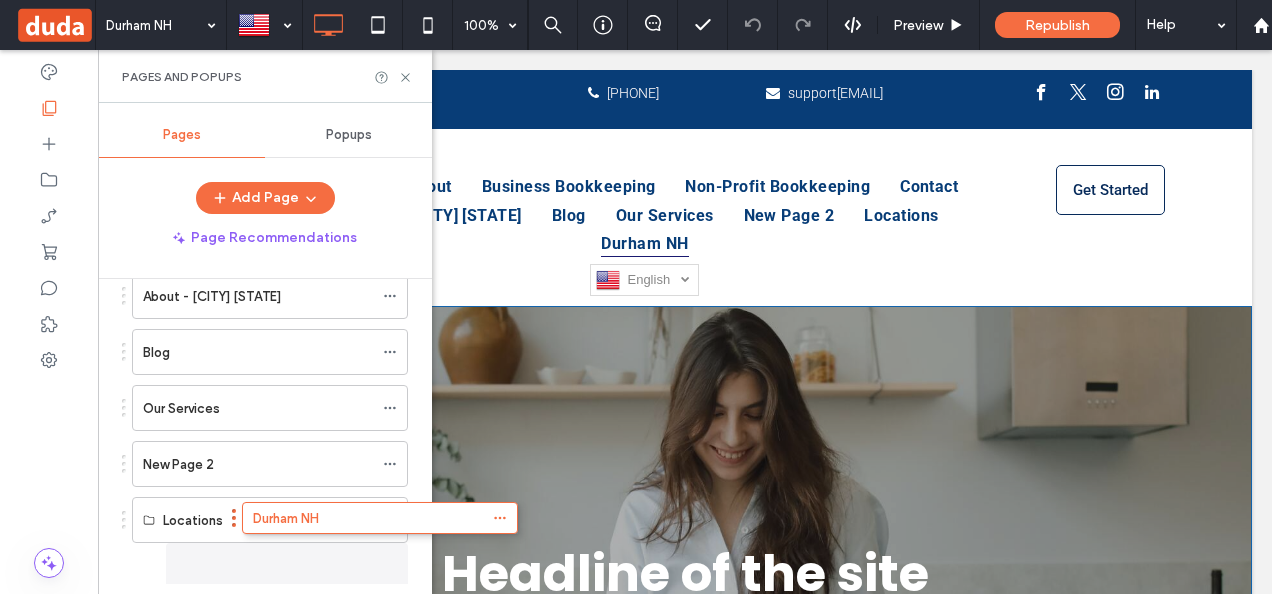 drag, startPoint x: 460, startPoint y: 608, endPoint x: 579, endPoint y: 478, distance: 176.24132 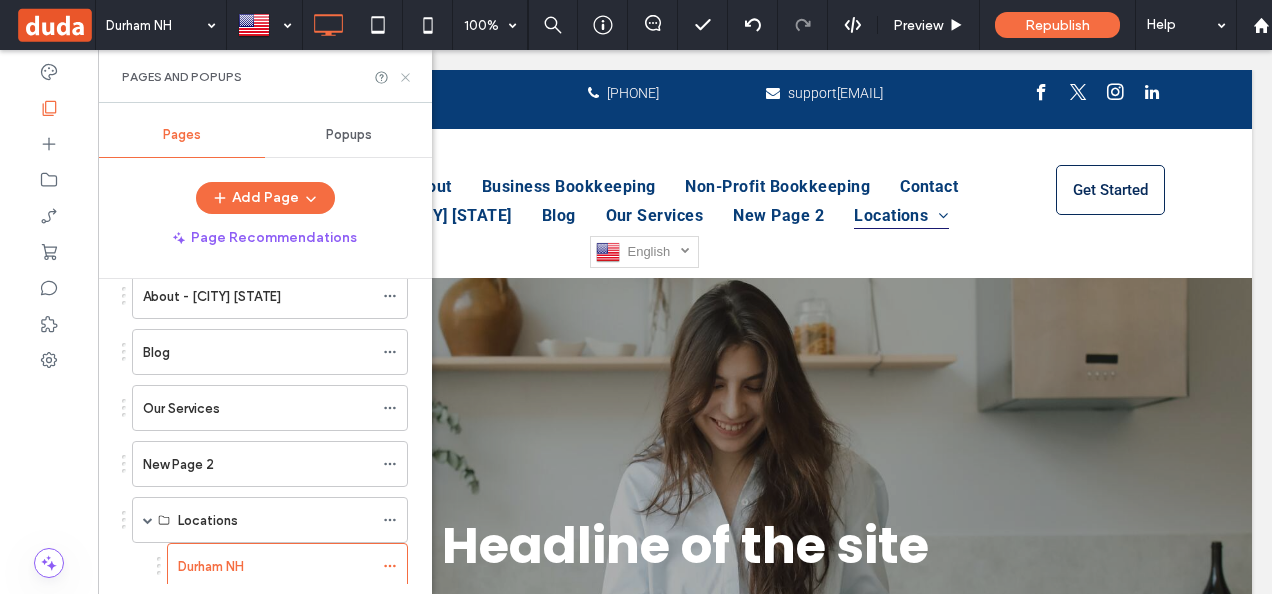 click 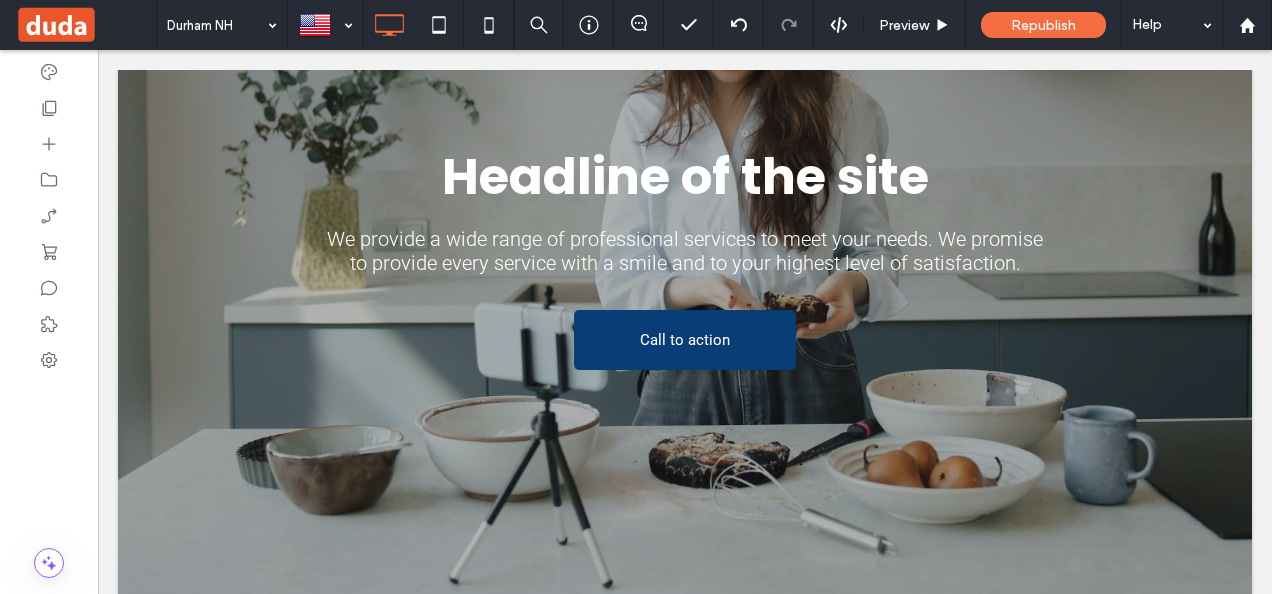 scroll, scrollTop: 357, scrollLeft: 0, axis: vertical 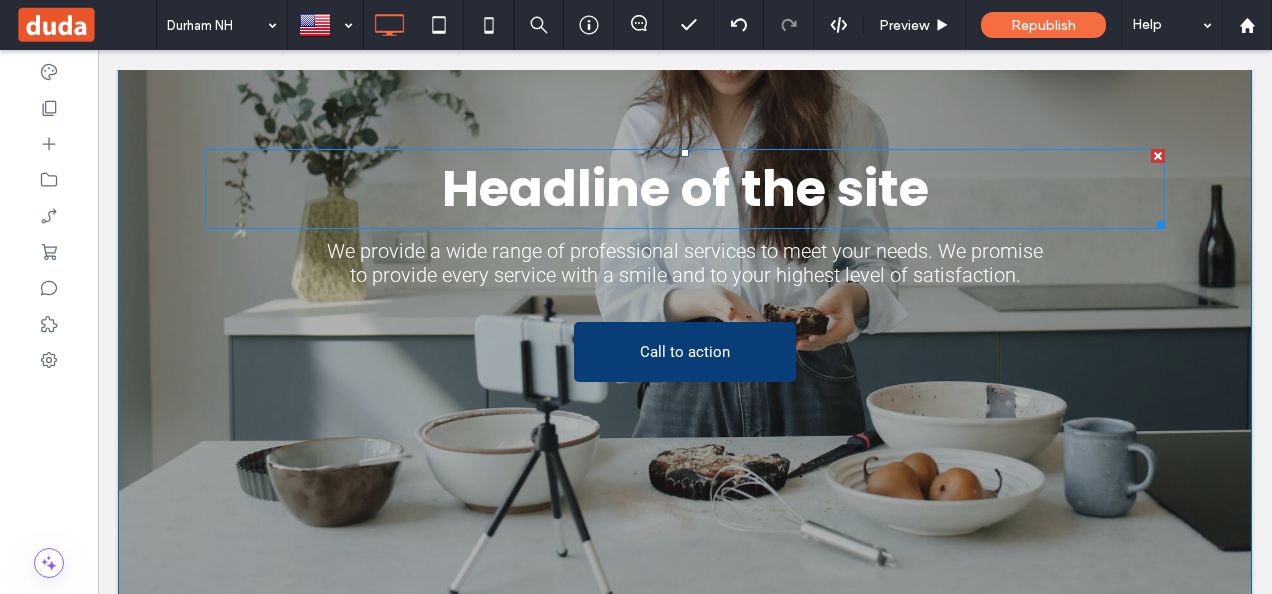 click on "Headline of the site" at bounding box center (685, 188) 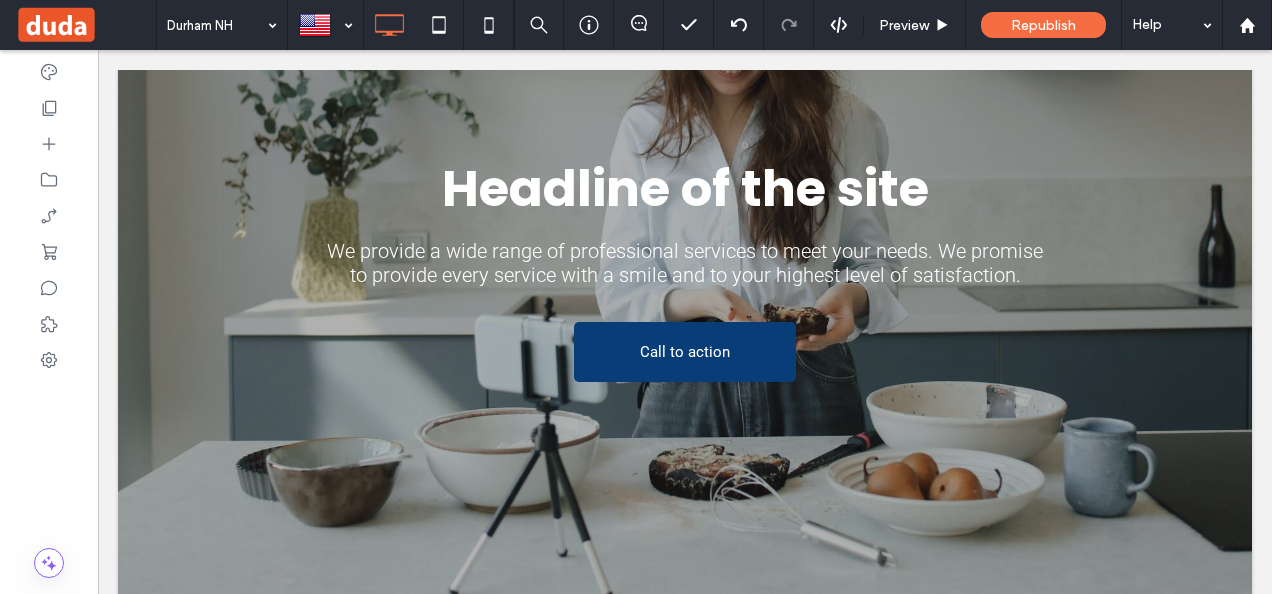 click on "Headline of the site" at bounding box center [685, 188] 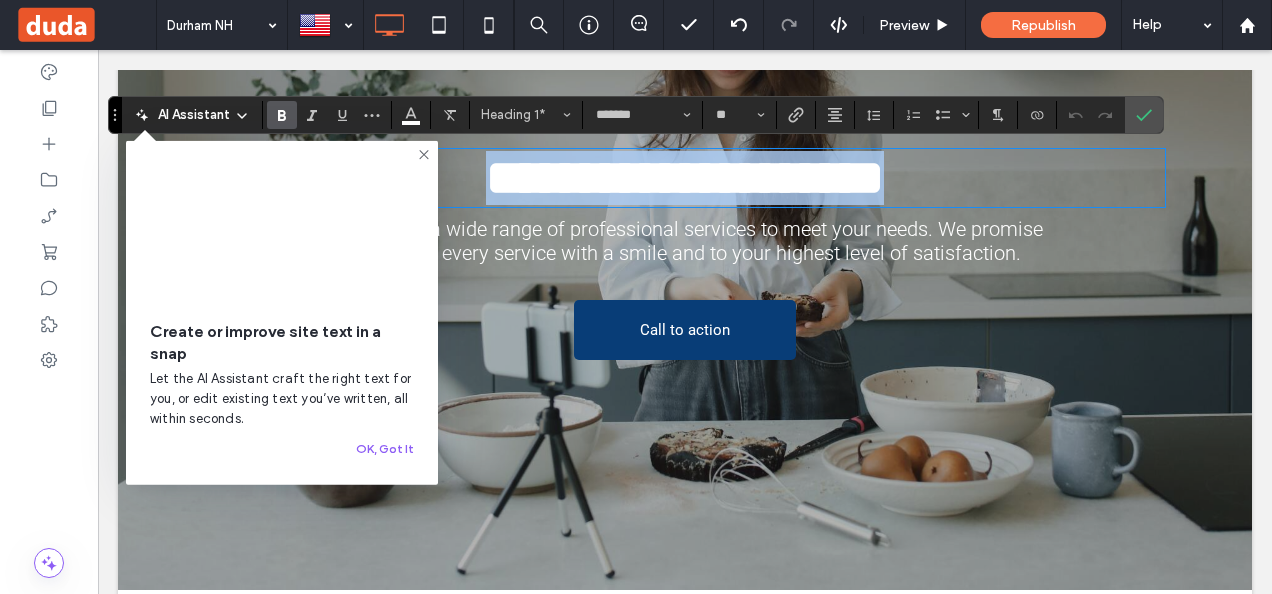 click on "**********" at bounding box center (685, 177) 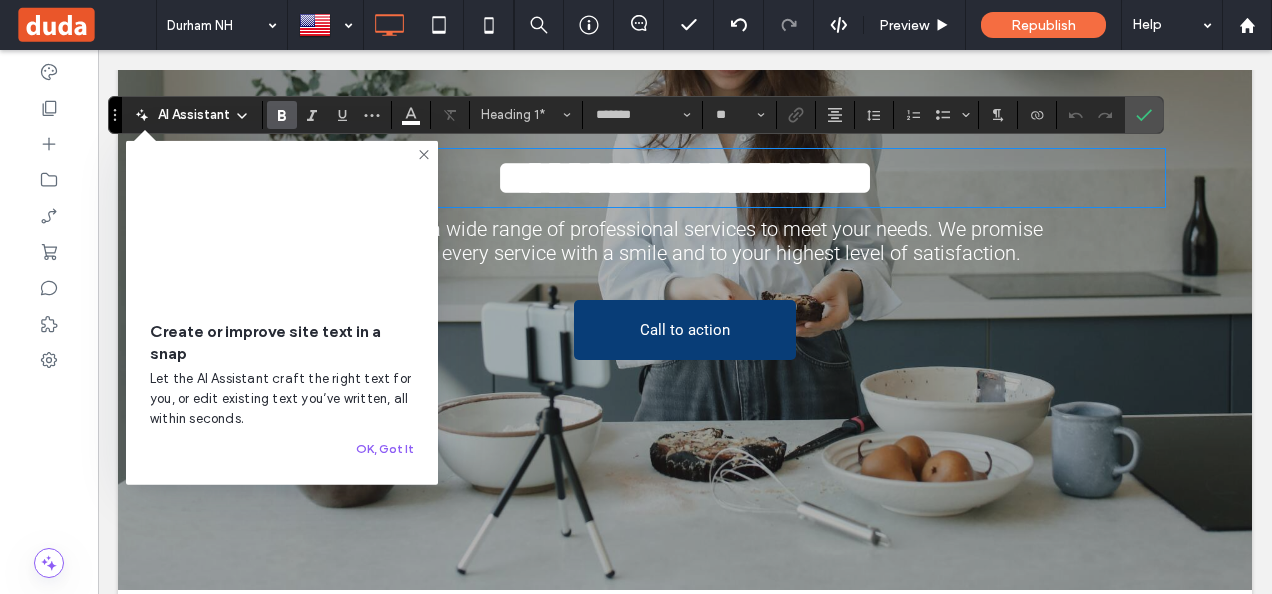 type 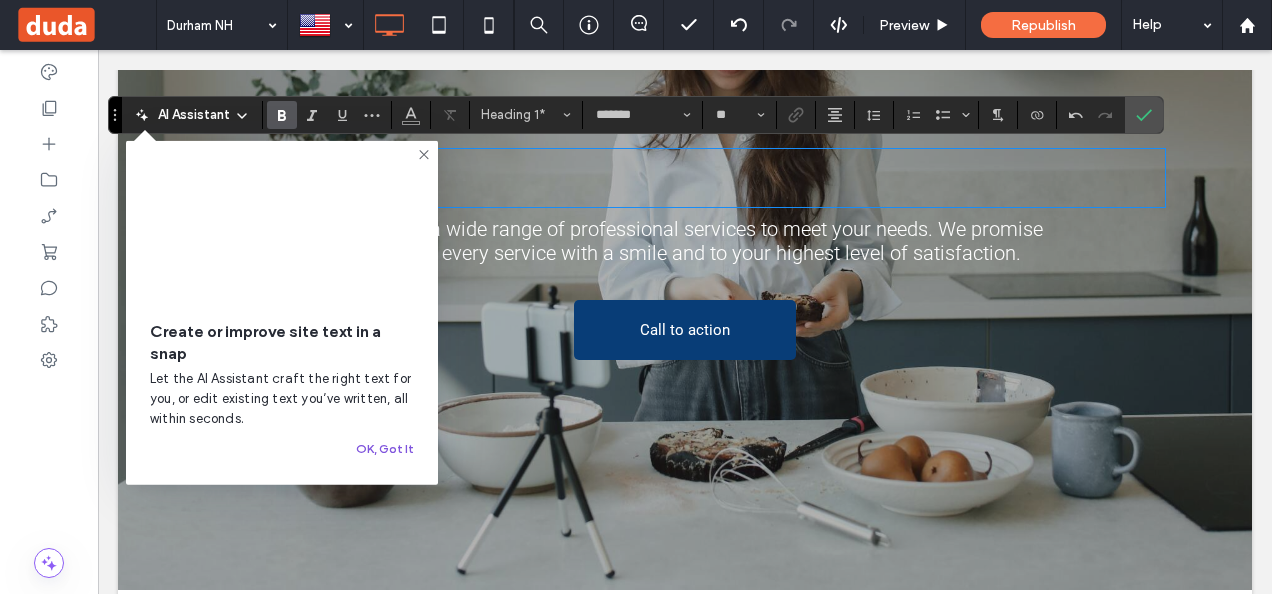 click on "OK, Got It" at bounding box center [385, 449] 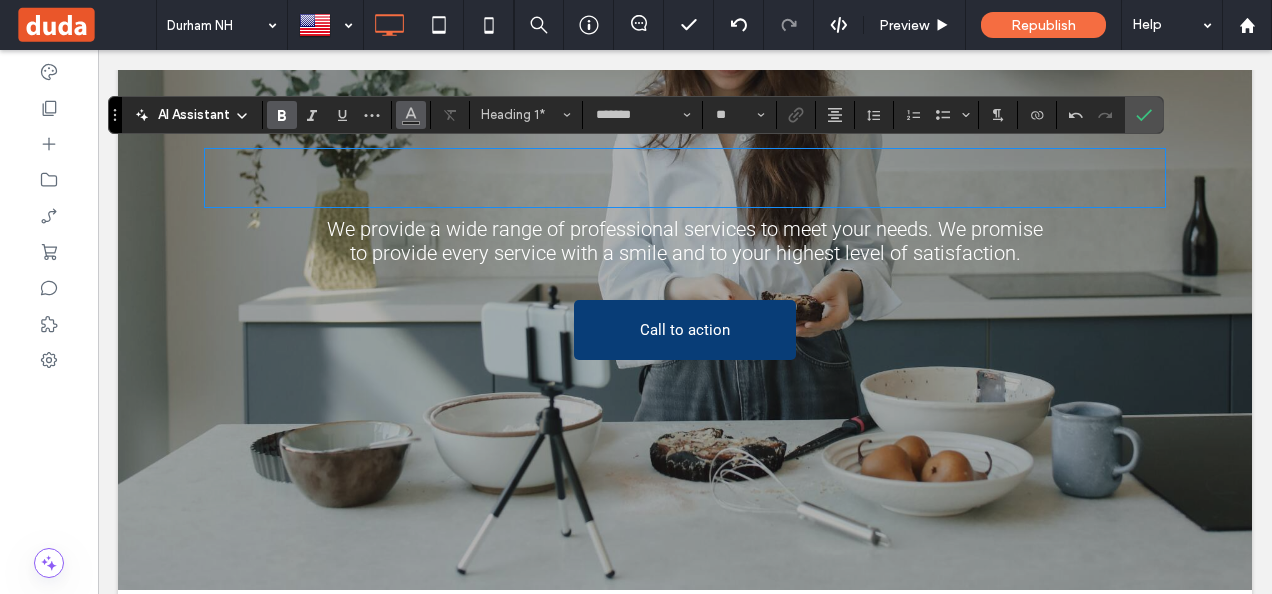 click 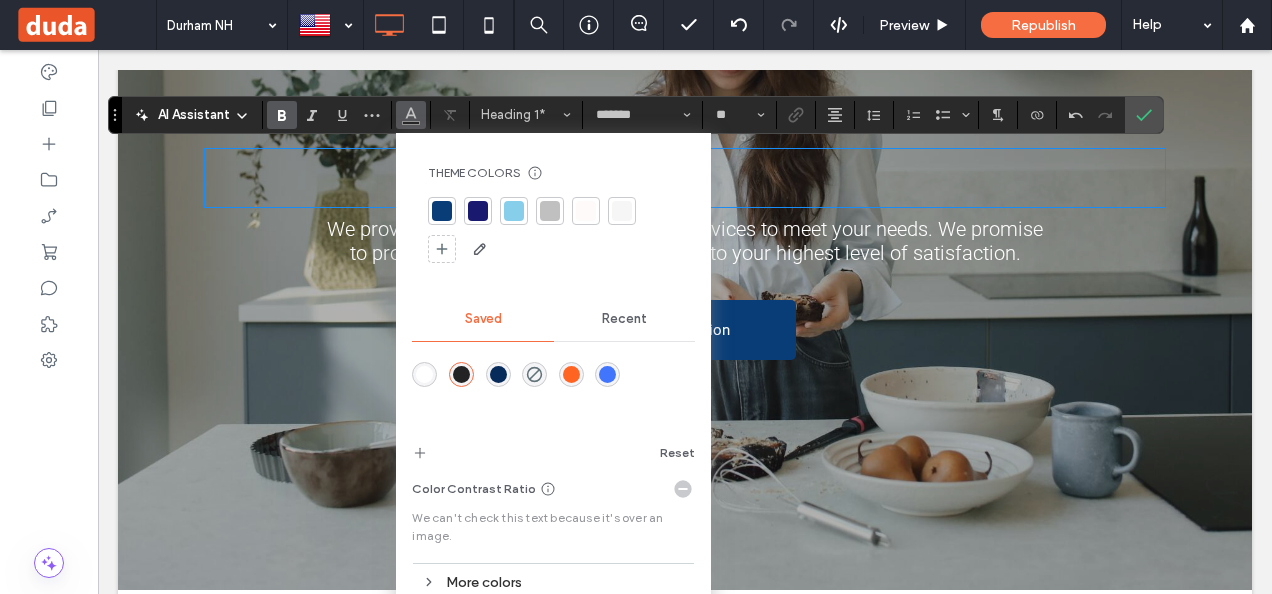 click at bounding box center [424, 374] 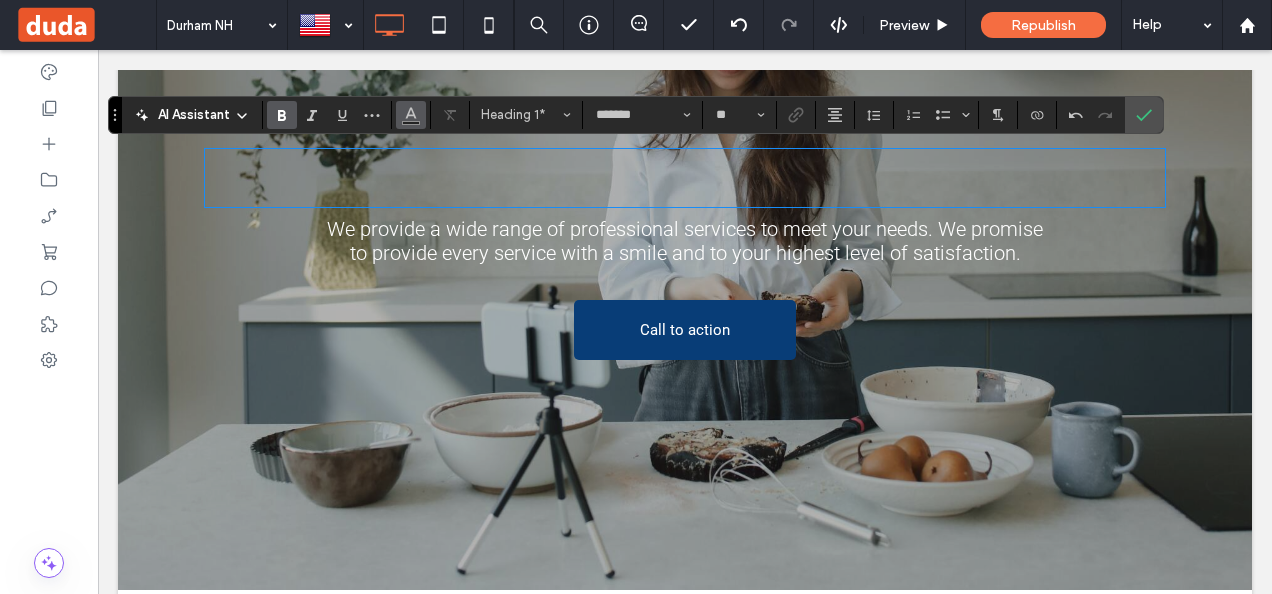 click 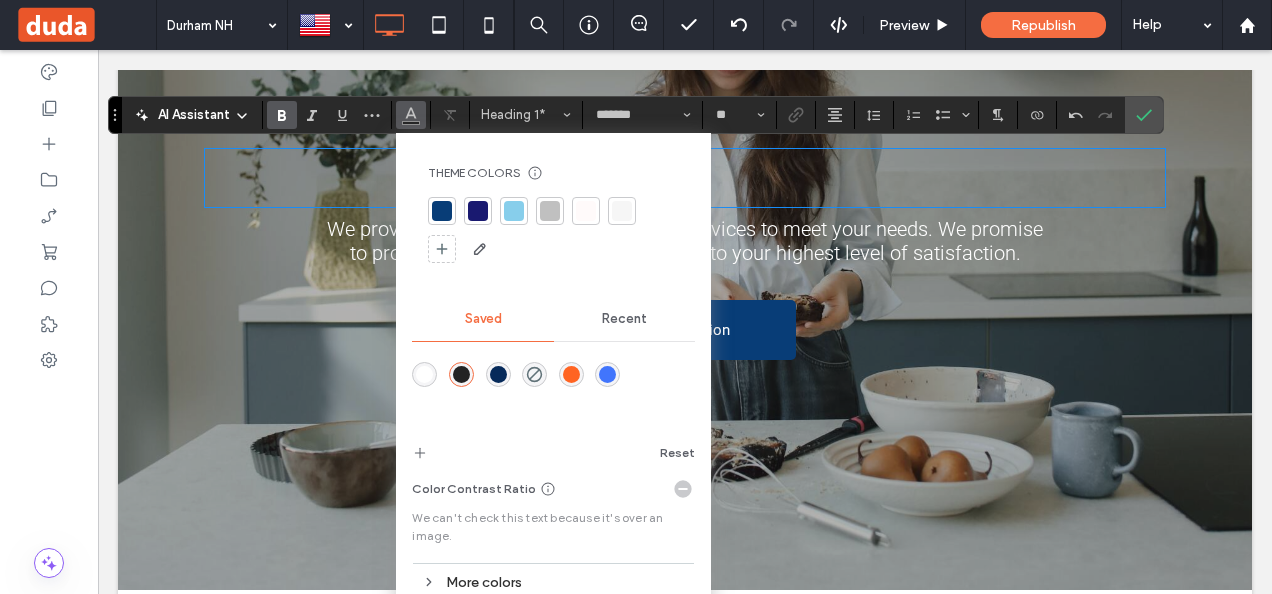 click at bounding box center (424, 374) 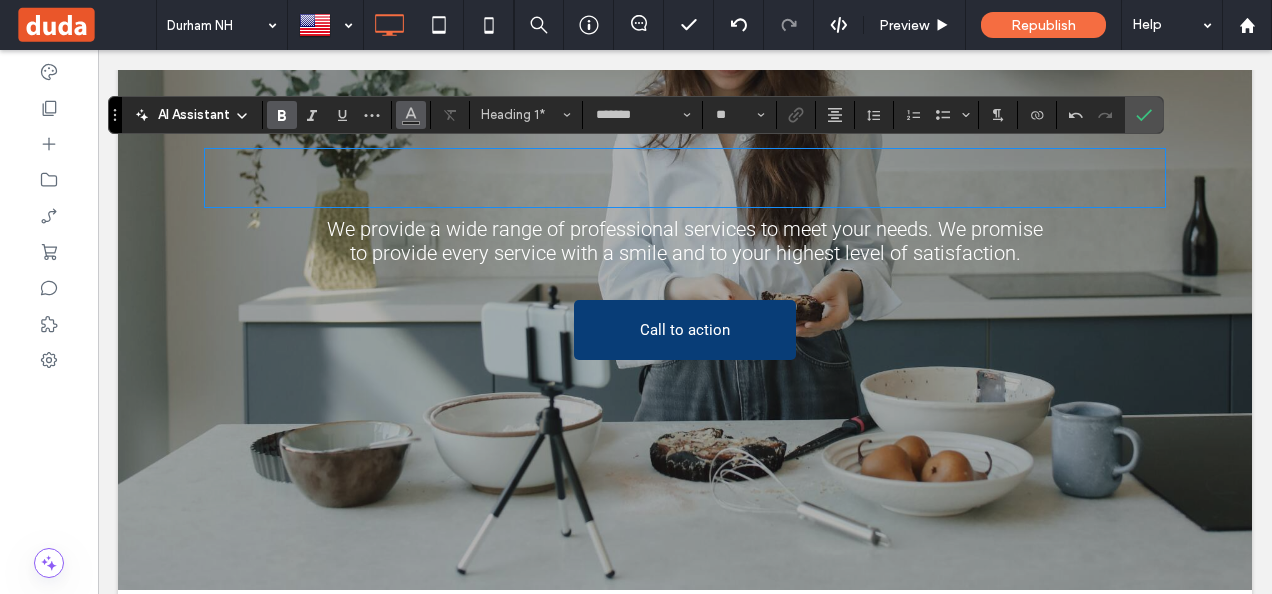 click at bounding box center [411, 115] 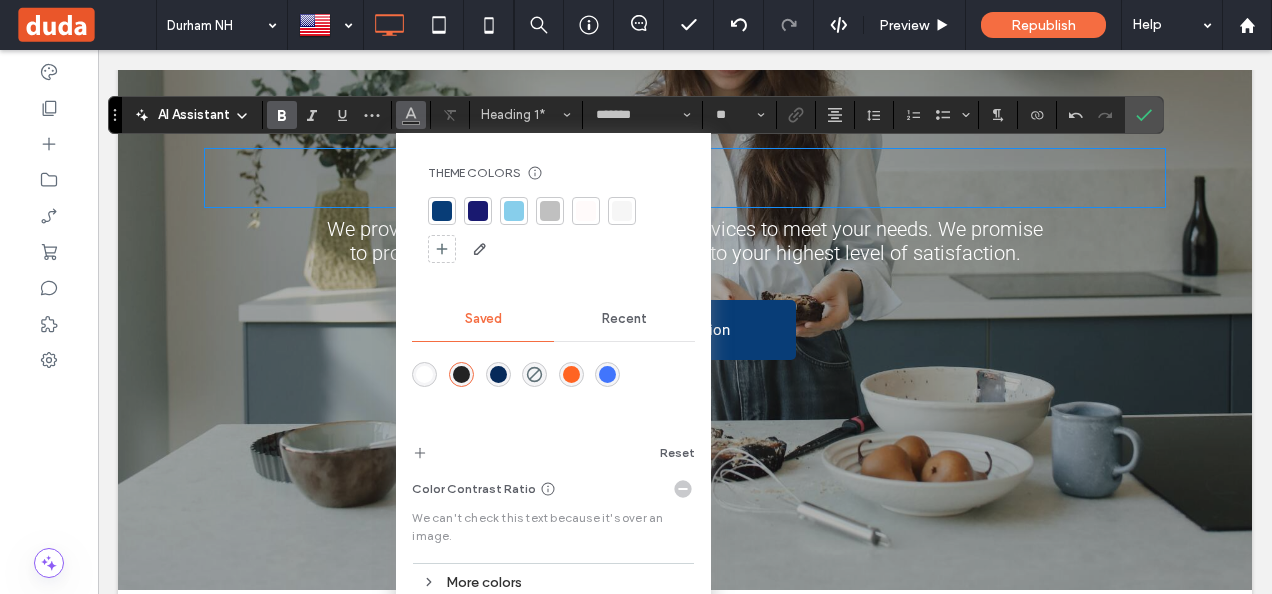 type 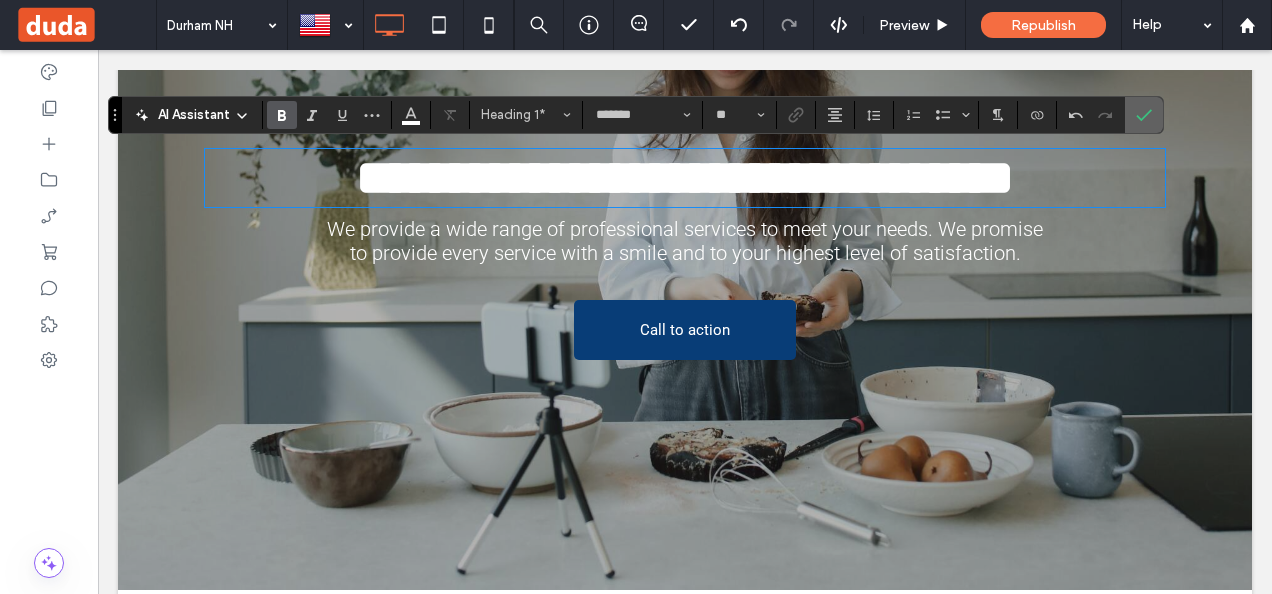 click 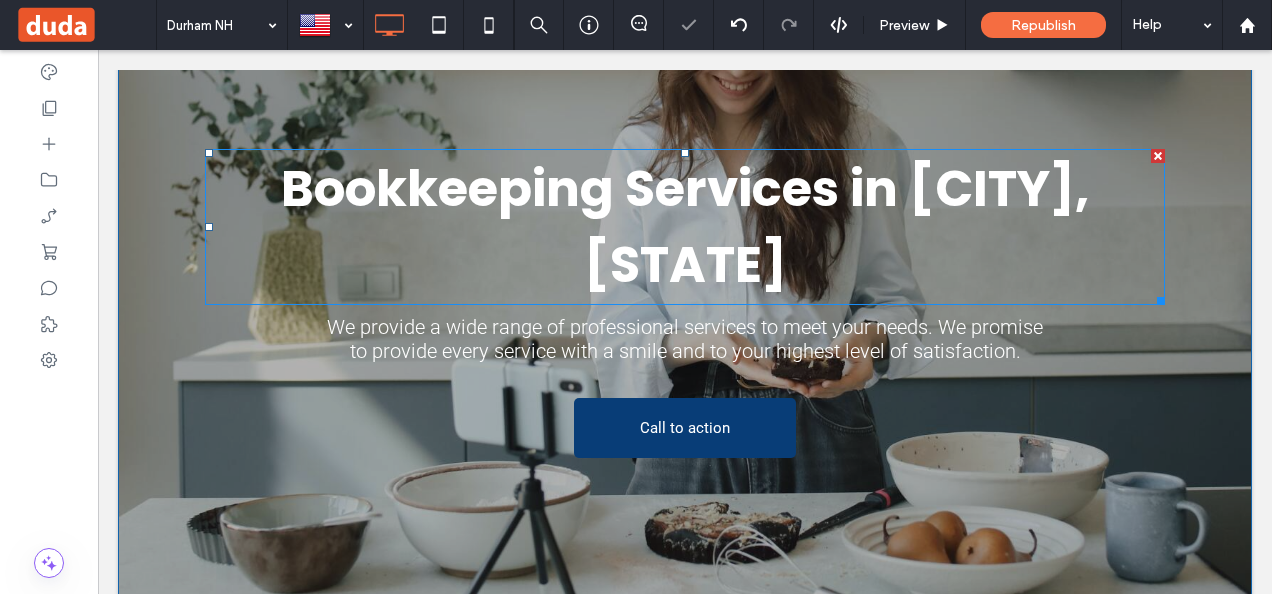 click on "Bookkeeping Services in Durham,NH" at bounding box center [685, 226] 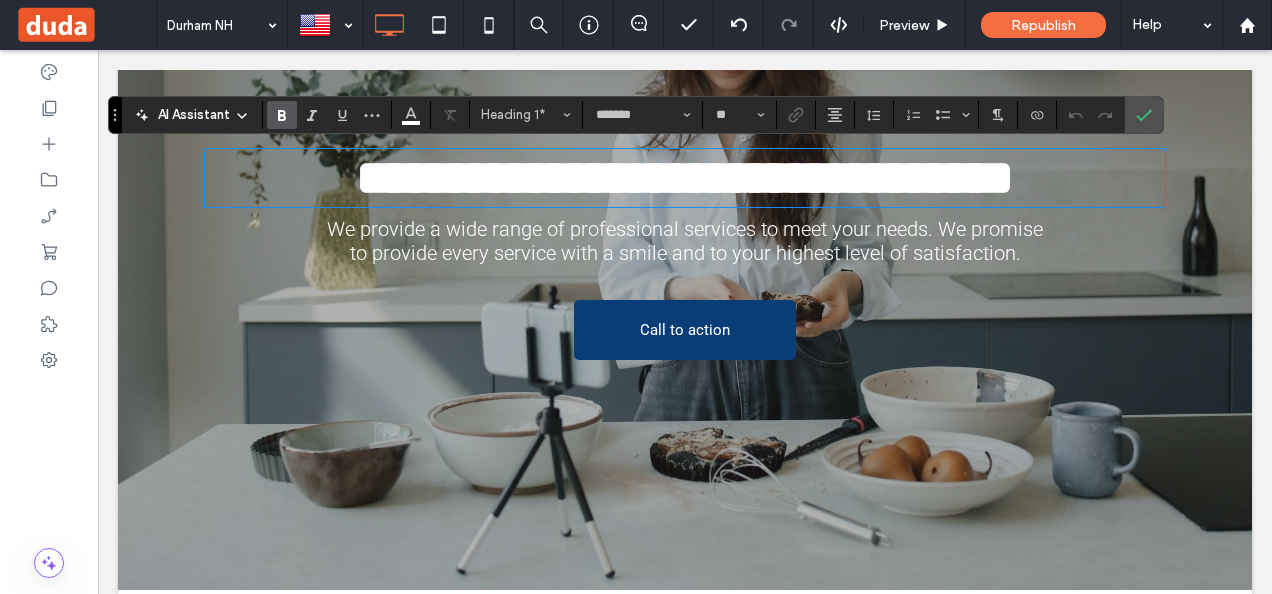 type 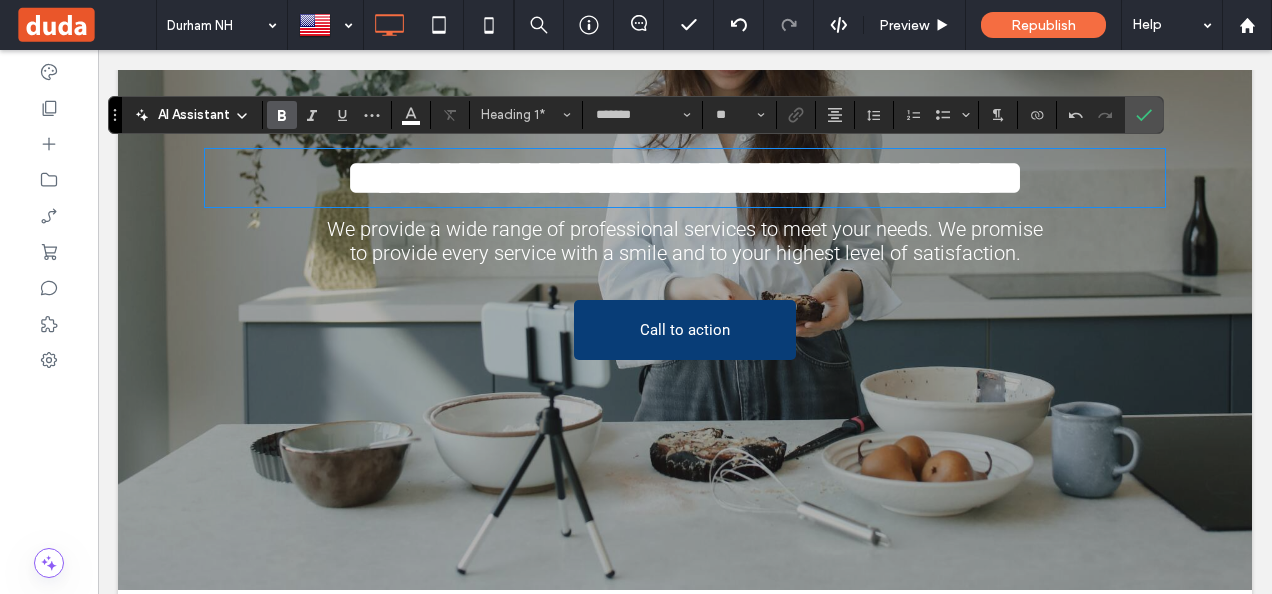 click on "We provide a wide range of professional services to meet your needs. We promise to provide every service with a smile and to your highest level of satisfaction." at bounding box center [685, 241] 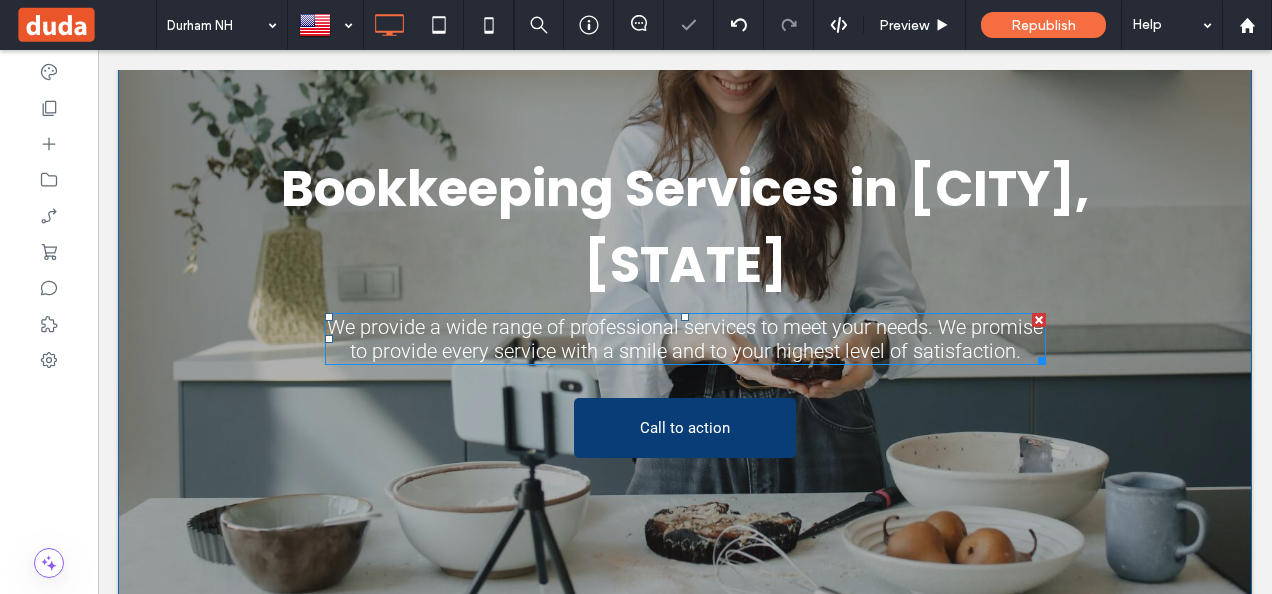 click on "We provide a wide range of professional services to meet your needs. We promise to provide every service with a smile and to your highest level of satisfaction." at bounding box center [685, 339] 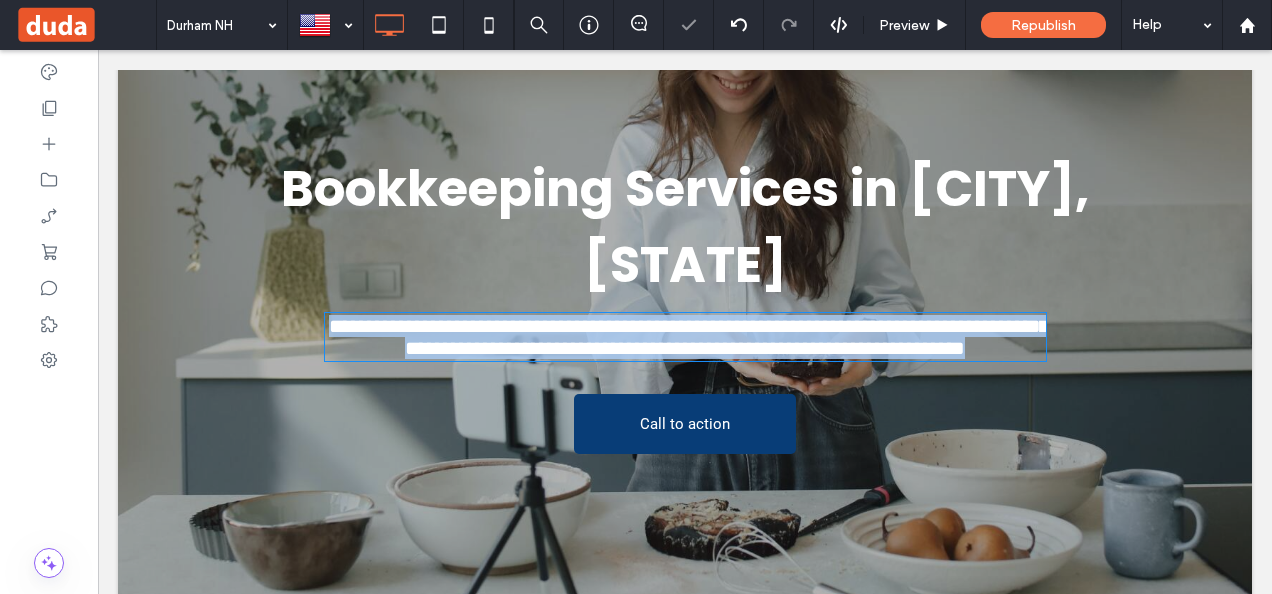 click on "**********" at bounding box center [689, 337] 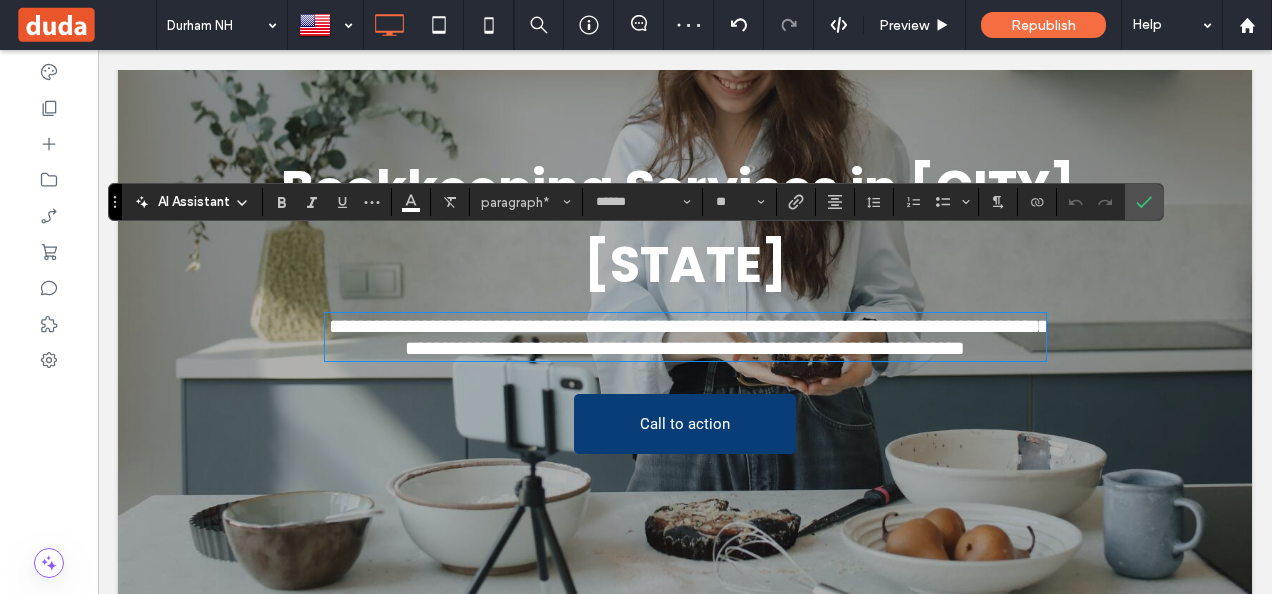 type on "**" 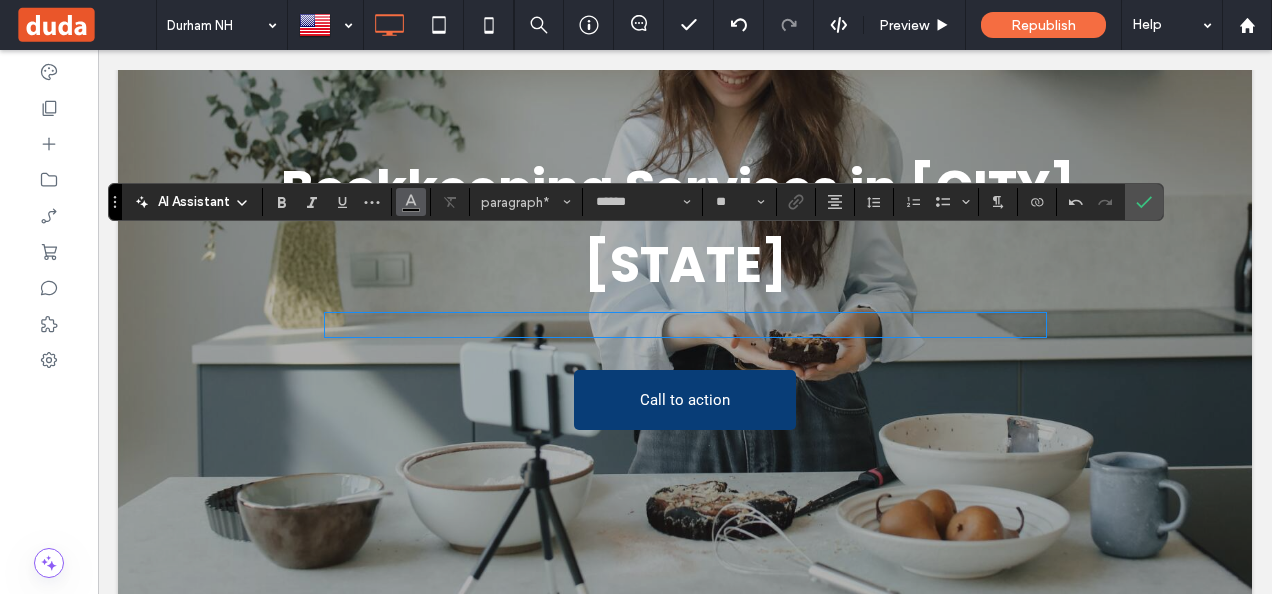 click 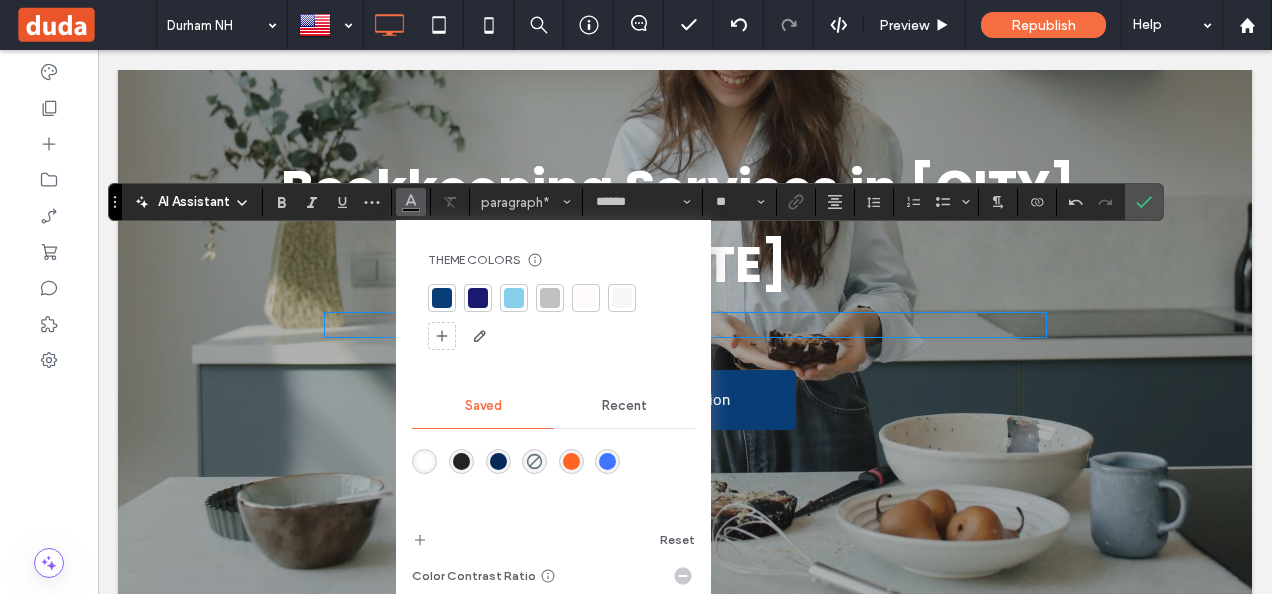 click at bounding box center (424, 461) 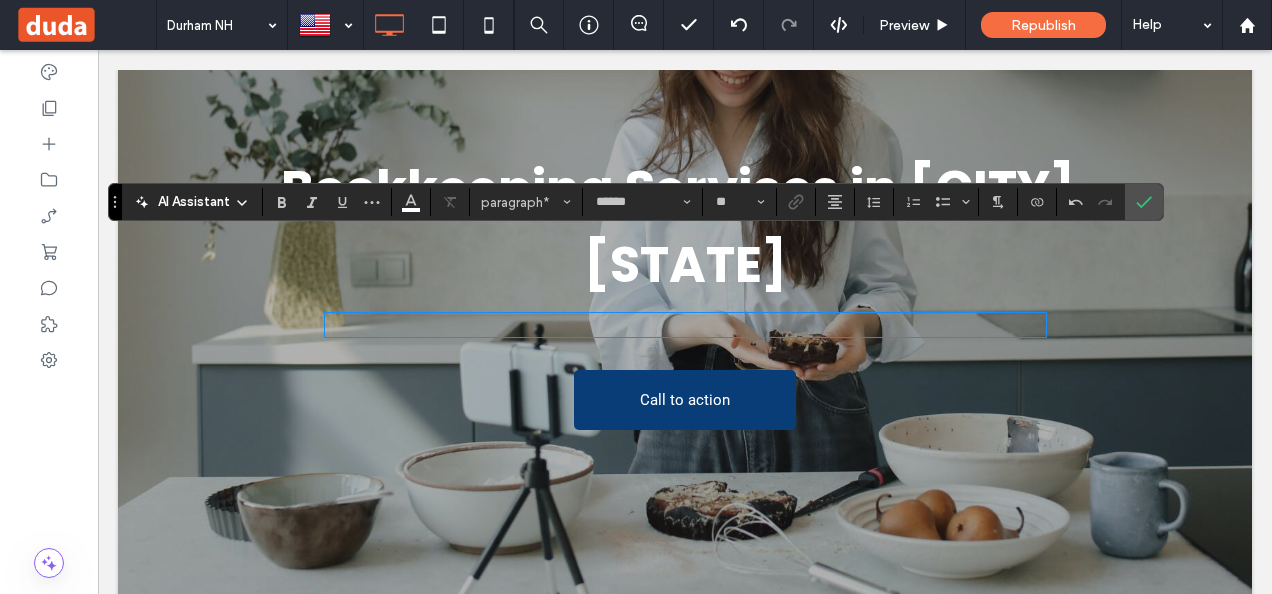 type 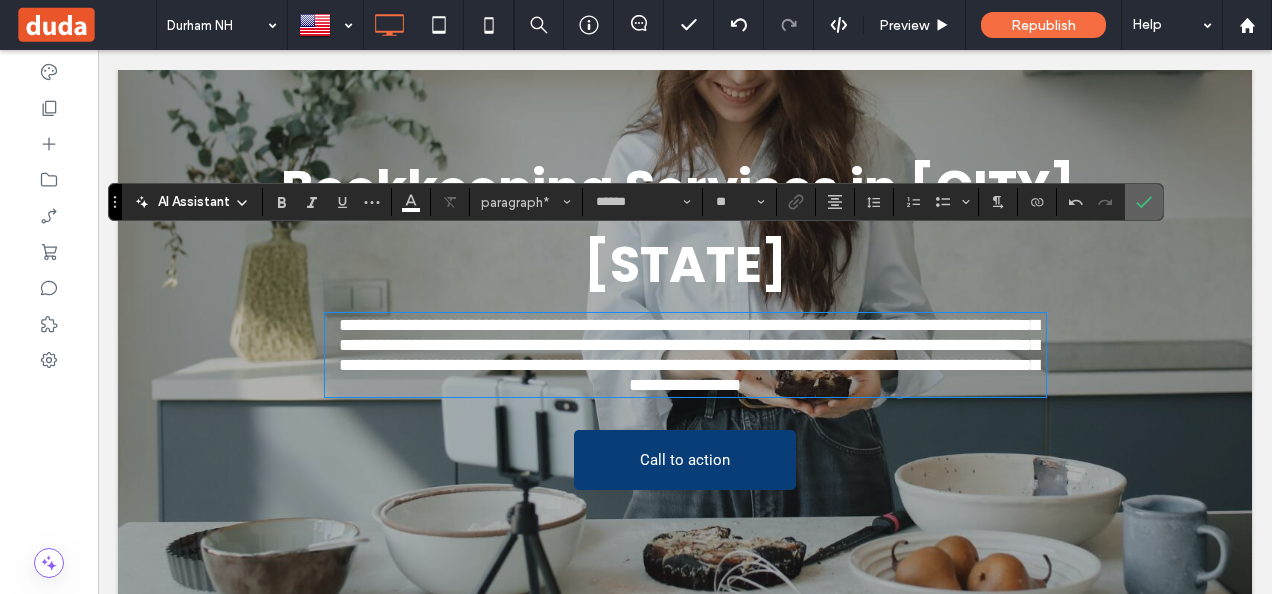 click 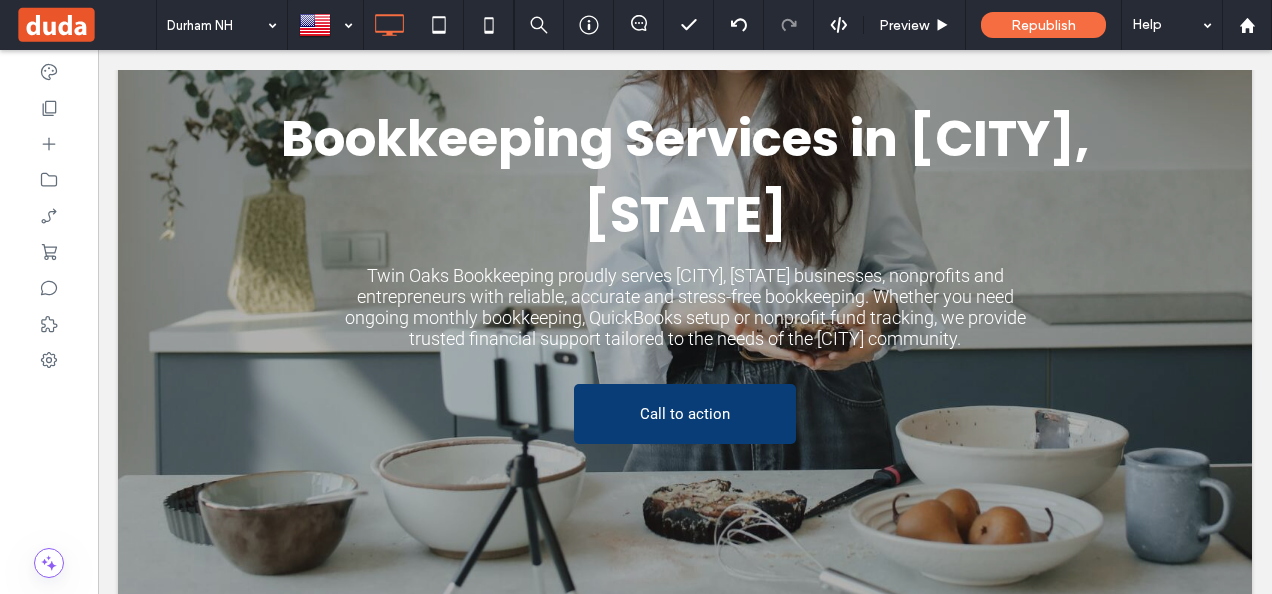 scroll, scrollTop: 344, scrollLeft: 0, axis: vertical 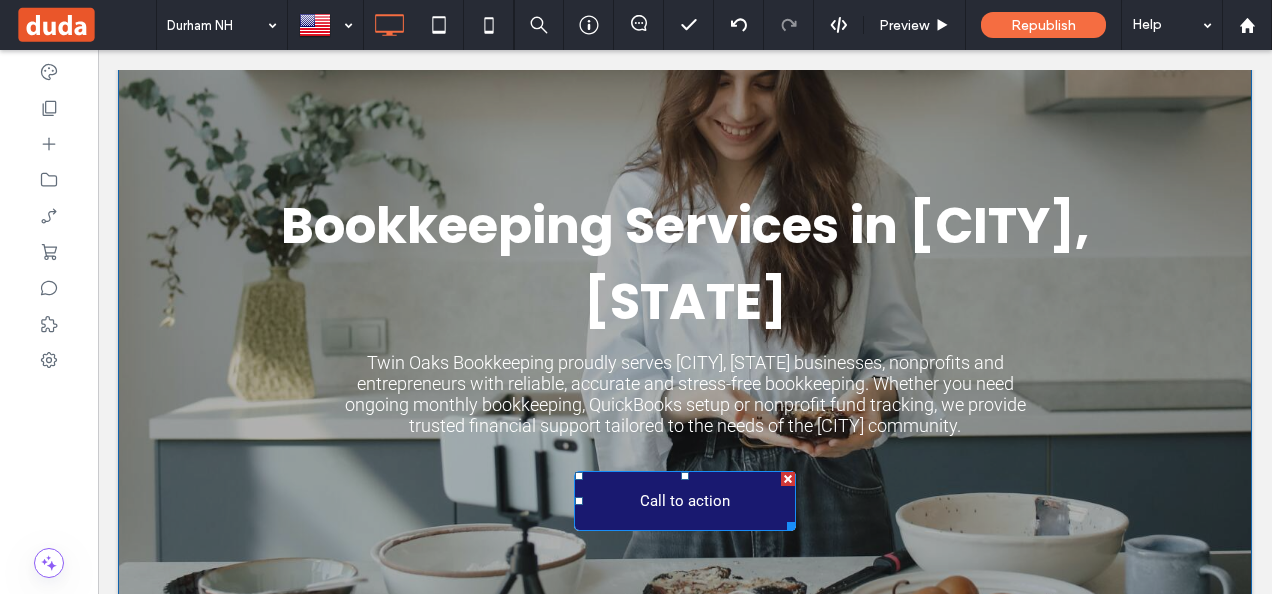 click on "Call to action" at bounding box center [685, 501] 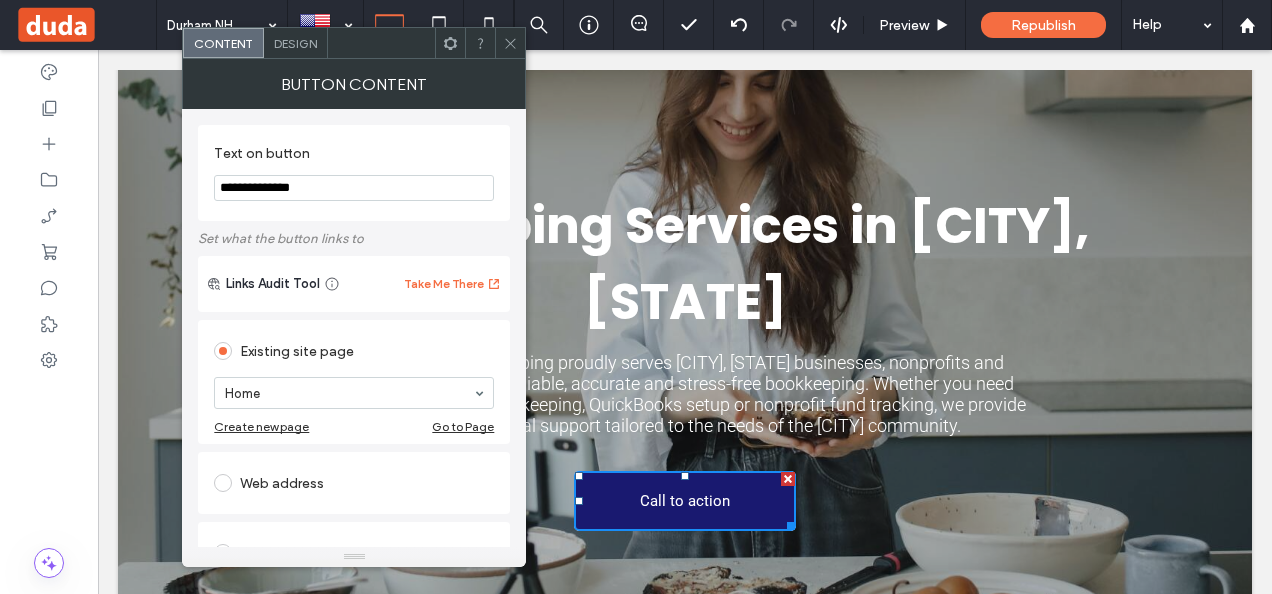 click at bounding box center (788, 479) 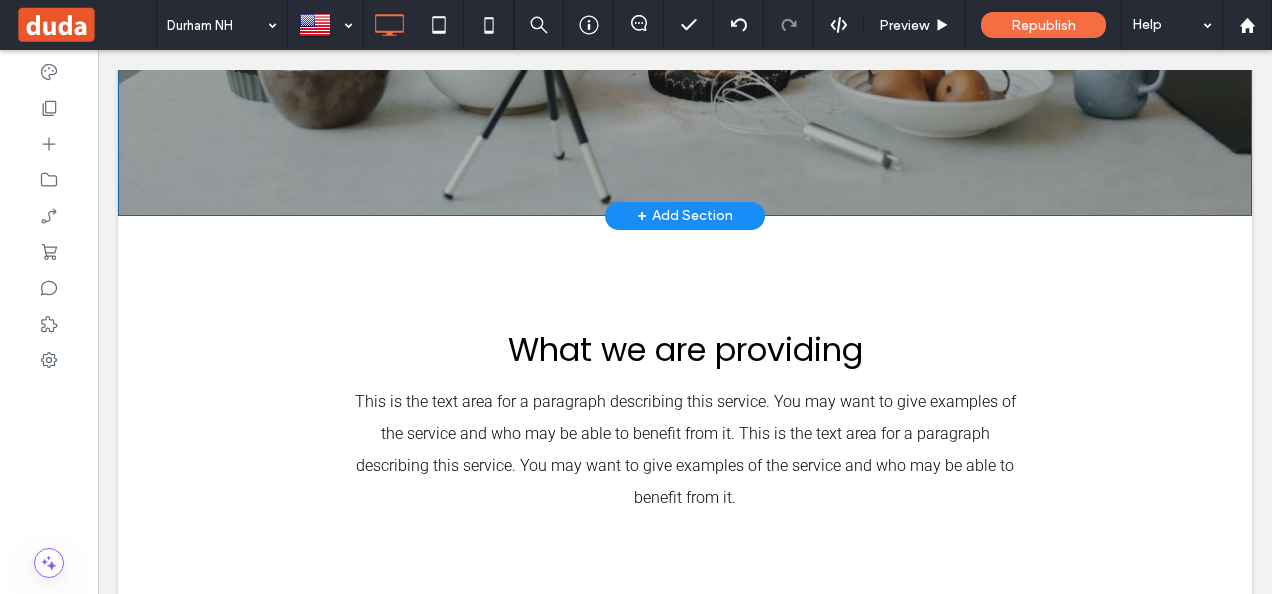 scroll, scrollTop: 837, scrollLeft: 0, axis: vertical 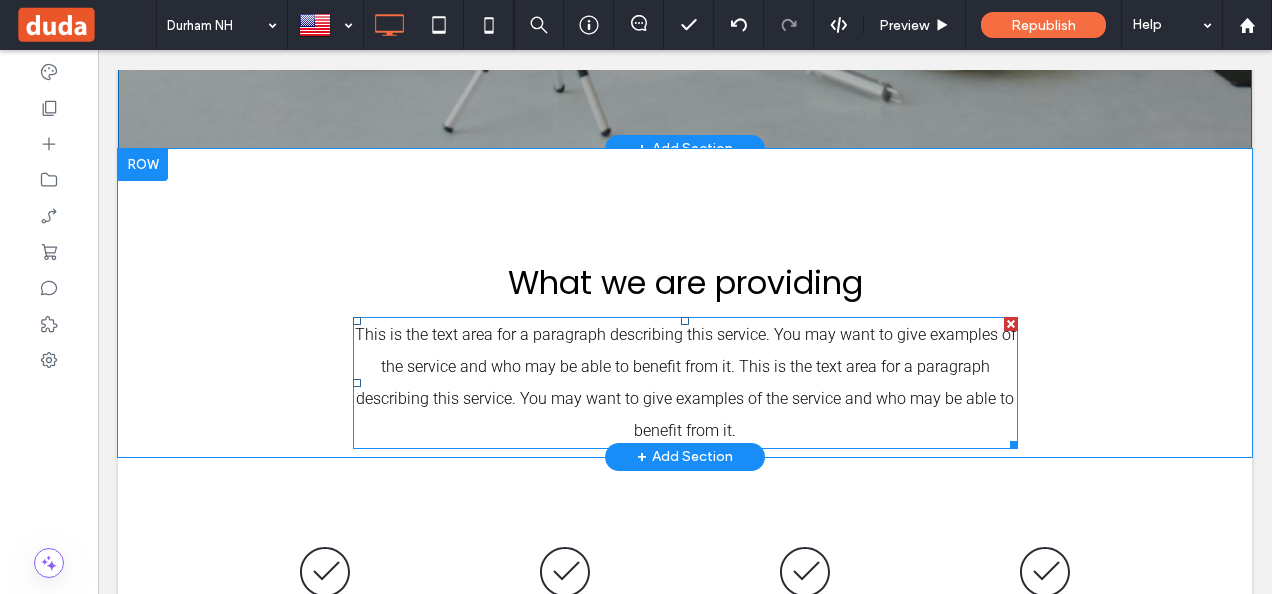 click on "This is the text area for a paragraph describing this service. You may want to give examples of the service and who may be able to benefit from it. This is the text area for a paragraph describing this service. You may want to give examples of the service and who may be able to benefit from it." at bounding box center (685, 383) 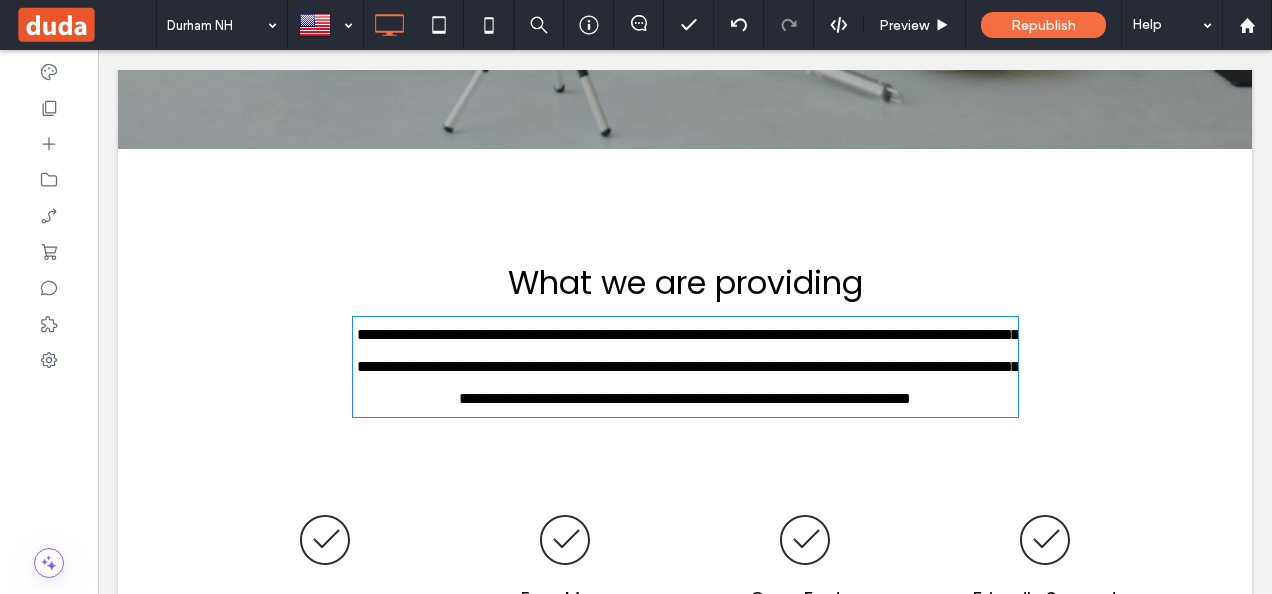 type on "******" 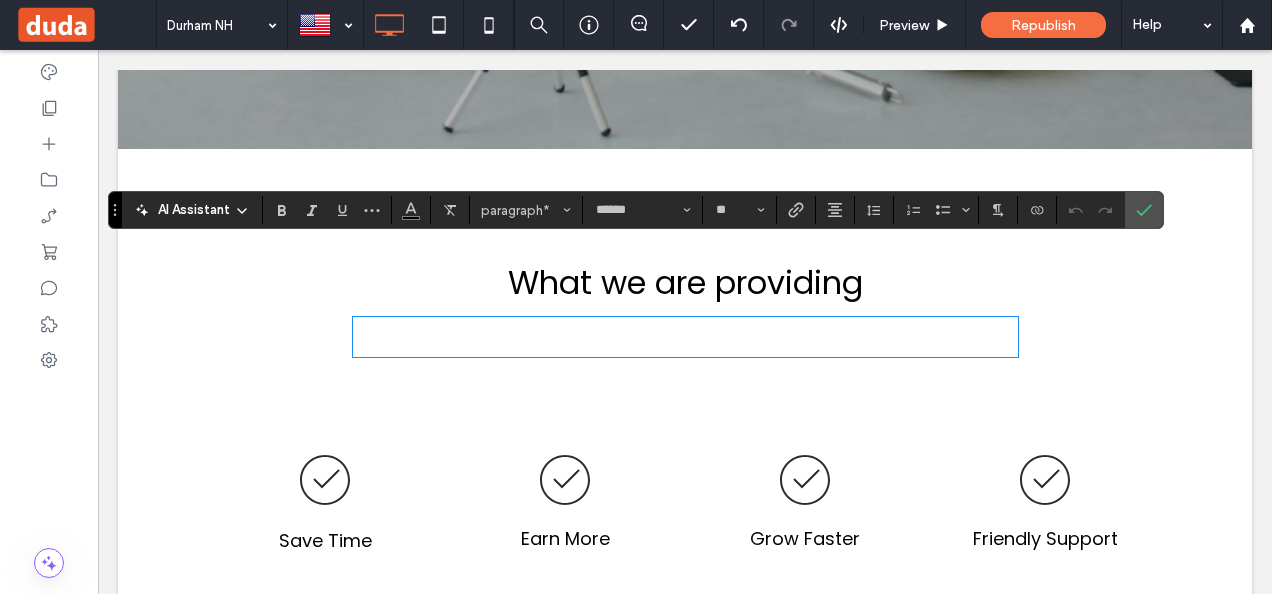 type on "**" 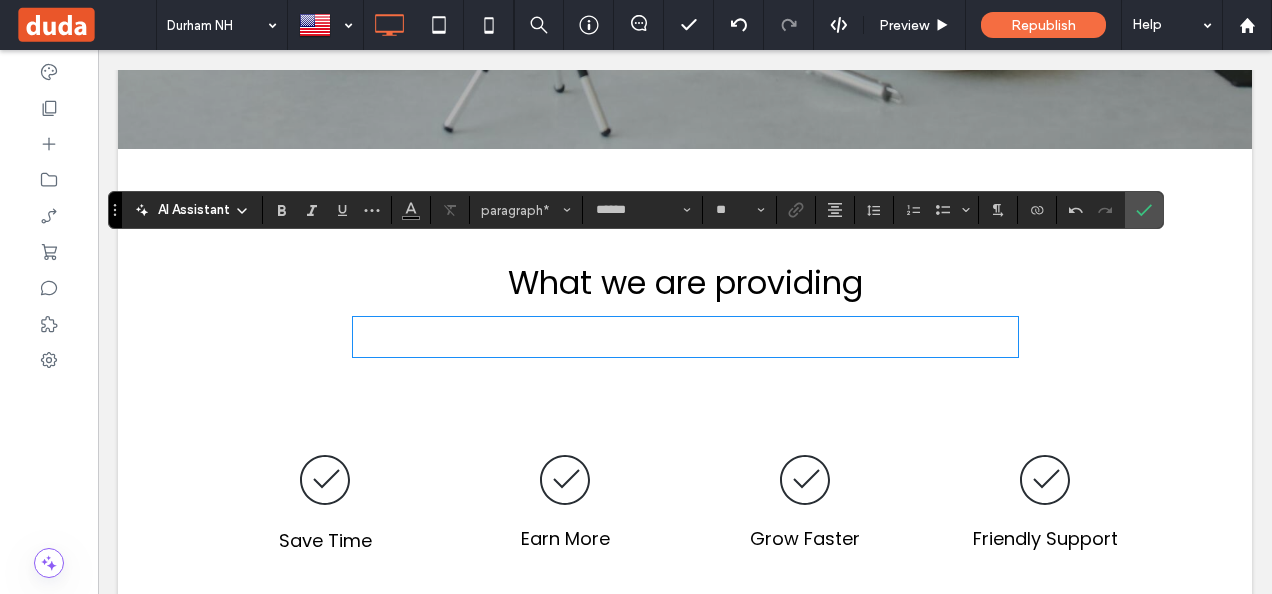 type 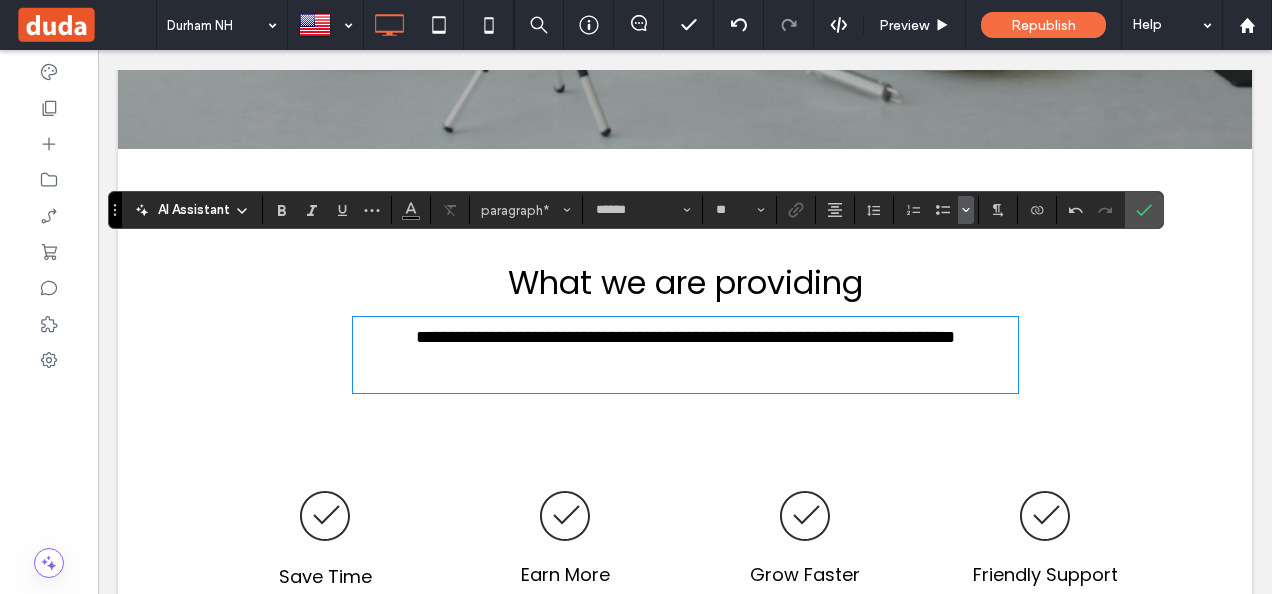 click at bounding box center [966, 210] 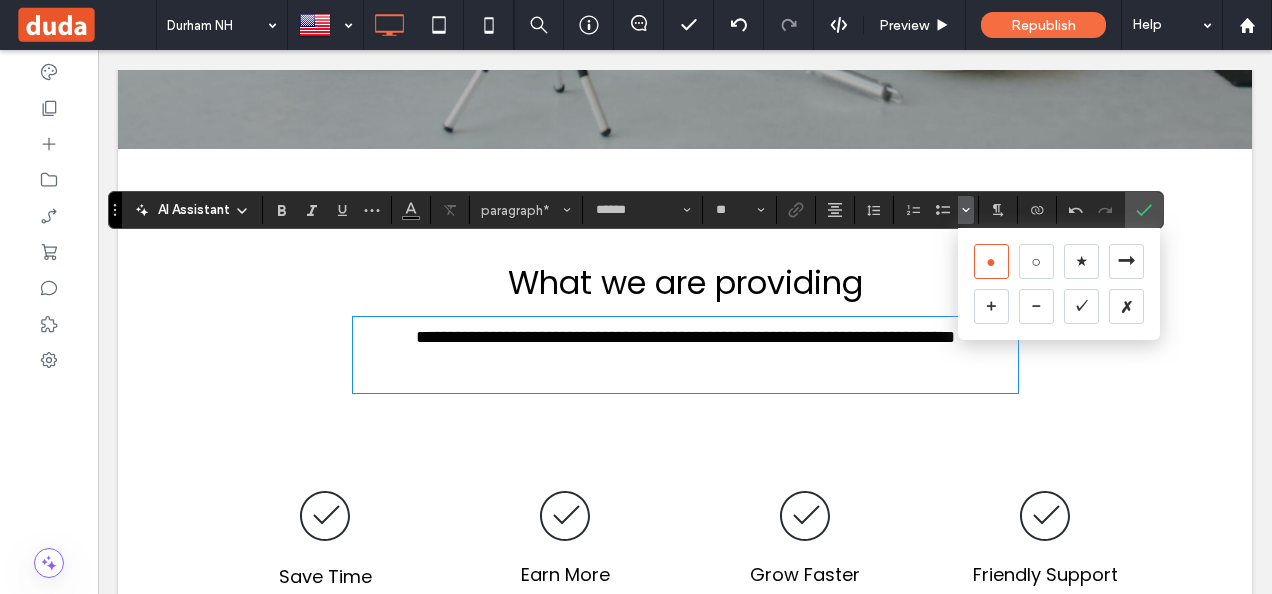 click on "•" at bounding box center [991, 261] 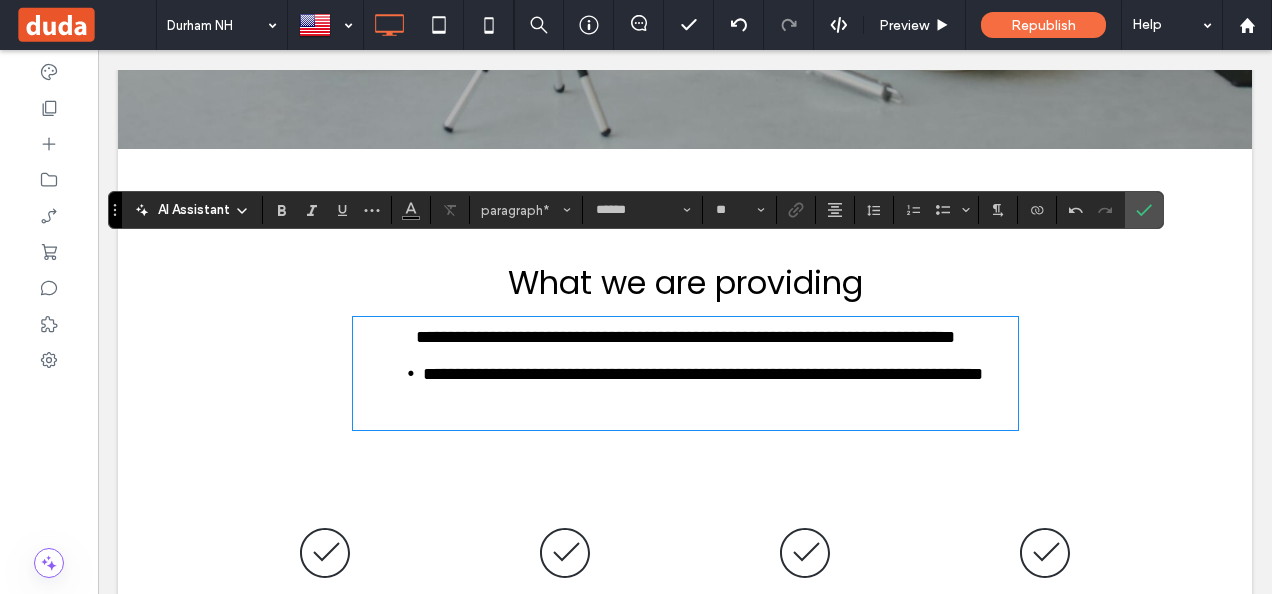 click on "**********" at bounding box center (703, 373) 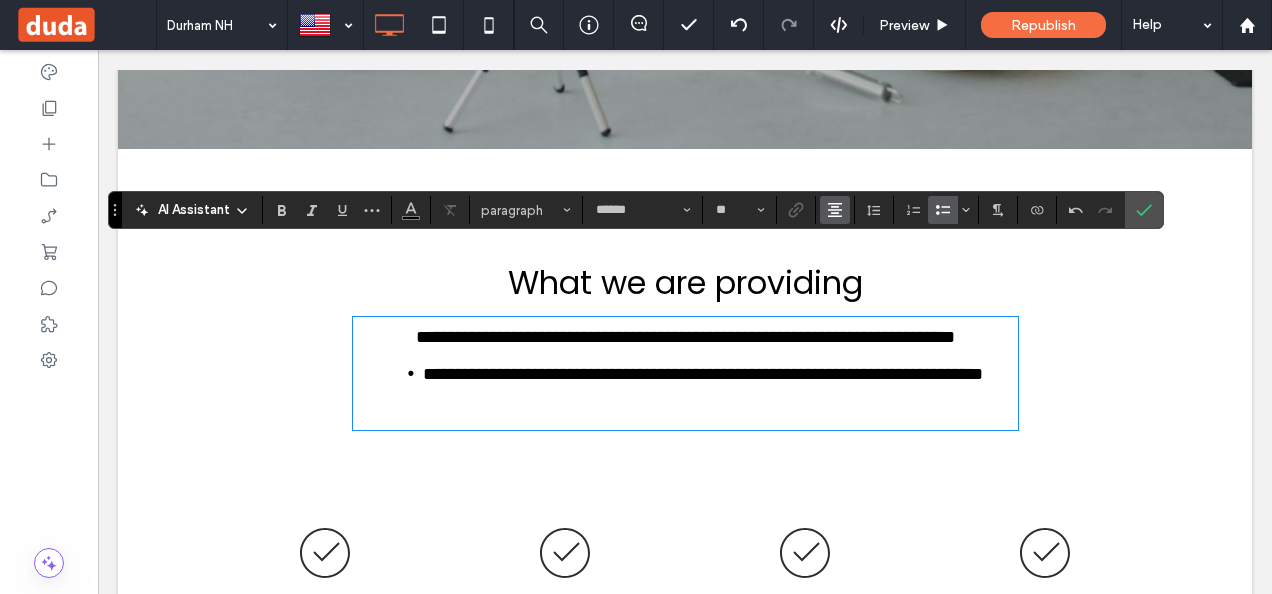 click at bounding box center (835, 210) 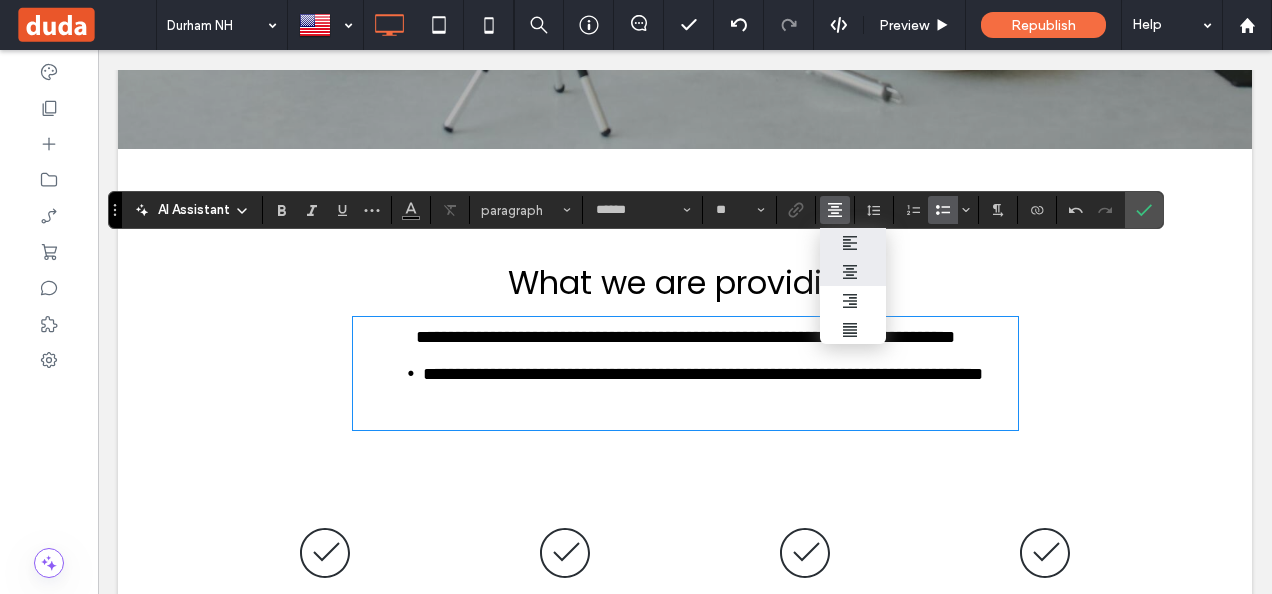 click 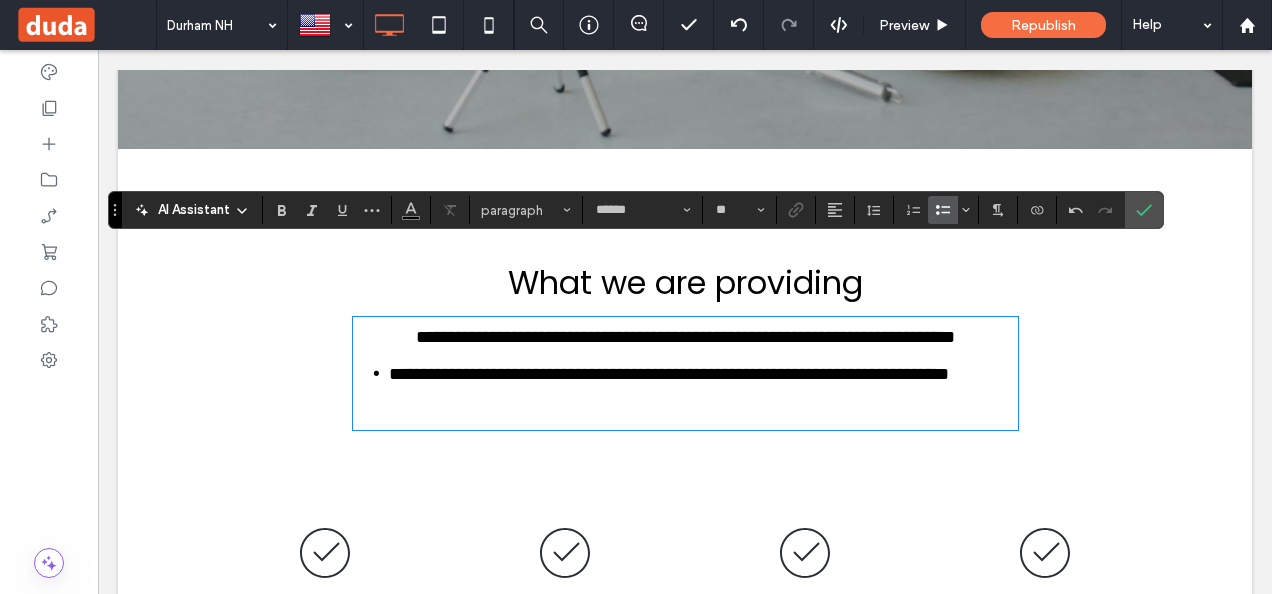 click on "**********" at bounding box center (703, 373) 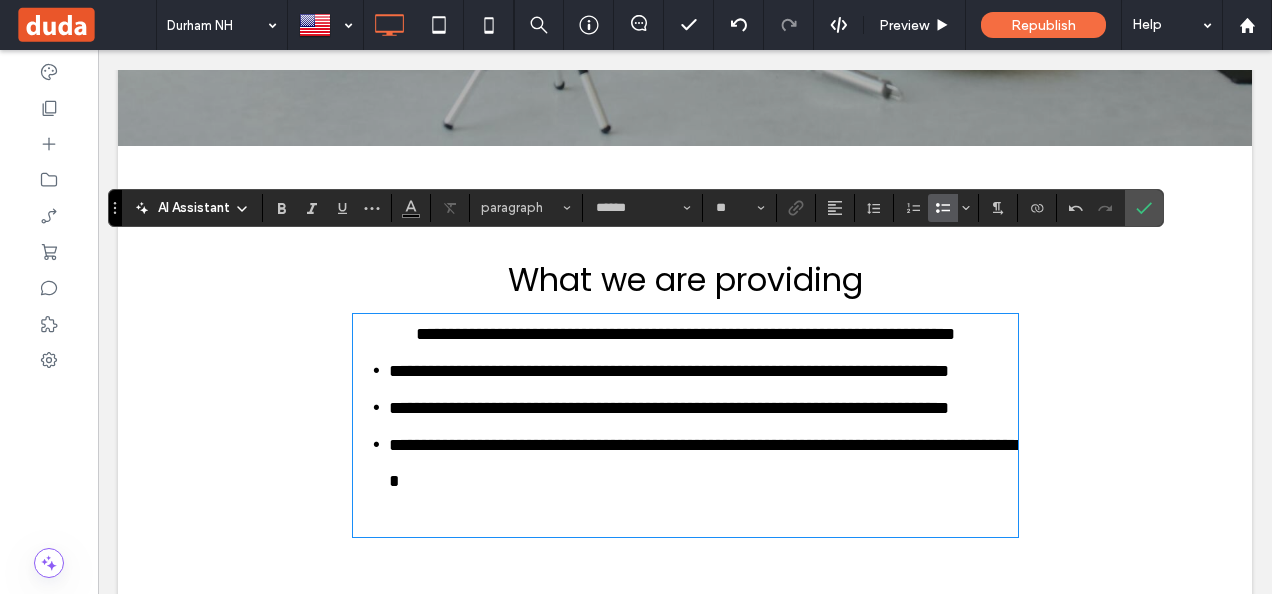 scroll, scrollTop: 837, scrollLeft: 0, axis: vertical 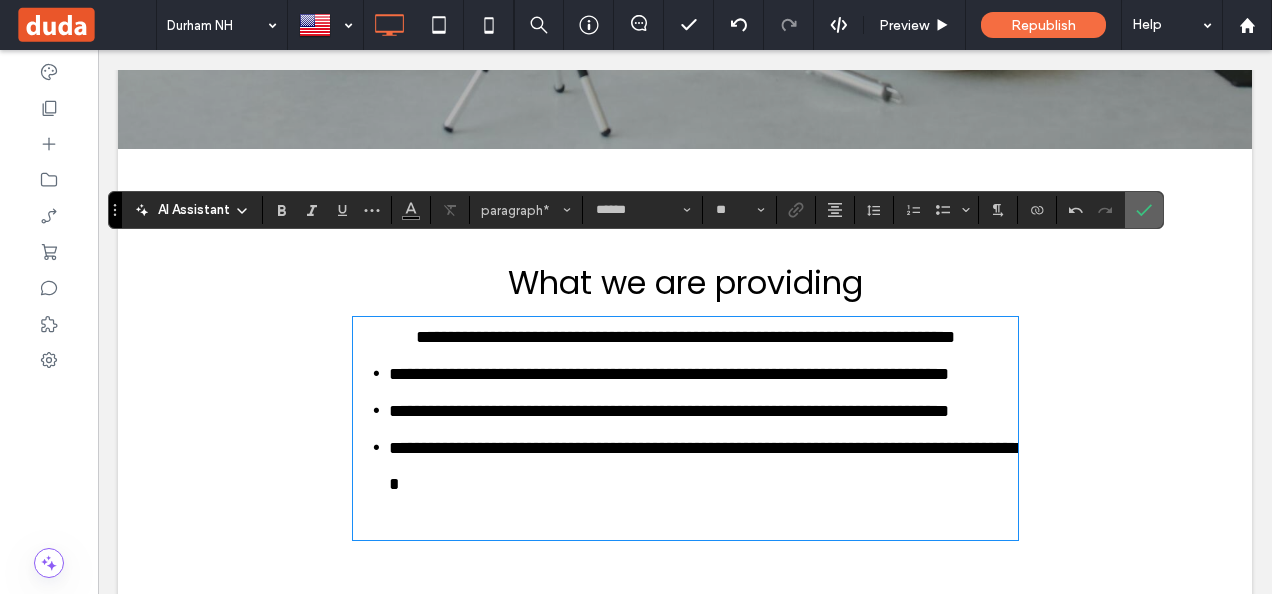click 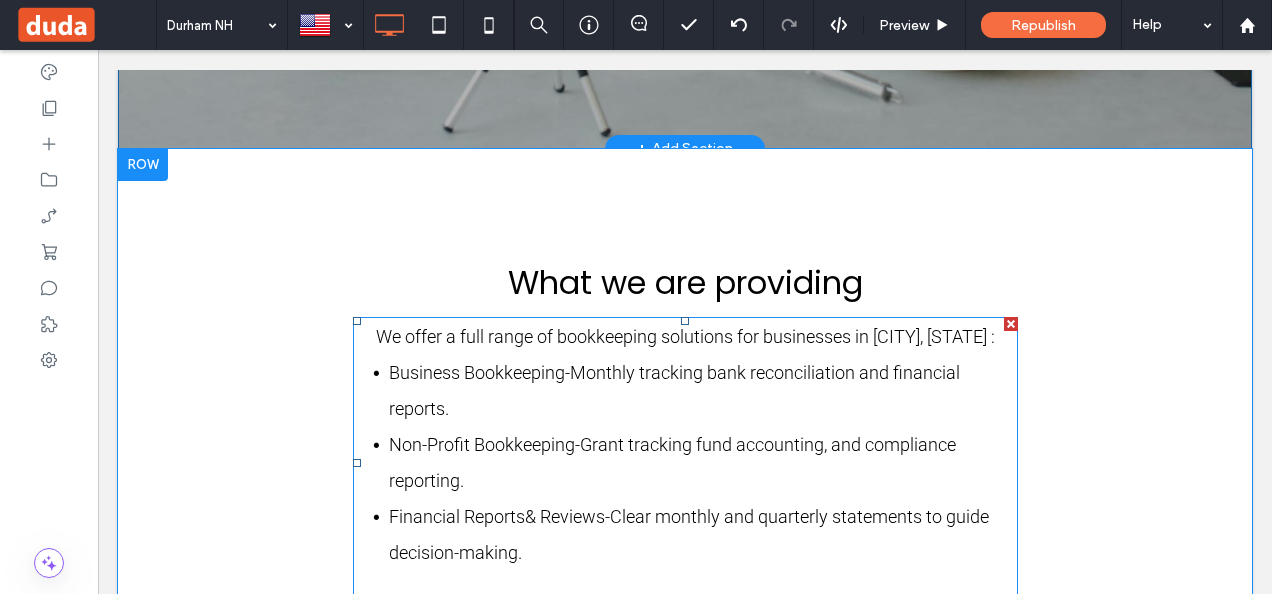 click on "Business Bookkeeping-Monthly tracking bank reconciliation and financial reports." at bounding box center (674, 390) 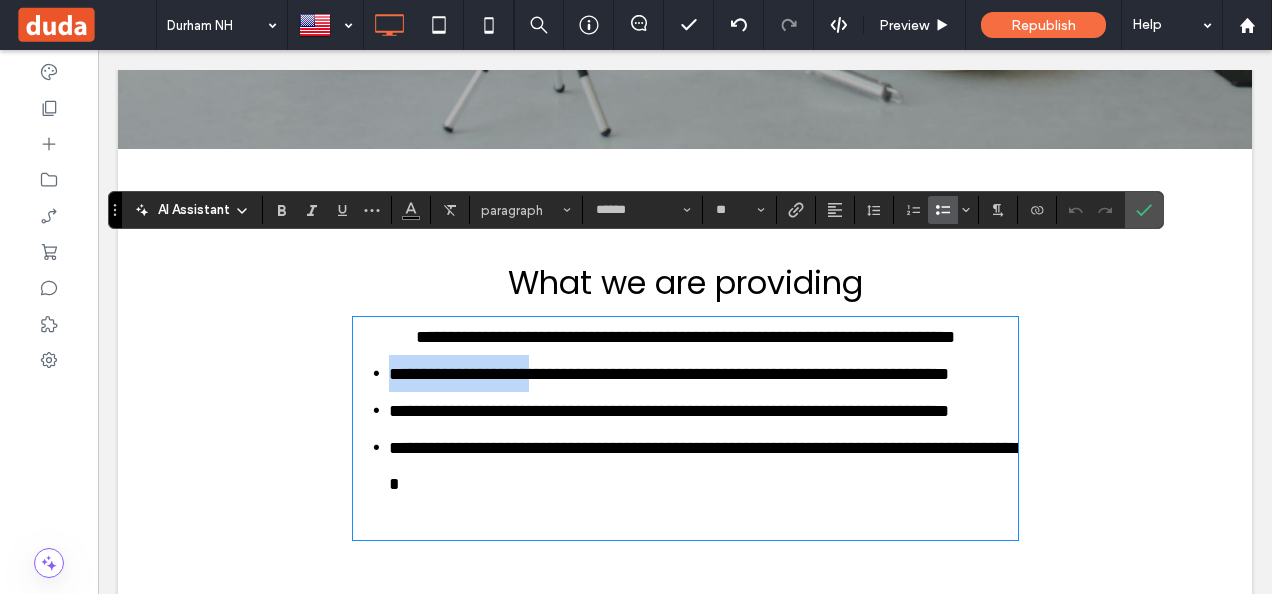 drag, startPoint x: 555, startPoint y: 298, endPoint x: 378, endPoint y: 302, distance: 177.0452 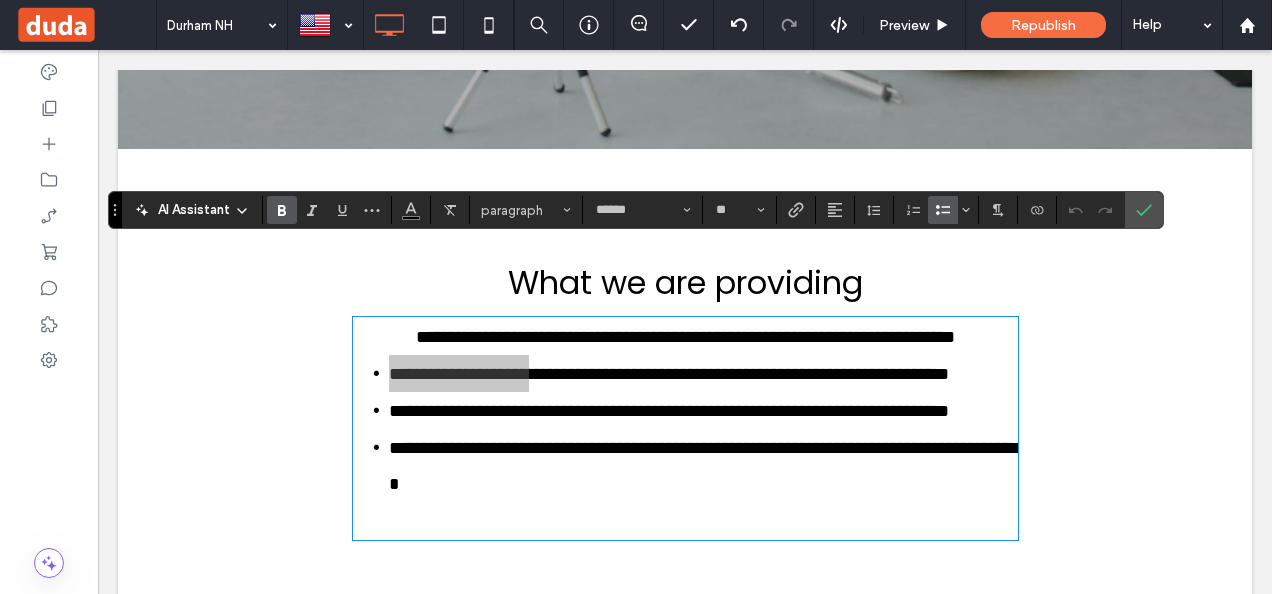 click 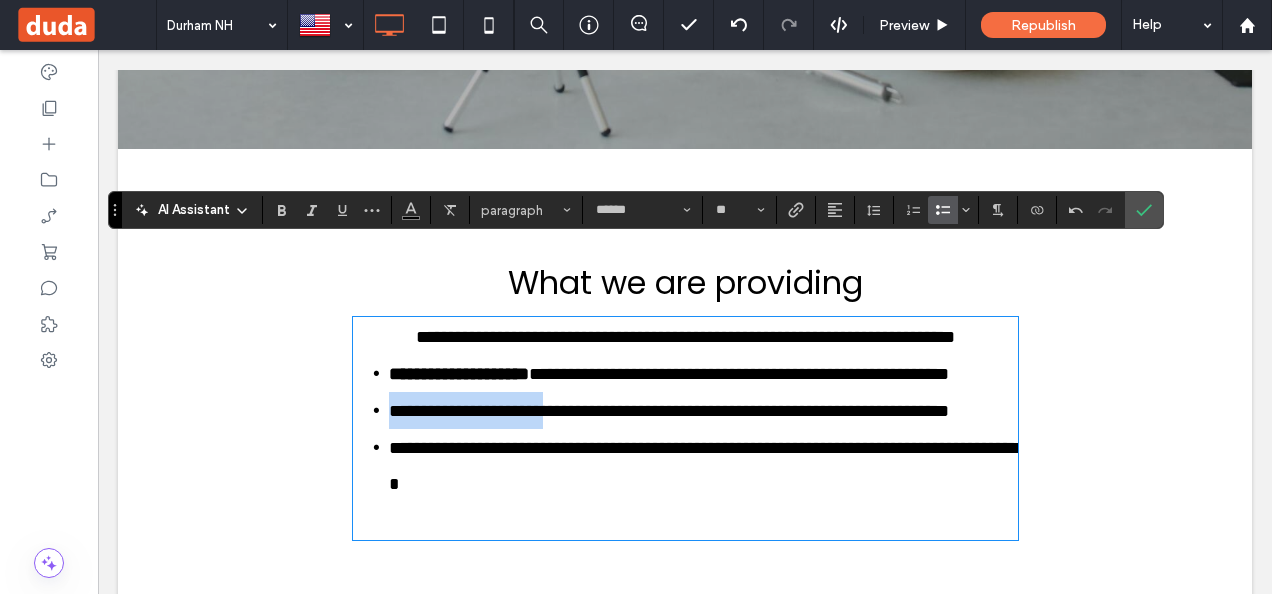 drag, startPoint x: 564, startPoint y: 377, endPoint x: 386, endPoint y: 369, distance: 178.17969 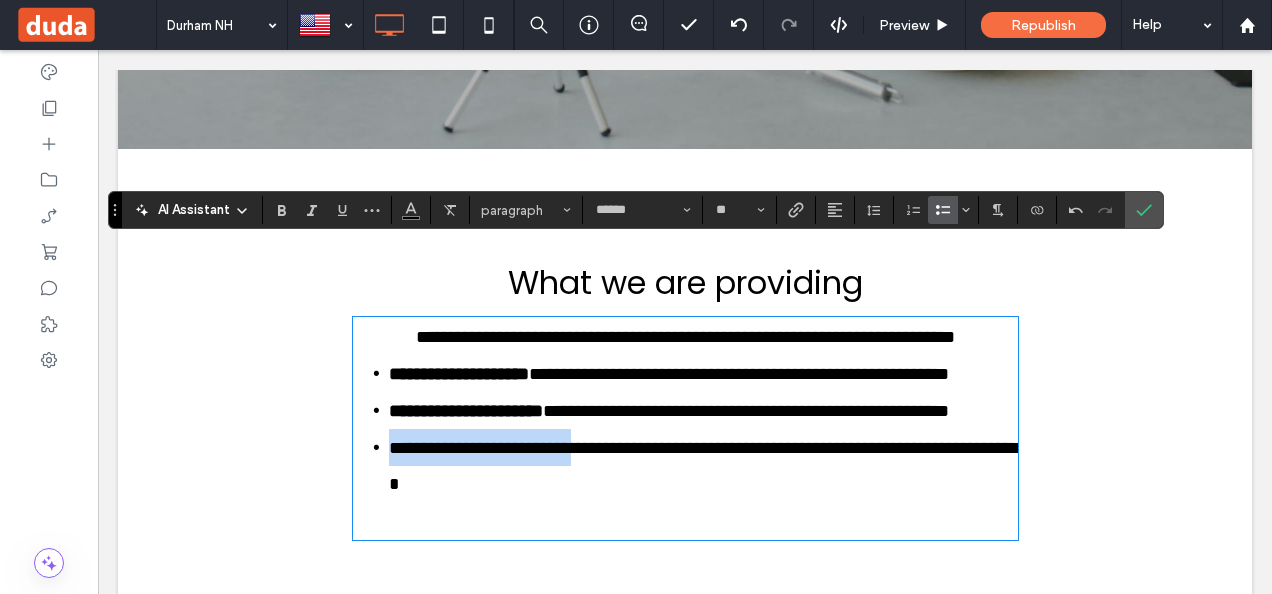 drag, startPoint x: 595, startPoint y: 440, endPoint x: 464, endPoint y: 421, distance: 132.3707 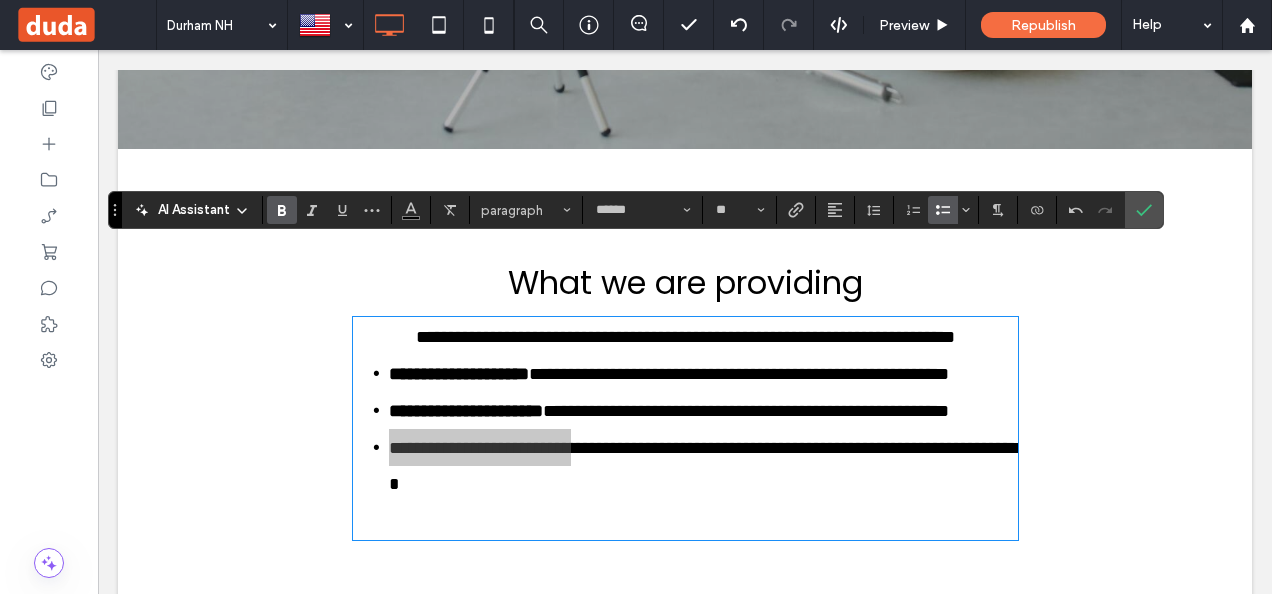 click 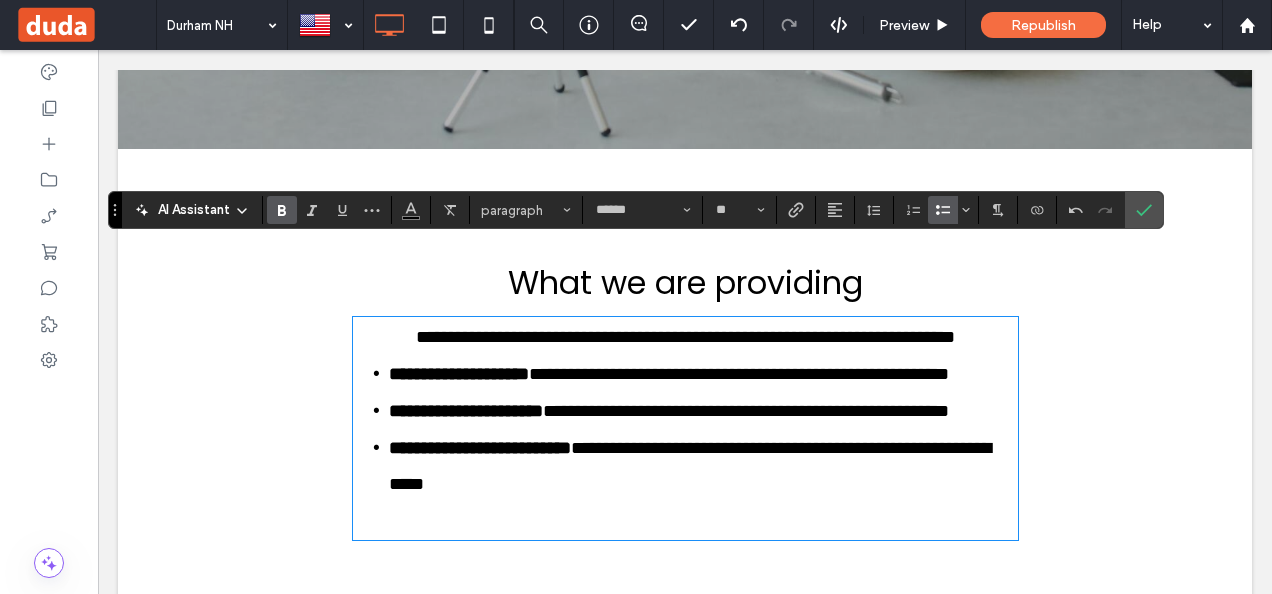 click on "**********" at bounding box center (685, 398) 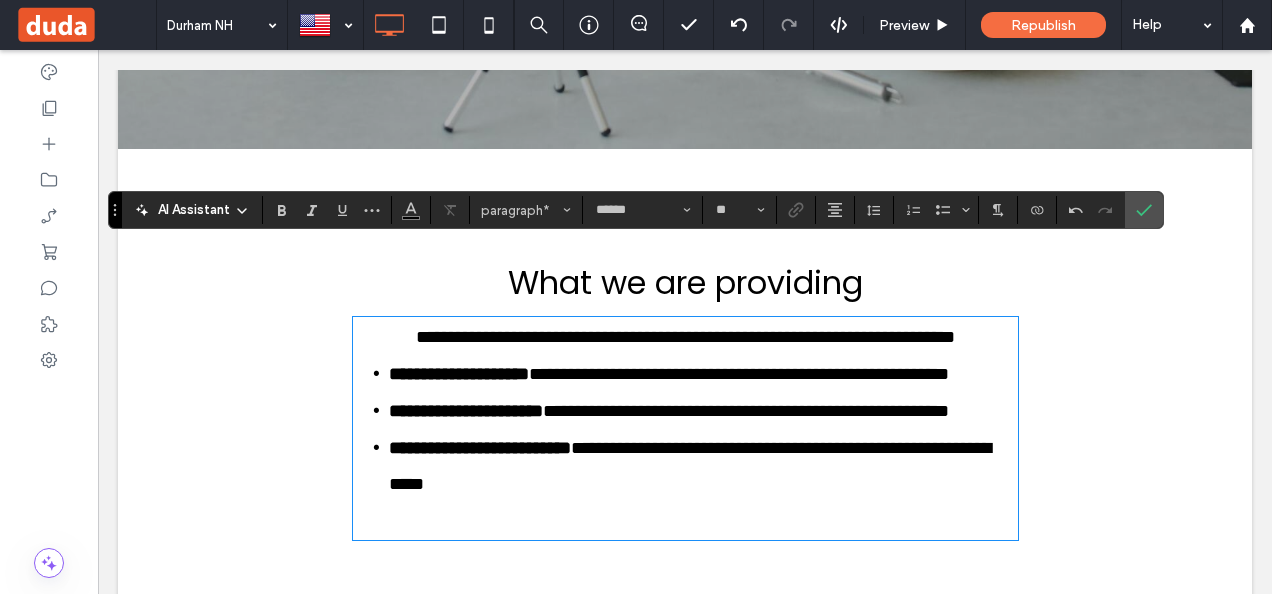 type 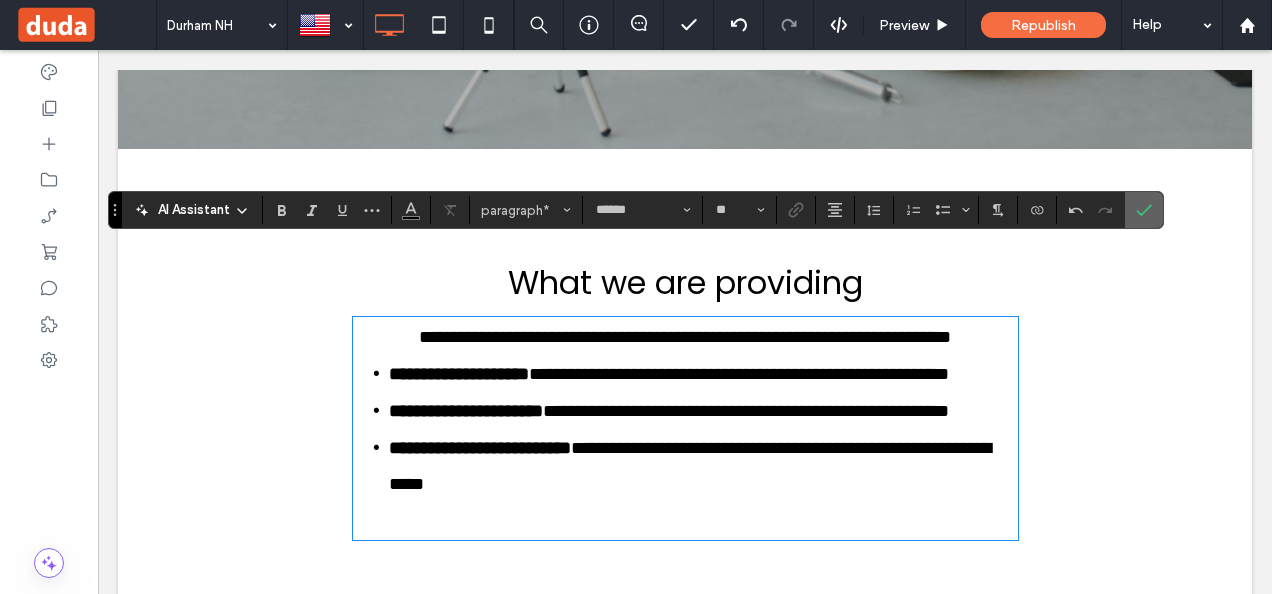 click at bounding box center [1144, 210] 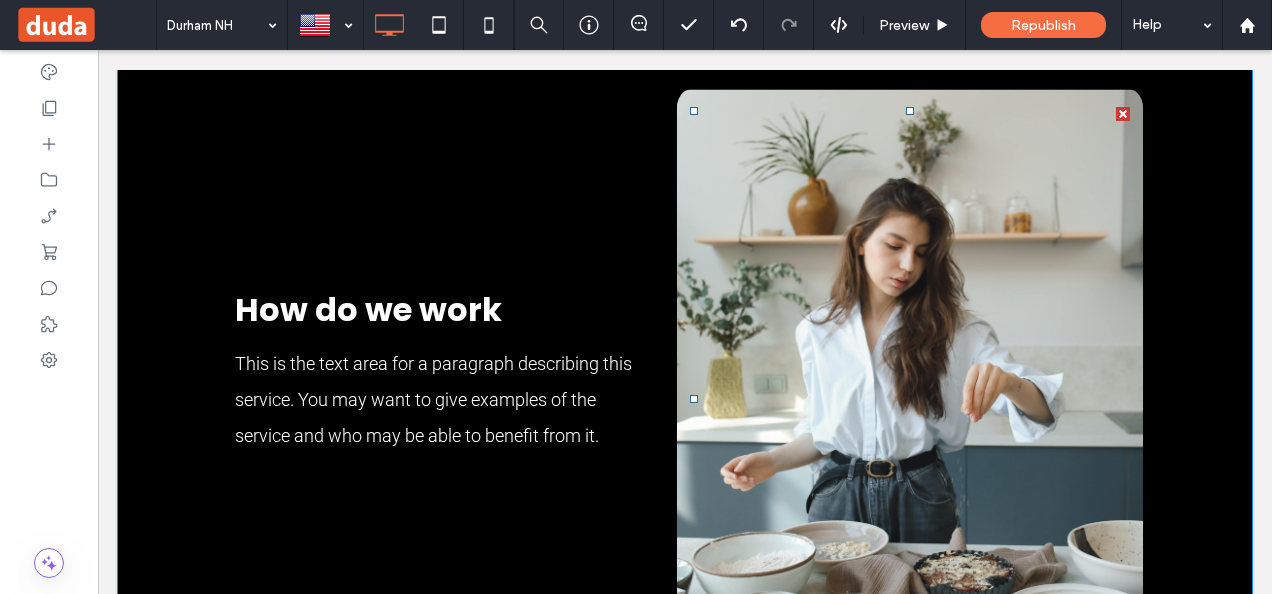 scroll, scrollTop: 1756, scrollLeft: 0, axis: vertical 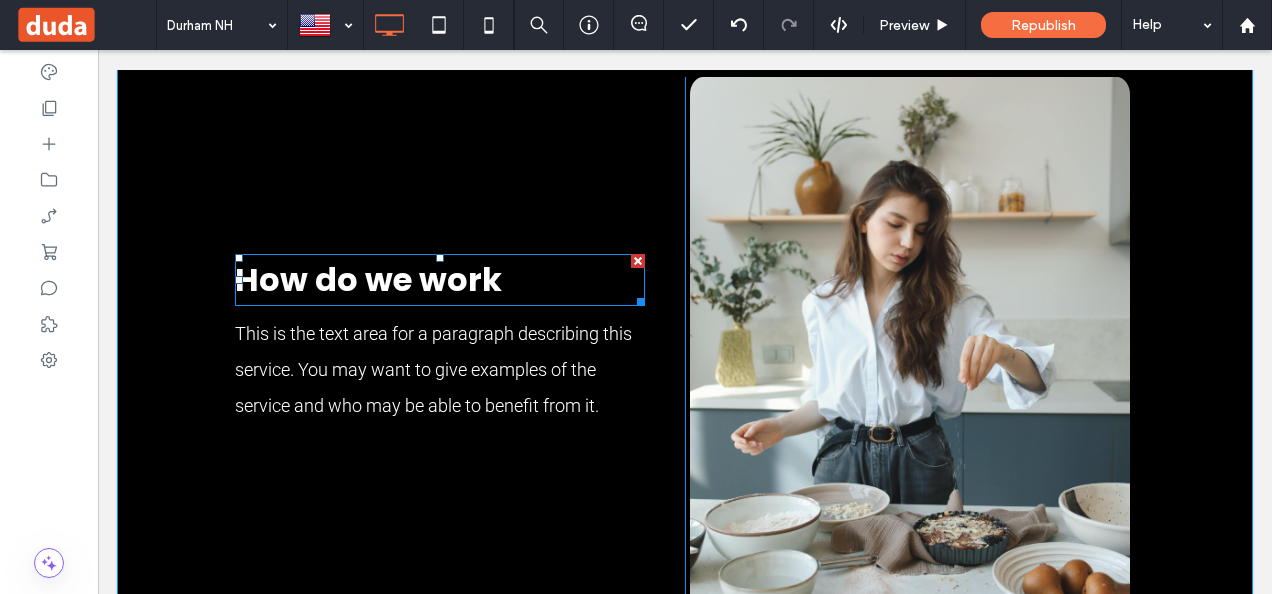 click on "How do we work" at bounding box center [368, 279] 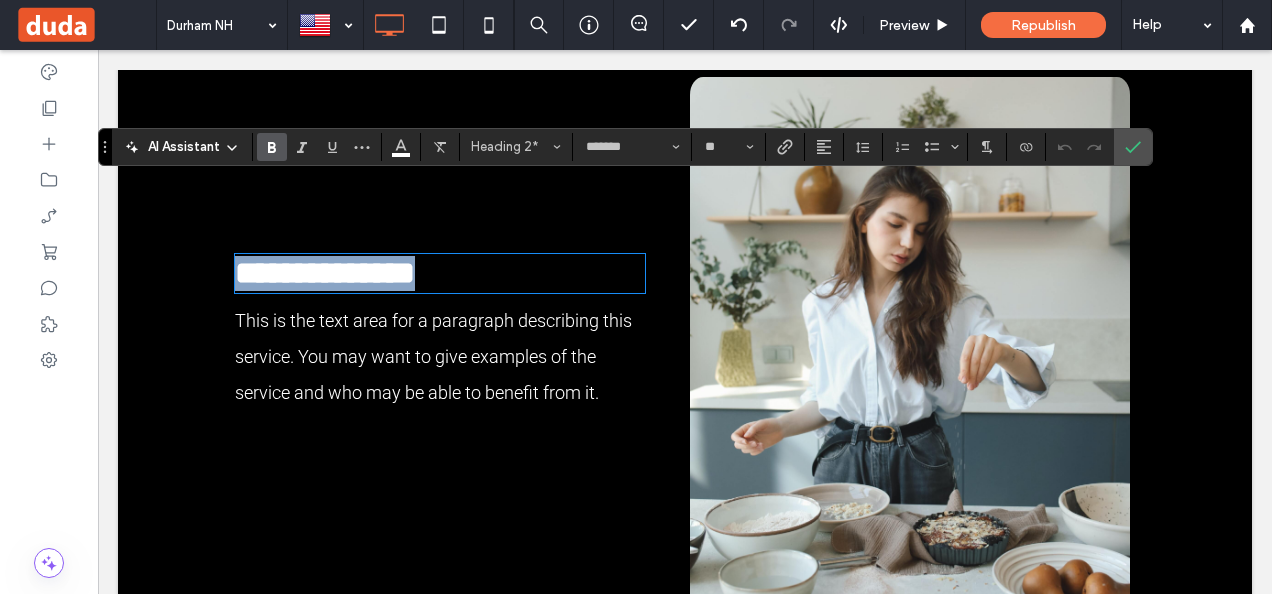 type 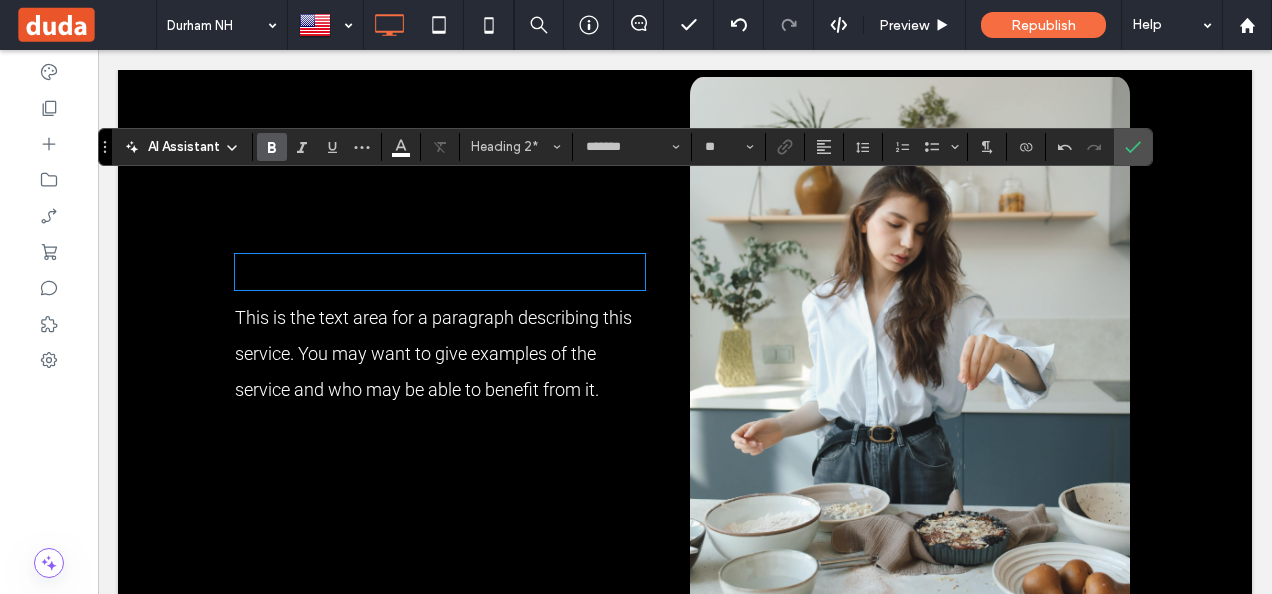 type on "**" 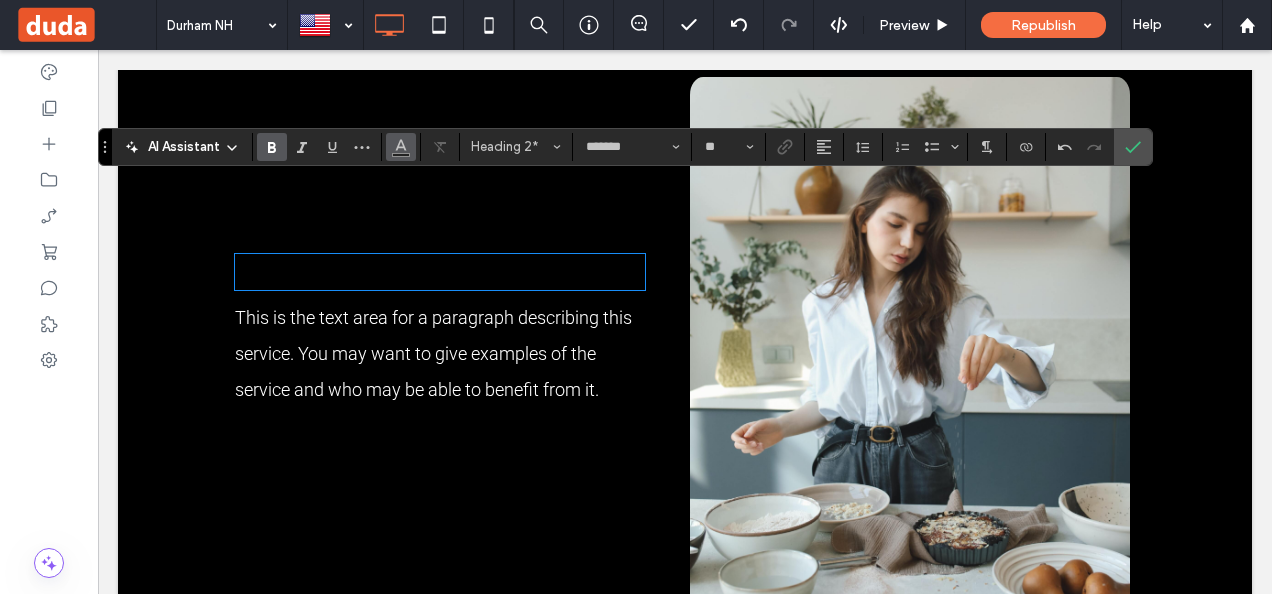 click 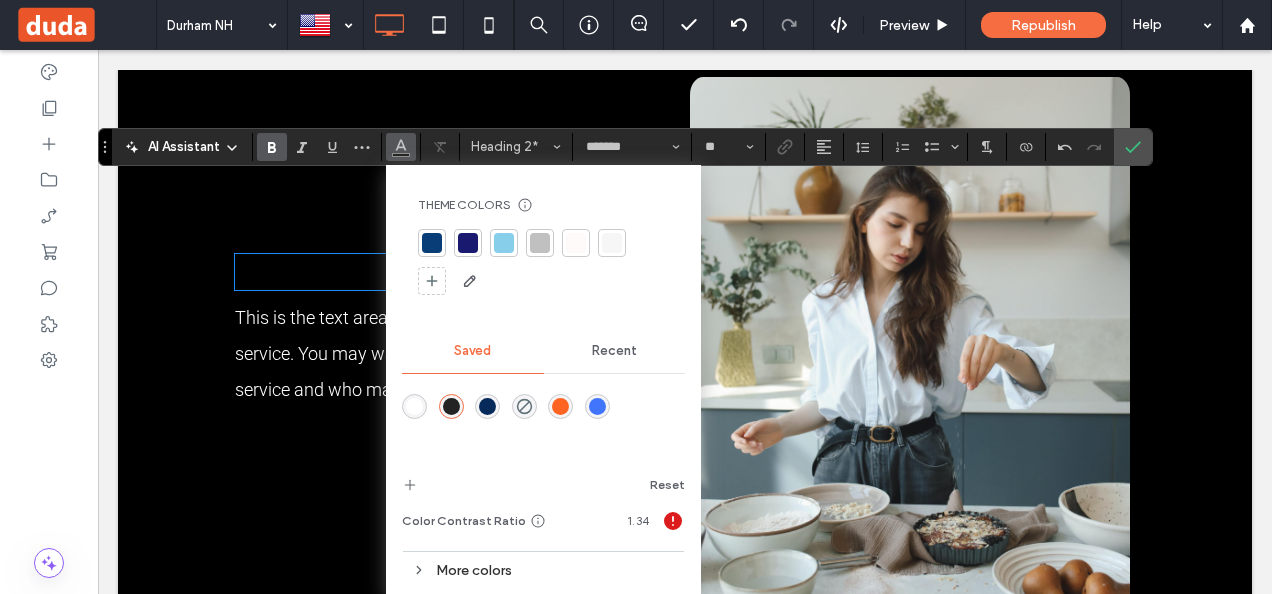 click at bounding box center (414, 406) 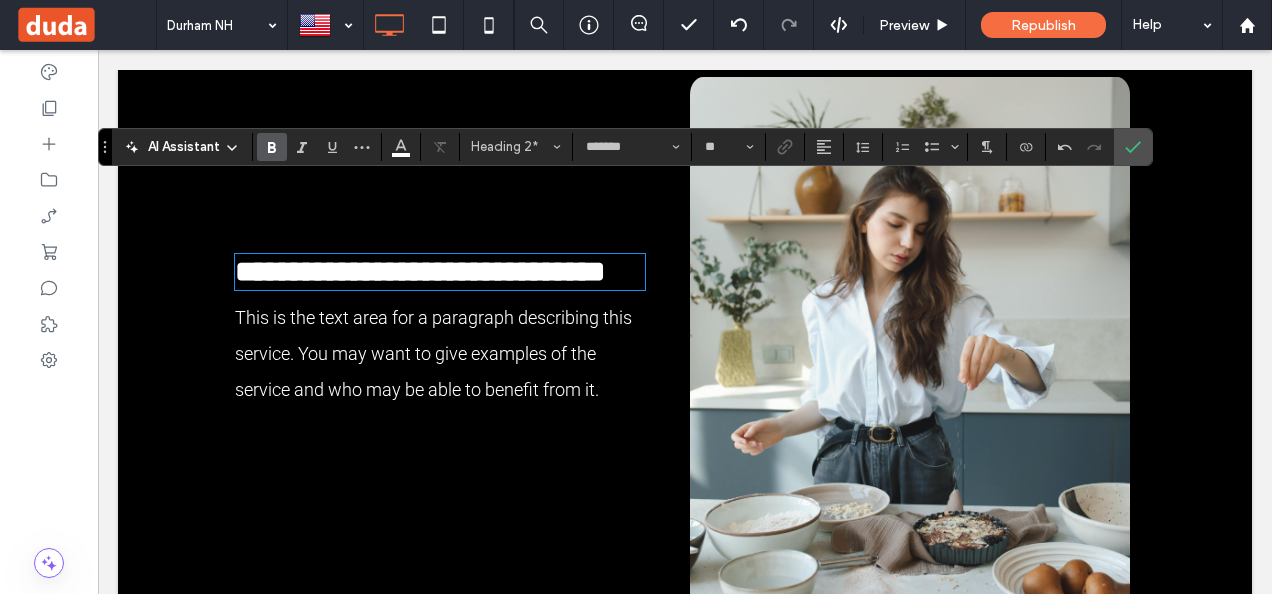 click on "This is the text area for a paragraph describing this service. You may want to give examples of the service and who may be able to benefit from it." at bounding box center (433, 353) 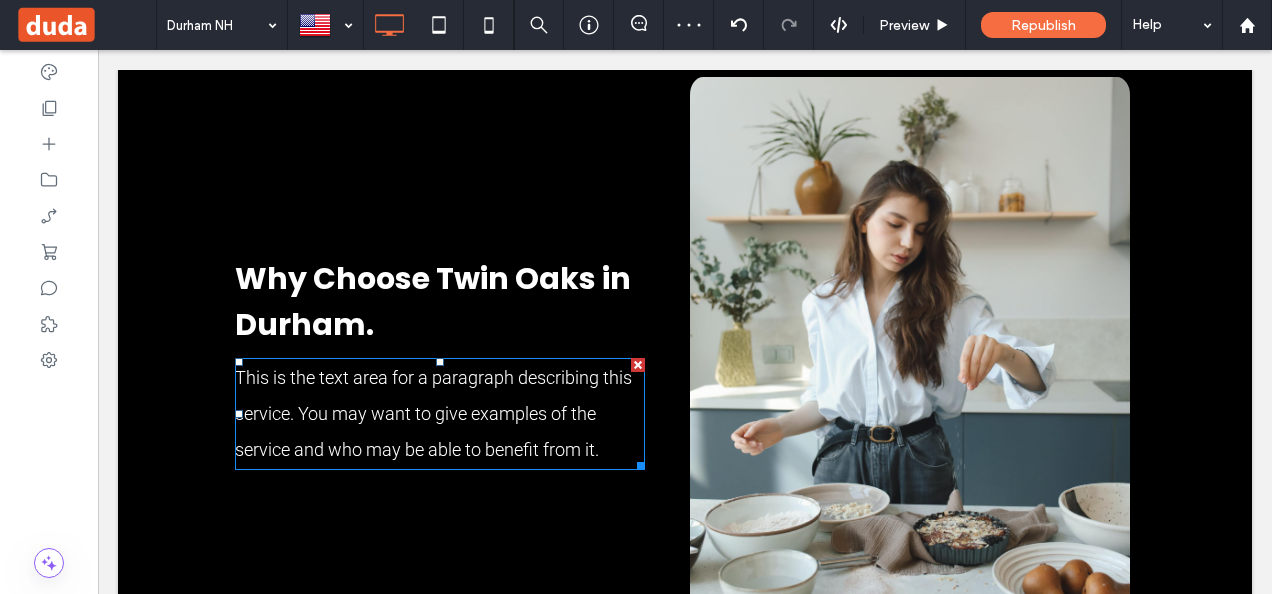 click on "This is the text area for a paragraph describing this service. You may want to give examples of the service and who may be able to benefit from it." at bounding box center (433, 413) 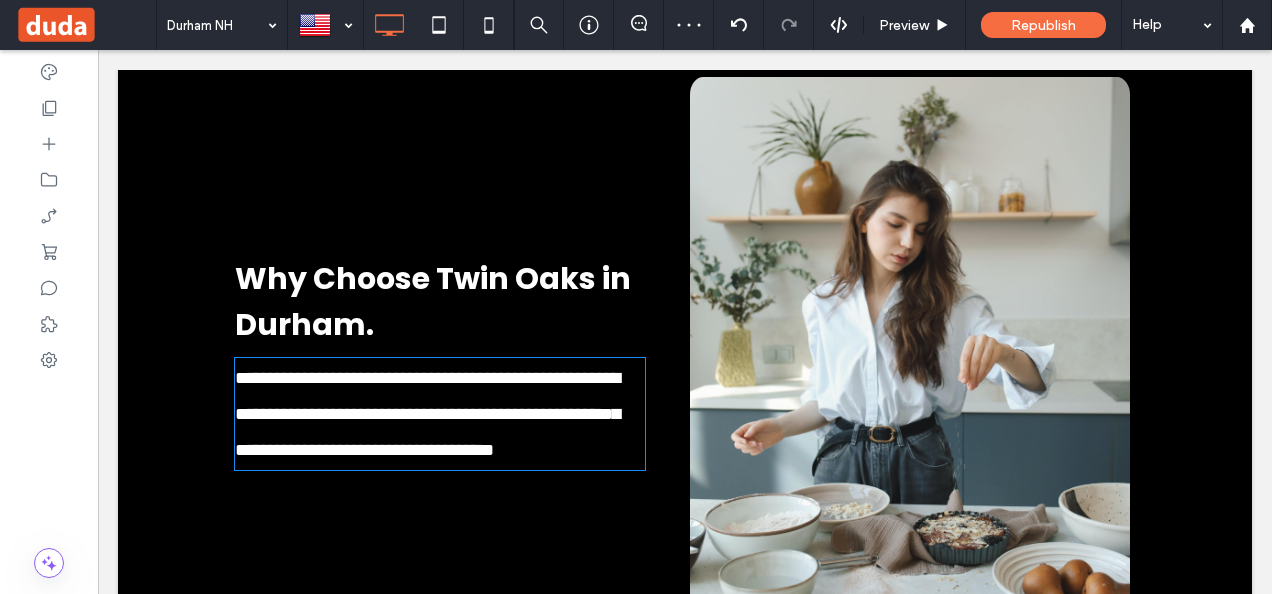 click on "**********" at bounding box center [427, 414] 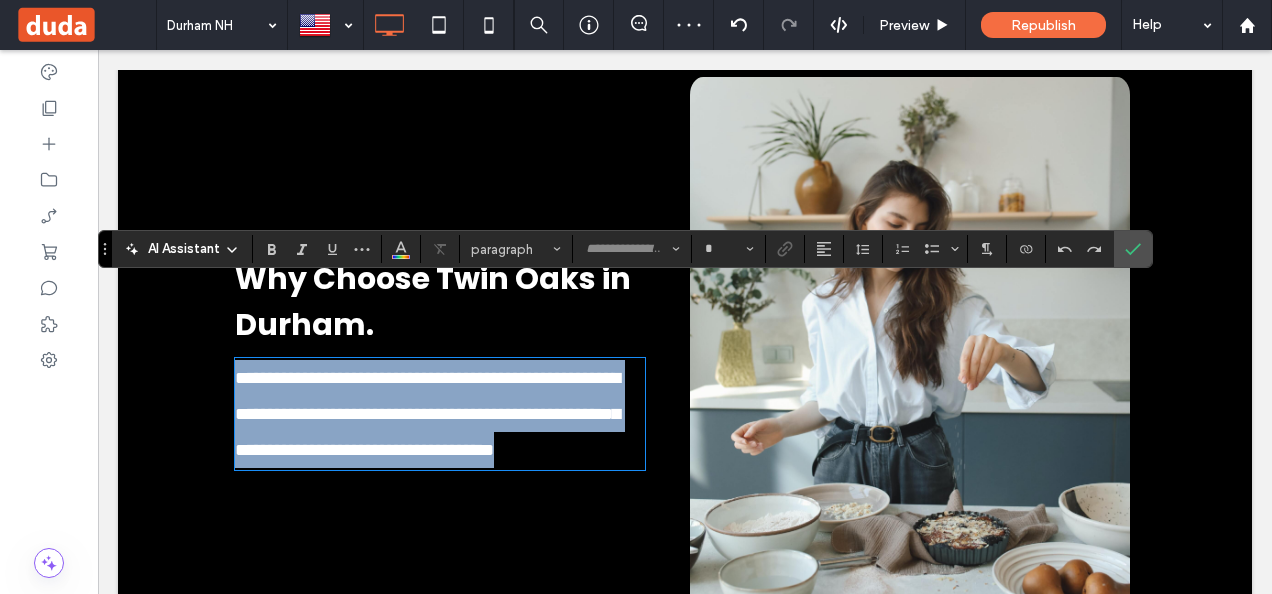 type on "******" 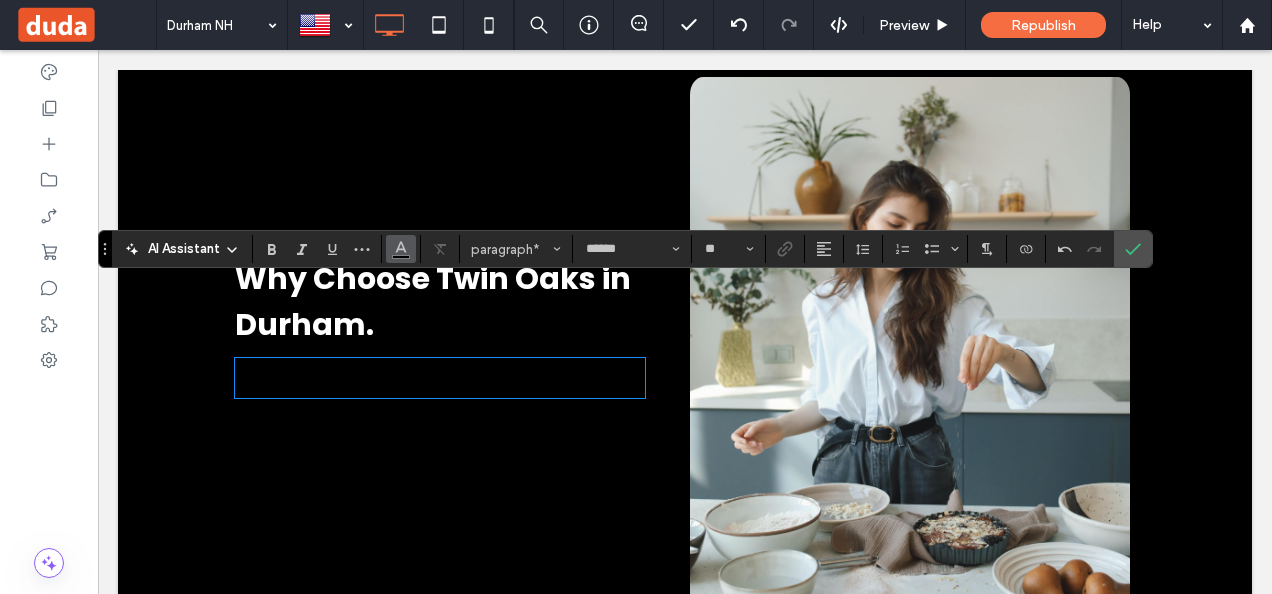 click 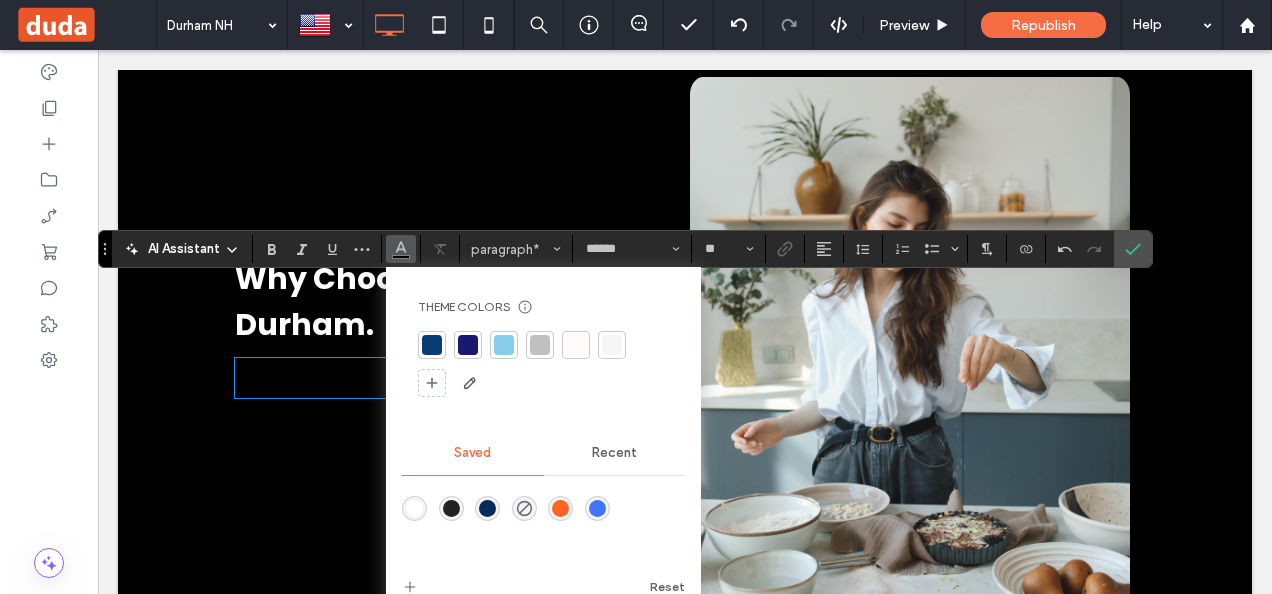 click at bounding box center [414, 508] 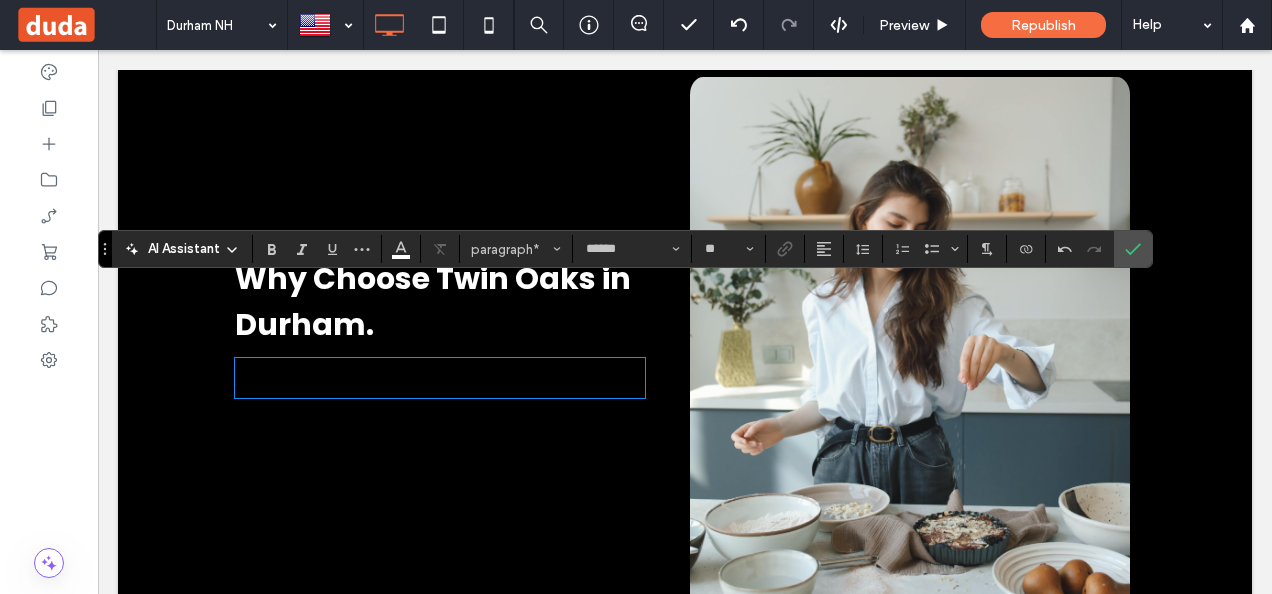 type 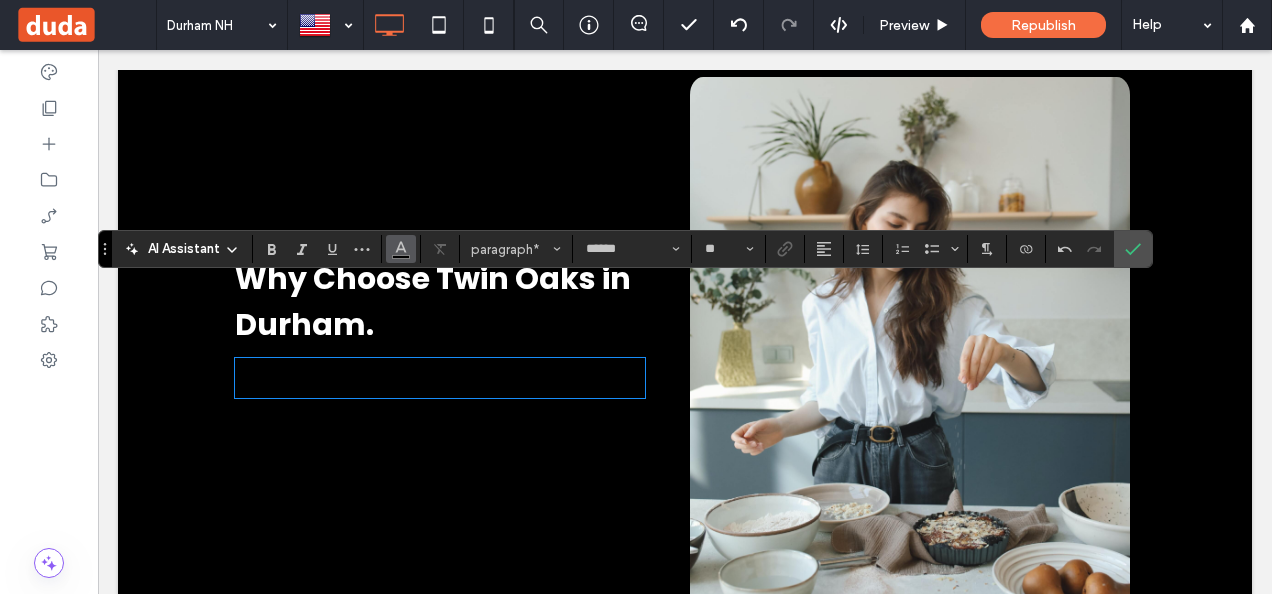 click 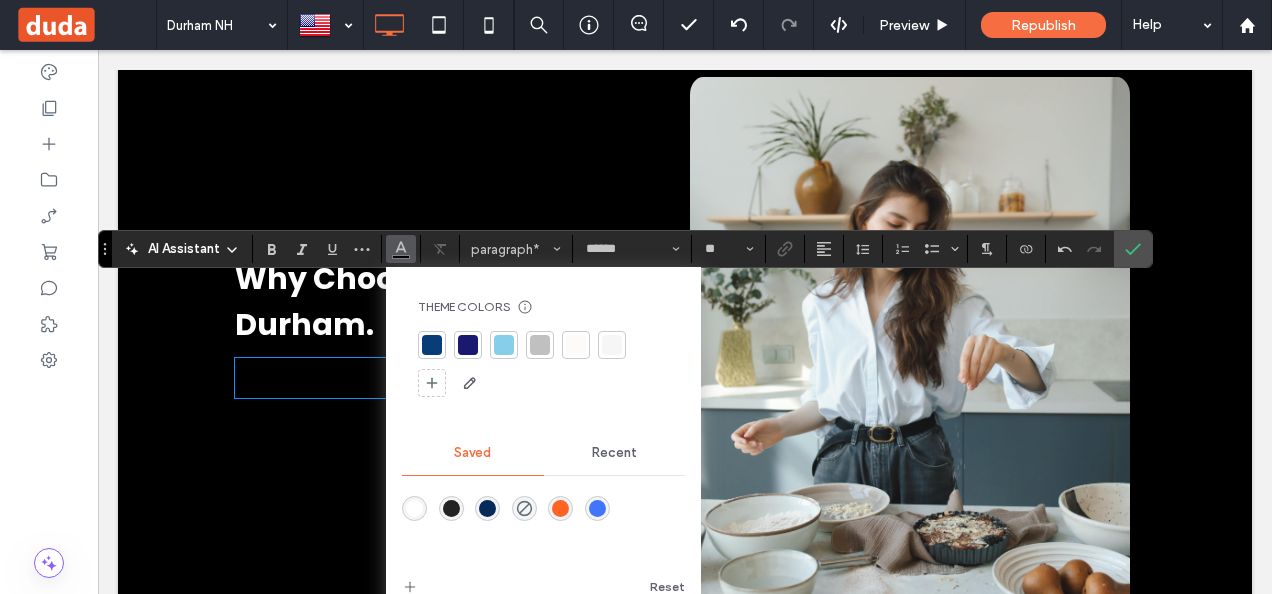 click at bounding box center (414, 508) 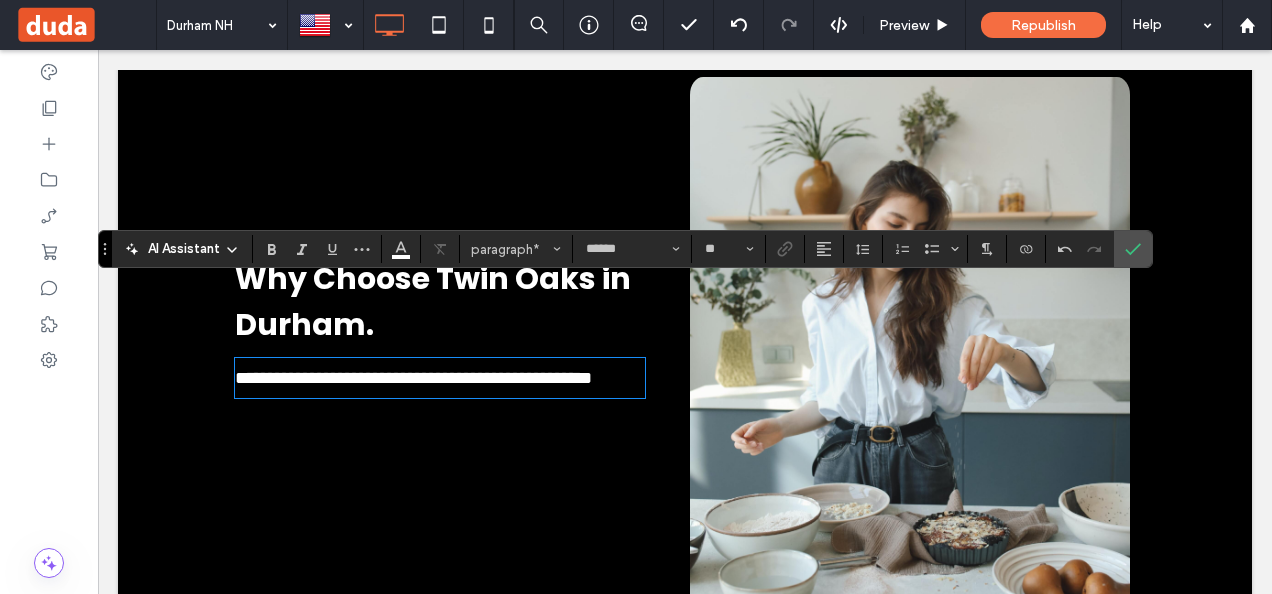 click on "**********" at bounding box center (413, 378) 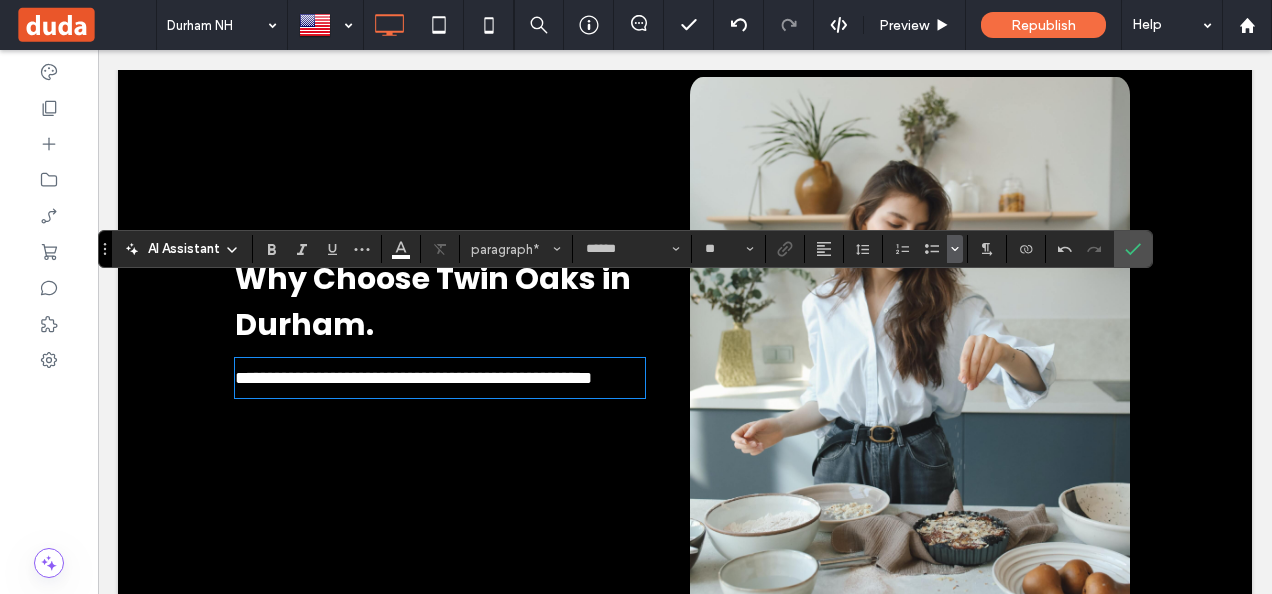 click 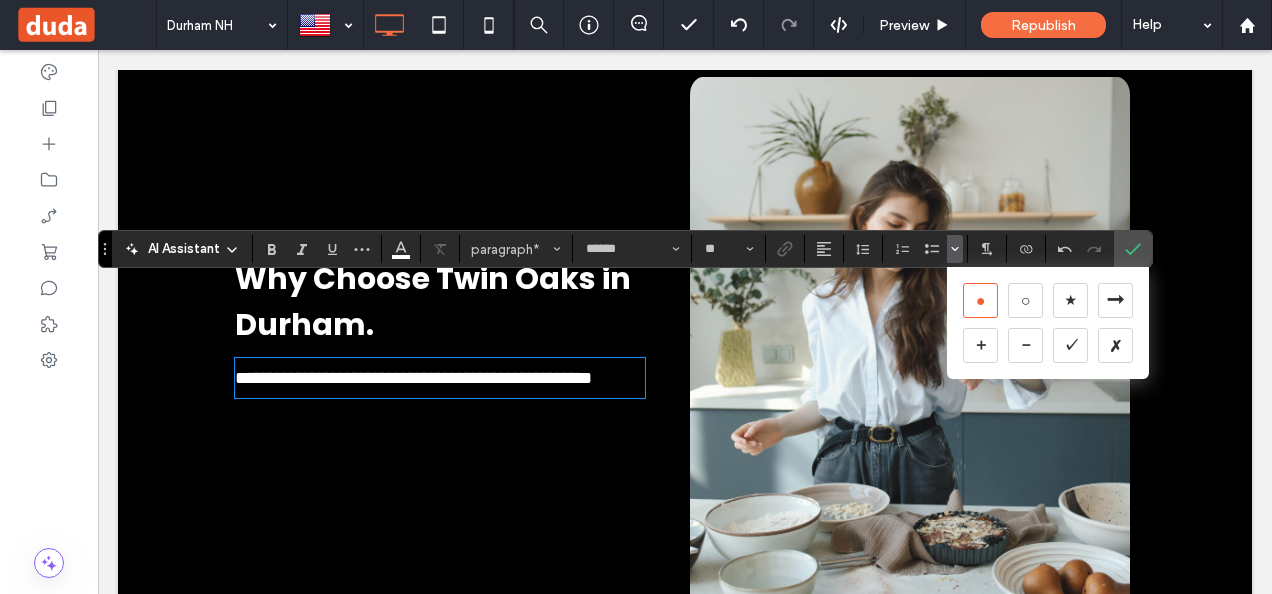 click on "•" at bounding box center [980, 300] 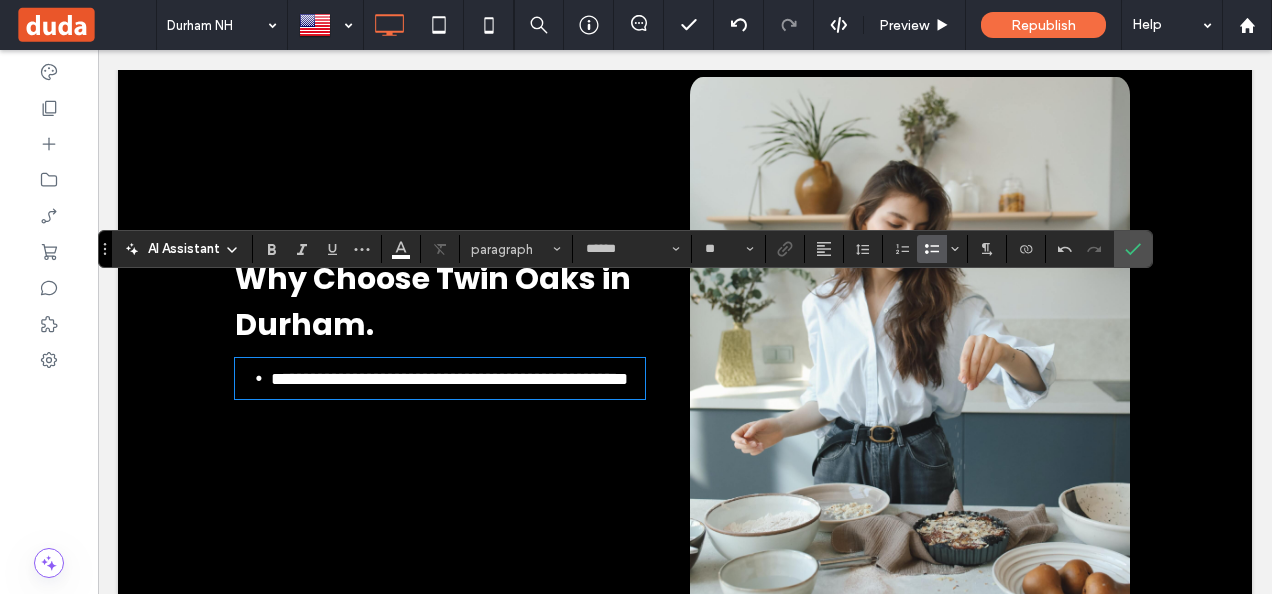click on "**********" at bounding box center [458, 378] 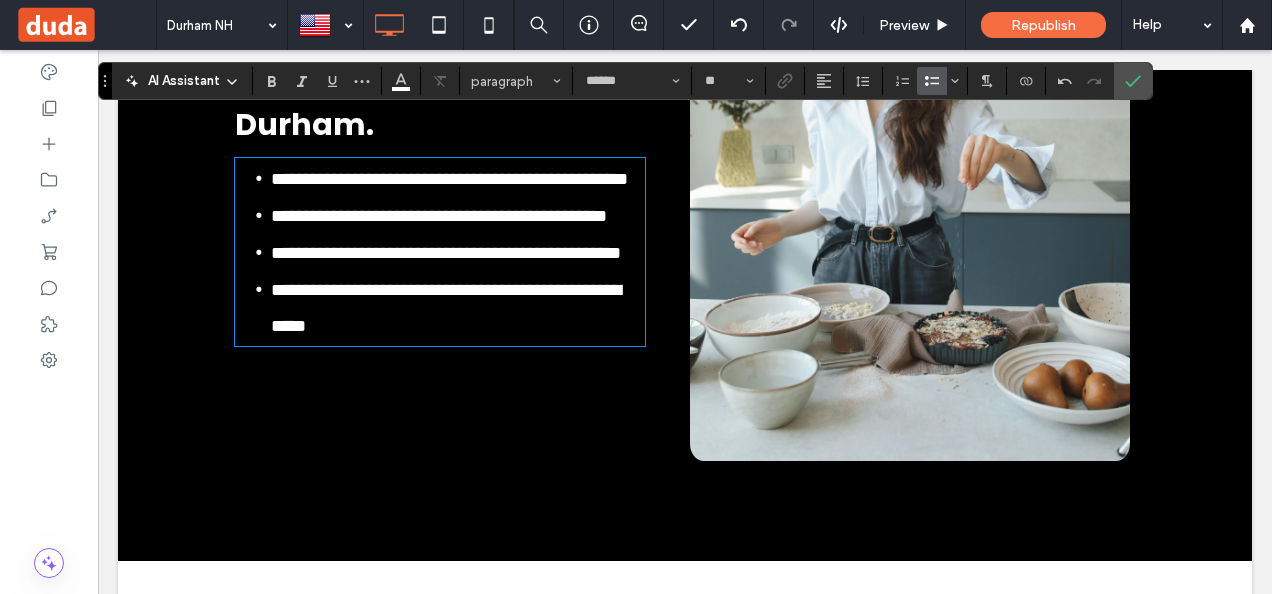 scroll, scrollTop: 1756, scrollLeft: 0, axis: vertical 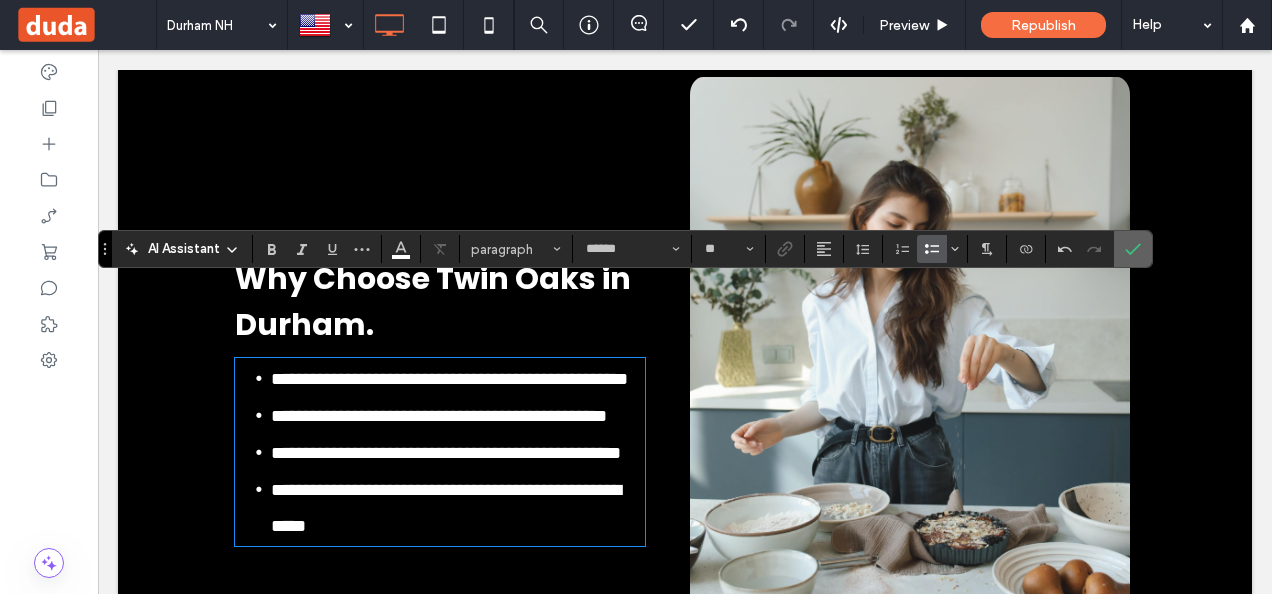 click 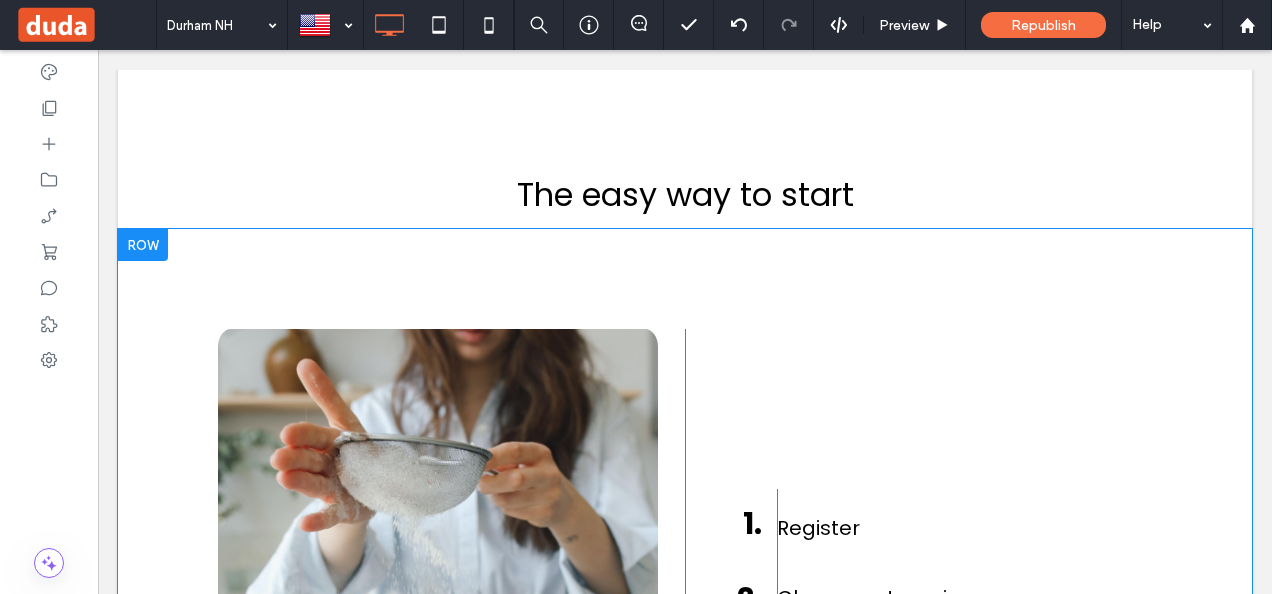 scroll, scrollTop: 2356, scrollLeft: 0, axis: vertical 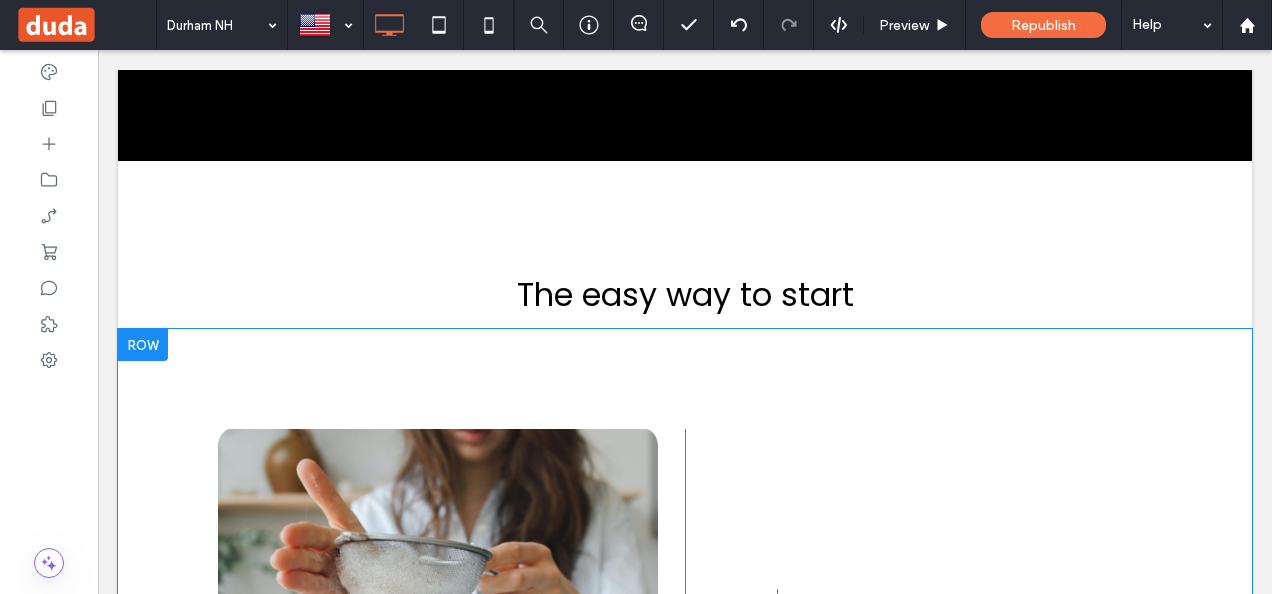 click on "Click To Paste
1.
Click To Paste
Register
Click To Paste
2.
Click To Paste
Choose categories
Click To Paste
3.
Click To Paste
Choose location
Click To Paste
4.
Click To Paste
Enjoy !
Click To Paste
Click To Paste
Row + Add Section" at bounding box center (685, 671) 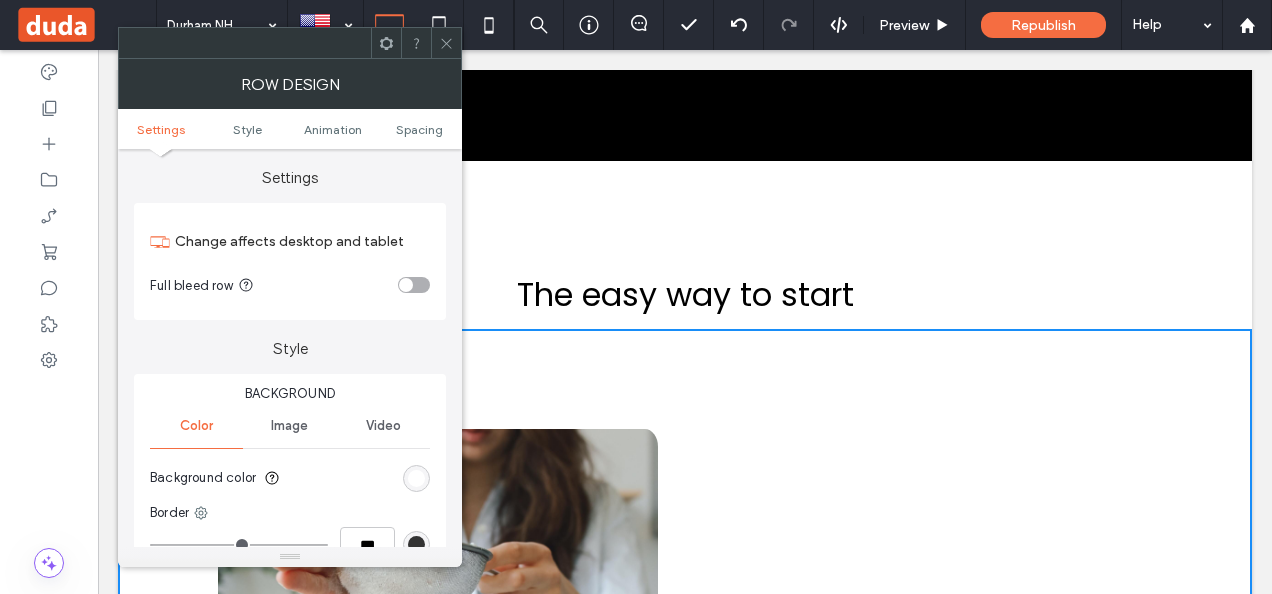 click on "Click To Paste
1.
Click To Paste
Register
Click To Paste
2.
Click To Paste
Choose categories
Click To Paste
3.
Click To Paste
Choose location
Click To Paste
4.
Click To Paste
Enjoy !
Click To Paste
Click To Paste
Row + Add Section" at bounding box center [685, 671] 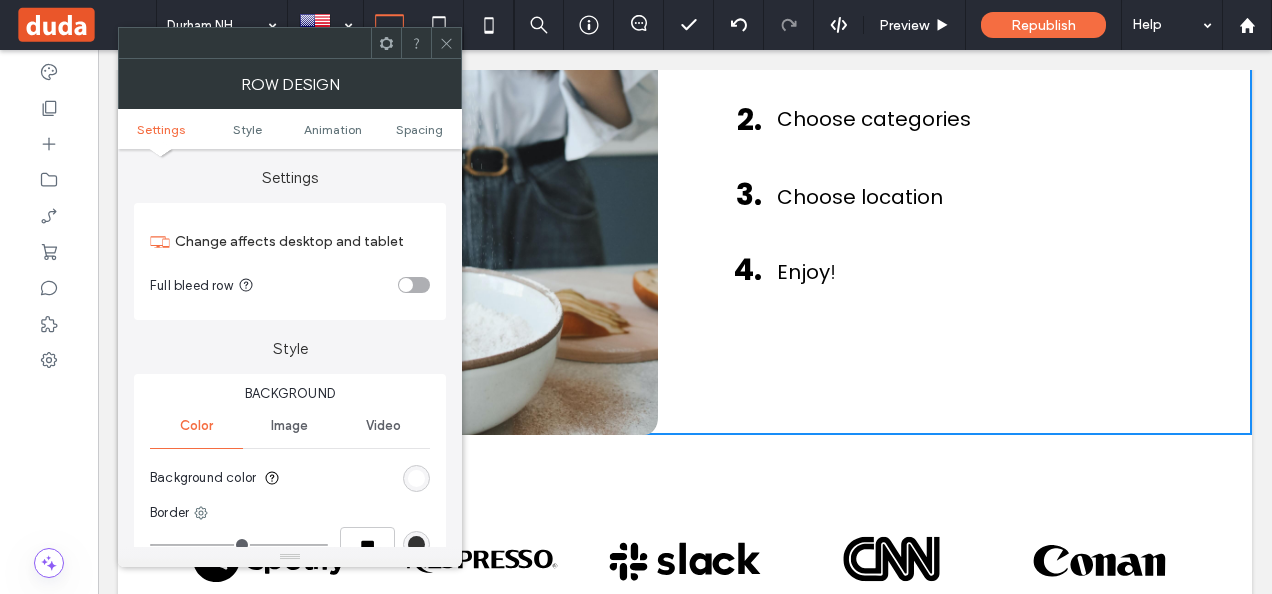 scroll, scrollTop: 2956, scrollLeft: 0, axis: vertical 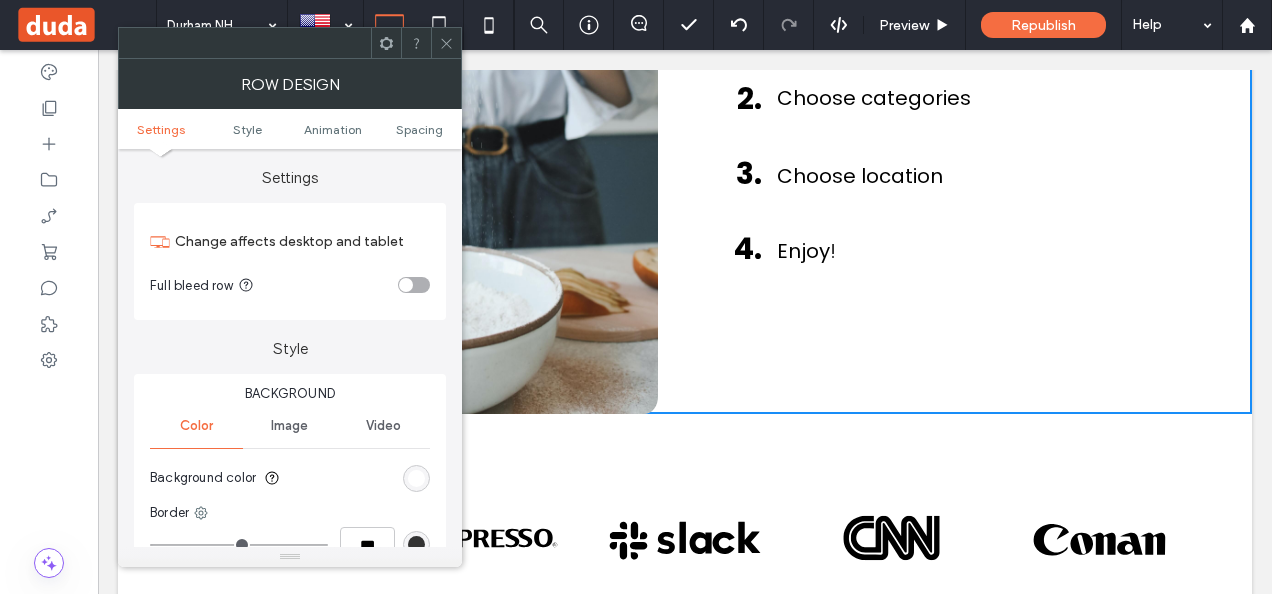 click 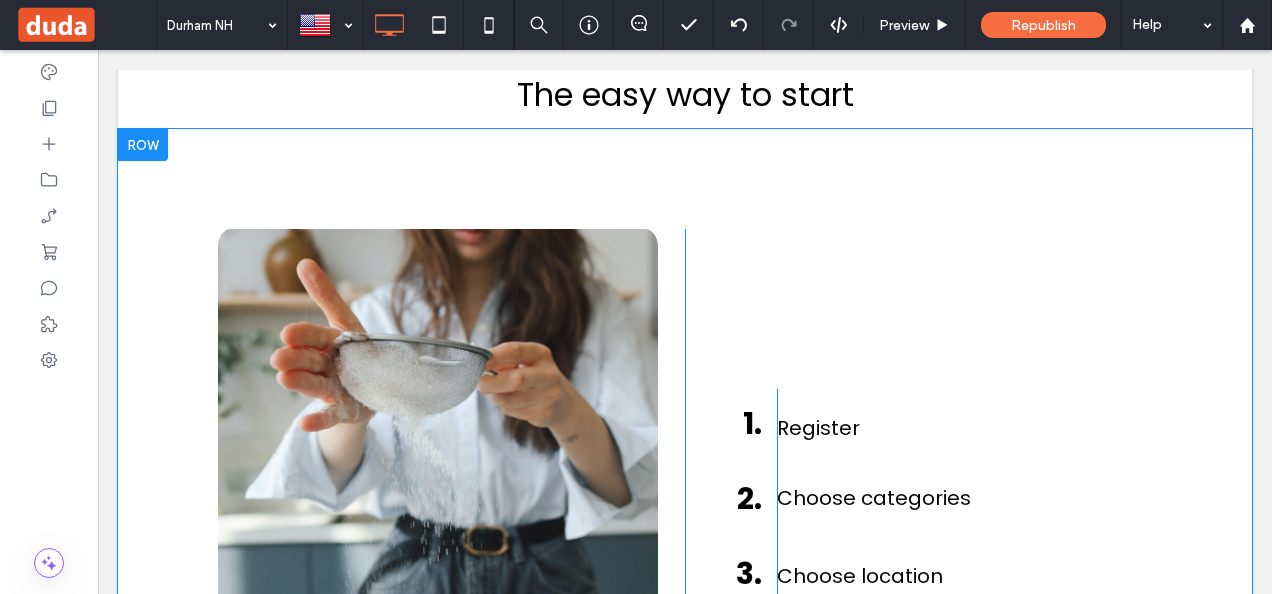 scroll, scrollTop: 2456, scrollLeft: 0, axis: vertical 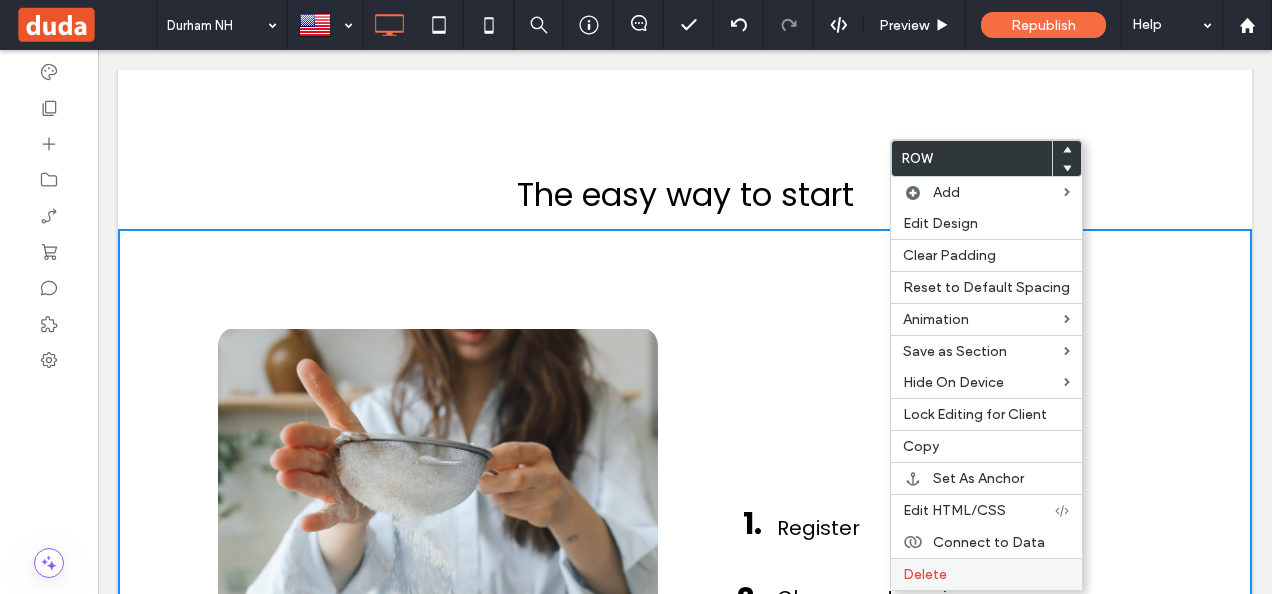 click on "Delete" at bounding box center (986, 574) 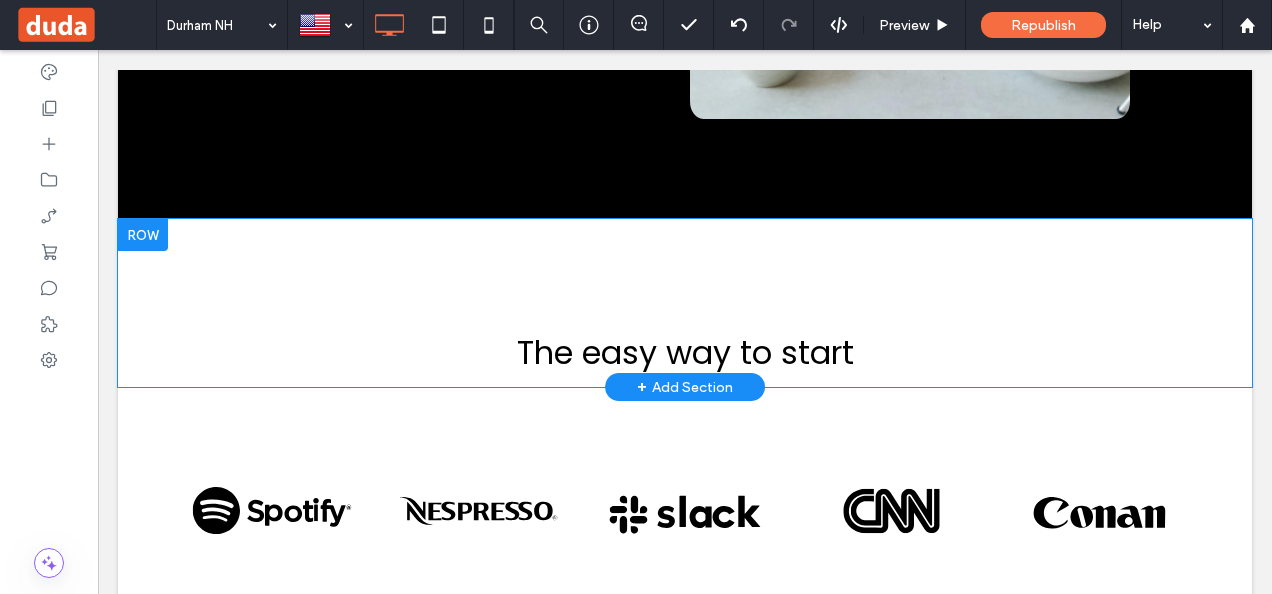scroll, scrollTop: 2256, scrollLeft: 0, axis: vertical 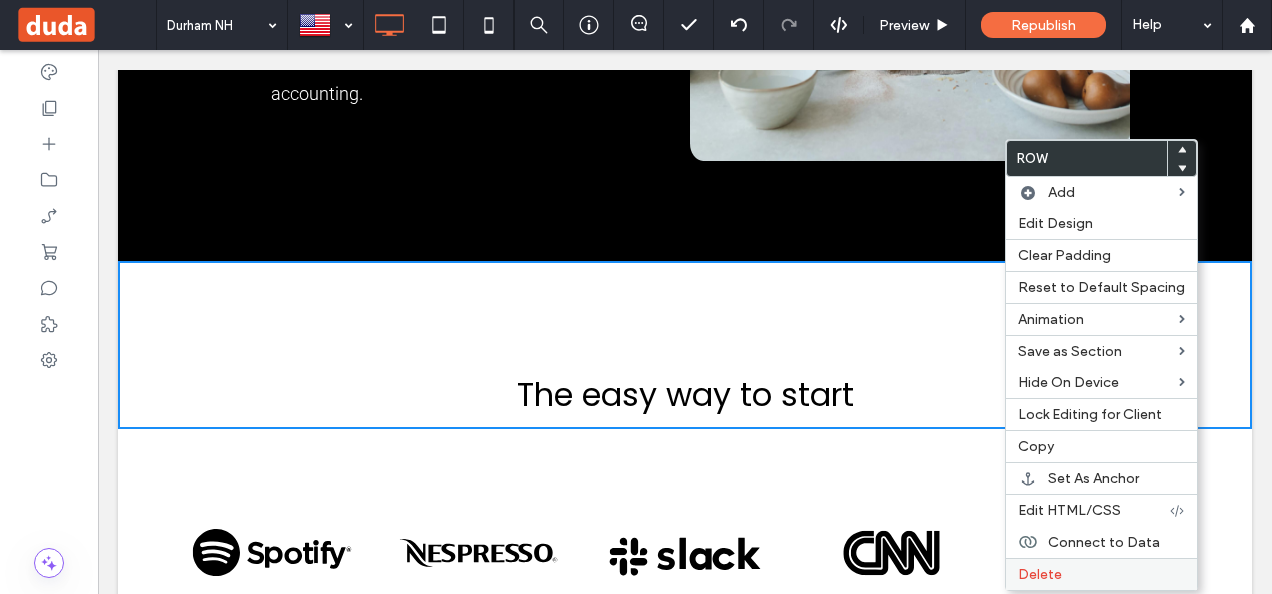 click on "Delete" at bounding box center (1101, 574) 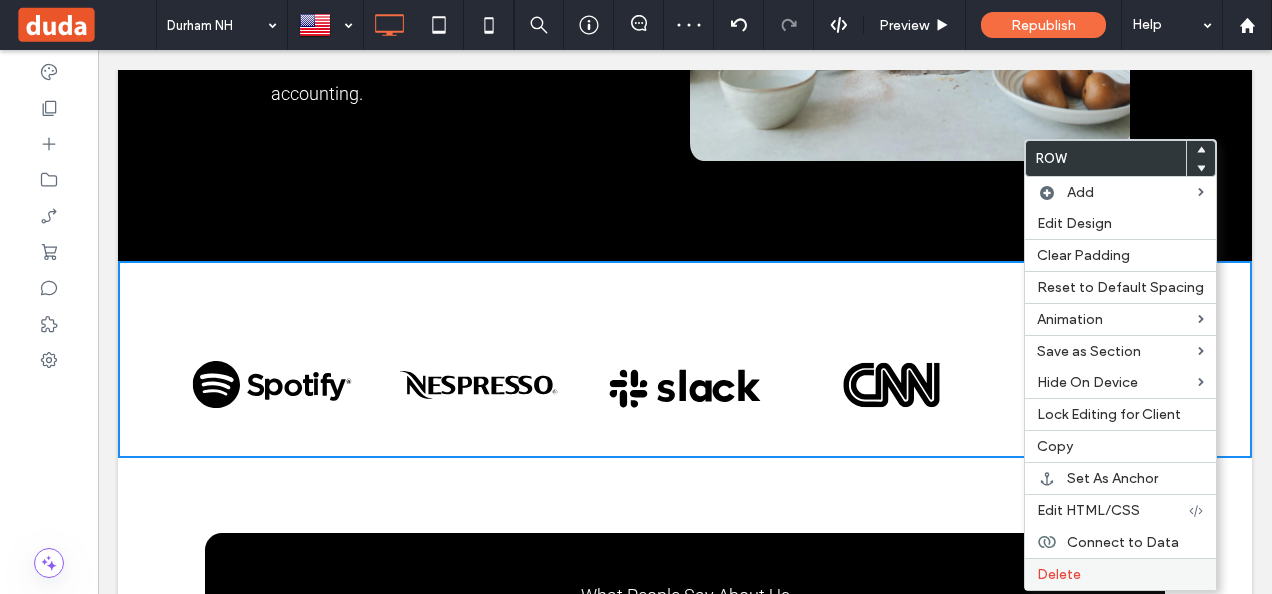 click on "Delete" at bounding box center [1120, 574] 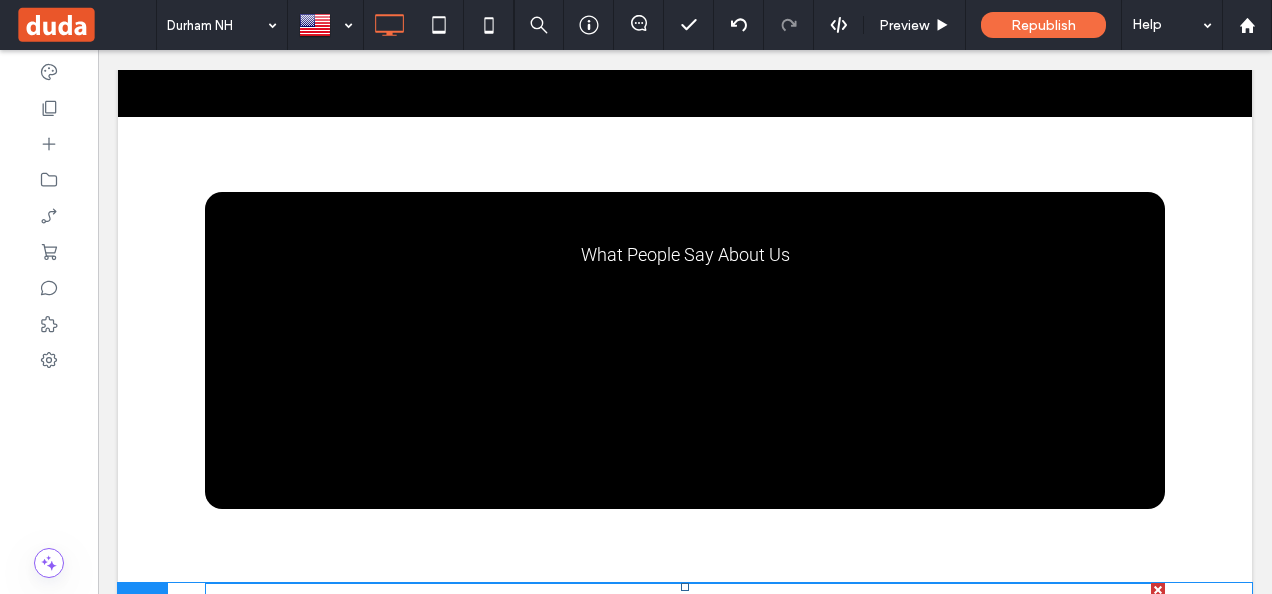 scroll, scrollTop: 2356, scrollLeft: 0, axis: vertical 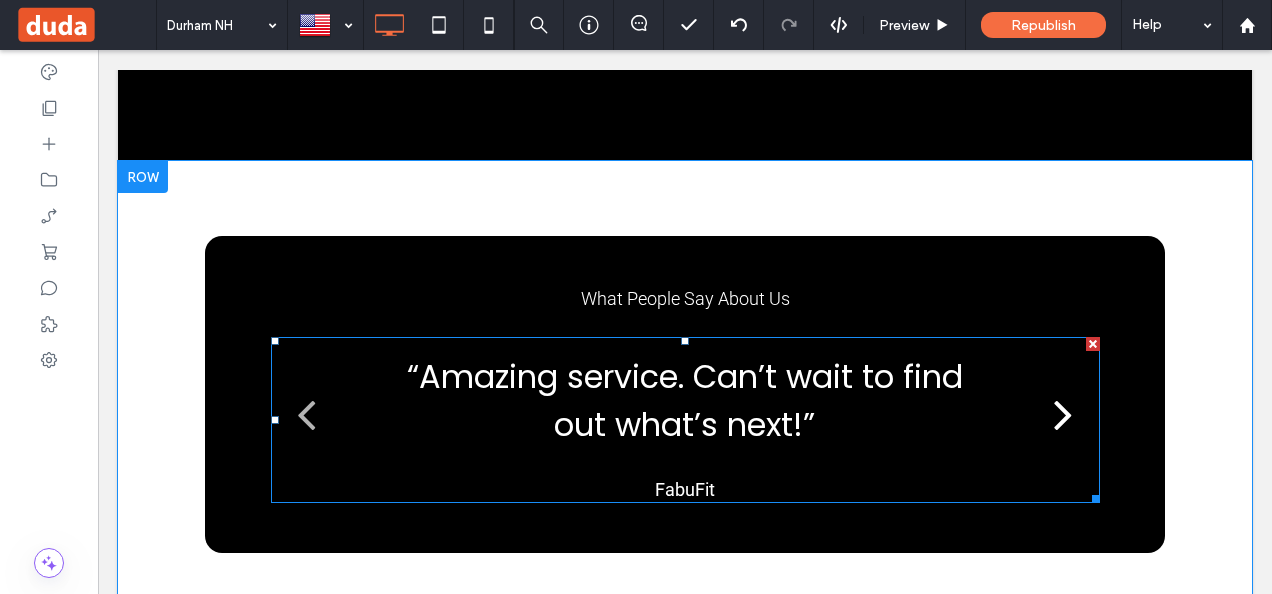 click at bounding box center [1064, 412] 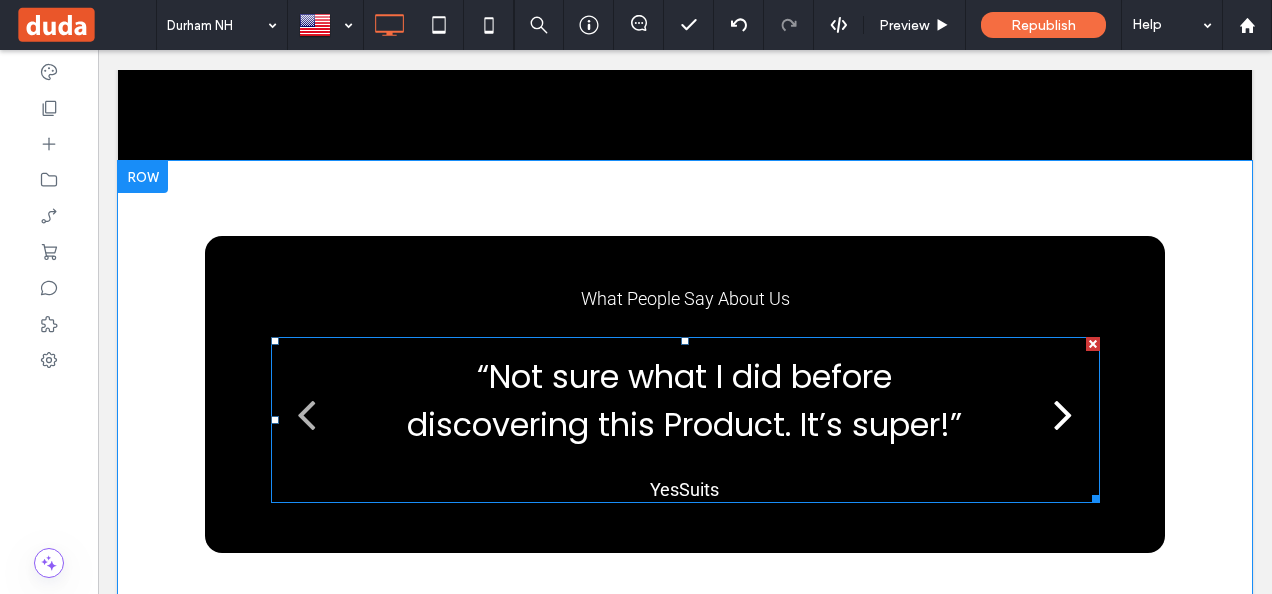 click at bounding box center (1064, 412) 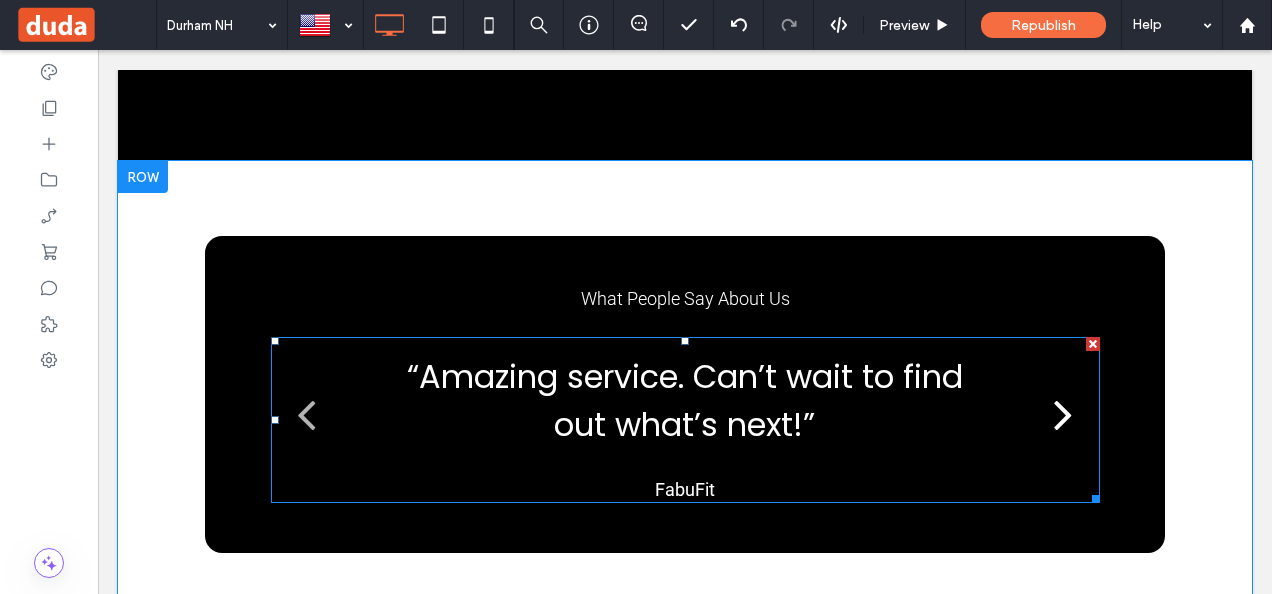 click at bounding box center (1064, 412) 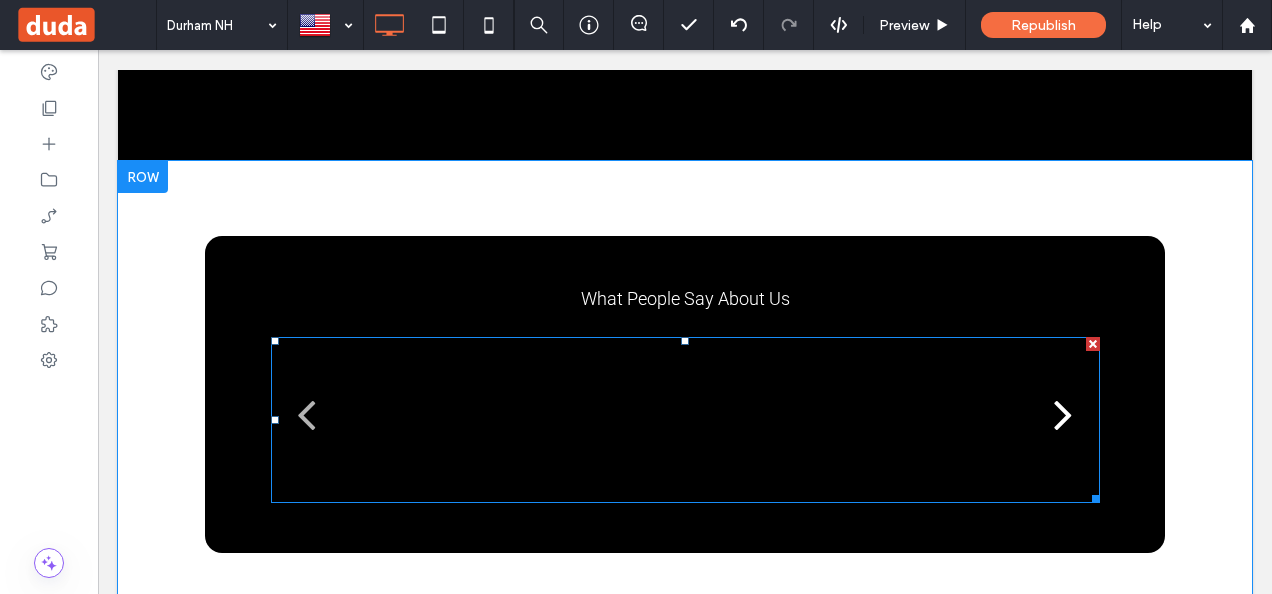 click at bounding box center [1064, 412] 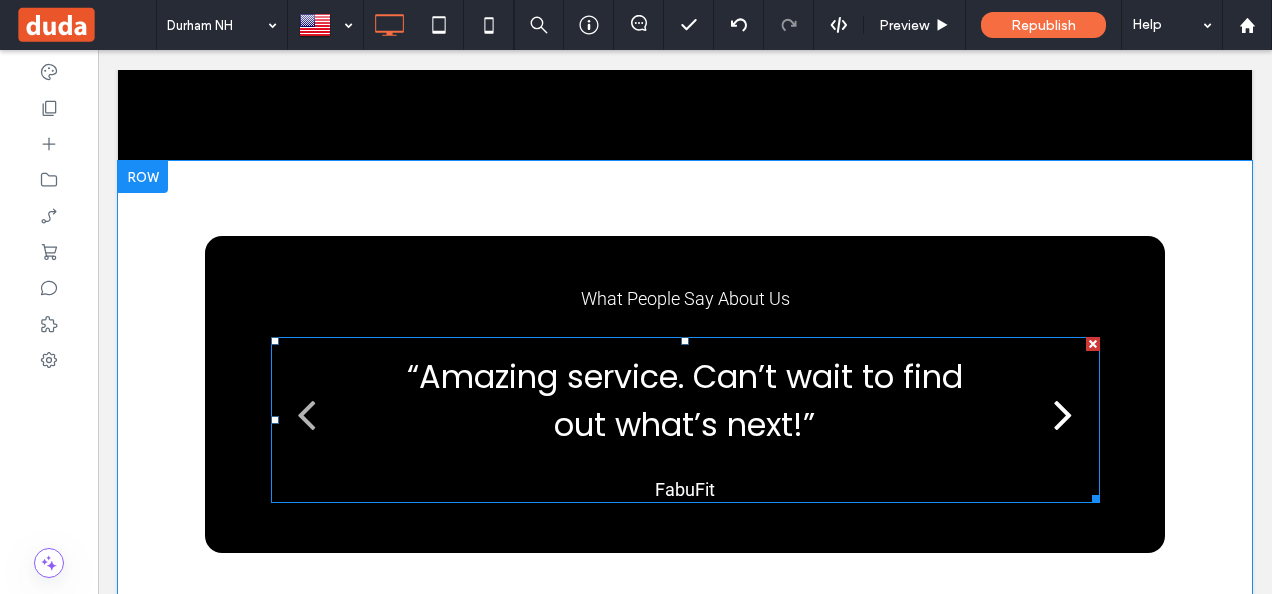 click at bounding box center (1064, 412) 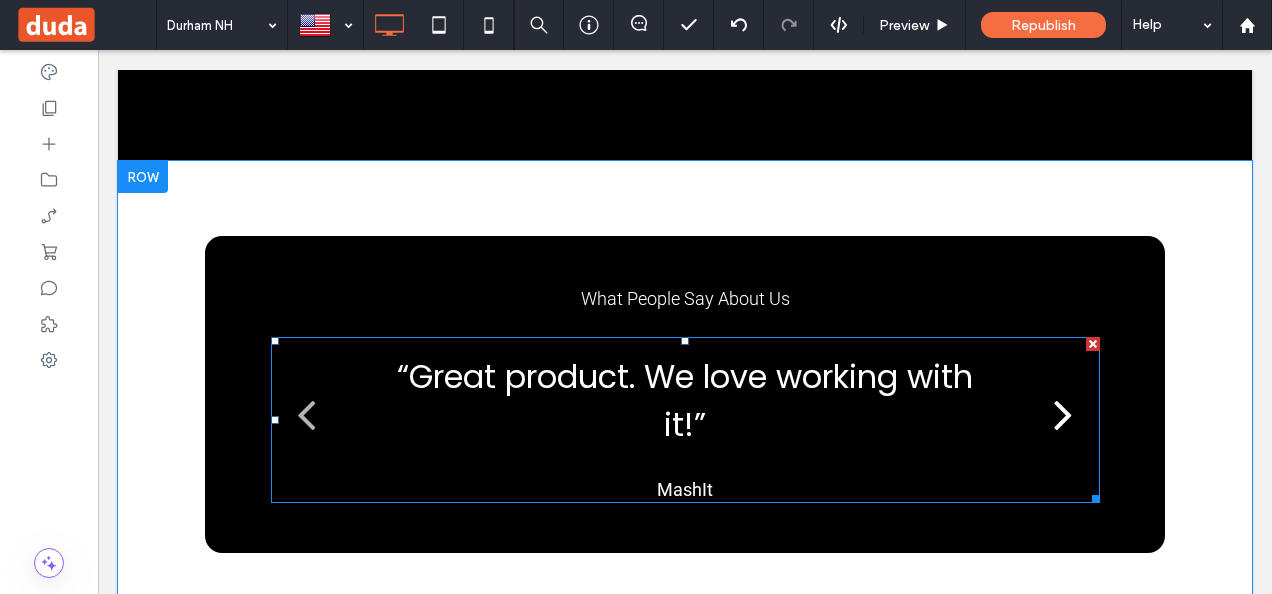 click at bounding box center (1064, 412) 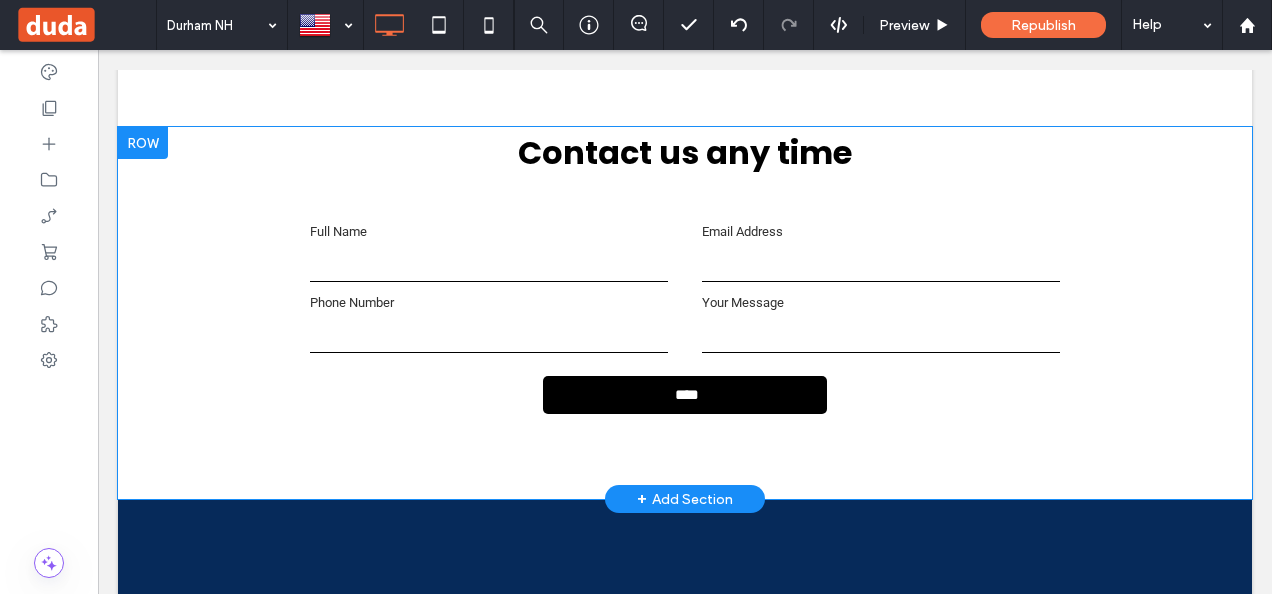 scroll, scrollTop: 2656, scrollLeft: 0, axis: vertical 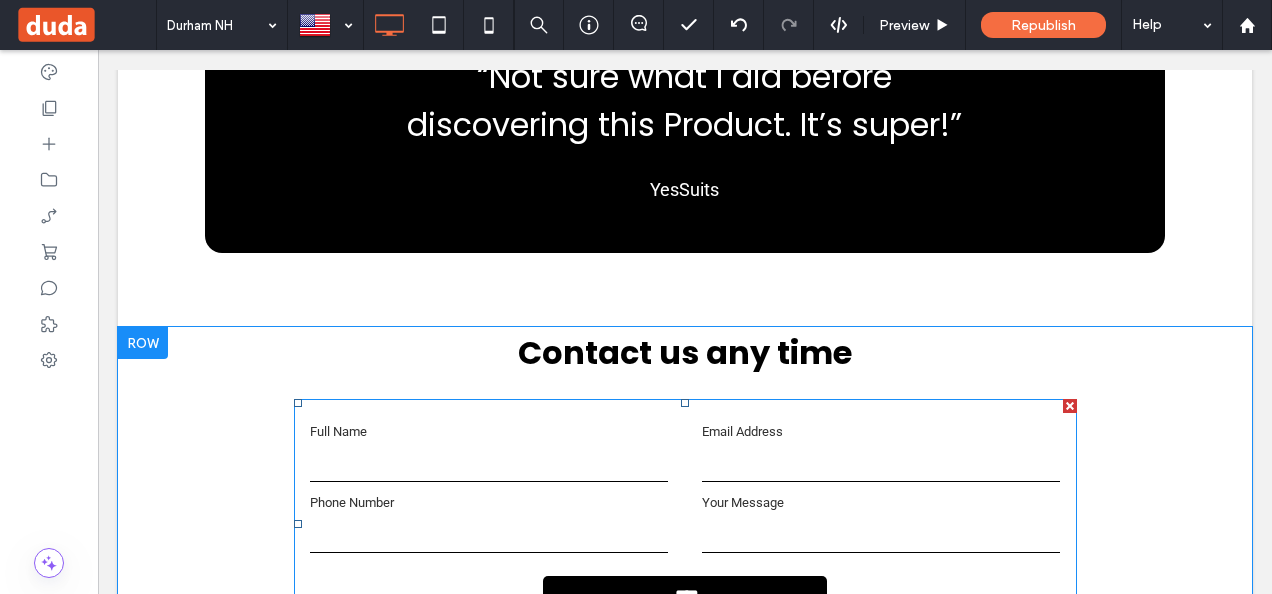 drag, startPoint x: 798, startPoint y: 355, endPoint x: 802, endPoint y: 345, distance: 10.770329 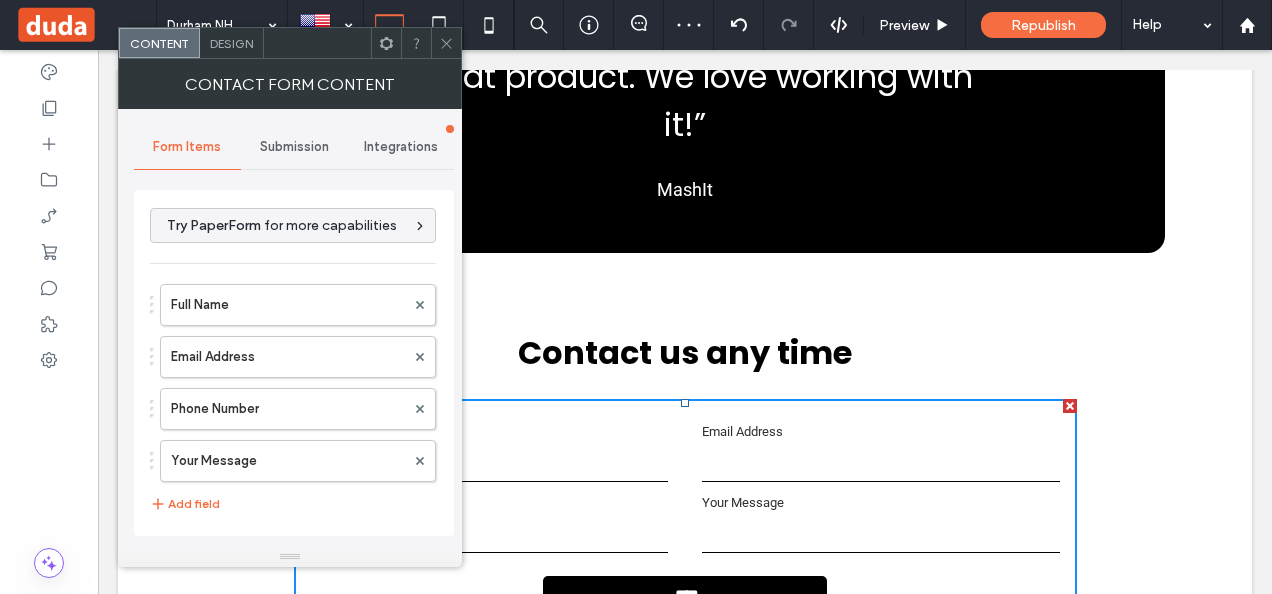 click 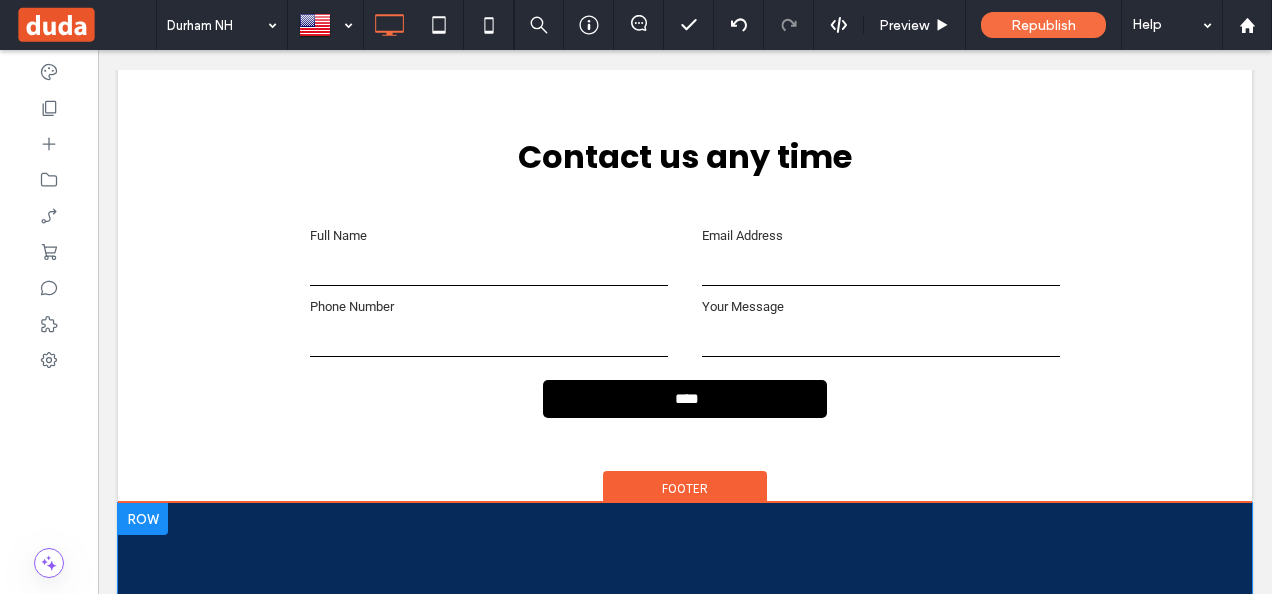 scroll, scrollTop: 2807, scrollLeft: 0, axis: vertical 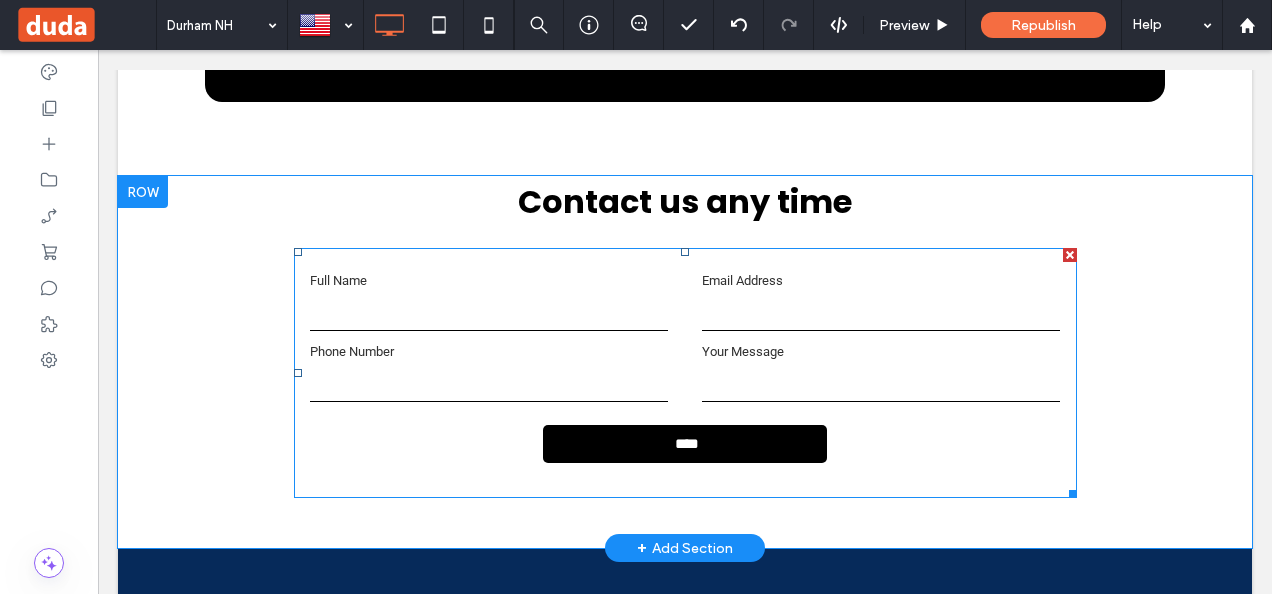 click at bounding box center [489, 311] 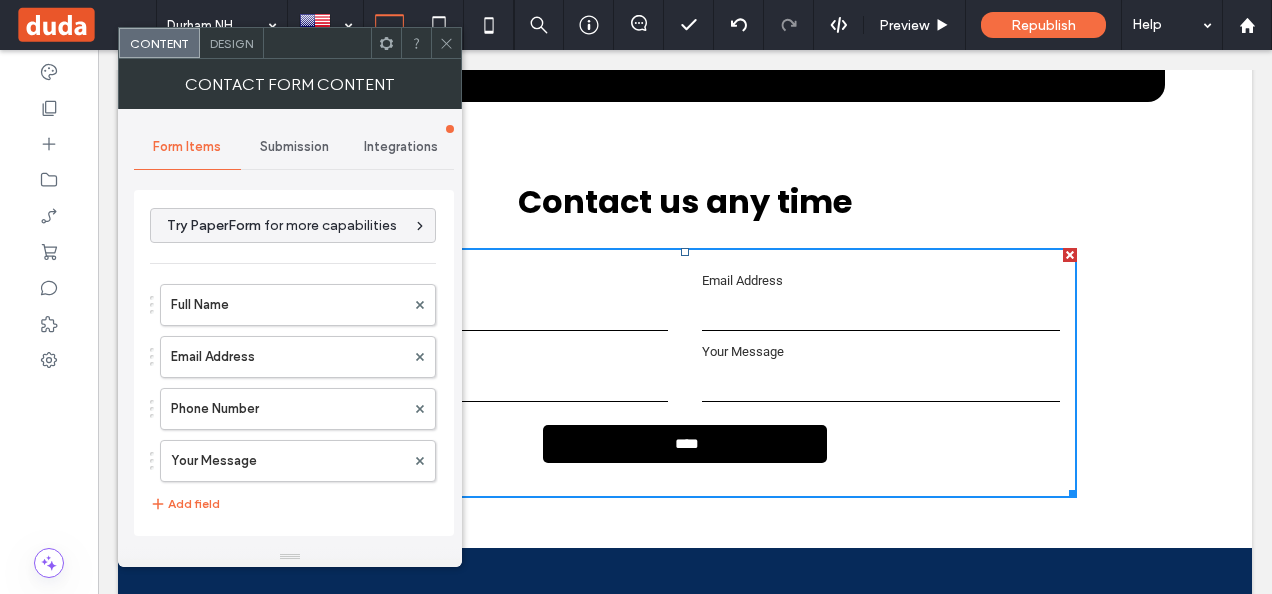 click on "Submission" at bounding box center (294, 147) 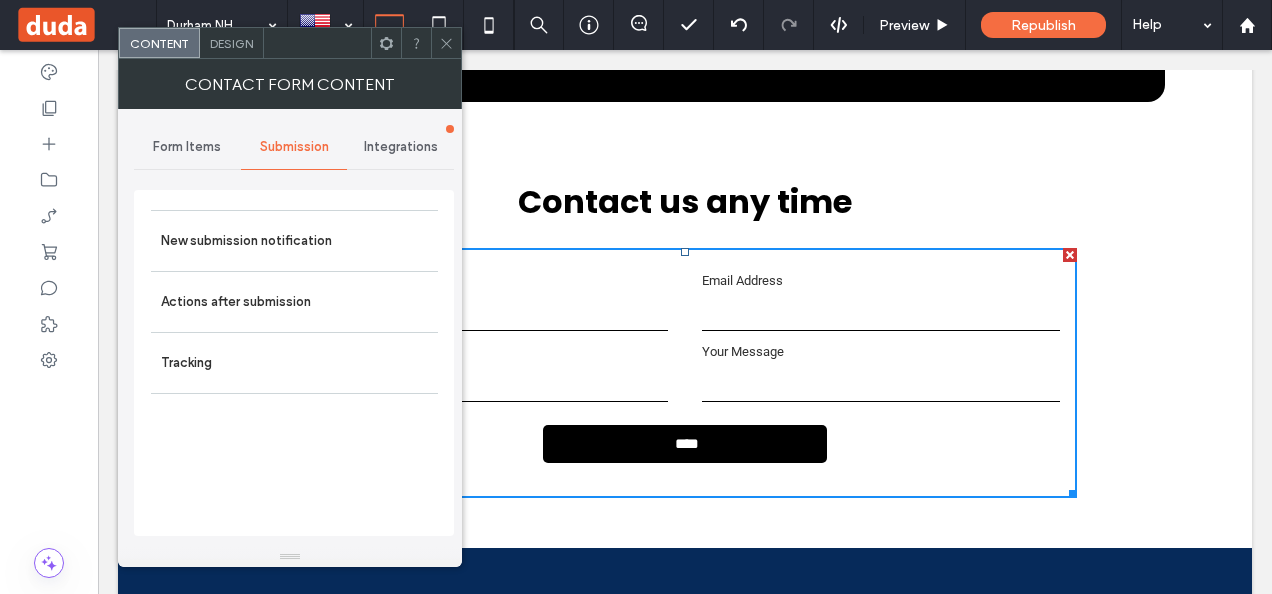 click on "Integrations" at bounding box center (401, 147) 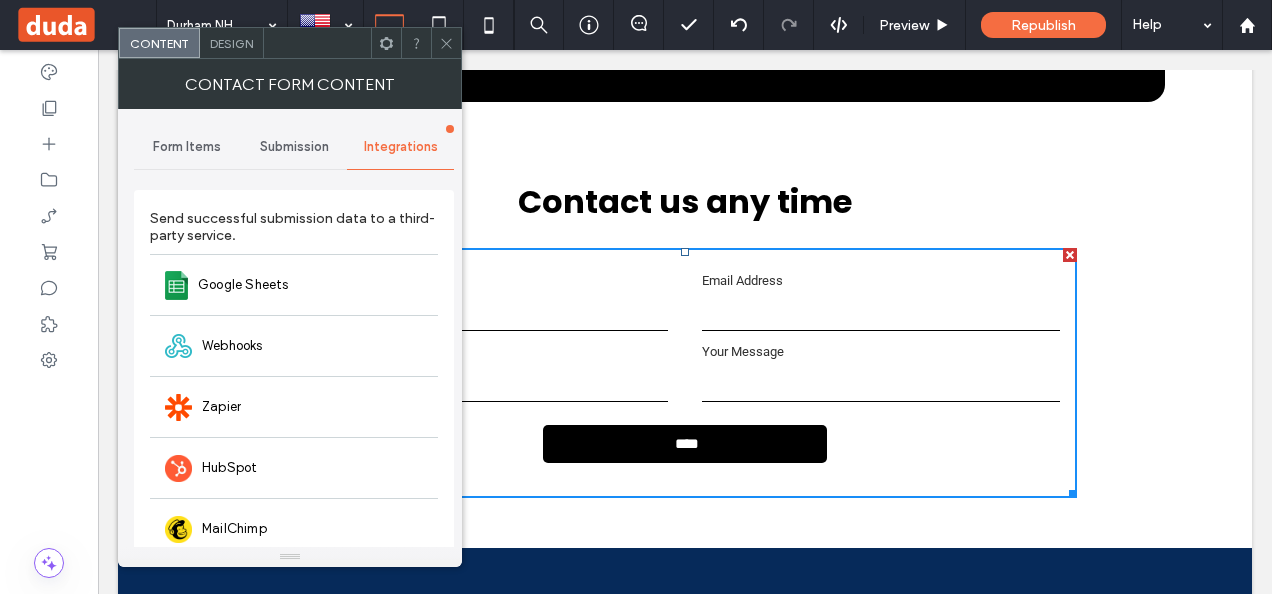 click on "Submission" at bounding box center [294, 147] 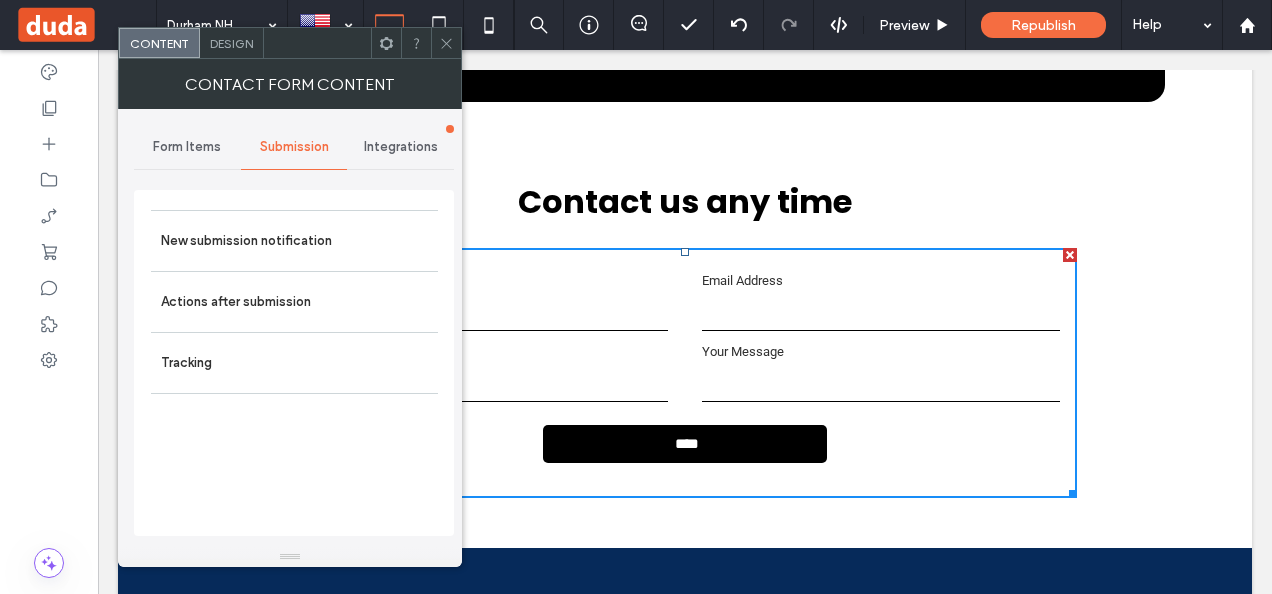 click on "Form Items" at bounding box center (187, 147) 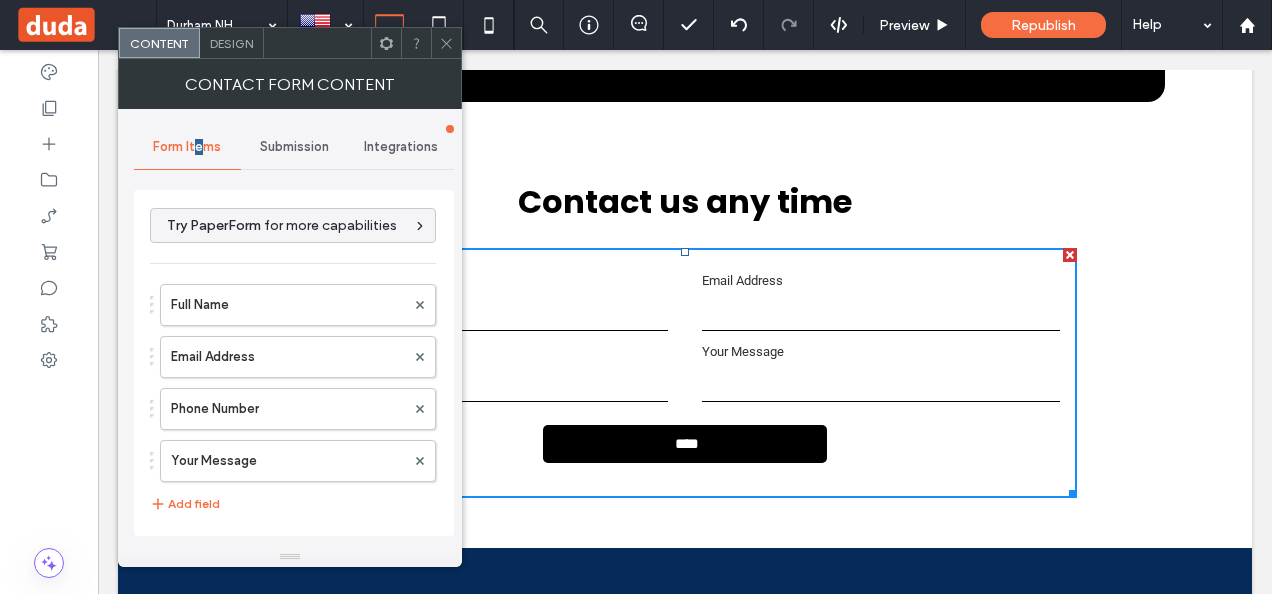 click on "Contact us any time
Contact Us
Full Name
Email Address
Phone Number
Your Message
****
Thank you for contacting us. We will get back to you as soon as possible
Oops, there was an error sending your message. Please try again later
Click To Paste" at bounding box center [685, 337] 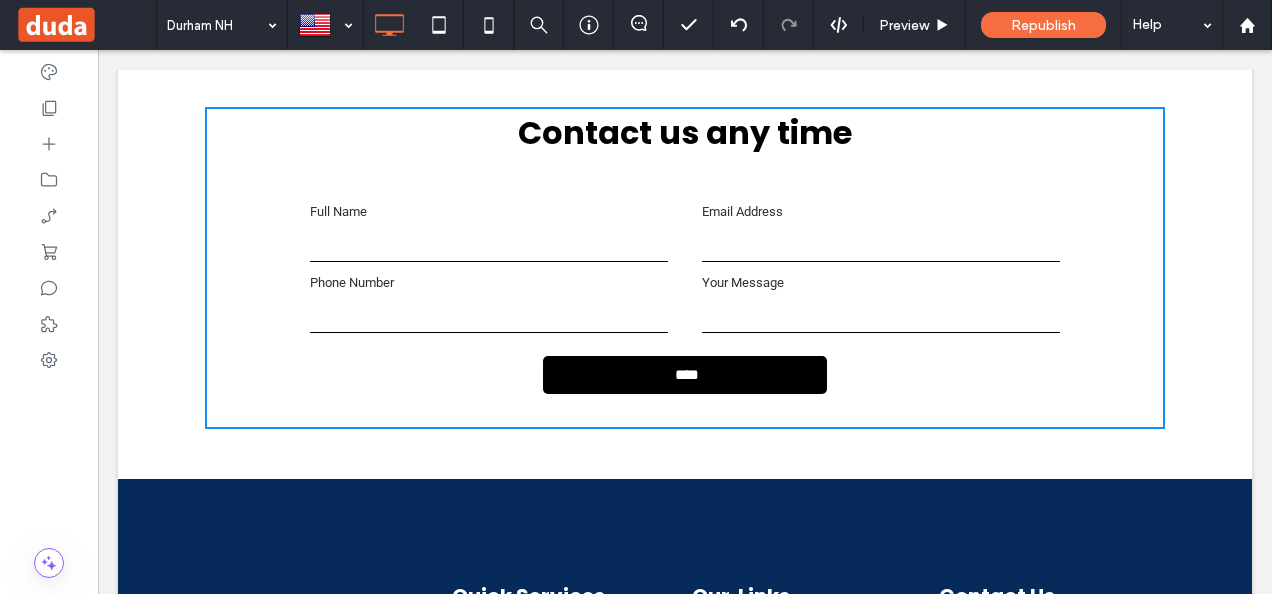 scroll, scrollTop: 2907, scrollLeft: 0, axis: vertical 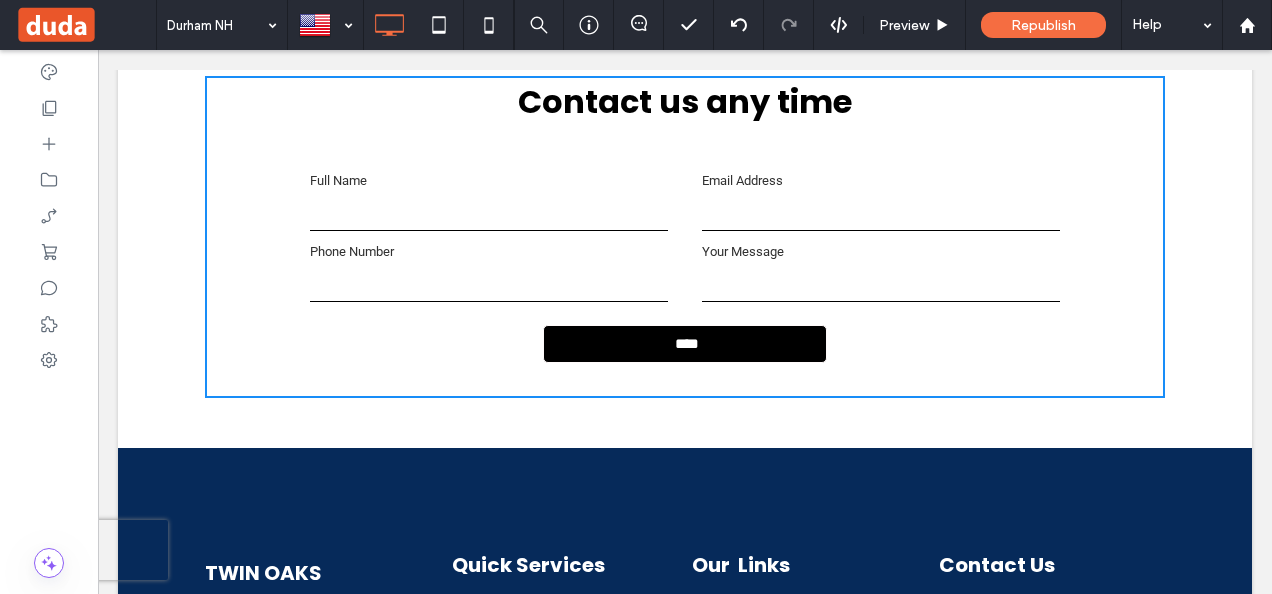 click on "****" at bounding box center [687, 344] 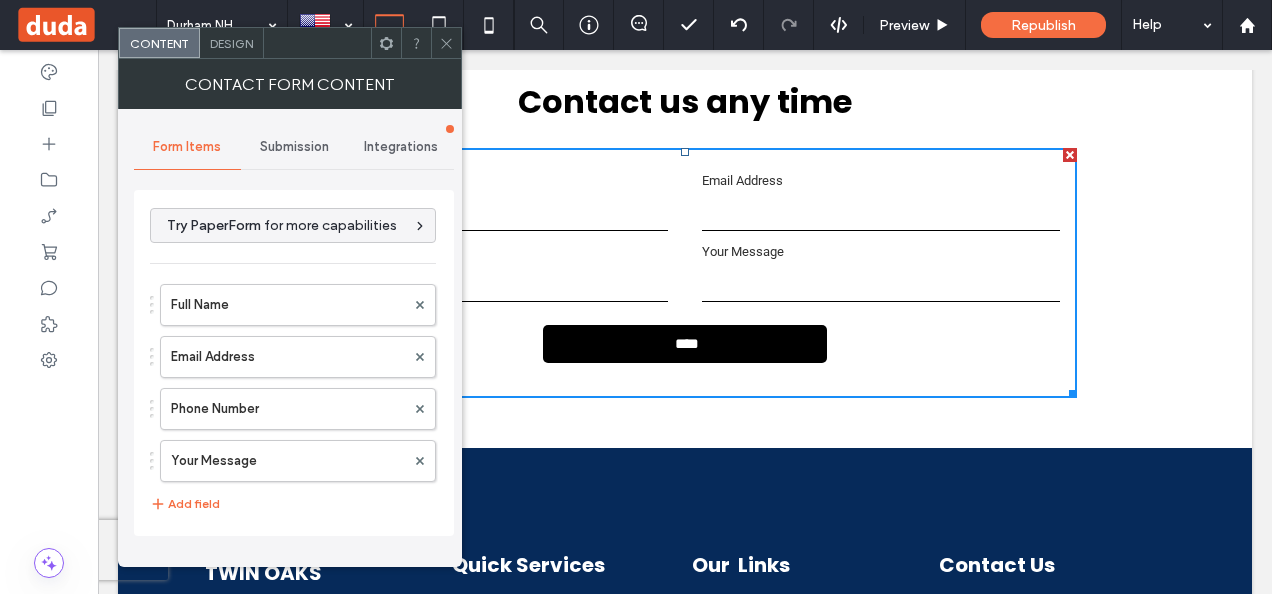 click on "Contact us any time
Contact Us
Full Name
Email Address
Phone Number
Your Message
****
Thank you for contacting us. We will get back to you as soon as possible
Oops, there was an error sending your message. Please try again later
Click To Paste" at bounding box center [685, 237] 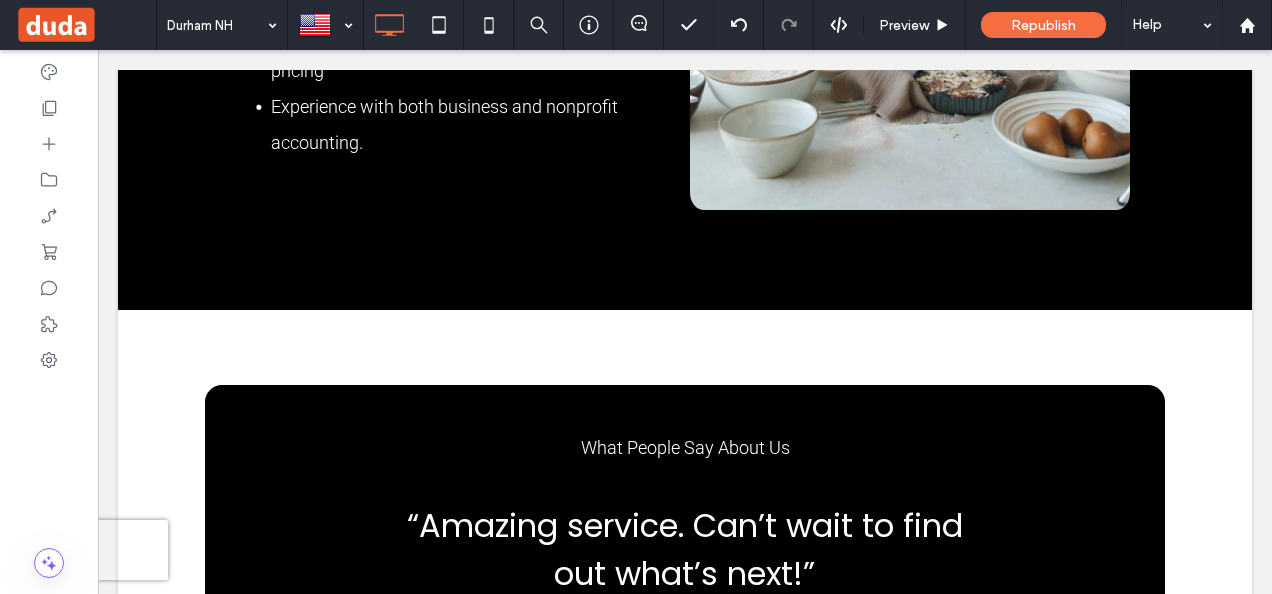 scroll, scrollTop: 2507, scrollLeft: 0, axis: vertical 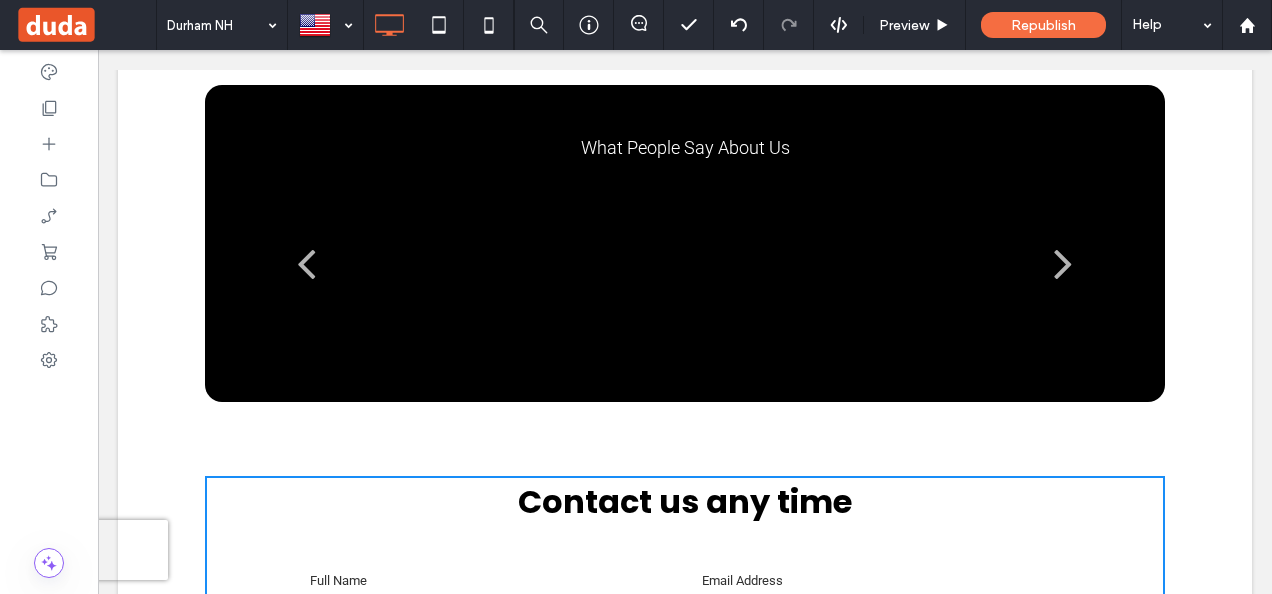 click on "“Not sure what I did before discovering this Product. It’s super!”
YesSuits" at bounding box center [685, 268] 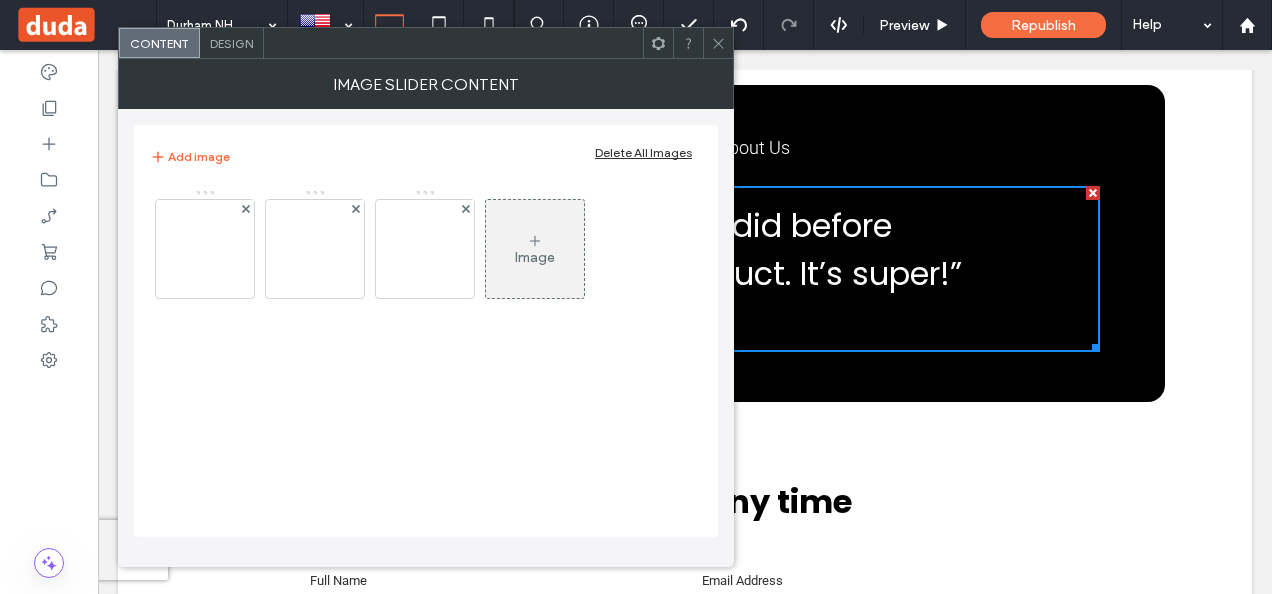 click 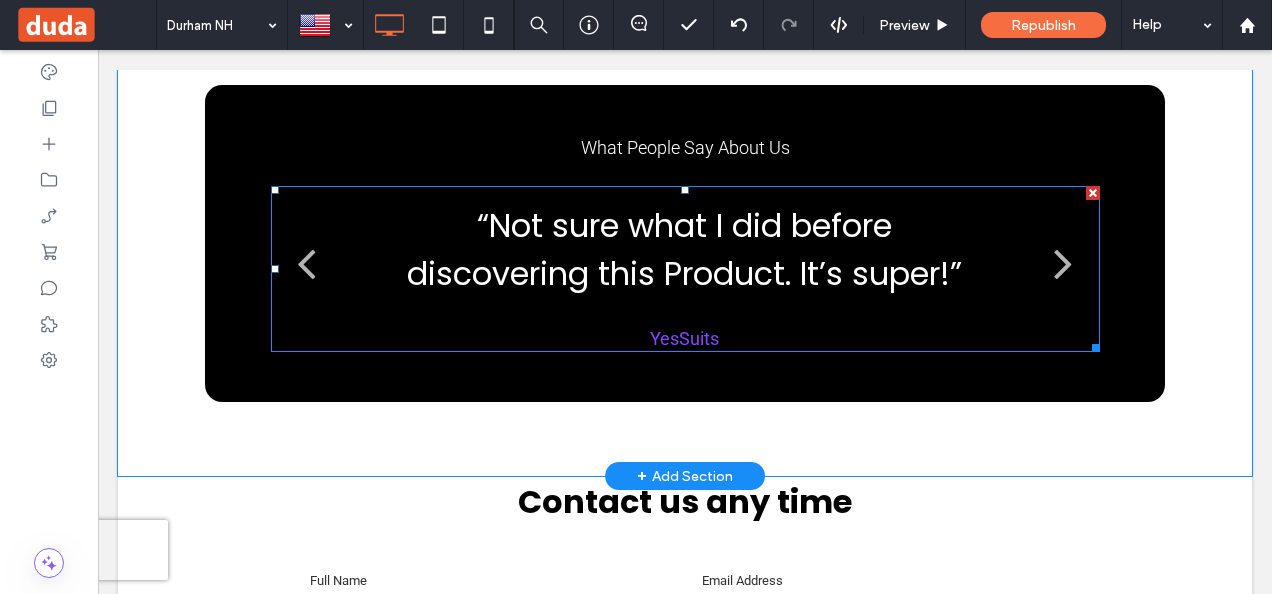 click on "YesSuits" at bounding box center (684, 338) 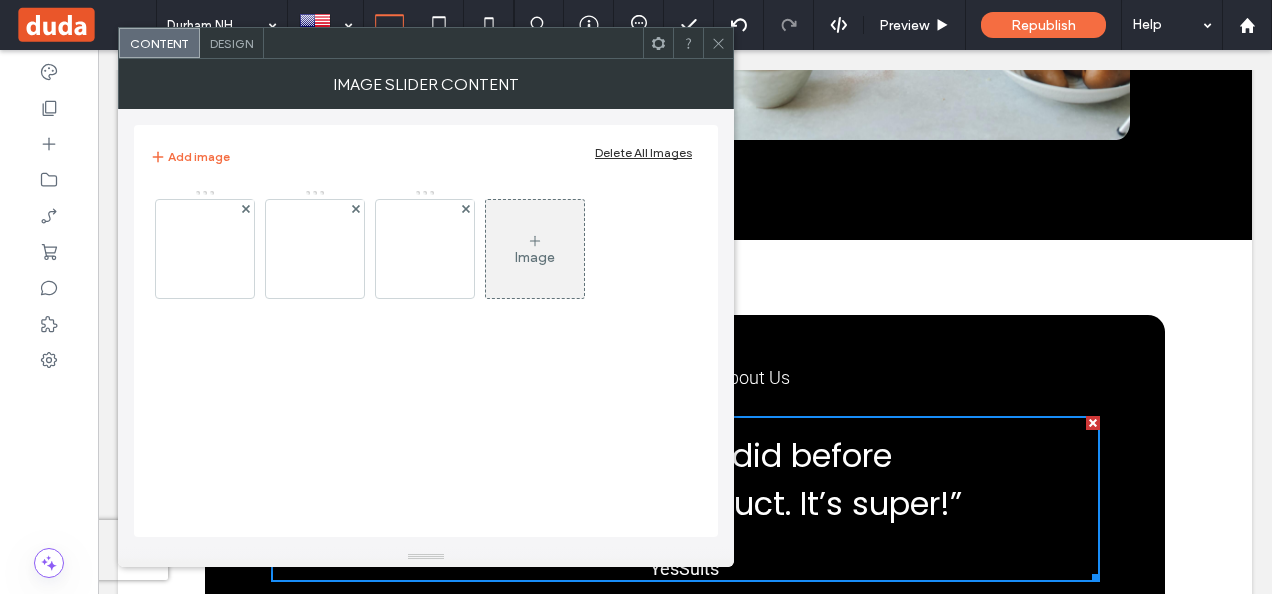 scroll, scrollTop: 2507, scrollLeft: 0, axis: vertical 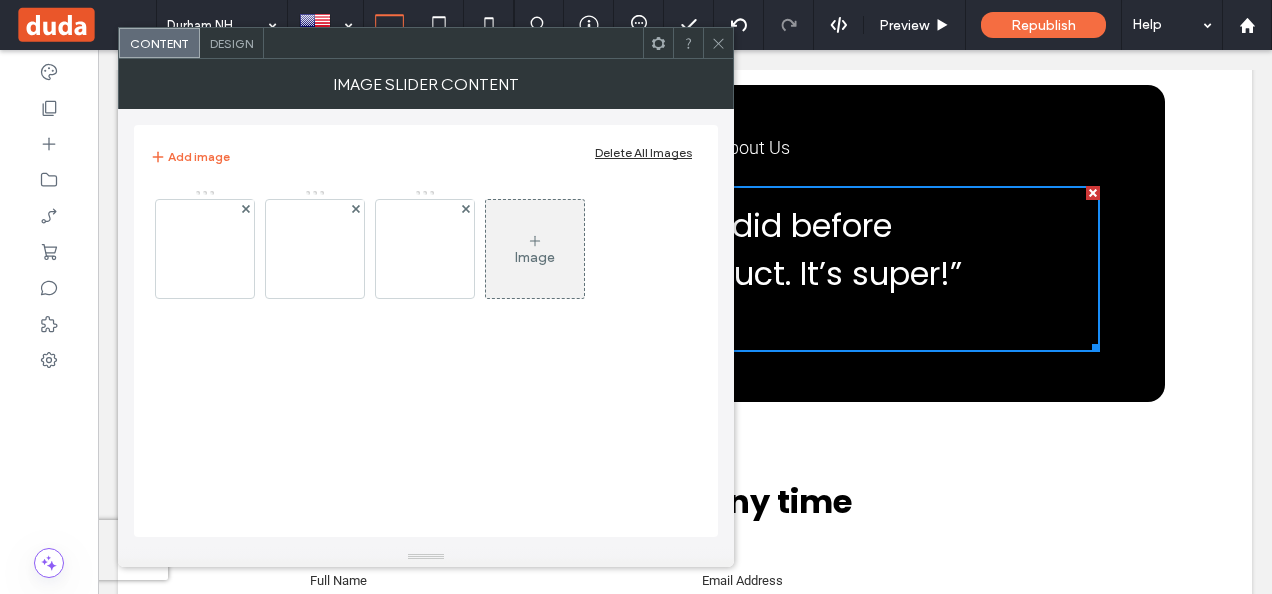 click 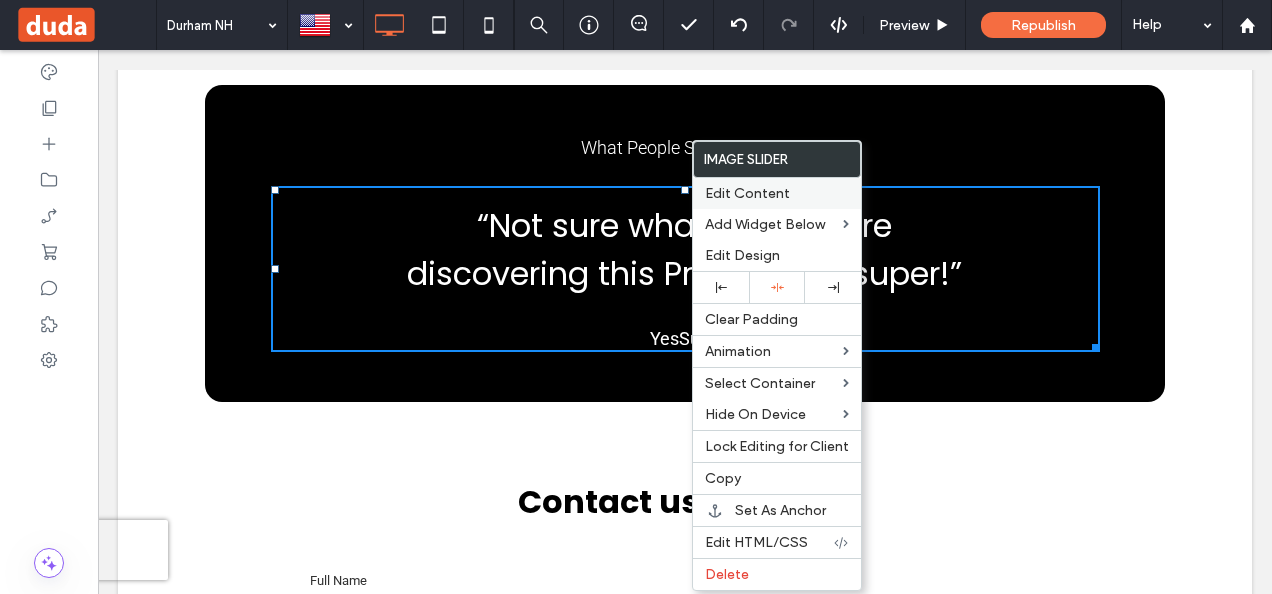 click on "Edit Content" at bounding box center [777, 193] 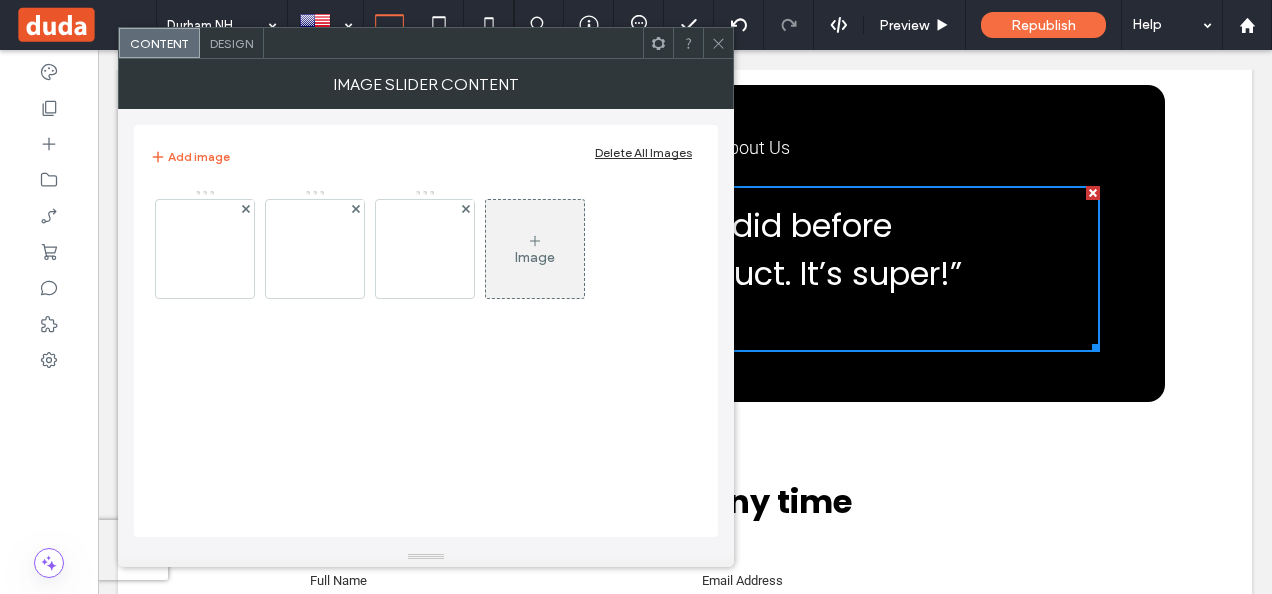 click 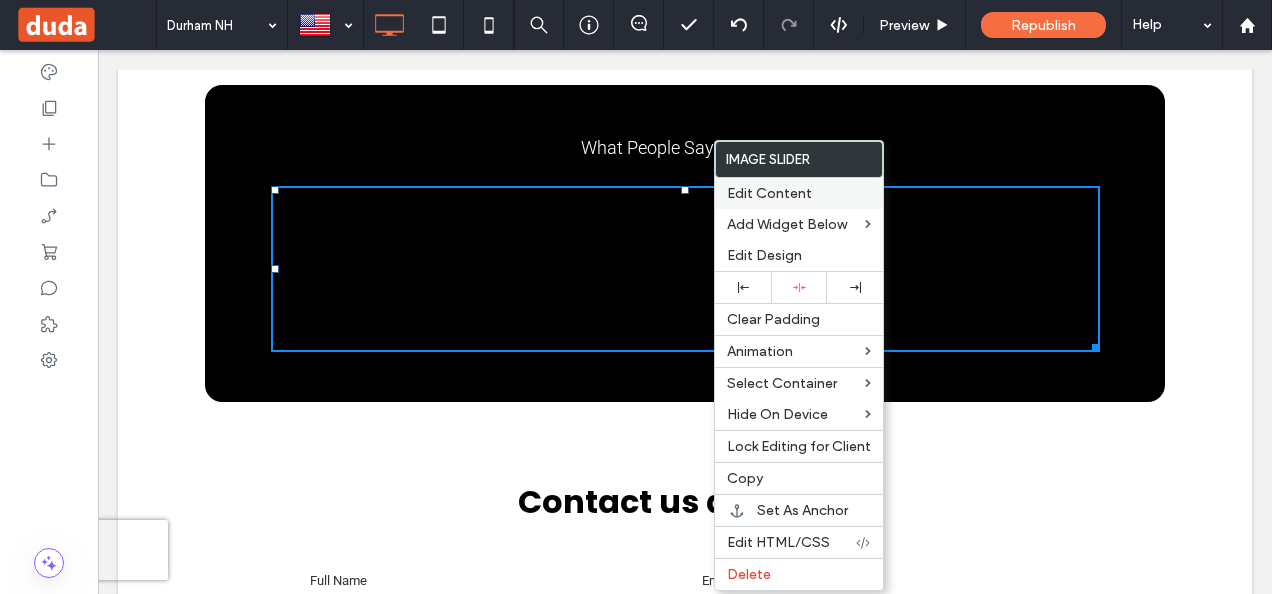 click on "Edit Content" at bounding box center [769, 193] 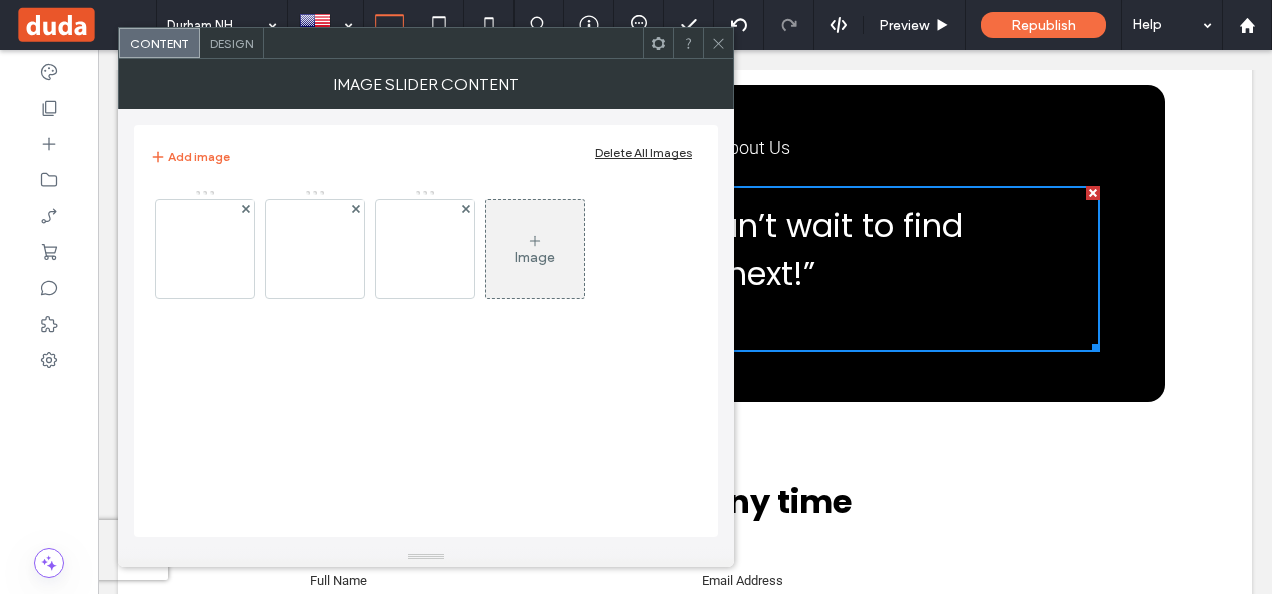 click 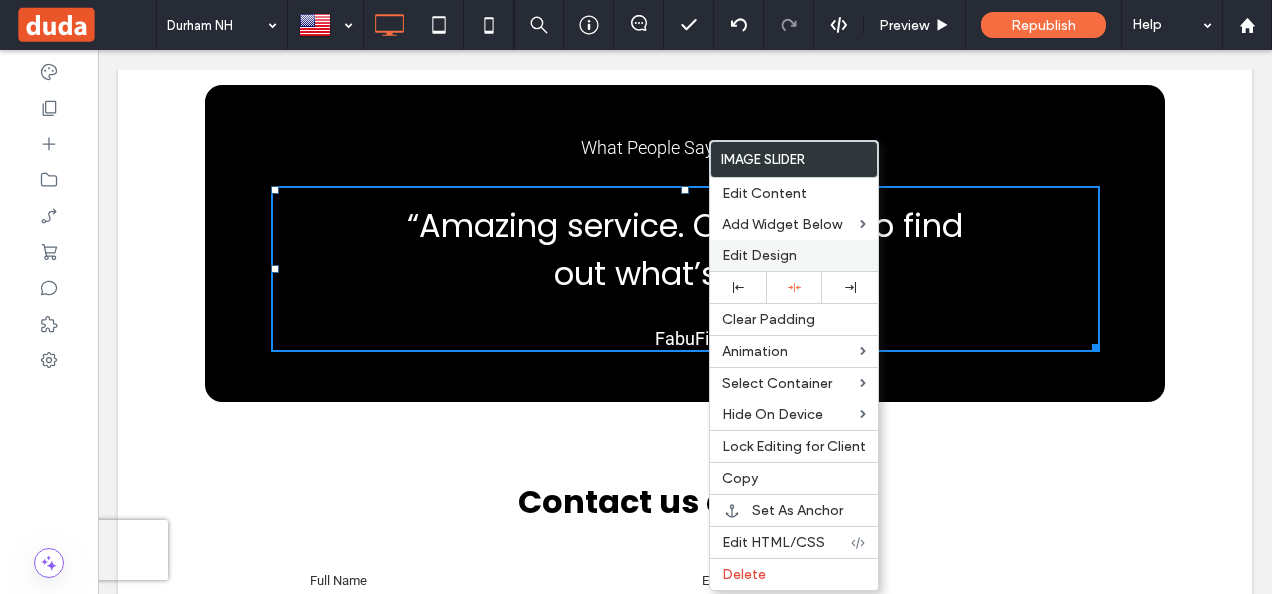 click on "Edit Design" at bounding box center [794, 255] 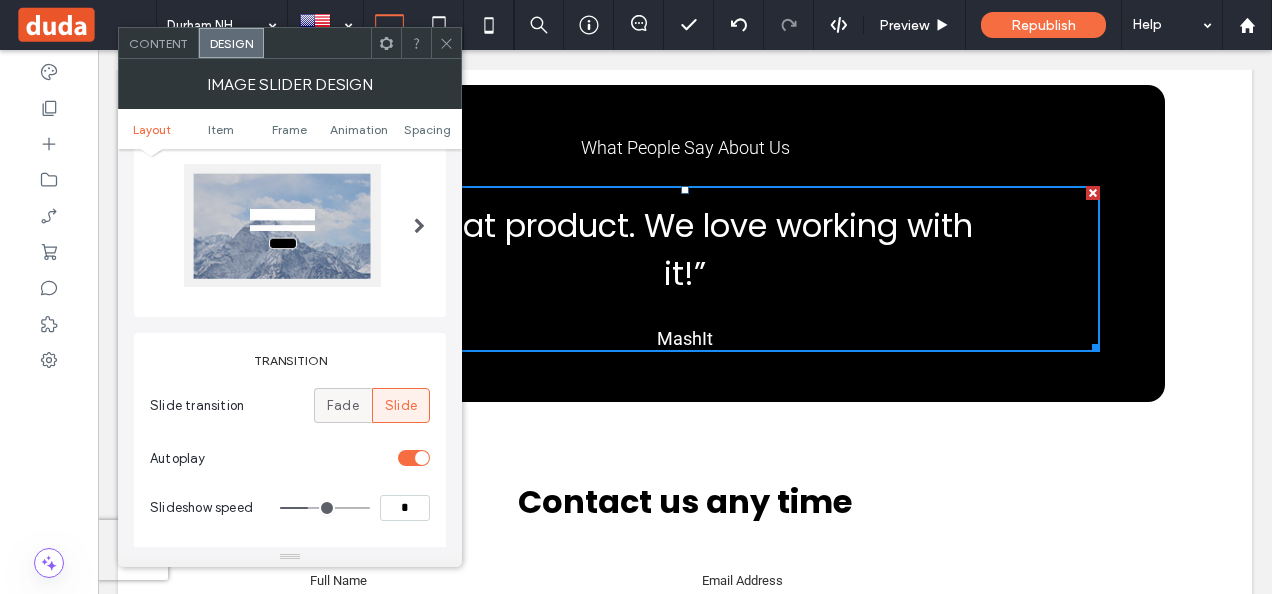 scroll, scrollTop: 0, scrollLeft: 0, axis: both 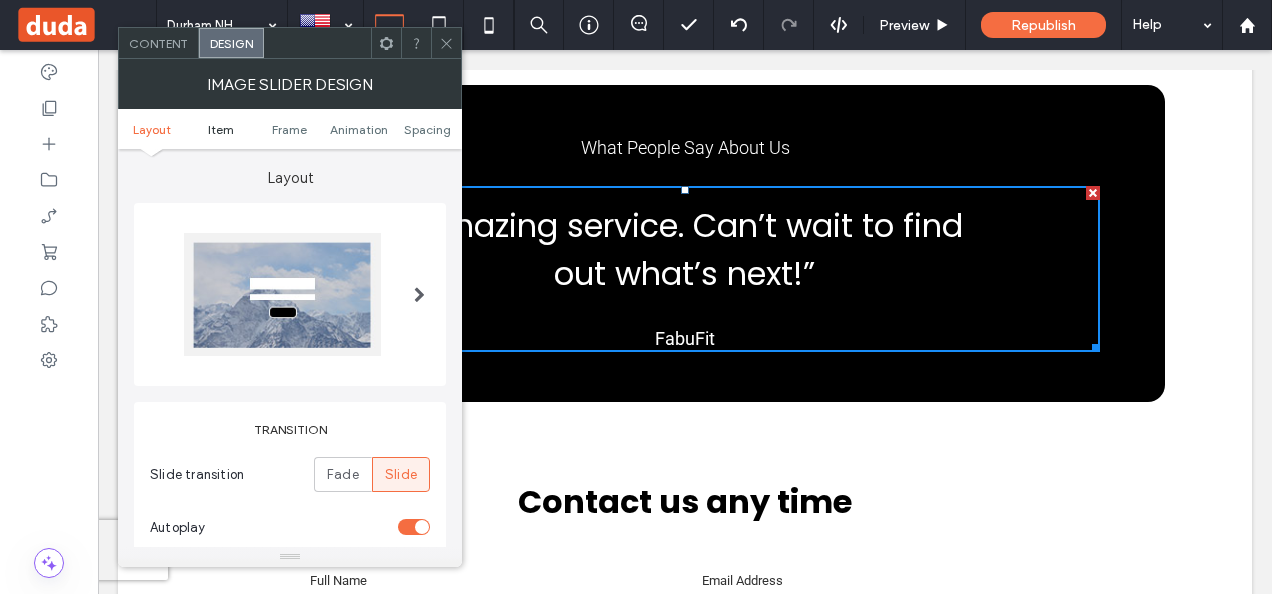click on "Item" at bounding box center (221, 129) 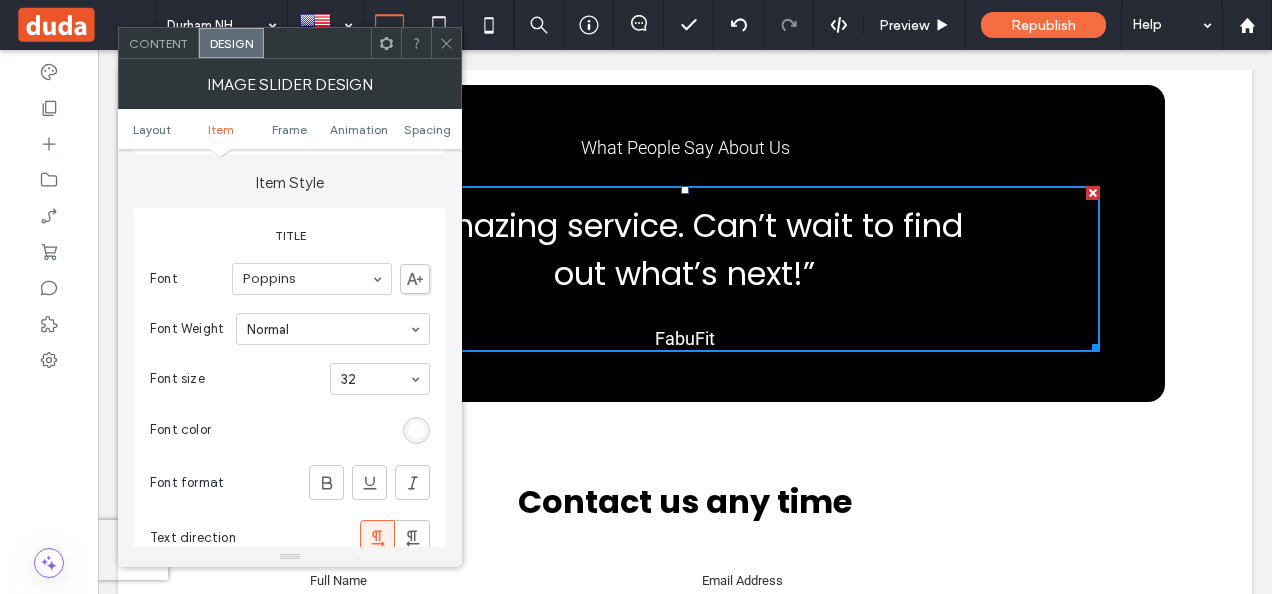 scroll, scrollTop: 565, scrollLeft: 0, axis: vertical 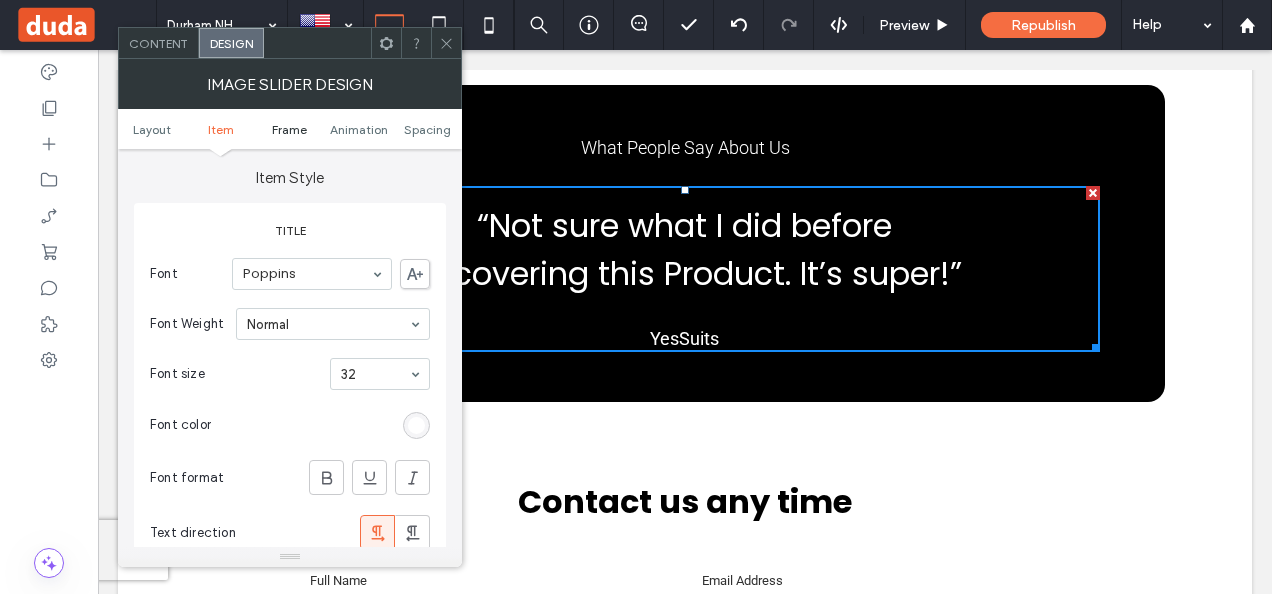 click on "Frame" at bounding box center [289, 129] 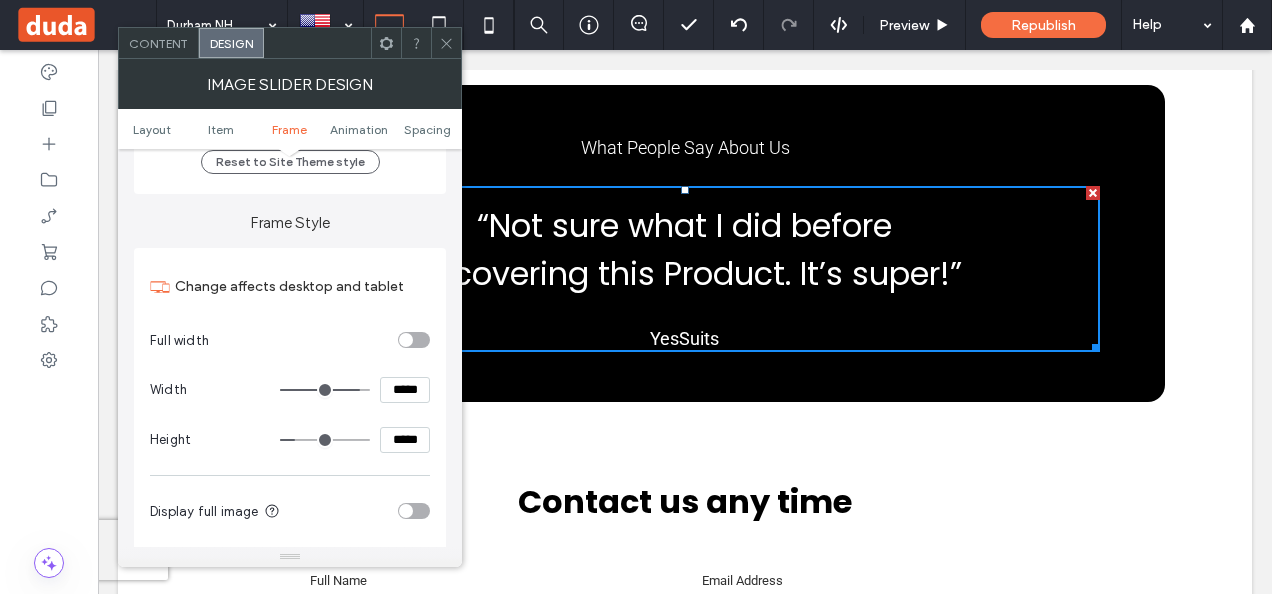 scroll, scrollTop: 1700, scrollLeft: 0, axis: vertical 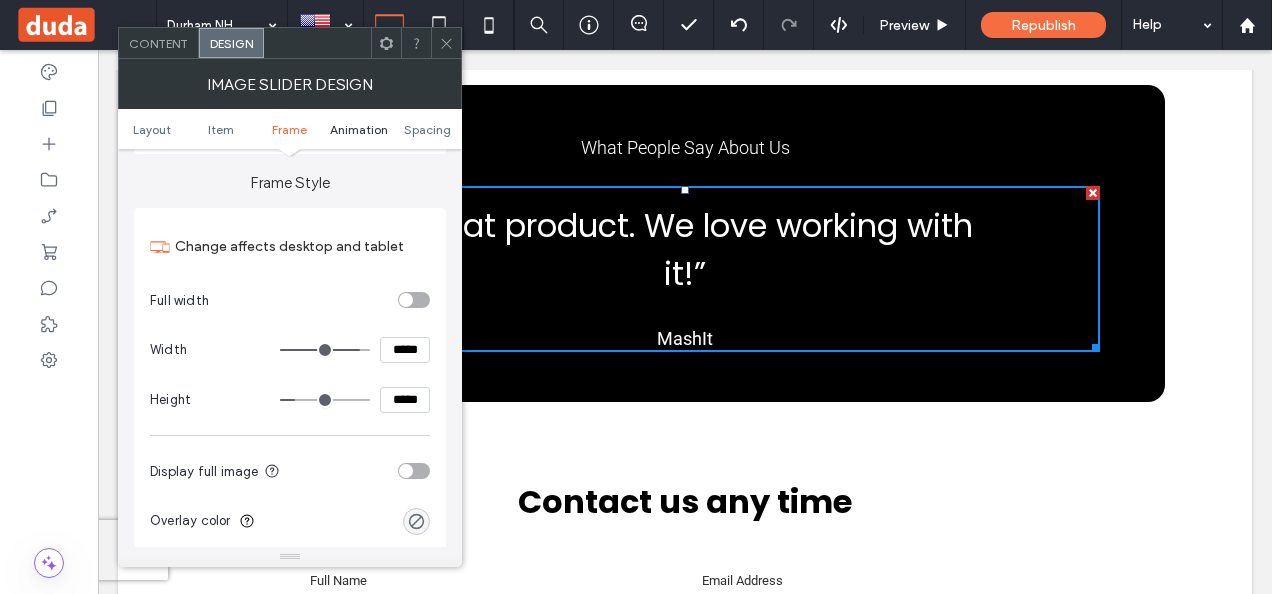 click on "Animation" at bounding box center (359, 129) 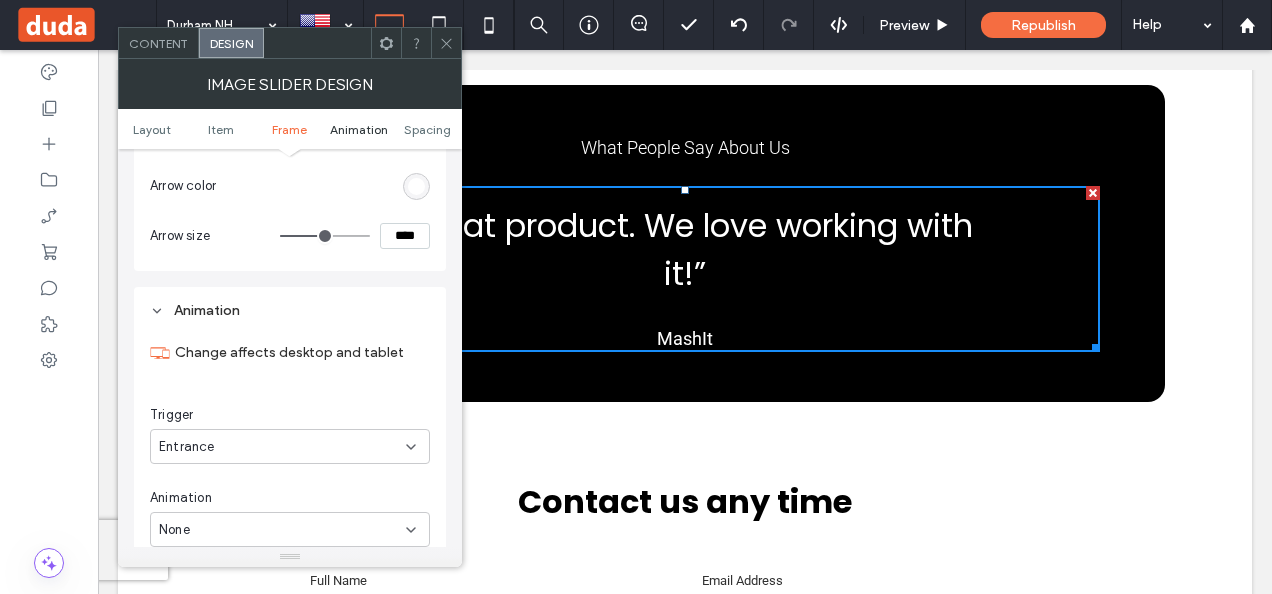 scroll, scrollTop: 2522, scrollLeft: 0, axis: vertical 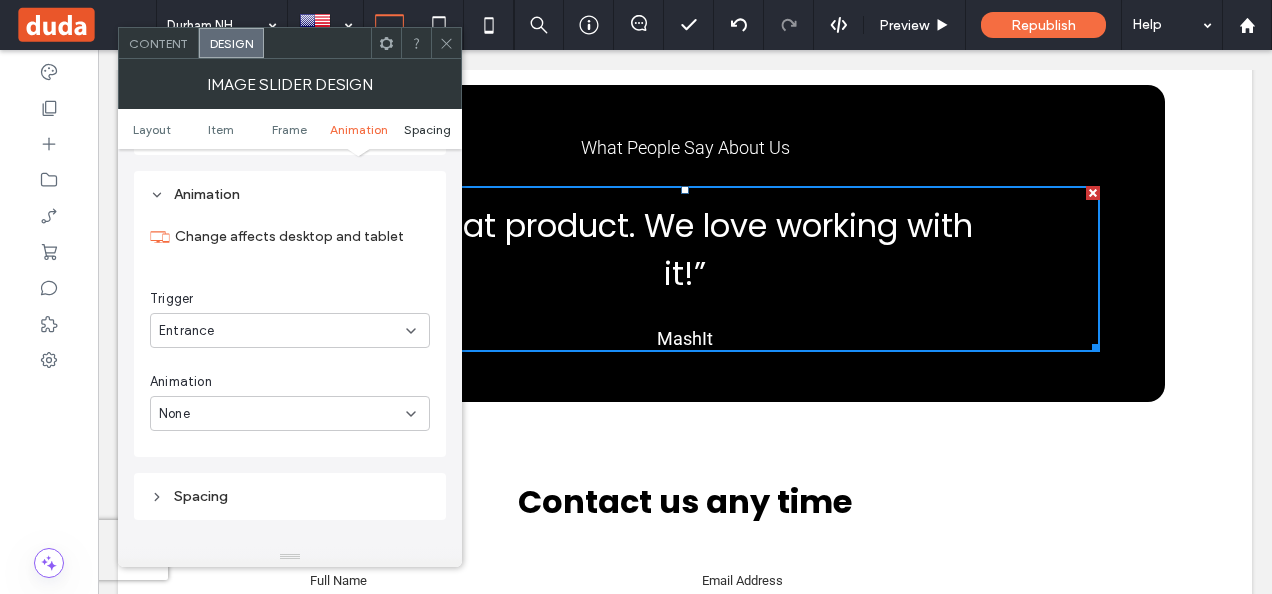 click on "Spacing" at bounding box center (427, 129) 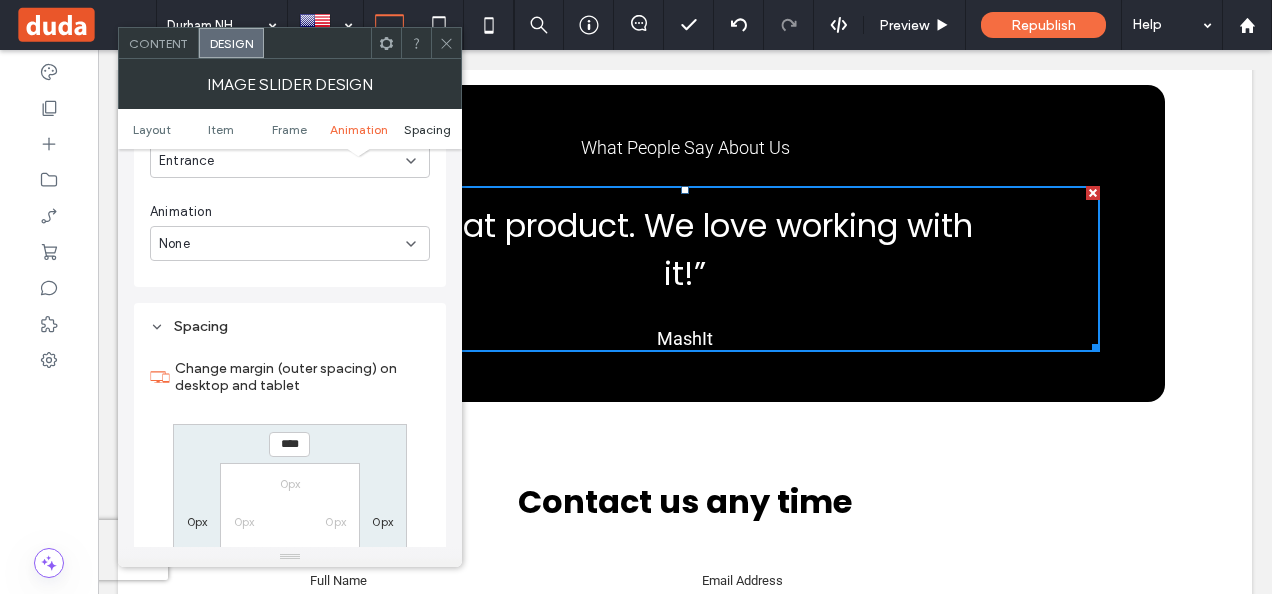 scroll, scrollTop: 2824, scrollLeft: 0, axis: vertical 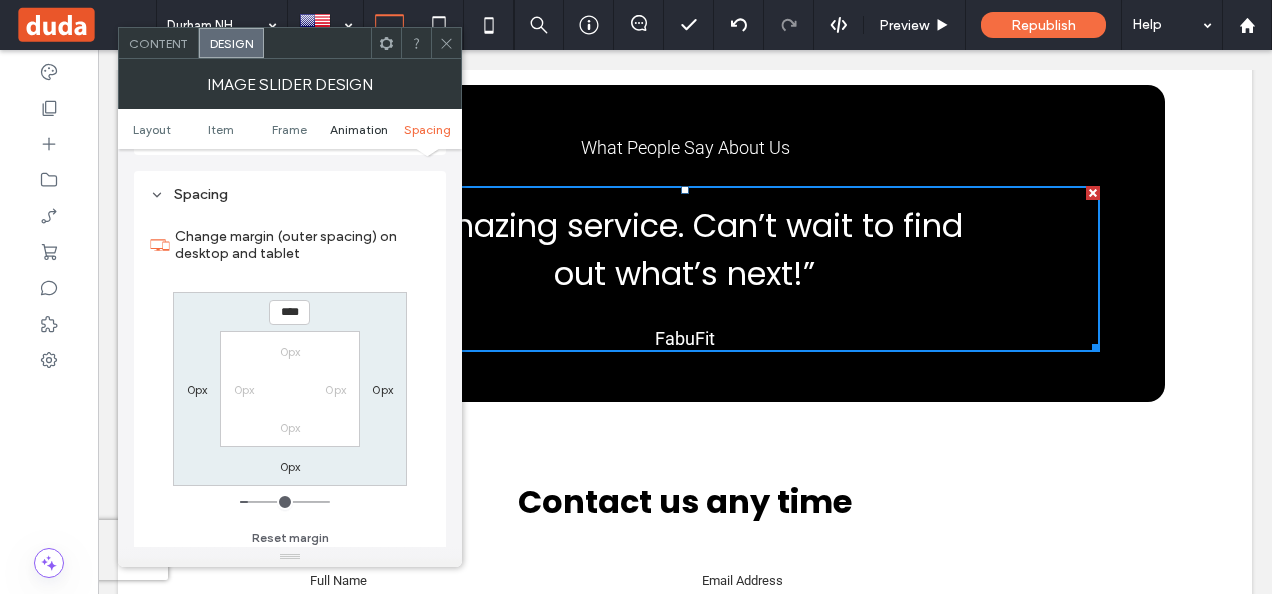 click on "Animation" at bounding box center (359, 129) 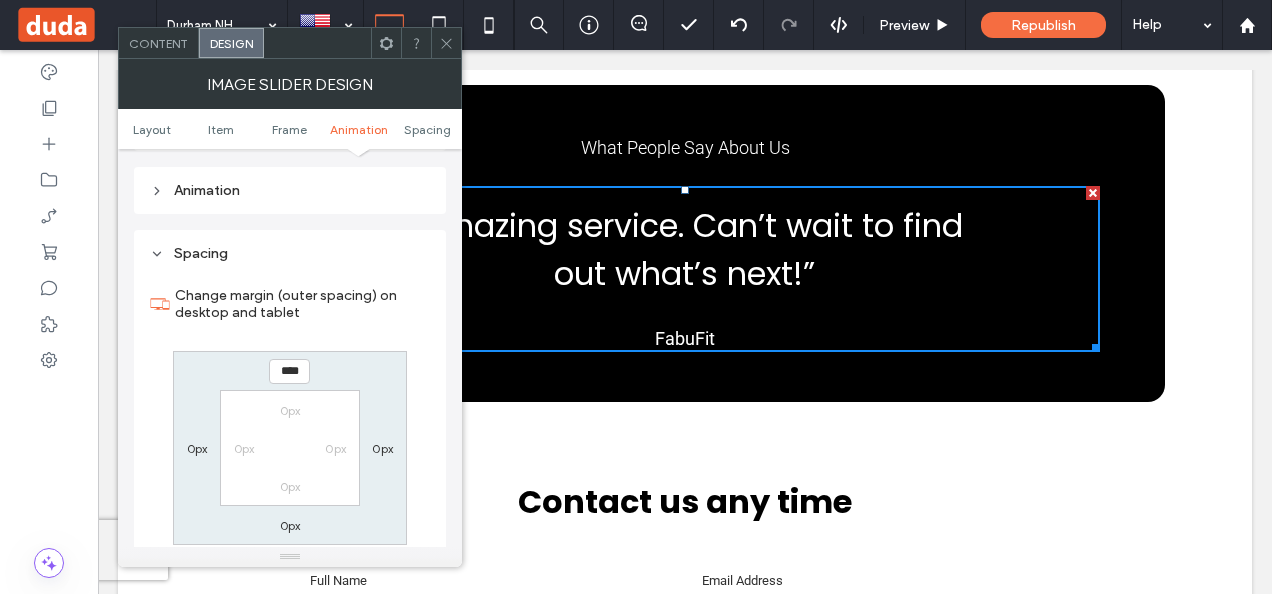 scroll, scrollTop: 2523, scrollLeft: 0, axis: vertical 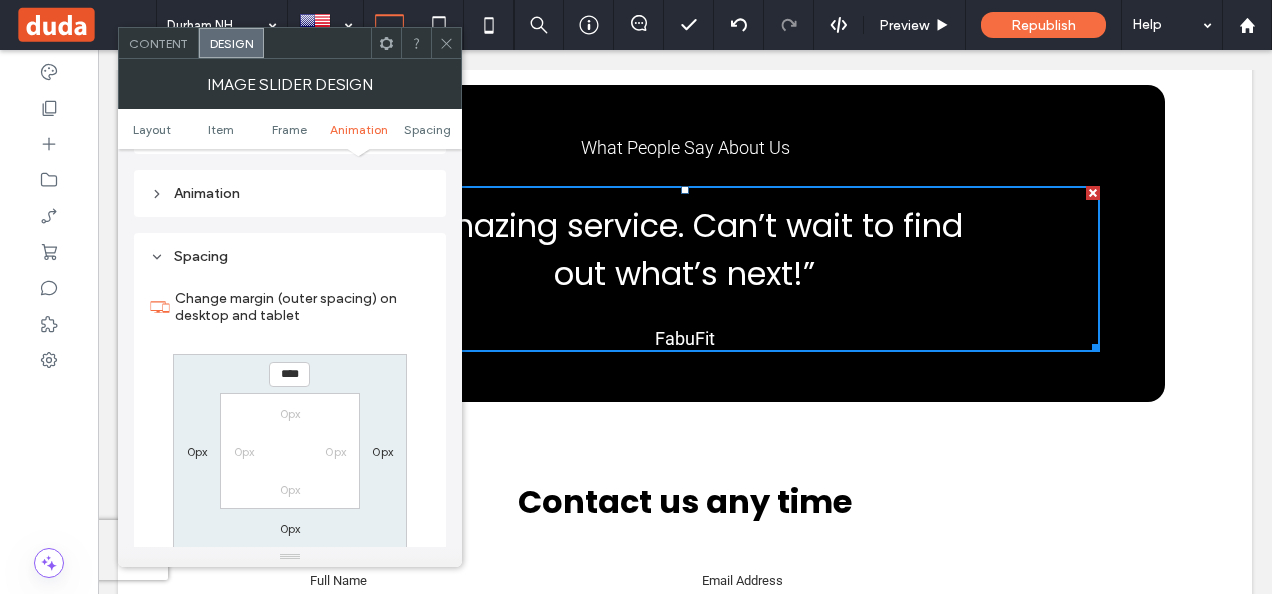 click 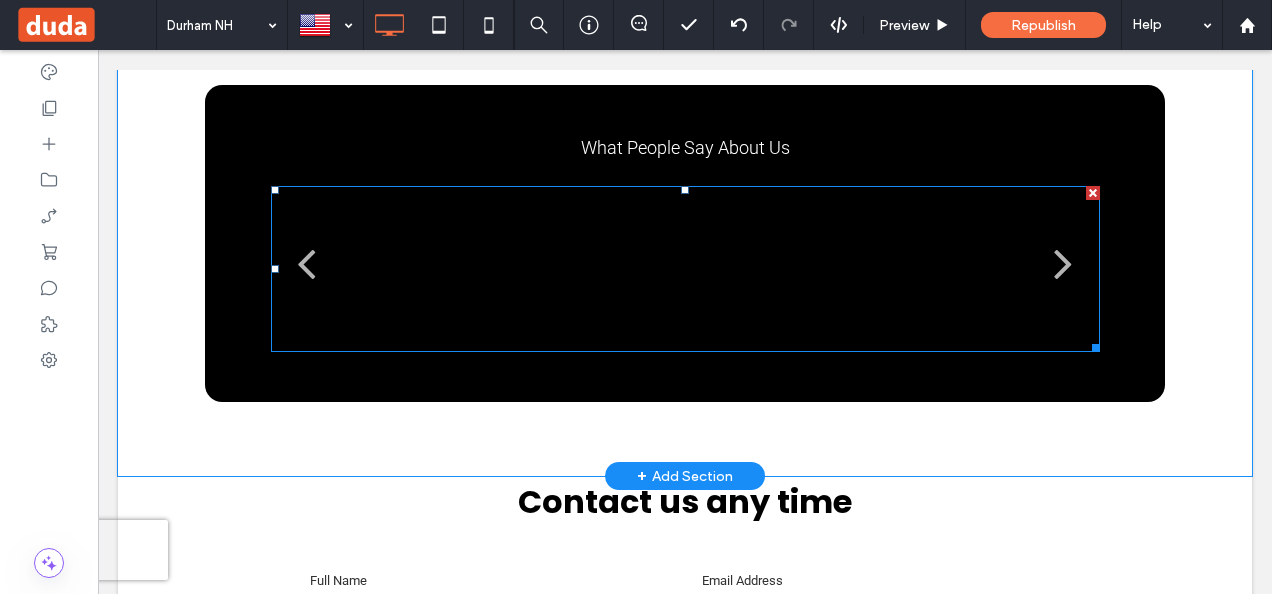 click on "“Great product. We love working with it!”
MashIt
“Amazing service. Can’t wait to find out what’s next!”
FabuFit
“Not sure what I did before discovering this Product. It’s super!”
YesSuits" at bounding box center (1100, 269) 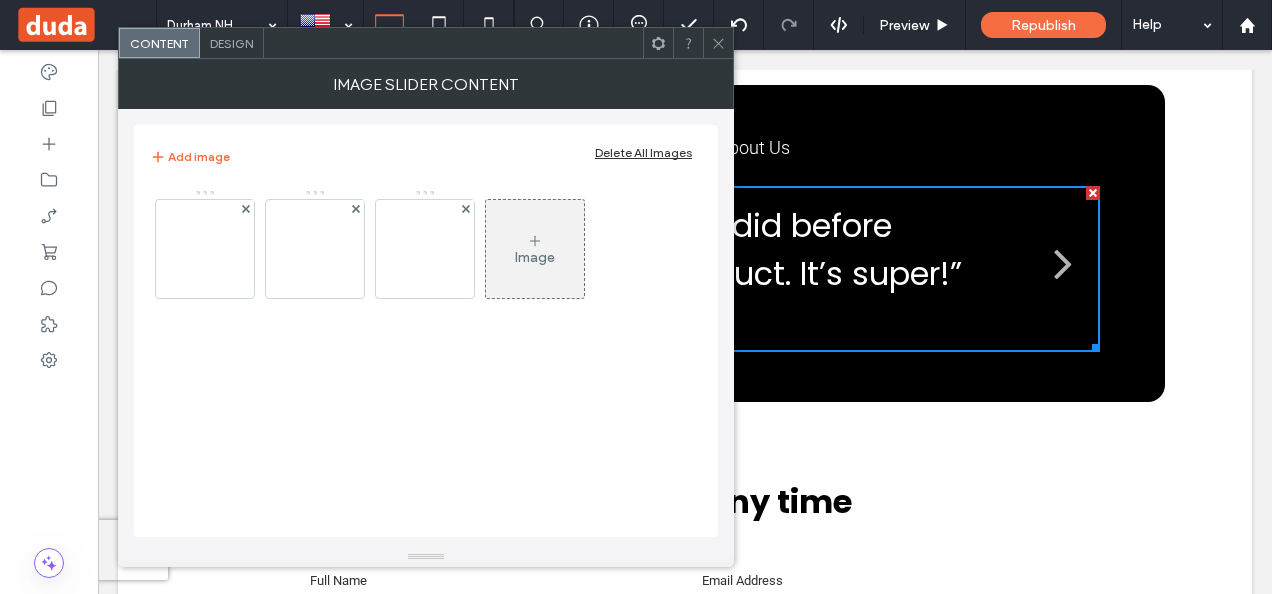click on "“Not sure what I did before discovering this Product. It’s super!”
YesSuits" at bounding box center [685, 268] 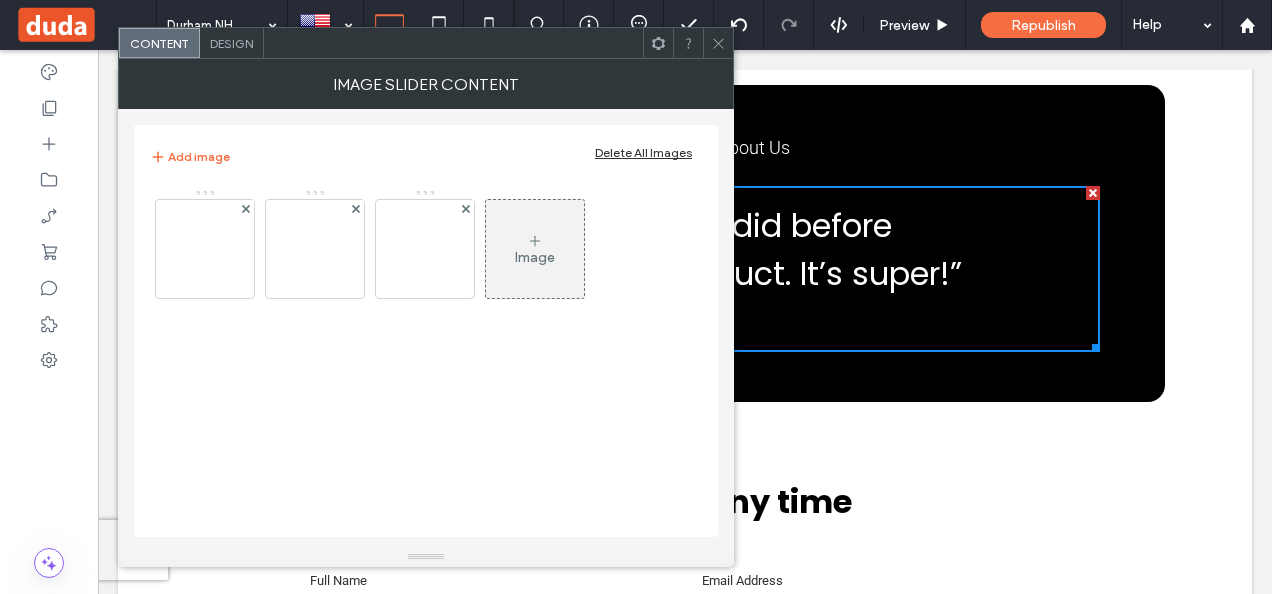 click 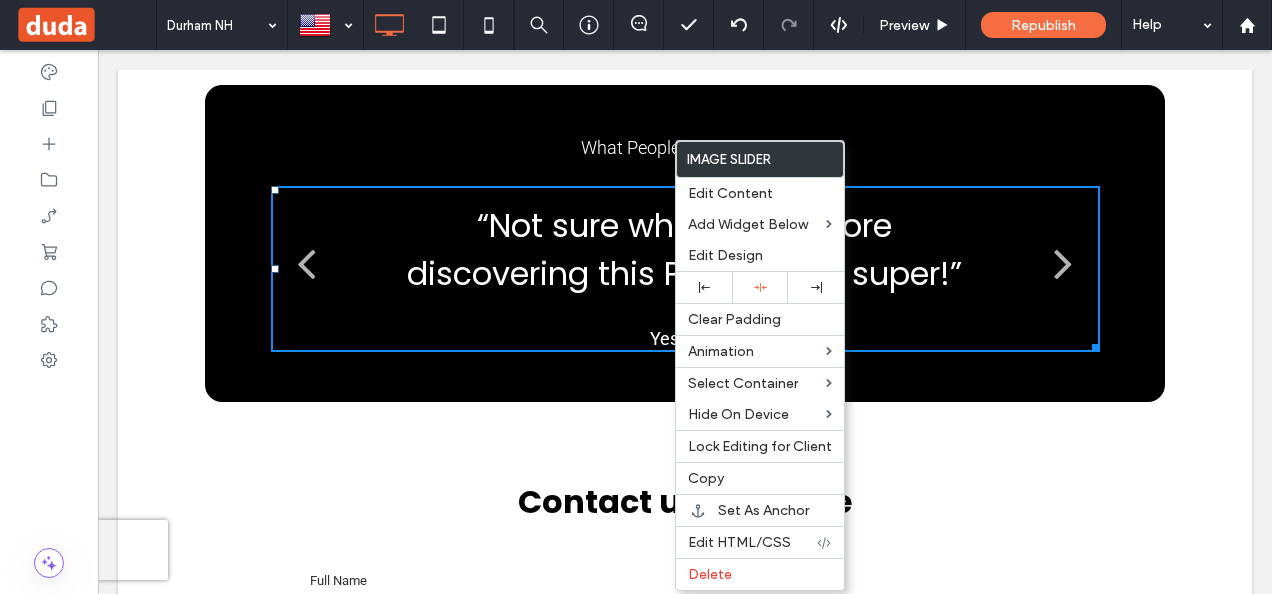 click on "“Not sure what I did before discovering this Product. It’s super!”
YesSuits" at bounding box center [685, 268] 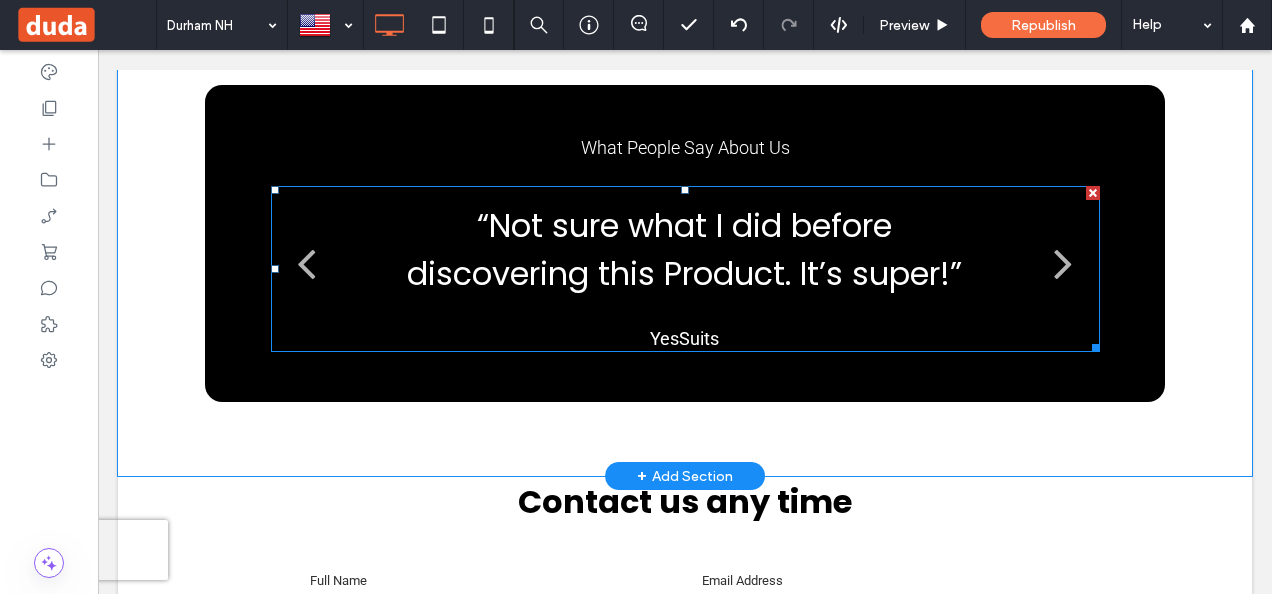click on "“Not sure what I did before discovering this Product. It’s super!”
YesSuits" at bounding box center (685, 268) 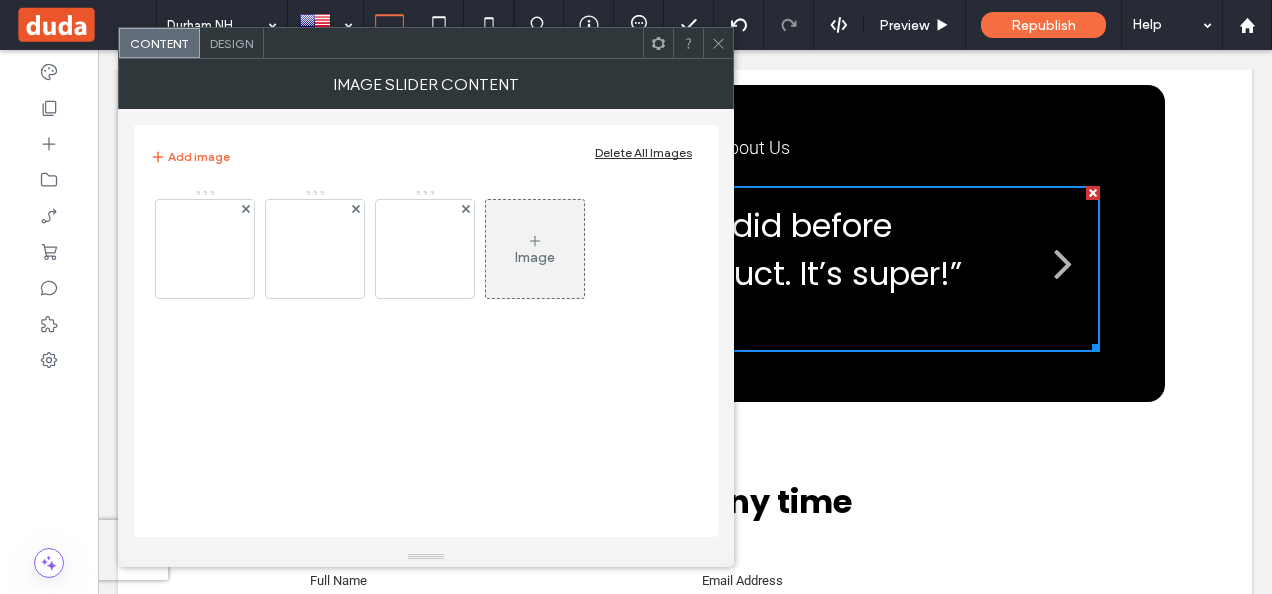 click on "“Not sure what I did before discovering this Product. It’s super!”
YesSuits" at bounding box center [685, 268] 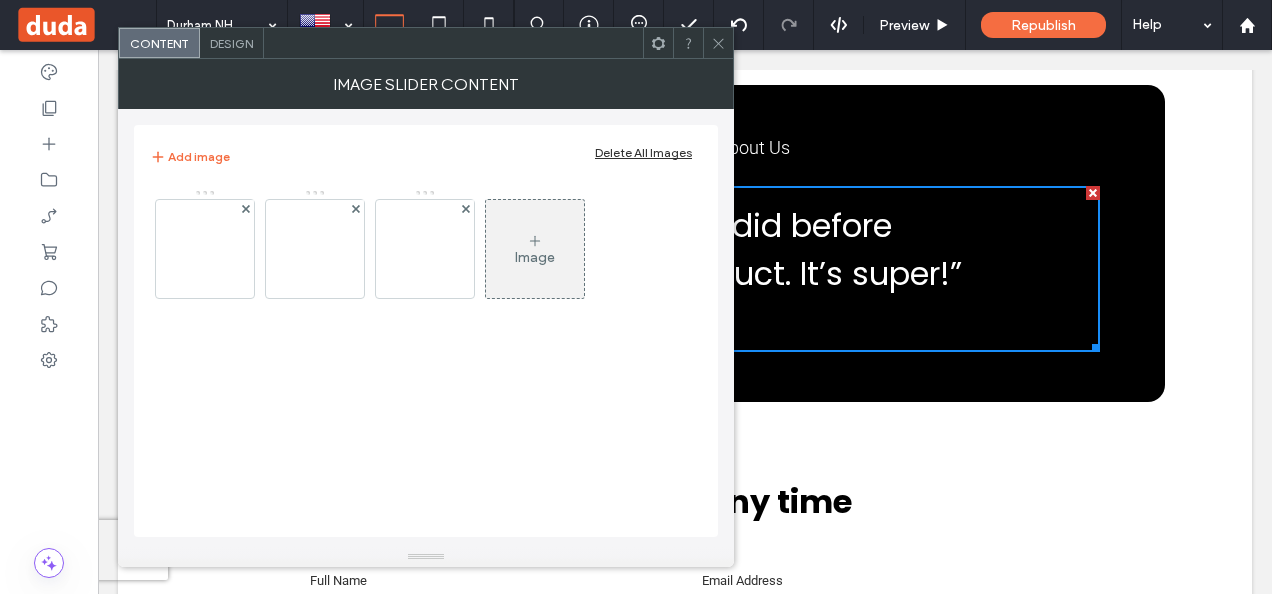 click at bounding box center [205, 249] 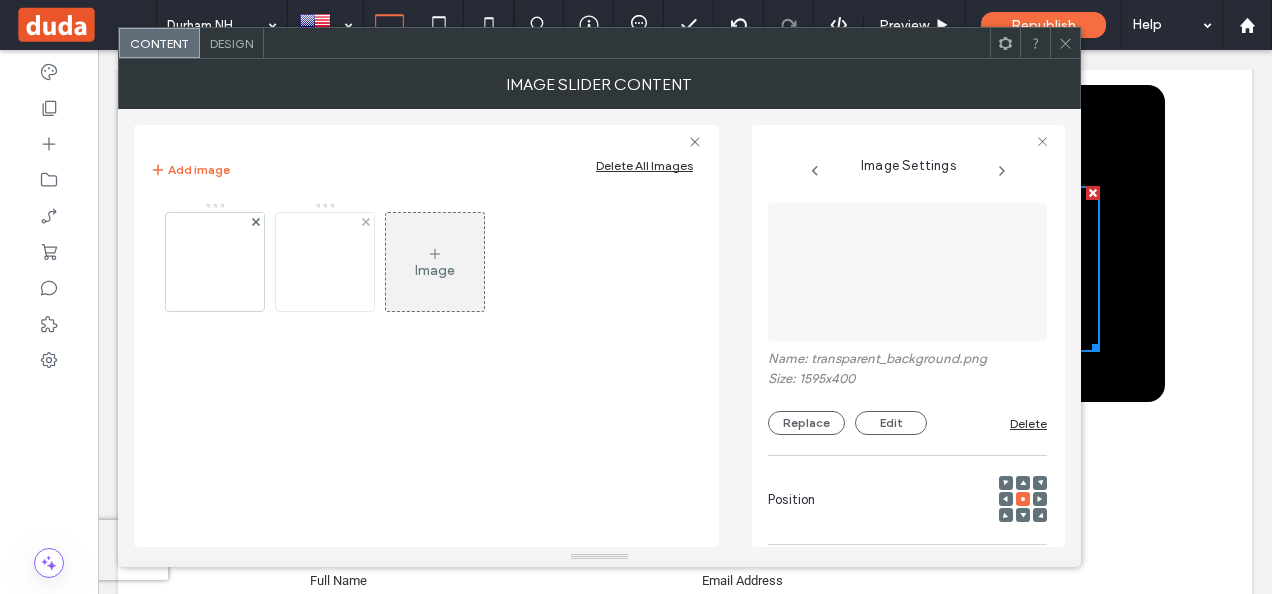 scroll, scrollTop: 0, scrollLeft: 10, axis: horizontal 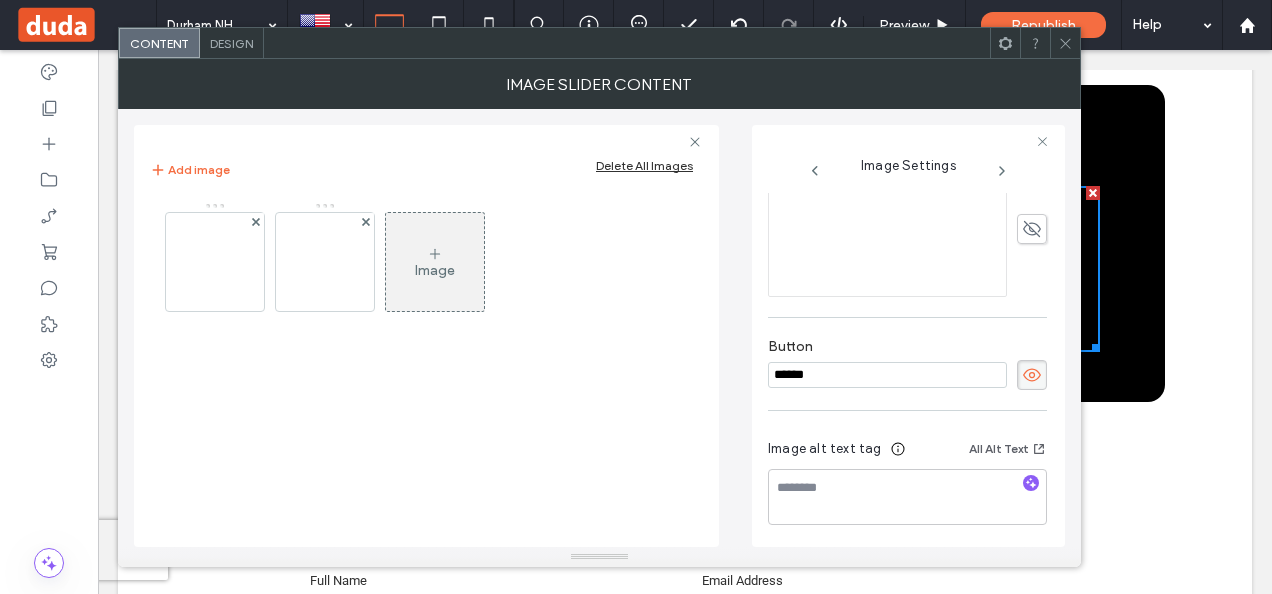 click 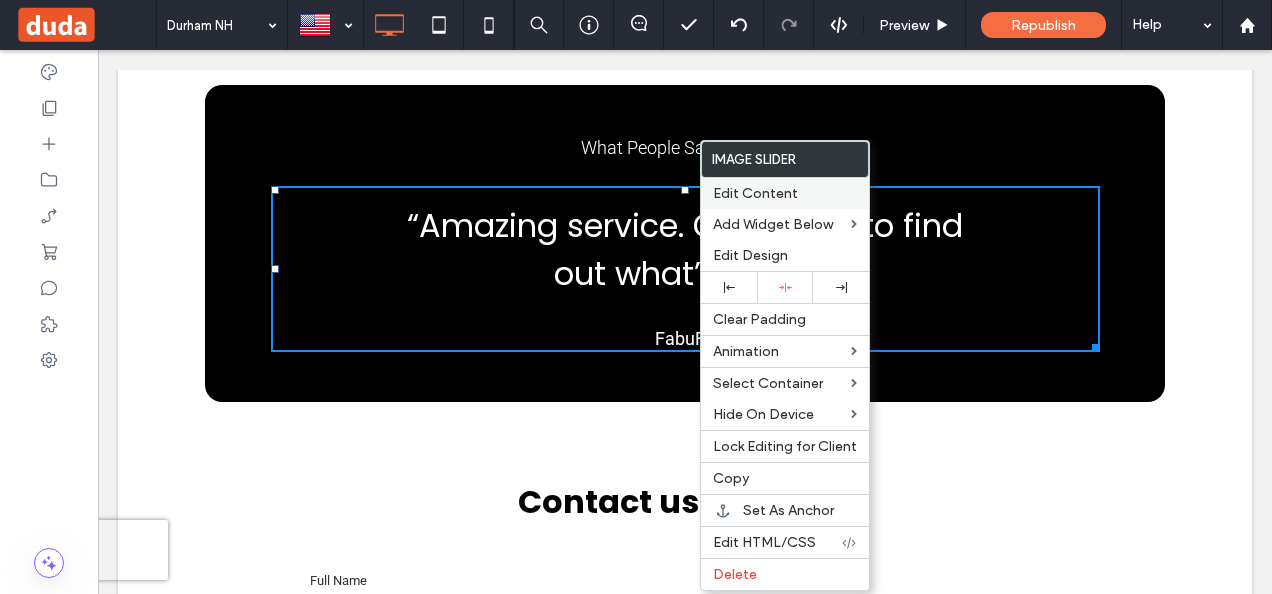 click on "Edit Content" at bounding box center (785, 193) 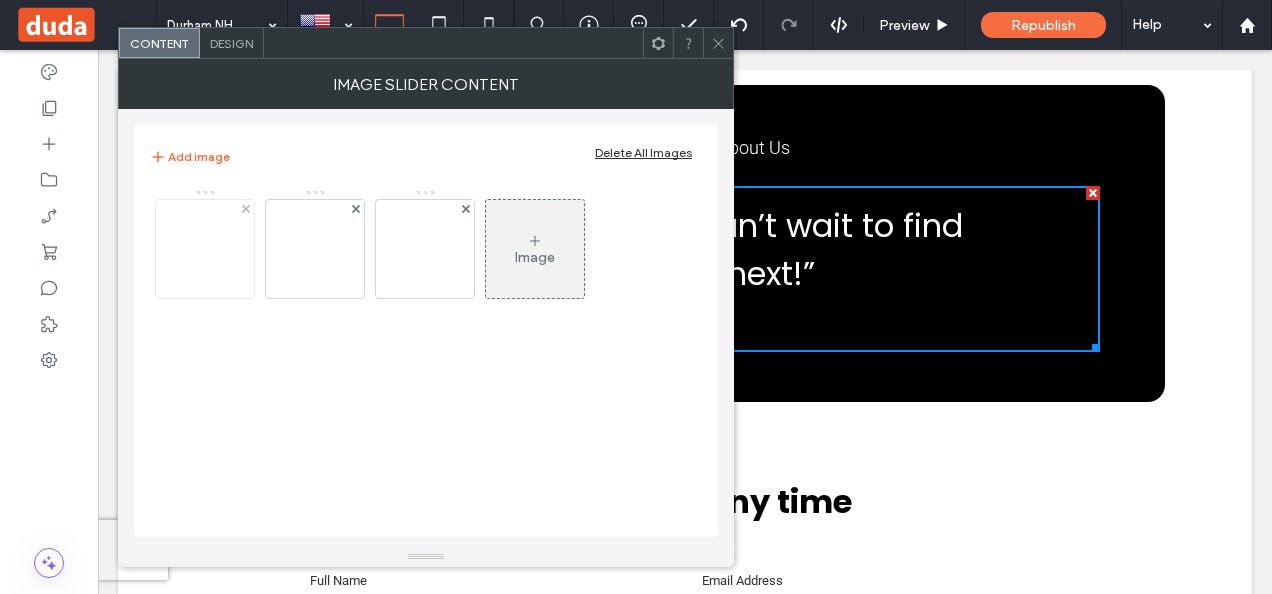click at bounding box center (205, 249) 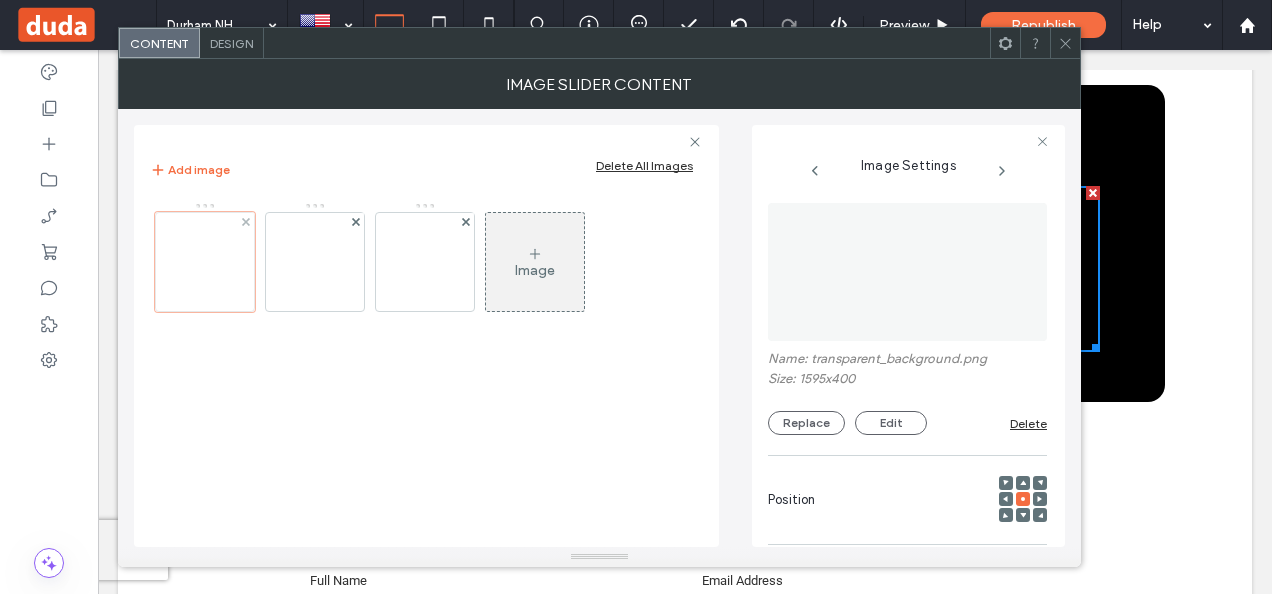 scroll, scrollTop: 0, scrollLeft: 6, axis: horizontal 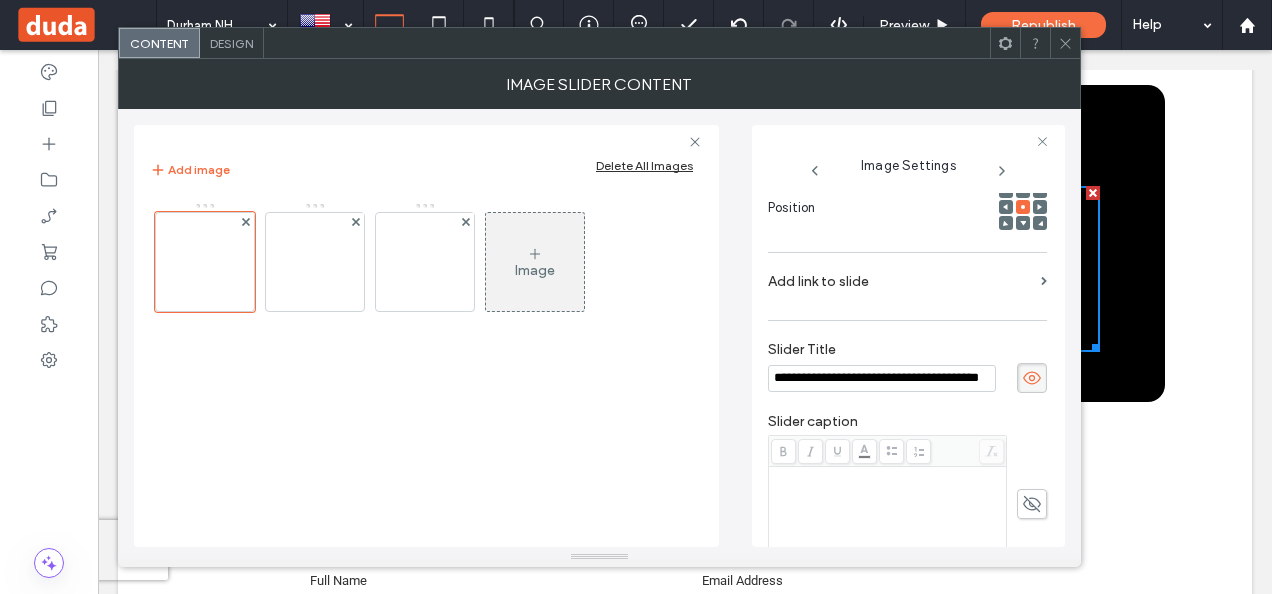 click on "**********" at bounding box center (882, 378) 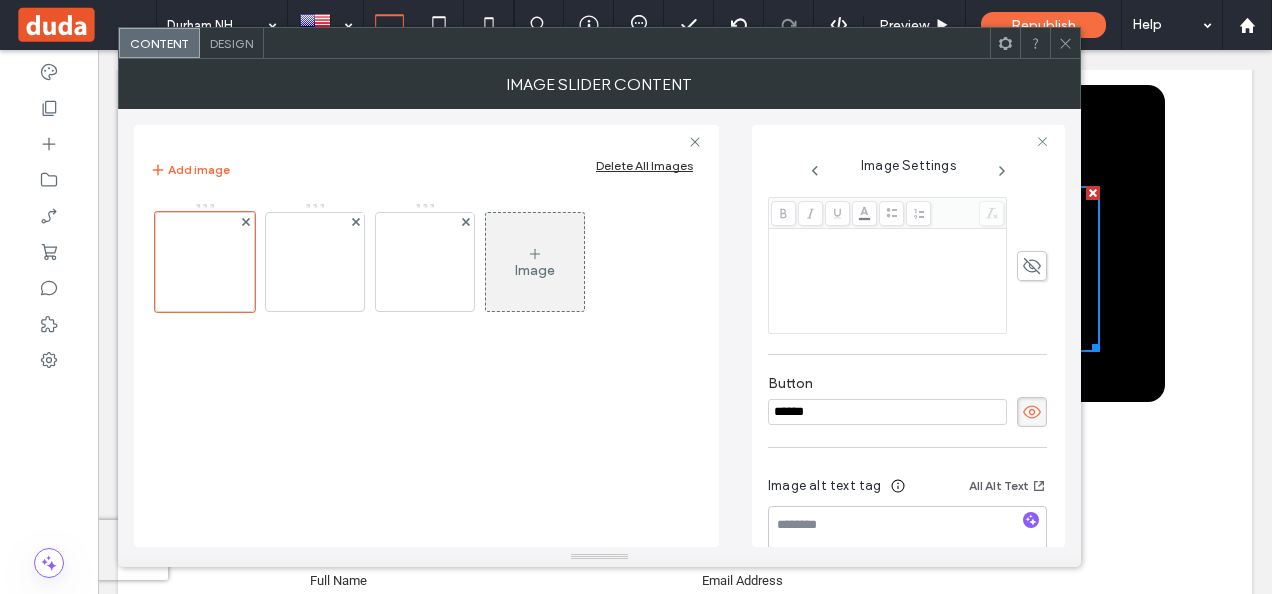 scroll, scrollTop: 567, scrollLeft: 0, axis: vertical 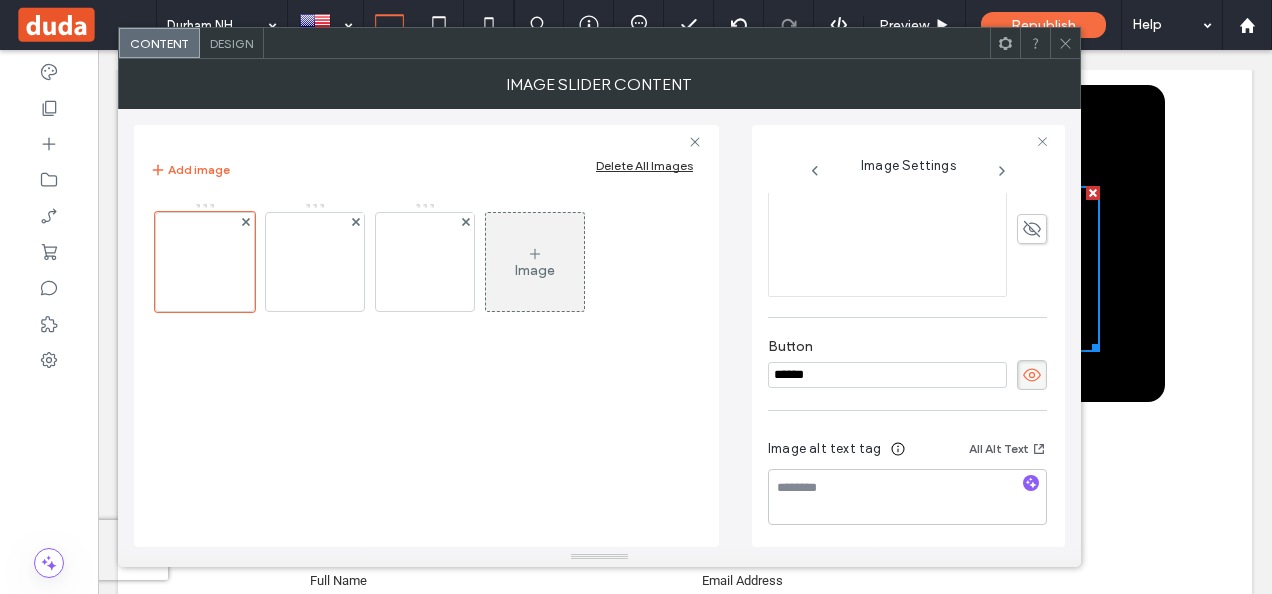 click on "******" at bounding box center (887, 375) 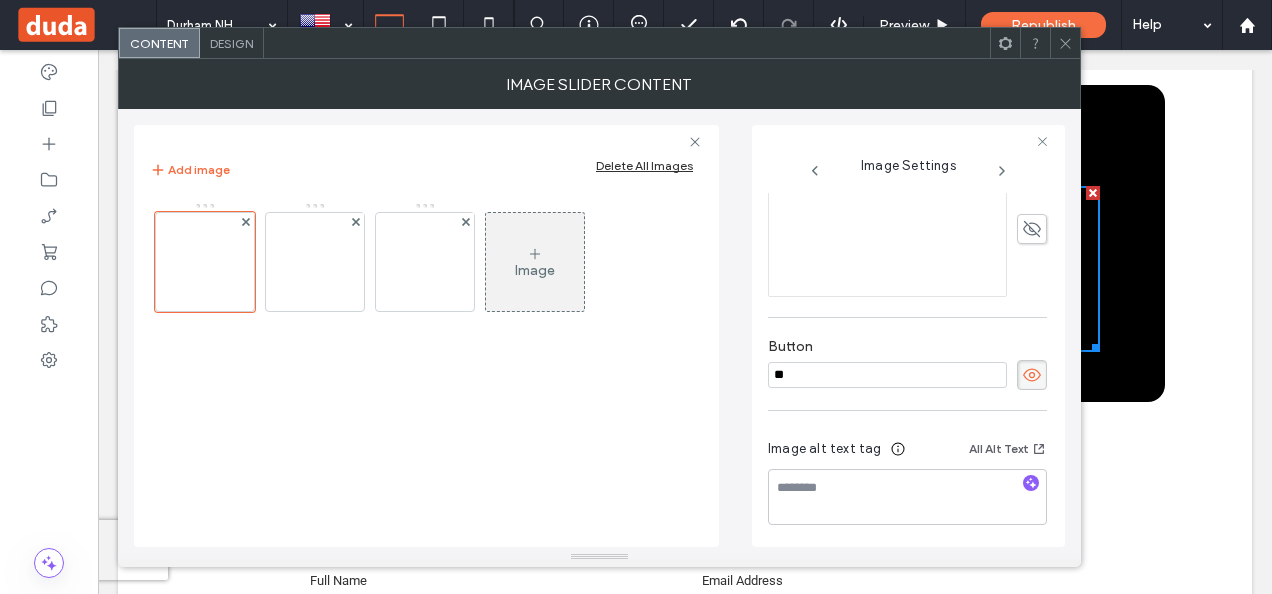 type on "*" 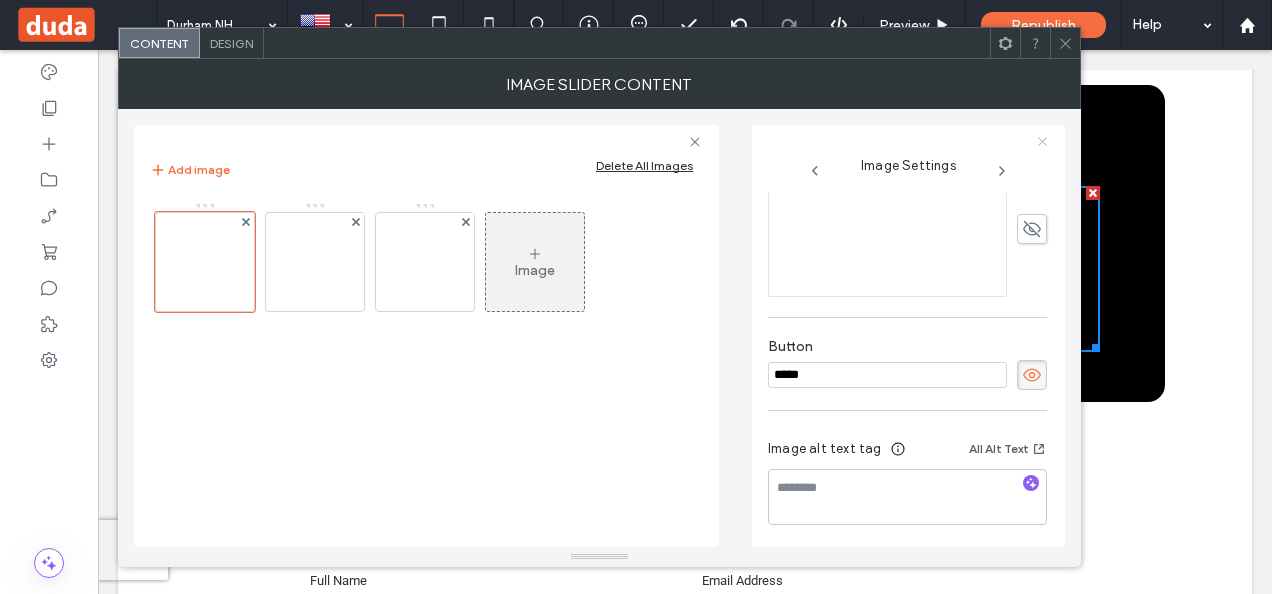 type on "*****" 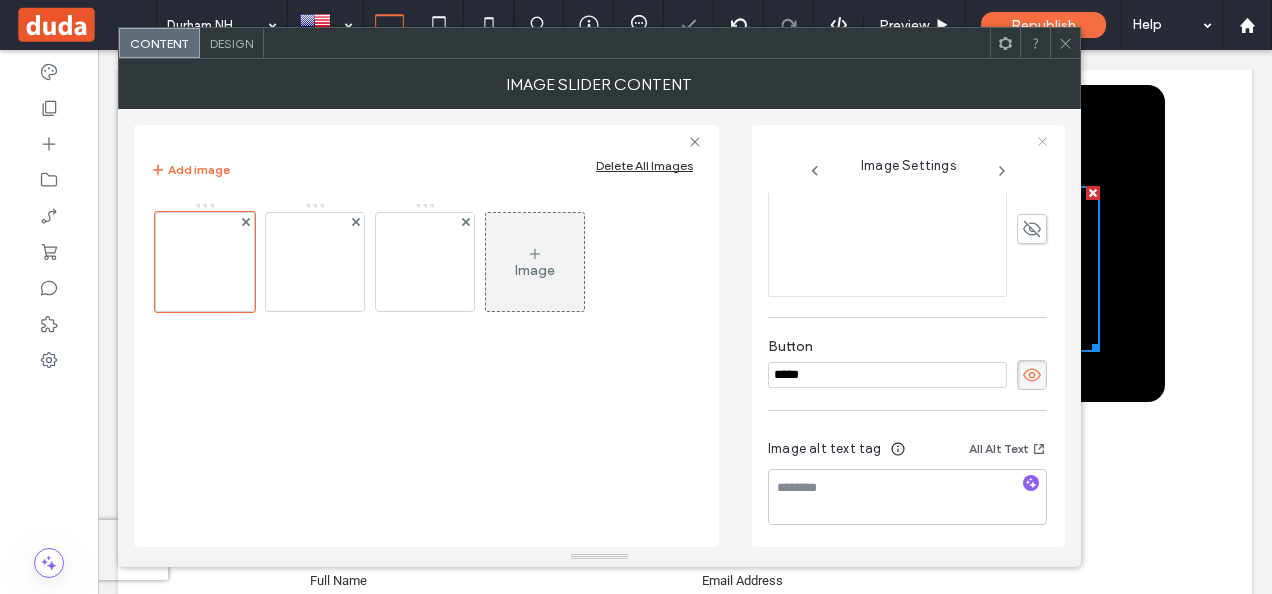 click 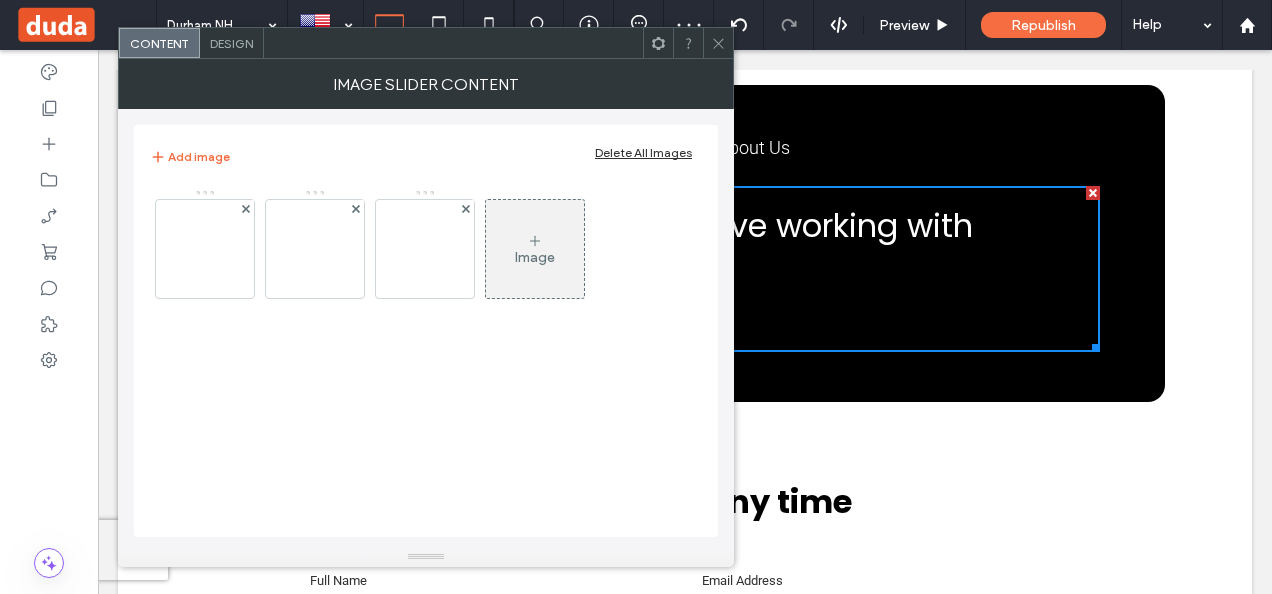 click 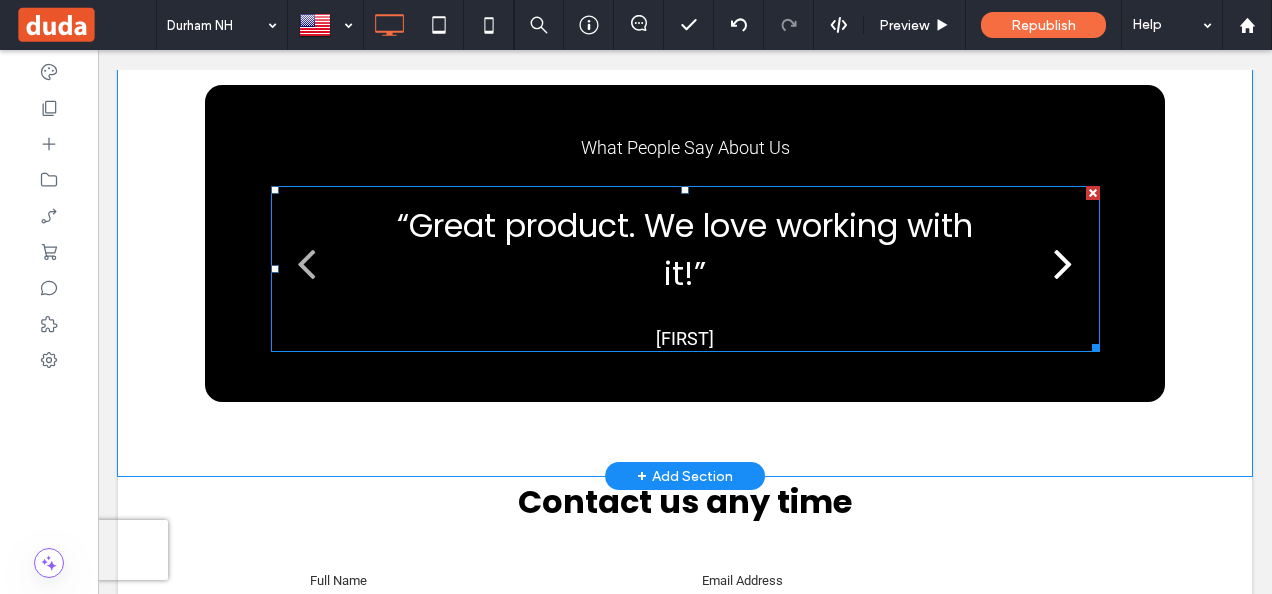 click at bounding box center (1064, 261) 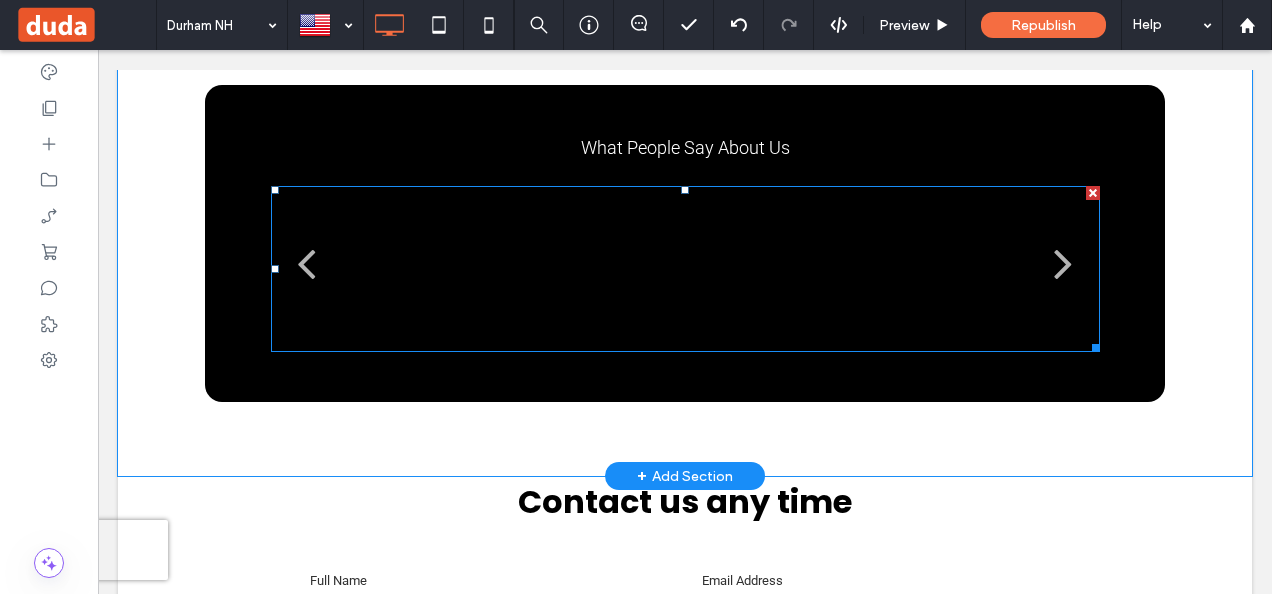 click on "“Great product. We love working with it!”
james
“Amazing service. Can’t wait to find out what’s next!”
FabuFit
“Not sure what I did before discovering this Product. It’s super!”
YesSuits" at bounding box center [1100, 269] 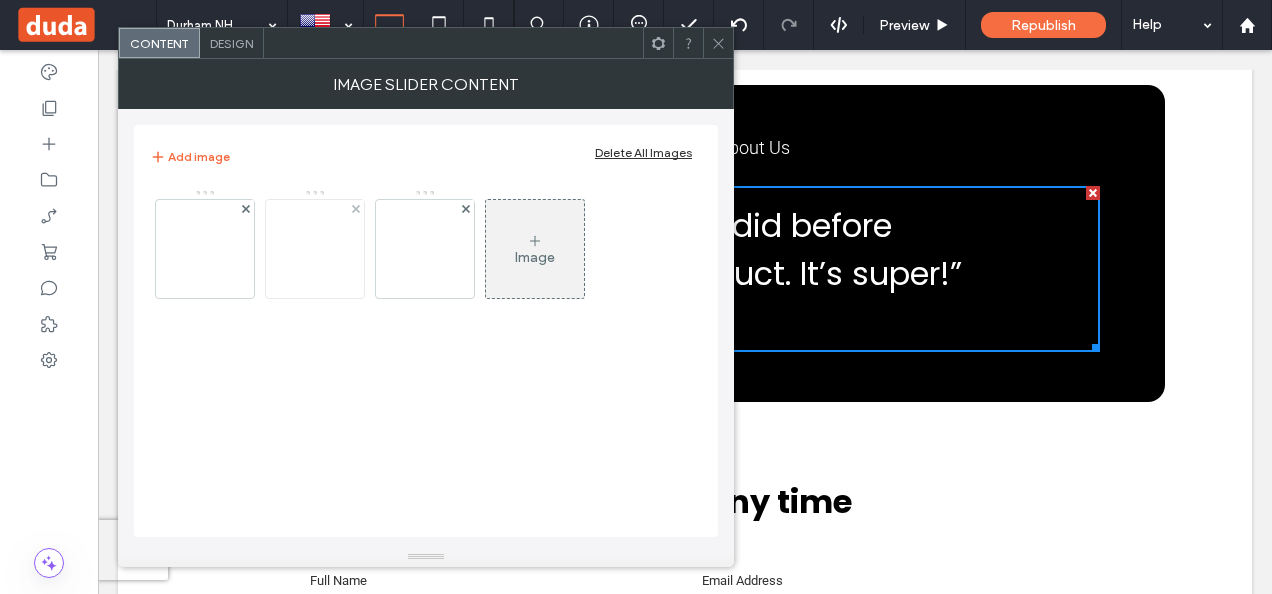 click at bounding box center [315, 249] 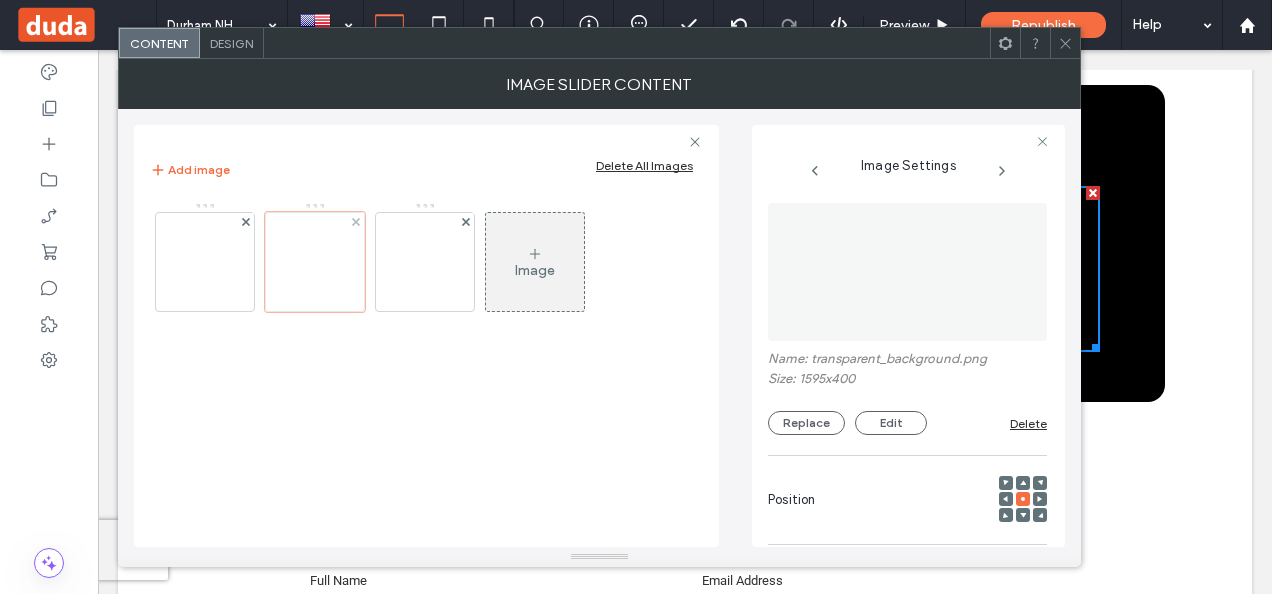 scroll, scrollTop: 0, scrollLeft: 0, axis: both 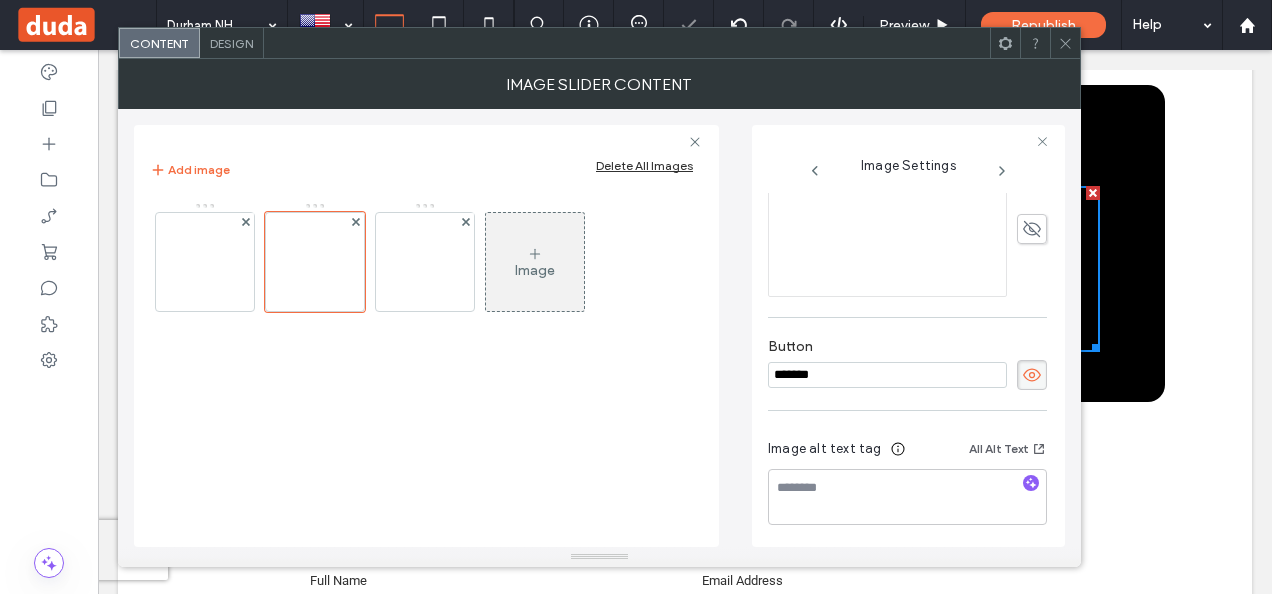 click on "*******" at bounding box center [887, 375] 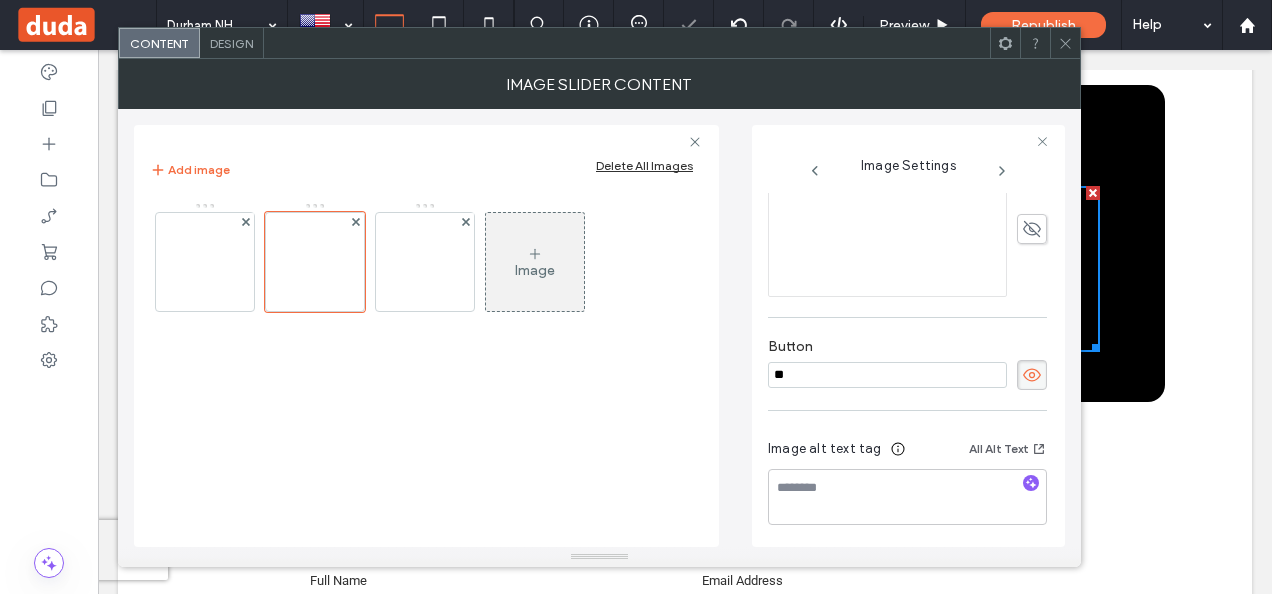 type on "*" 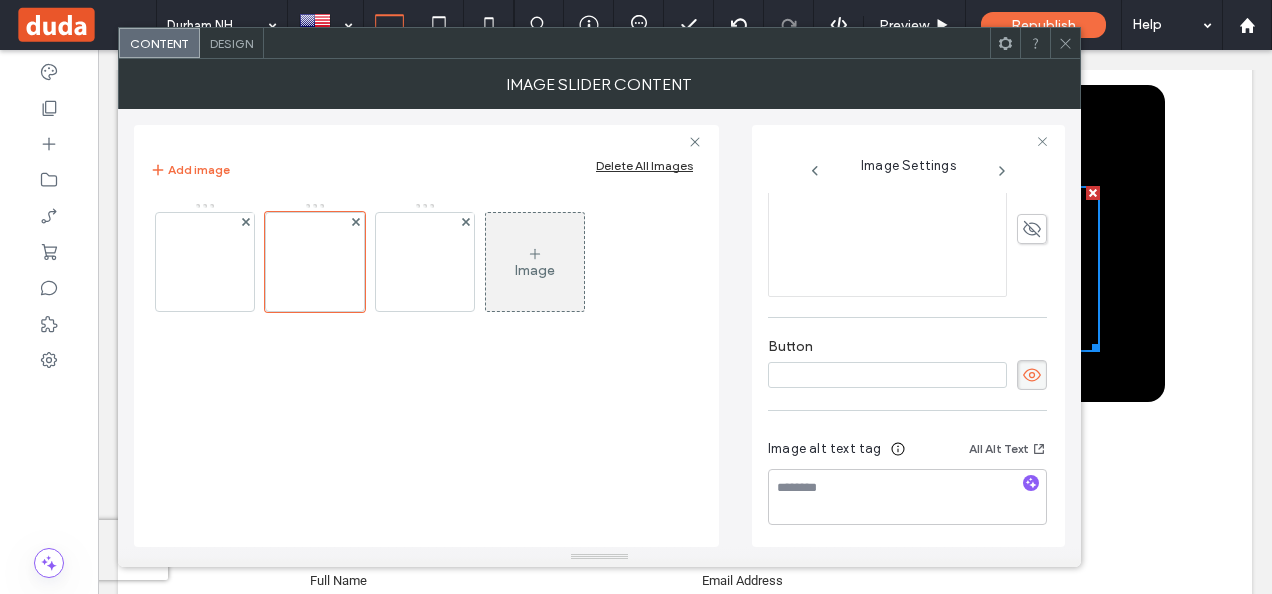 type on "*" 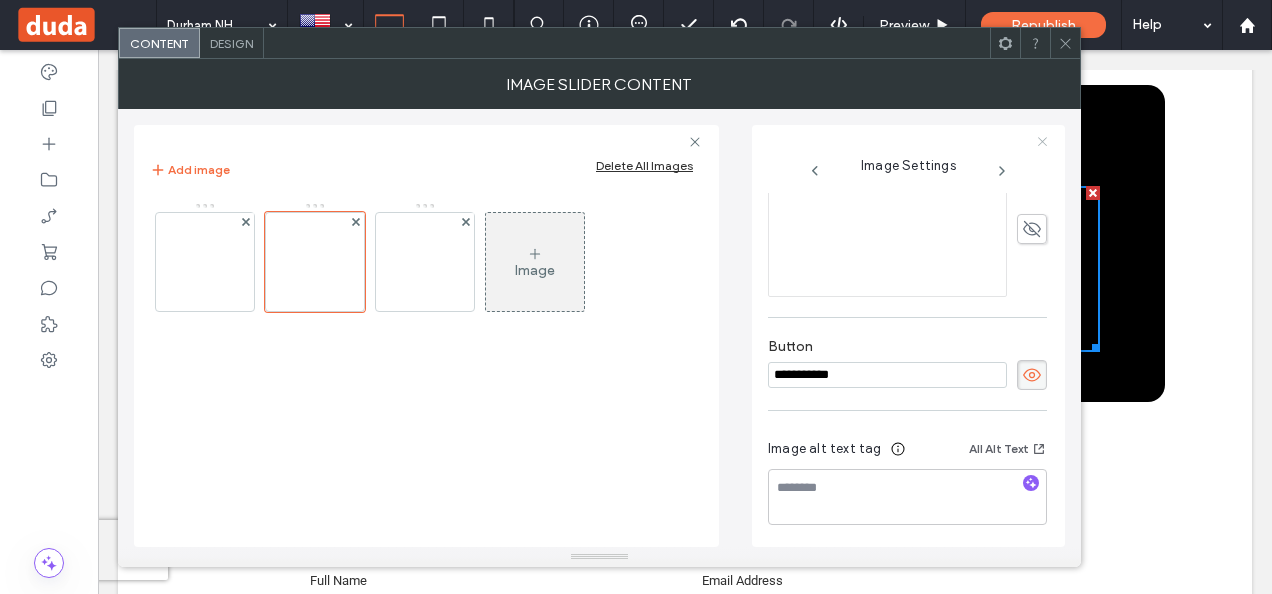 type on "**********" 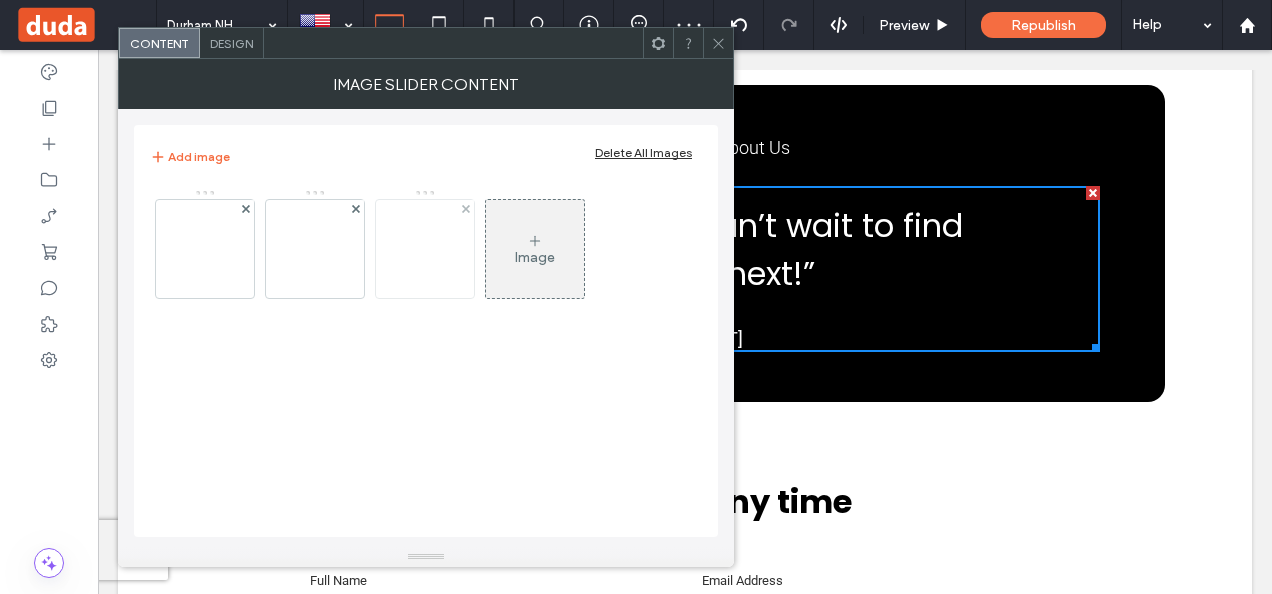 click at bounding box center (425, 249) 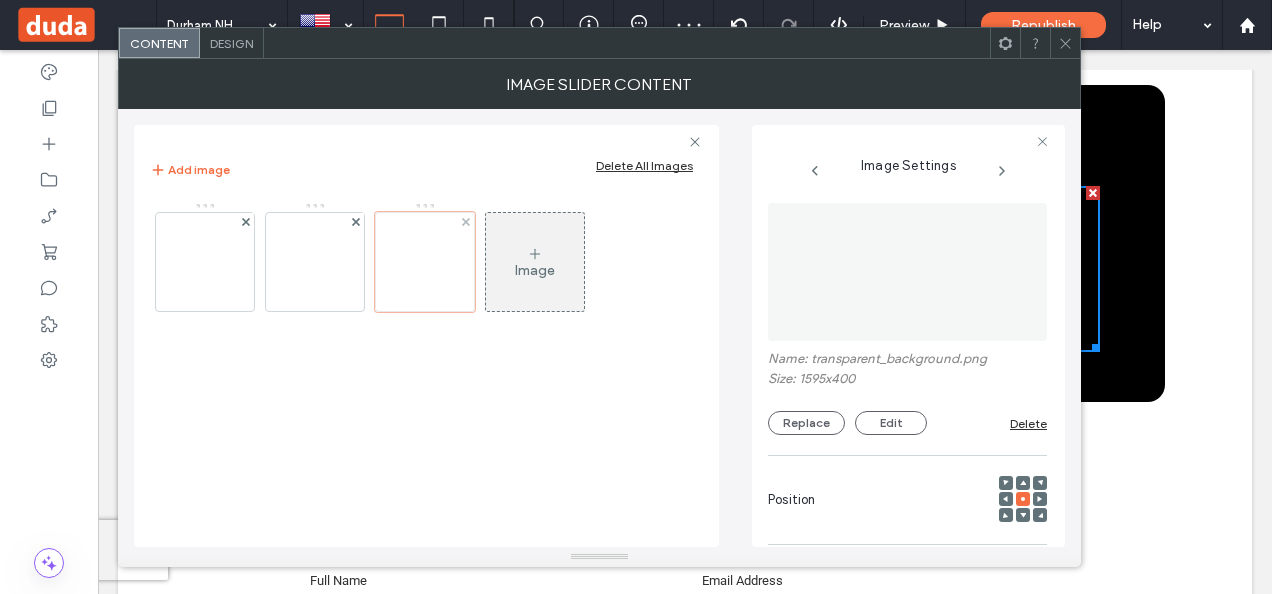 scroll, scrollTop: 0, scrollLeft: 184, axis: horizontal 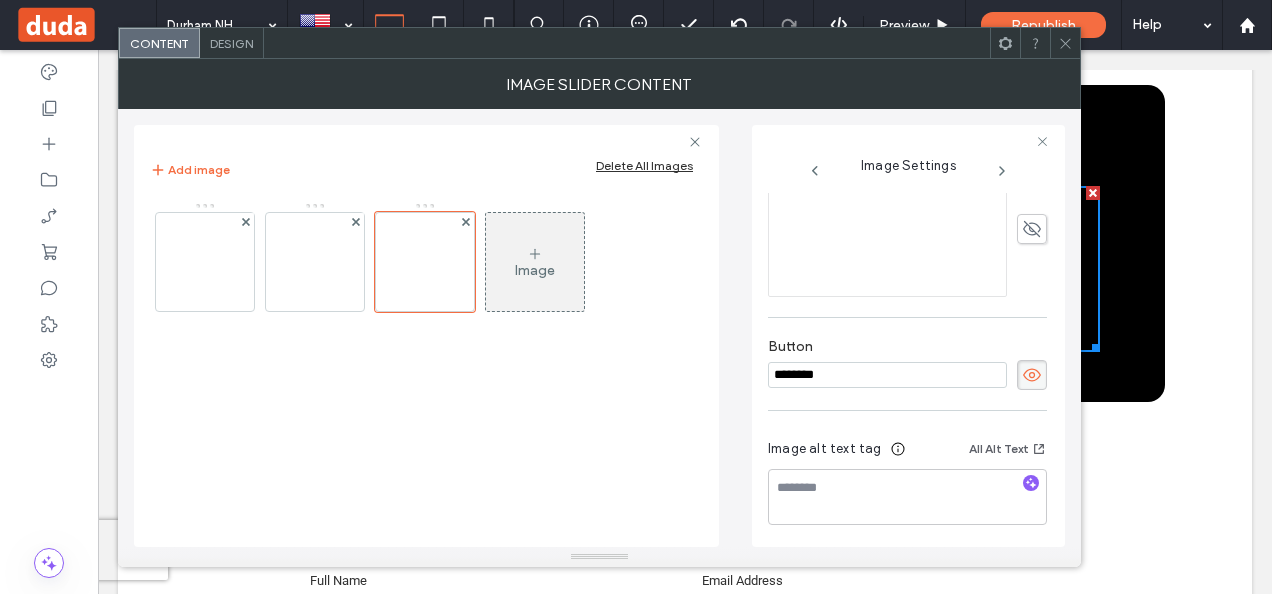 click on "********" at bounding box center [887, 375] 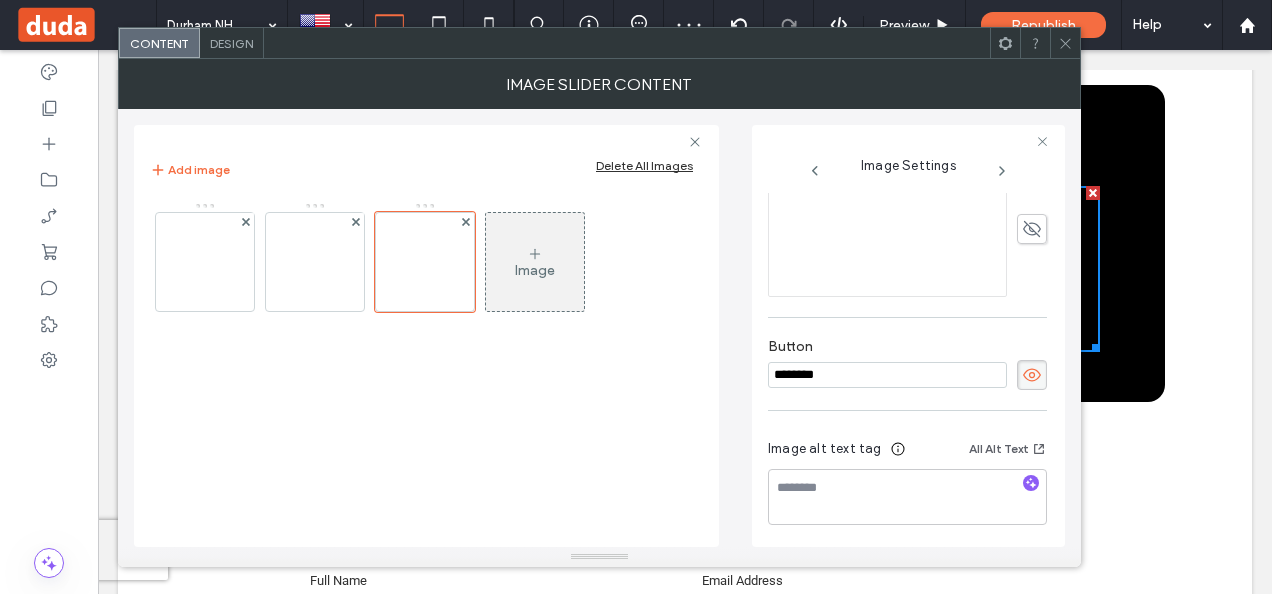 click 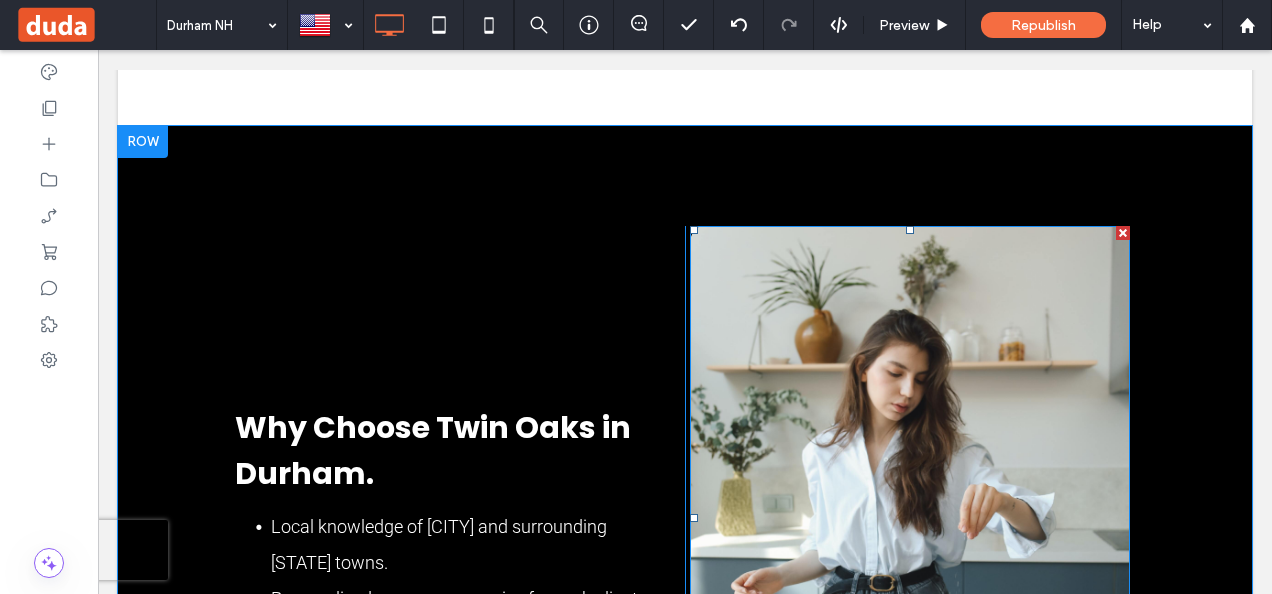 scroll, scrollTop: 1807, scrollLeft: 0, axis: vertical 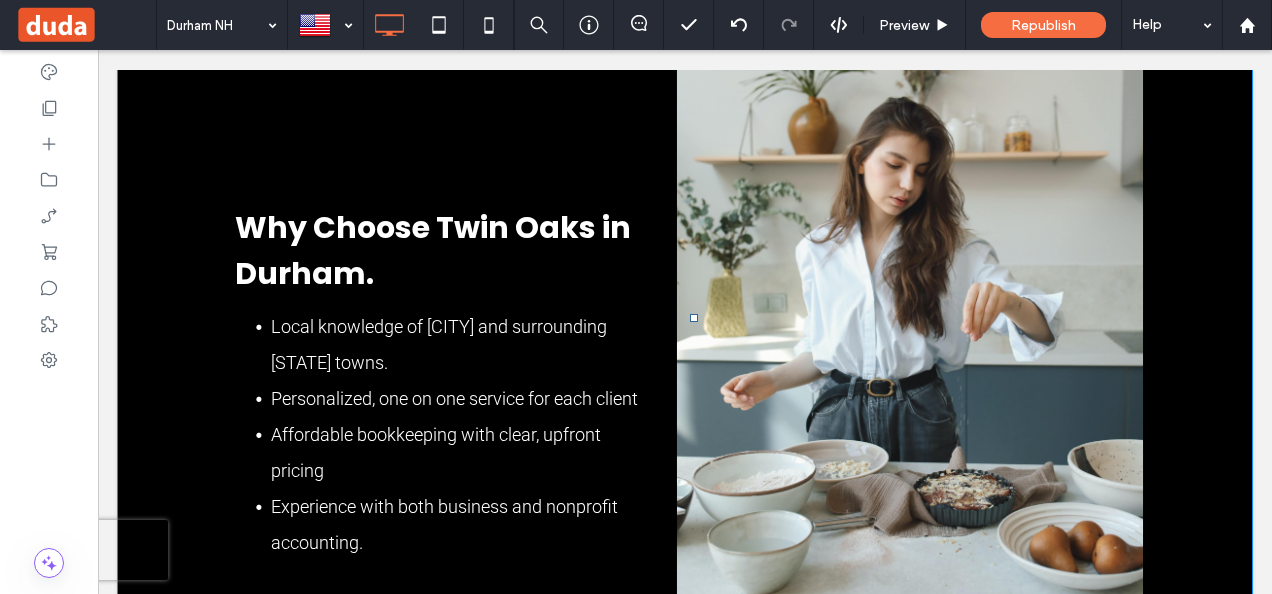 click at bounding box center (910, 318) 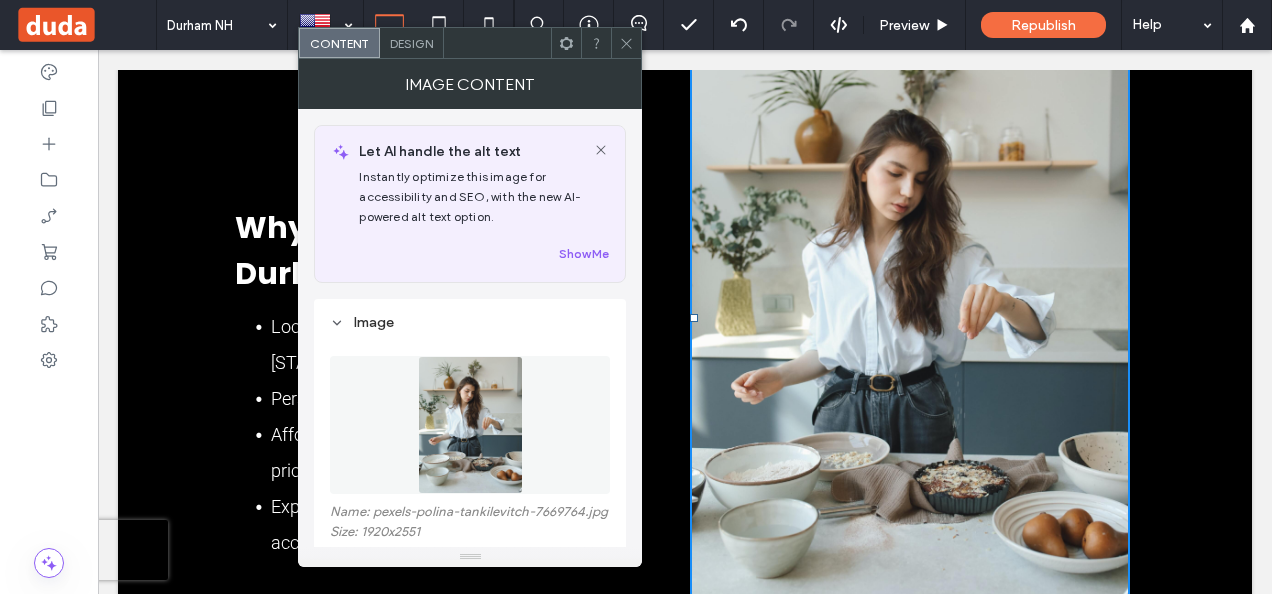 click at bounding box center [470, 425] 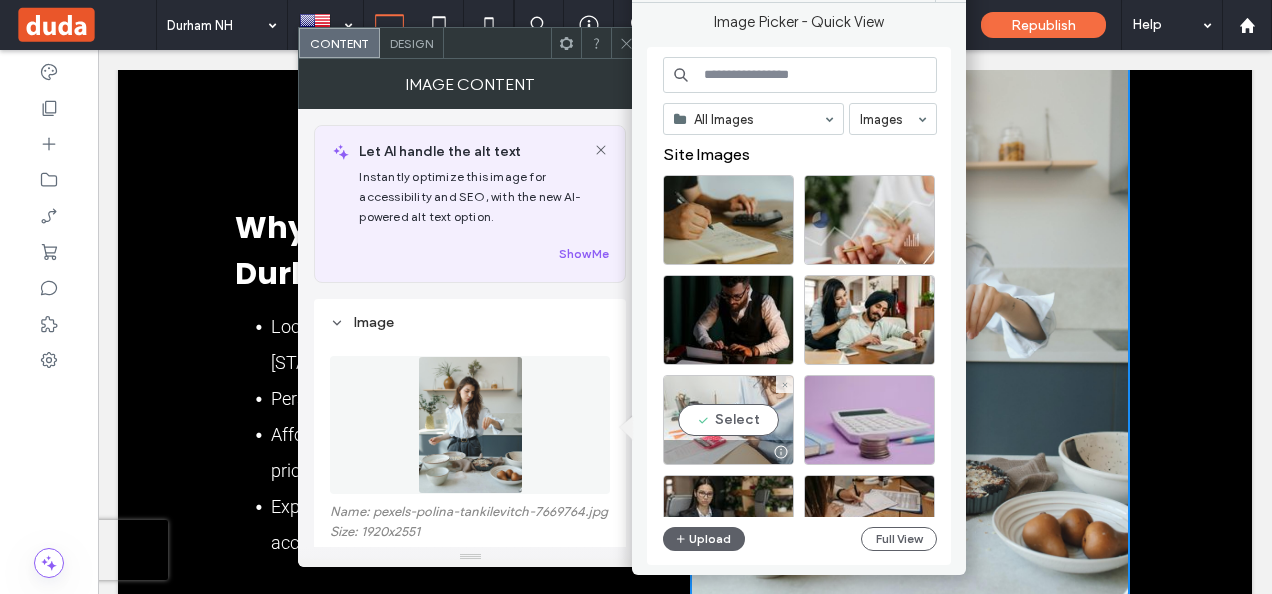 click on "Select" at bounding box center [728, 420] 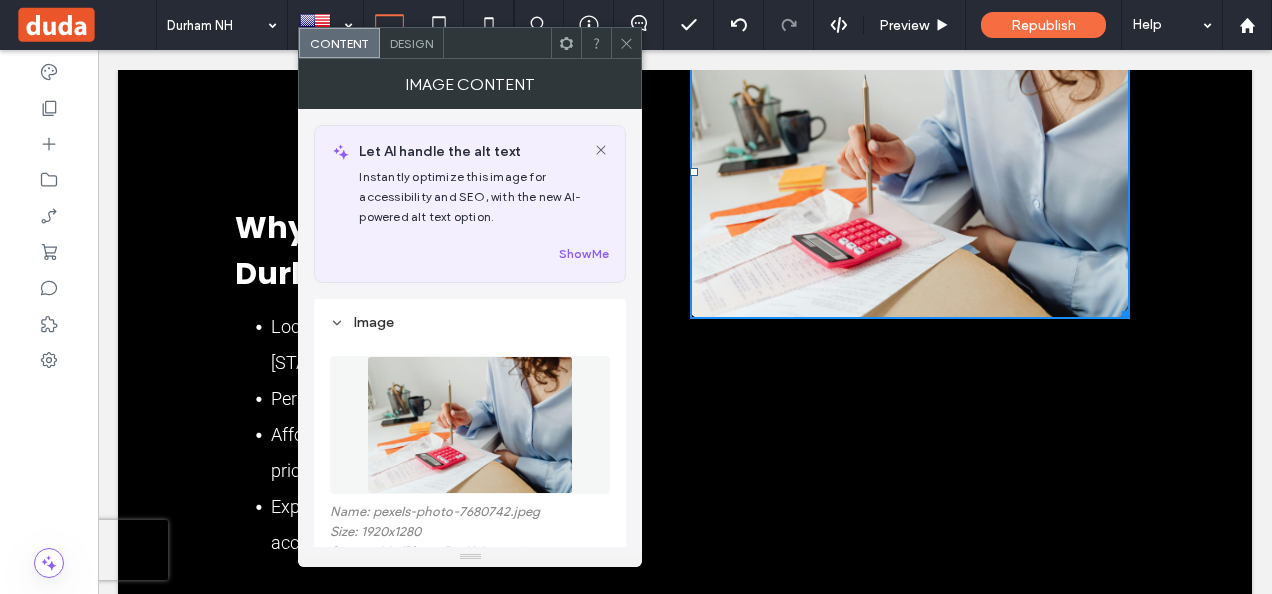 click 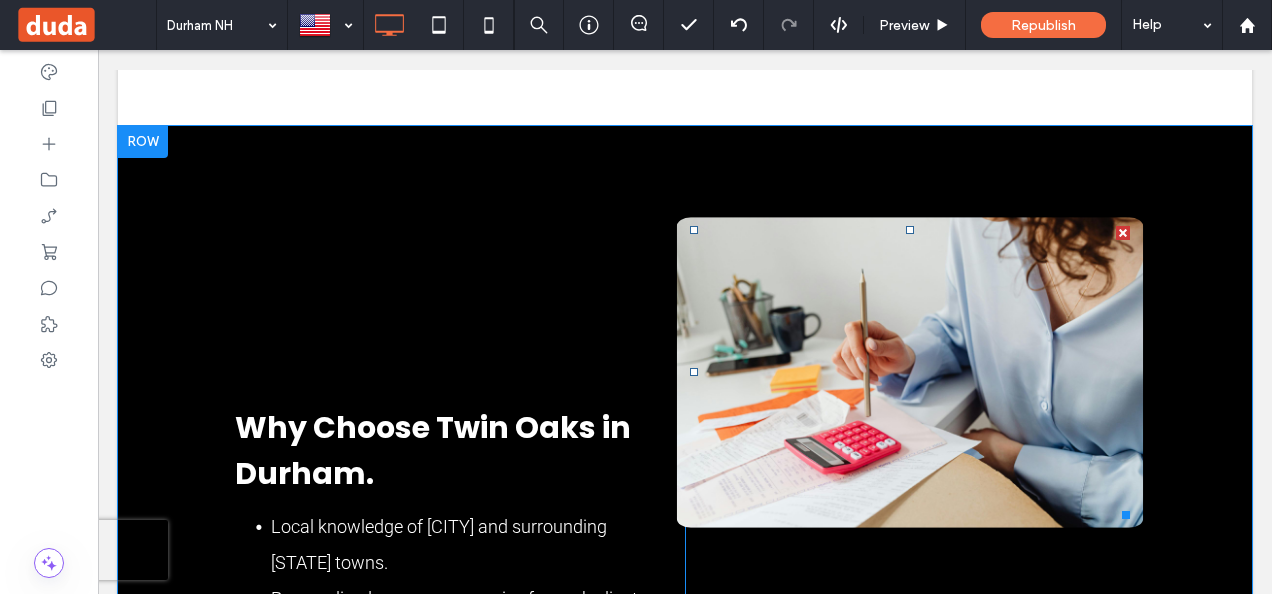 scroll, scrollTop: 1507, scrollLeft: 0, axis: vertical 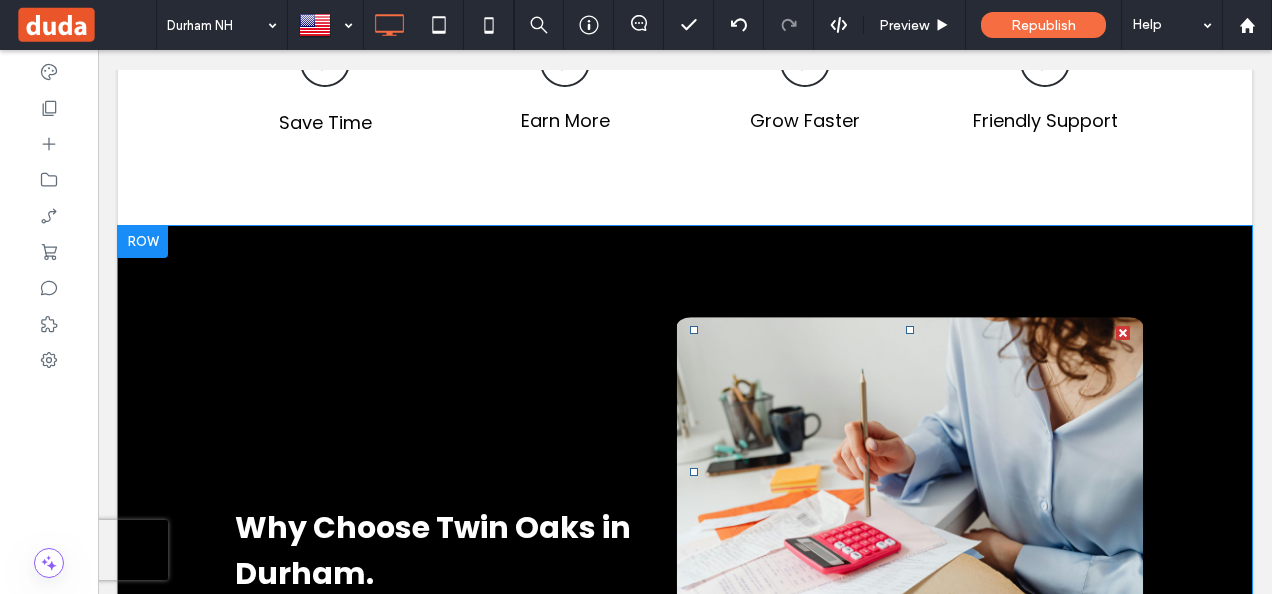 click at bounding box center [910, 472] 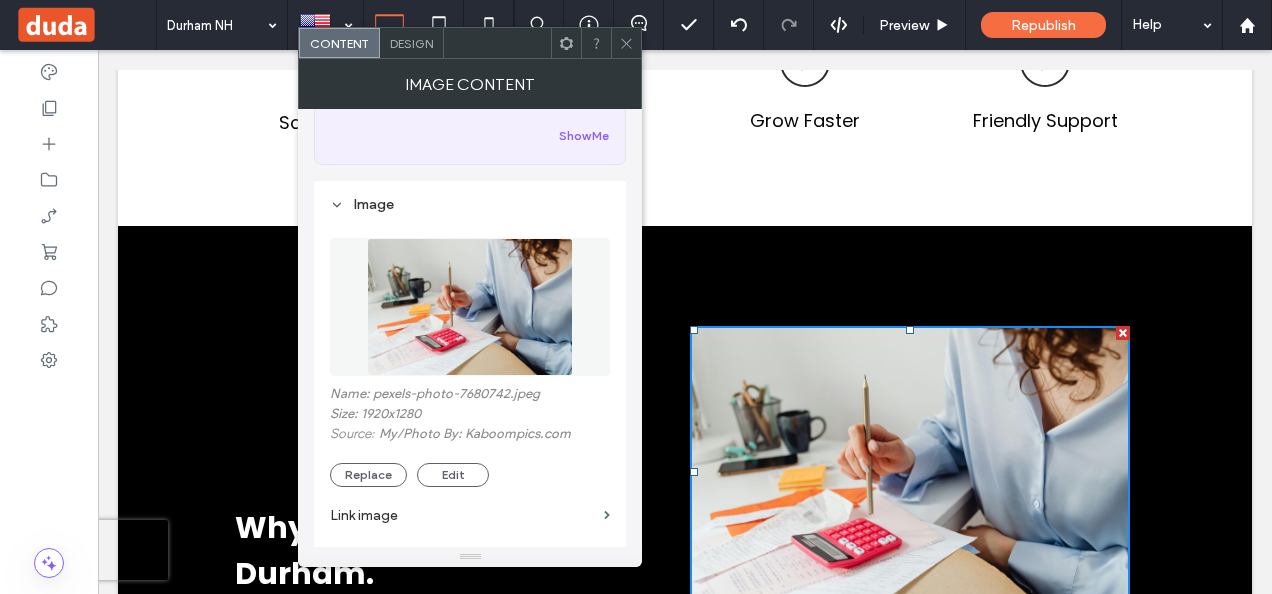 scroll, scrollTop: 100, scrollLeft: 0, axis: vertical 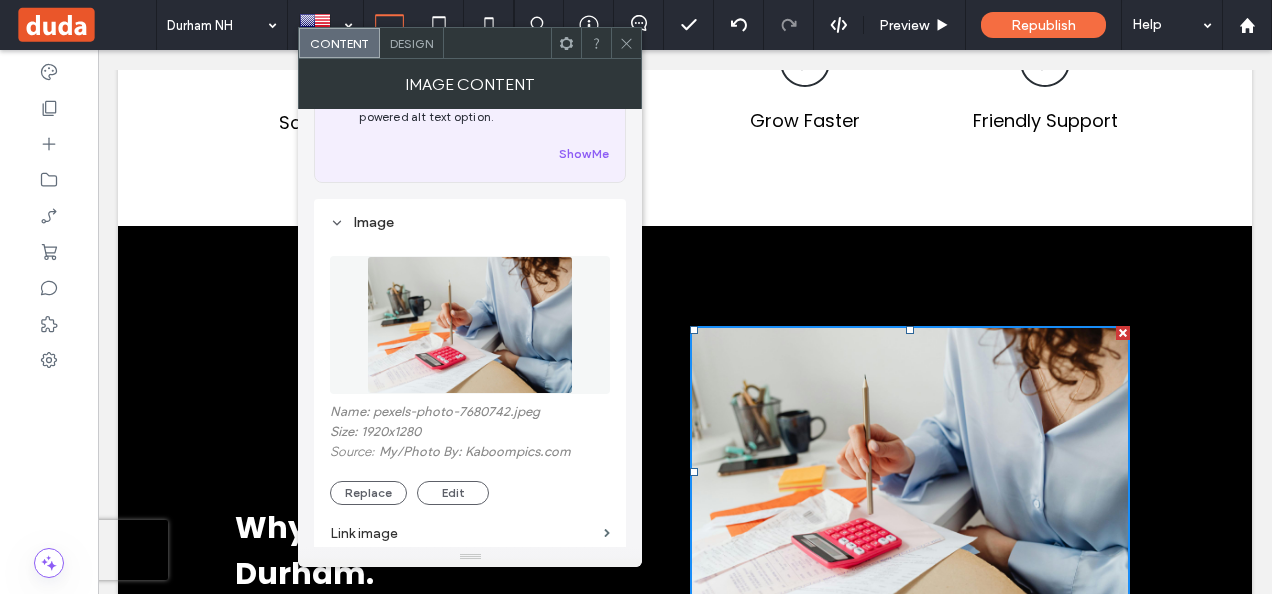 click at bounding box center (470, 325) 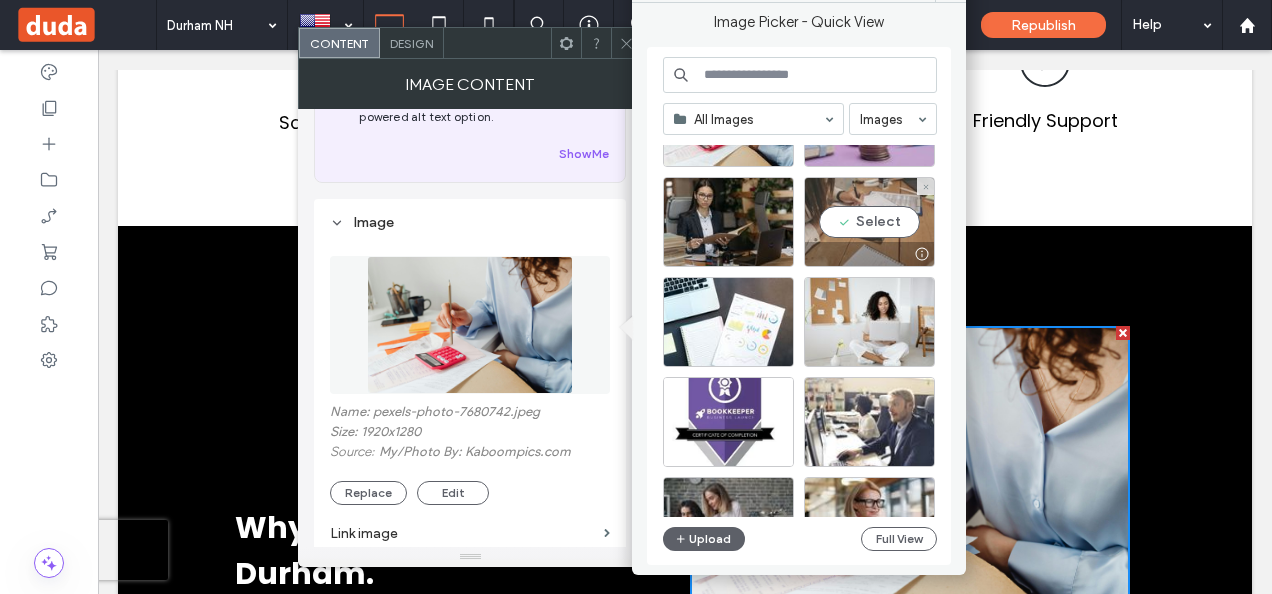 scroll, scrollTop: 300, scrollLeft: 0, axis: vertical 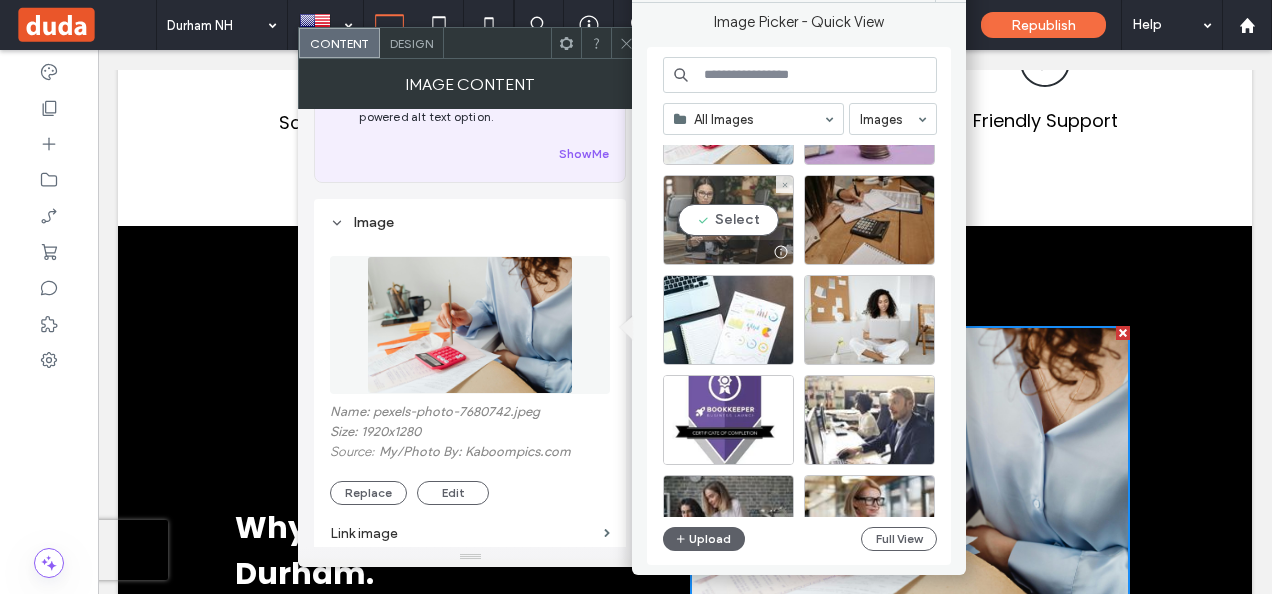 click on "Select" at bounding box center (728, 220) 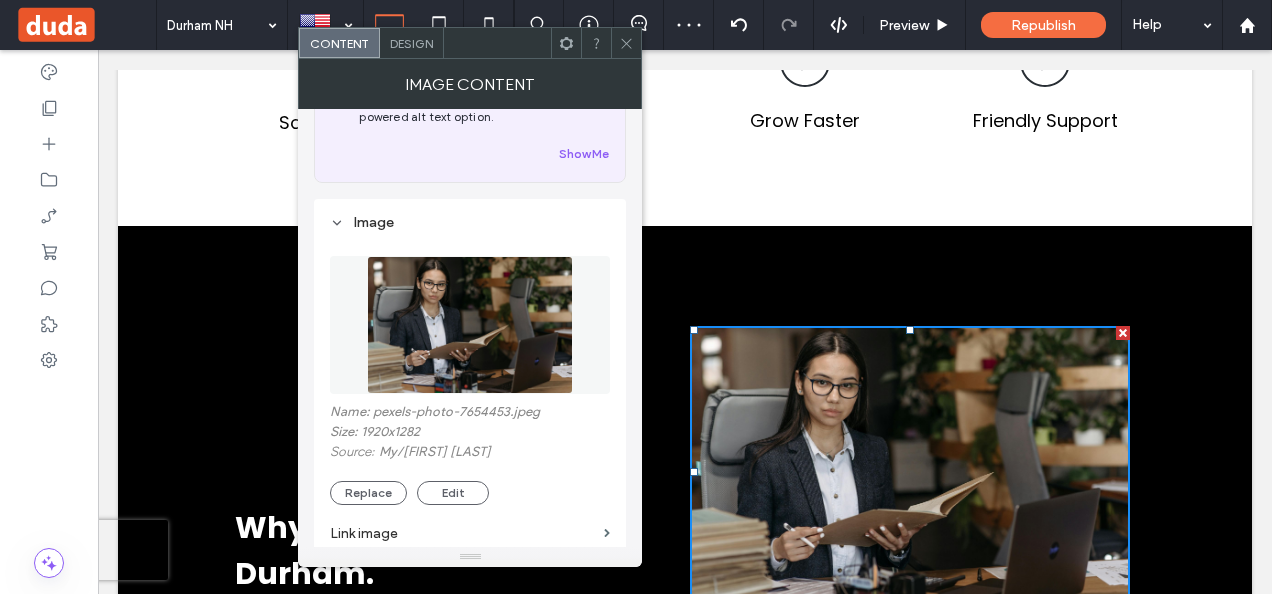 click 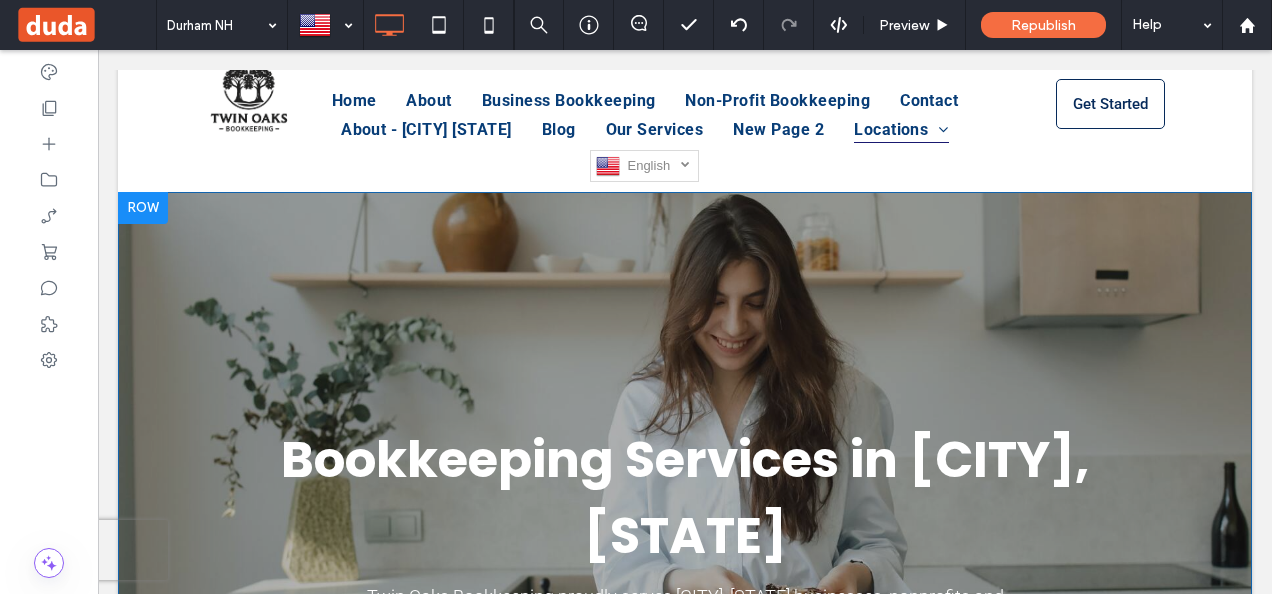 scroll, scrollTop: 66, scrollLeft: 0, axis: vertical 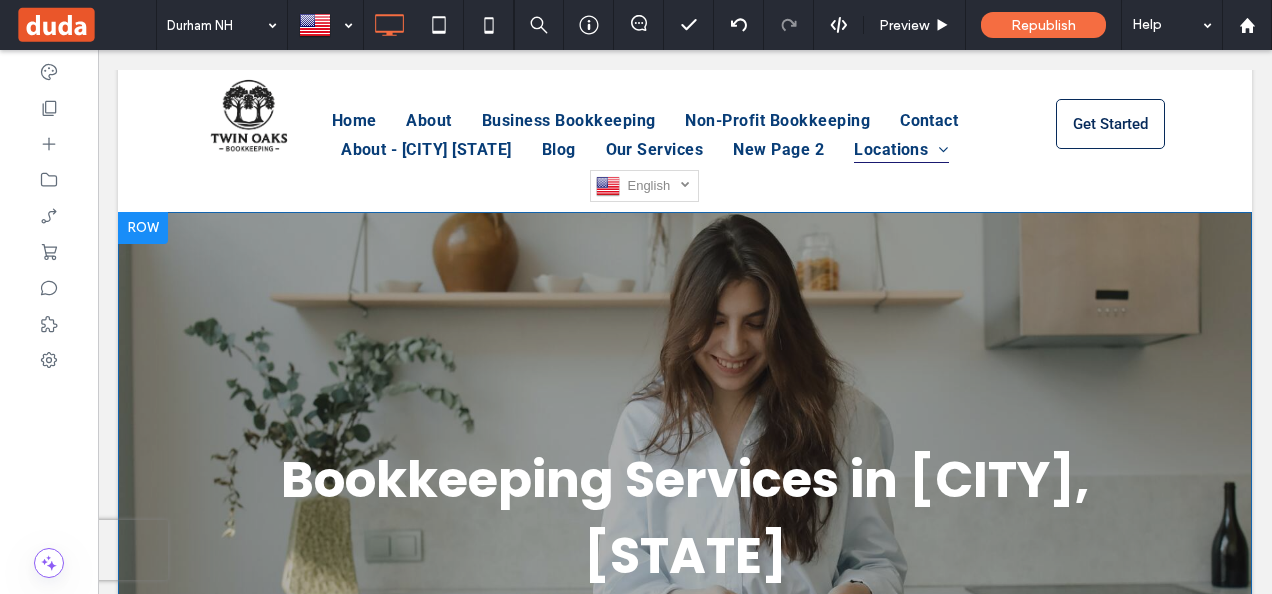 click on "Bookkeeping Services in Durham ,NH
Twin Oaks Bookkeeping proudly serves Durham, NH businesses, nonprofits and entrepreneurs with reliable, accurate and stress-free bookkeeping. Whether you need ongoing monthly bookkeeping, QuickBooks setup or nonprofit fund tracking, we provide trusted financial support tailored to the needs of the Durham community.
Click To Paste
Row + Add Section" at bounding box center [685, 566] 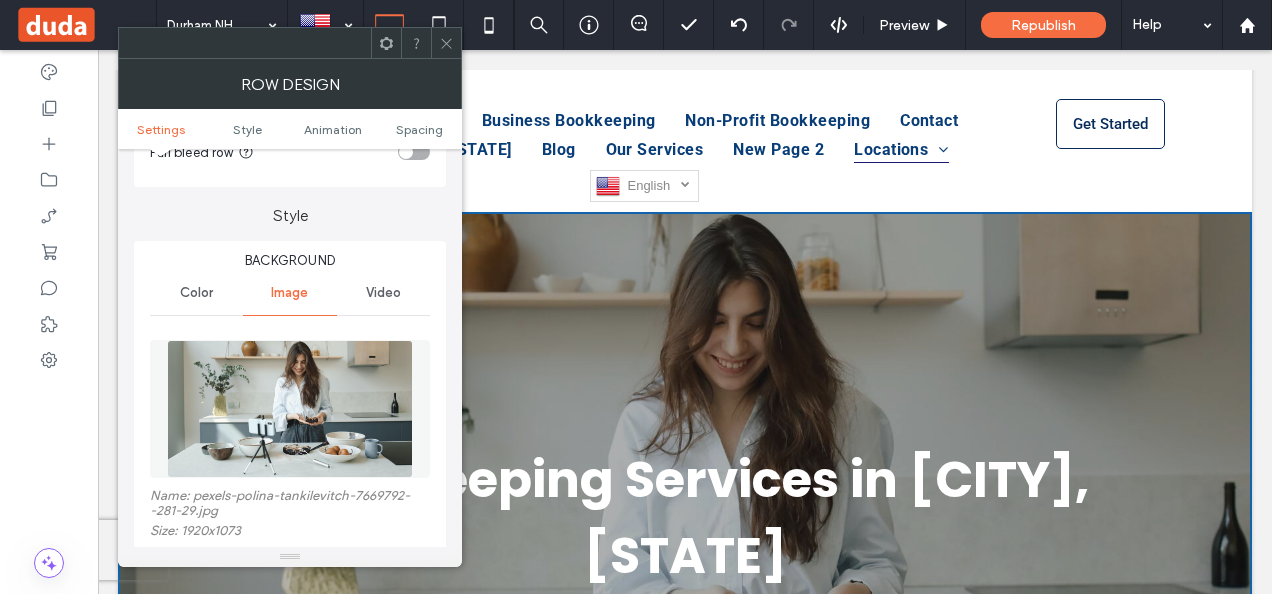 scroll, scrollTop: 200, scrollLeft: 0, axis: vertical 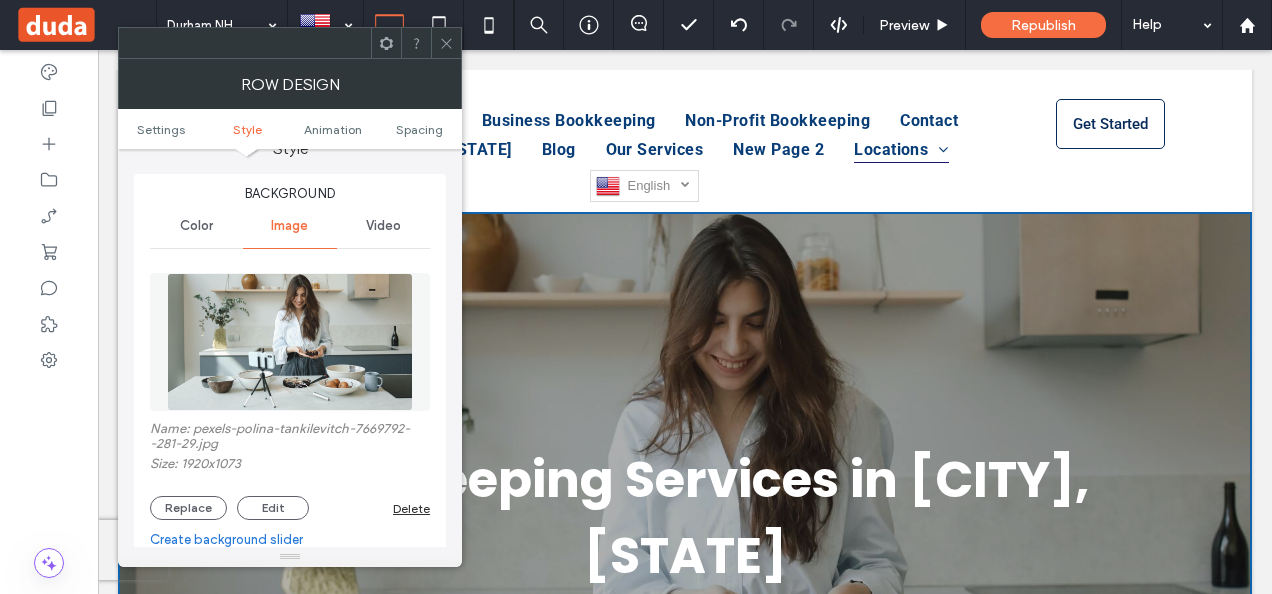 click at bounding box center [289, 342] 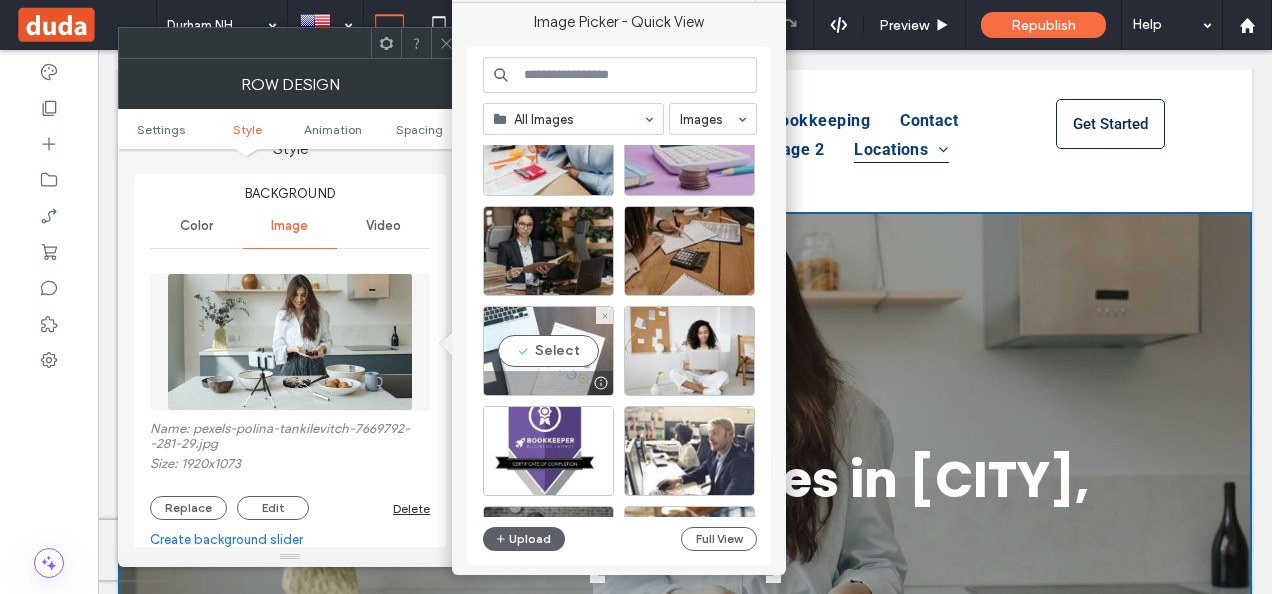 scroll, scrollTop: 300, scrollLeft: 0, axis: vertical 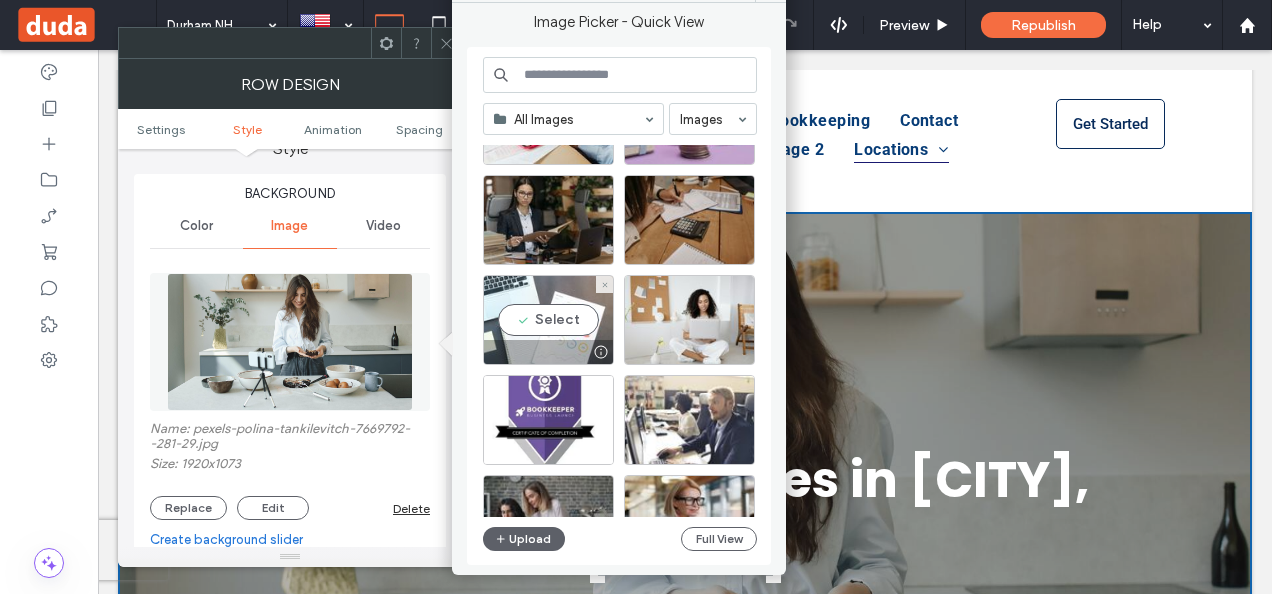 click on "Select" at bounding box center [548, 320] 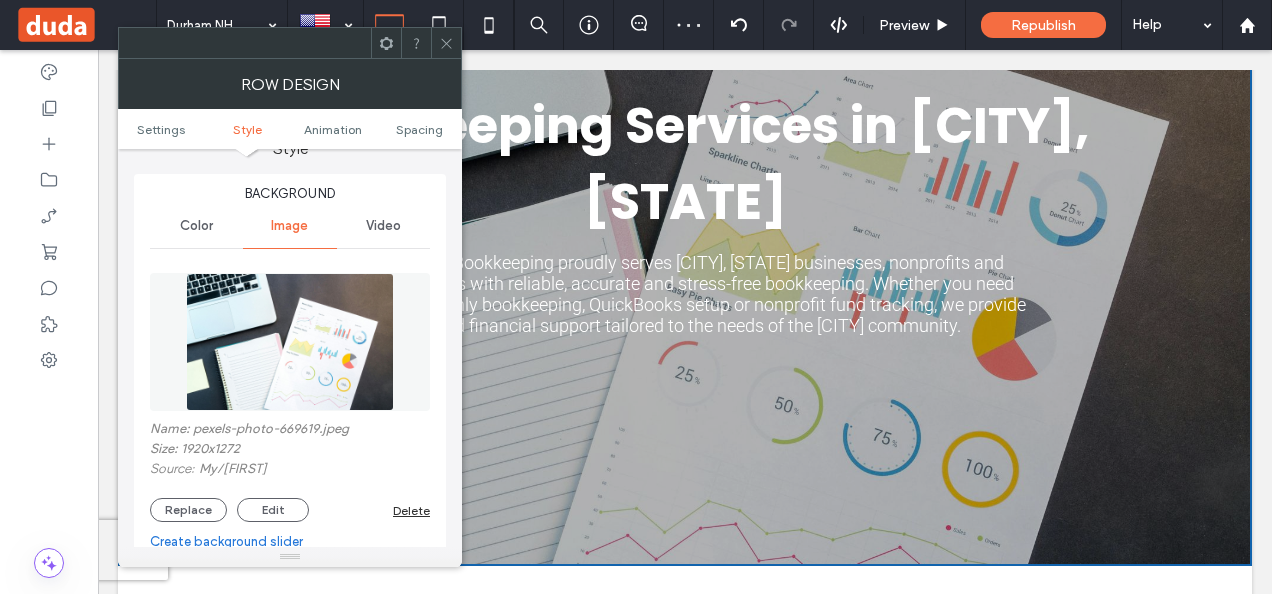scroll, scrollTop: 466, scrollLeft: 0, axis: vertical 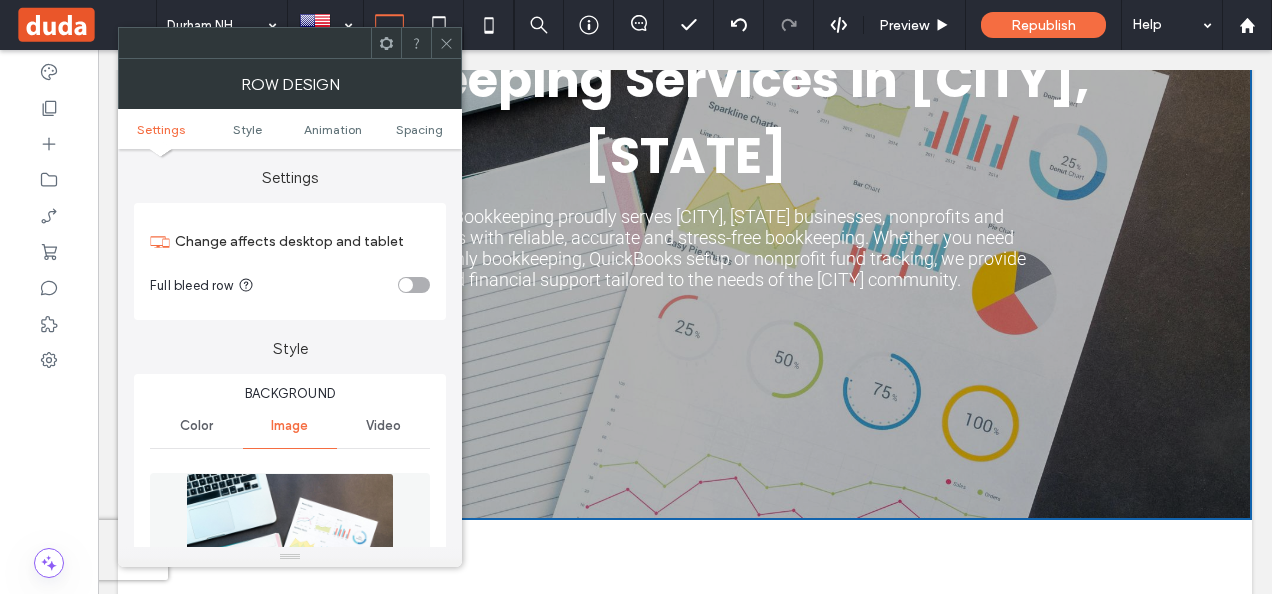 click at bounding box center (446, 43) 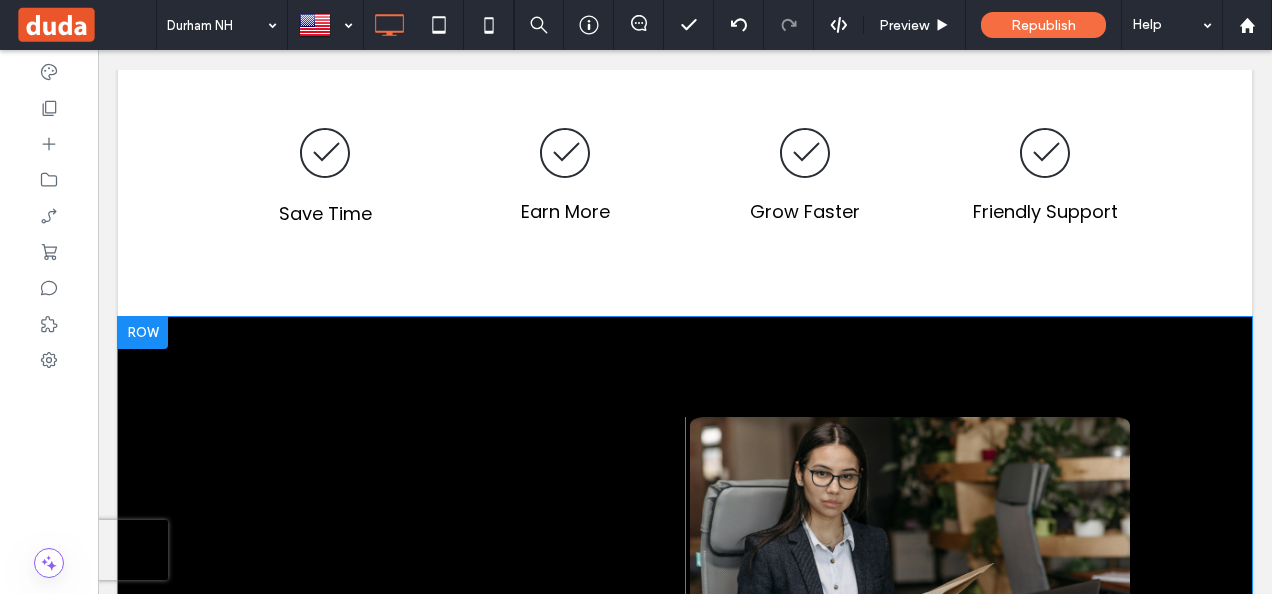 scroll, scrollTop: 1366, scrollLeft: 0, axis: vertical 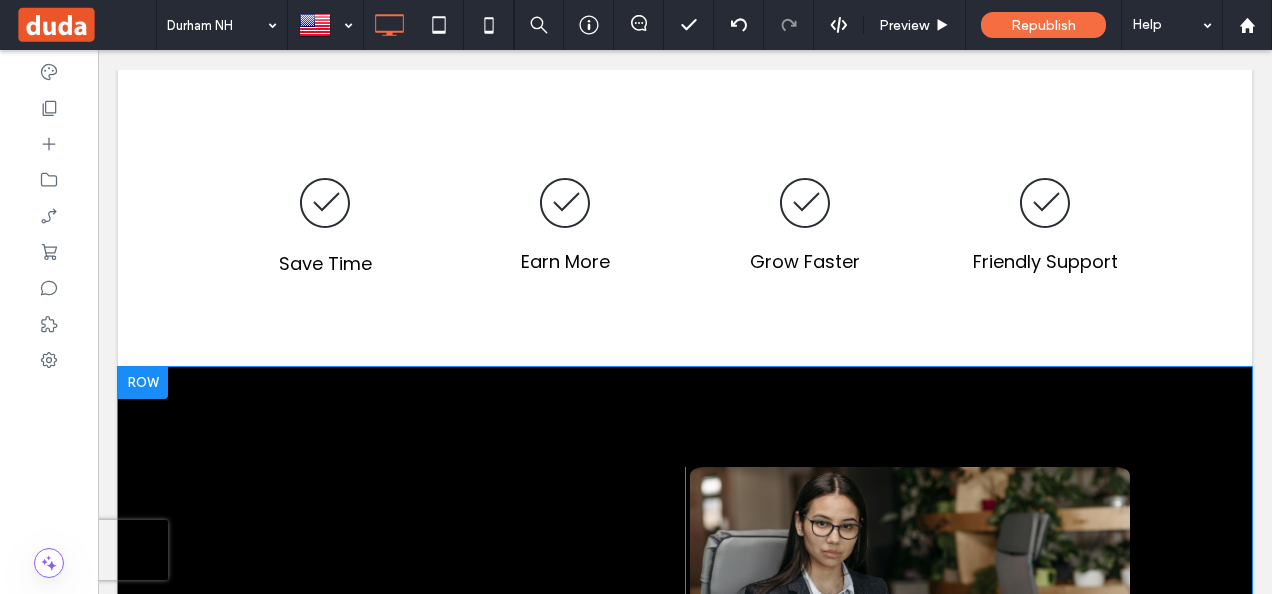 click on "Why Choose Twin Oaks in Durham.
Local knowledge of Durham and surrounding NH towns. Personalized, one on one service for each client Affordable bookkeeping with clear, upfront pricing Experience with both business and nonprofit accounting.
Click To Paste
Click To Paste
Row + Add Section" at bounding box center [685, 739] 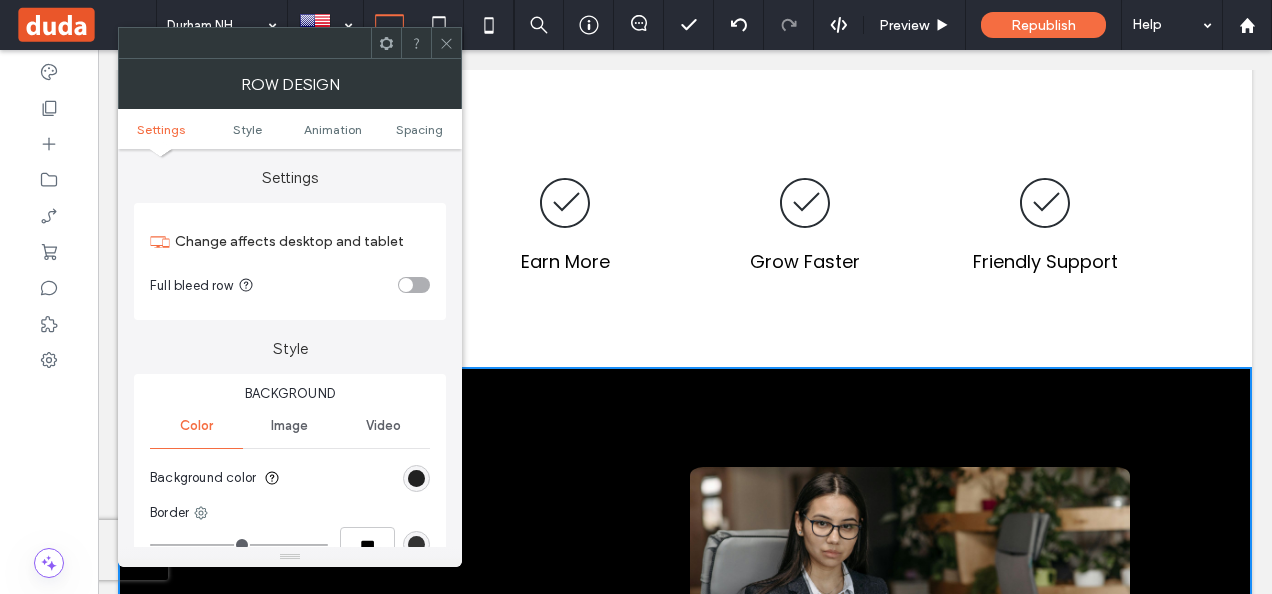 click at bounding box center [416, 478] 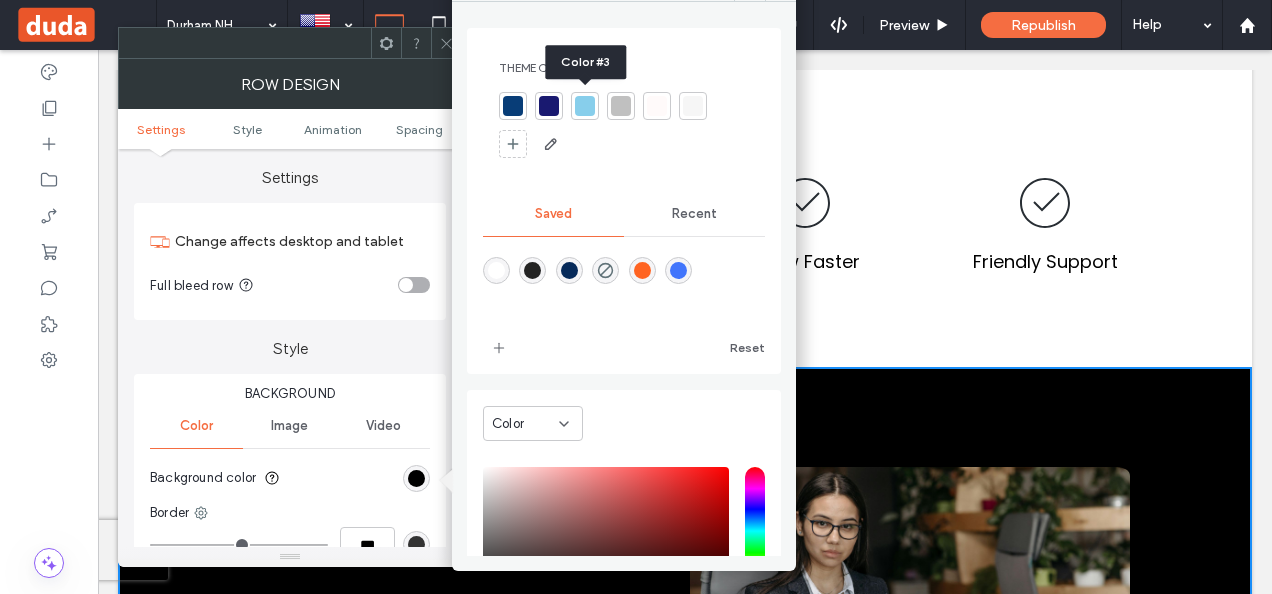 click at bounding box center [585, 106] 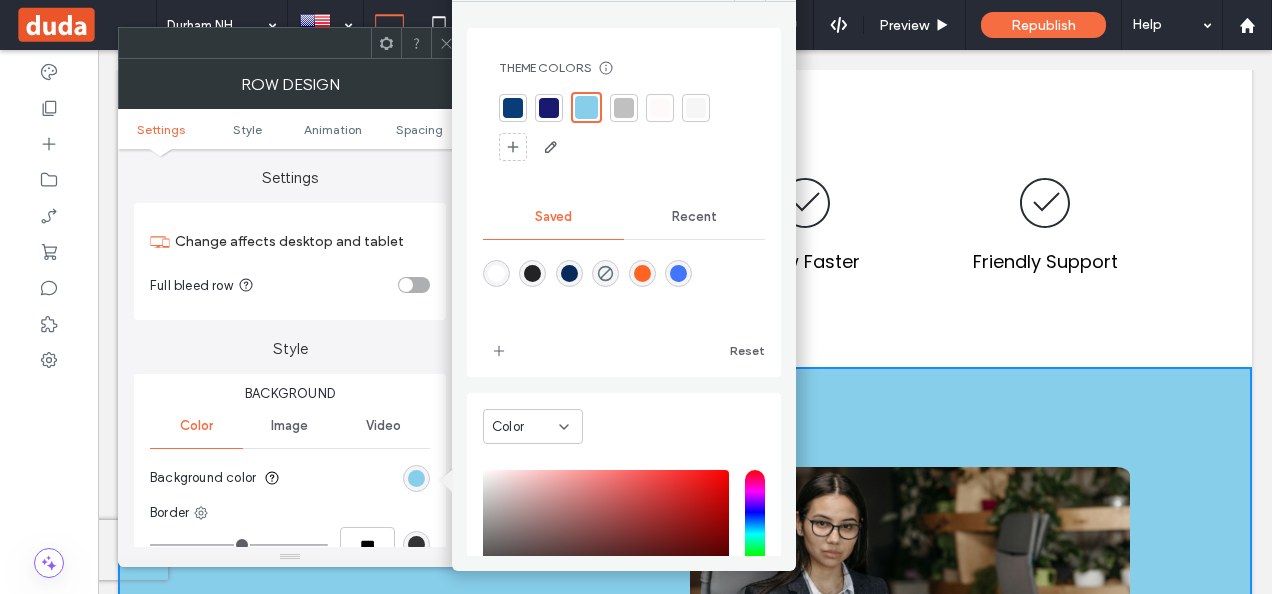 click 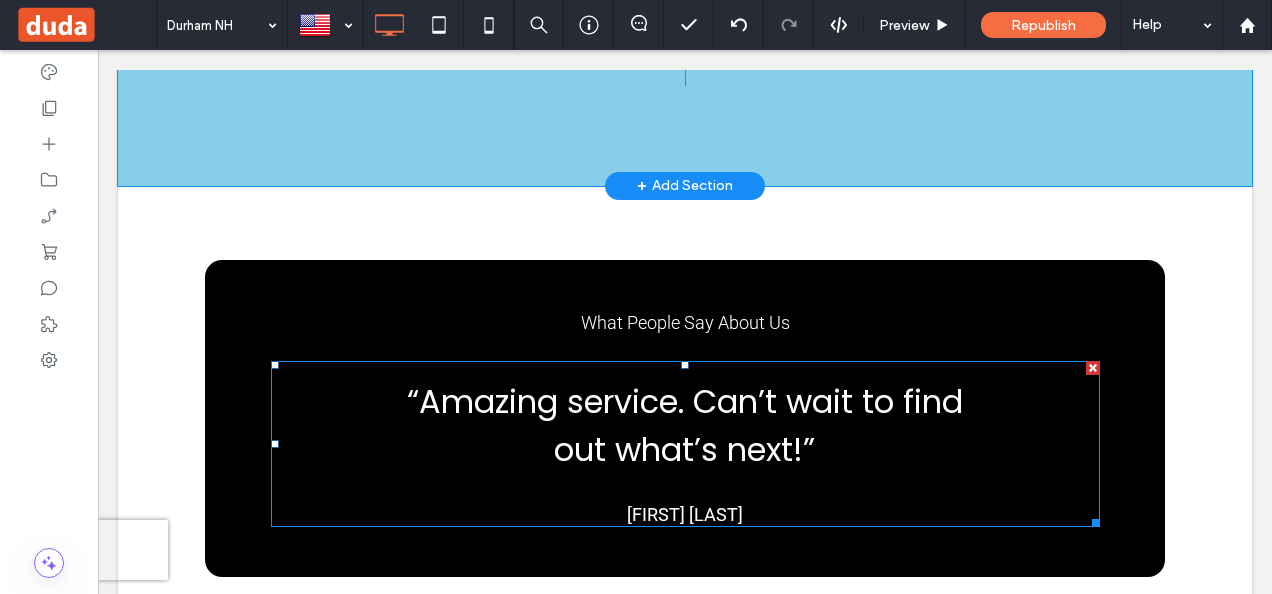 scroll, scrollTop: 2366, scrollLeft: 0, axis: vertical 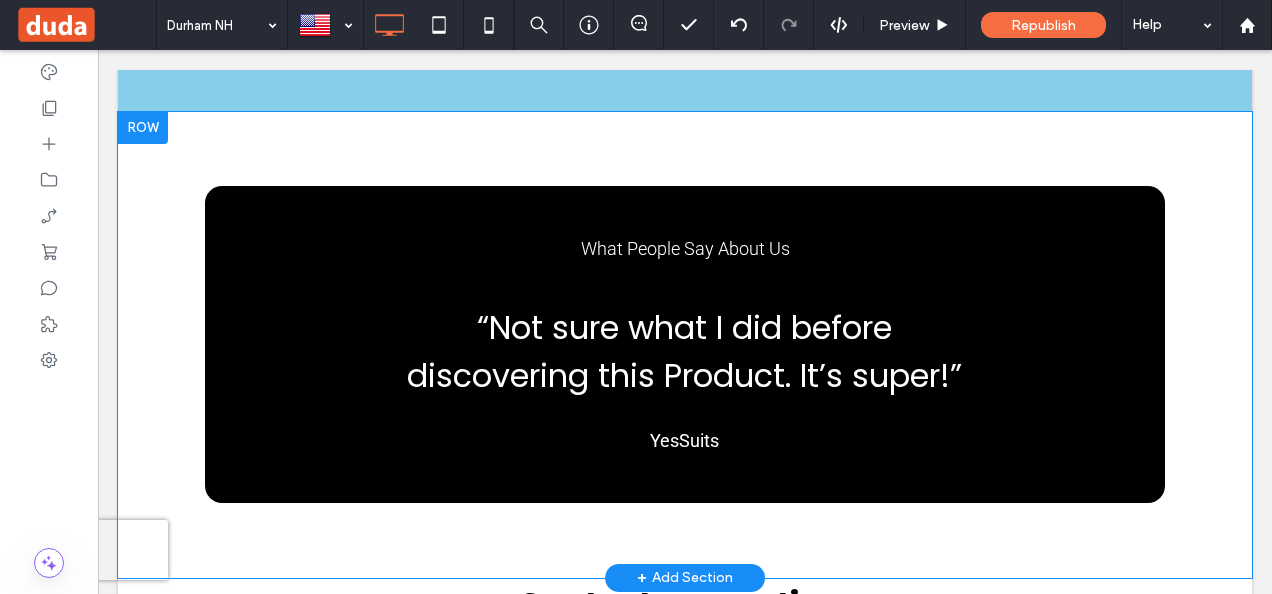 click on "What People Say About Us
“Great product. We love working with it!”
james
“Amazing service. Can’t wait to find out what’s next!”
Bobby Brown
“Not sure what I did before discovering this Product. It’s super!”
YesSuits
Click To Paste" at bounding box center (685, 344) 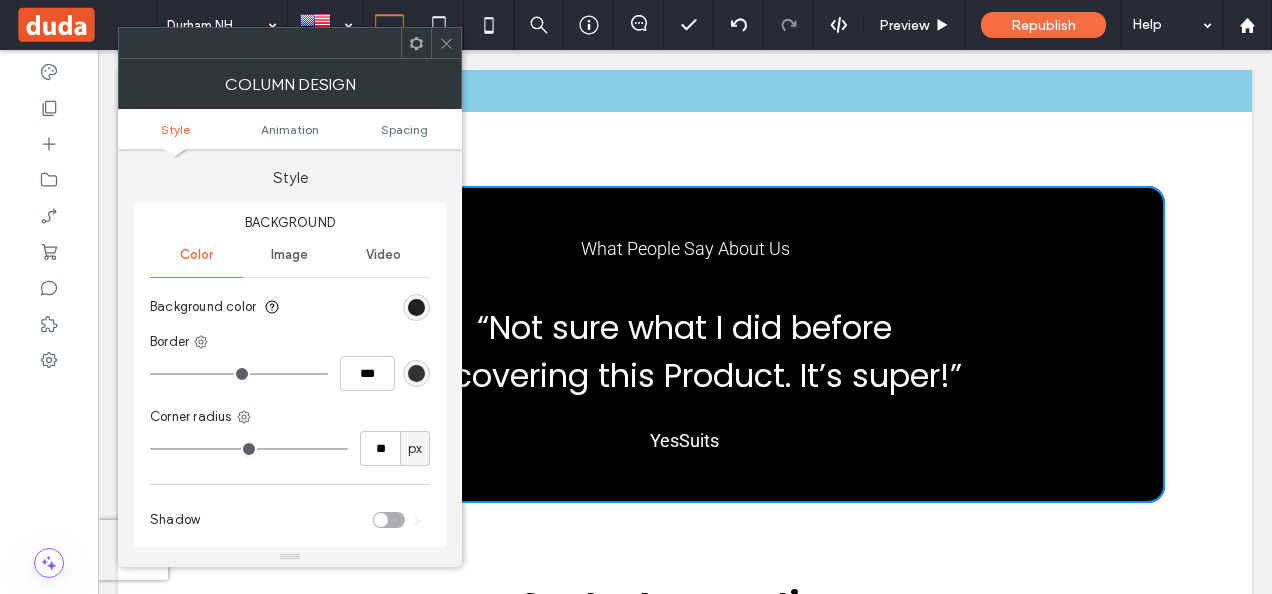 click at bounding box center [416, 307] 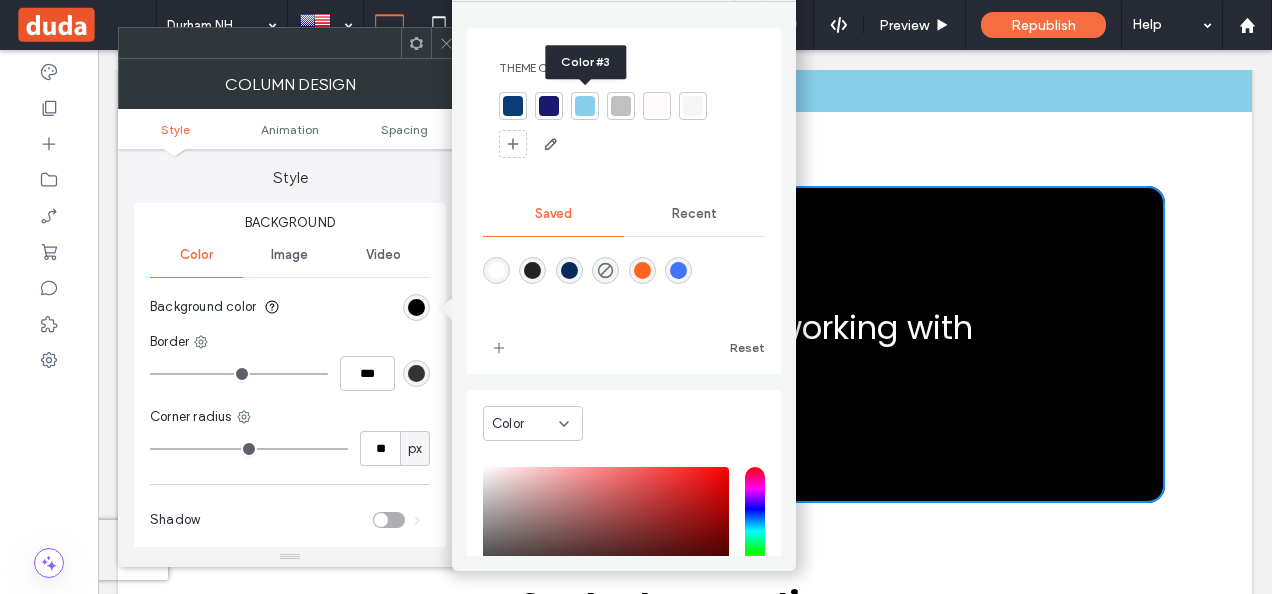 click at bounding box center [585, 106] 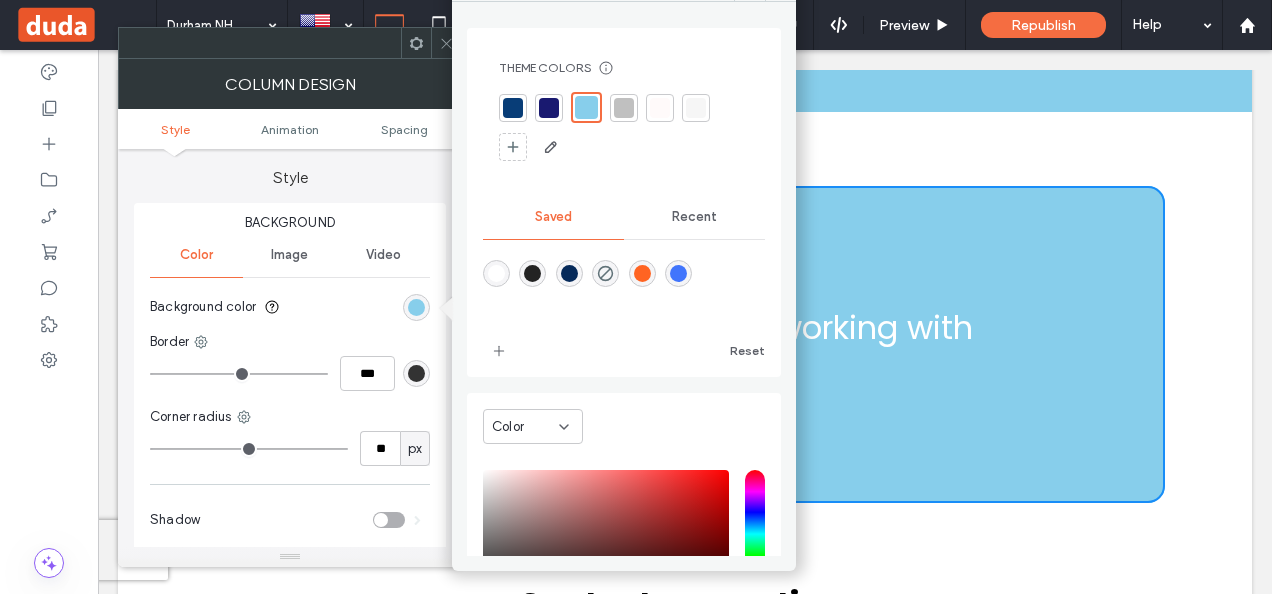 click on "What People Say About Us
“Great product. We love working with it!”
[NAME]
“Amazing service. Can’t wait to find out what’s next!”
[FIRST] [LAST]
“Not sure what I did before discovering this Product. It’s super!”
YesSuits
Click To Paste
Row + Add Section" at bounding box center (685, 345) 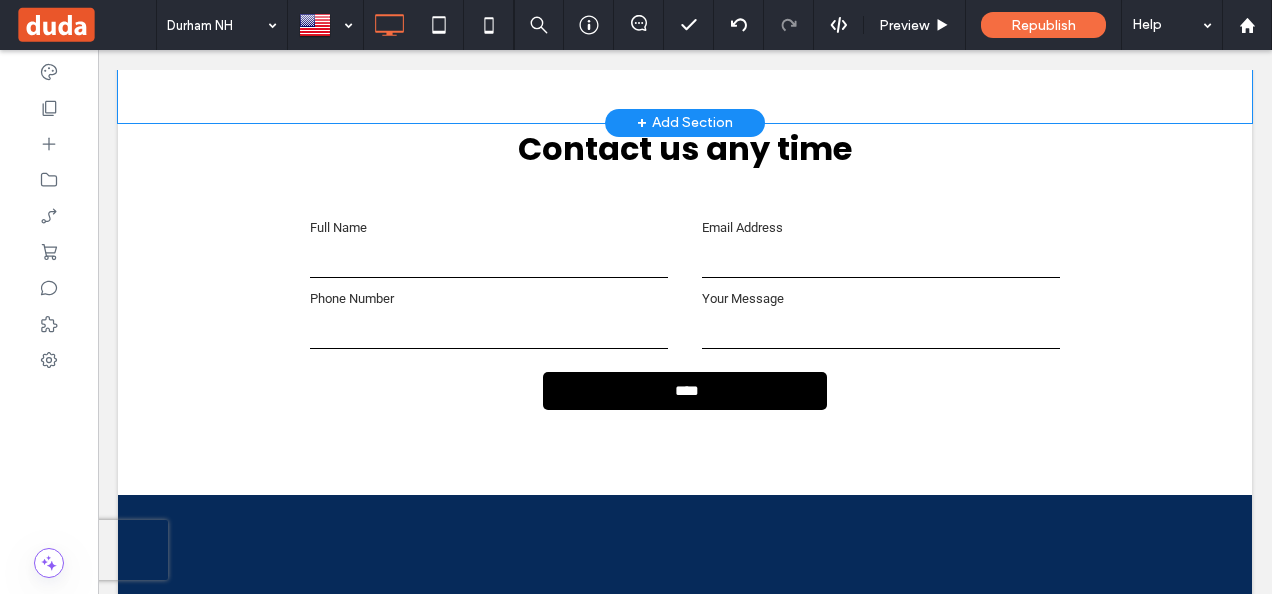 scroll, scrollTop: 2966, scrollLeft: 0, axis: vertical 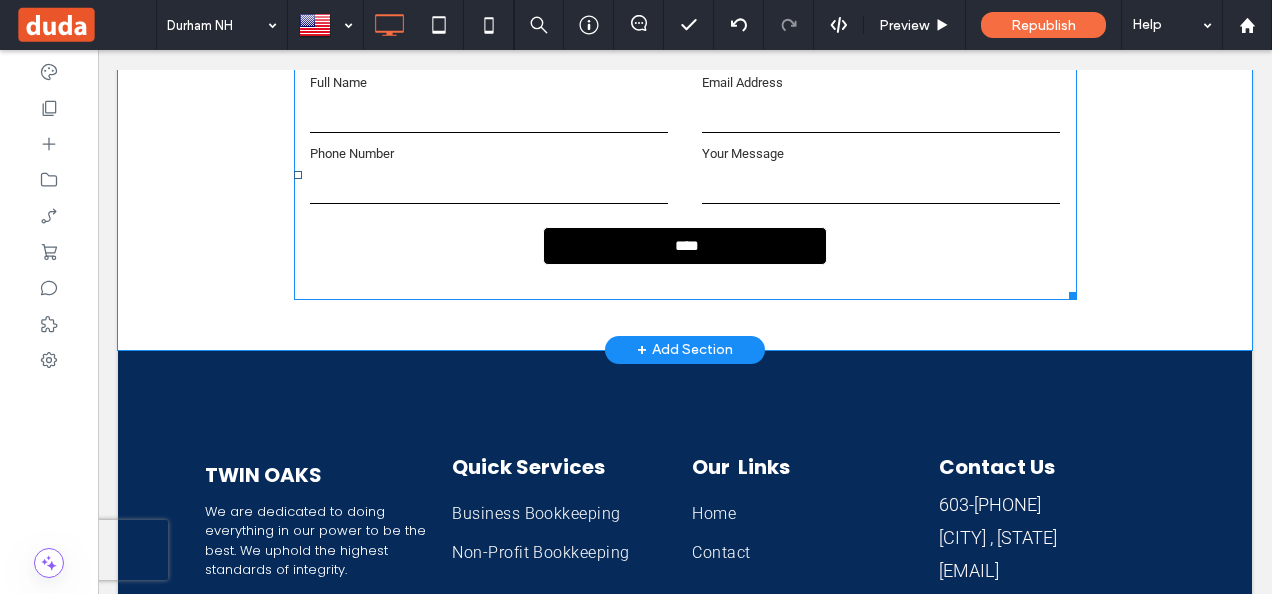 click on "****" at bounding box center (687, 246) 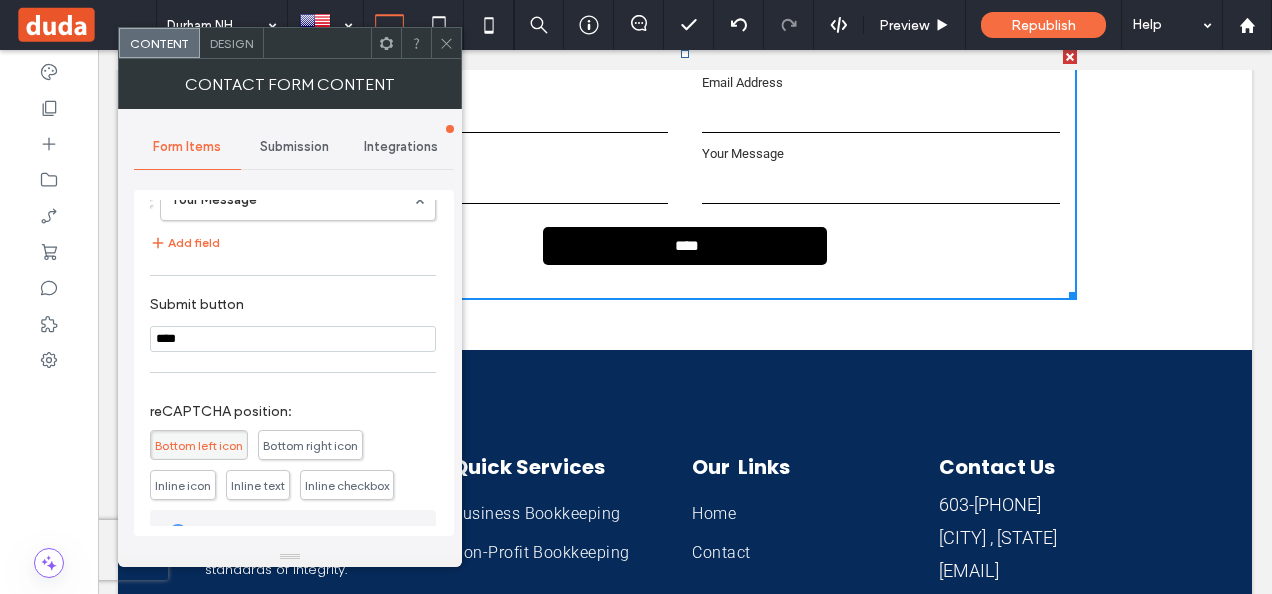 scroll, scrollTop: 0, scrollLeft: 0, axis: both 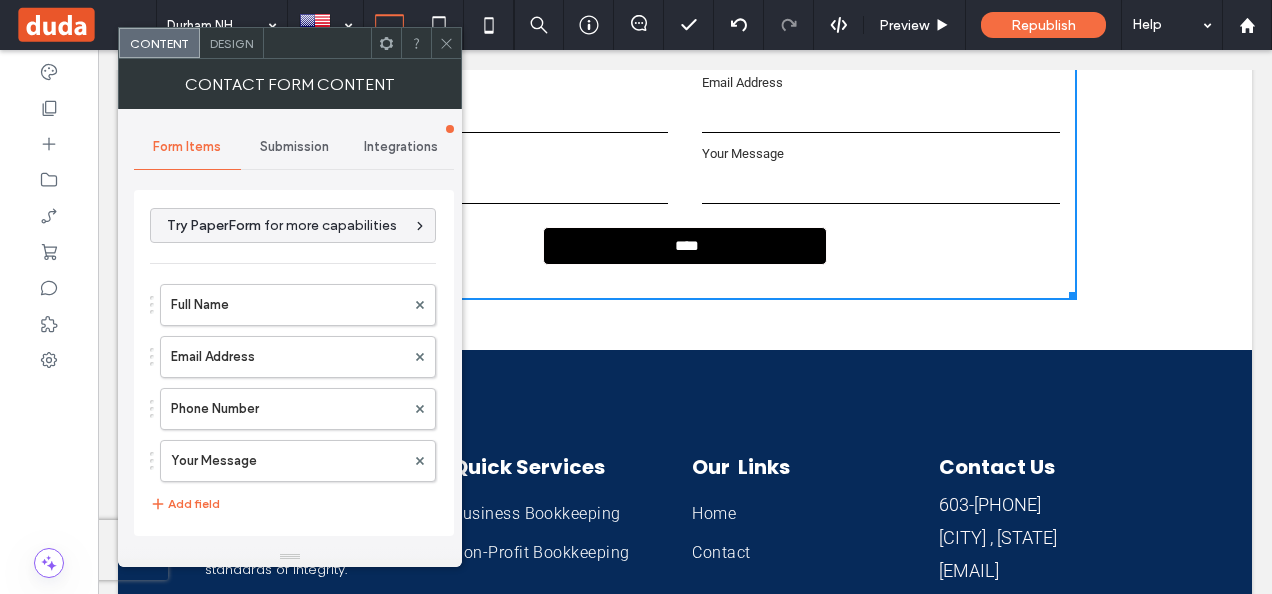 click on "****" at bounding box center [687, 246] 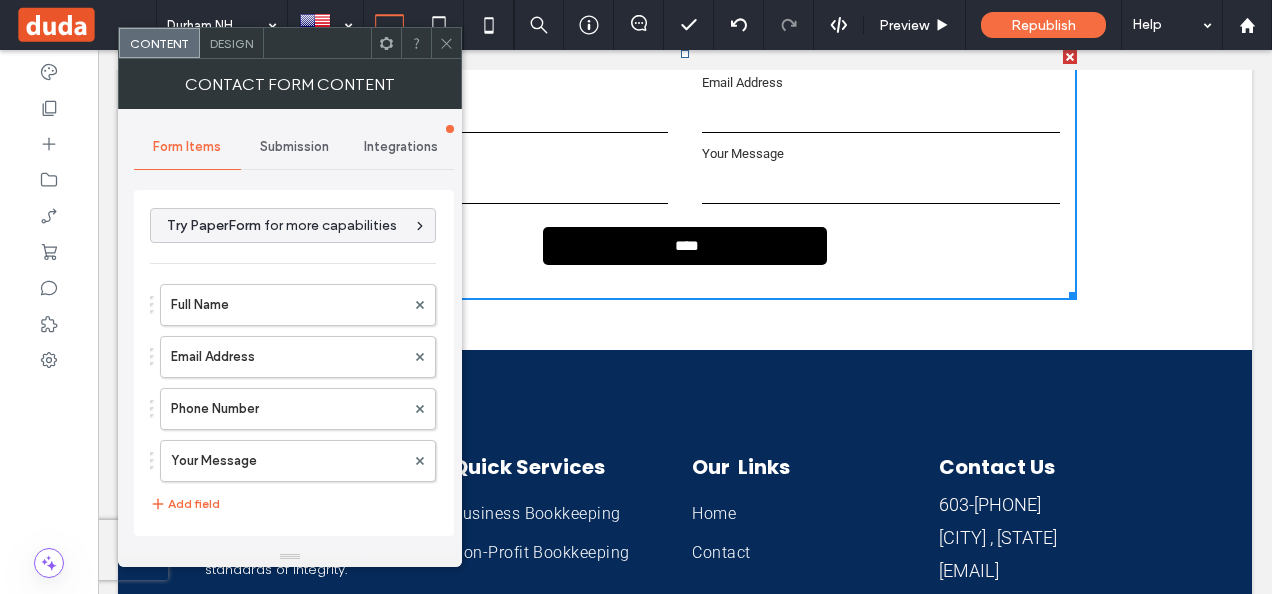 click 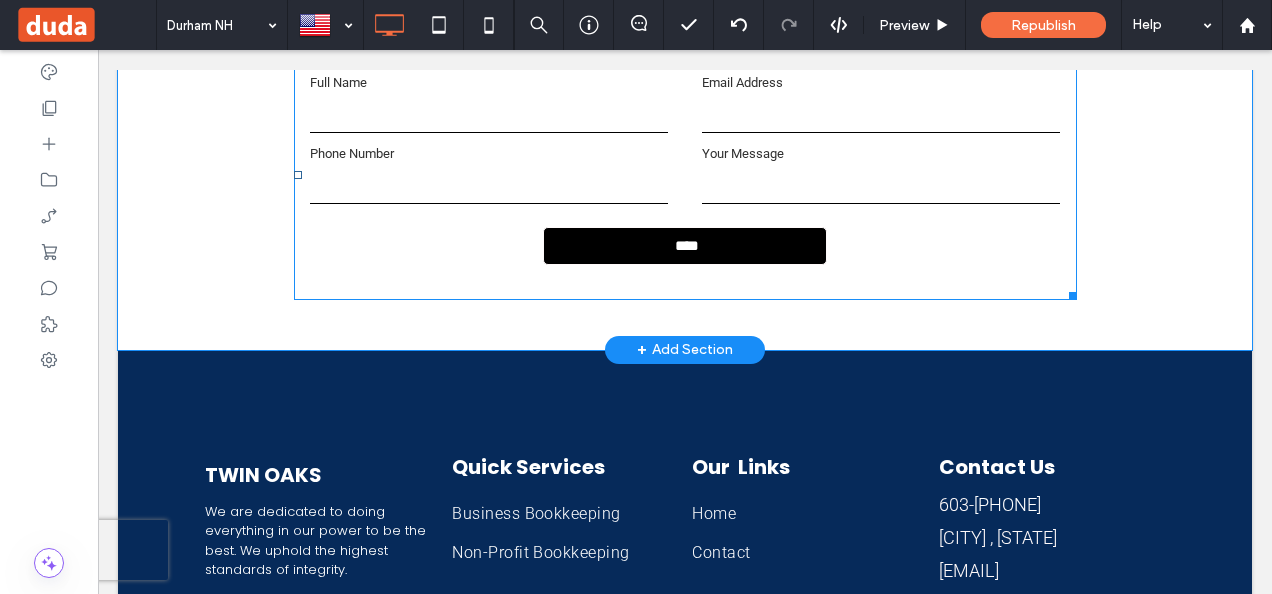 click on "****" at bounding box center [687, 246] 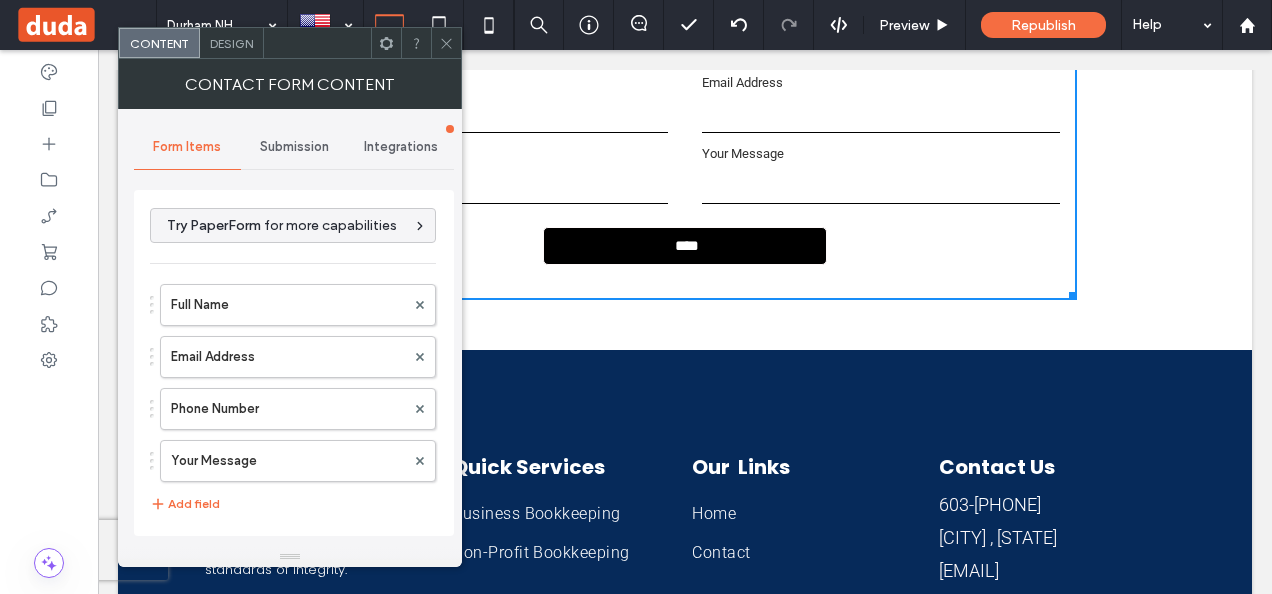 click on "****" at bounding box center [687, 246] 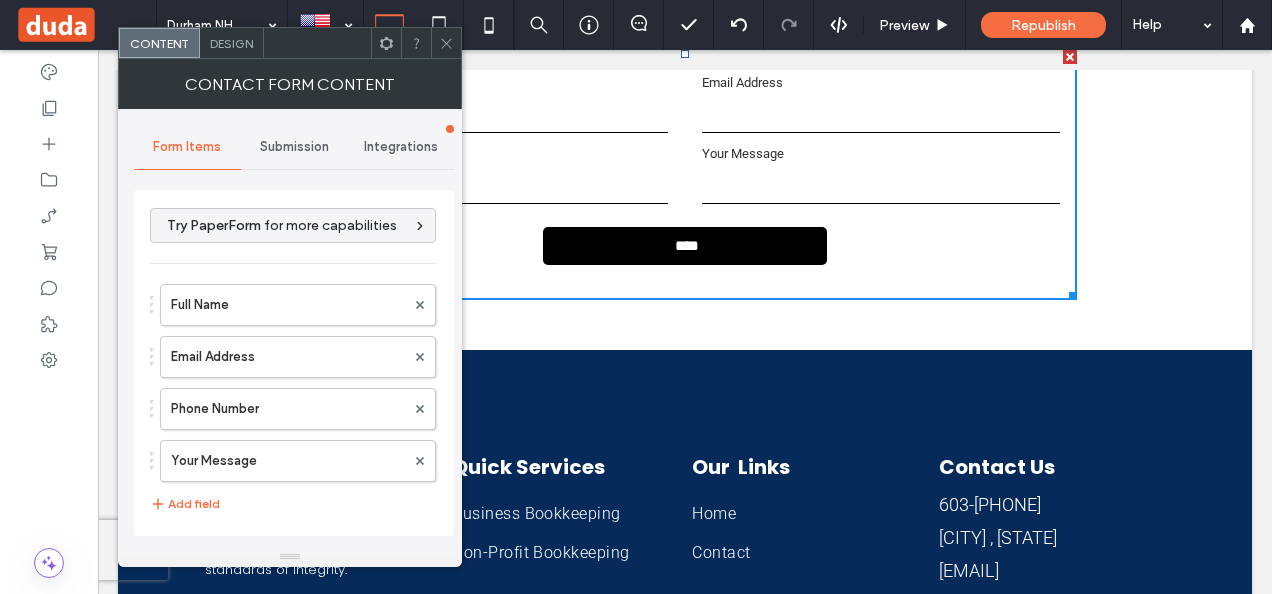 click on "Submission" at bounding box center [294, 147] 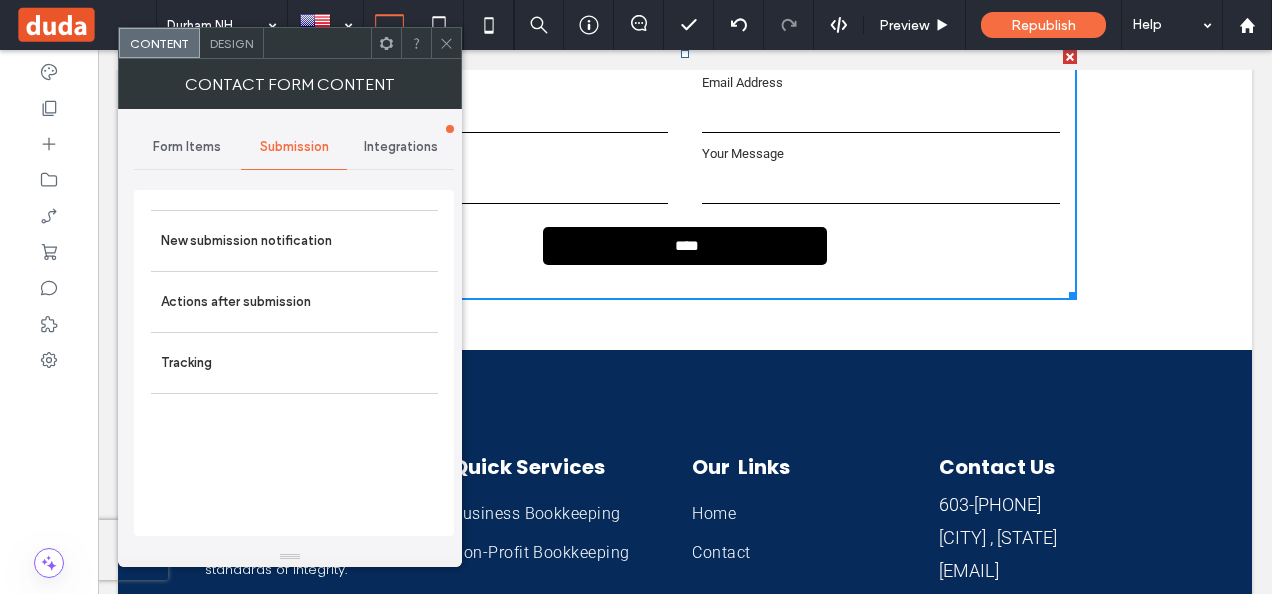 click on "Form Items" at bounding box center [187, 147] 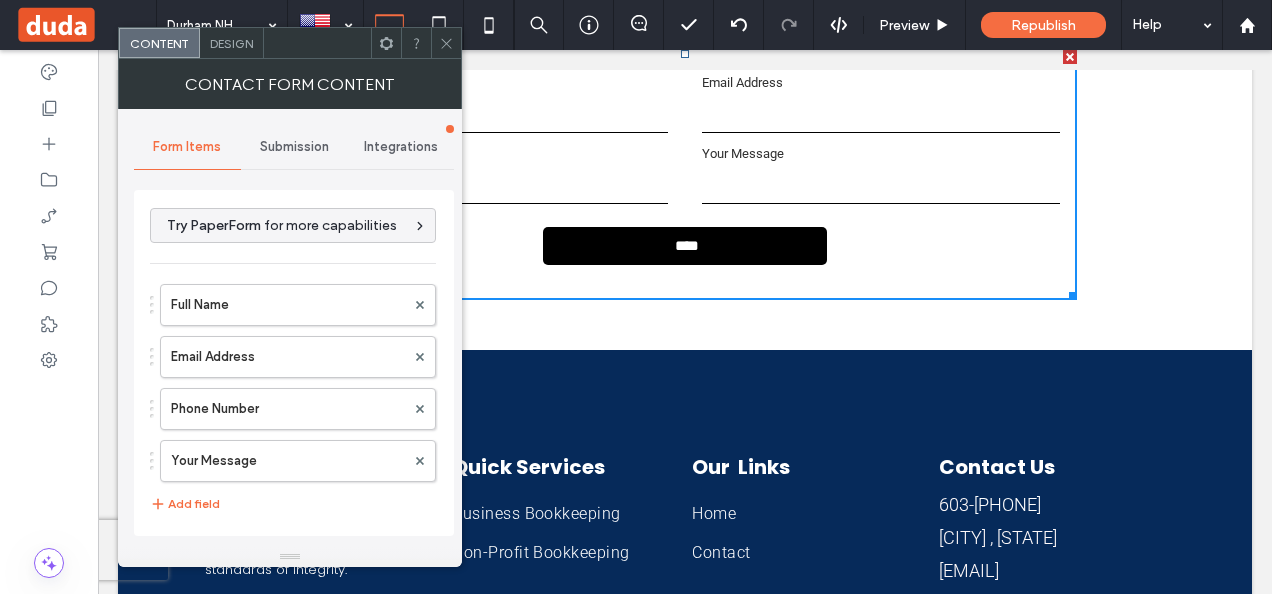 click on "Design" at bounding box center [231, 43] 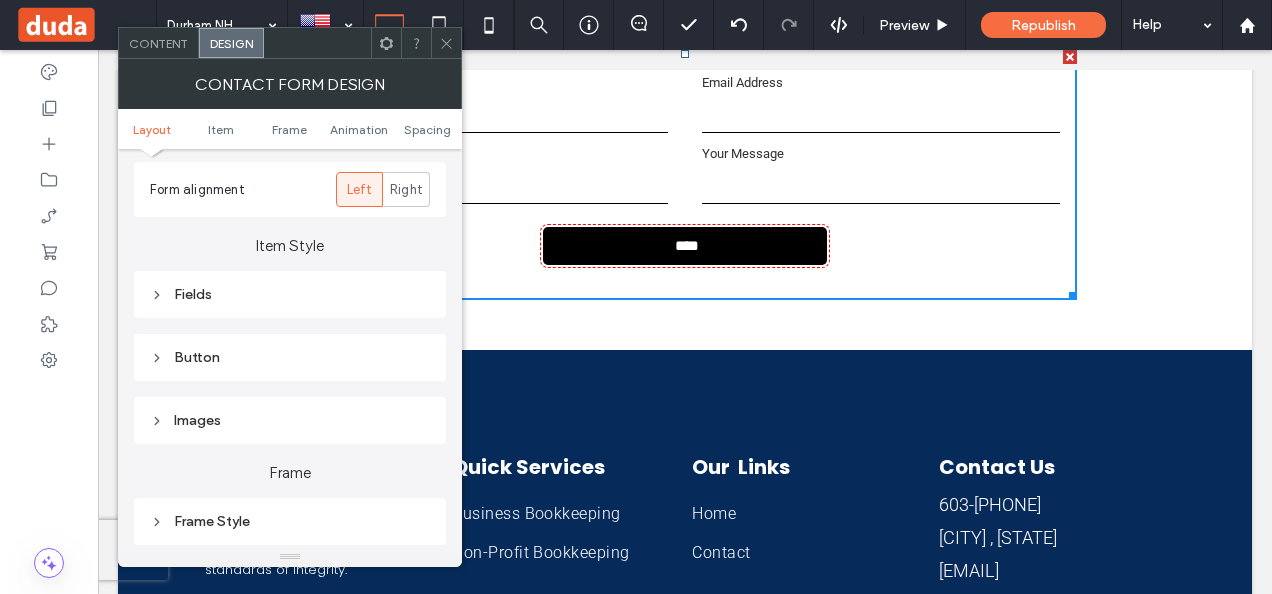 scroll, scrollTop: 300, scrollLeft: 0, axis: vertical 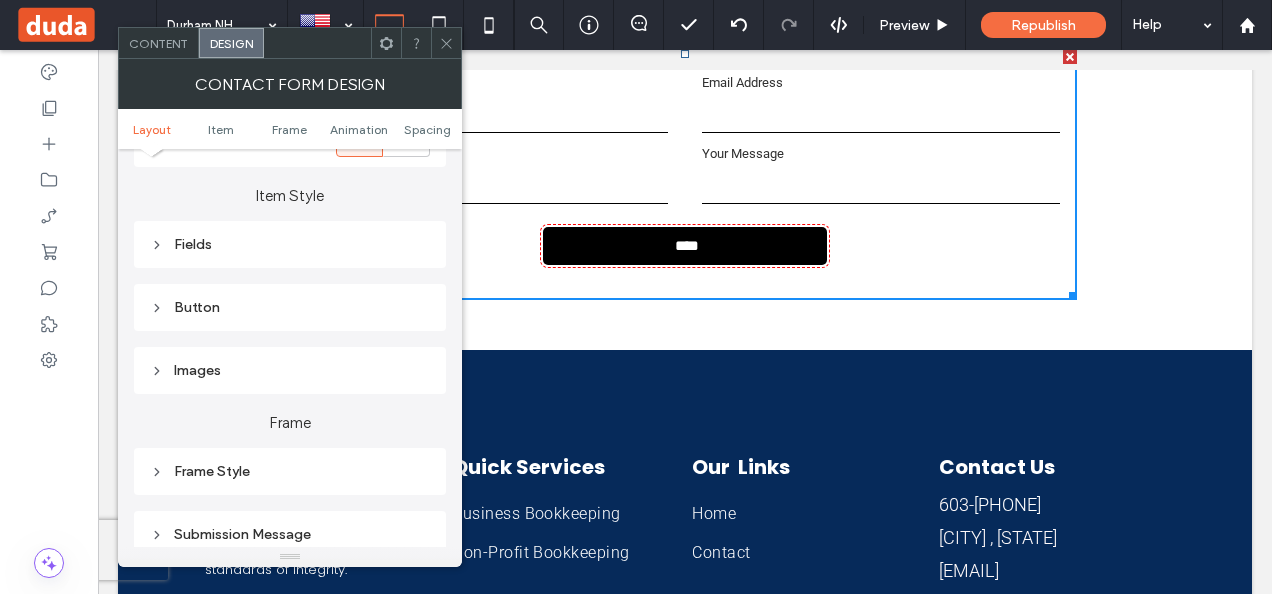 click on "Button" at bounding box center [290, 307] 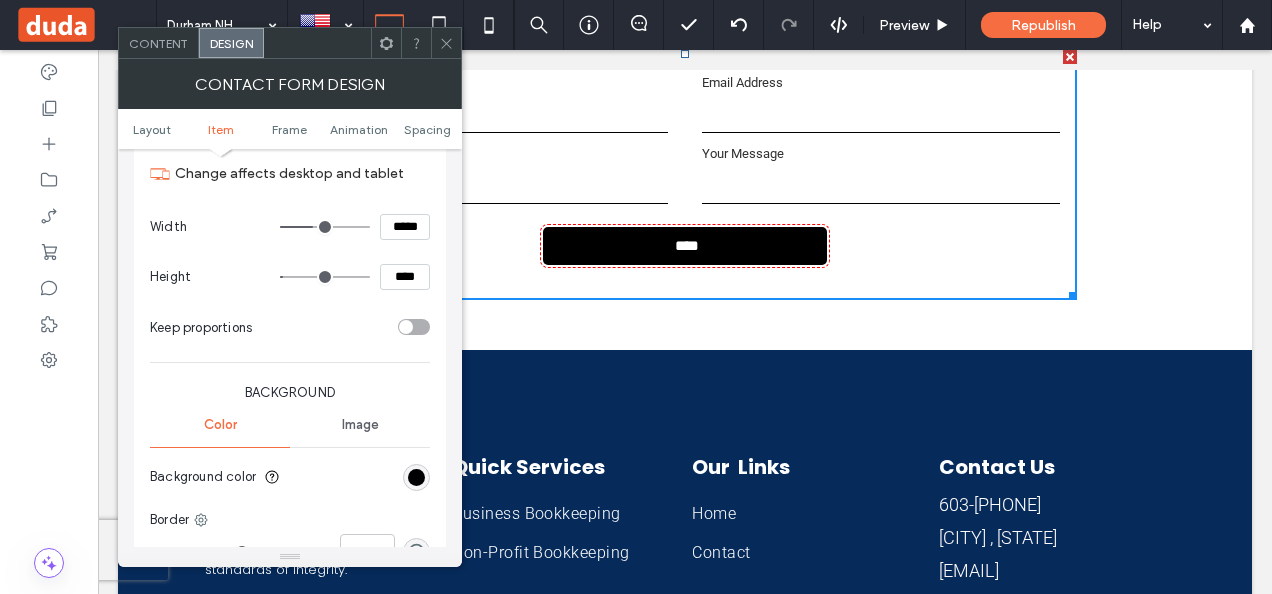 scroll, scrollTop: 700, scrollLeft: 0, axis: vertical 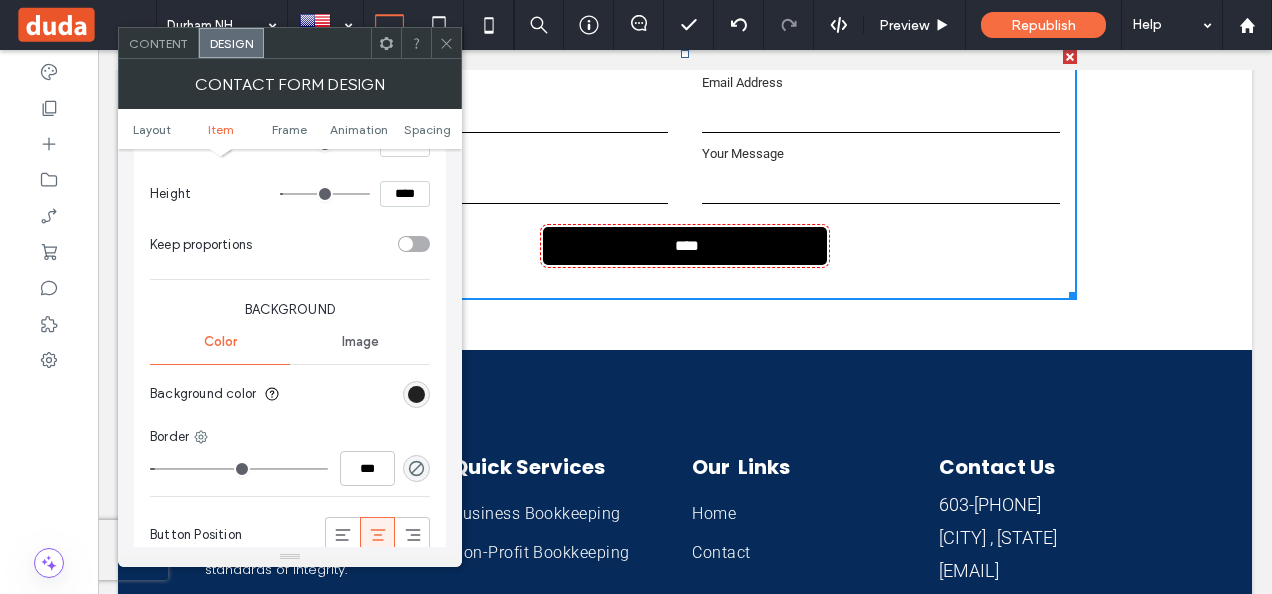 click at bounding box center [416, 394] 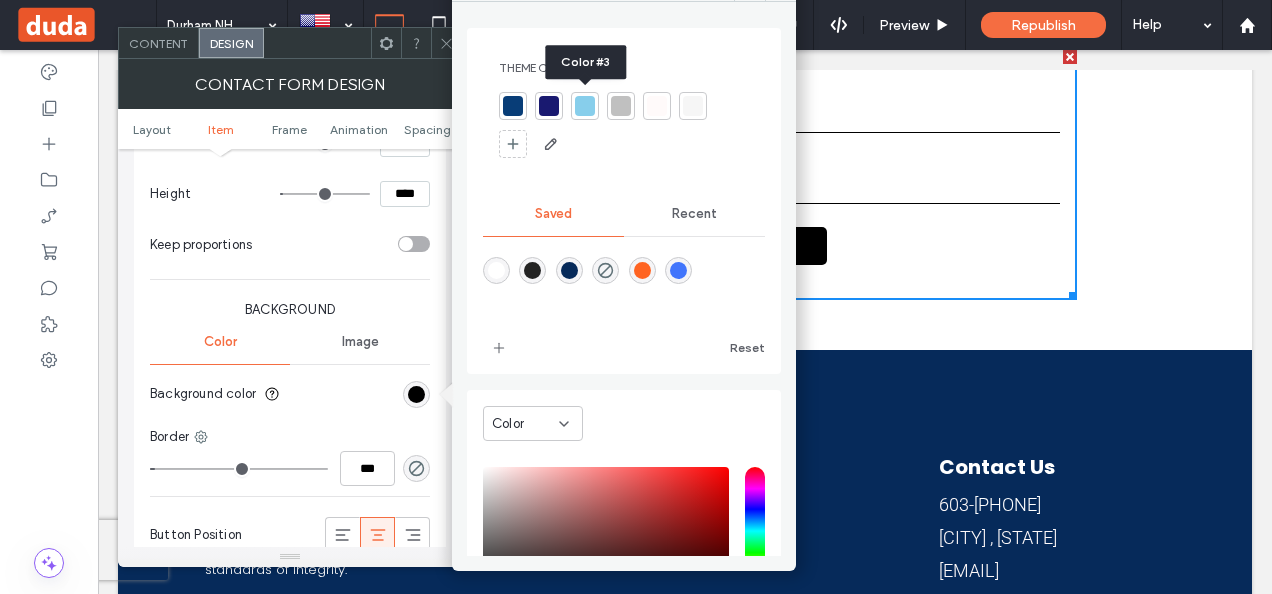 click at bounding box center [585, 106] 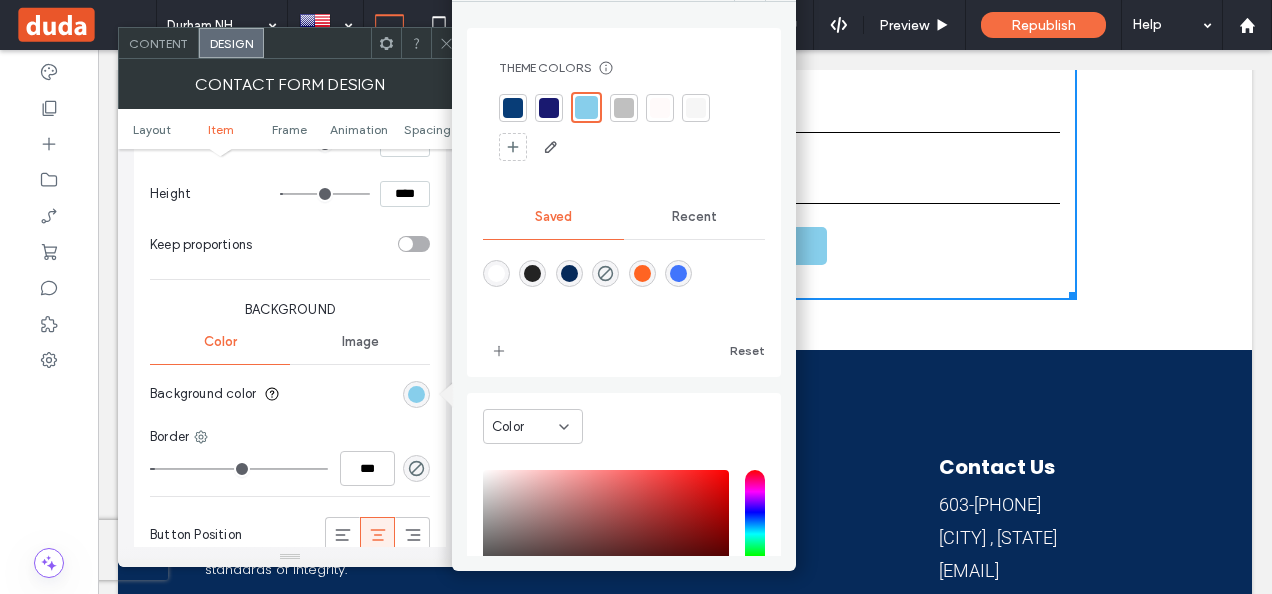 click on "Contact us any time
Contact Us
Full Name
Email Address
Phone Number
Your Message
****
Thank you for contacting us. We will get back to you as soon as possible
Oops, there was an error sending your message. Please try again later
Click To Paste" at bounding box center [685, 139] 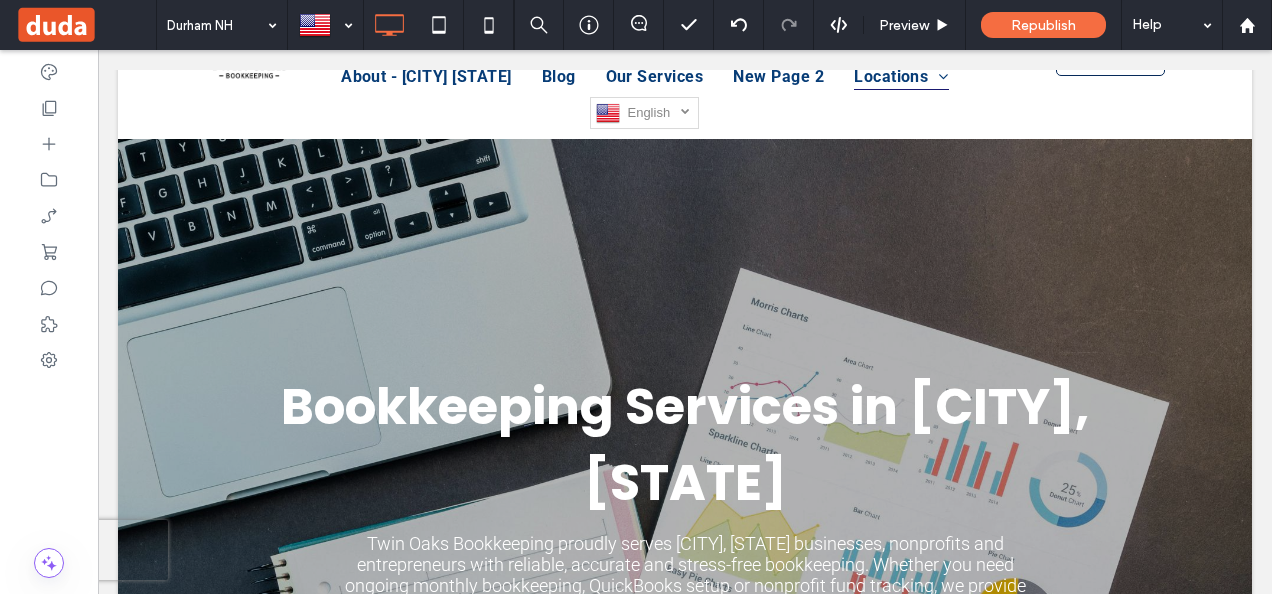 scroll, scrollTop: 200, scrollLeft: 0, axis: vertical 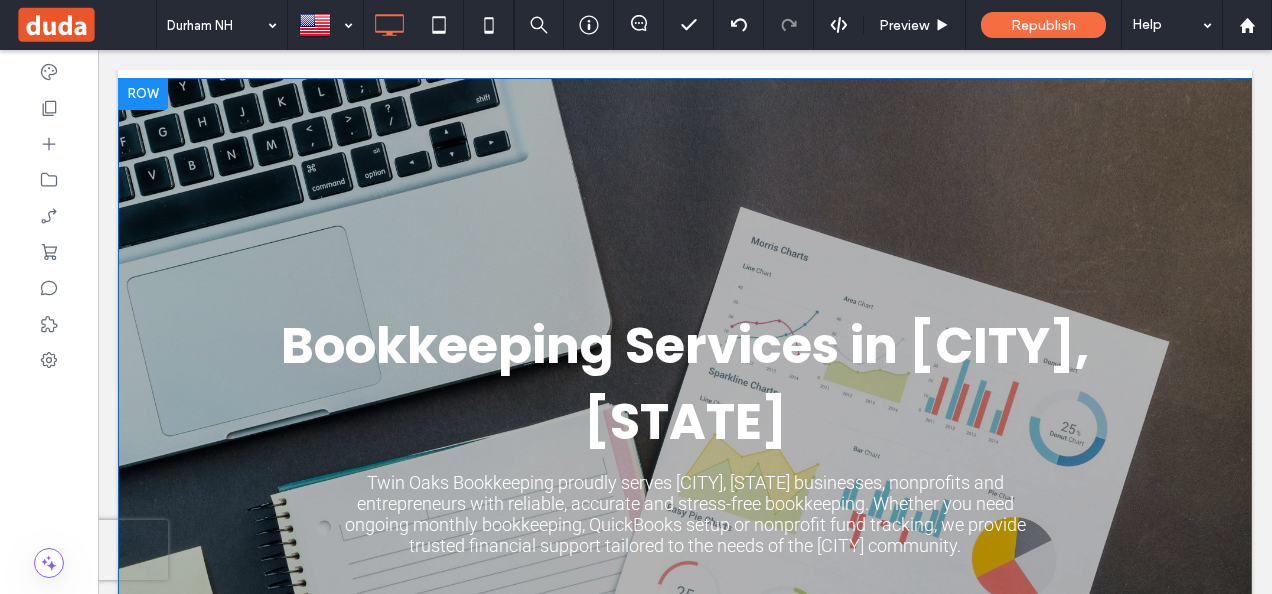 click on "Bookkeeping Services in Durham ,NH
Twin Oaks Bookkeeping proudly serves Durham, NH businesses, nonprofits and entrepreneurs with reliable, accurate and stress-free bookkeeping. Whether you need ongoing monthly bookkeeping, QuickBooks setup or nonprofit fund tracking, we provide trusted financial support tailored to the needs of the Durham community.
Click To Paste
Row + Add Section" at bounding box center [685, 432] 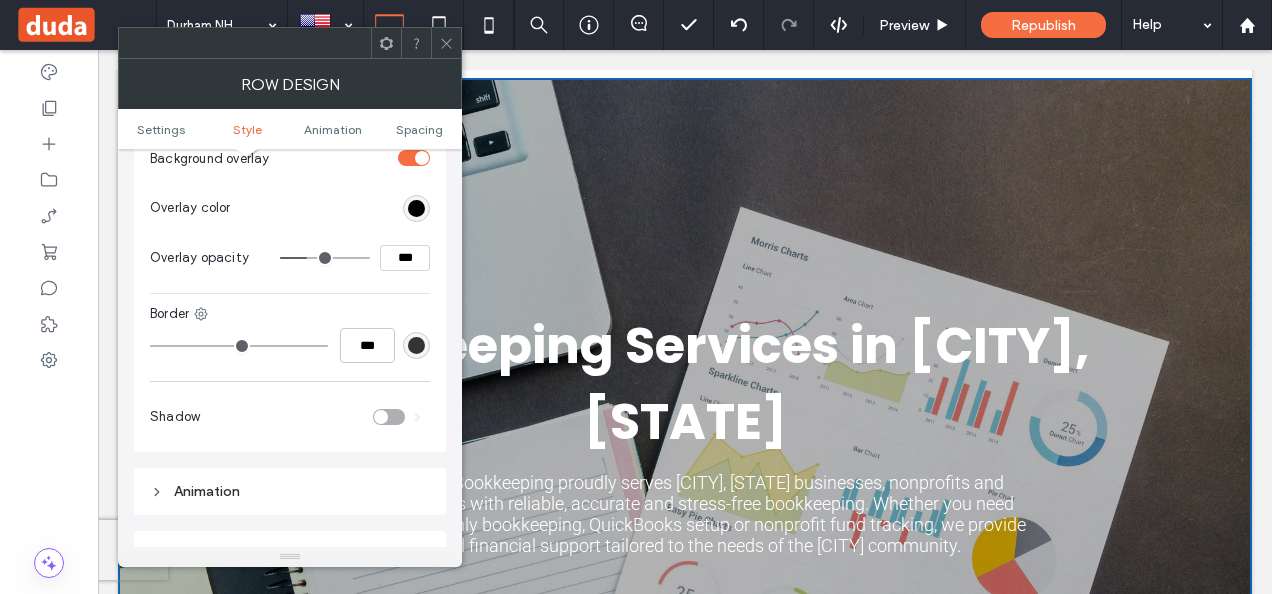 scroll, scrollTop: 1200, scrollLeft: 0, axis: vertical 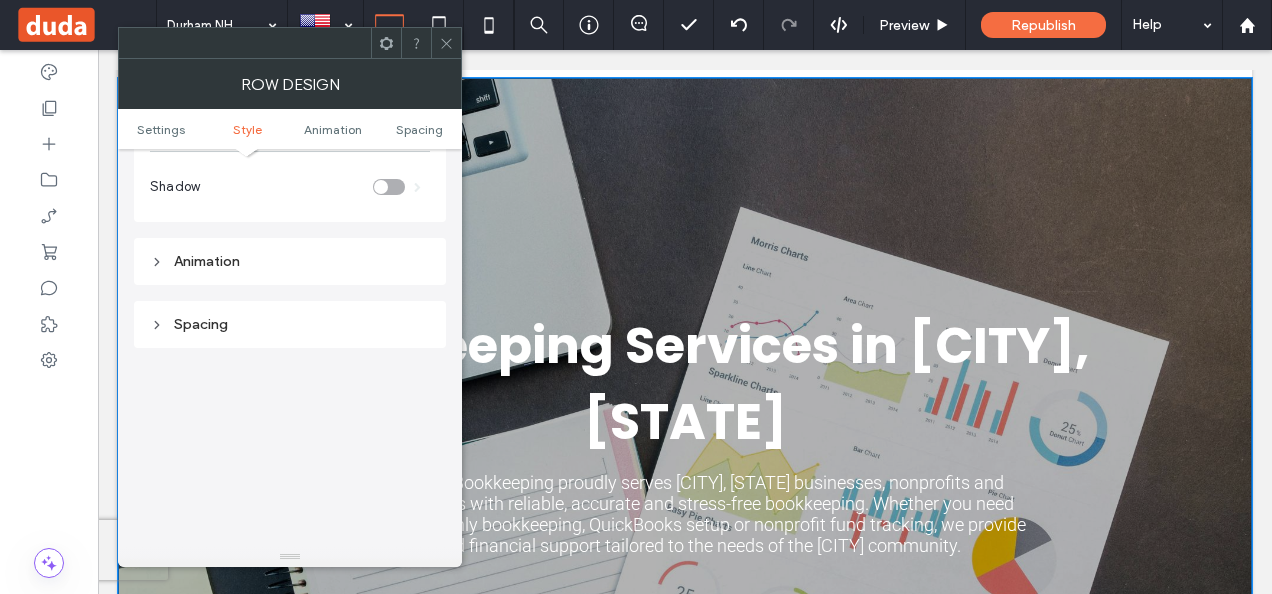 click on "Bookkeeping Services in Durham ,NH
Twin Oaks Bookkeeping proudly serves Durham, NH businesses, nonprofits and entrepreneurs with reliable, accurate and stress-free bookkeeping. Whether you need ongoing monthly bookkeeping, QuickBooks setup or nonprofit fund tracking, we provide trusted financial support tailored to the needs of the Durham community.
Click To Paste
Row + Add Section" at bounding box center (685, 432) 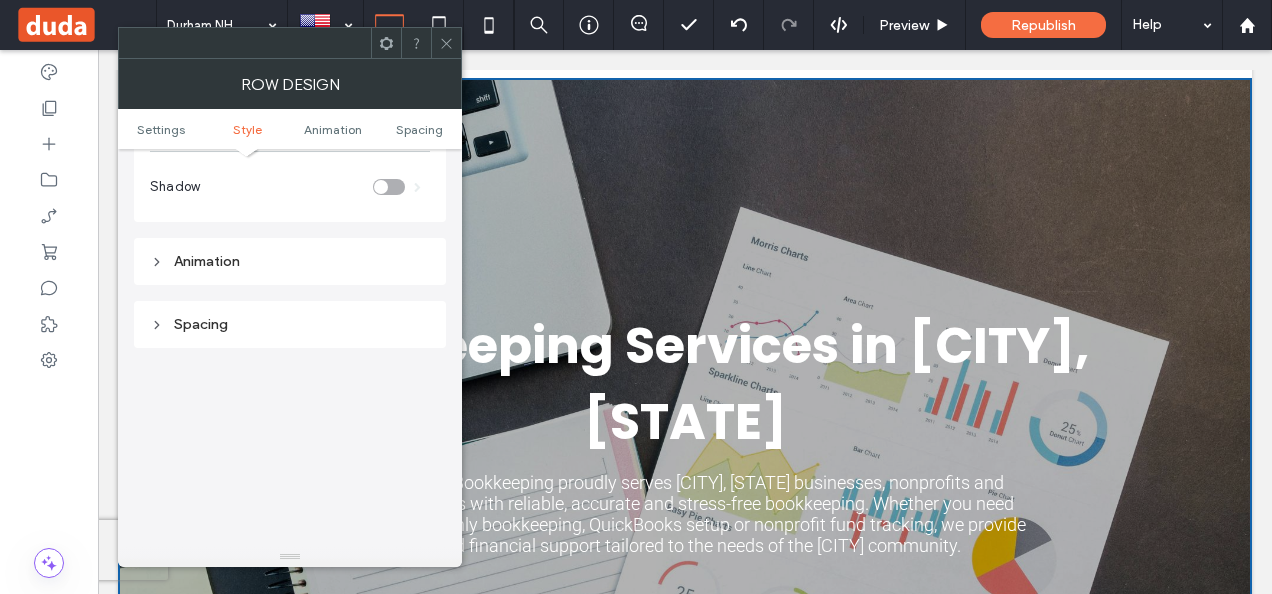 click 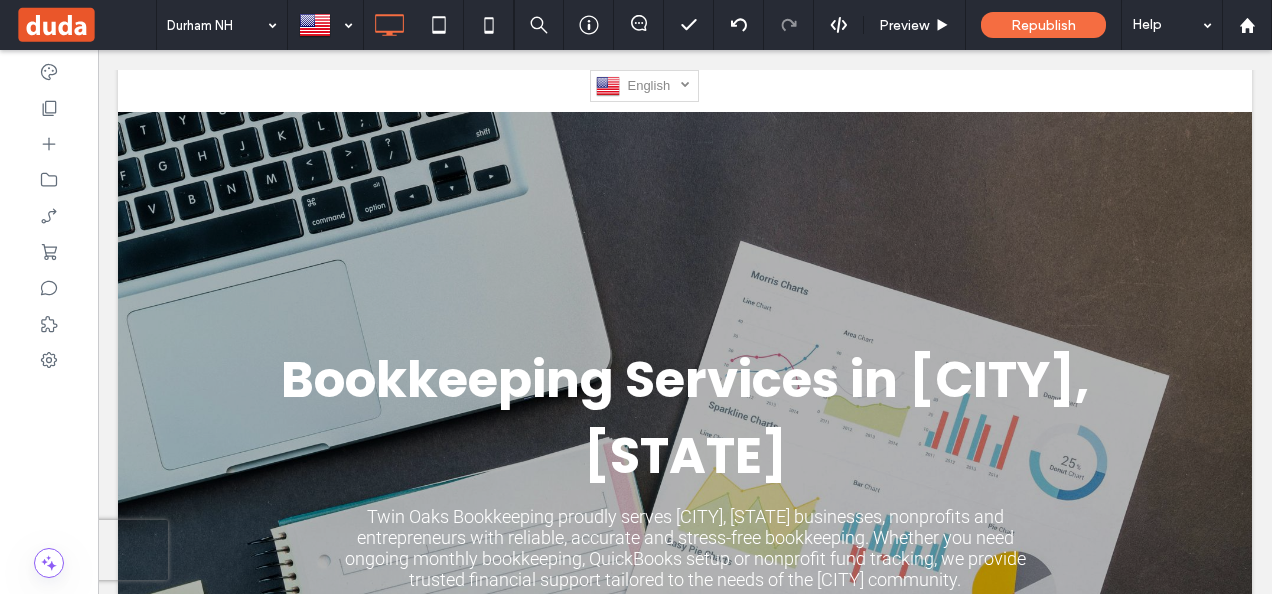 scroll, scrollTop: 0, scrollLeft: 0, axis: both 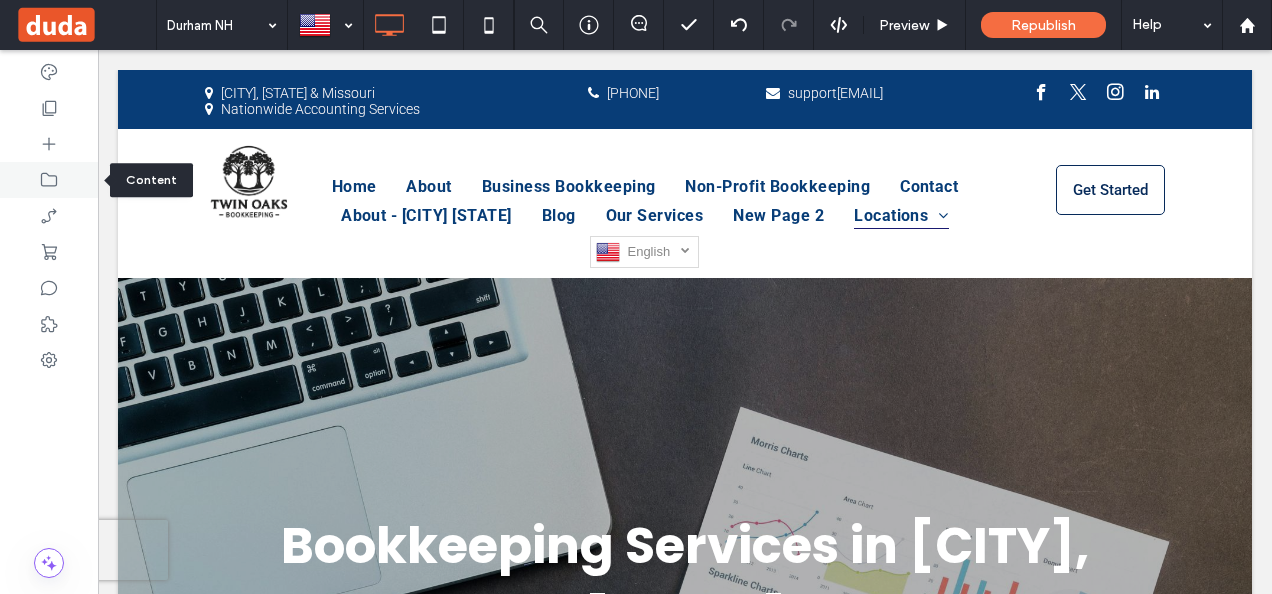 click 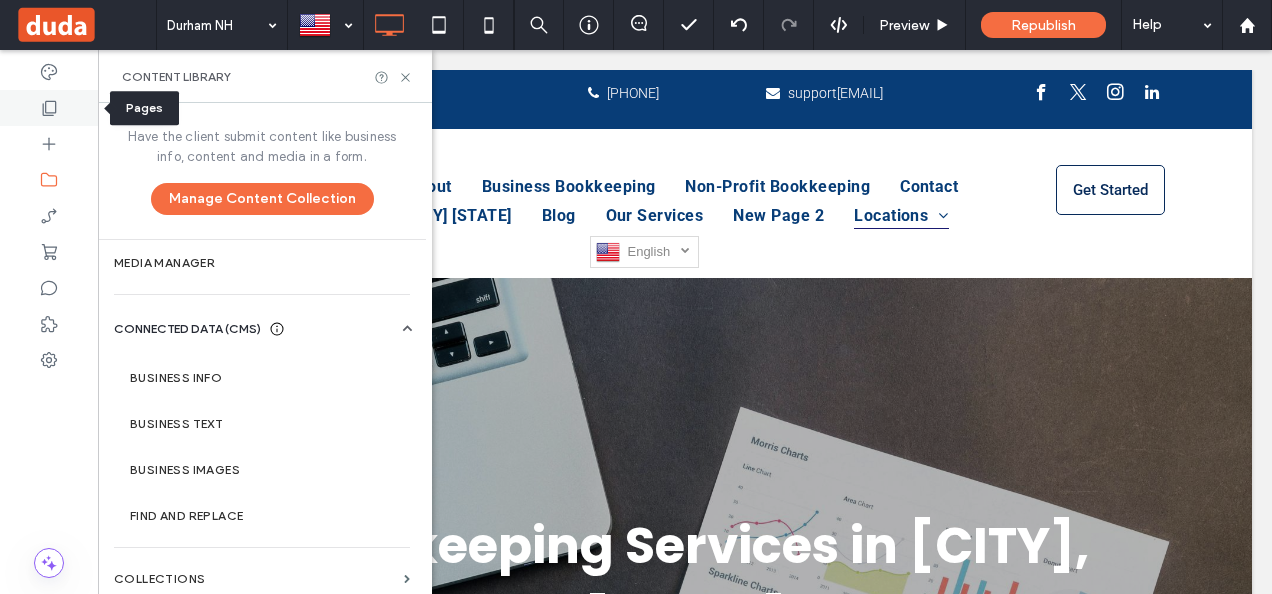 click 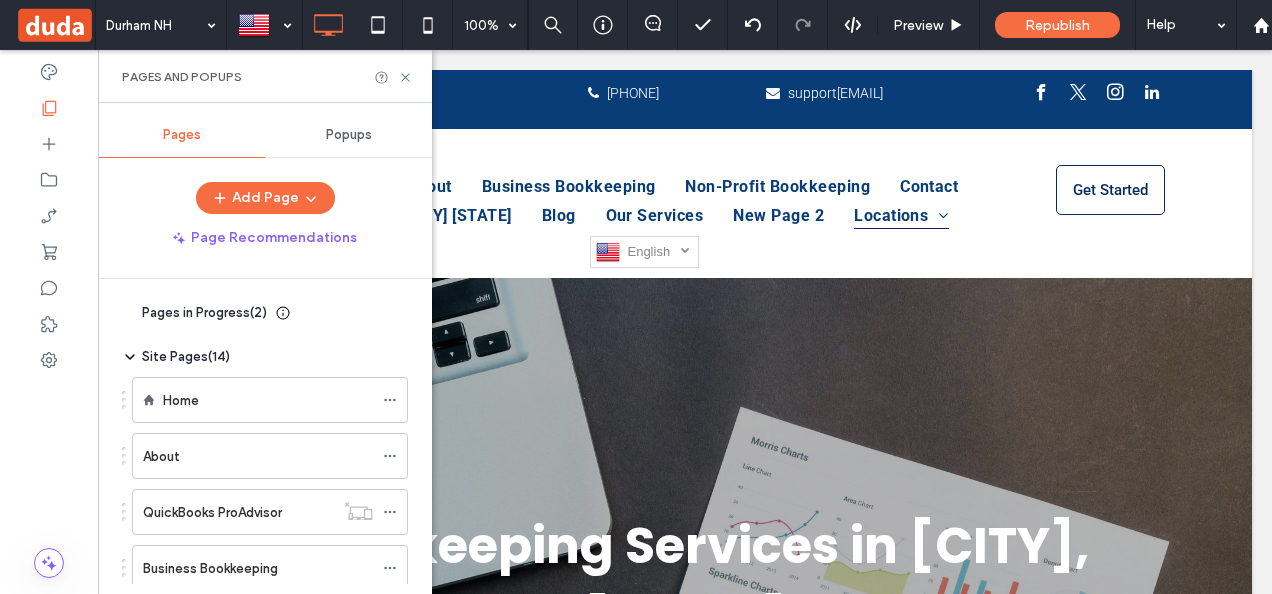 click on "Home" at bounding box center [268, 400] 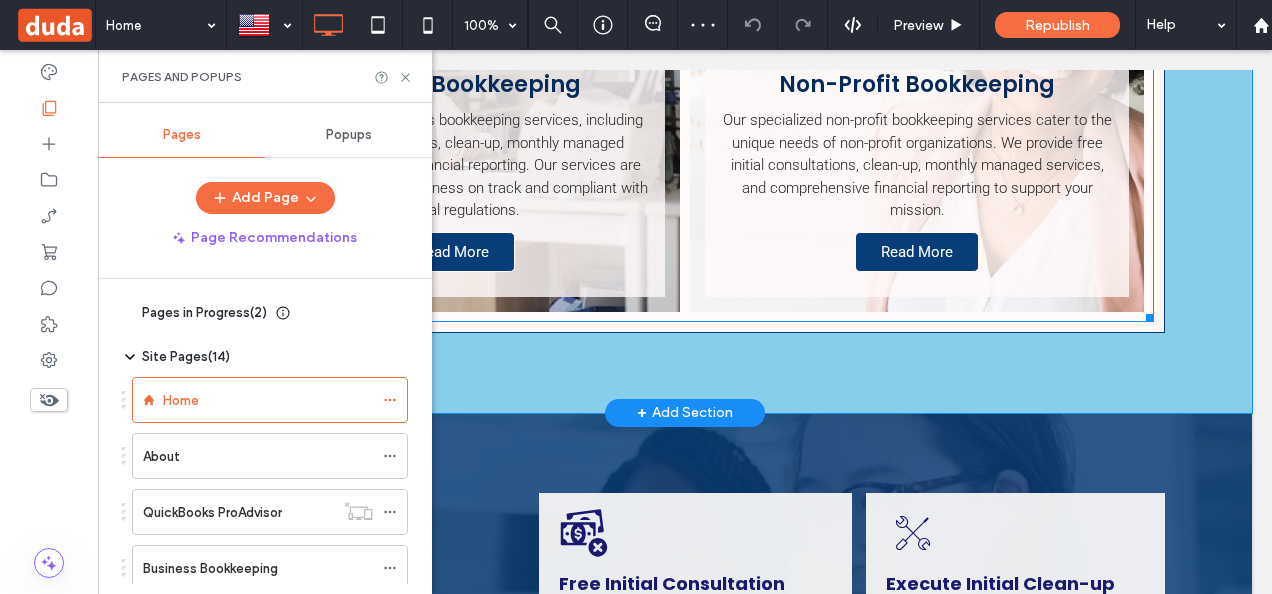 scroll, scrollTop: 1900, scrollLeft: 0, axis: vertical 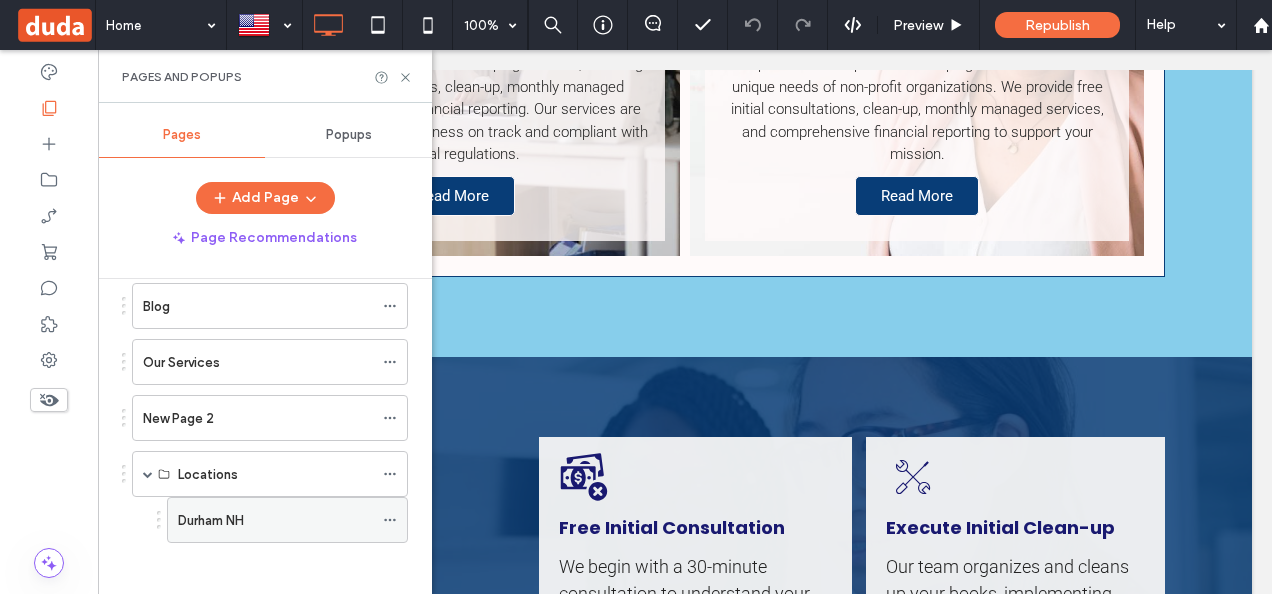 click on "Durham NH" at bounding box center (275, 520) 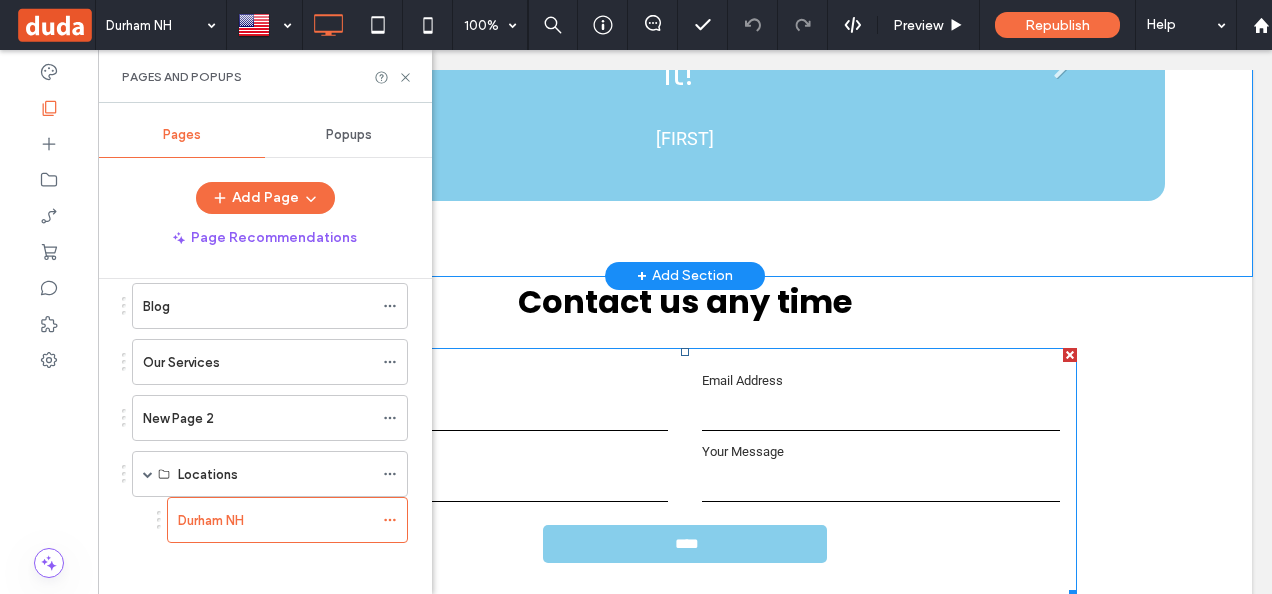 scroll, scrollTop: 2700, scrollLeft: 0, axis: vertical 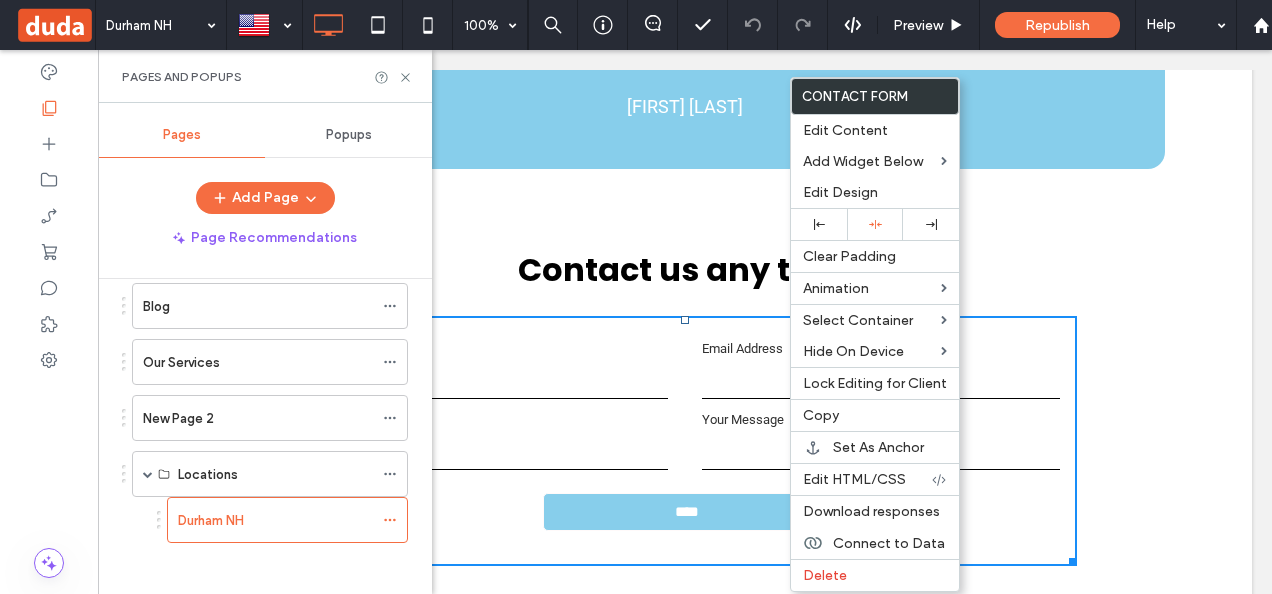 click on "****" at bounding box center (687, 512) 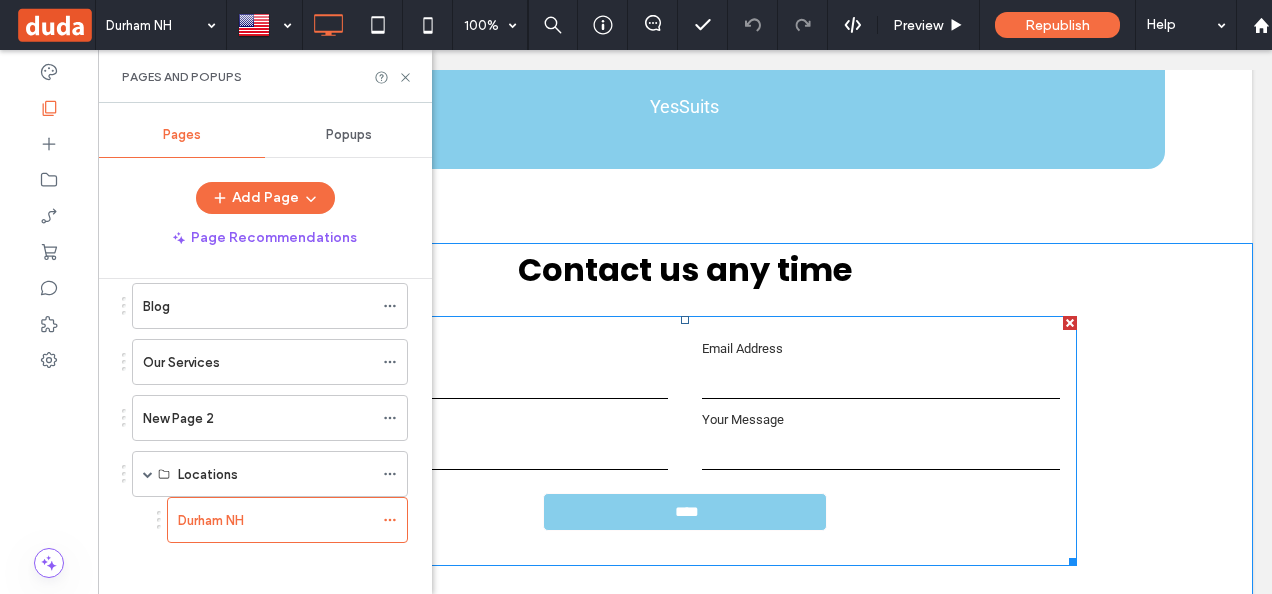click on "****" at bounding box center (687, 512) 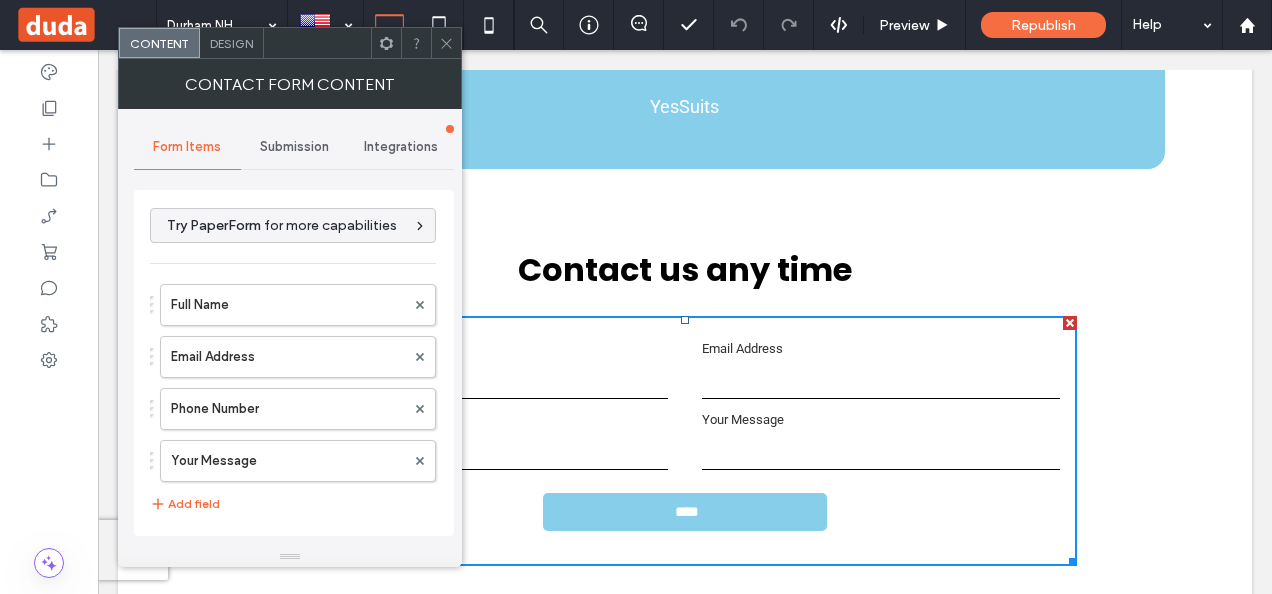 click on "Design" at bounding box center (231, 43) 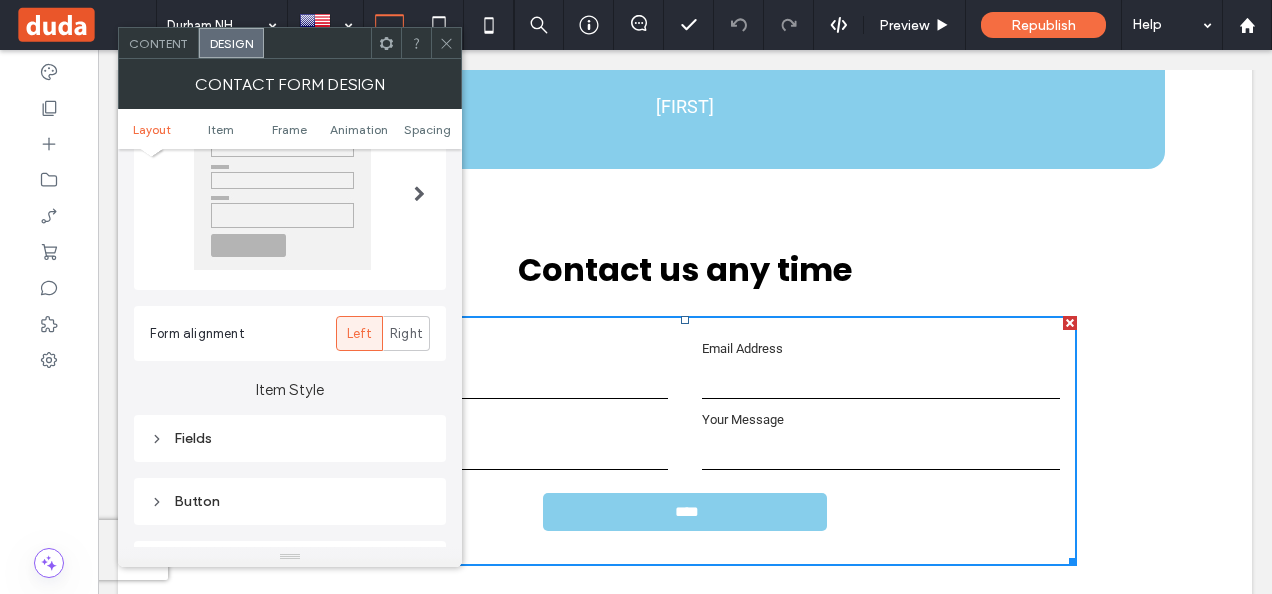 scroll, scrollTop: 100, scrollLeft: 0, axis: vertical 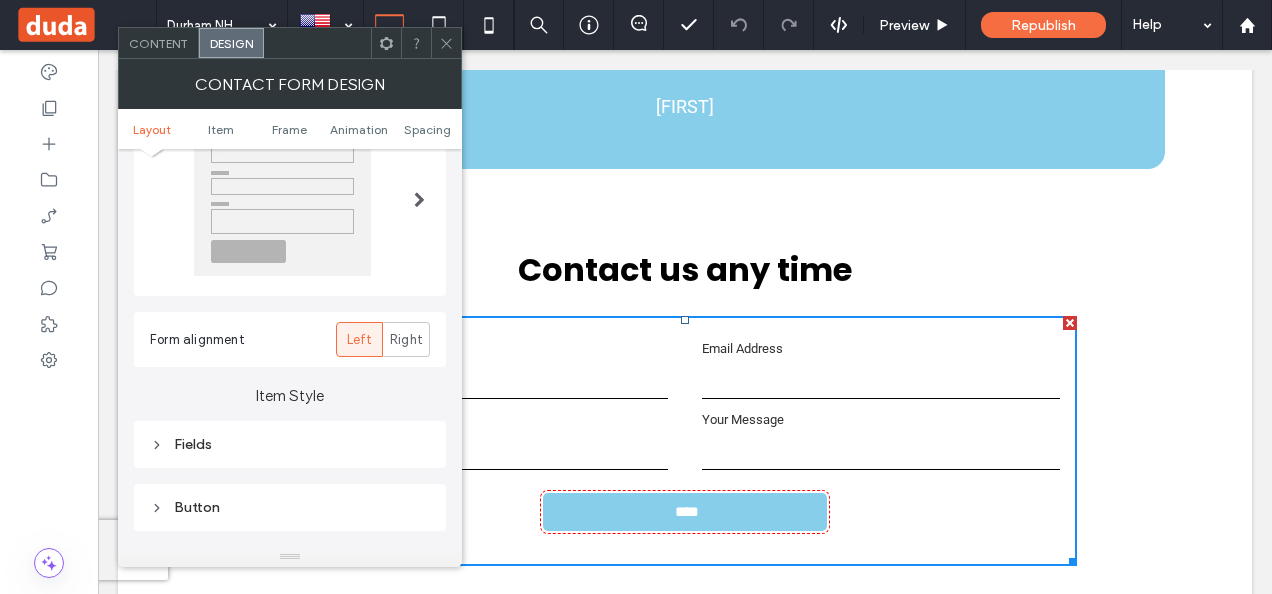 click on "Button" at bounding box center (290, 507) 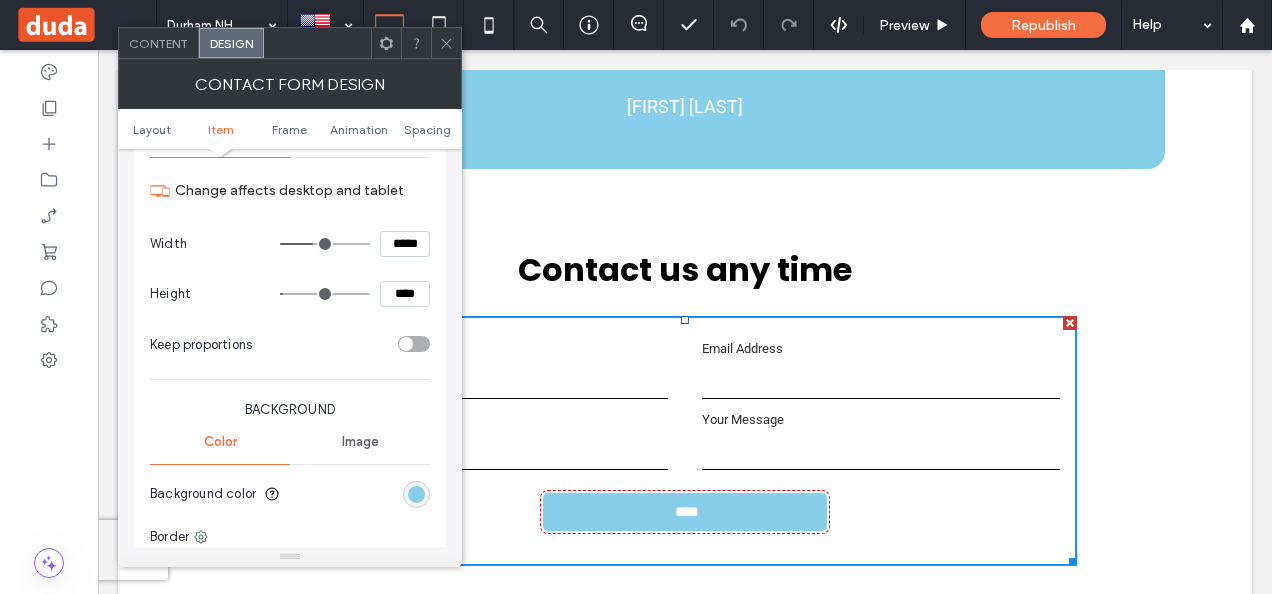 scroll, scrollTop: 700, scrollLeft: 0, axis: vertical 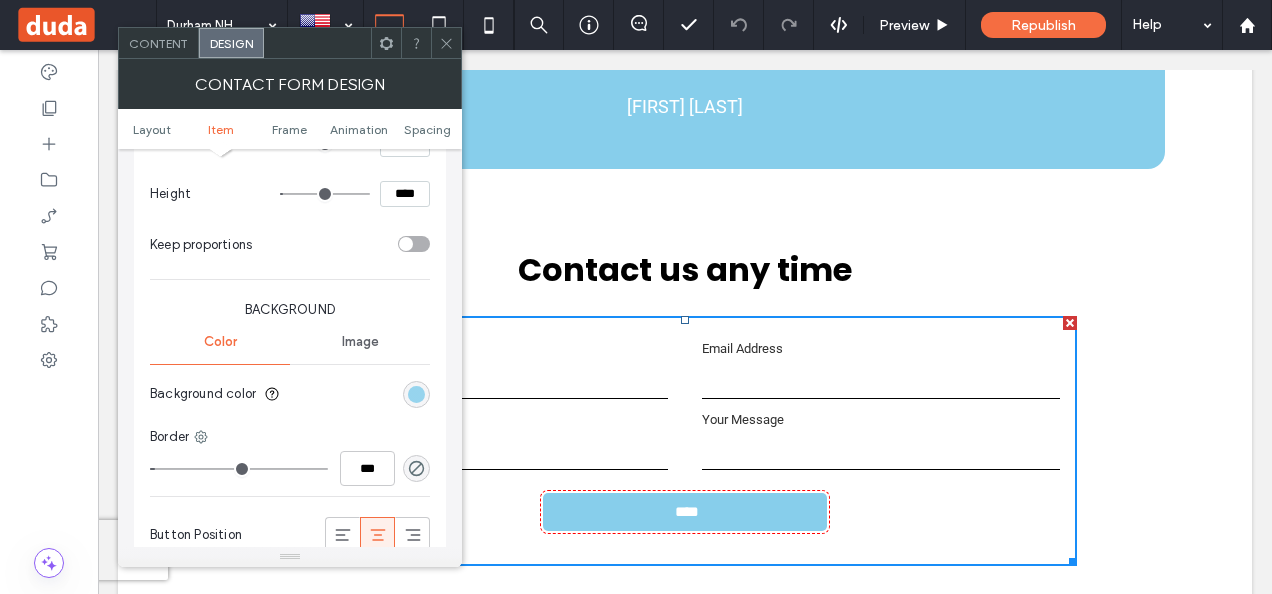 click at bounding box center [416, 394] 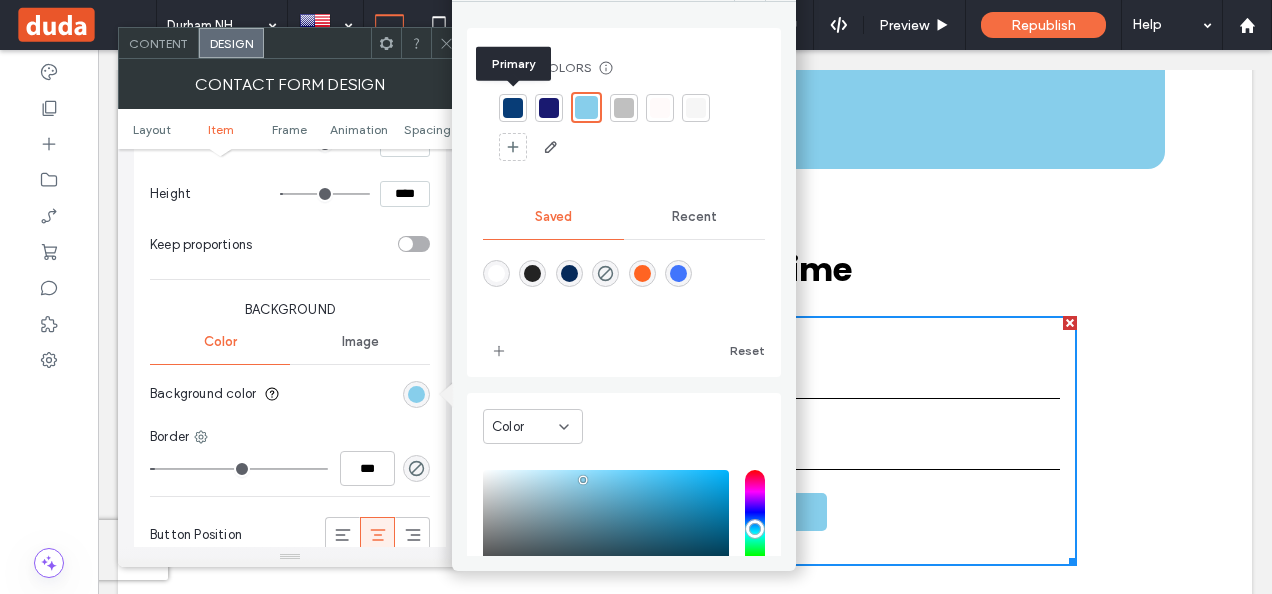 click at bounding box center [513, 108] 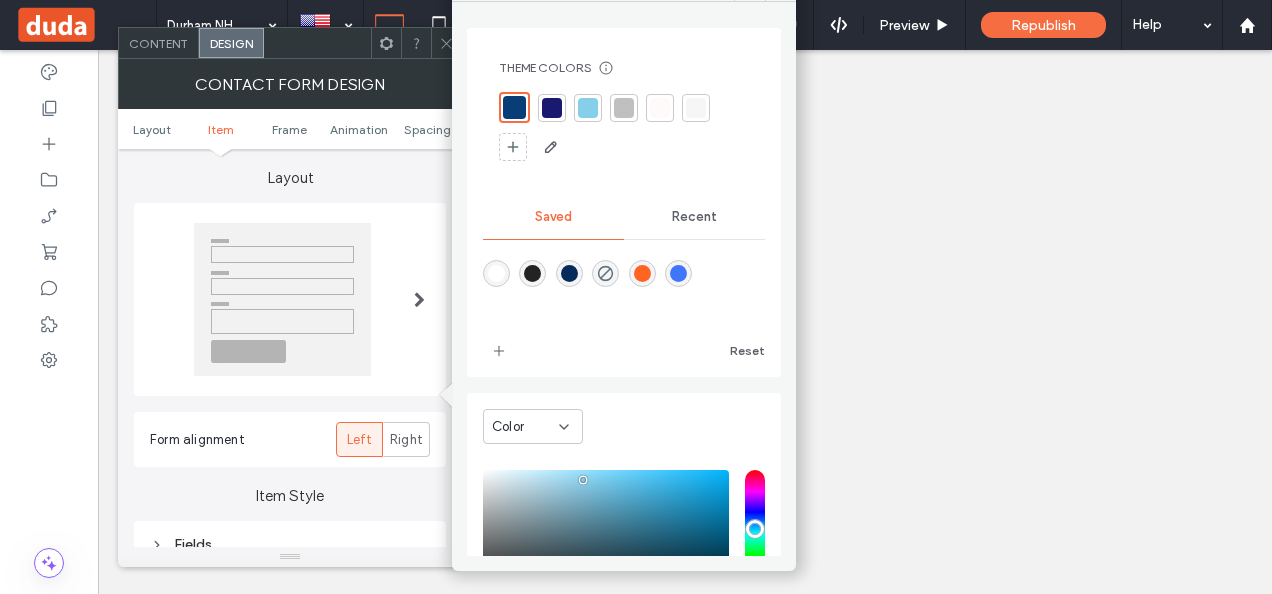 click at bounding box center [552, 108] 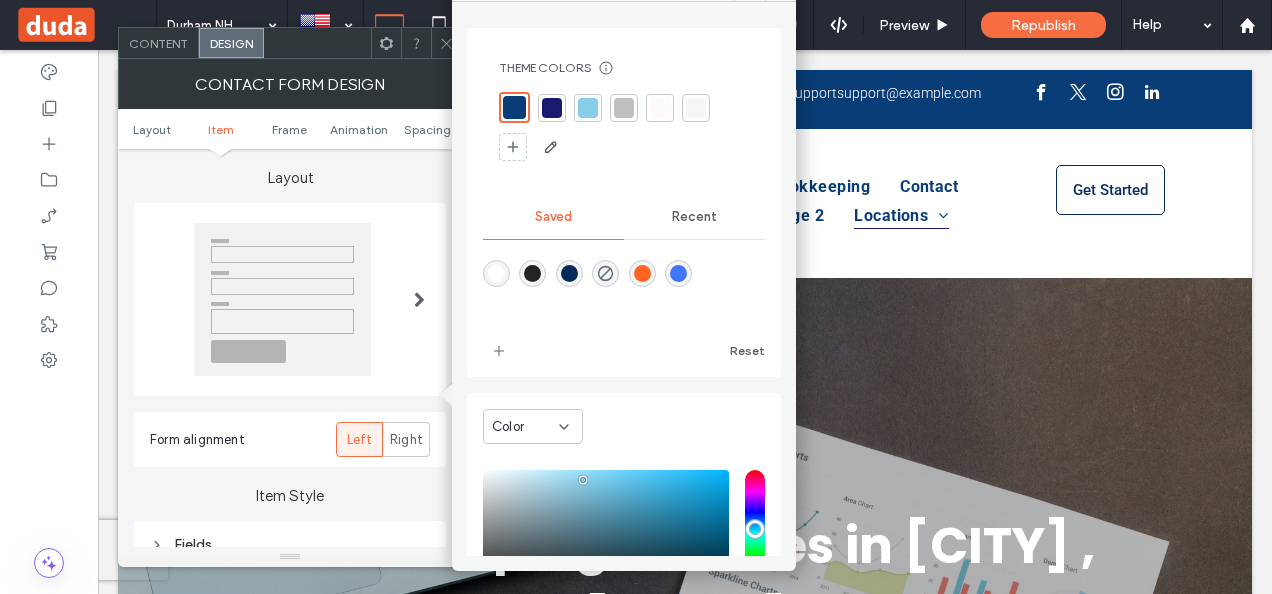 scroll, scrollTop: 2700, scrollLeft: 0, axis: vertical 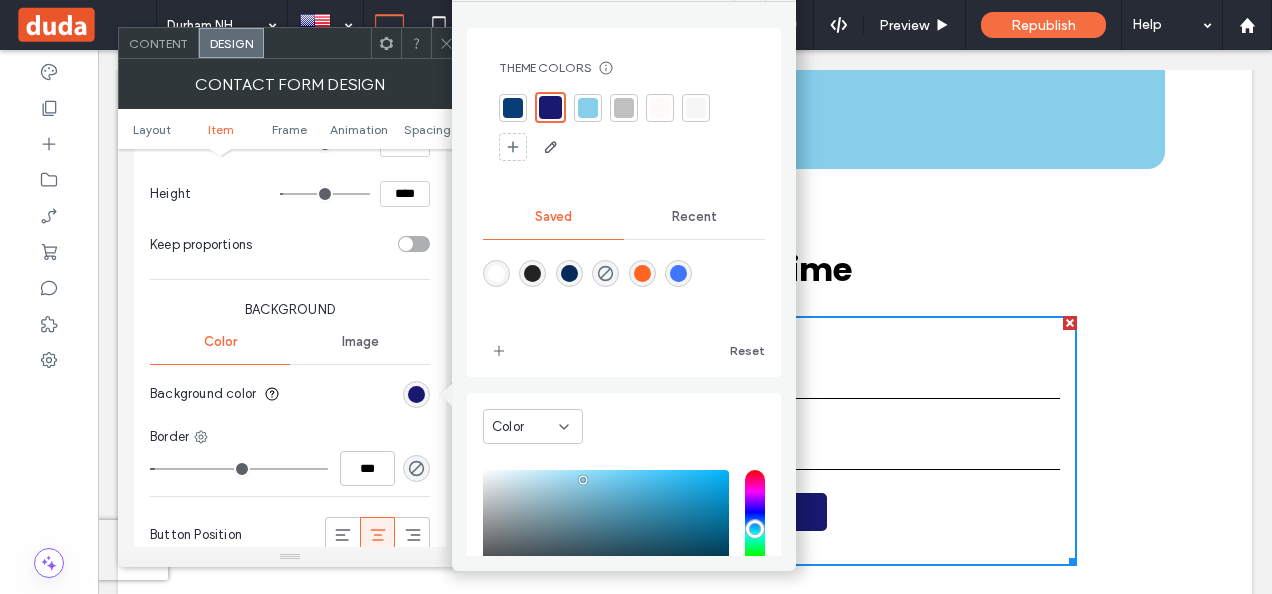 click on "What People Say About Us
“Great product. We love working with it!”
[NAME]
“Amazing service. Can’t wait to find out what’s next!”
[FIRST] [LAST]
“Not sure what I did before discovering this Product. It’s super!”
YesSuits
Click To Paste
Row + Add Section" at bounding box center [685, 11] 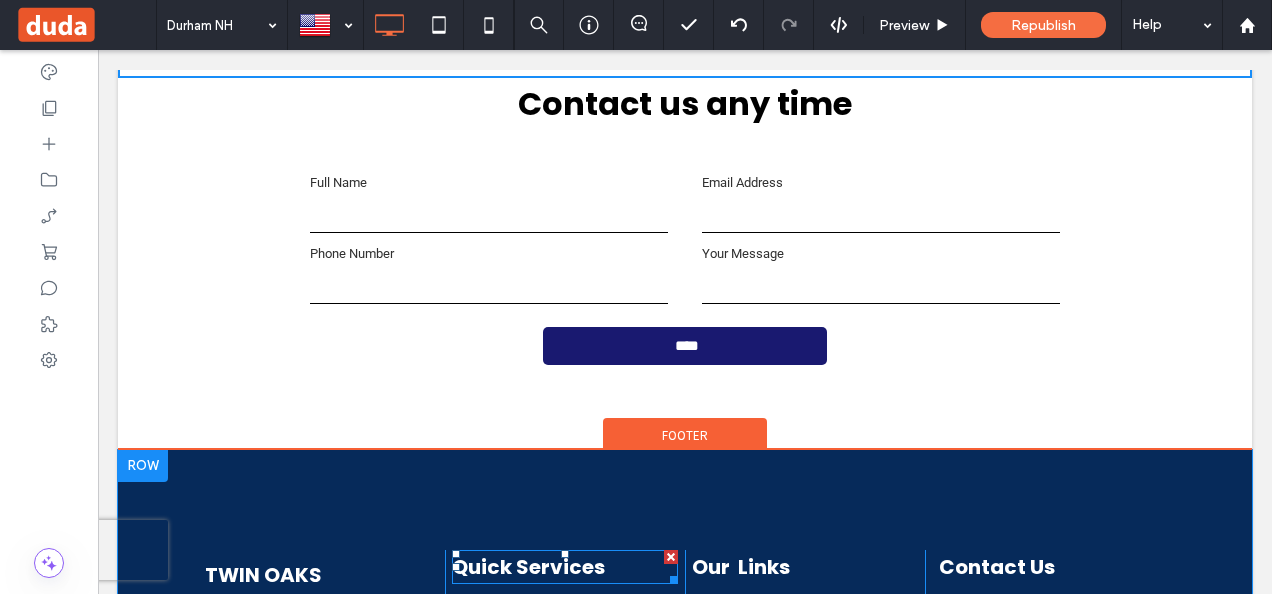 scroll, scrollTop: 3066, scrollLeft: 0, axis: vertical 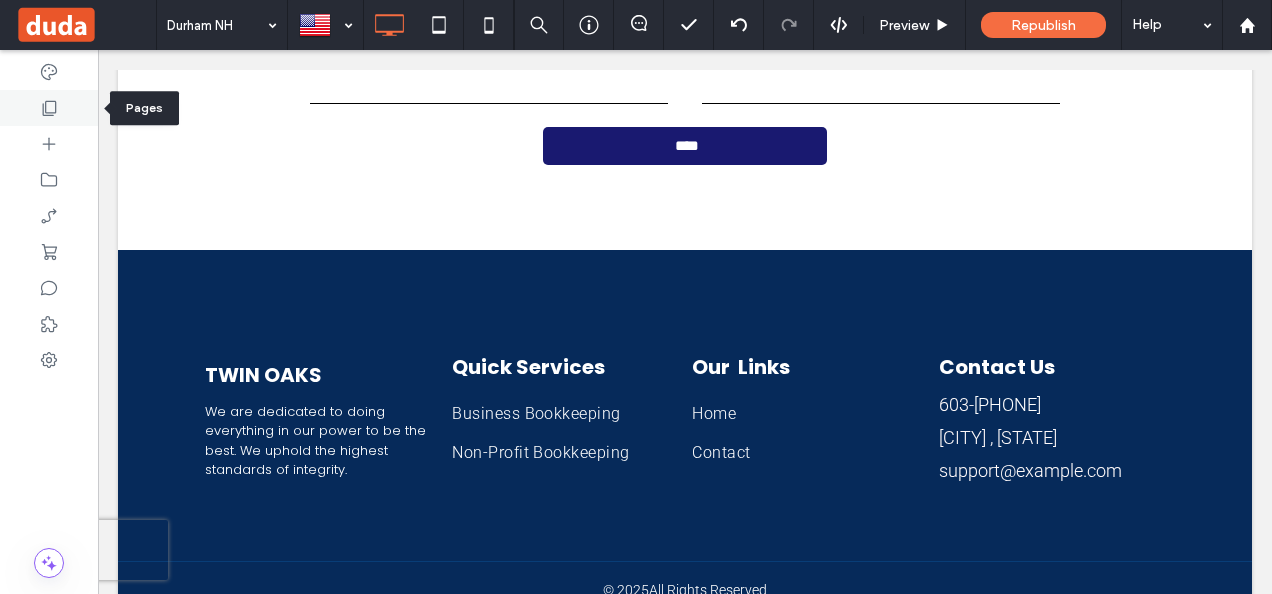 click 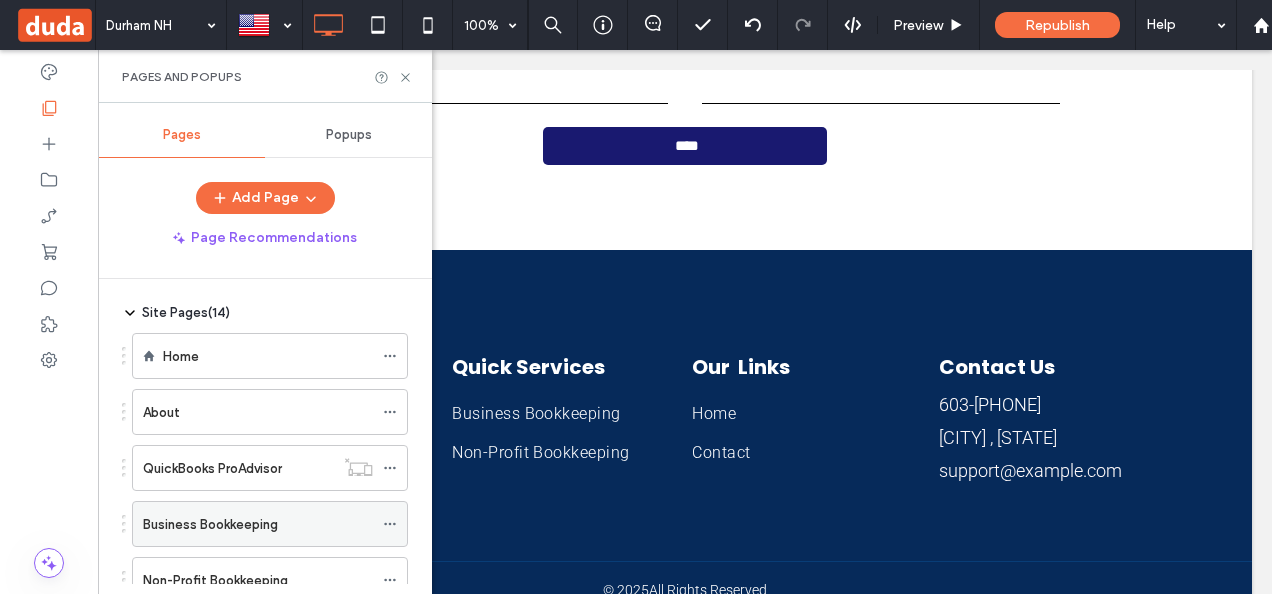 scroll, scrollTop: 0, scrollLeft: 0, axis: both 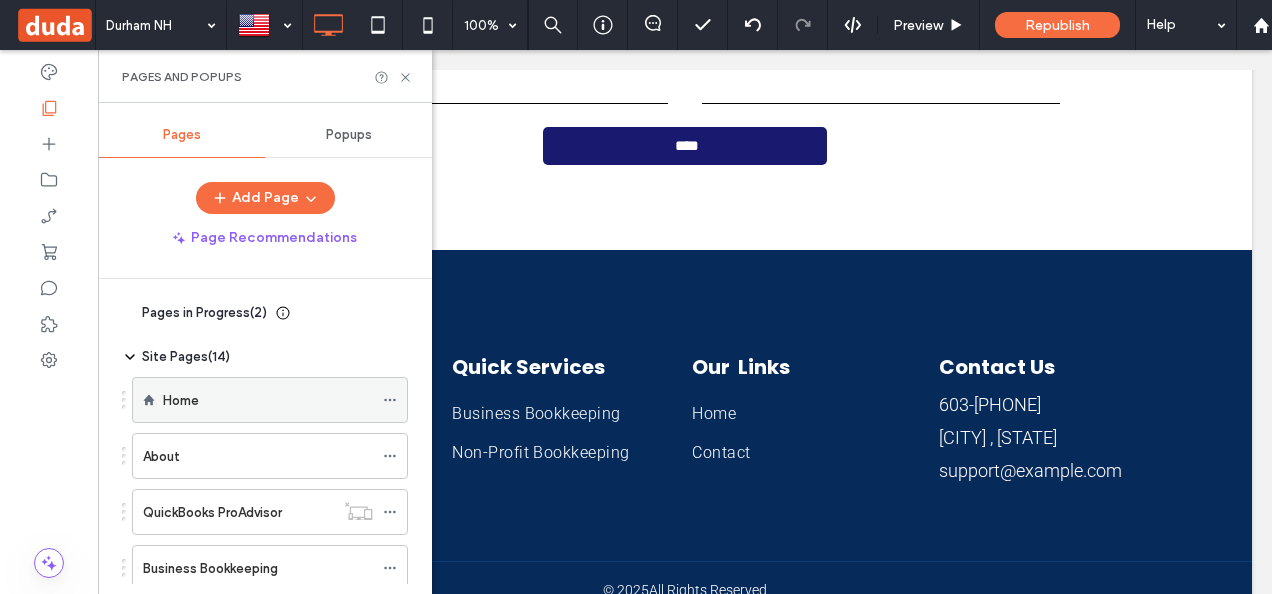 click on "Home" at bounding box center (268, 400) 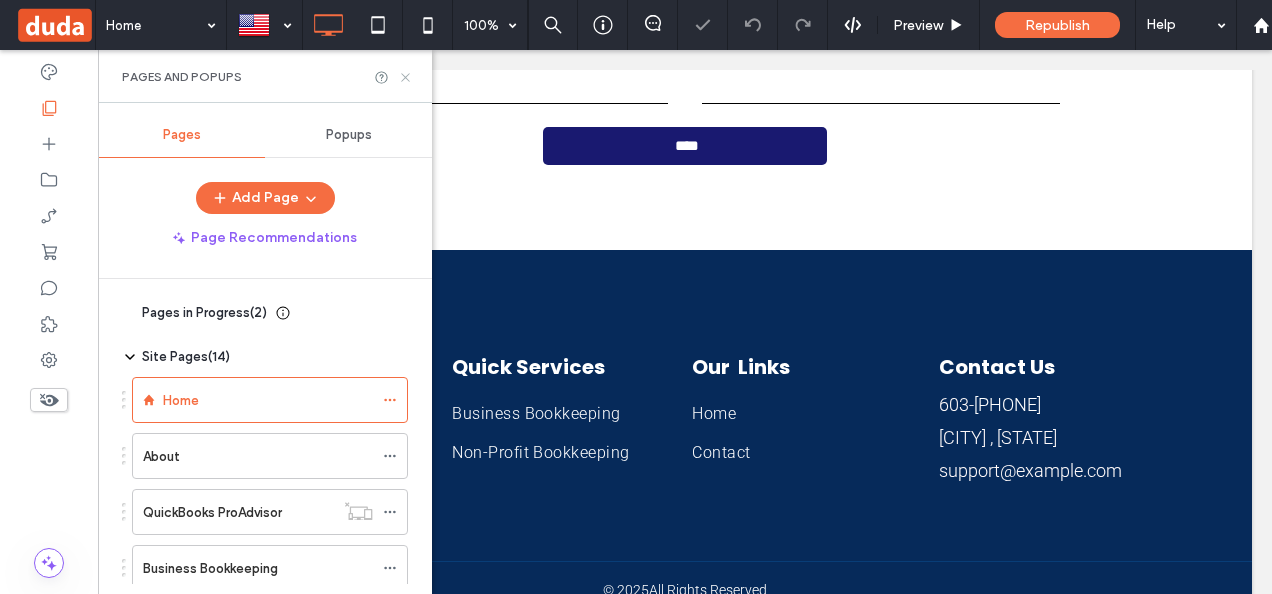 click 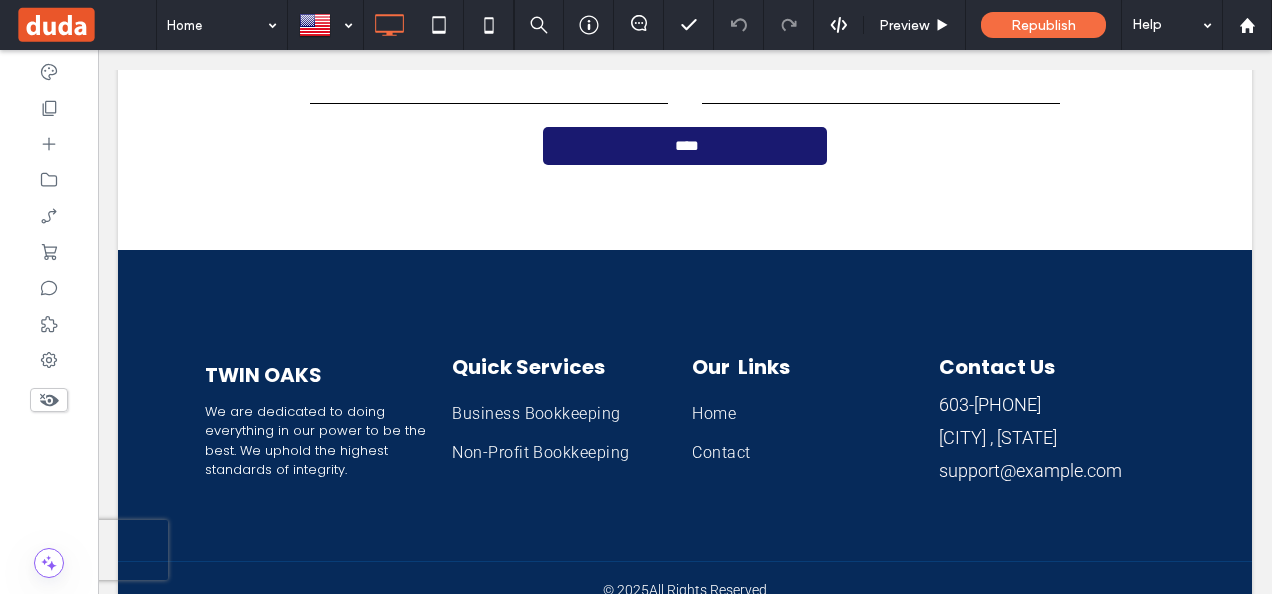 type on "******" 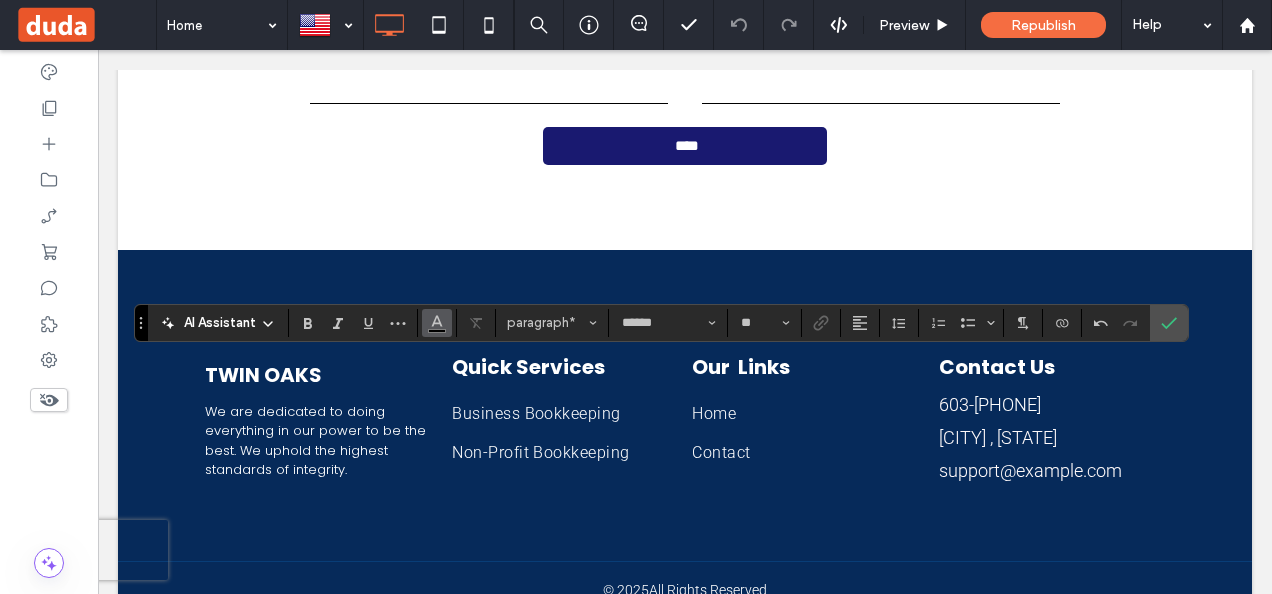 click 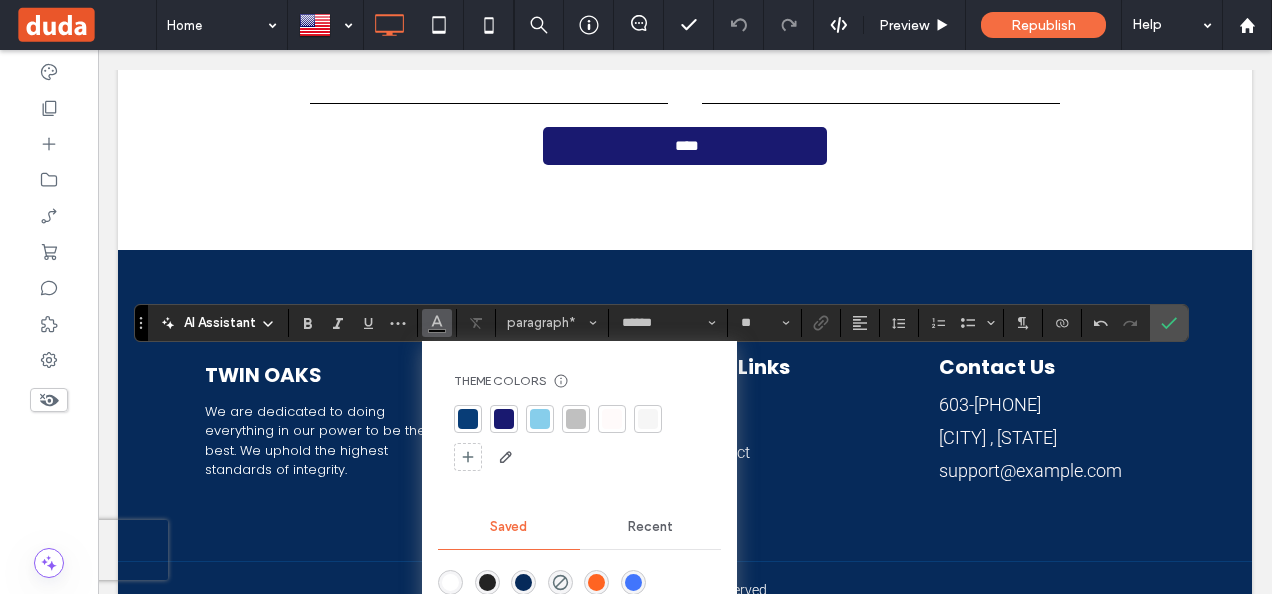 click at bounding box center [450, 582] 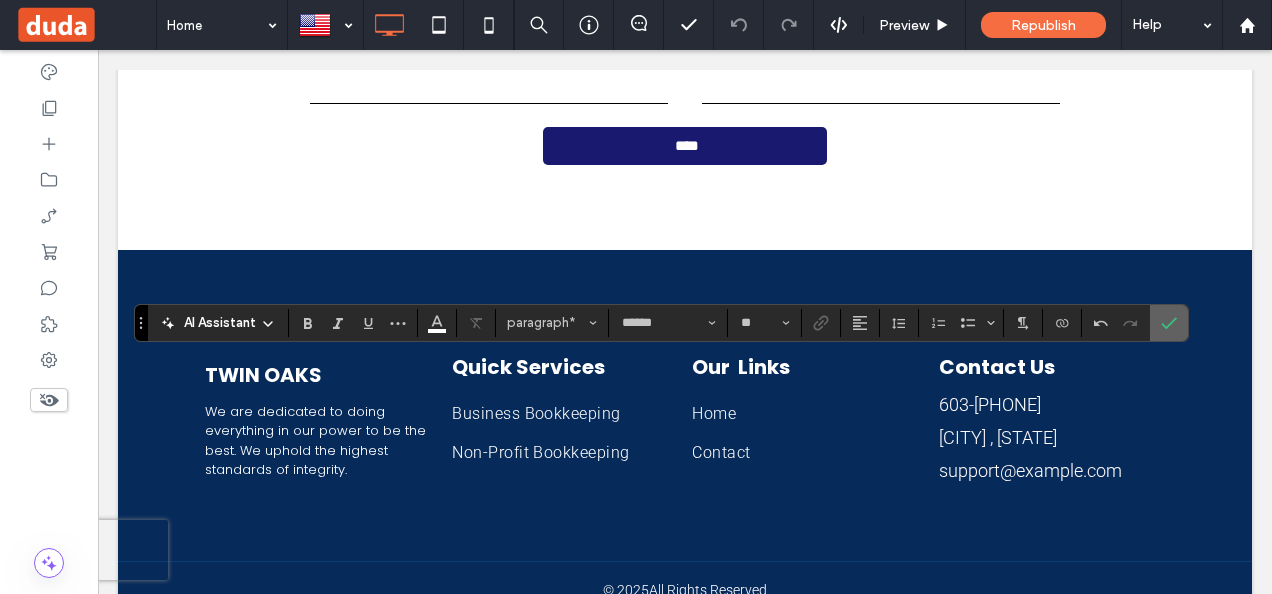 click at bounding box center (1165, 323) 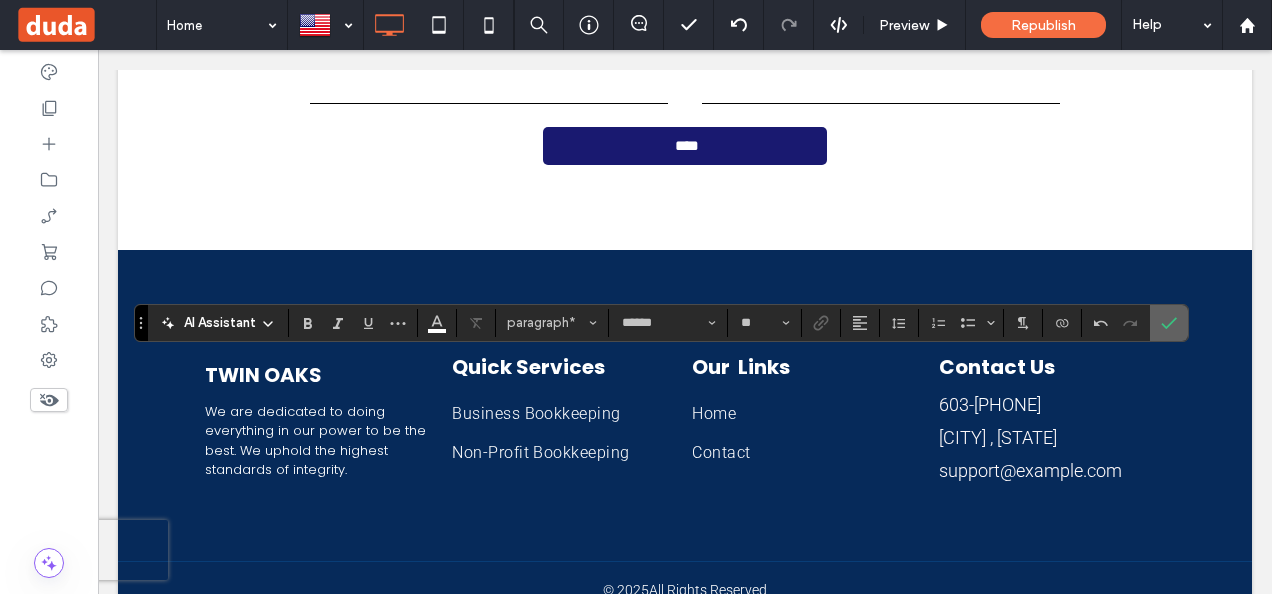 click at bounding box center [1169, 323] 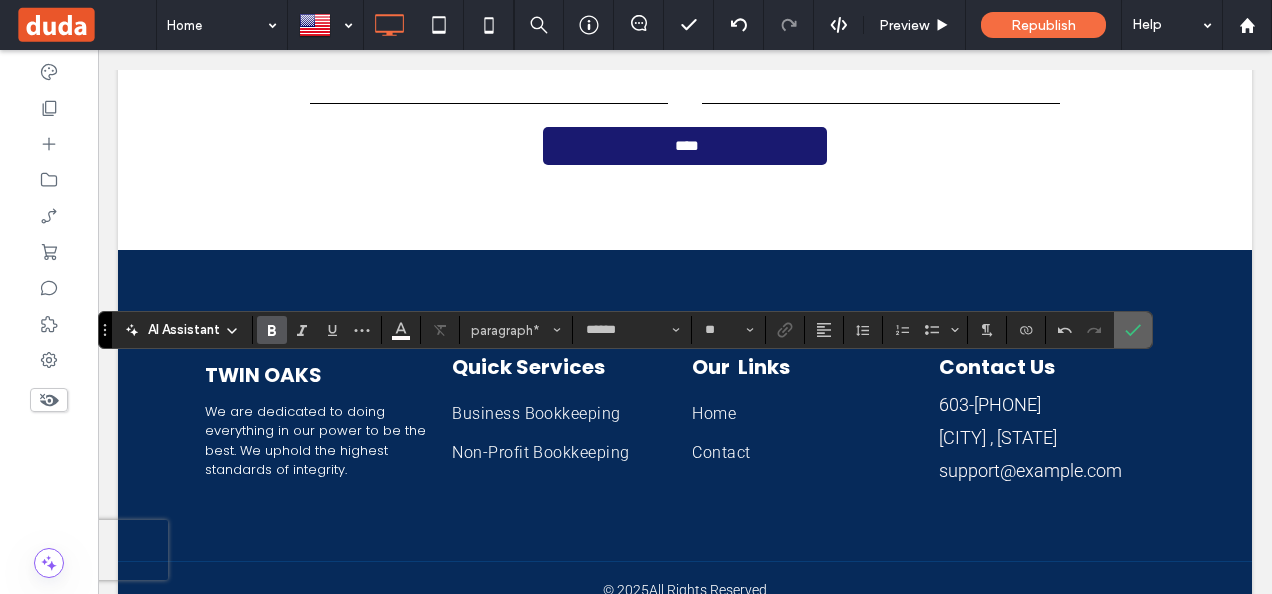 click 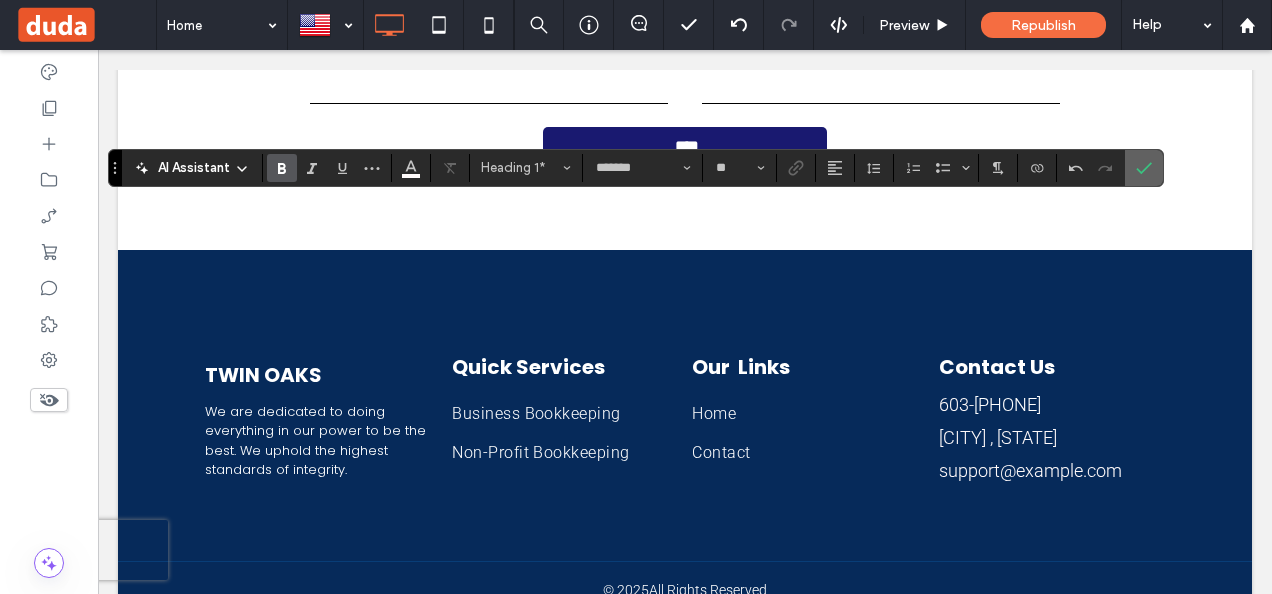 click at bounding box center [1144, 168] 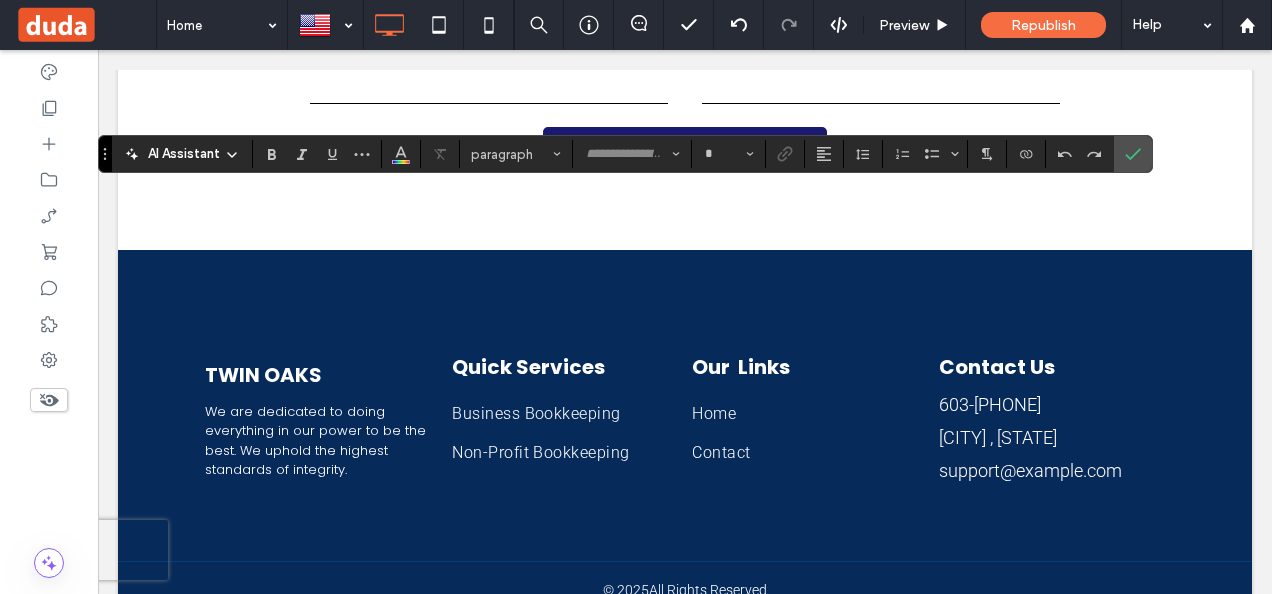 type on "******" 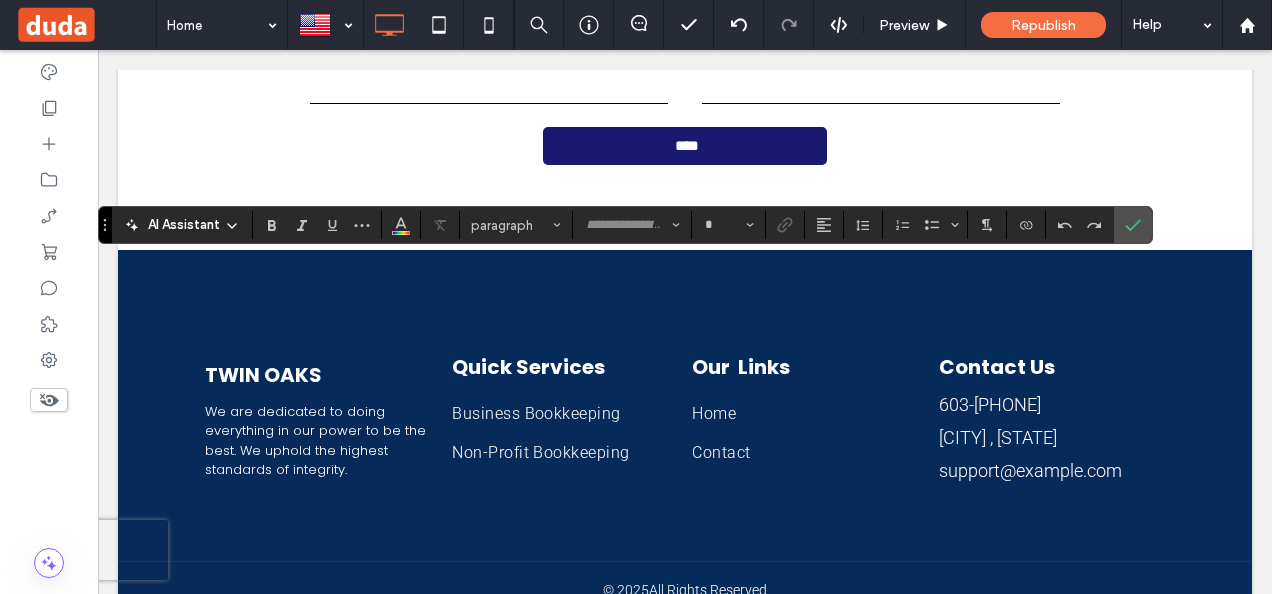 type on "******" 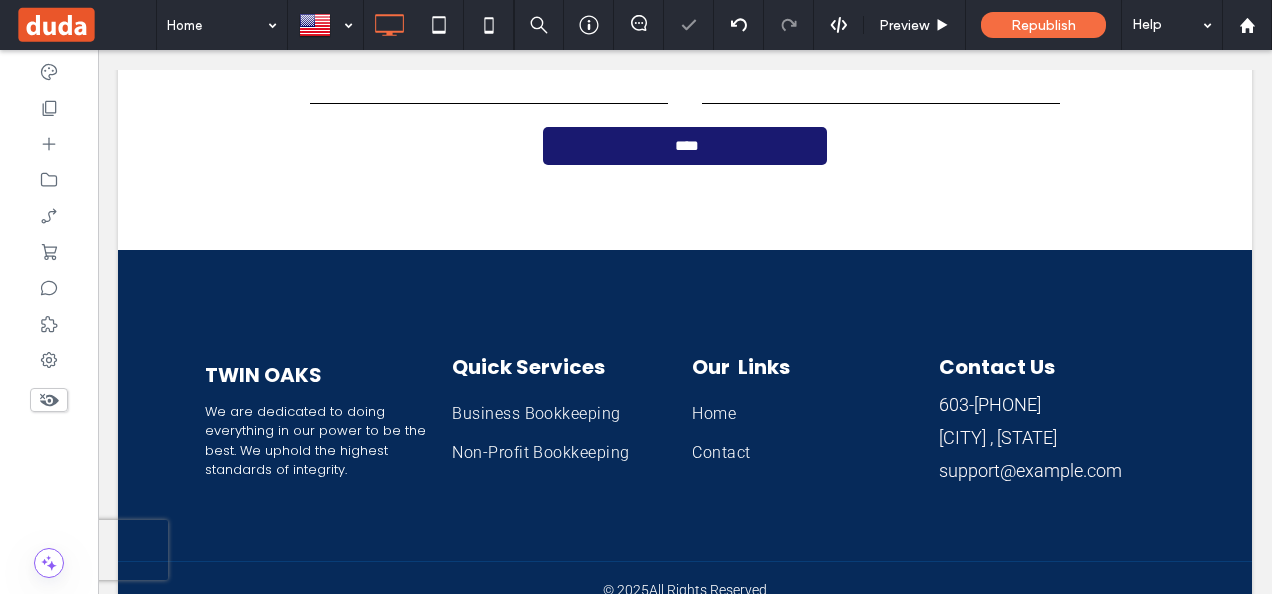type on "******" 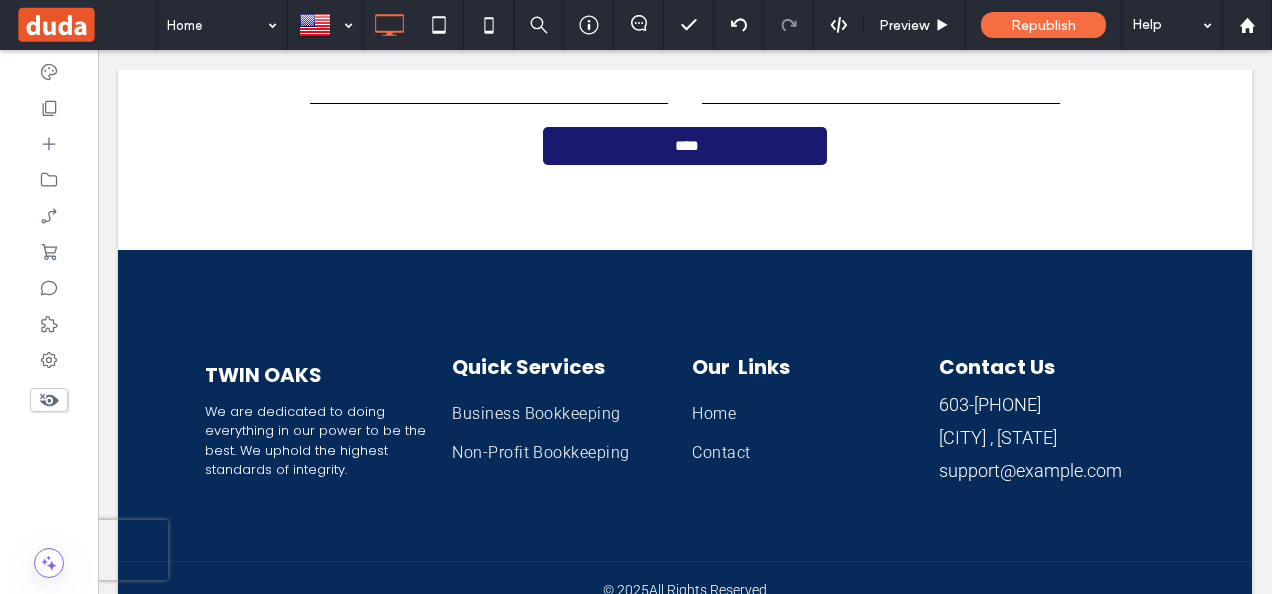 type on "******" 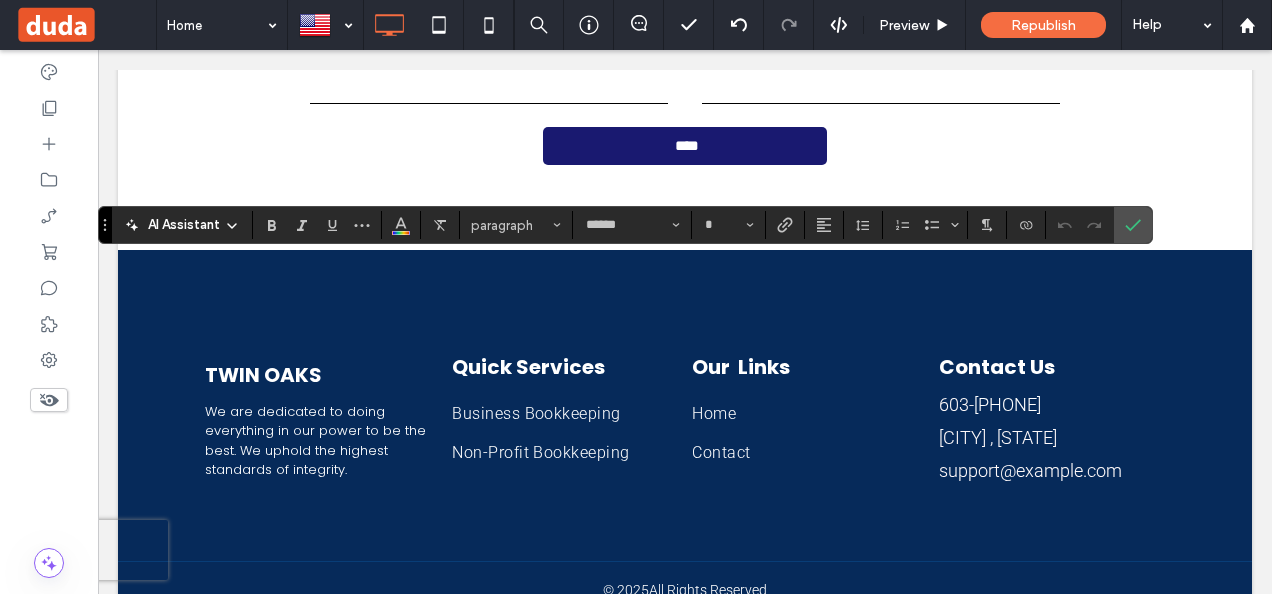 type on "**" 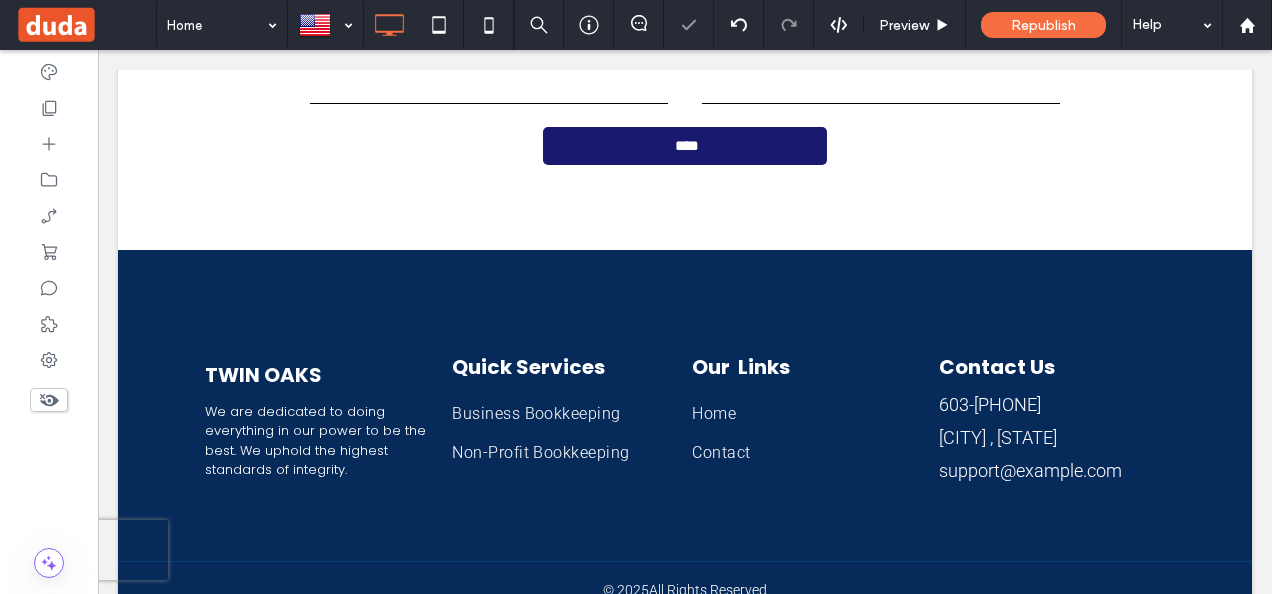 type on "******" 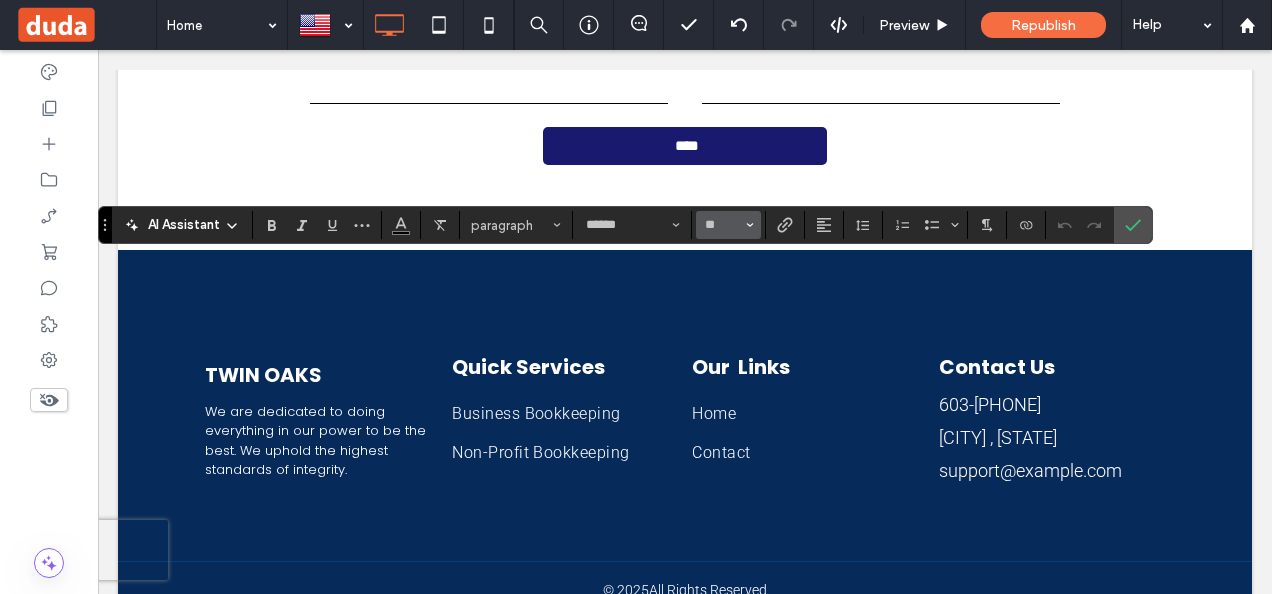 click 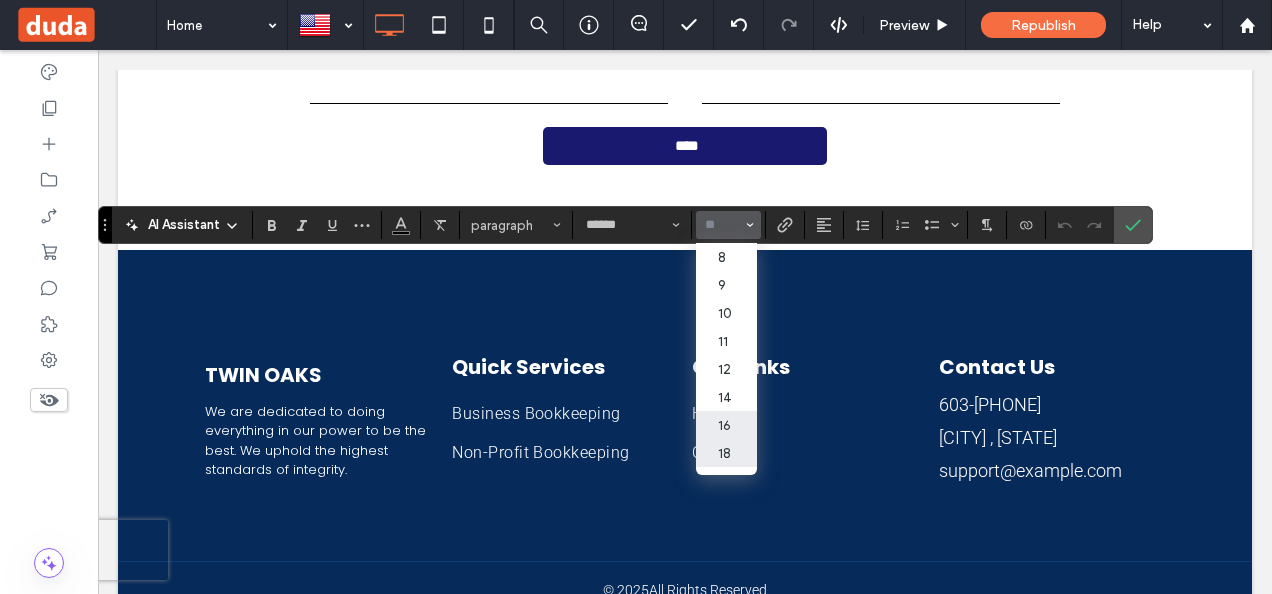 click on "16" at bounding box center (726, 425) 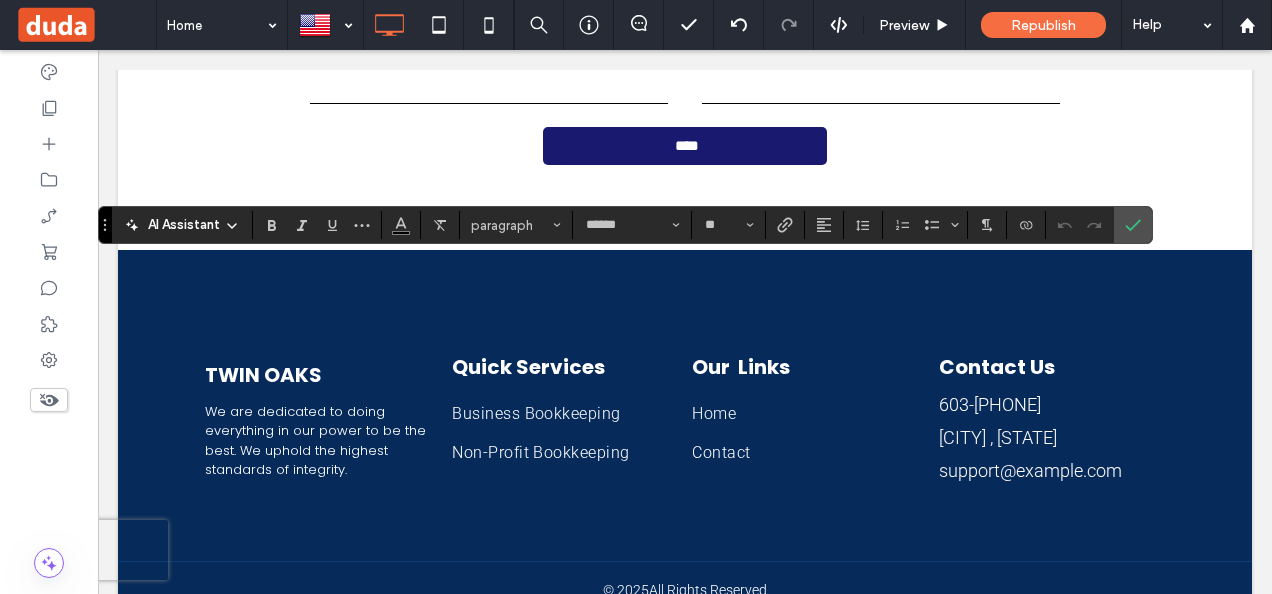type on "**" 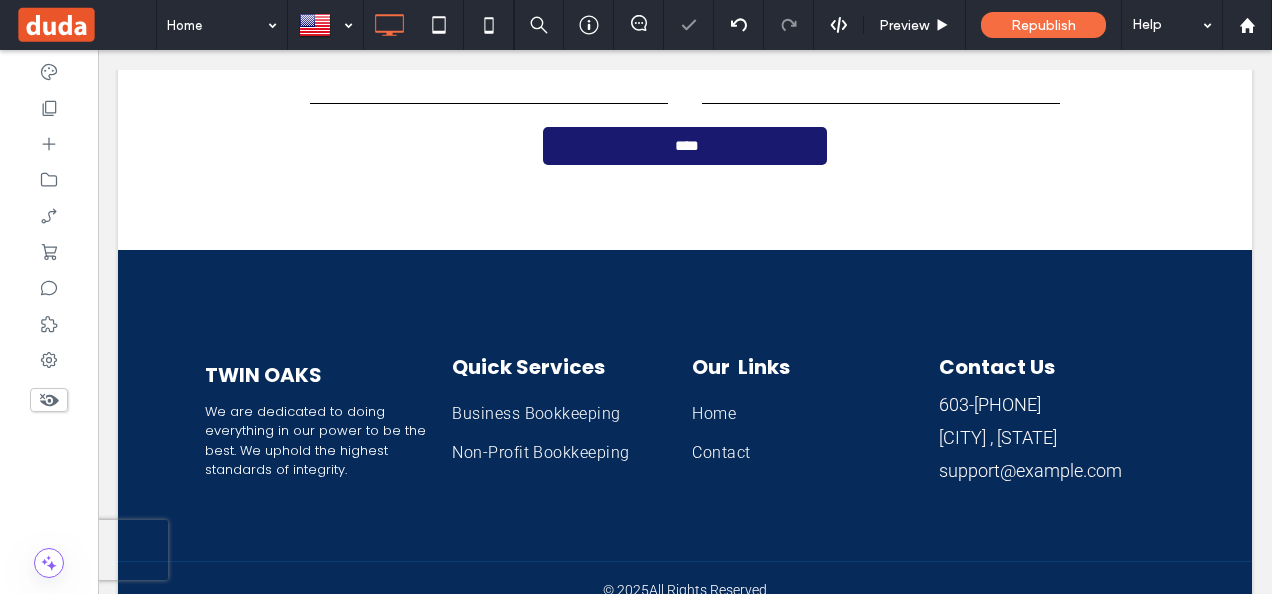 type on "******" 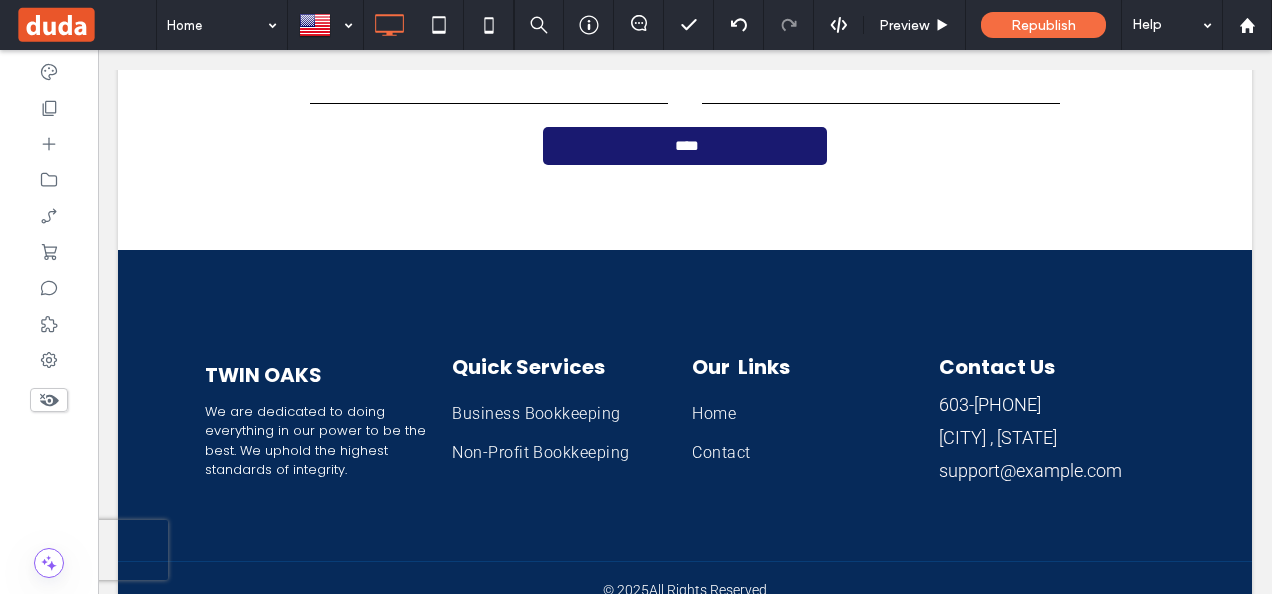 type on "******" 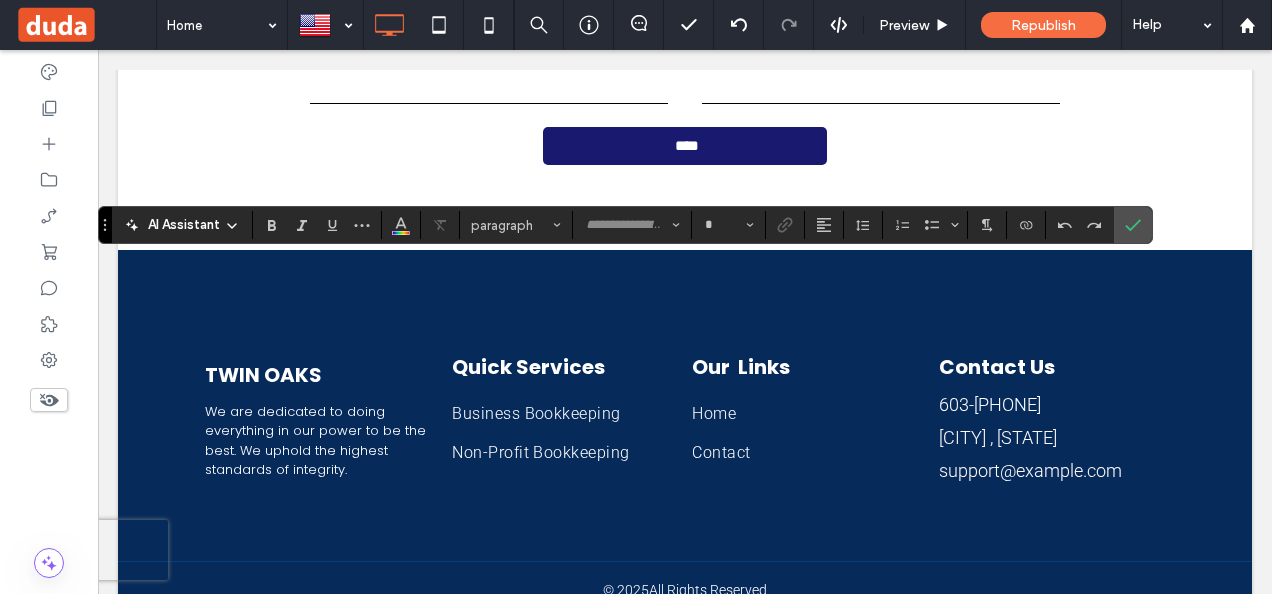 type on "******" 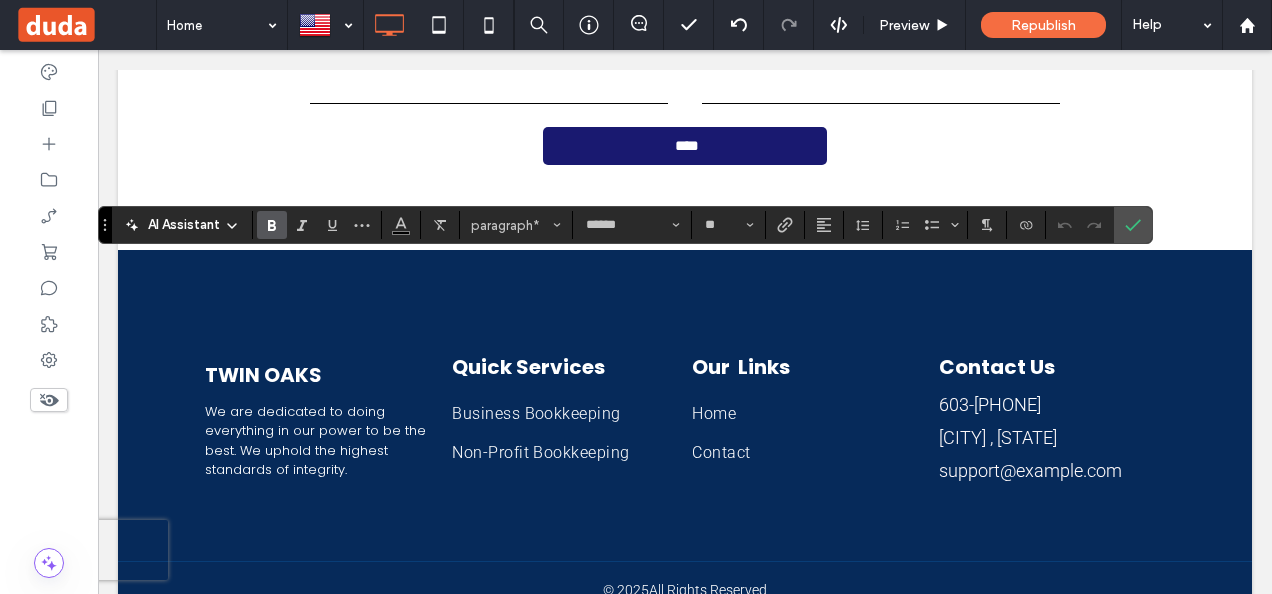 click 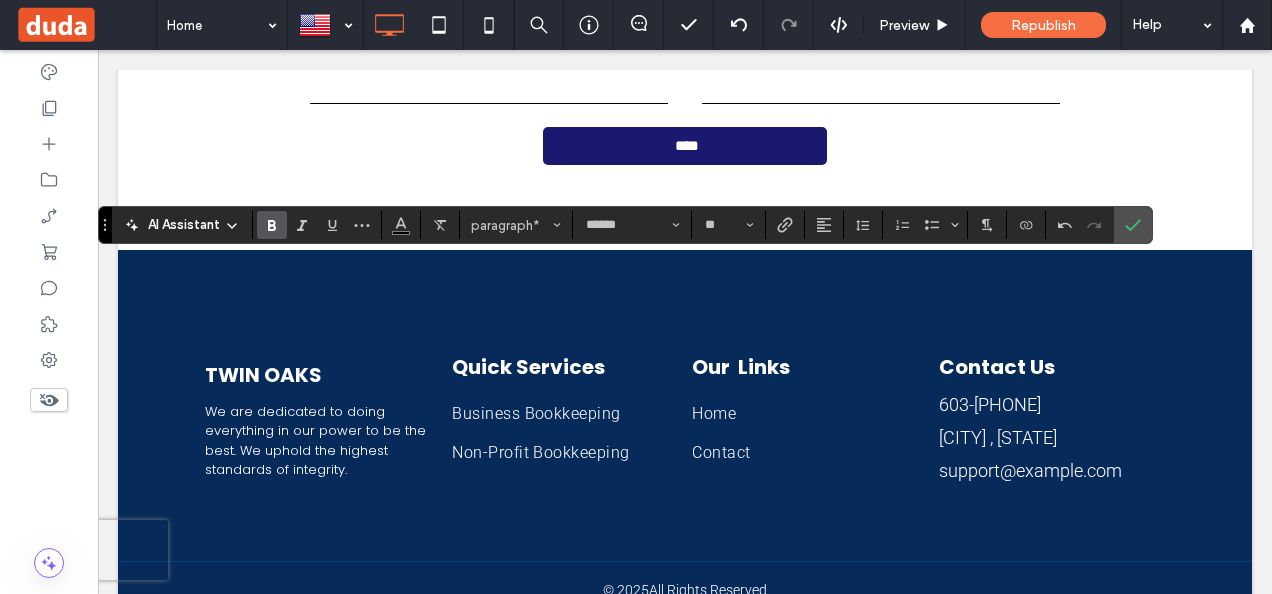 click 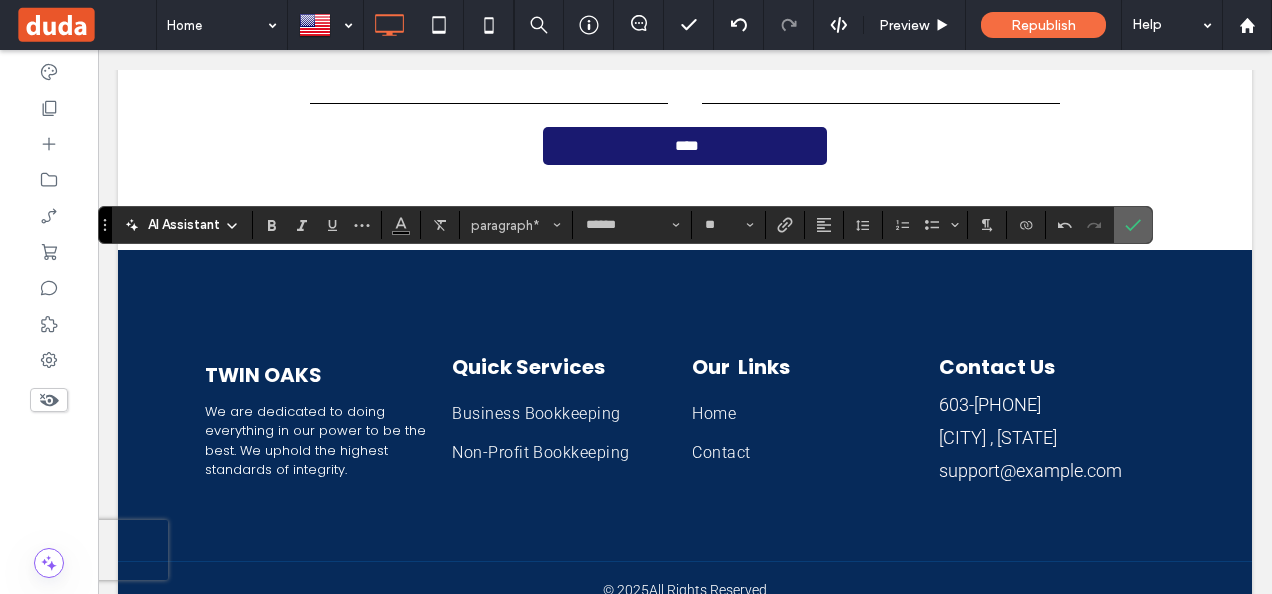 click 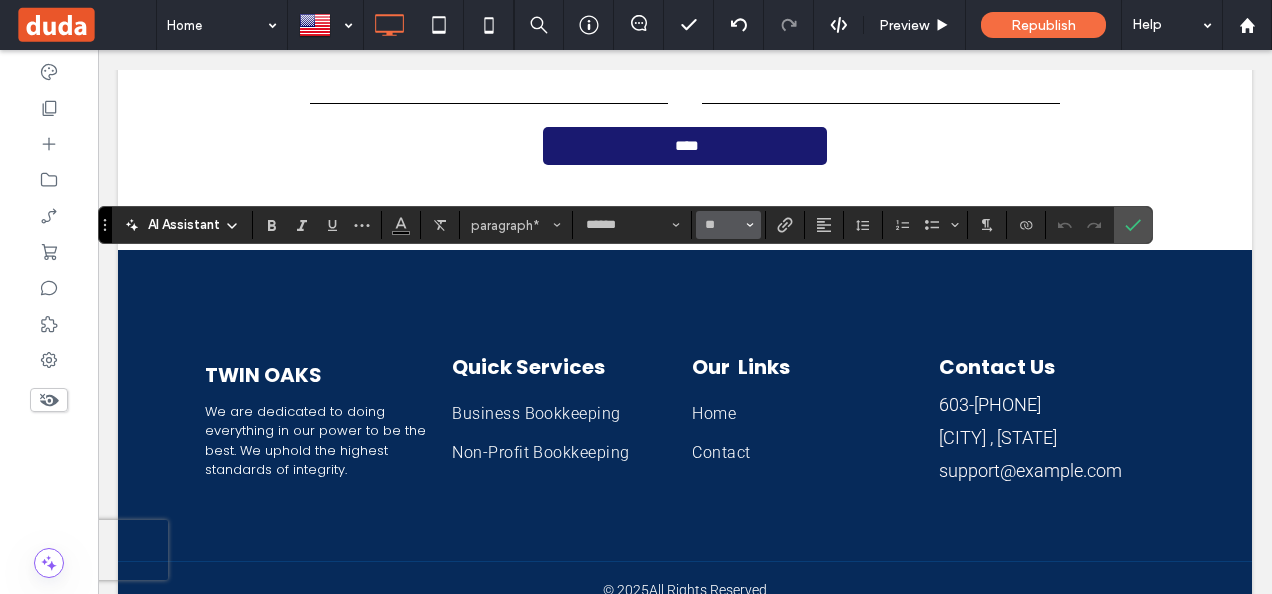 click on "**" at bounding box center (728, 225) 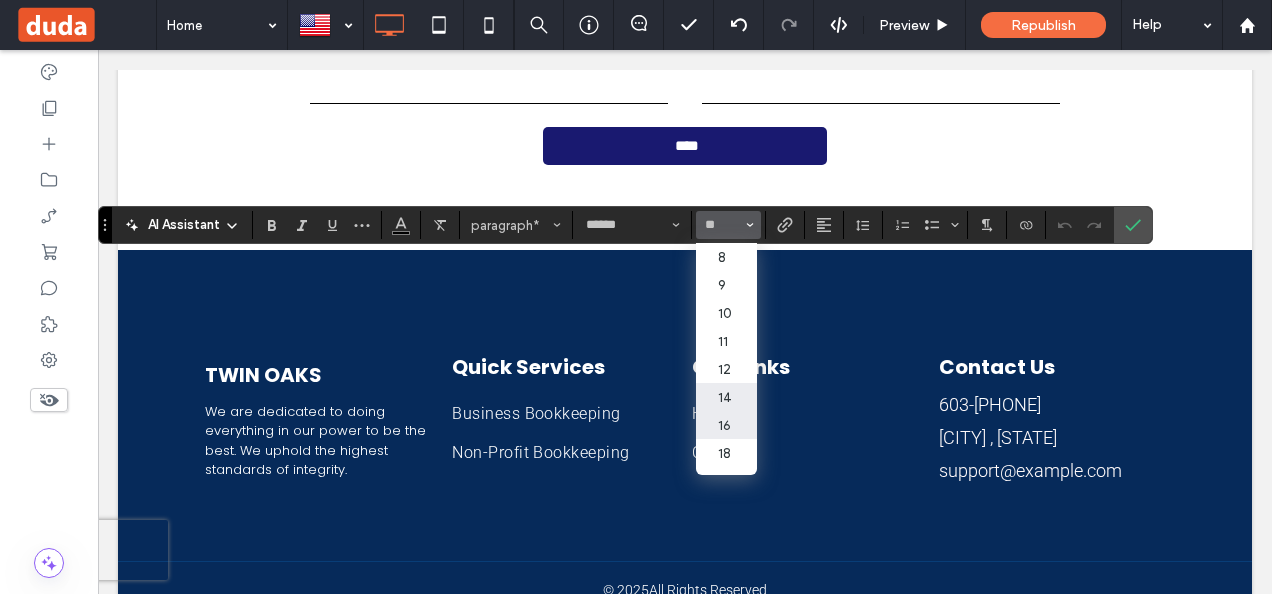 click on "14" at bounding box center (726, 397) 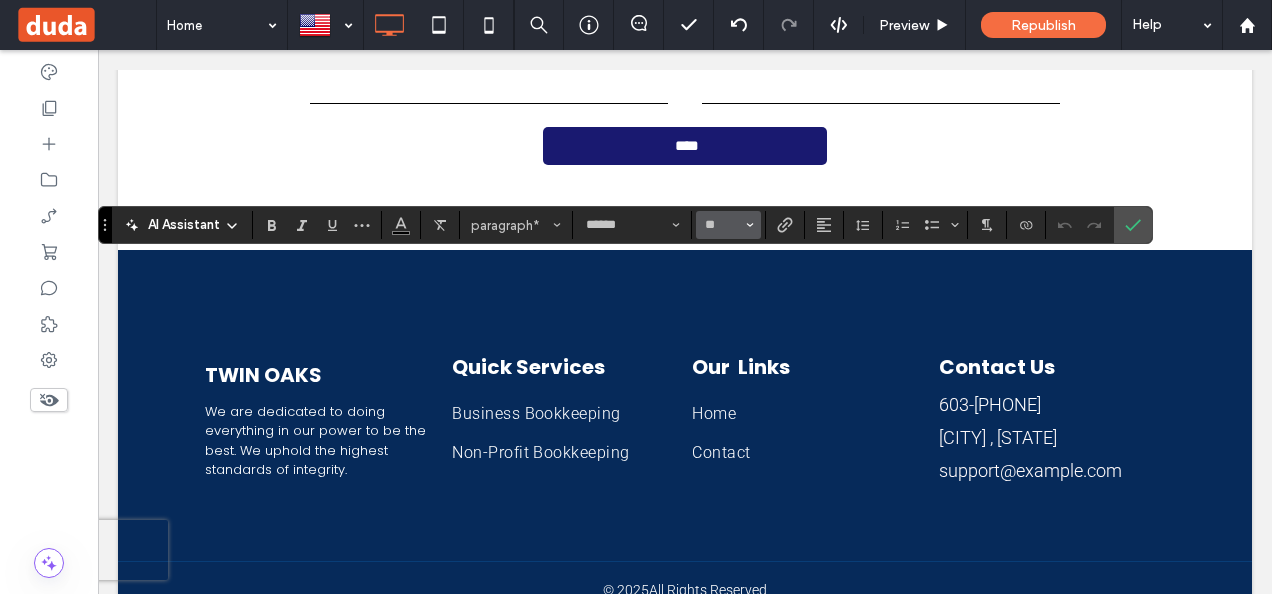 click 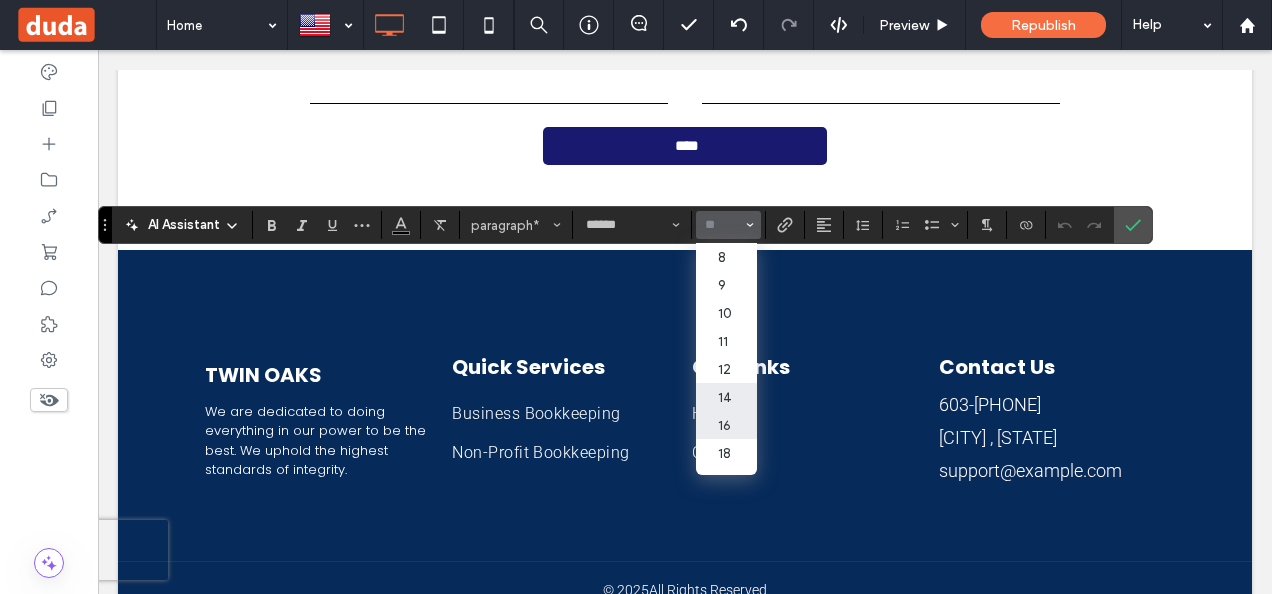 click on "16" at bounding box center (726, 425) 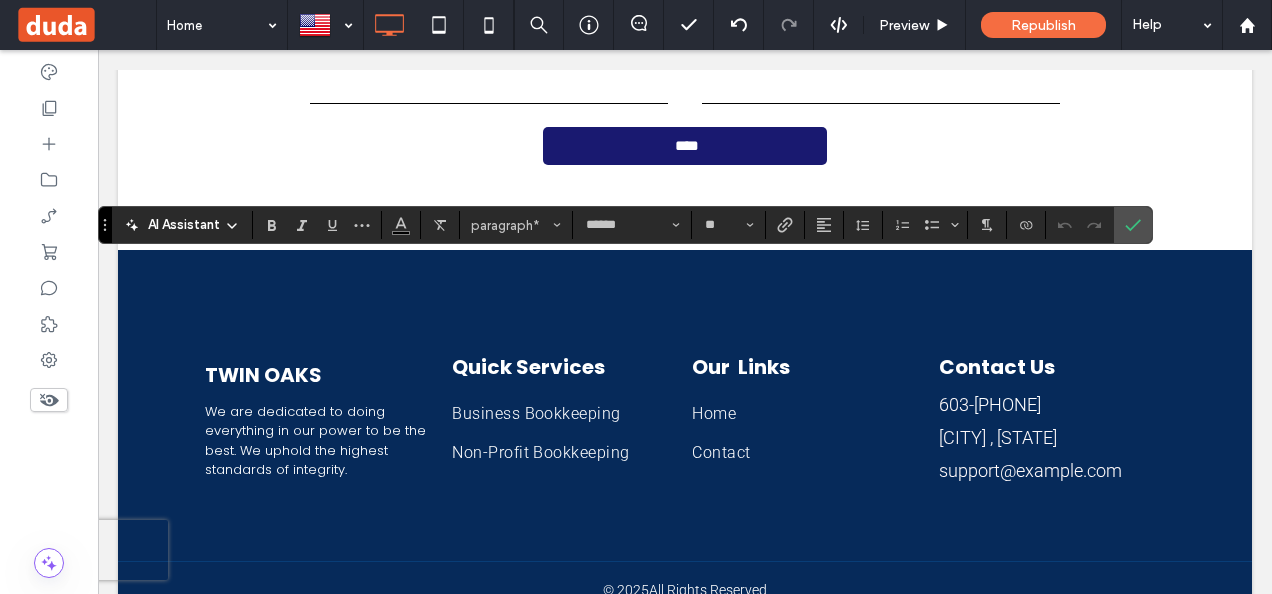 type on "**" 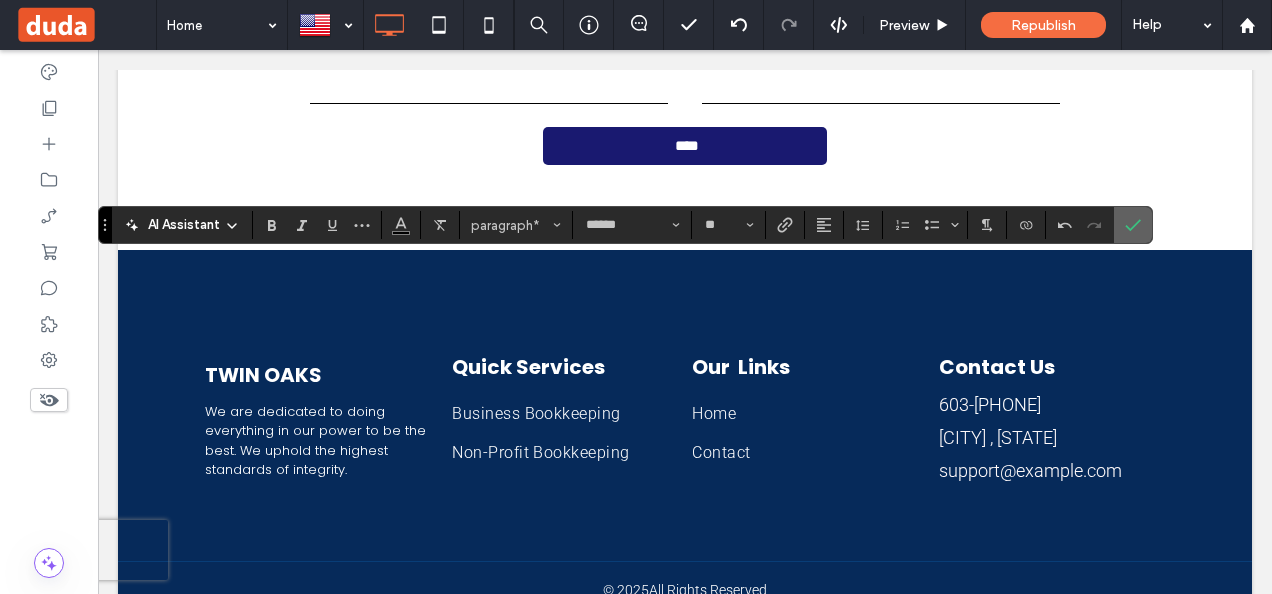 click 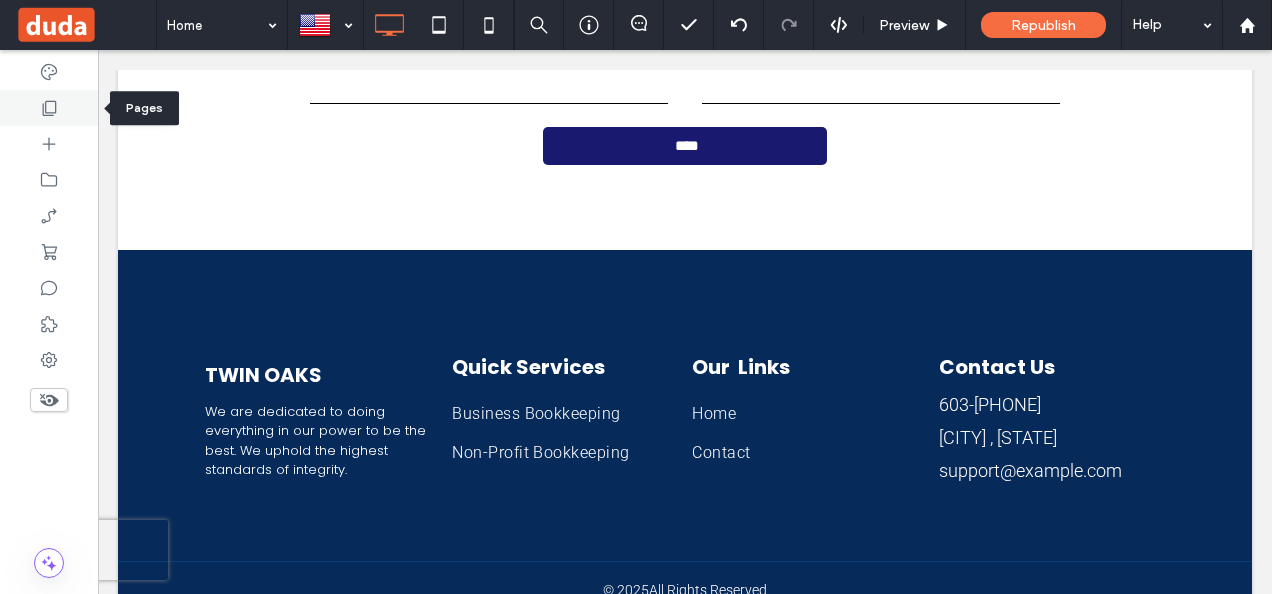 click at bounding box center (49, 108) 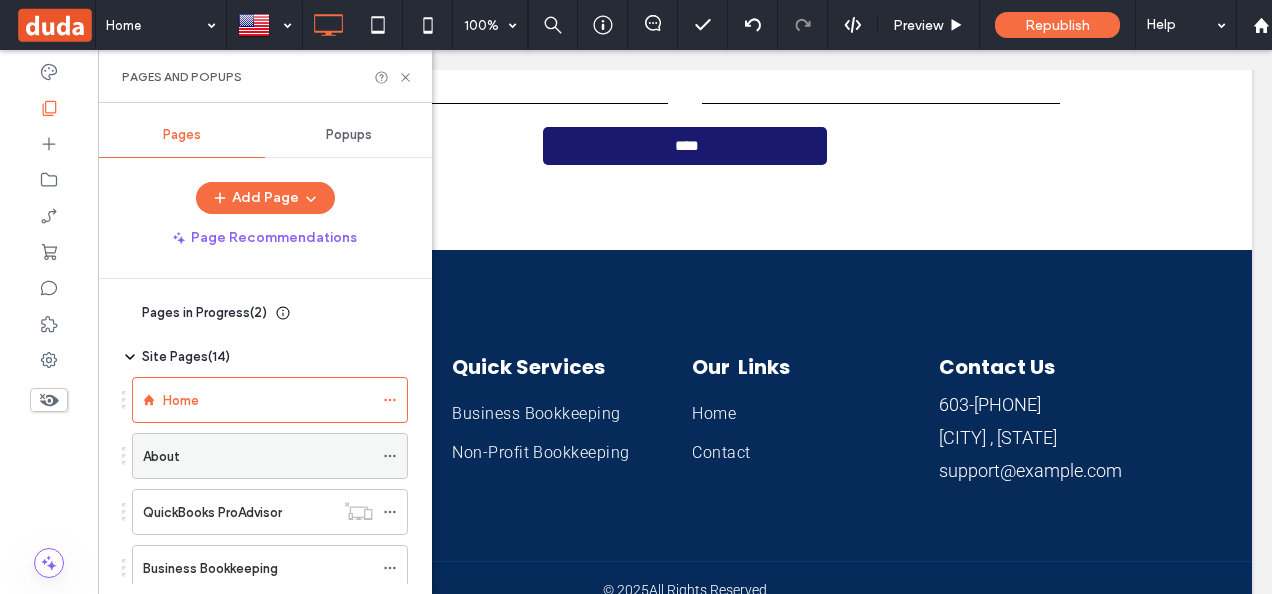 click on "About" at bounding box center (258, 456) 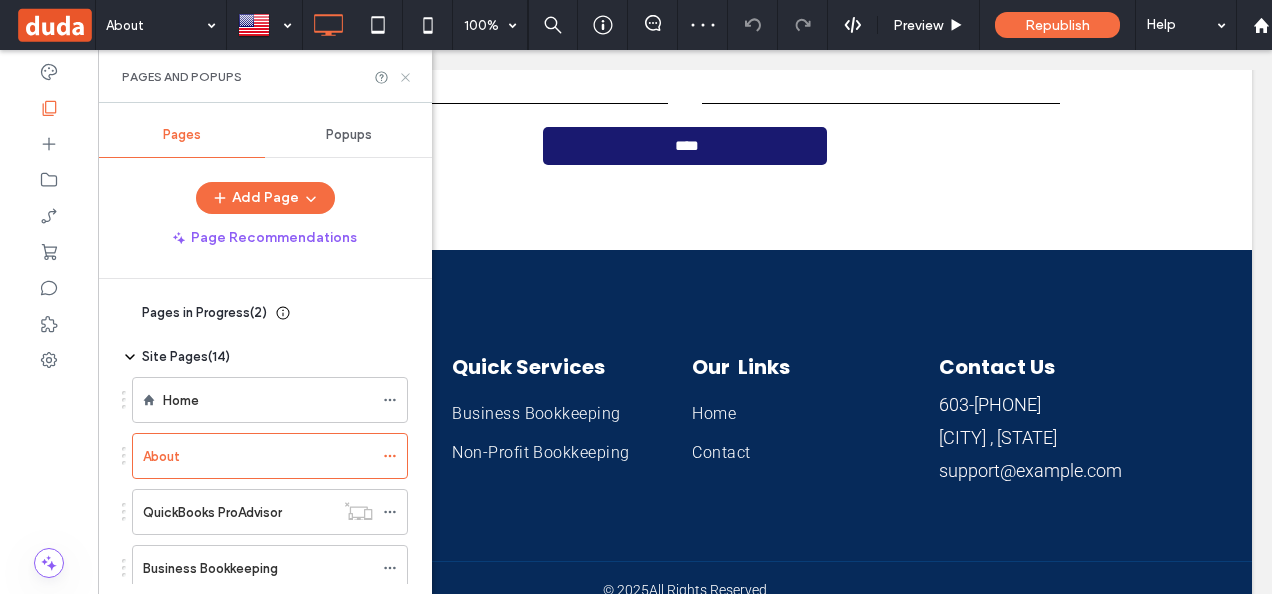 click 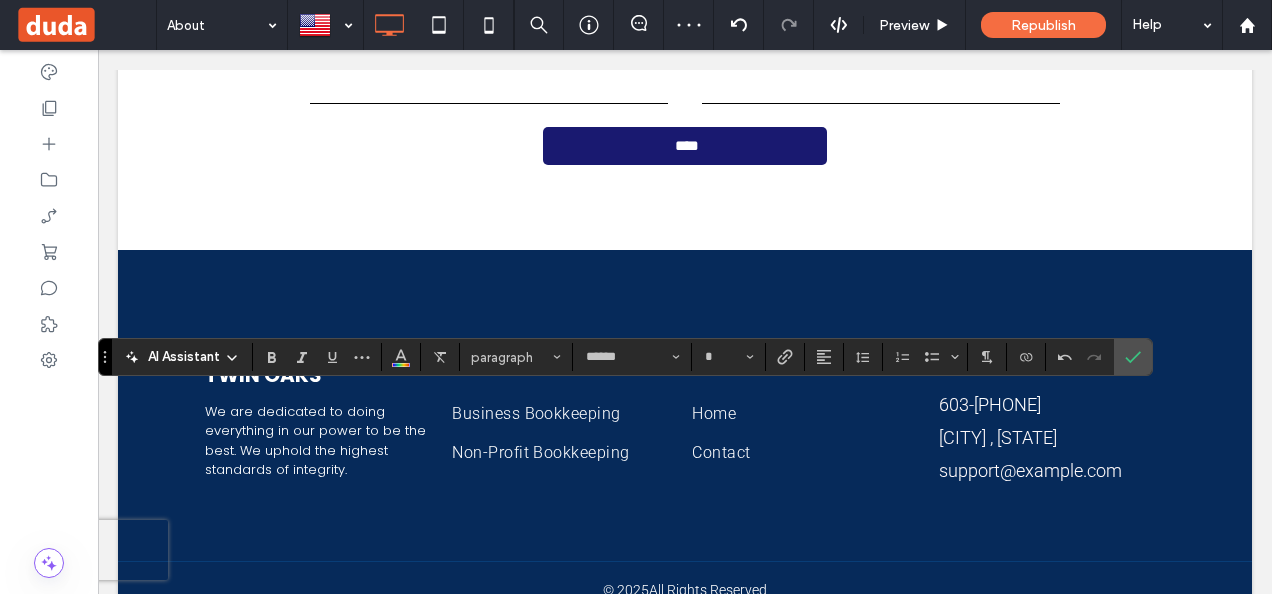 type on "**" 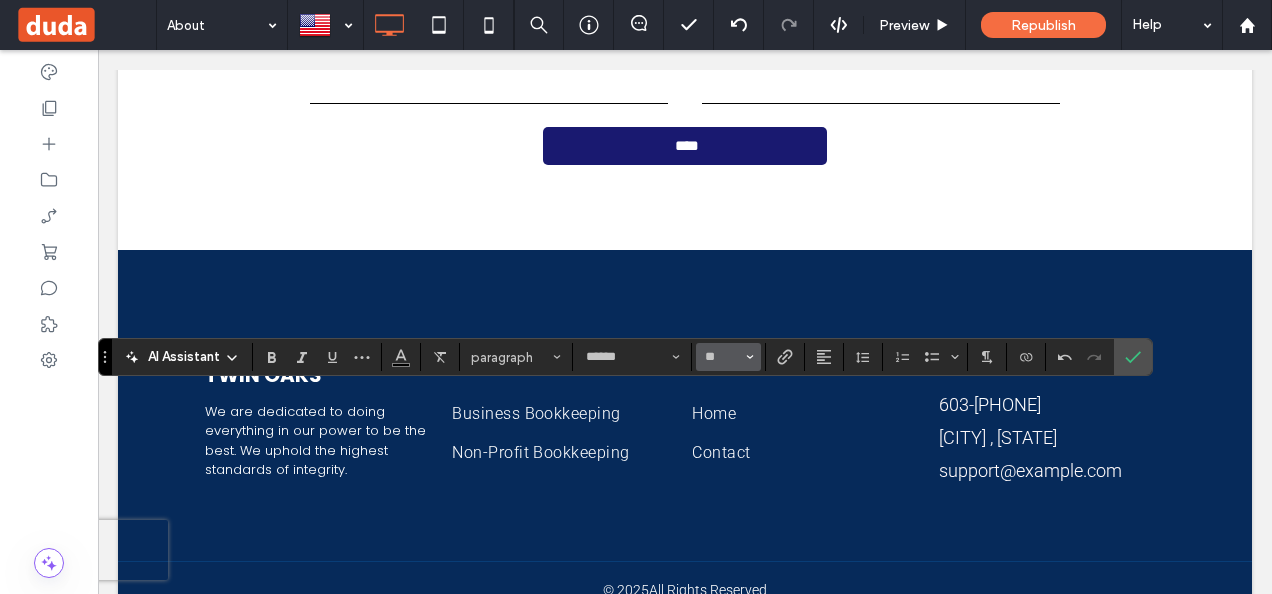 click 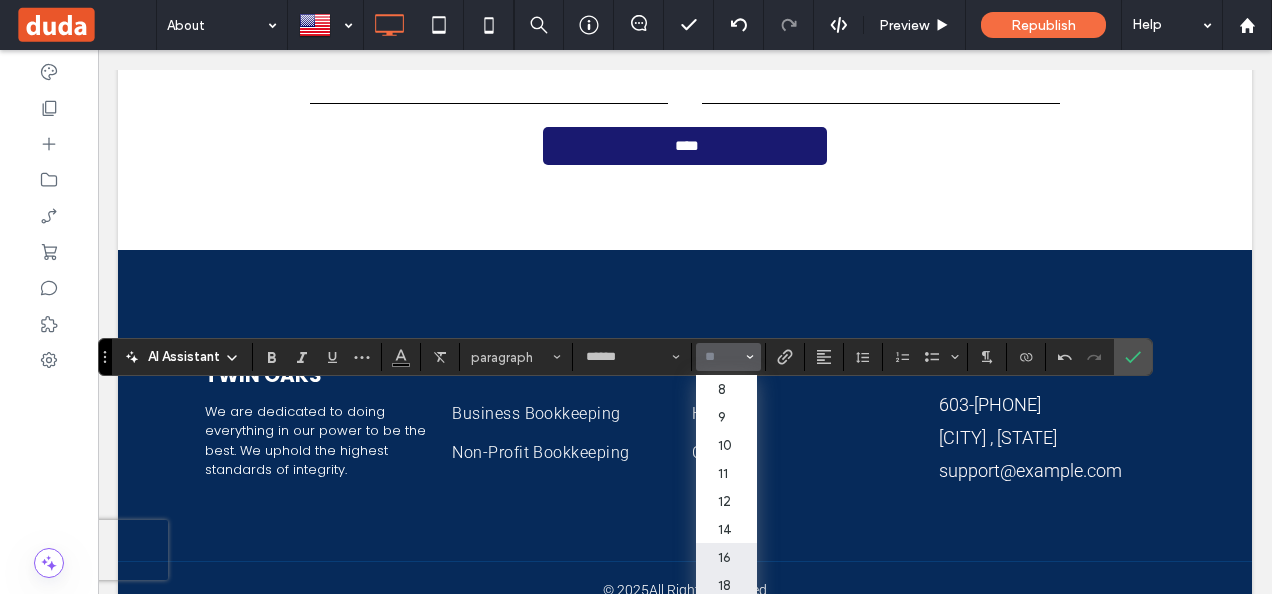 click on "16" at bounding box center (726, 557) 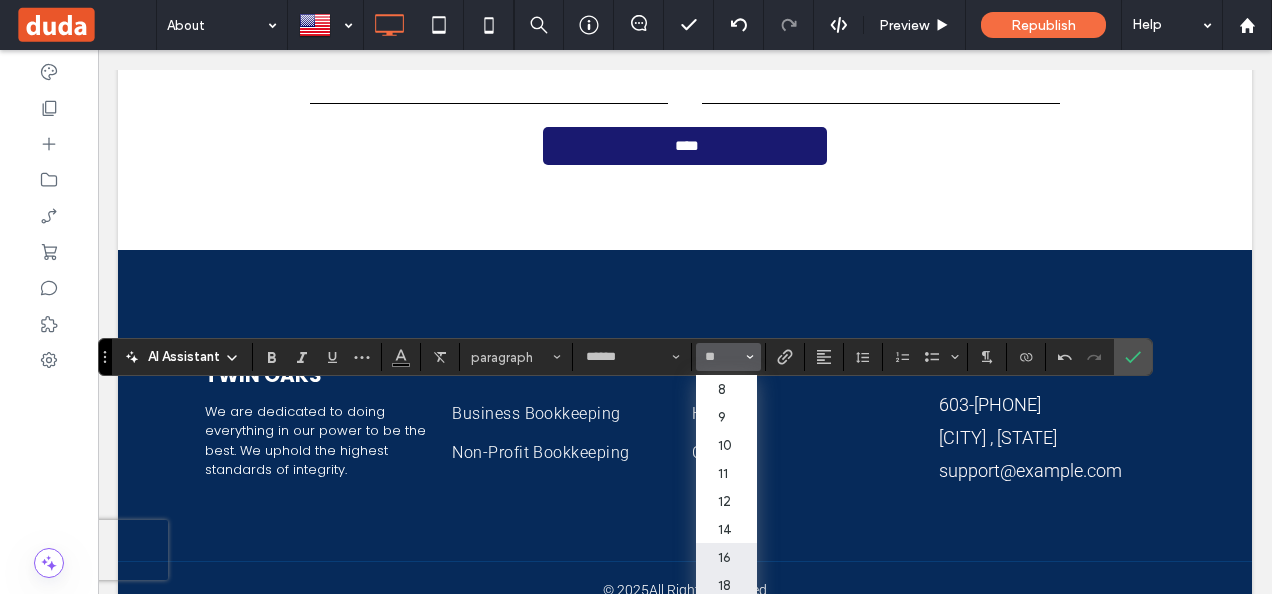 type on "**" 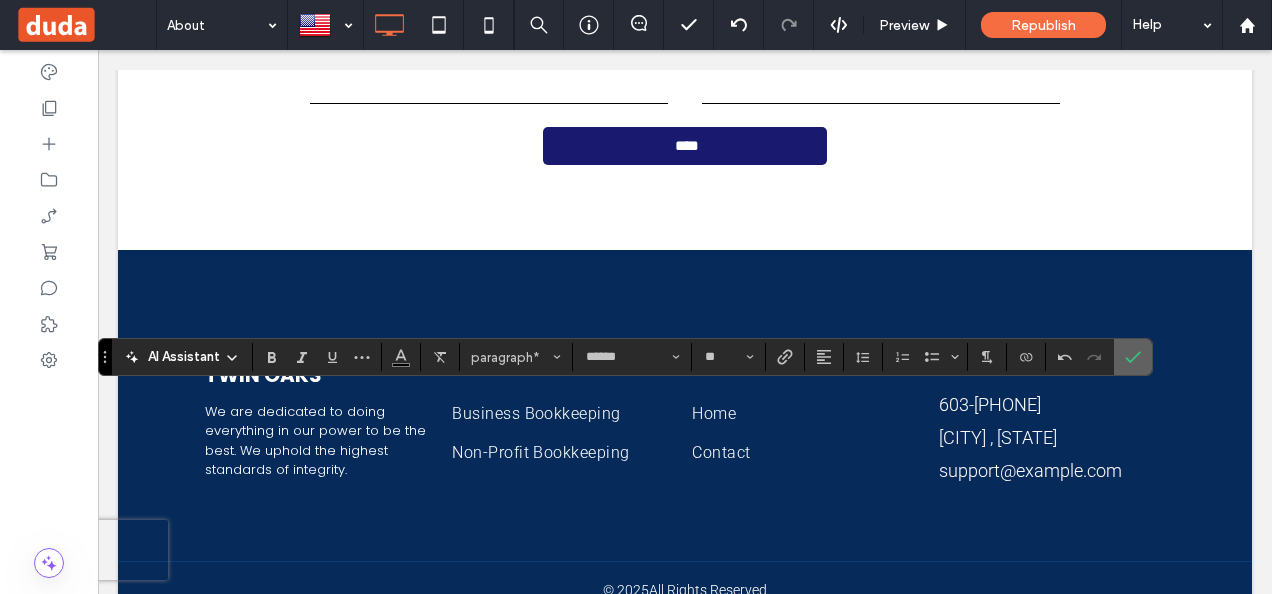 click 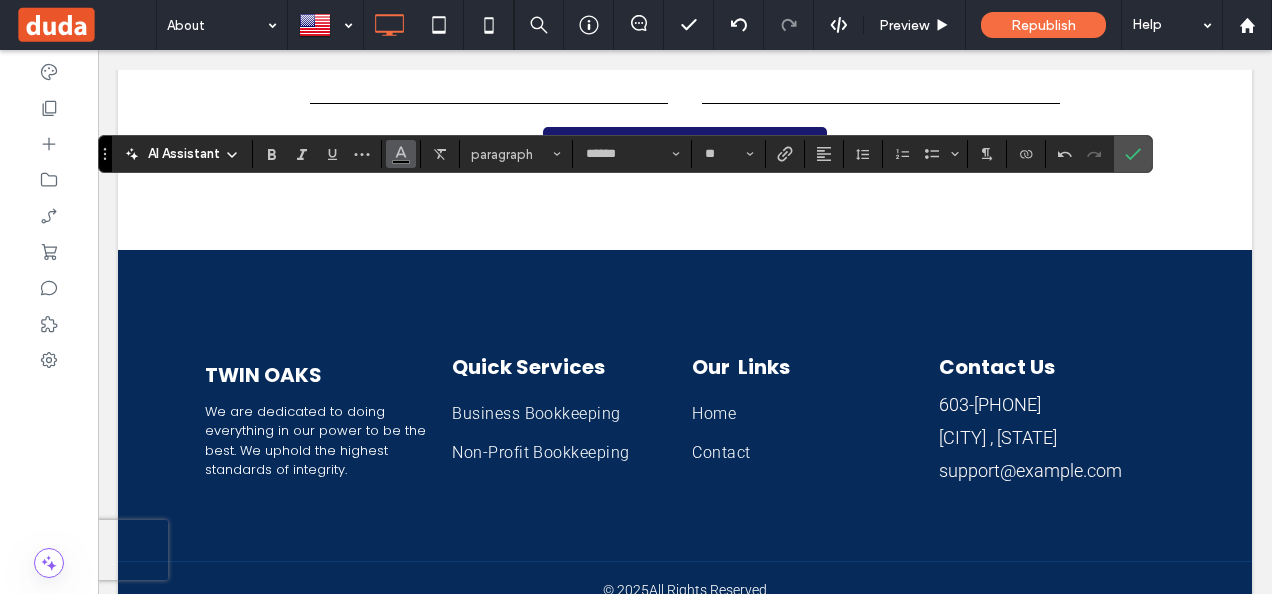 click 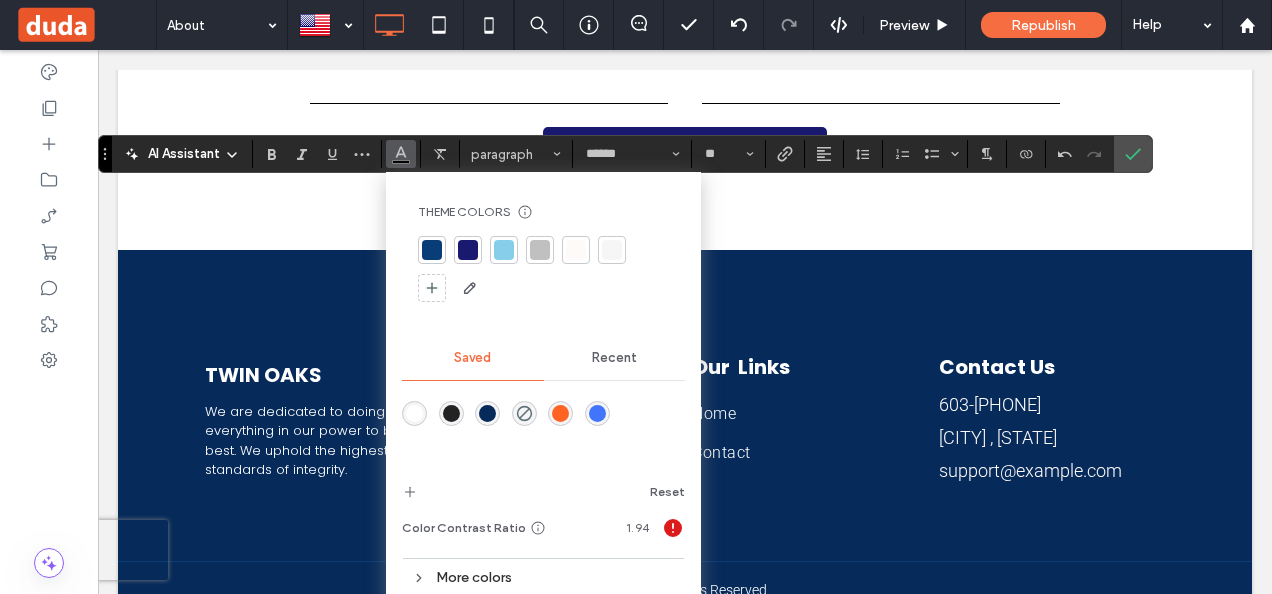 click at bounding box center (414, 413) 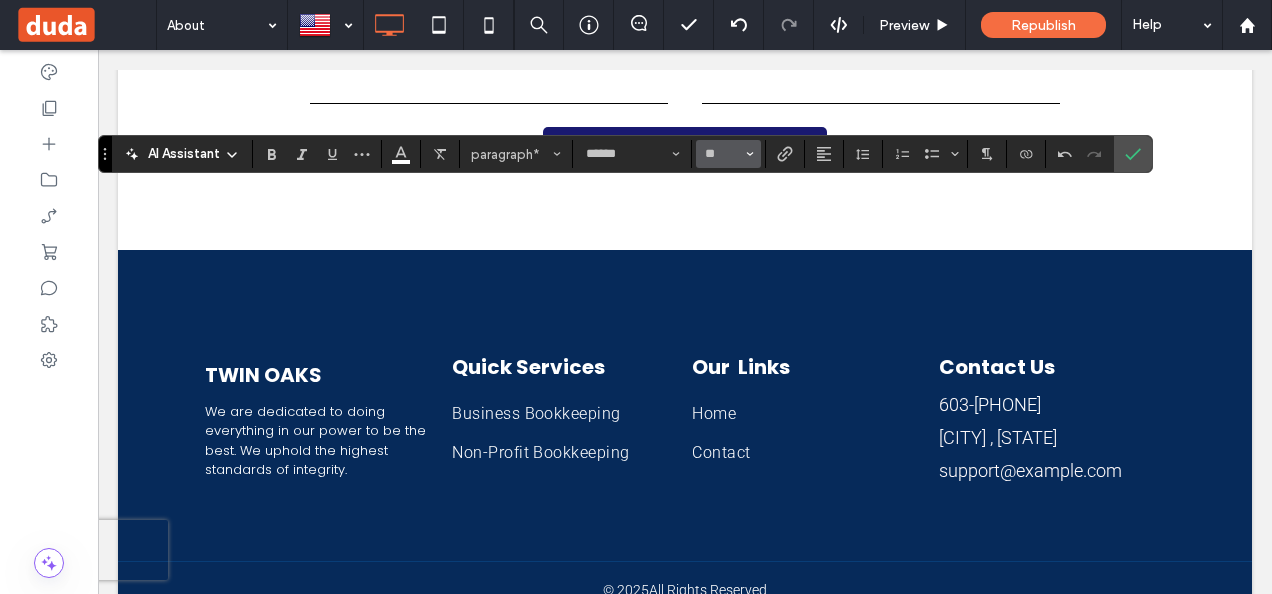 click on "**" at bounding box center (728, 154) 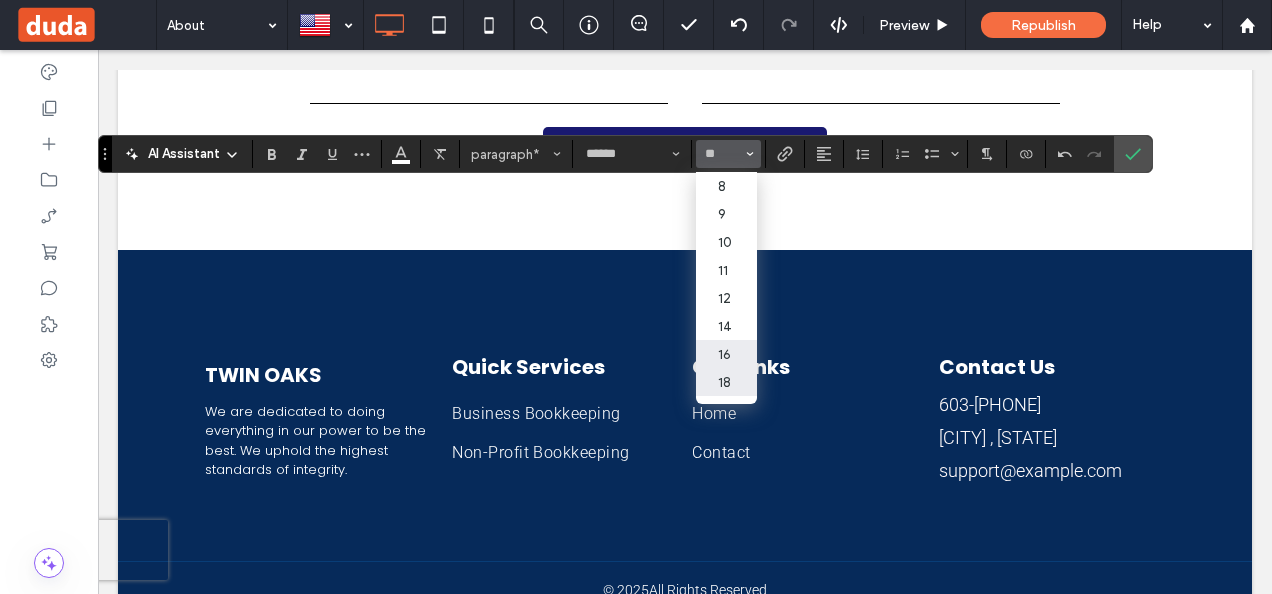 click on "16" at bounding box center (726, 354) 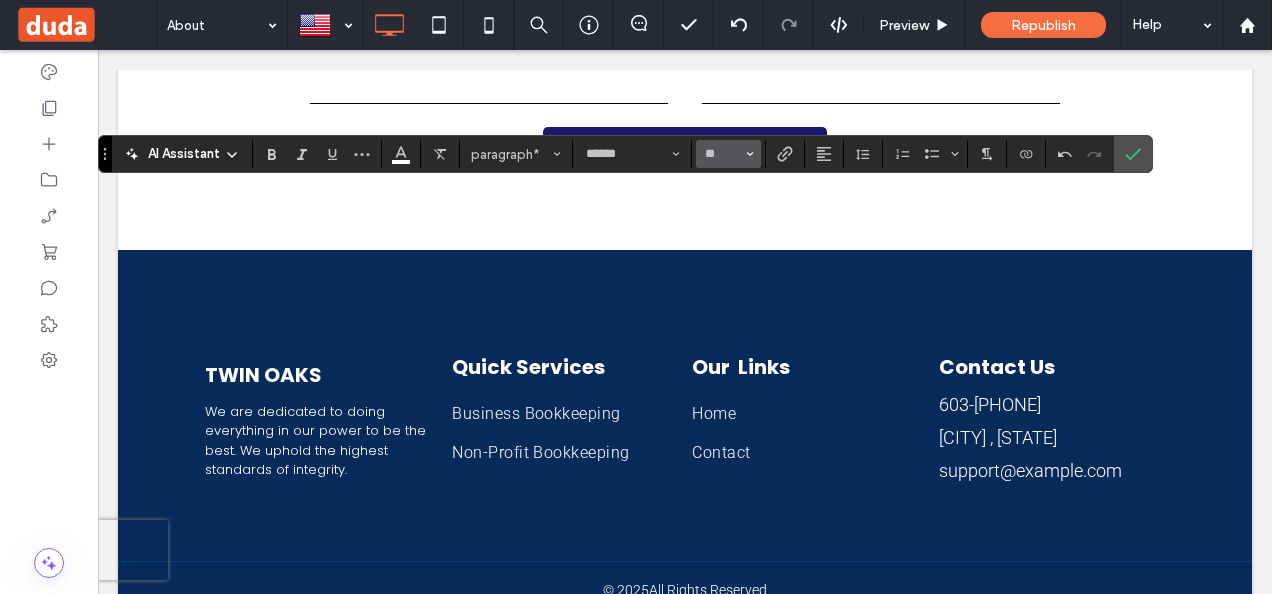click 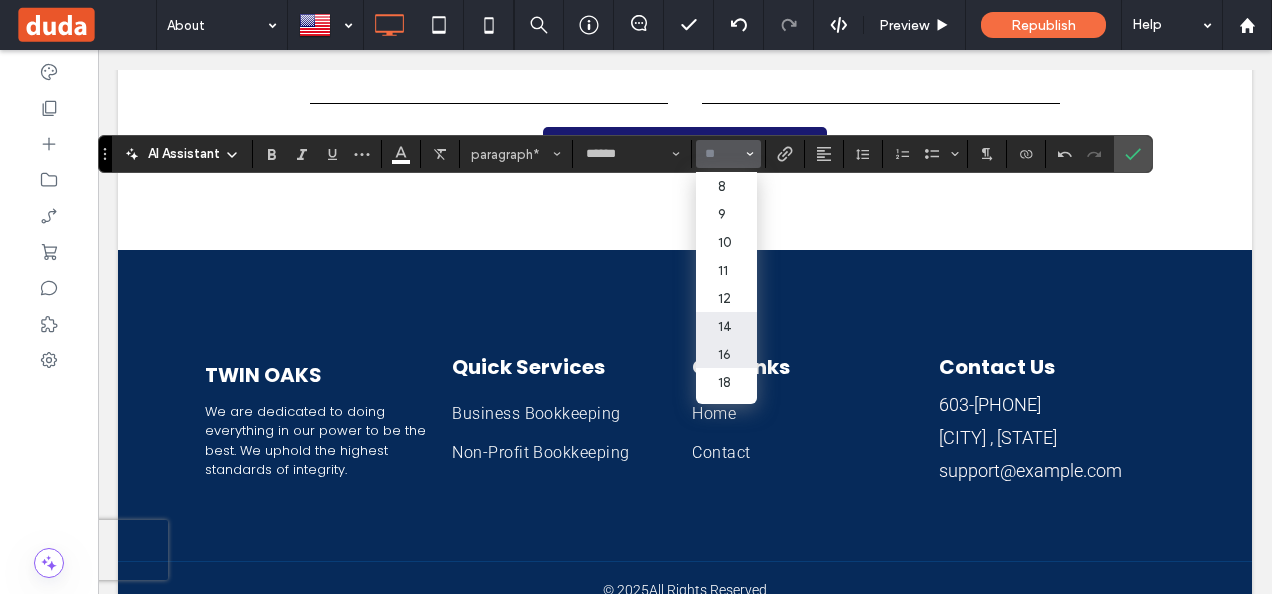 click on "14" at bounding box center (726, 326) 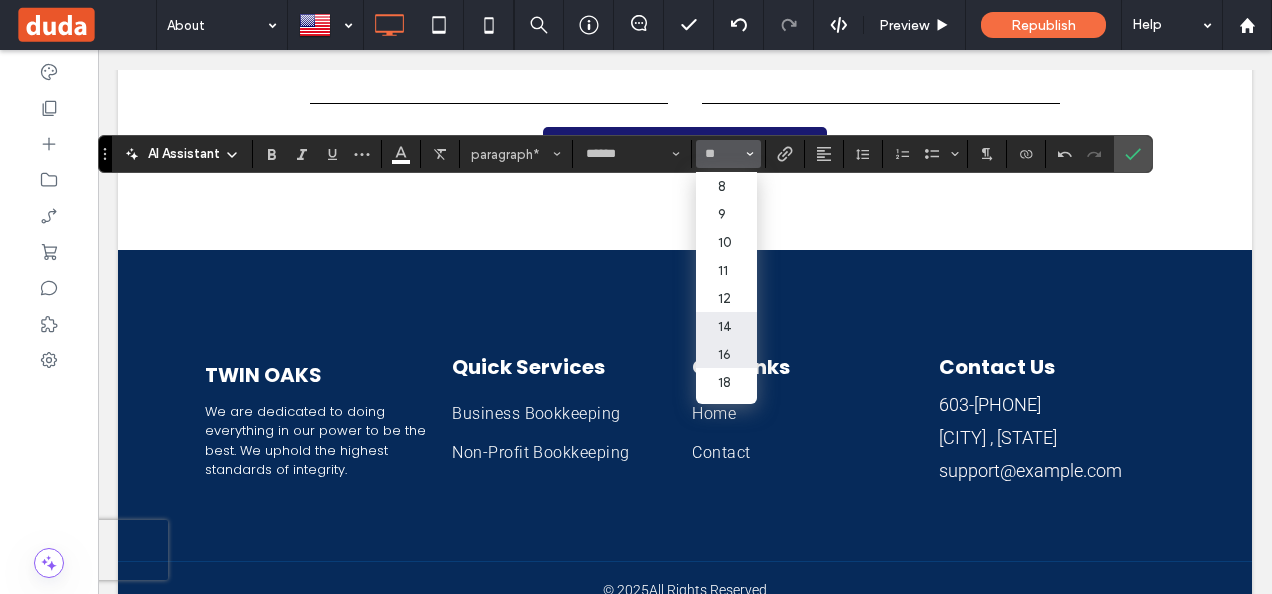 type on "**" 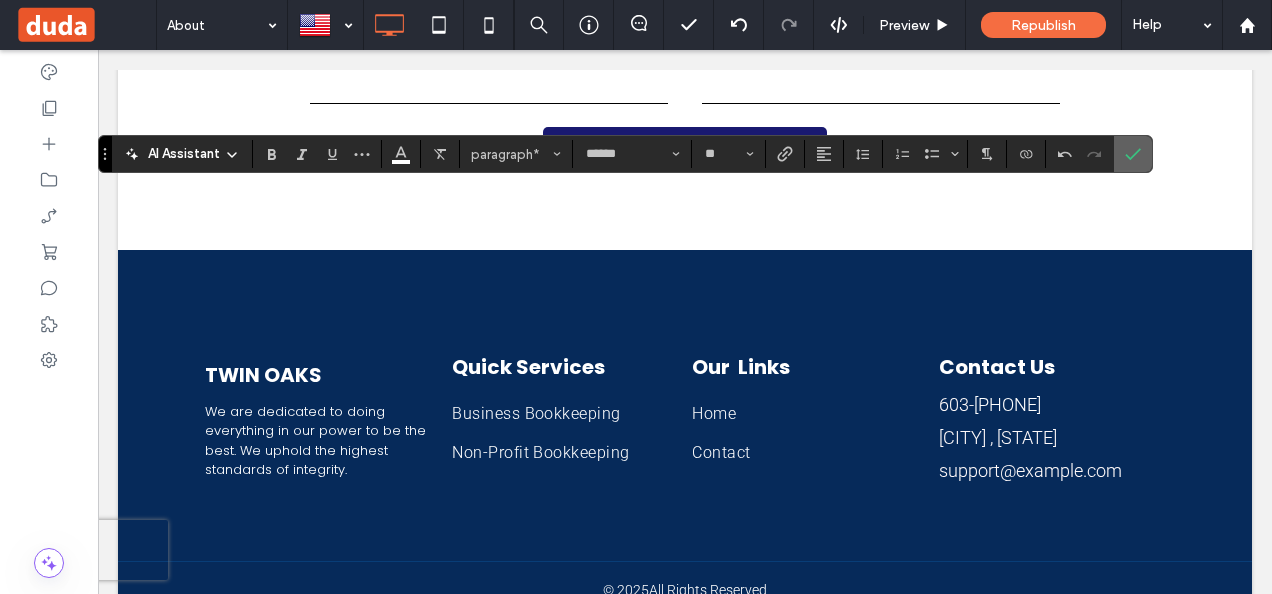 click 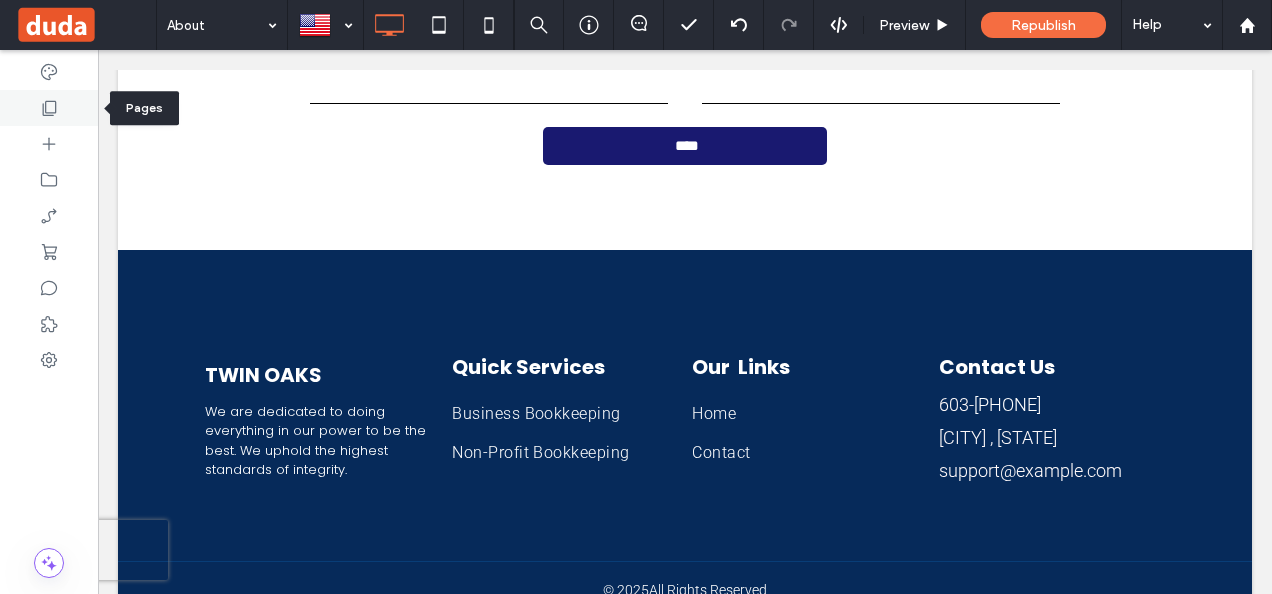click at bounding box center [49, 108] 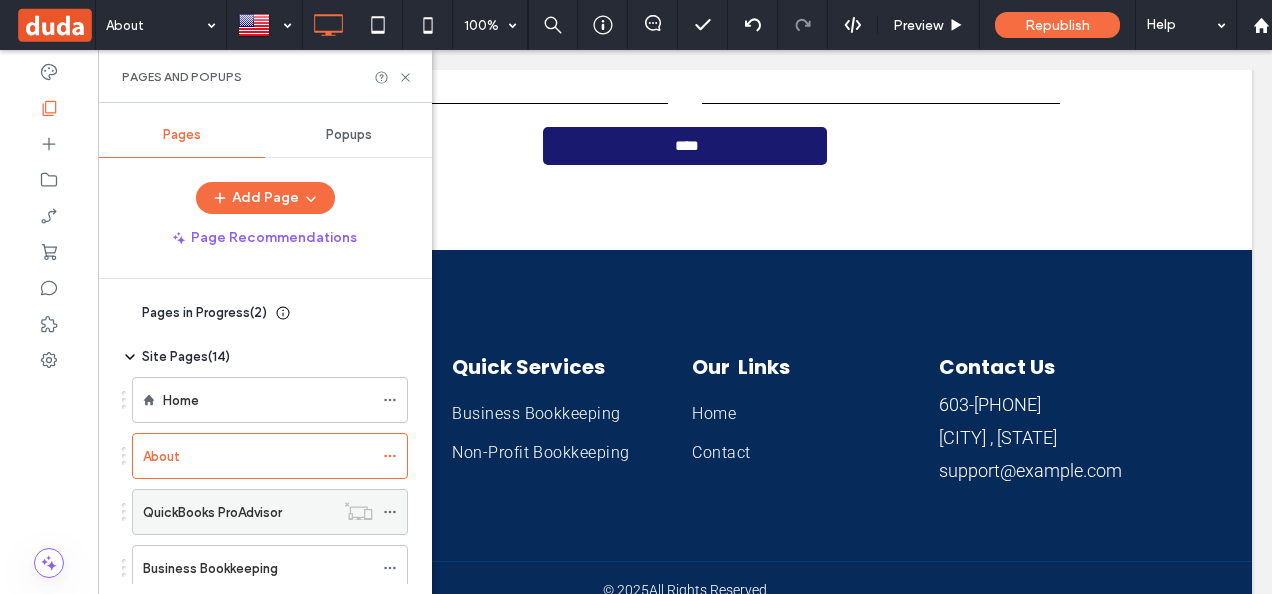 click on "QuickBooks ProAdvisor" at bounding box center [238, 512] 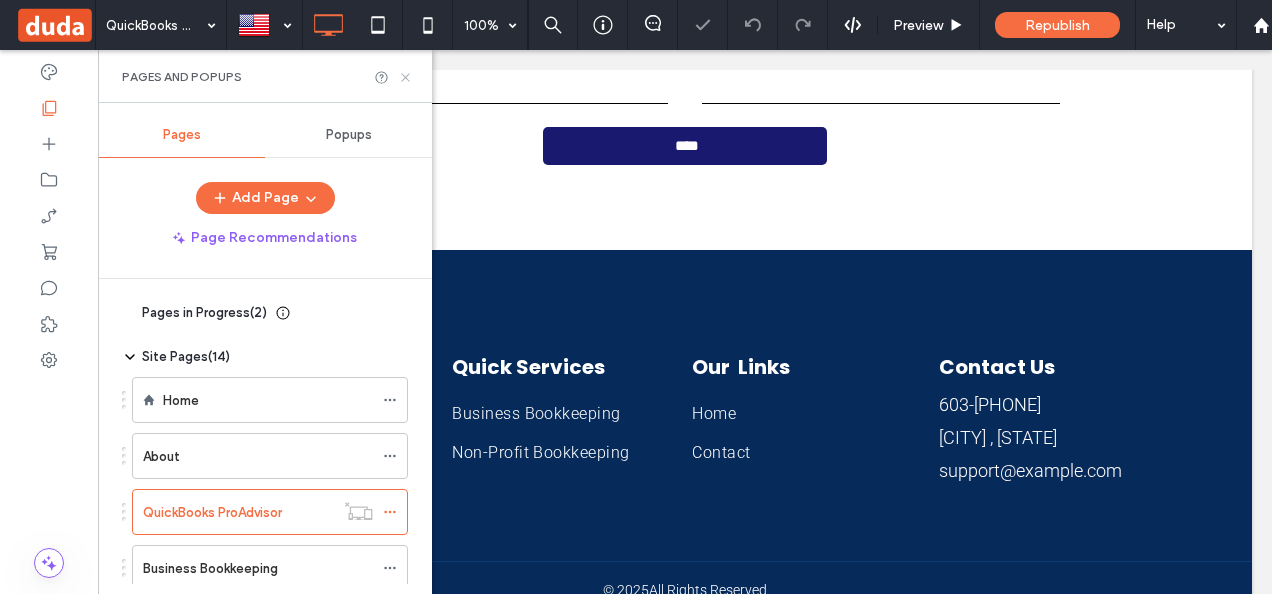 click 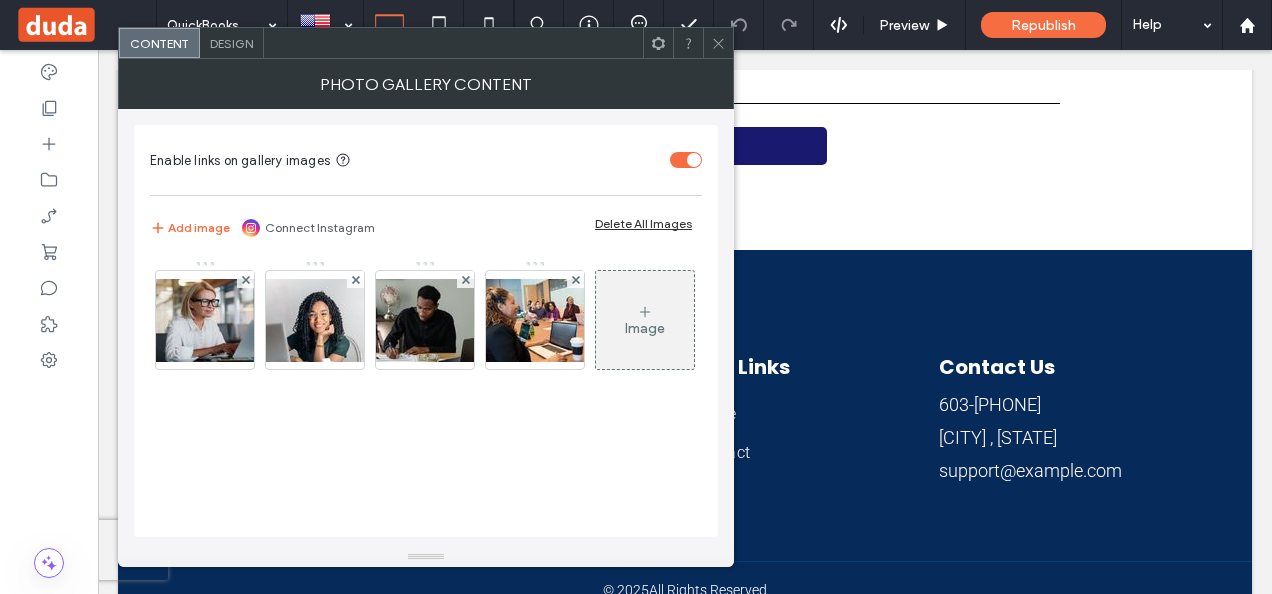 click 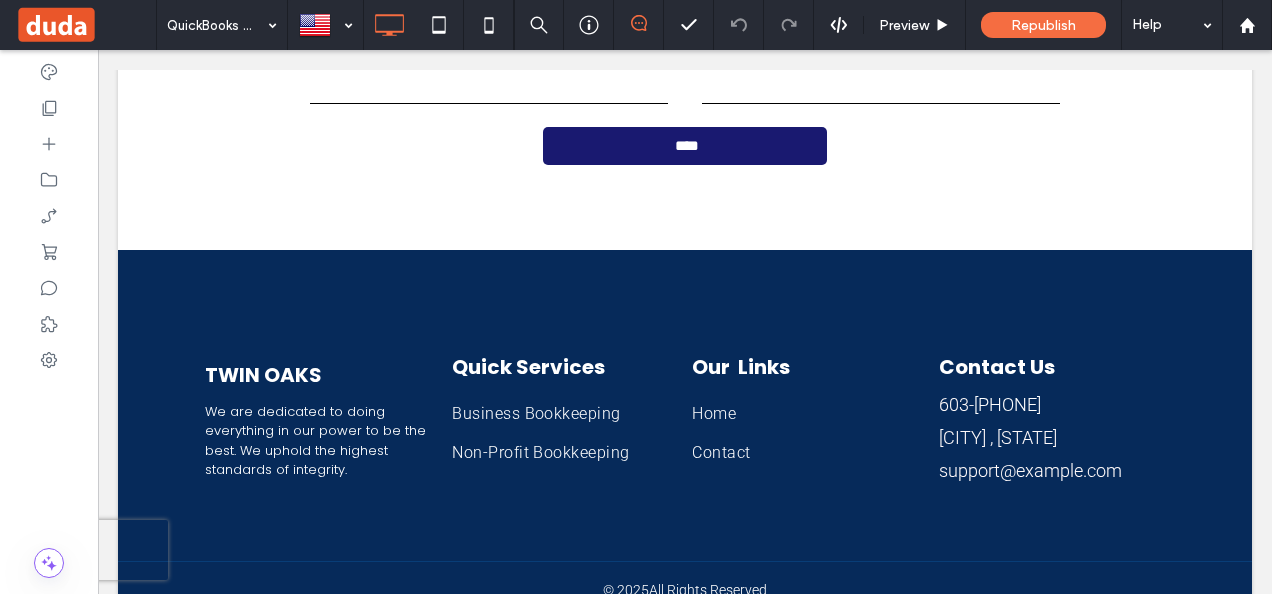 type on "******" 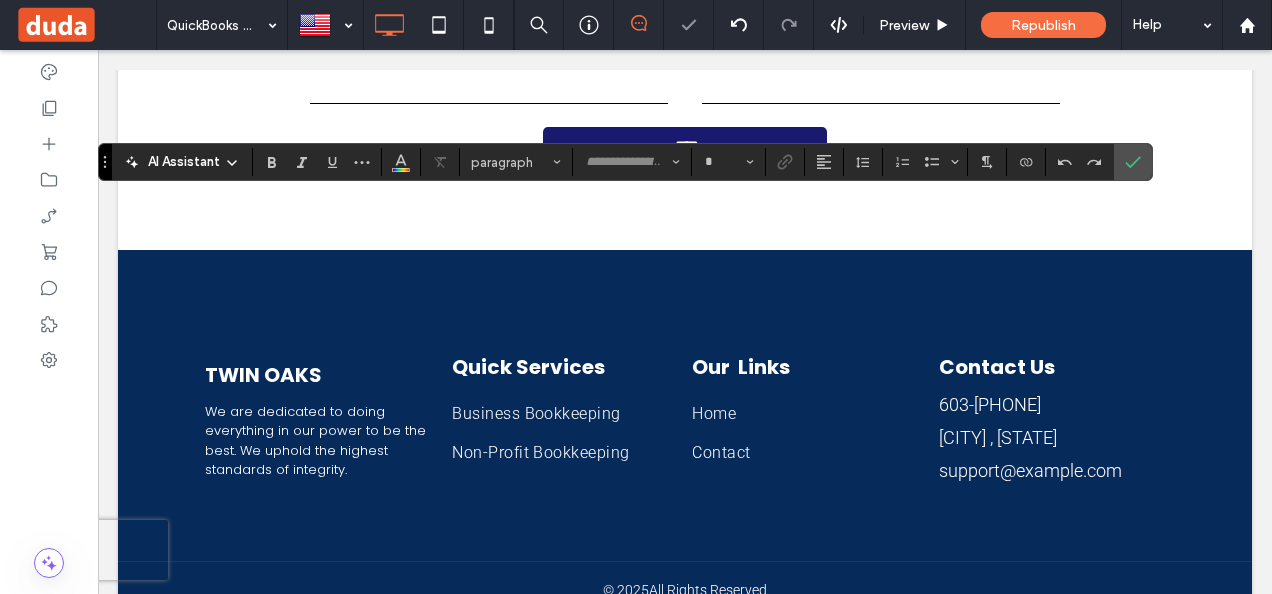 type on "******" 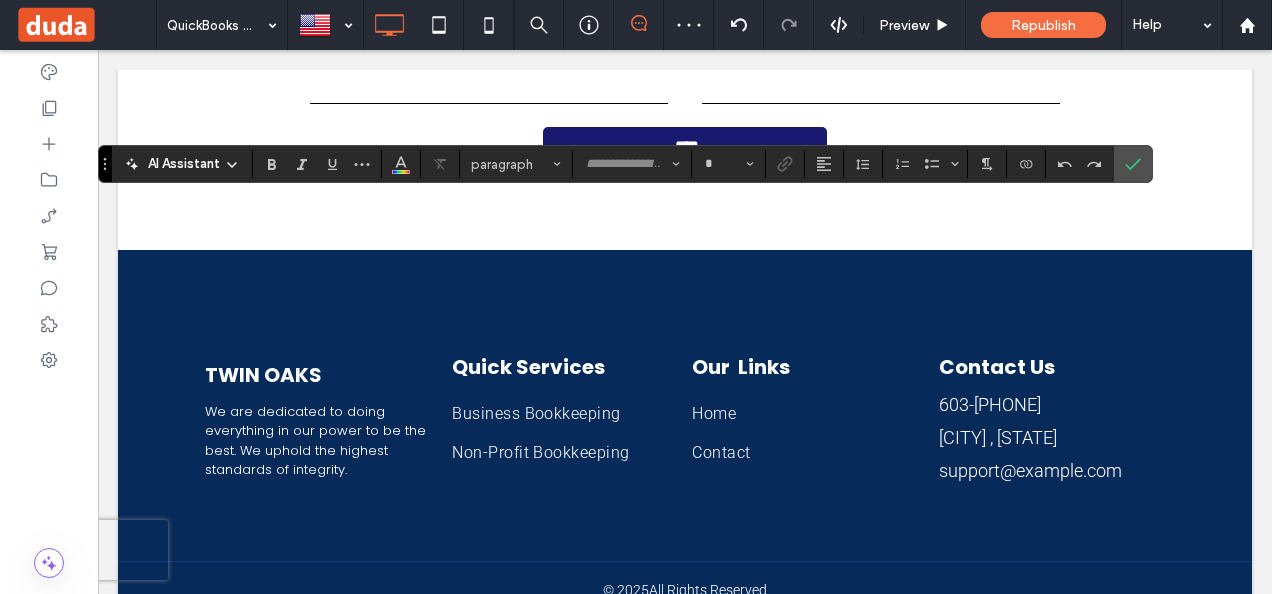 type on "******" 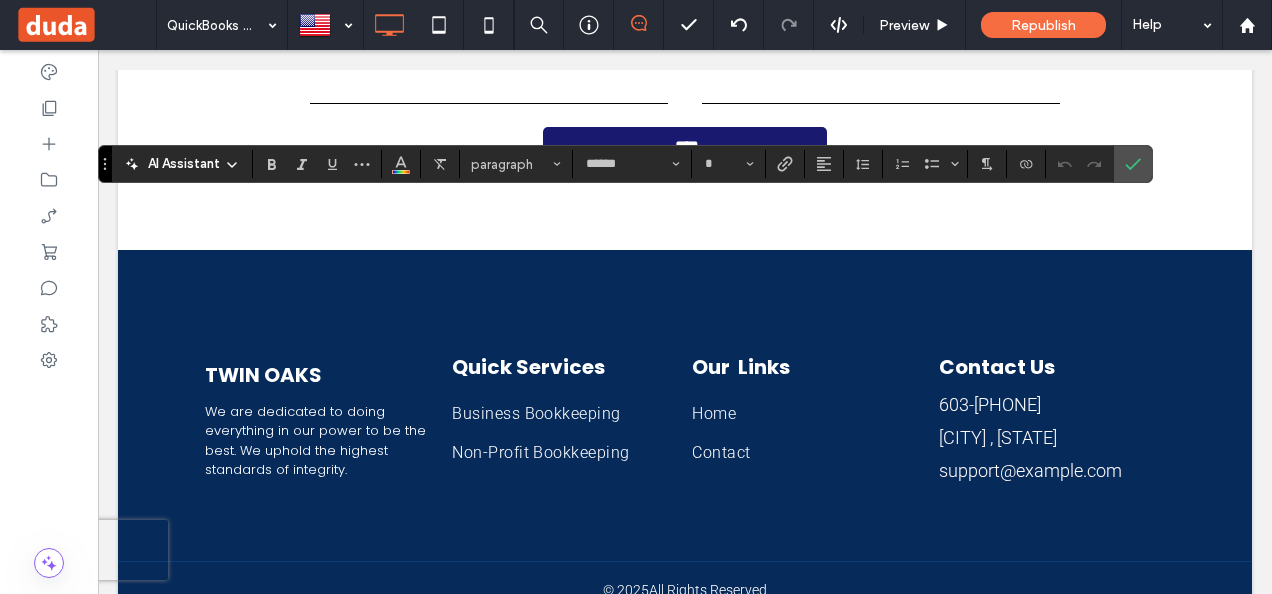 type on "**" 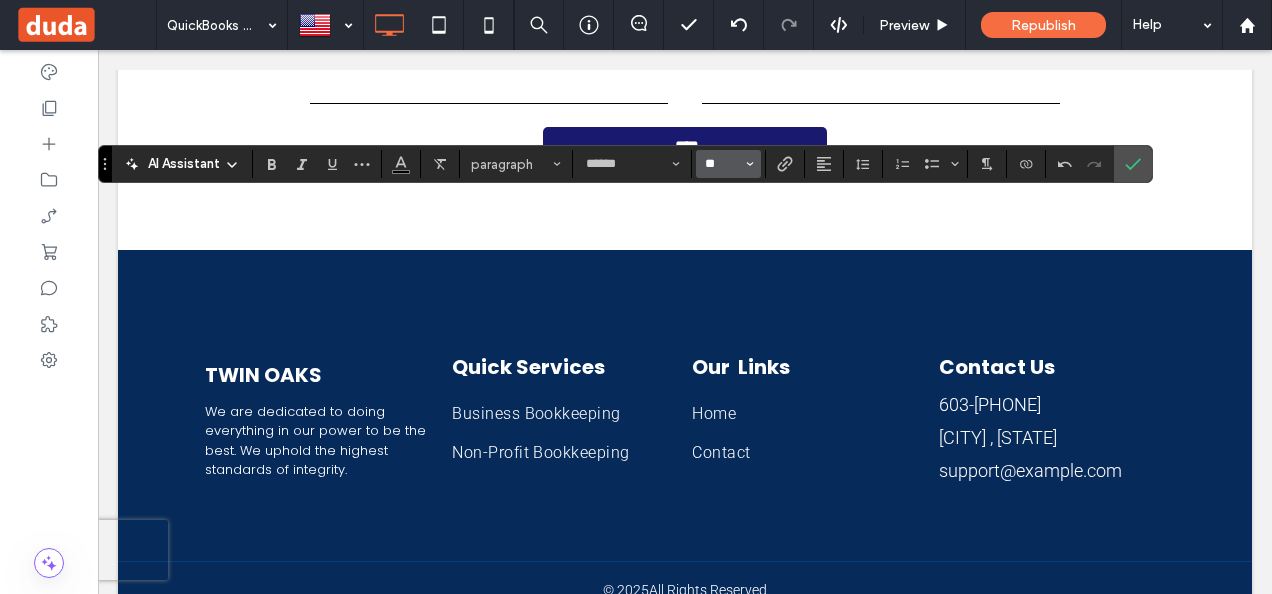 click on "**" at bounding box center [722, 164] 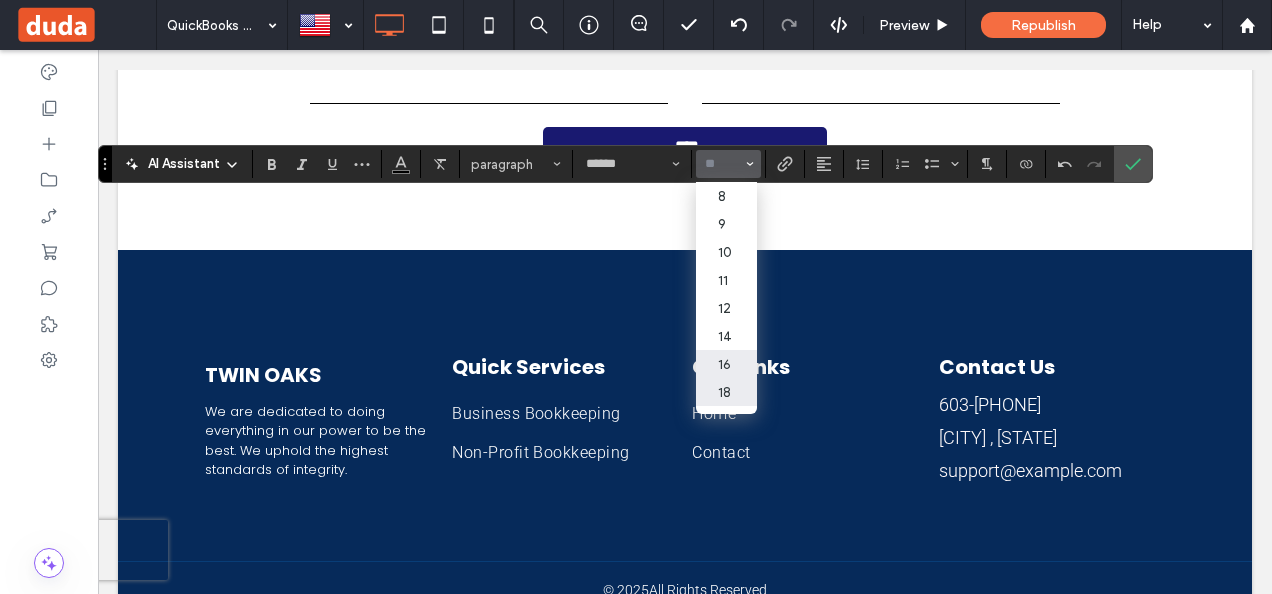 click on "16" at bounding box center [726, 364] 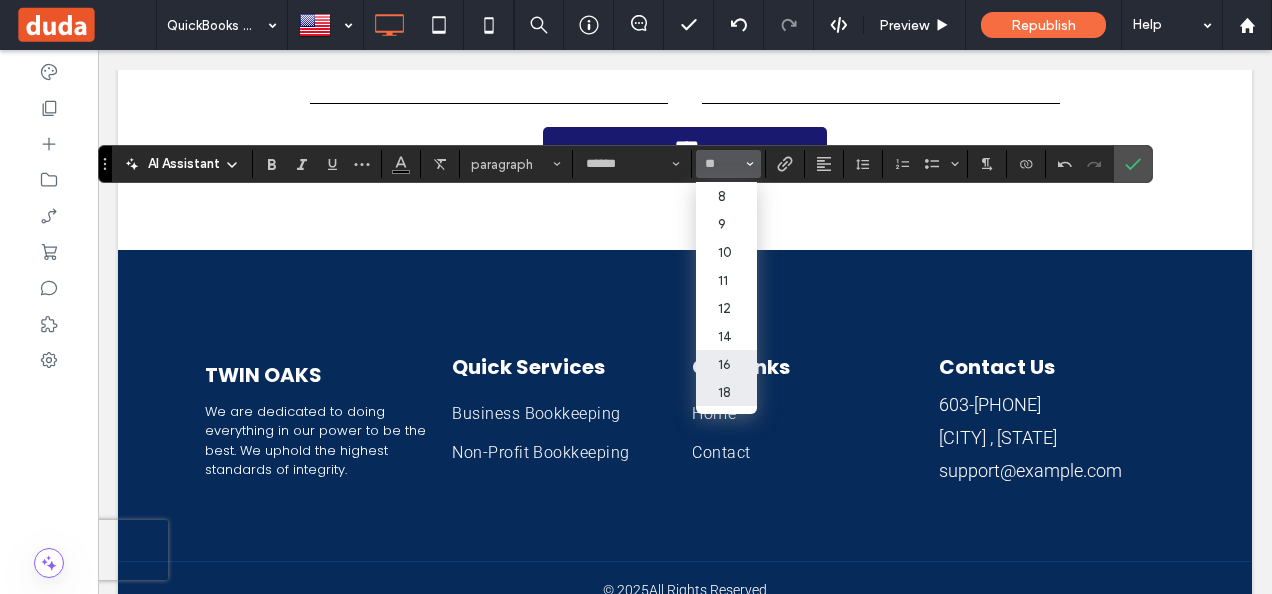 type on "**" 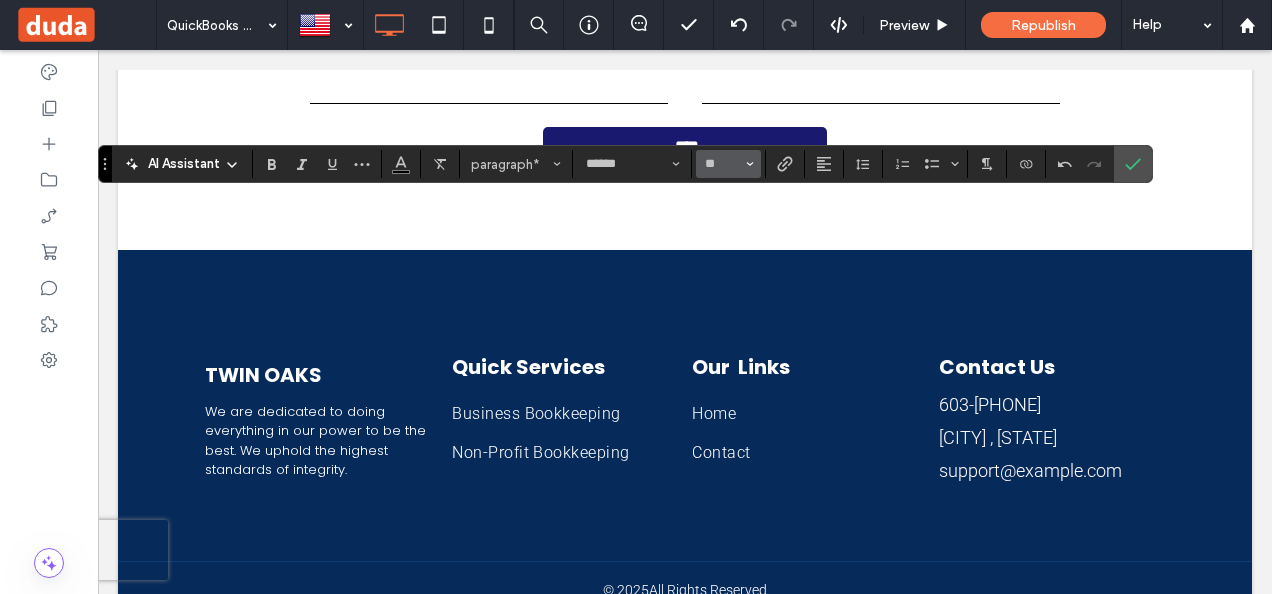 click 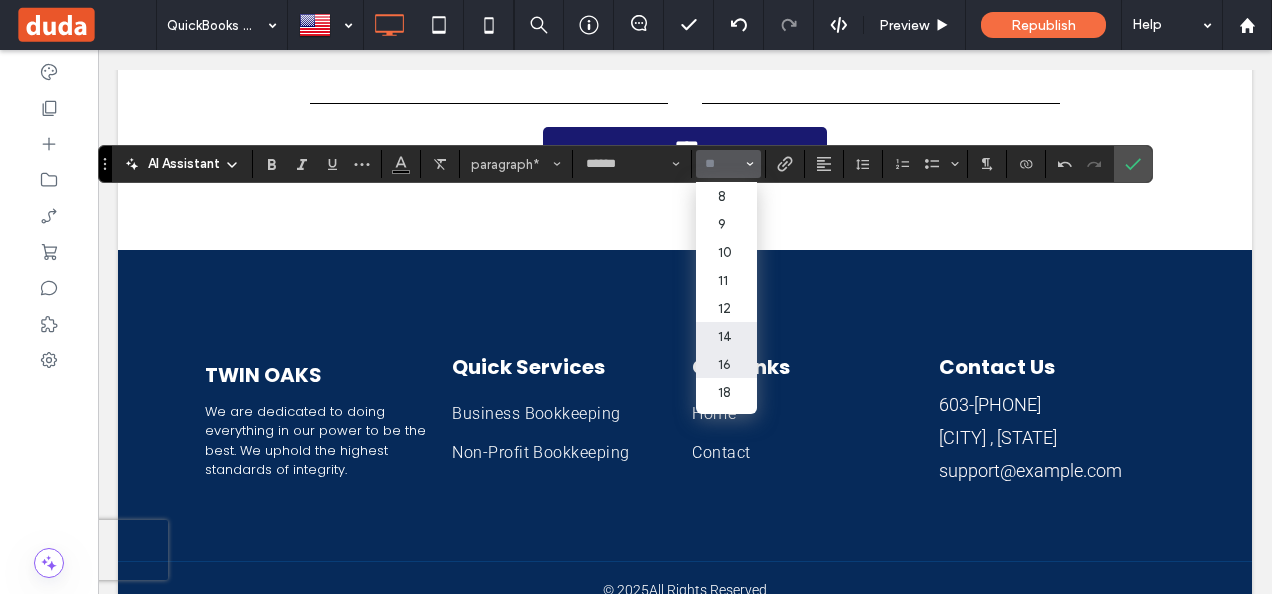 click on "14" at bounding box center [726, 336] 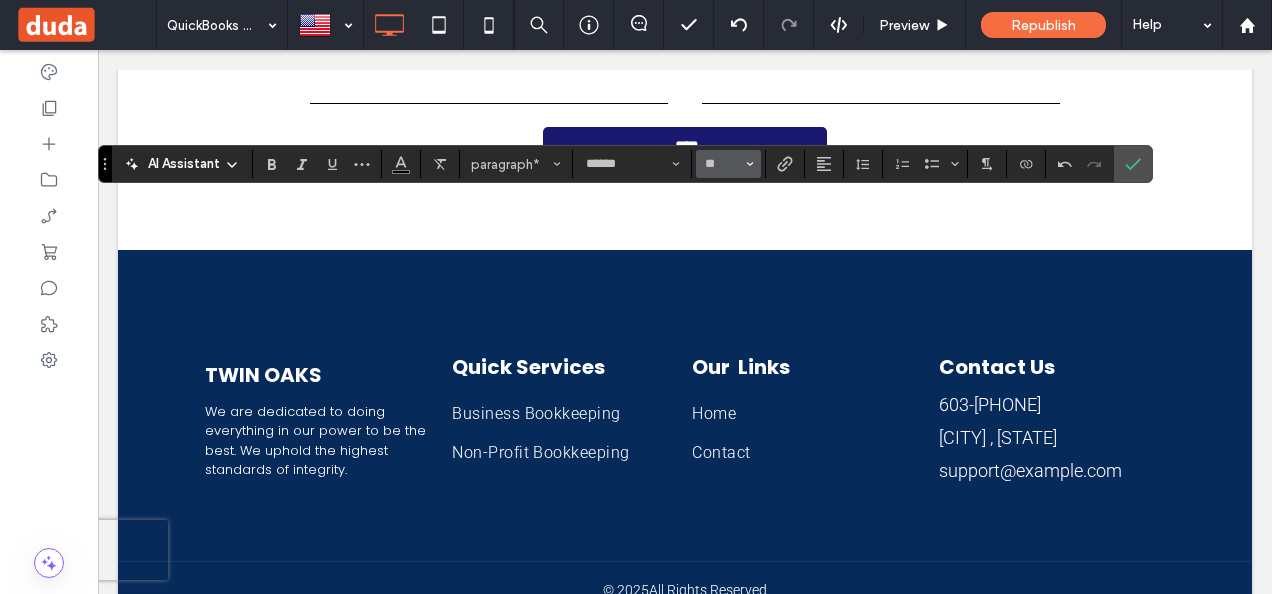 click on "**" at bounding box center [728, 164] 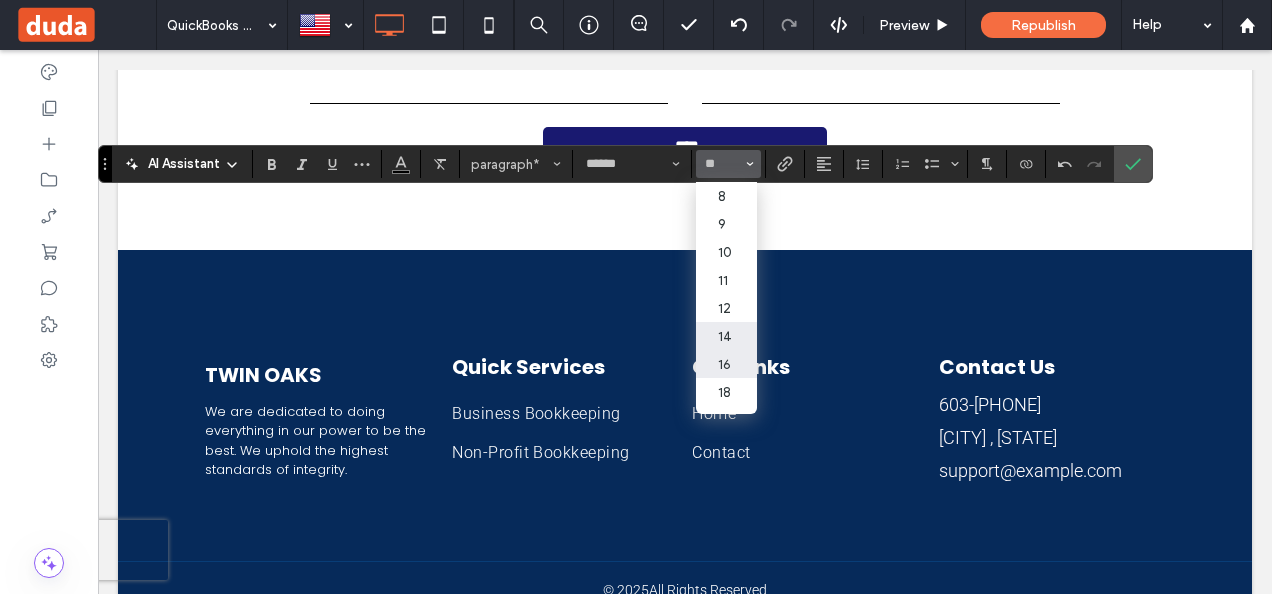 click on "16" at bounding box center [726, 364] 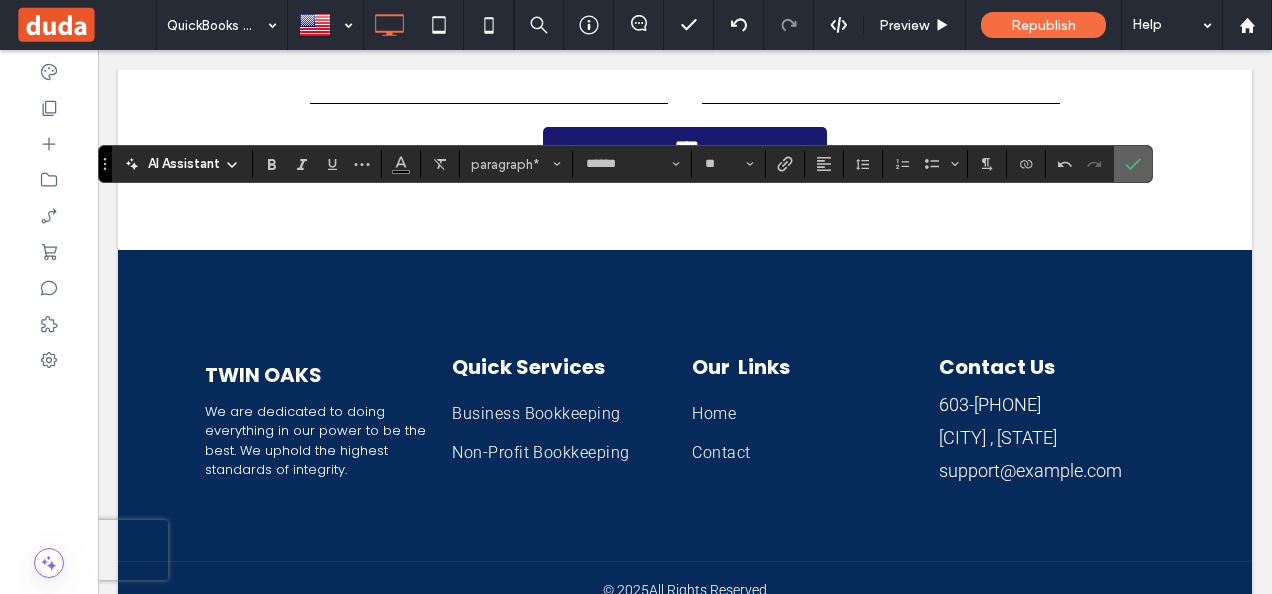 click at bounding box center [1133, 164] 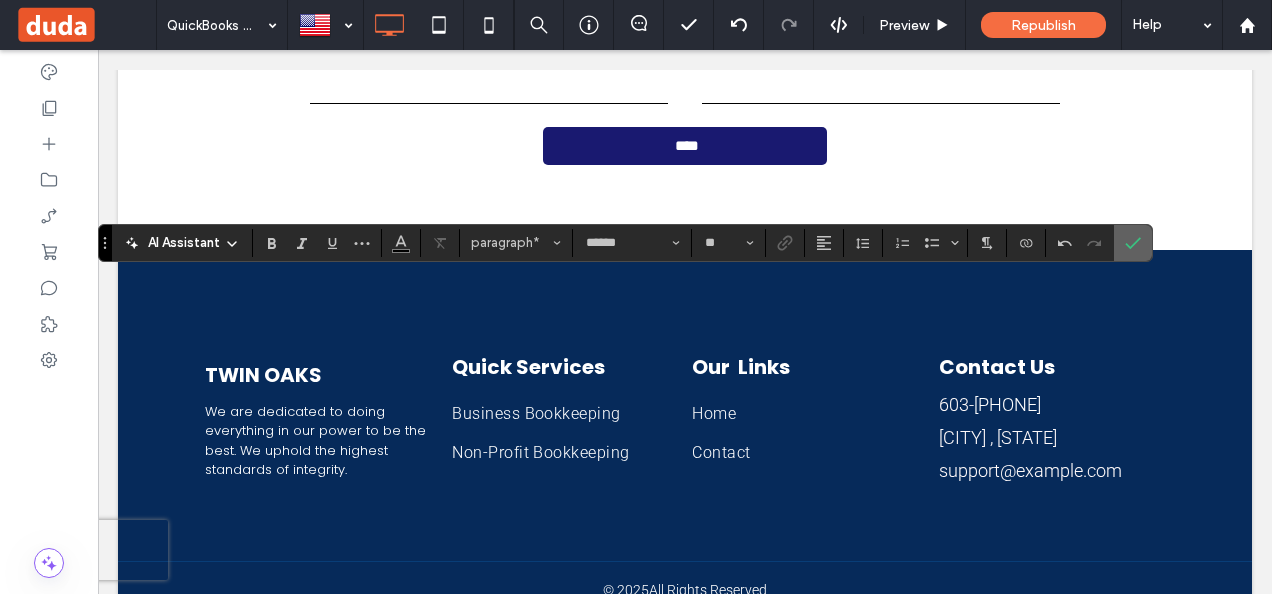 click 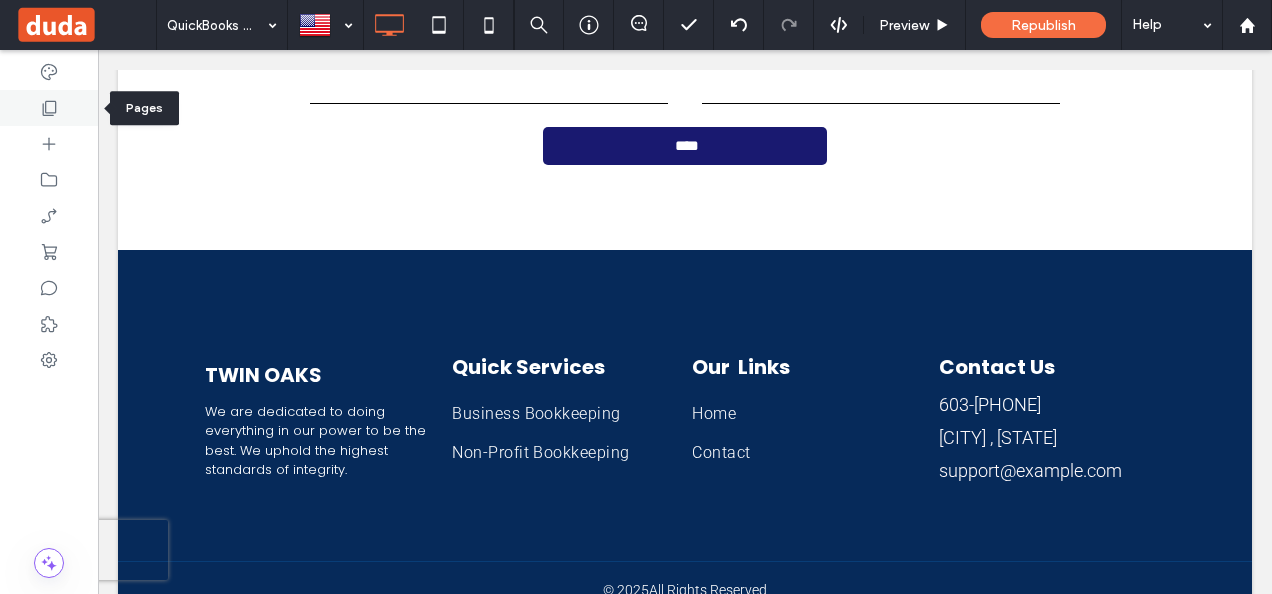 click 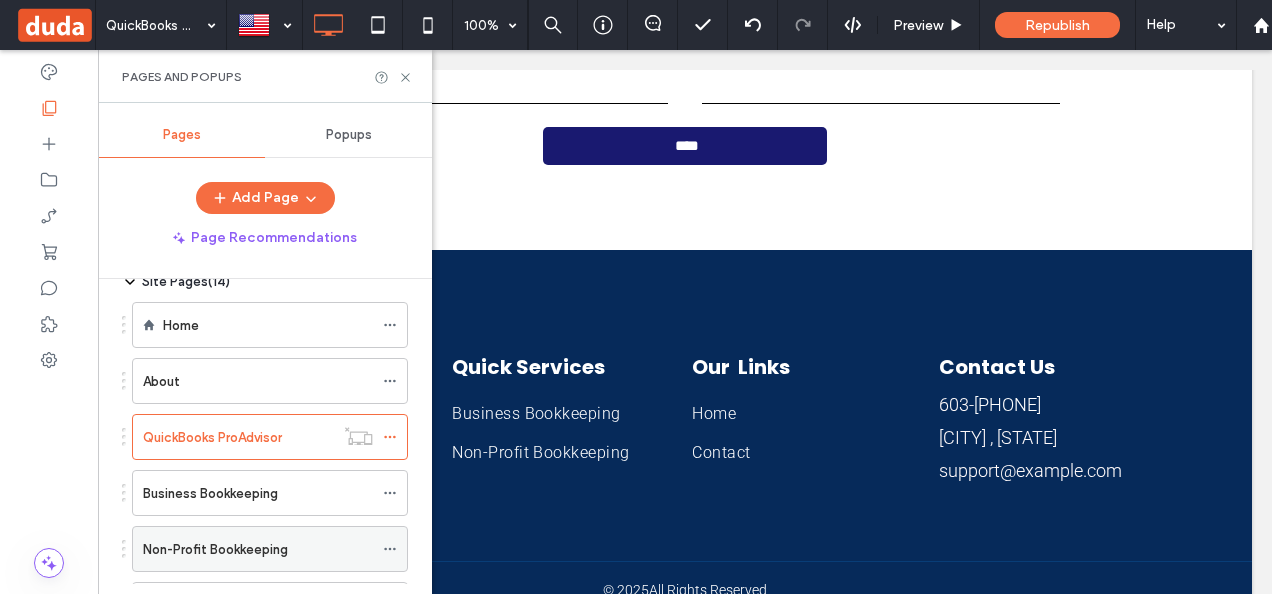 scroll, scrollTop: 100, scrollLeft: 0, axis: vertical 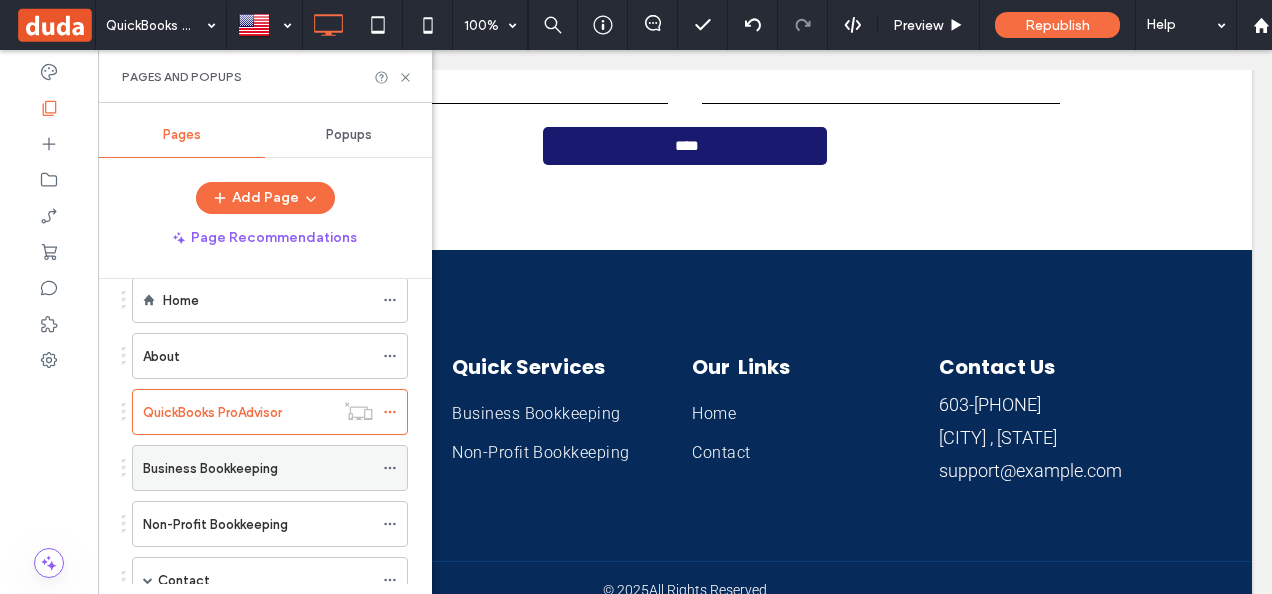 click on "Business Bookkeeping" at bounding box center (258, 468) 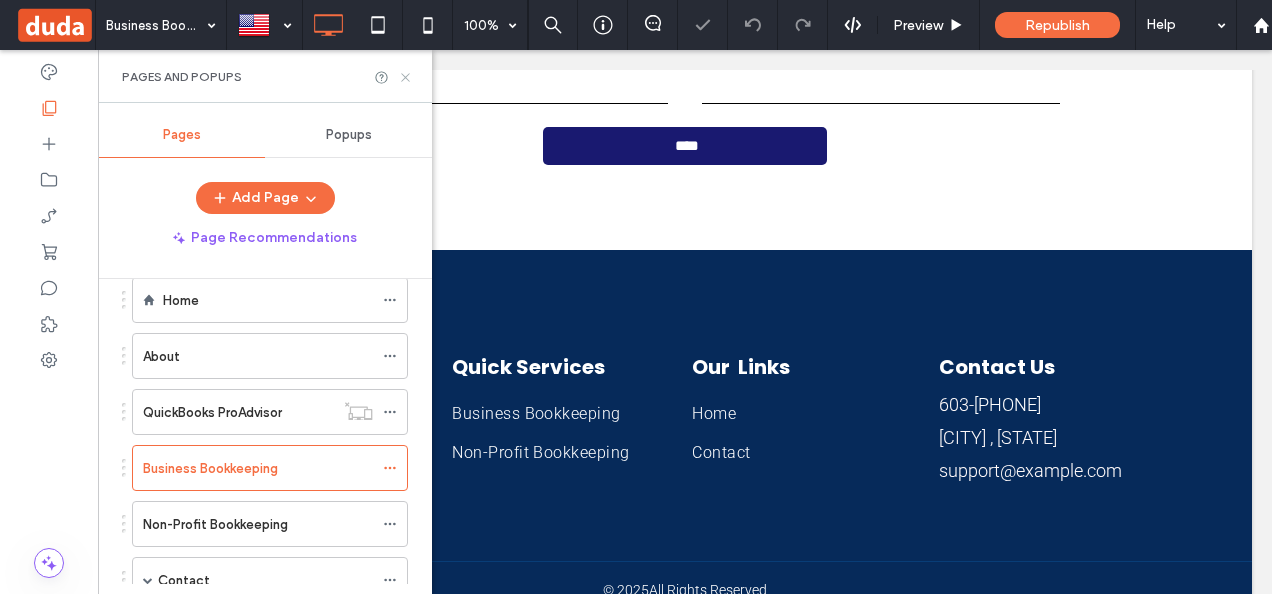 click 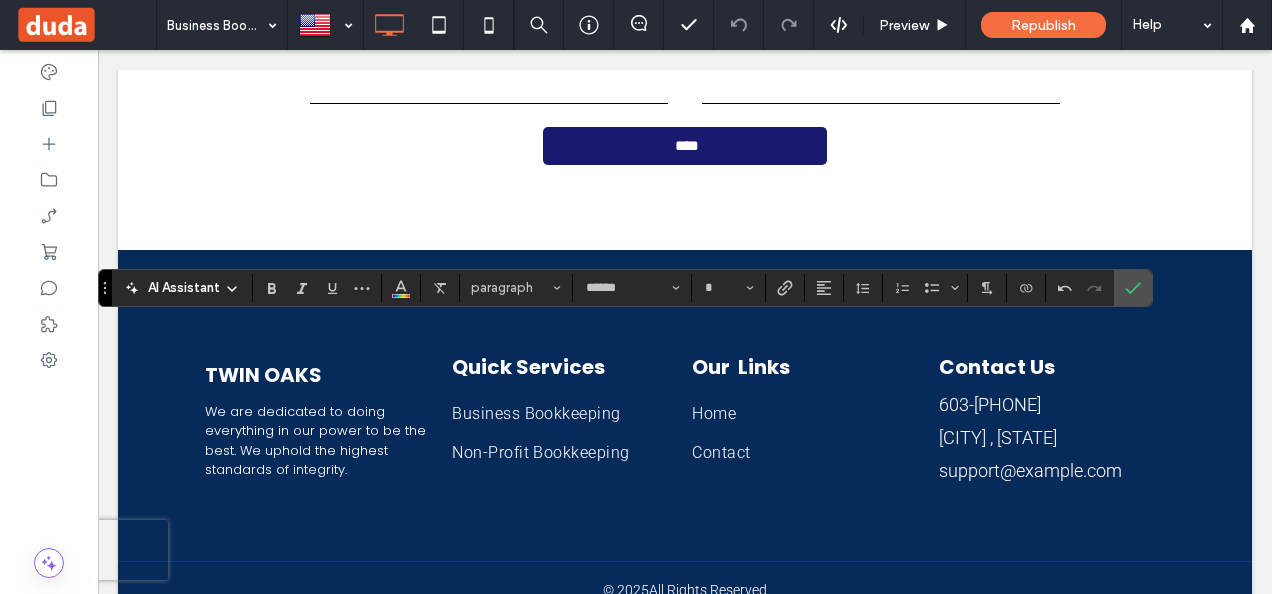 type on "**" 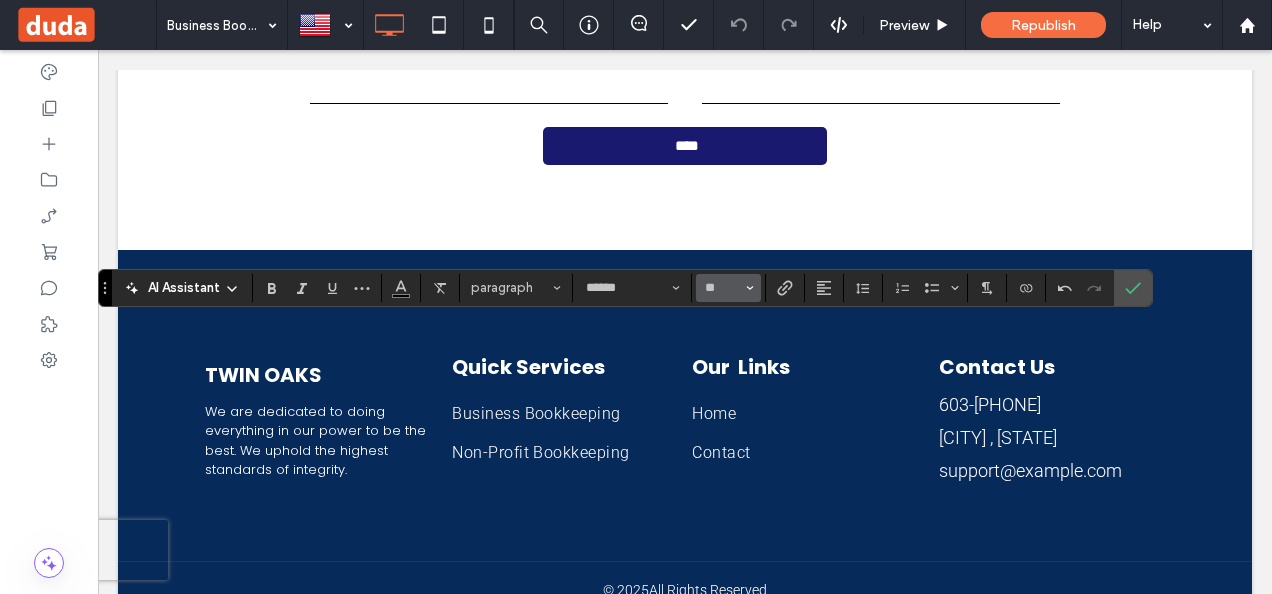 click 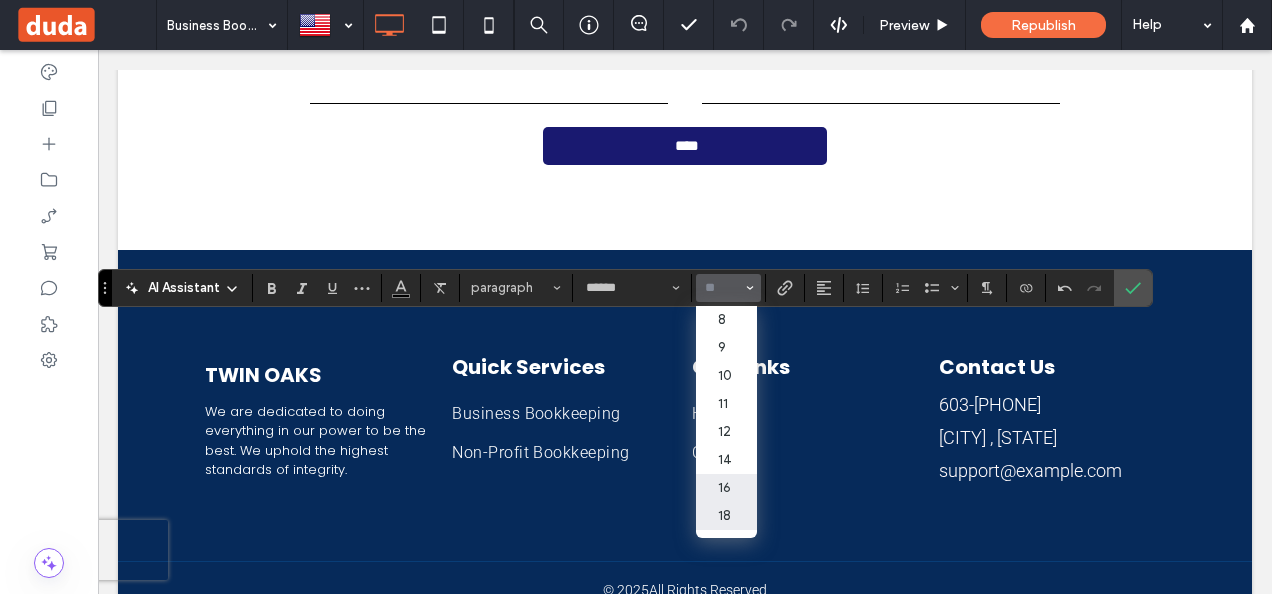 click on "16" at bounding box center [726, 488] 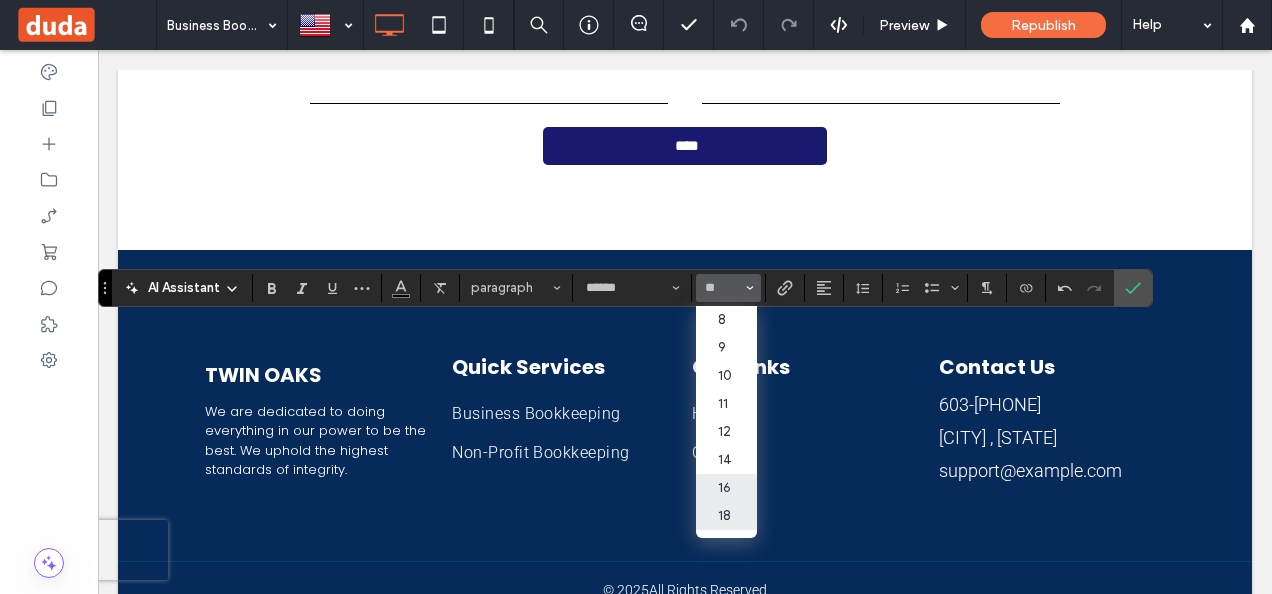 type on "**" 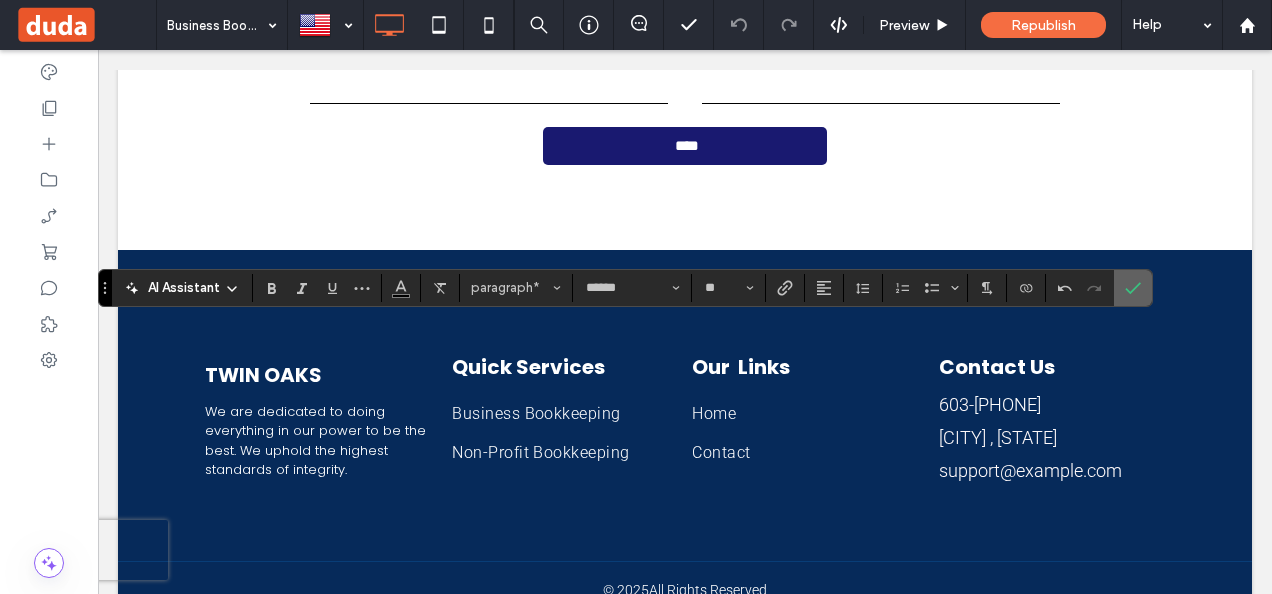 click 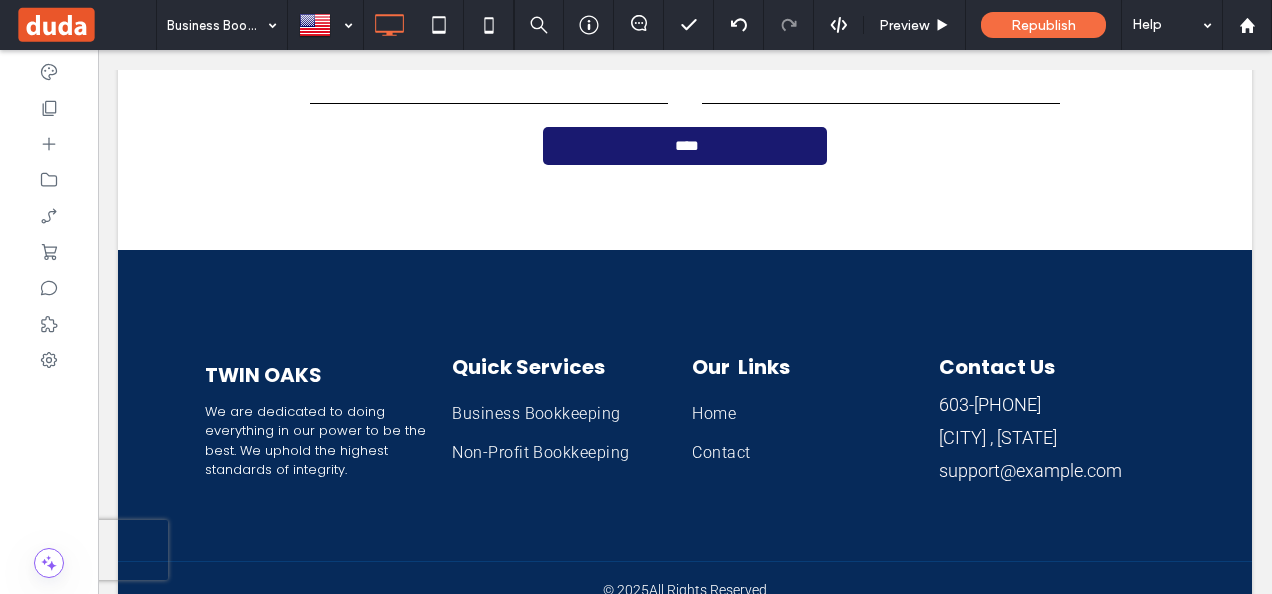 type on "******" 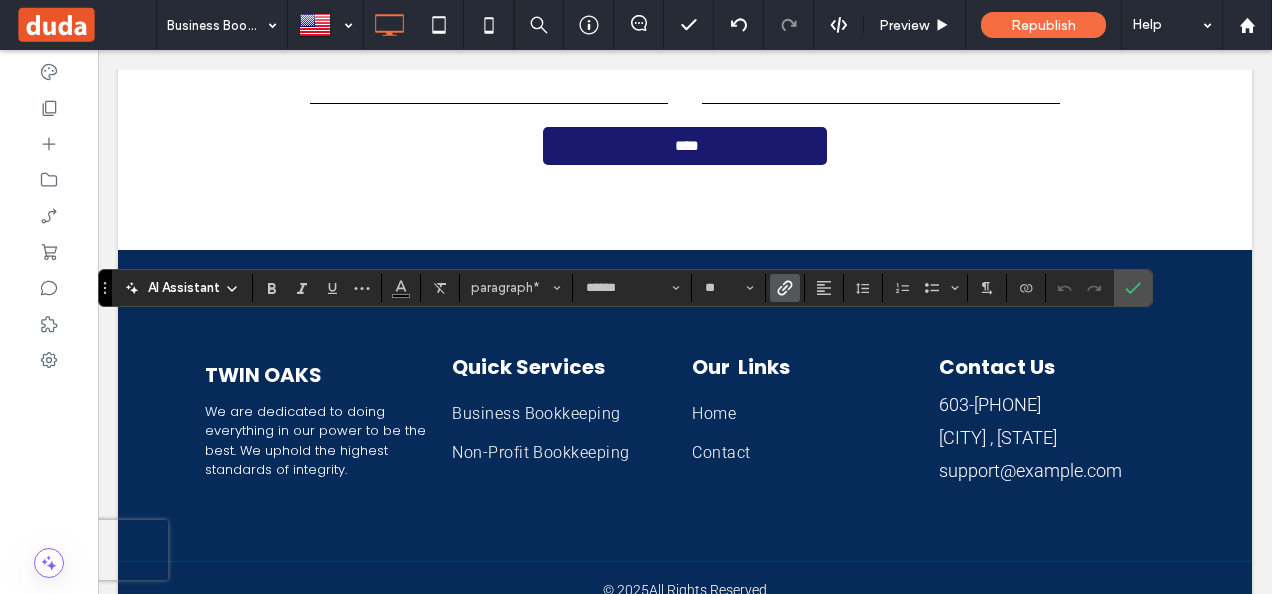 click 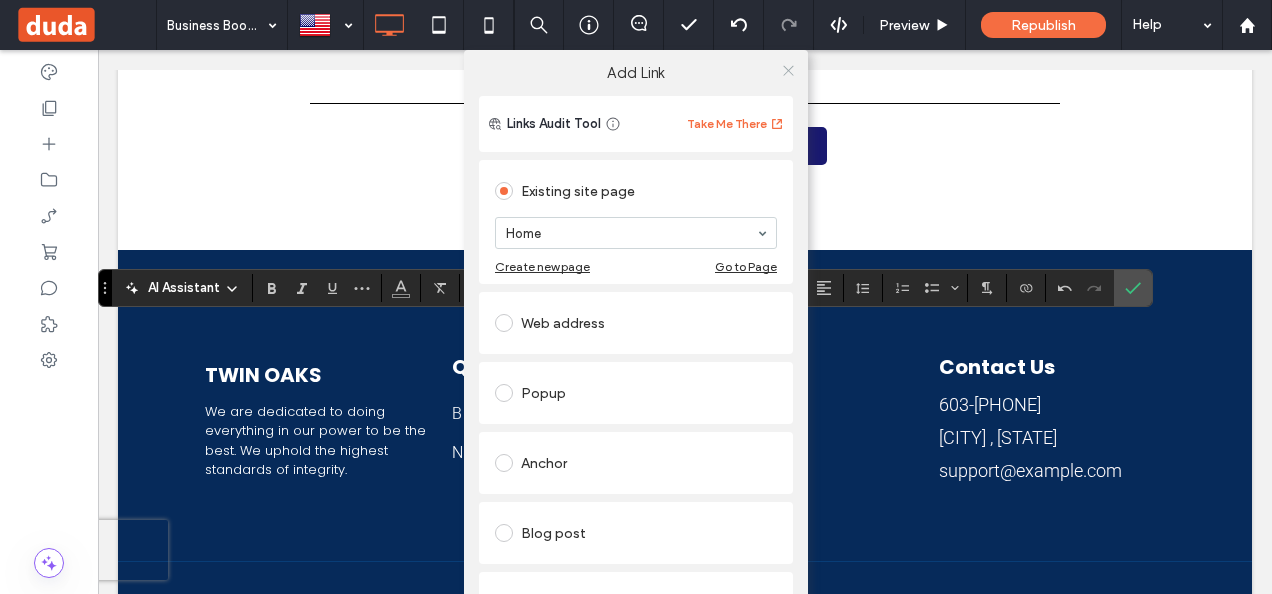 click 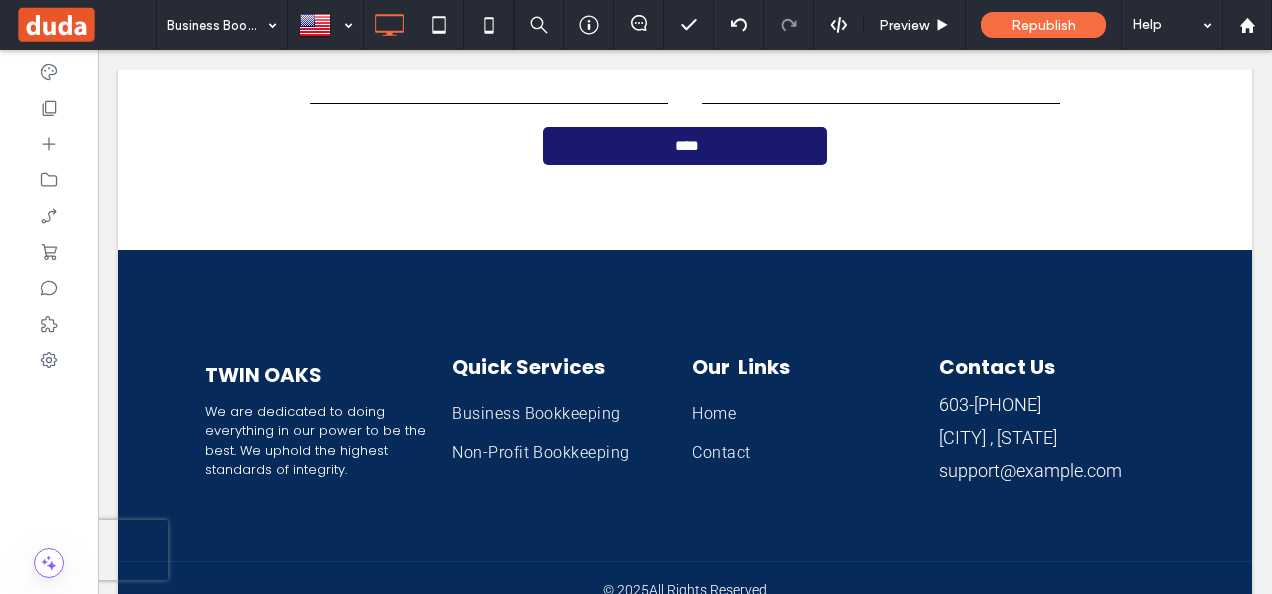 type on "******" 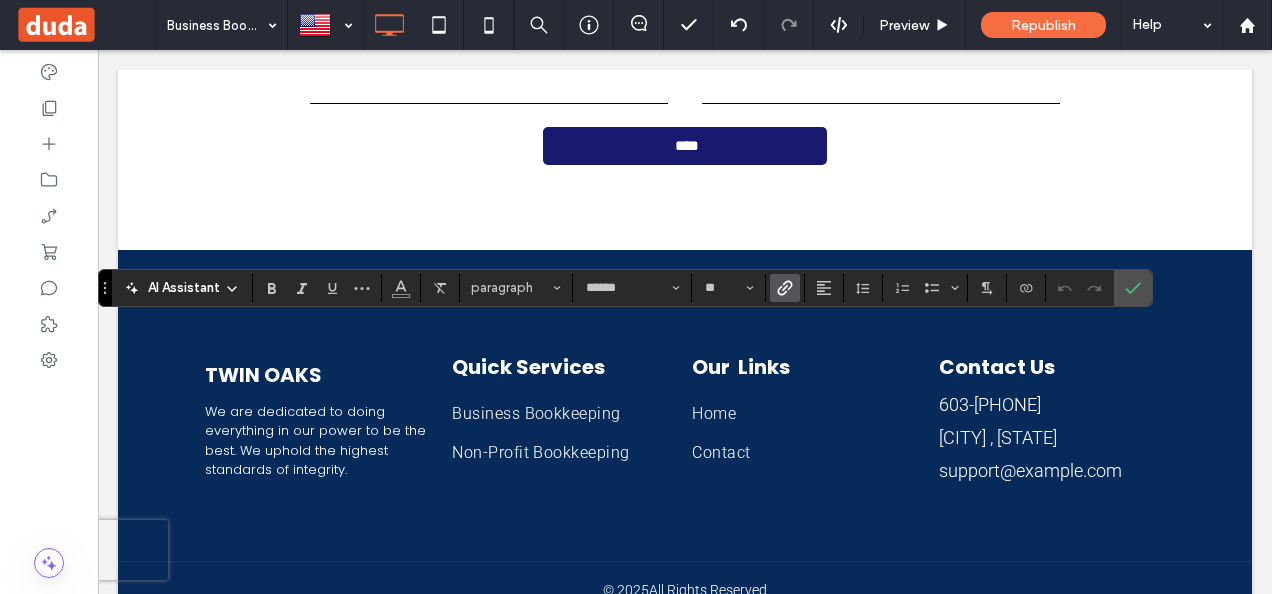 click at bounding box center (785, 288) 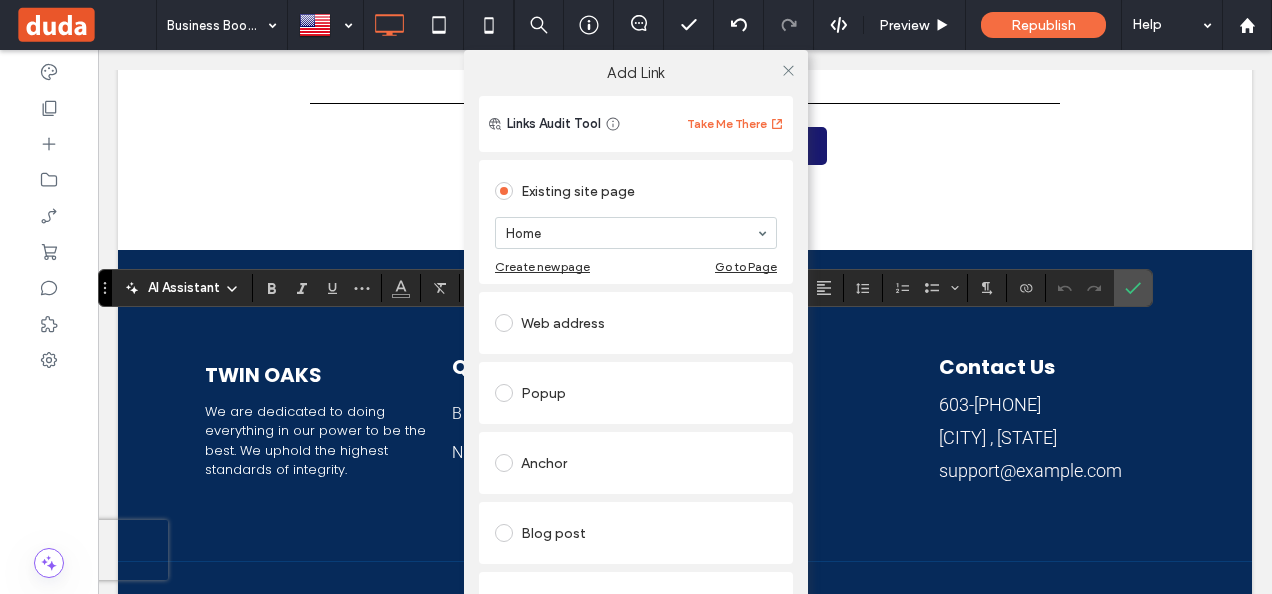 click on "Web address" at bounding box center (636, 323) 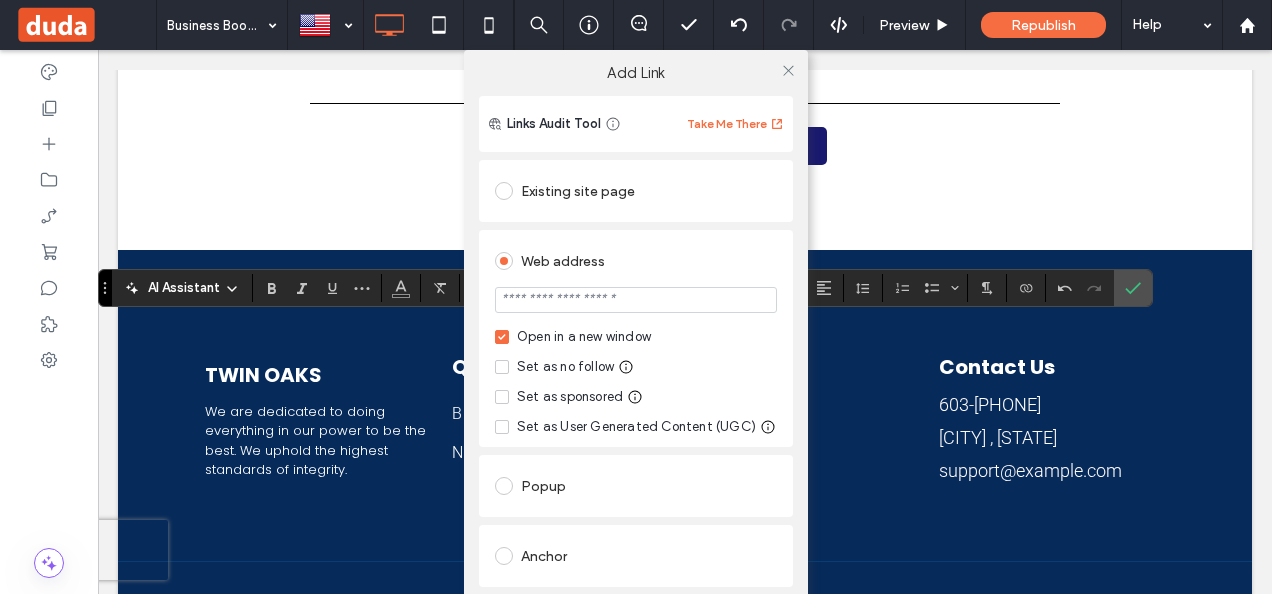 click 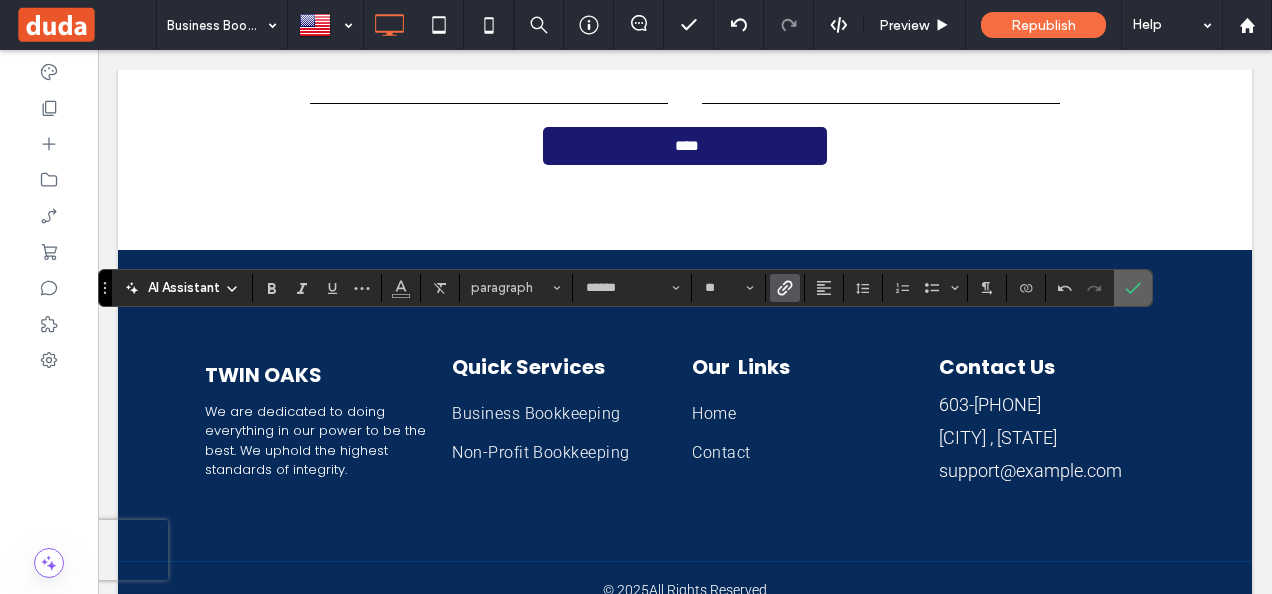 click 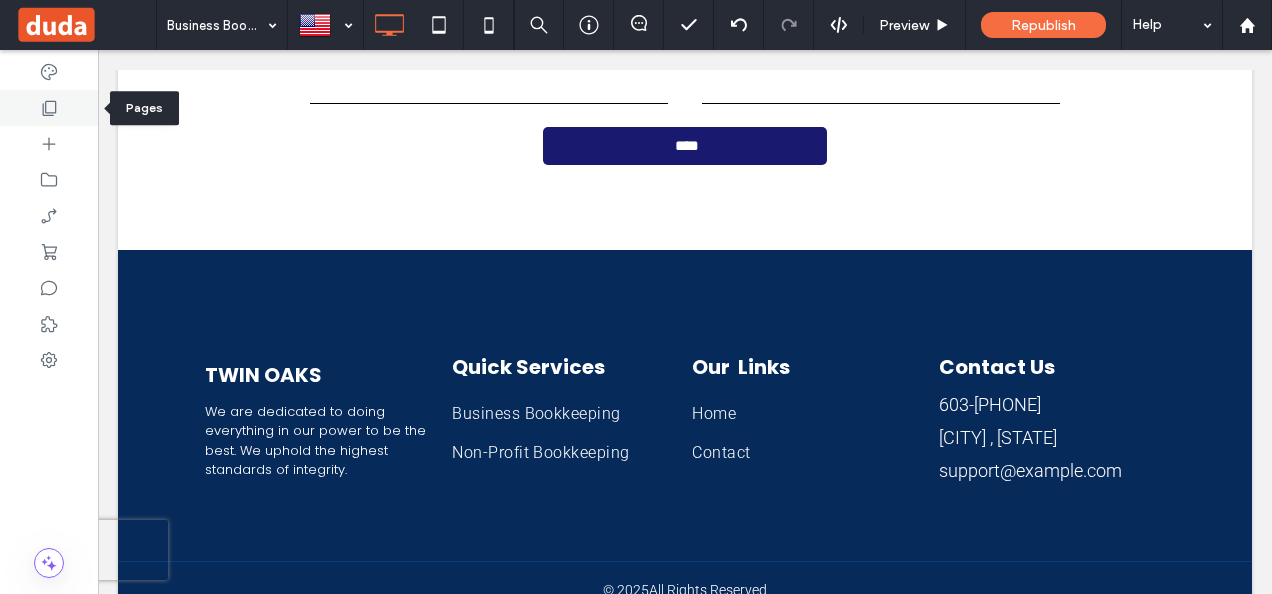 click at bounding box center (49, 108) 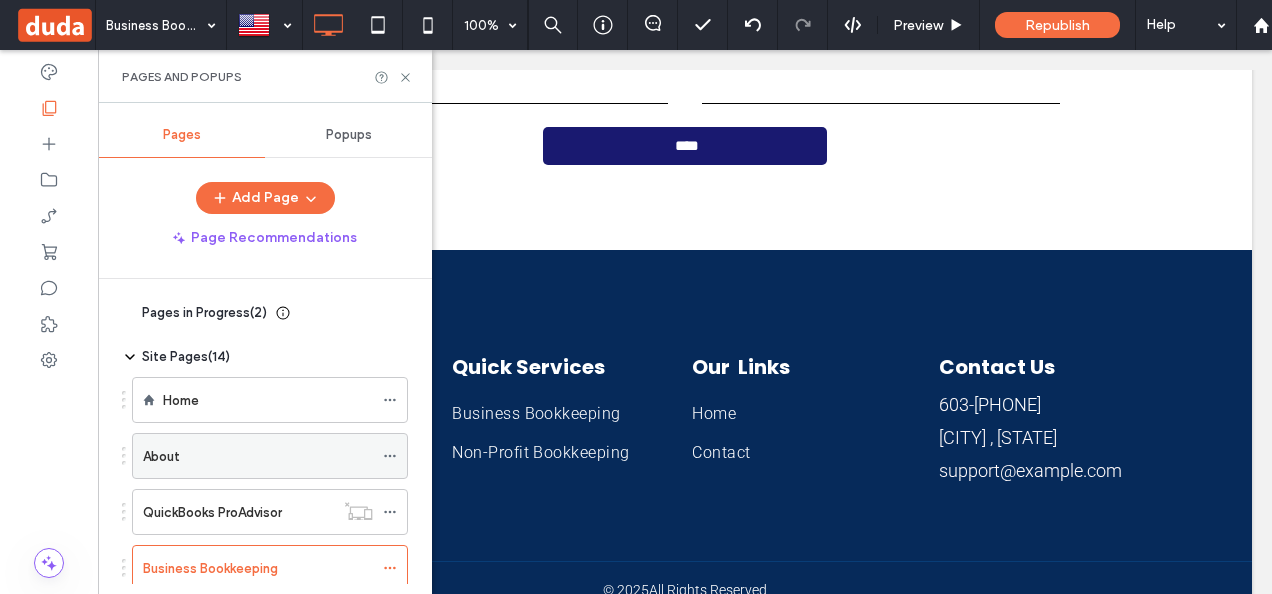 scroll, scrollTop: 200, scrollLeft: 0, axis: vertical 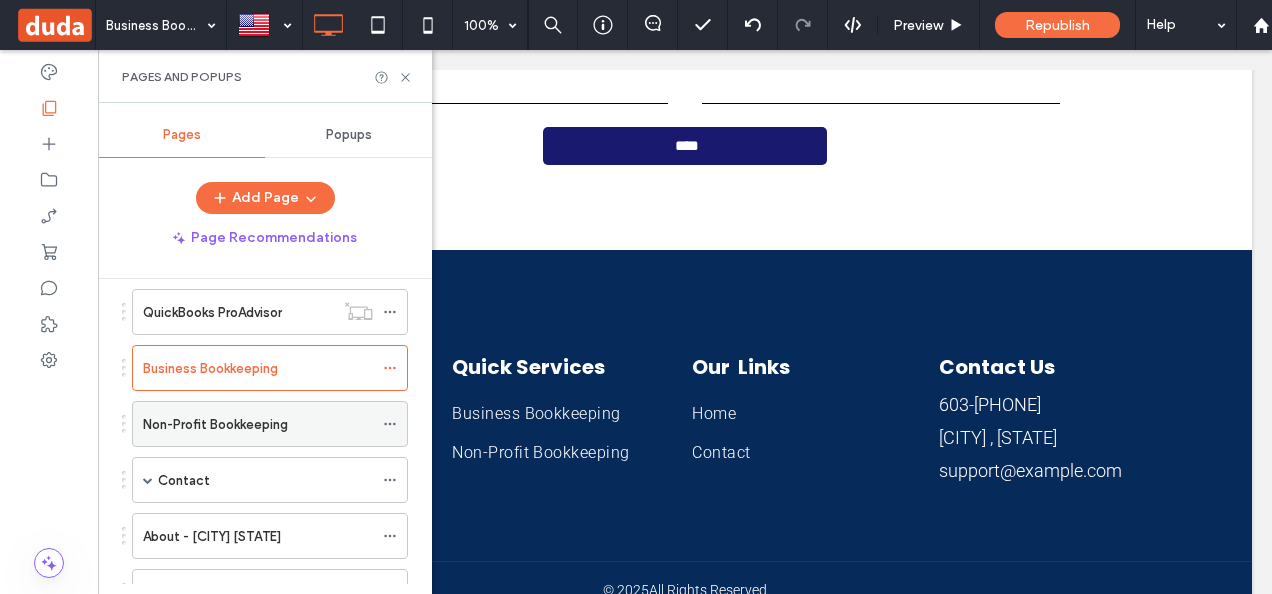 click on "Non-Profit Bookkeeping" at bounding box center (215, 424) 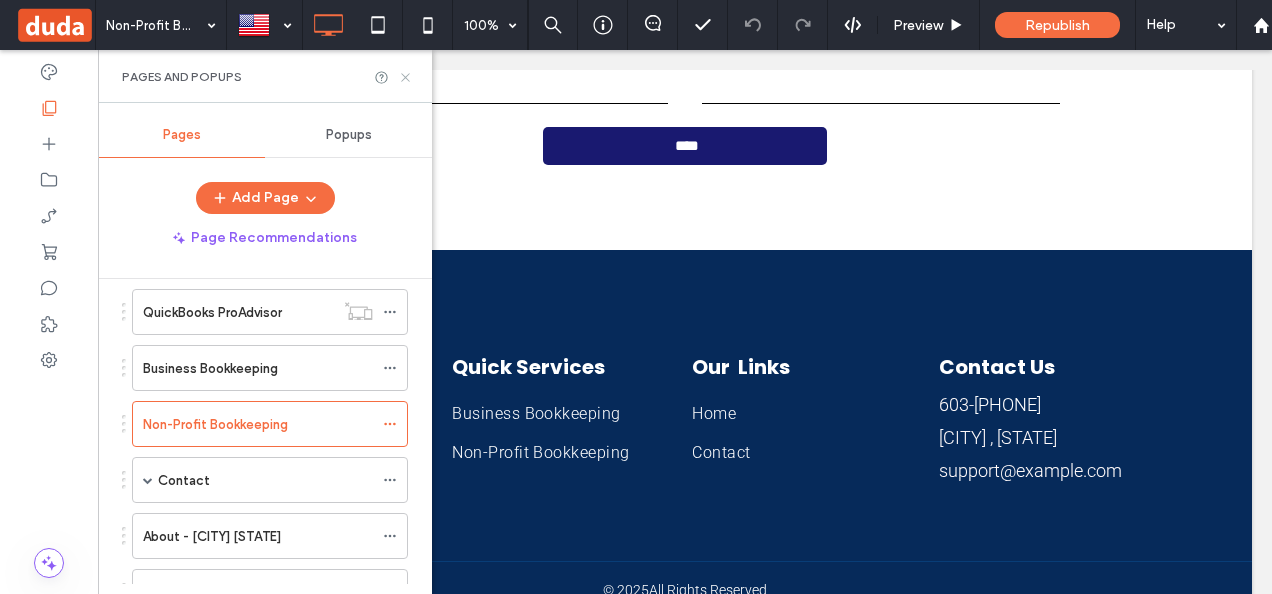 click 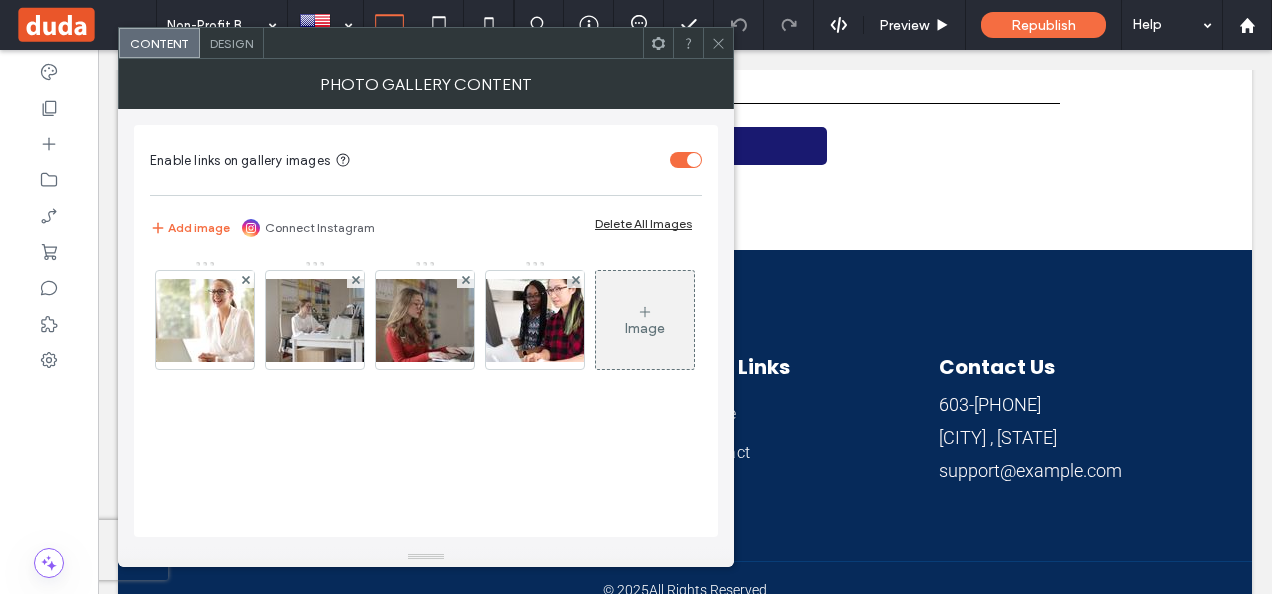 click at bounding box center [718, 43] 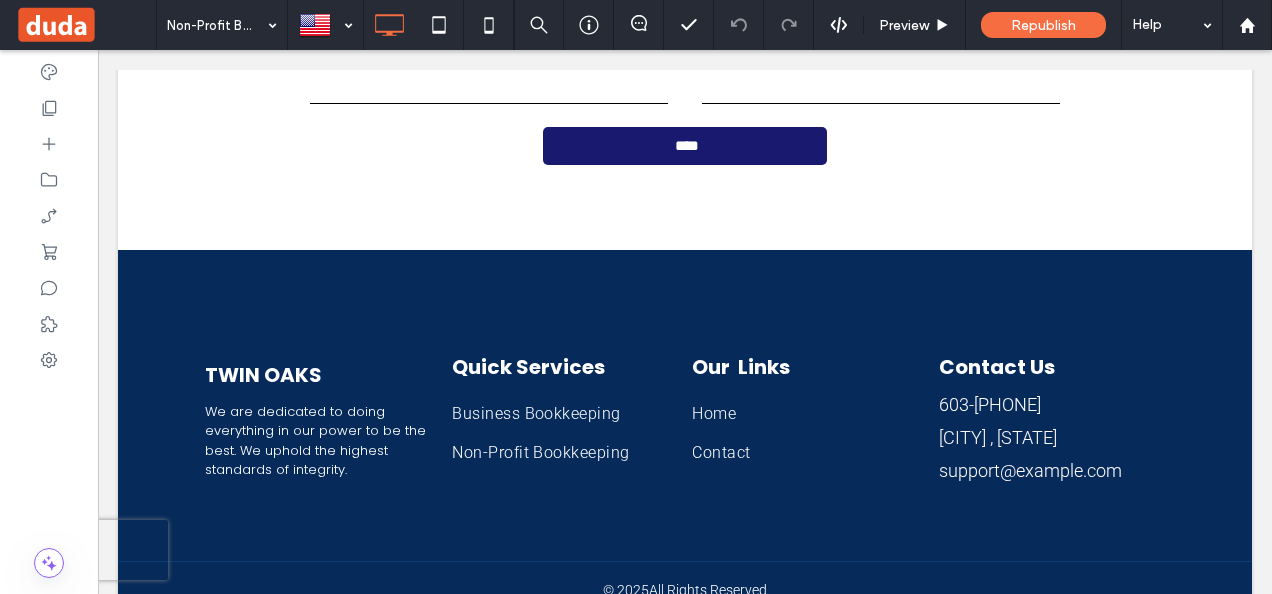 type on "******" 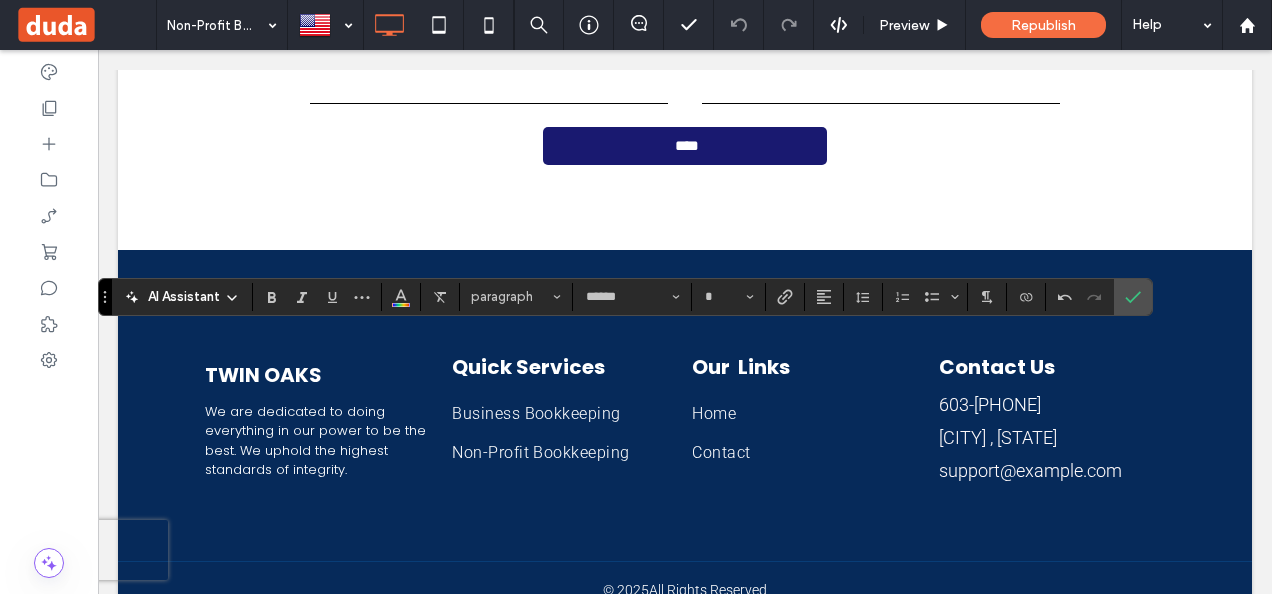 type on "**" 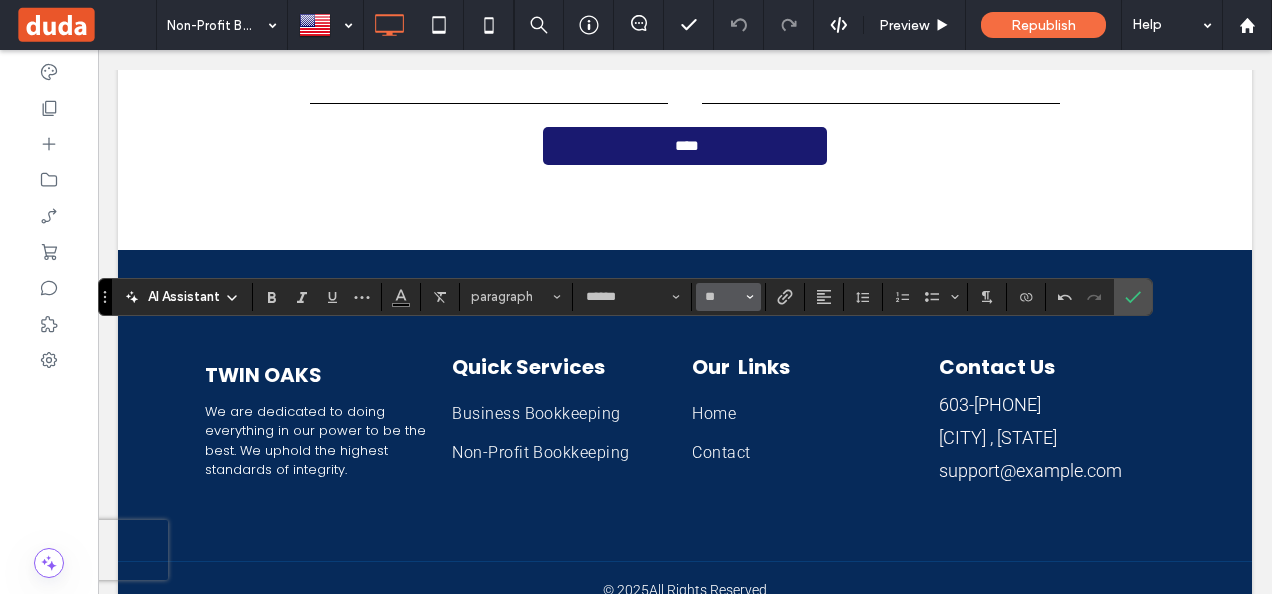 click at bounding box center (750, 297) 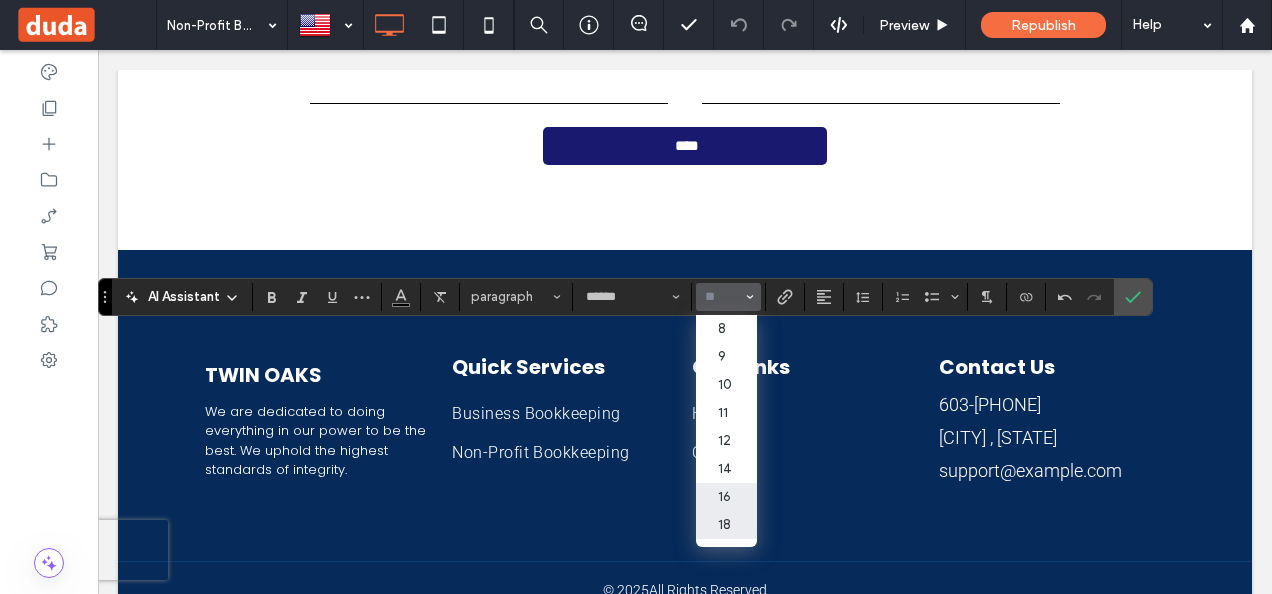 click on "16" at bounding box center [726, 497] 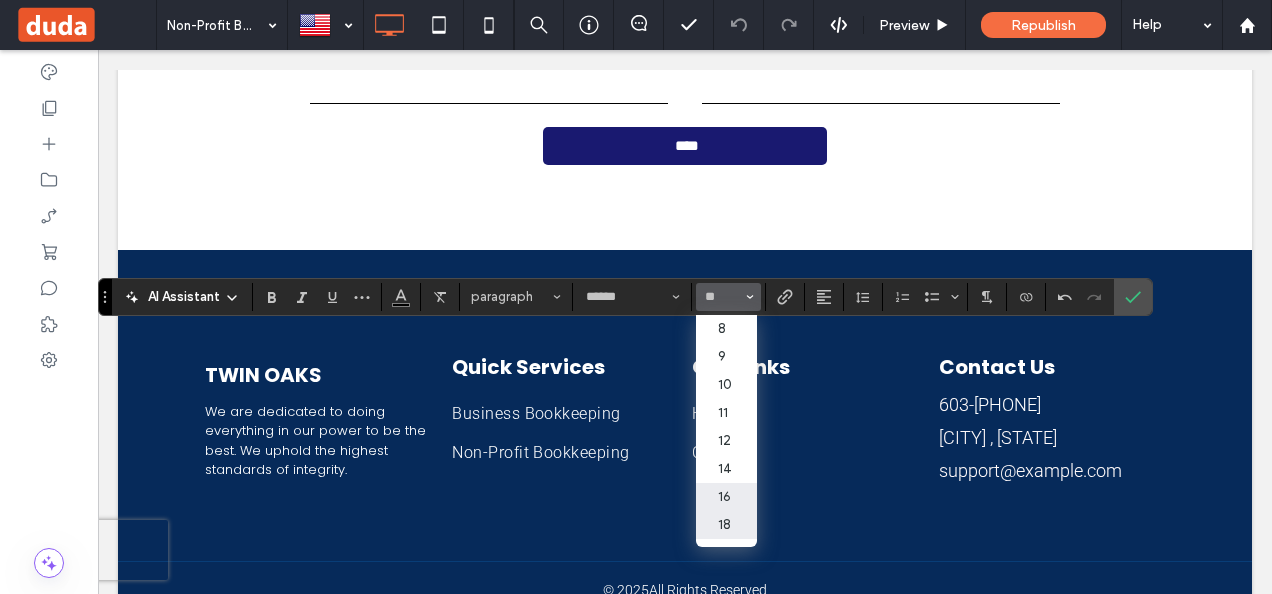 type on "**" 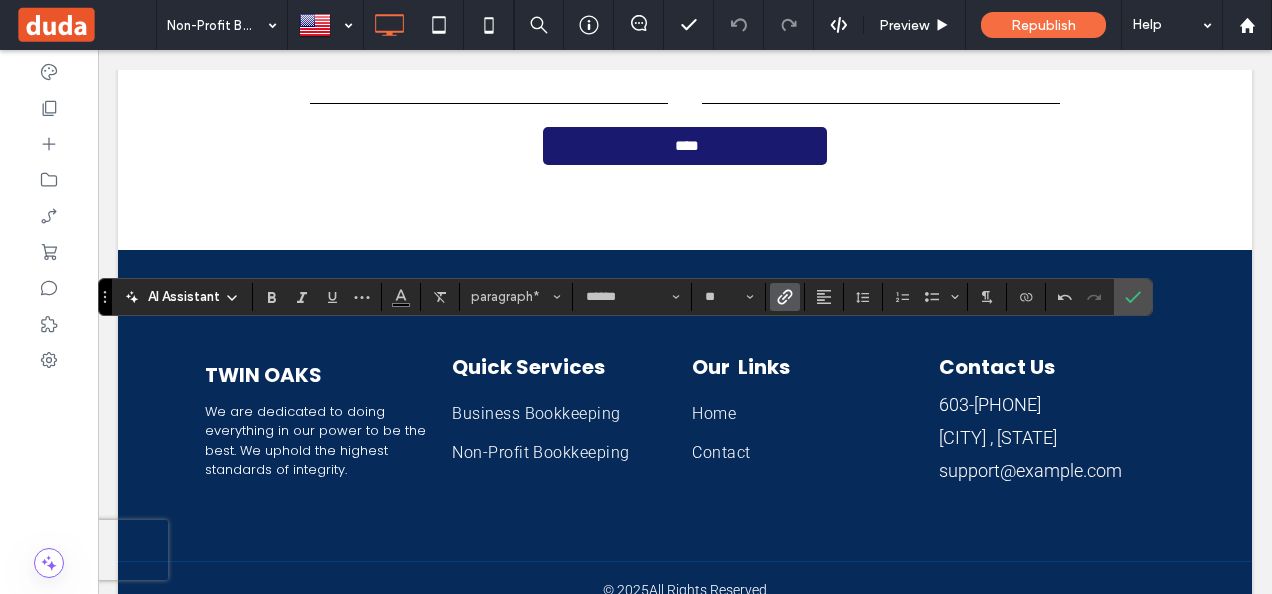 click at bounding box center (785, 297) 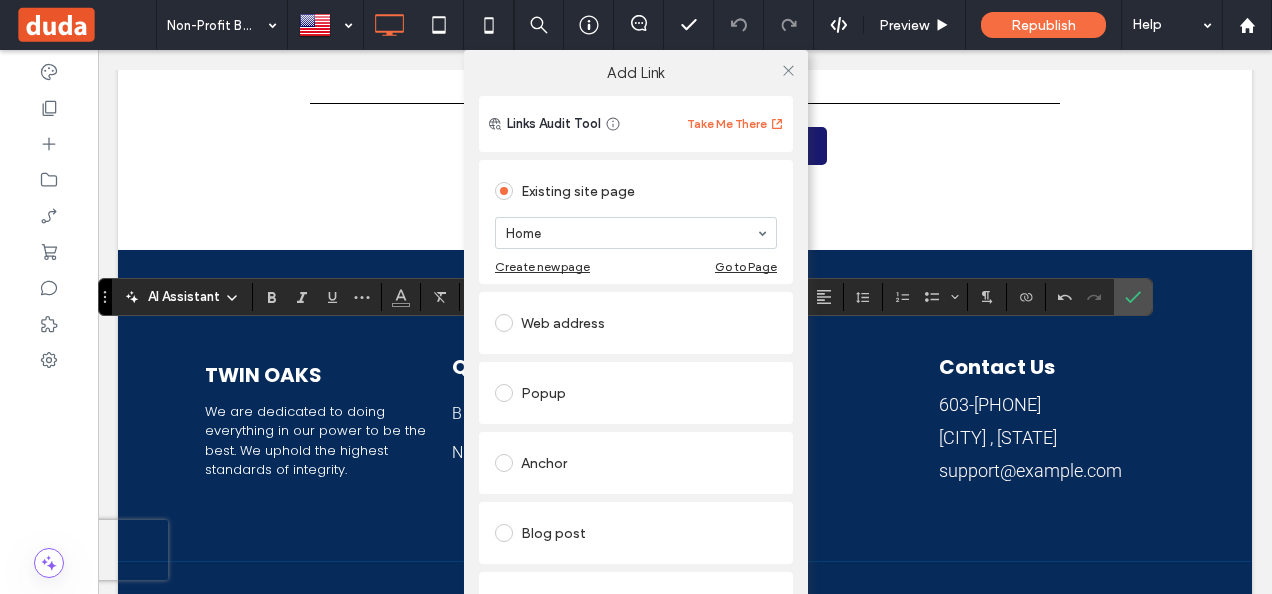 click at bounding box center (788, 70) 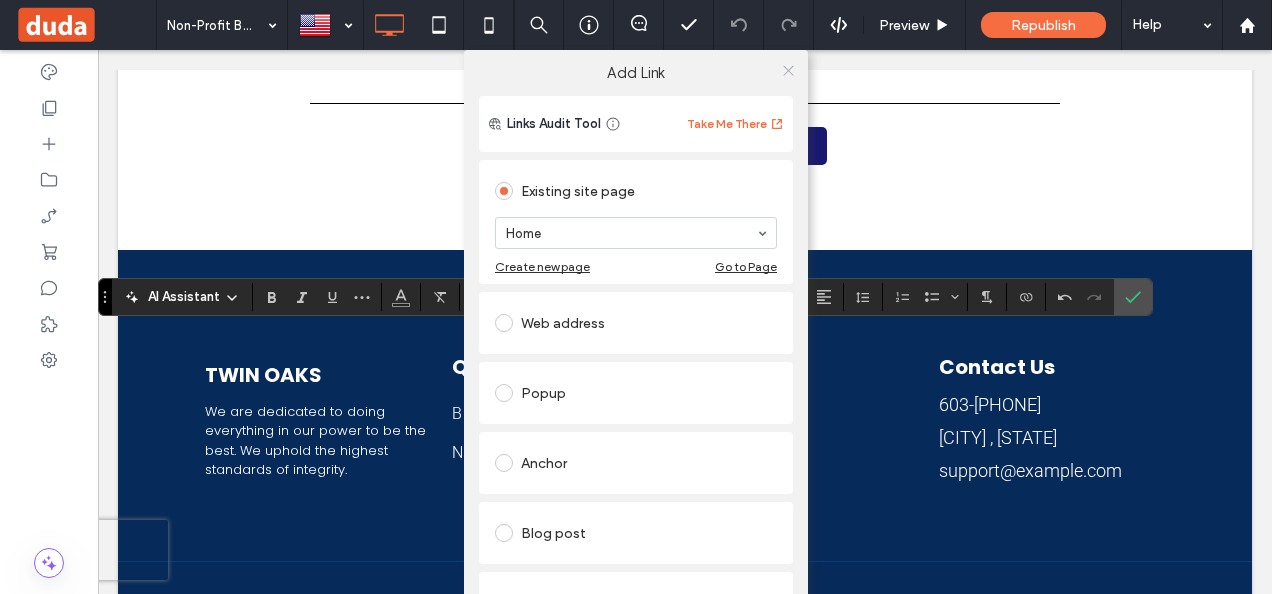 click 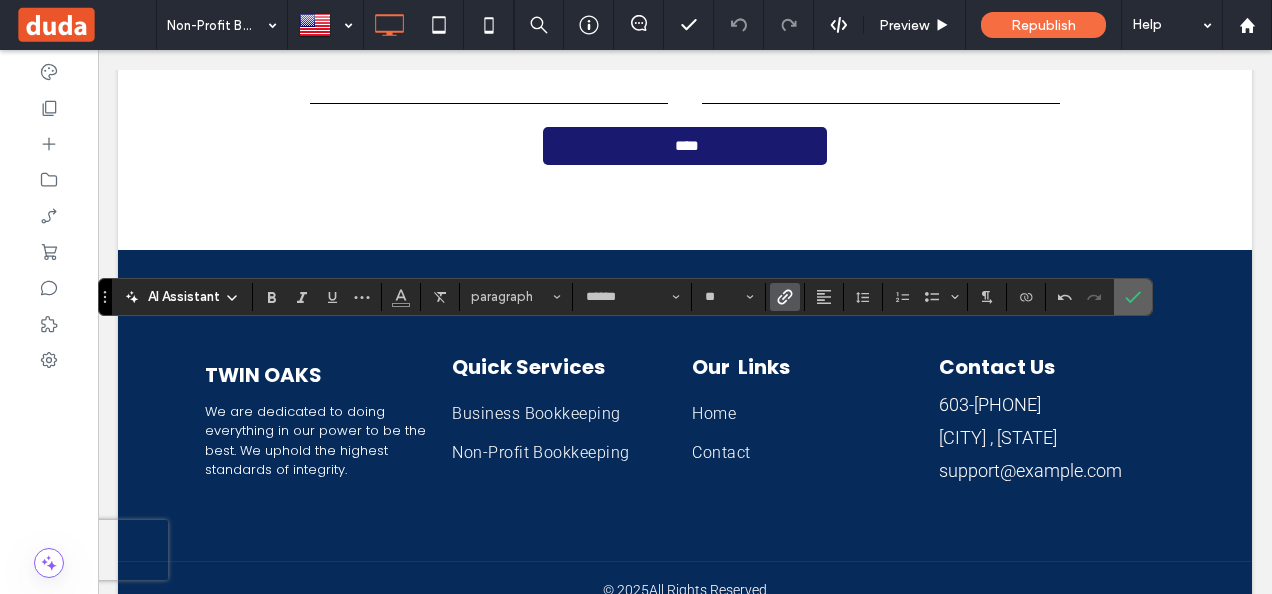 click 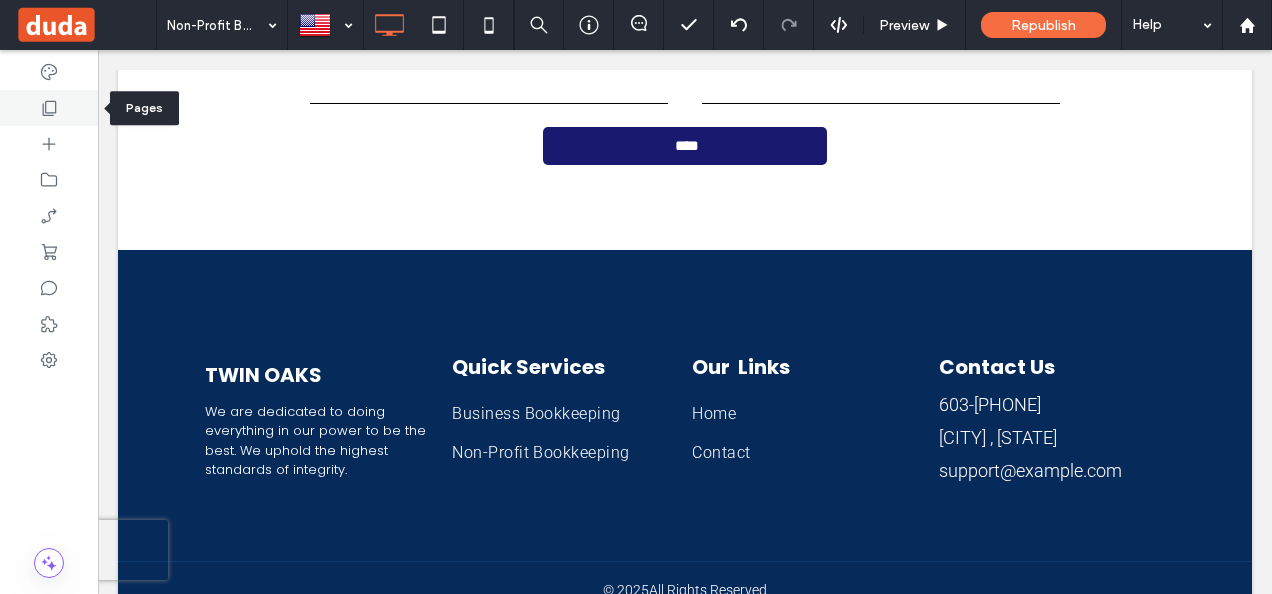 click at bounding box center [49, 108] 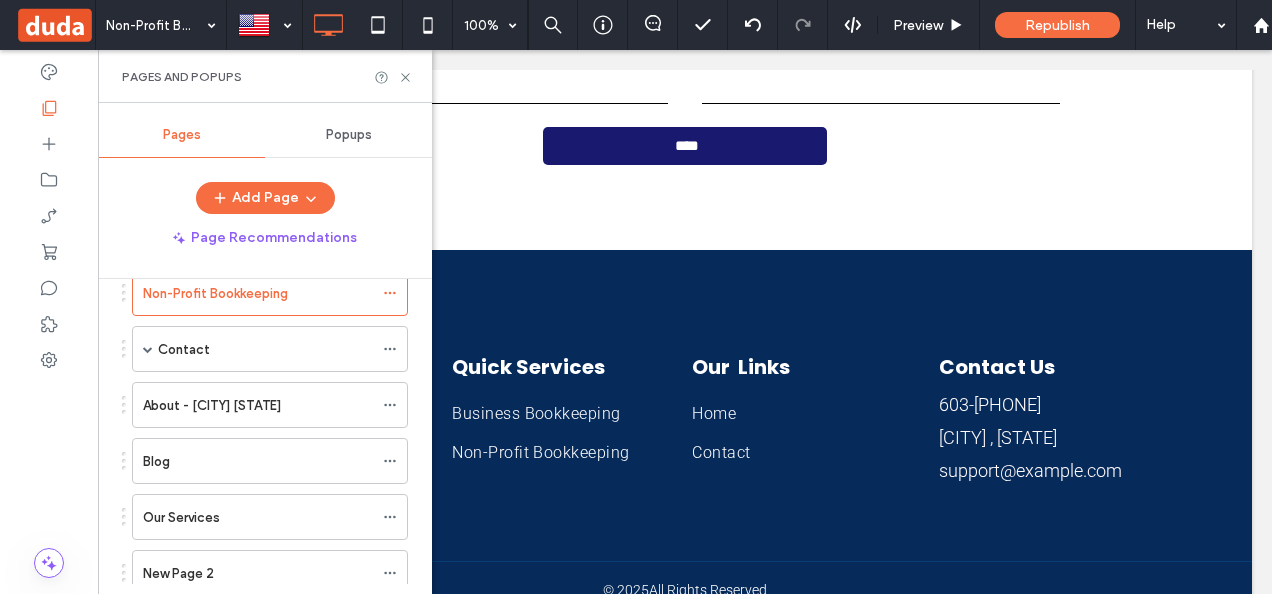 scroll, scrollTop: 300, scrollLeft: 0, axis: vertical 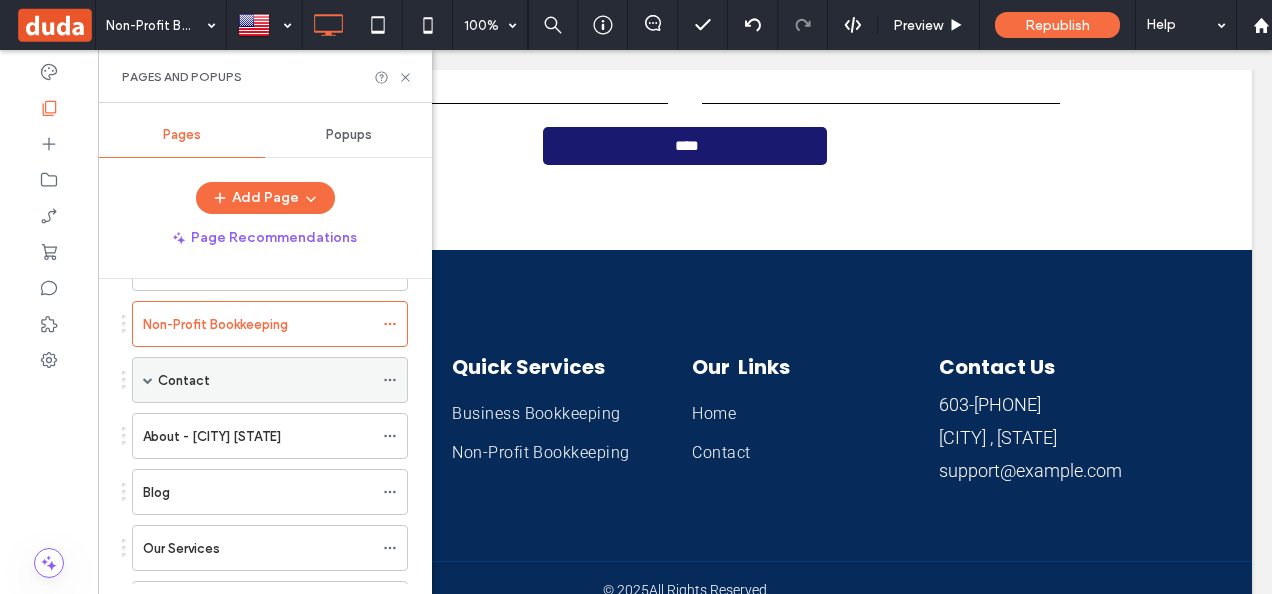 click on "Contact" at bounding box center [265, 380] 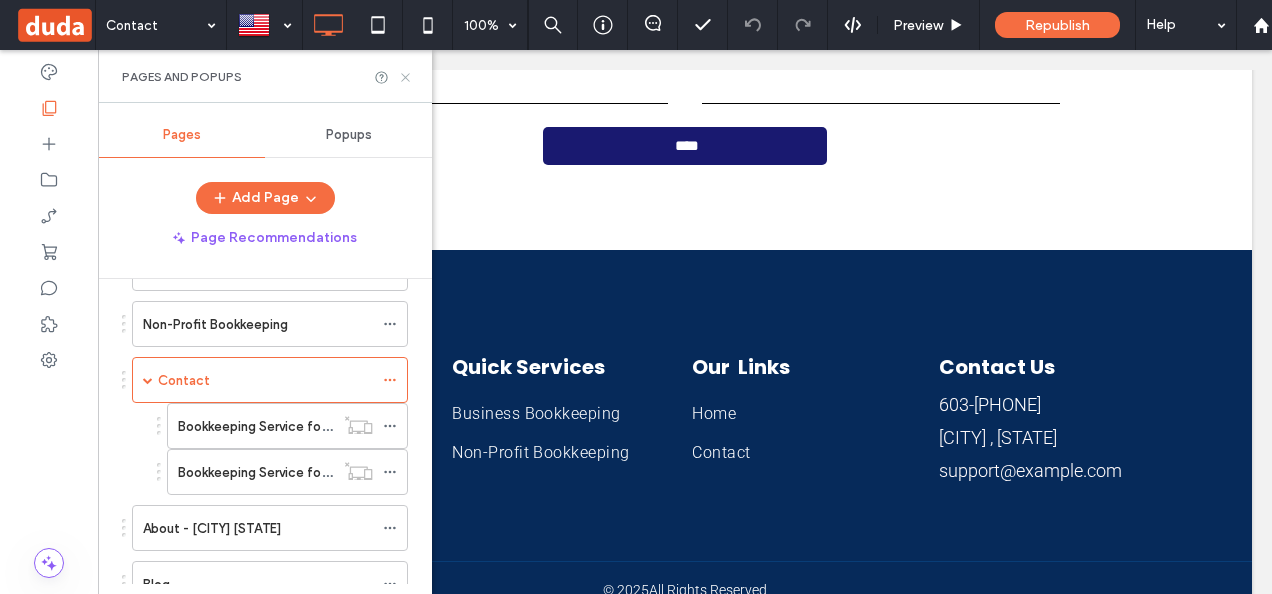click 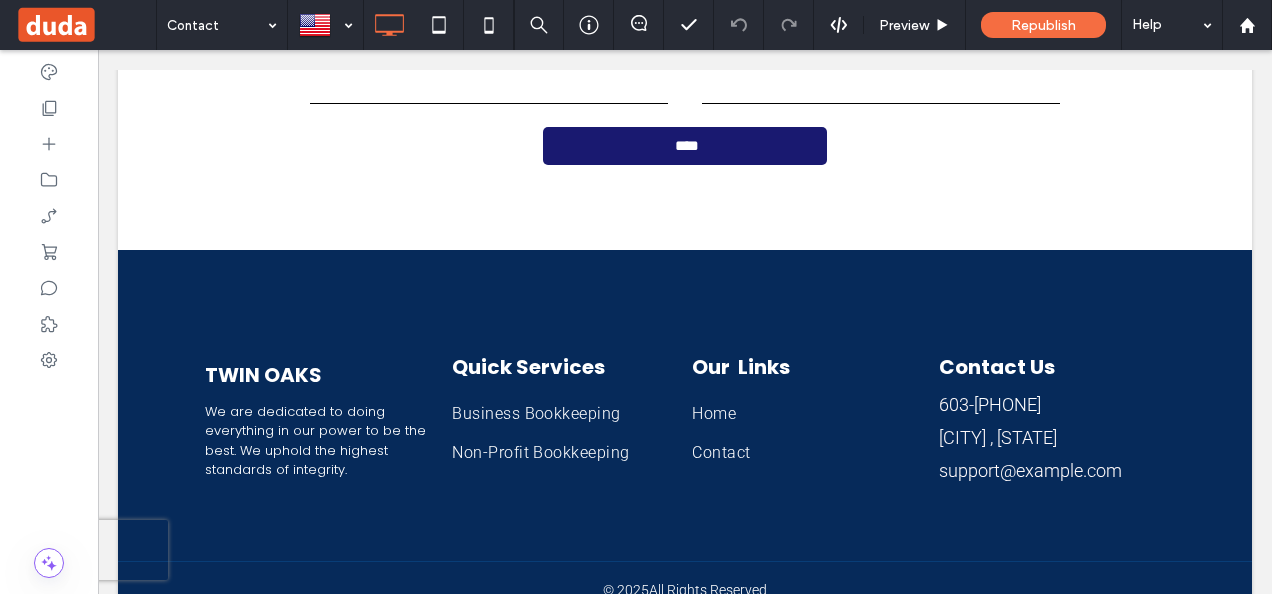 type on "*******" 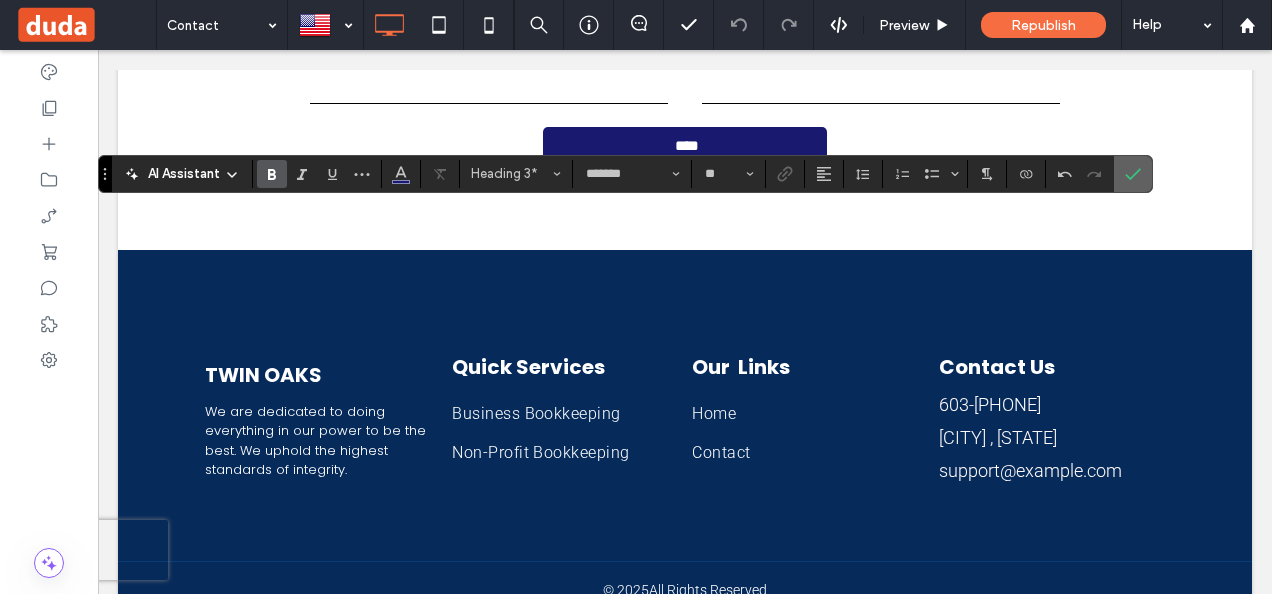 click at bounding box center (1133, 174) 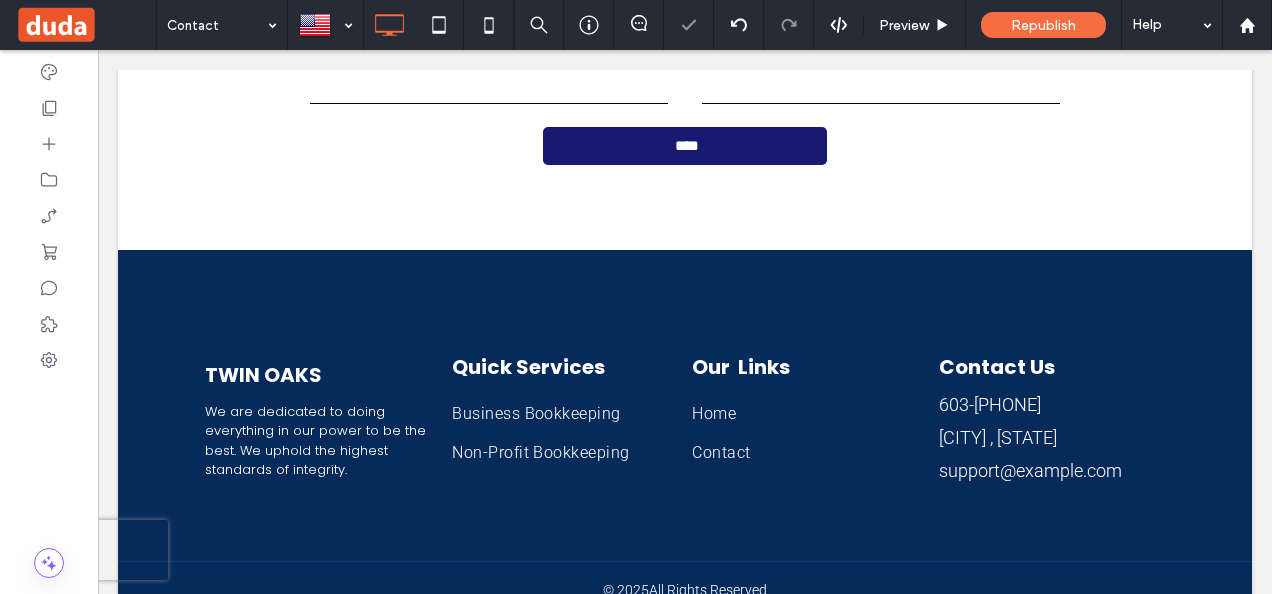 type on "******" 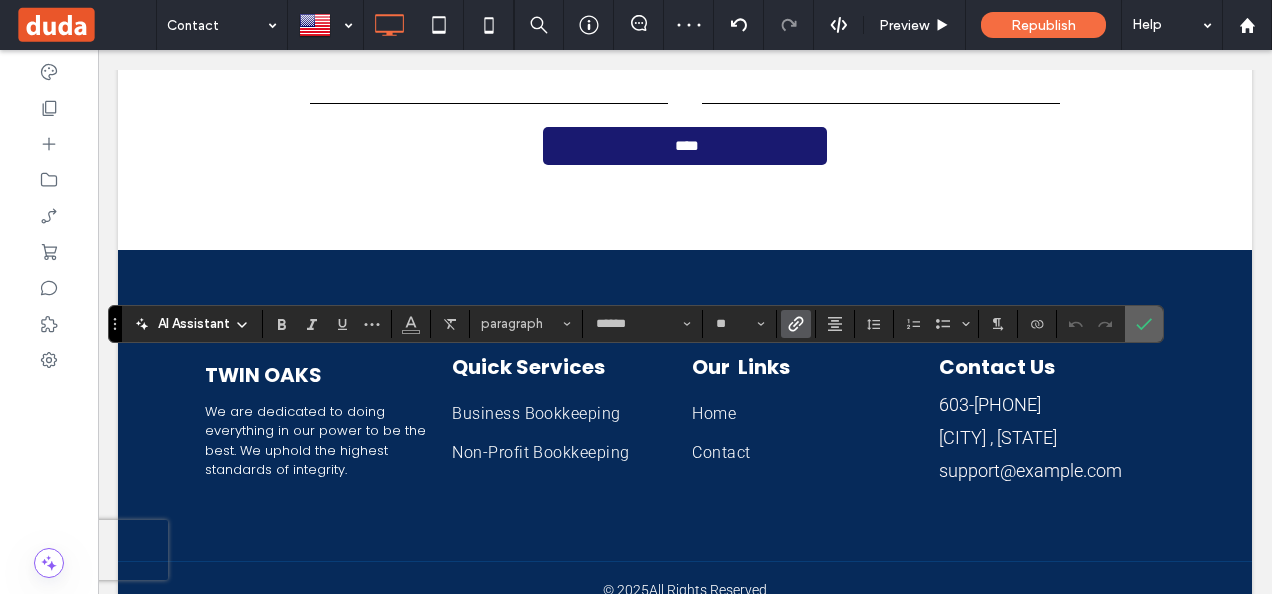 click at bounding box center [1144, 324] 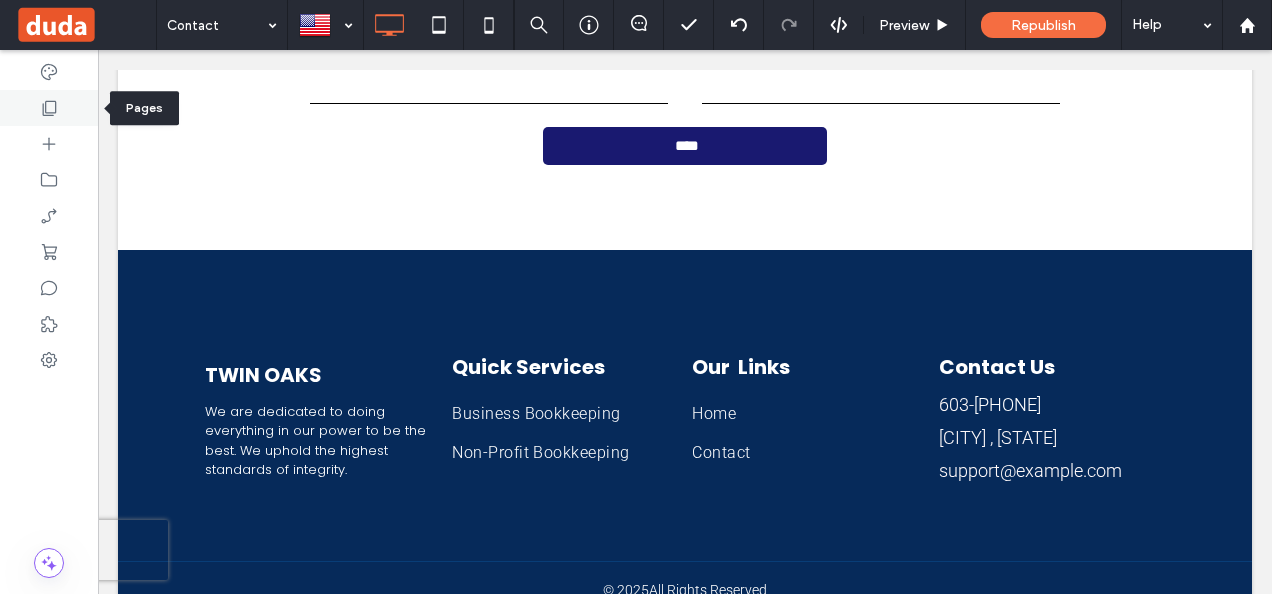 click at bounding box center (49, 108) 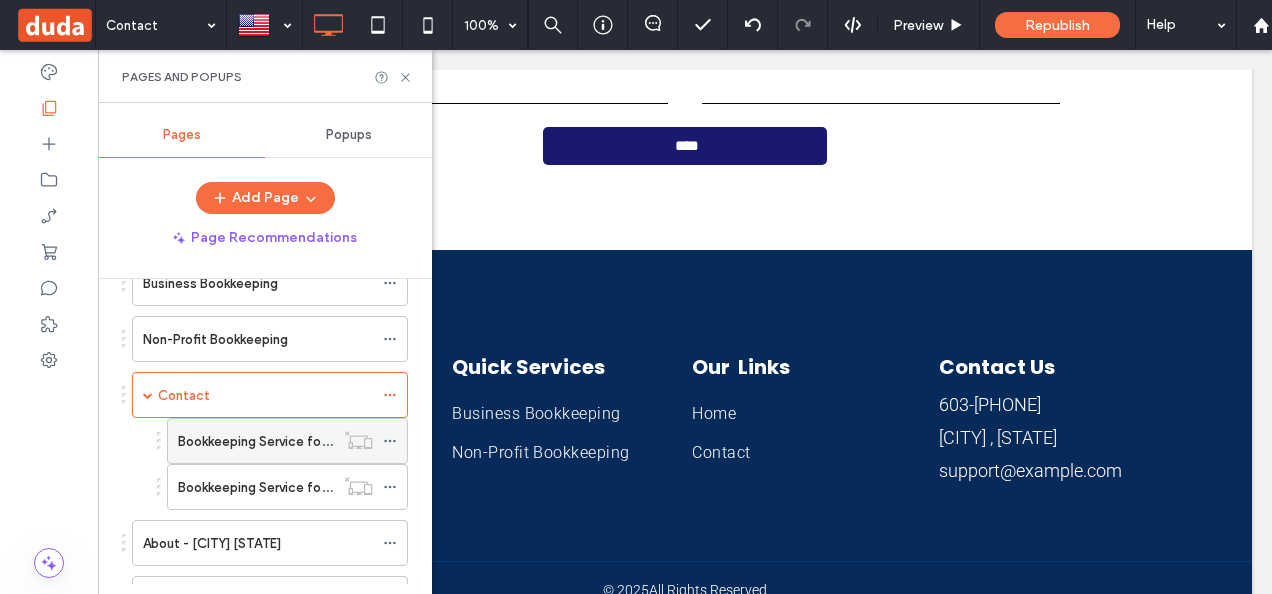 scroll, scrollTop: 300, scrollLeft: 0, axis: vertical 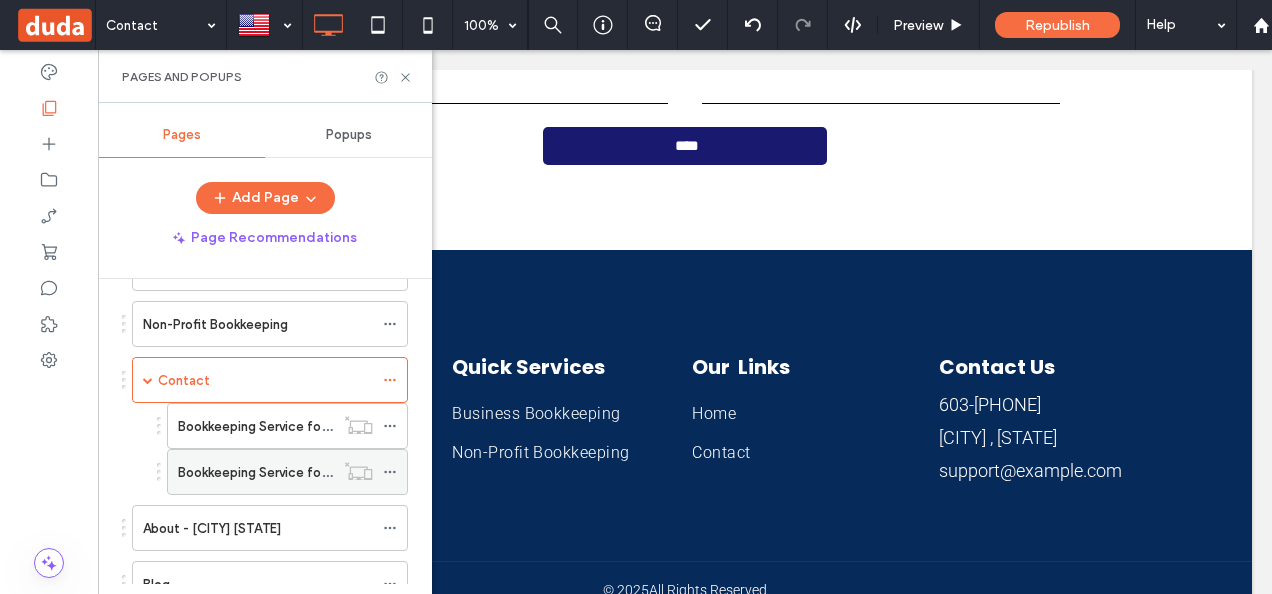 click on "Bookkeeping Service for [CITY], [STATE] Businesses" at bounding box center [335, 472] 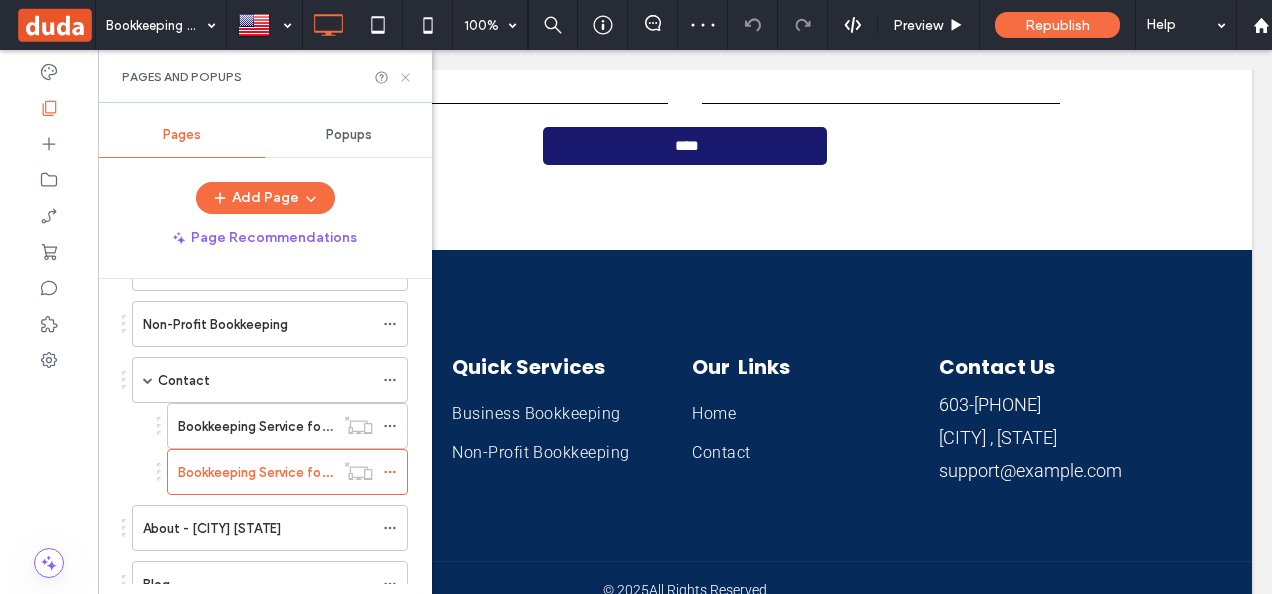click 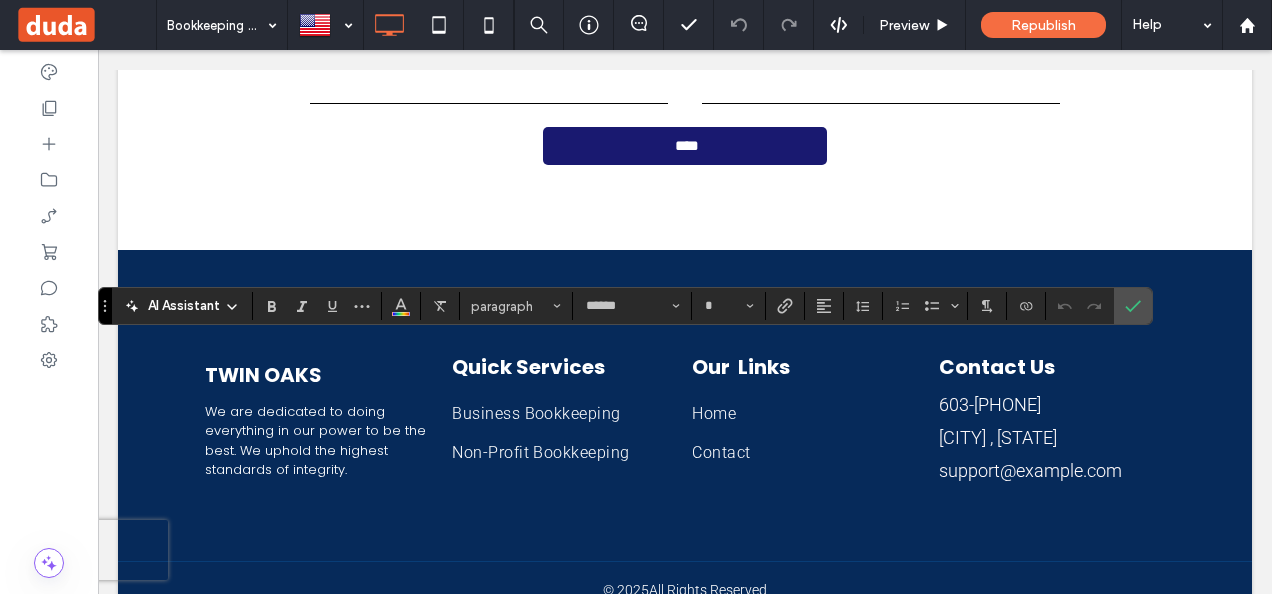 type on "**" 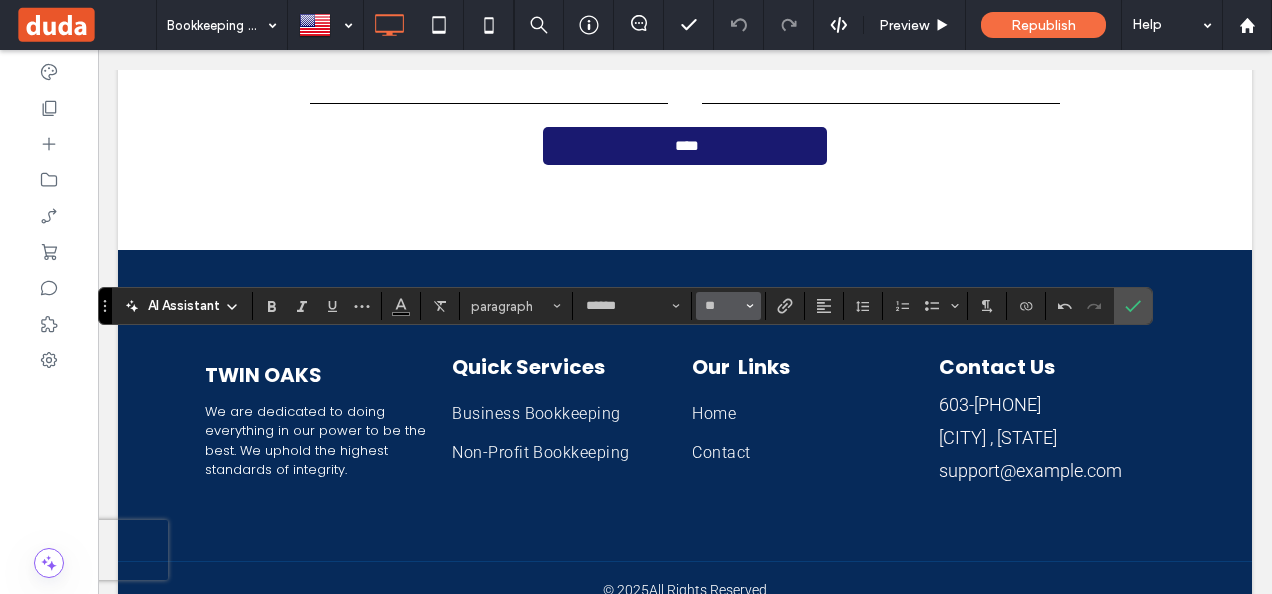 click 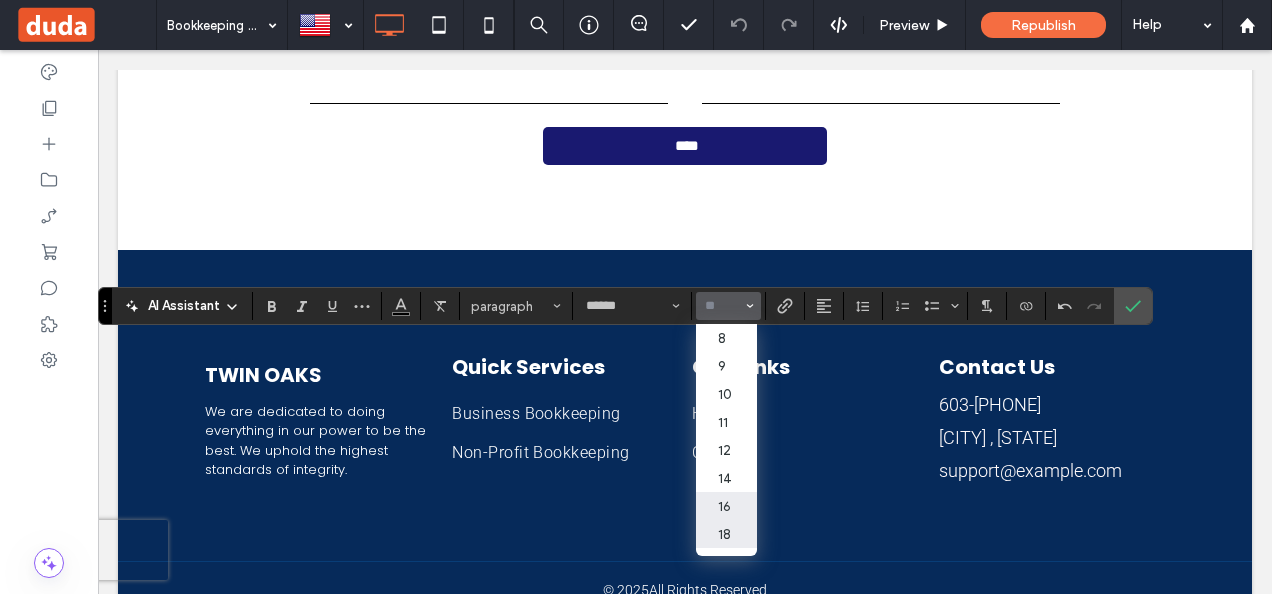 click on "16" at bounding box center [726, 506] 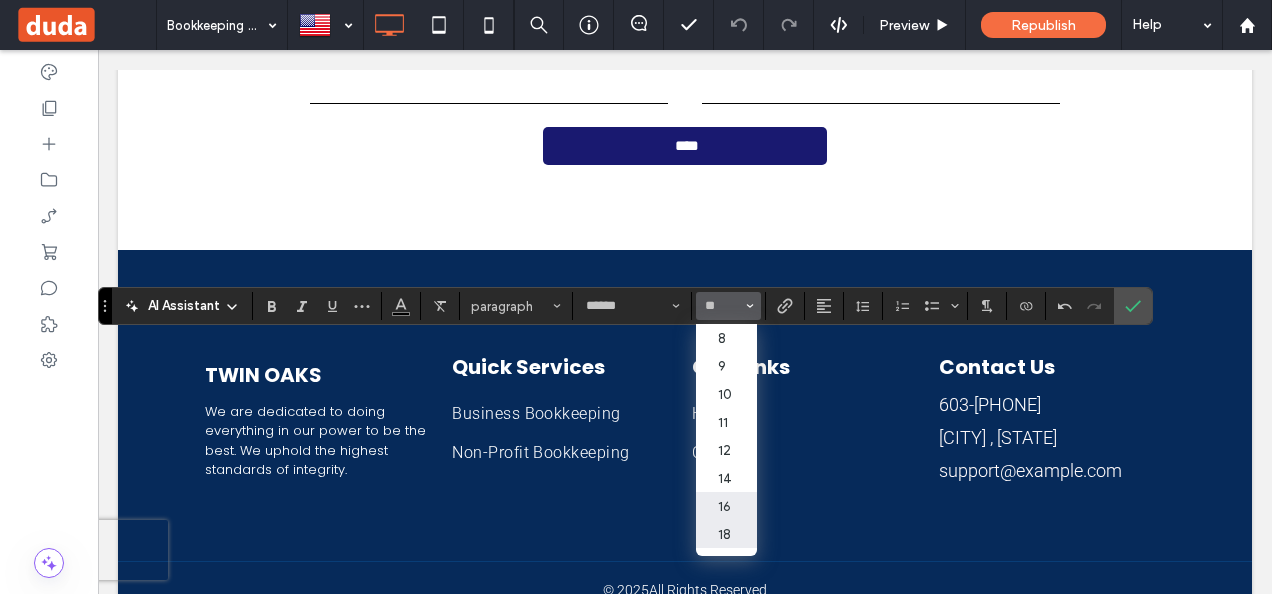 type on "**" 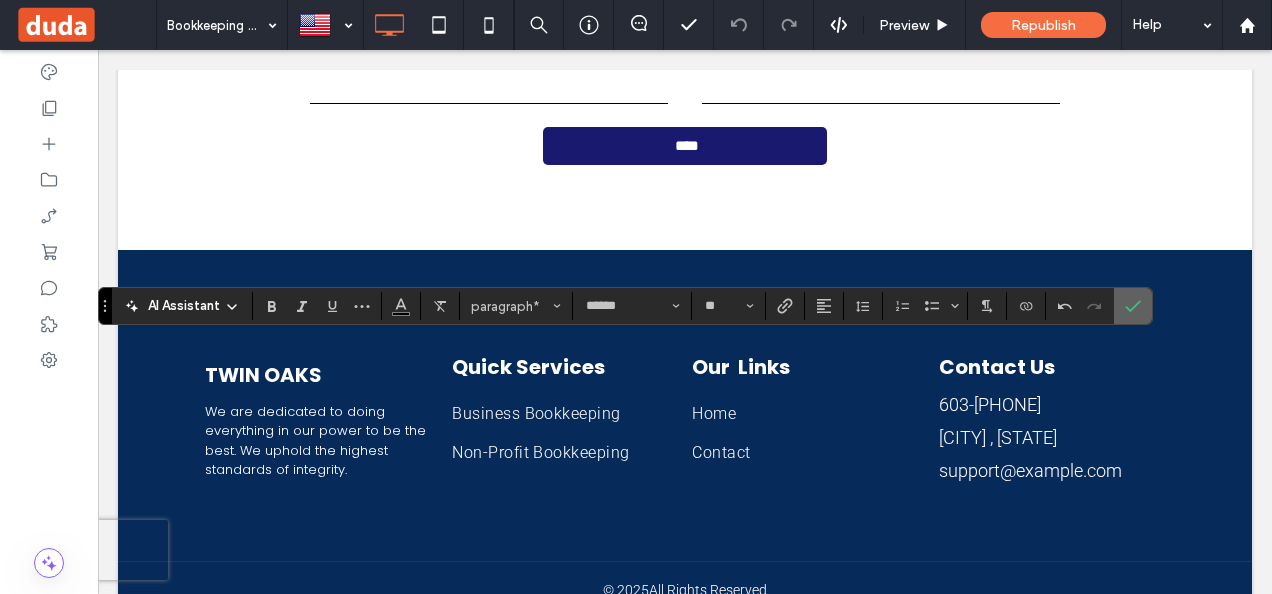 click 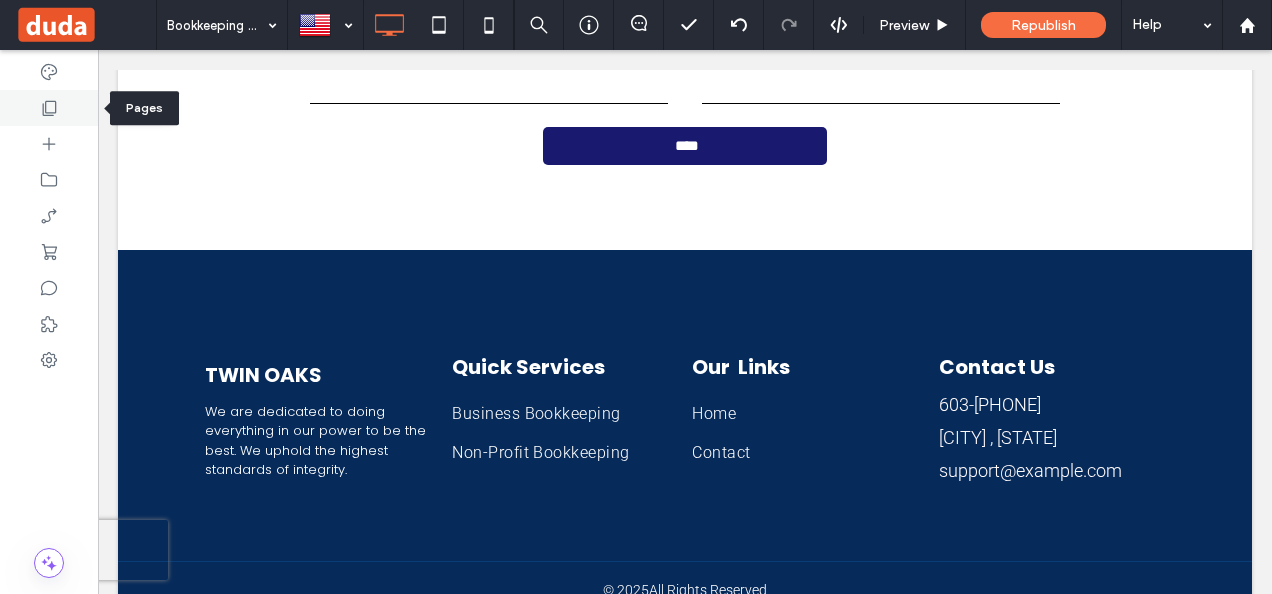 click 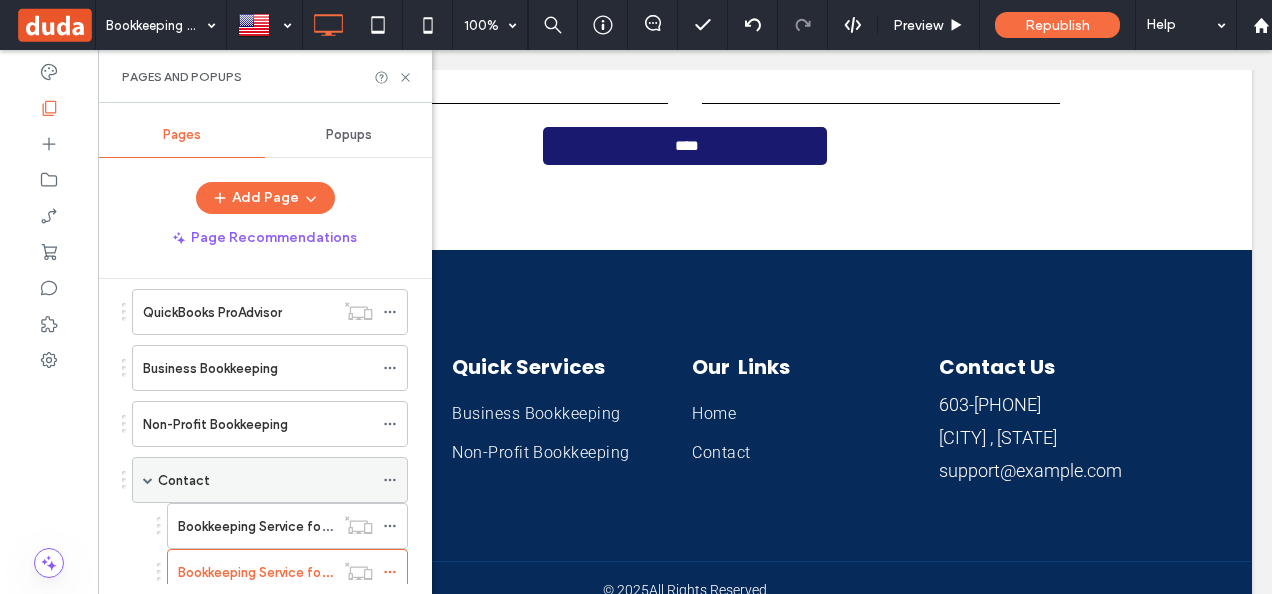 scroll, scrollTop: 400, scrollLeft: 0, axis: vertical 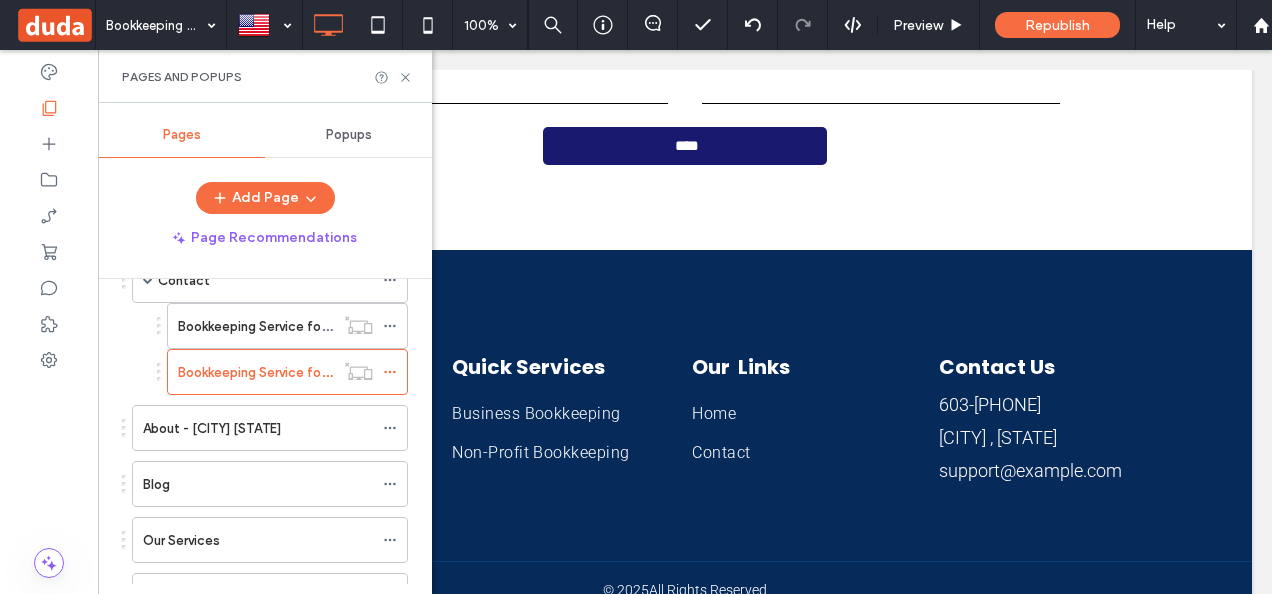 click on "About - [CITY] [STATE]" at bounding box center [258, 428] 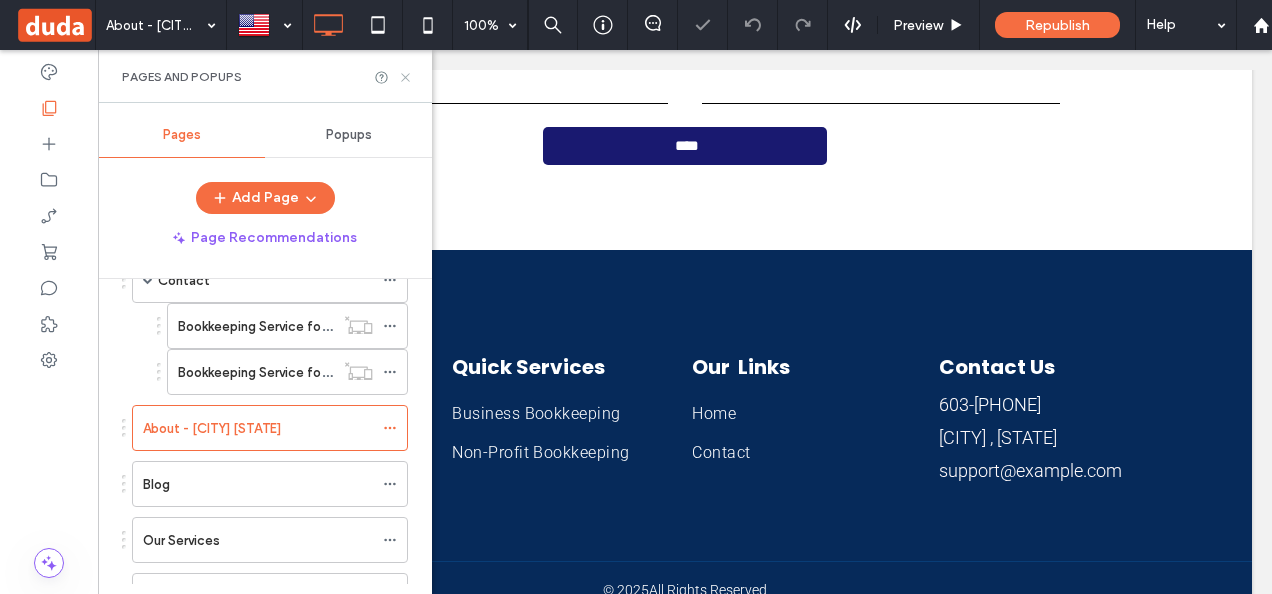 click 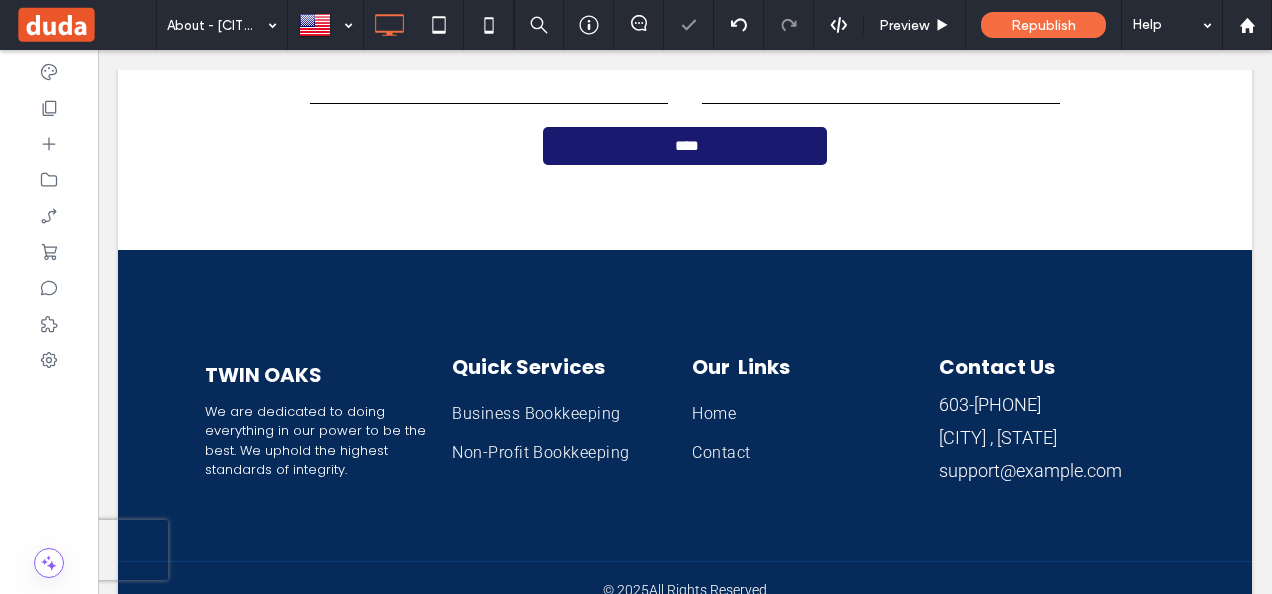 type on "******" 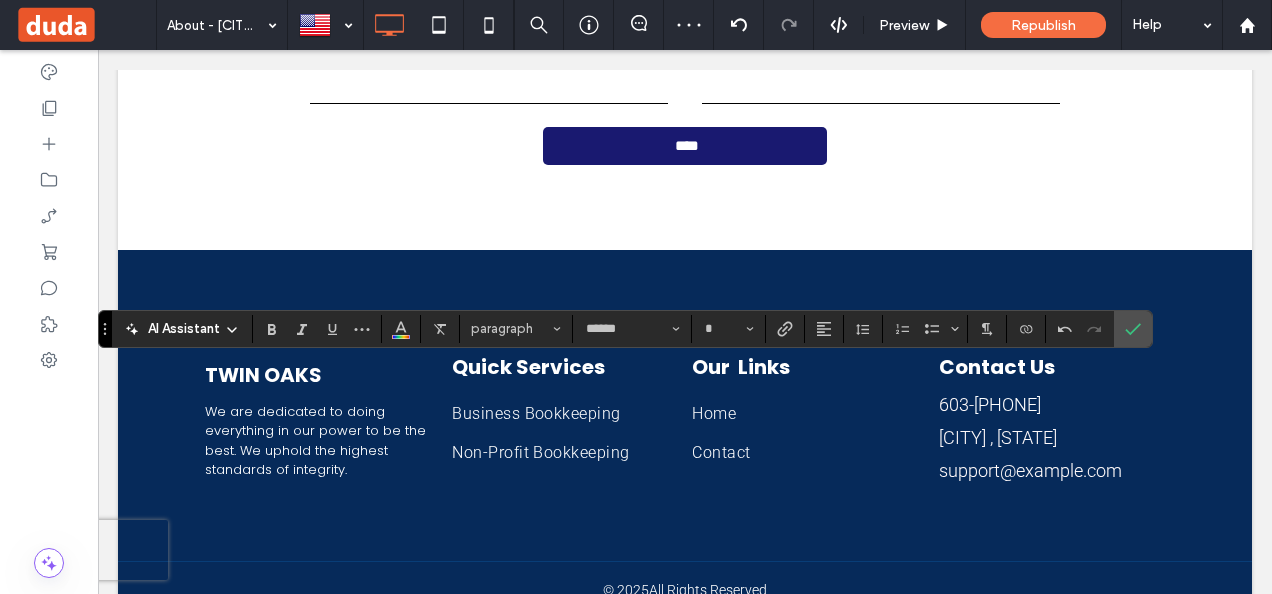 type on "**" 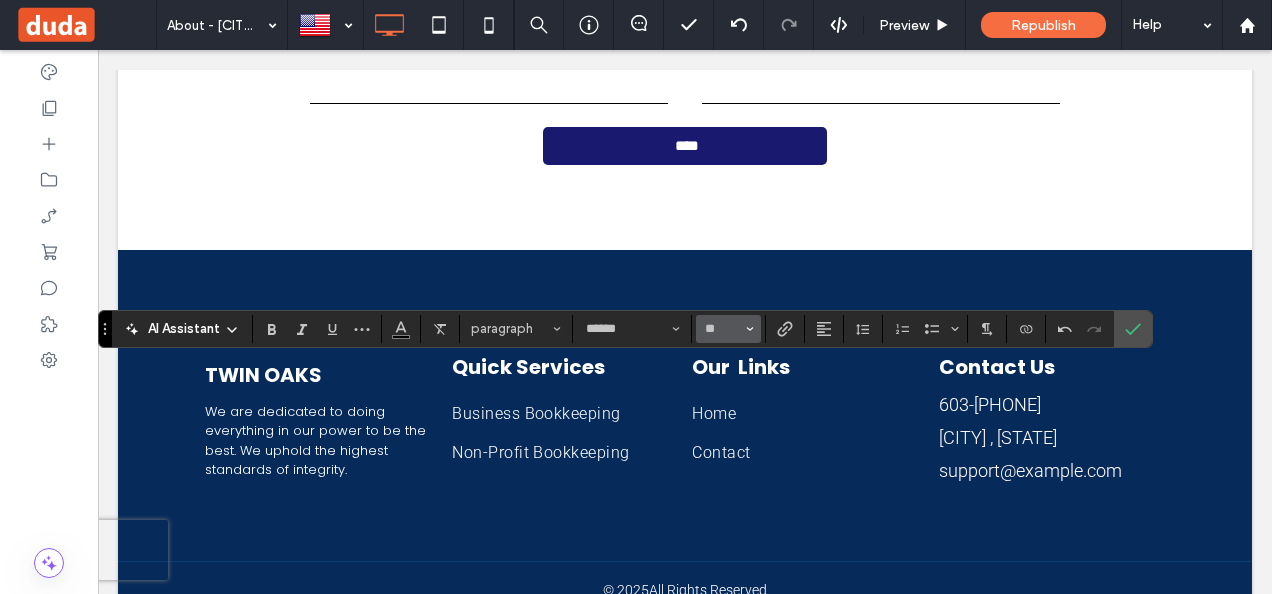 click 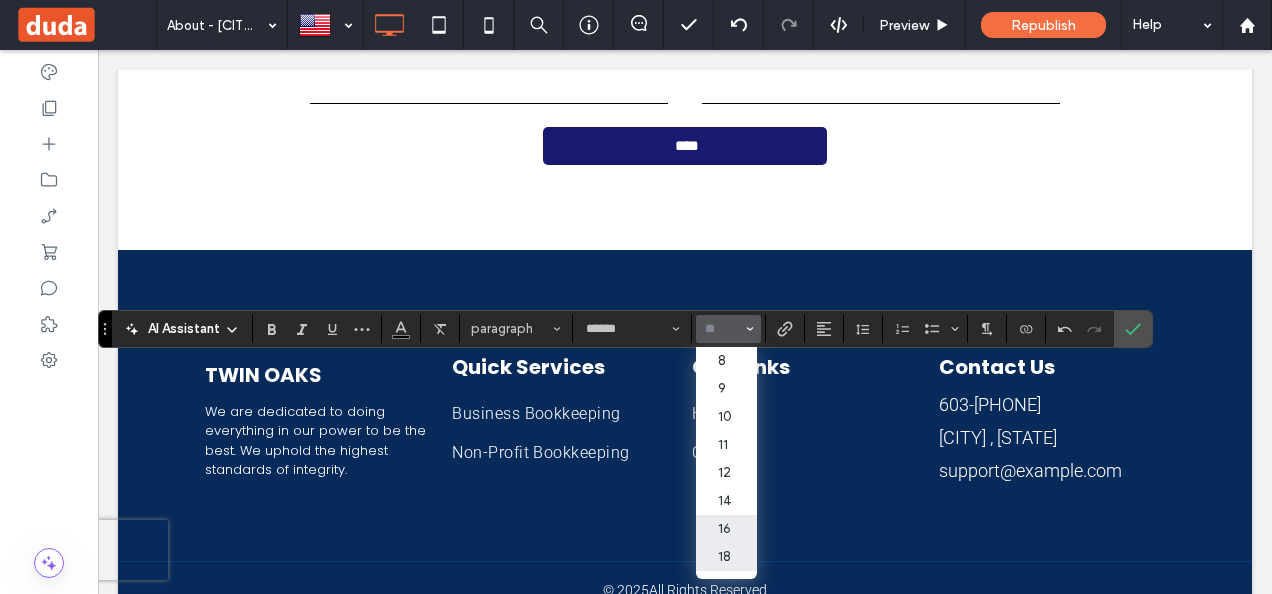 click on "16" at bounding box center (726, 529) 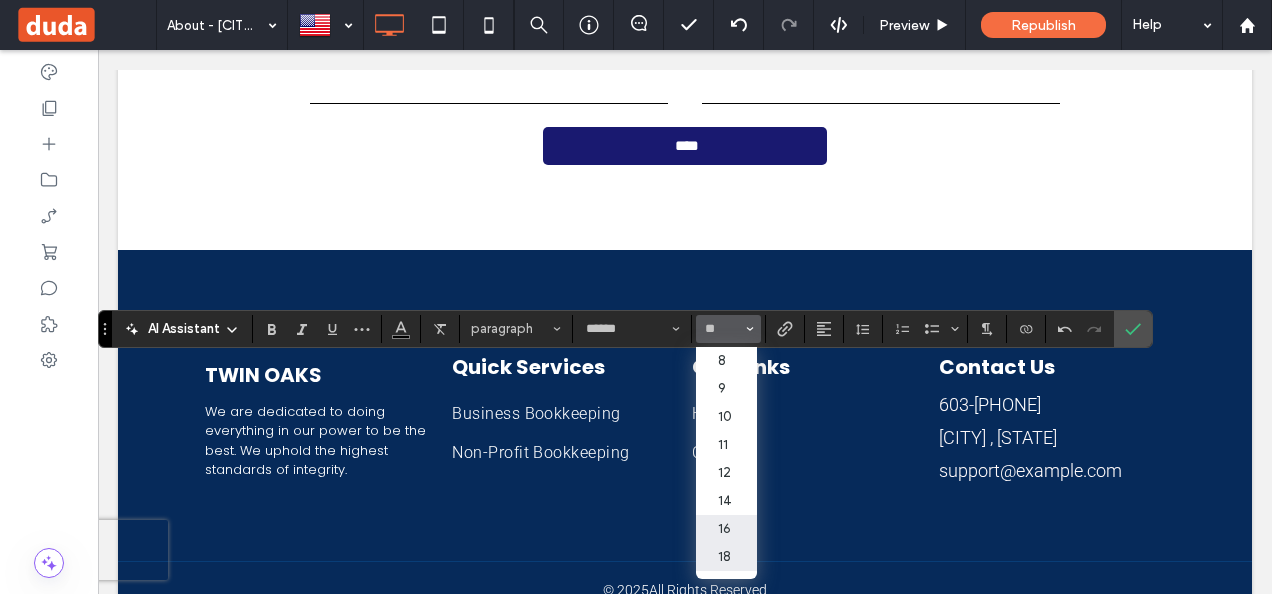 type on "**" 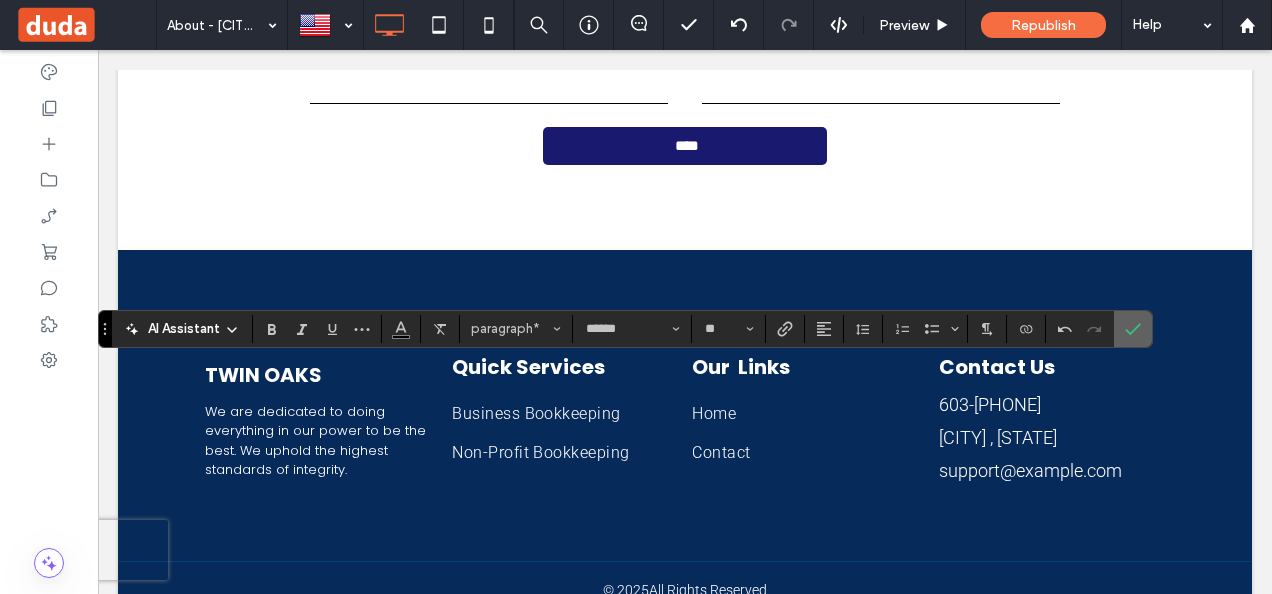 click 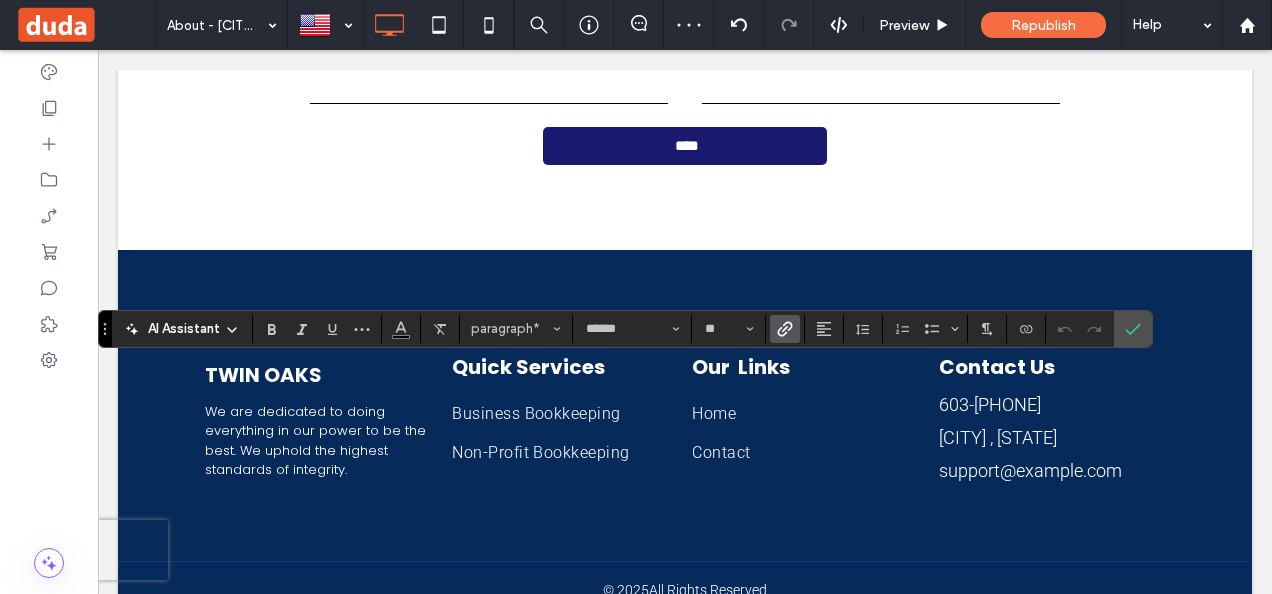 click at bounding box center (785, 329) 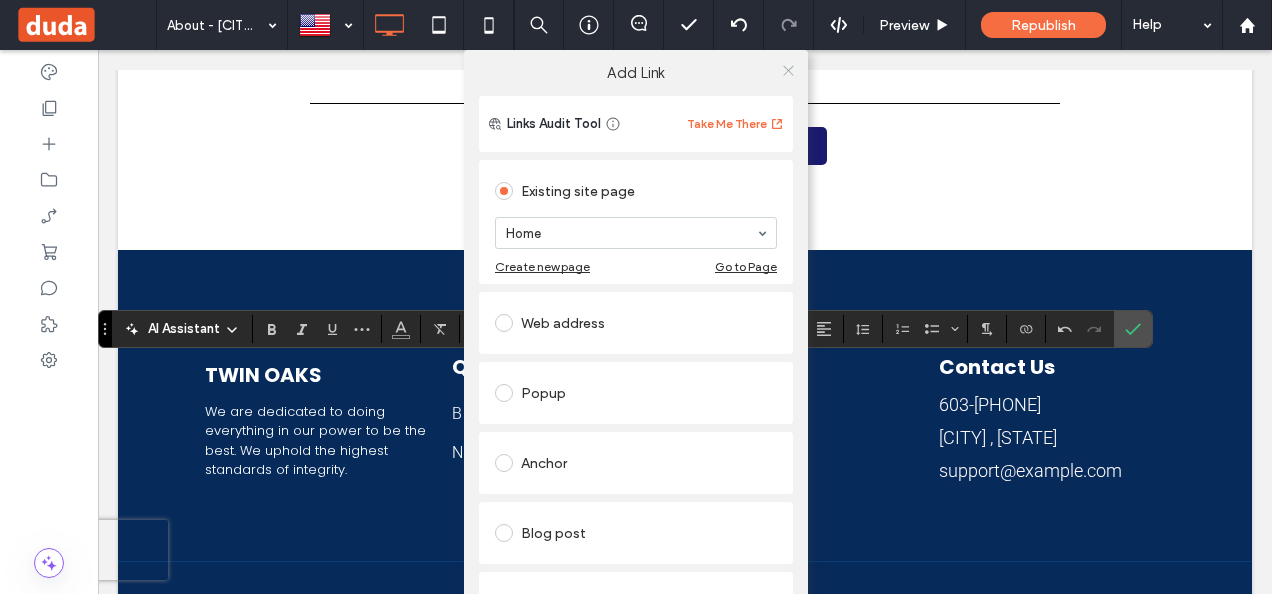 click 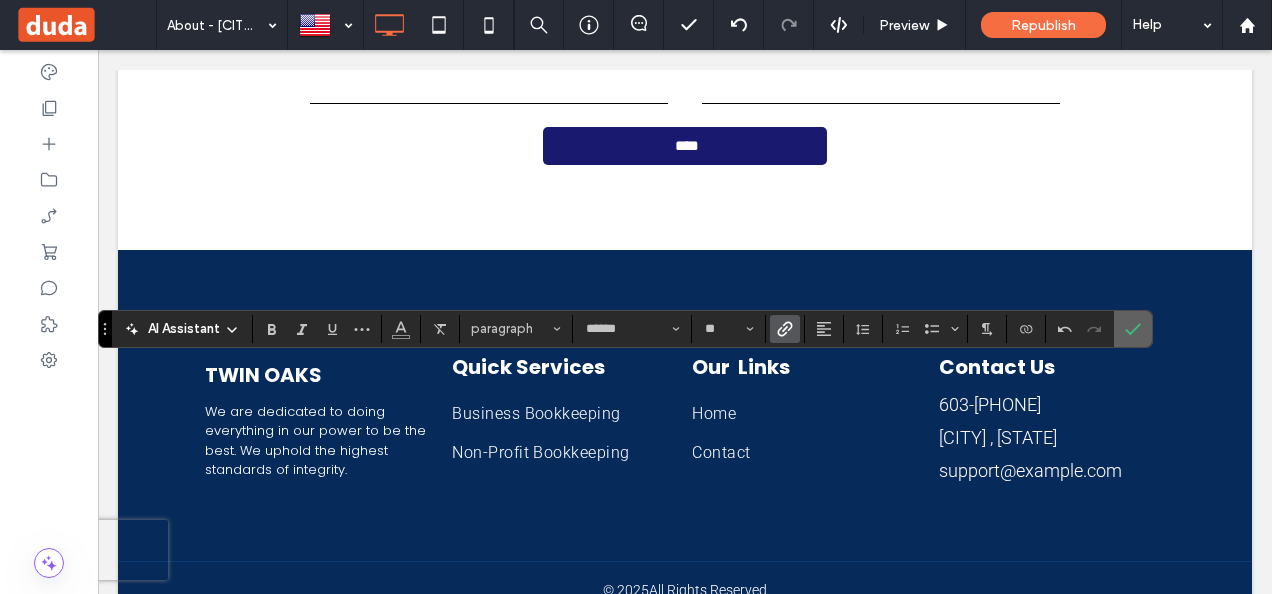 click 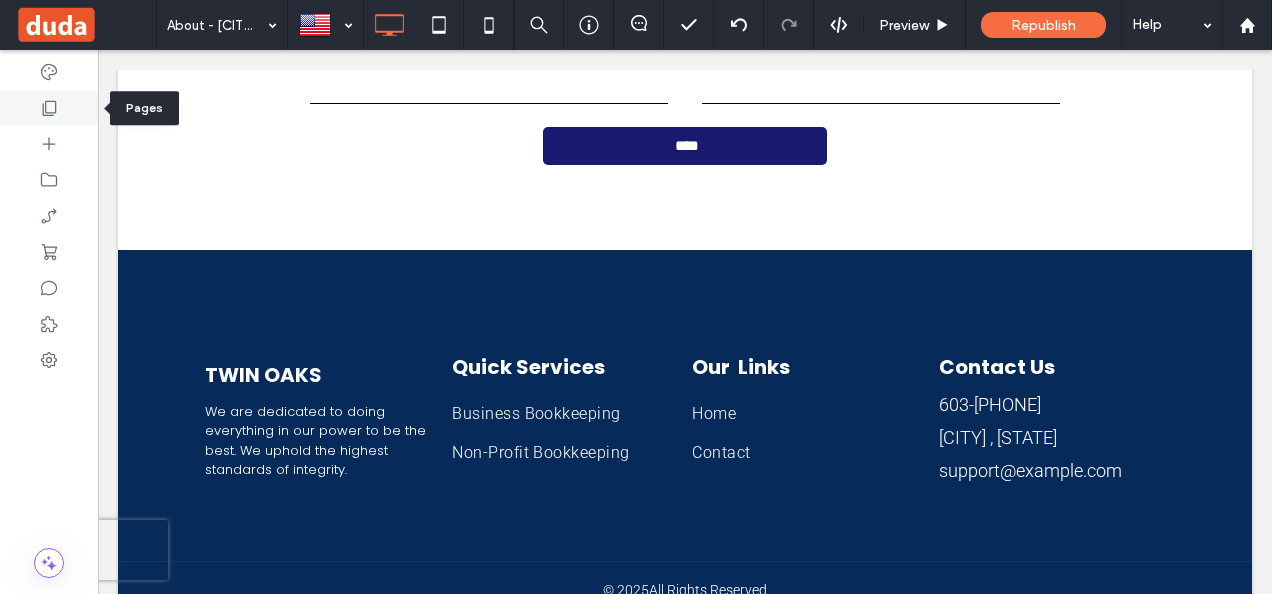 click at bounding box center [49, 108] 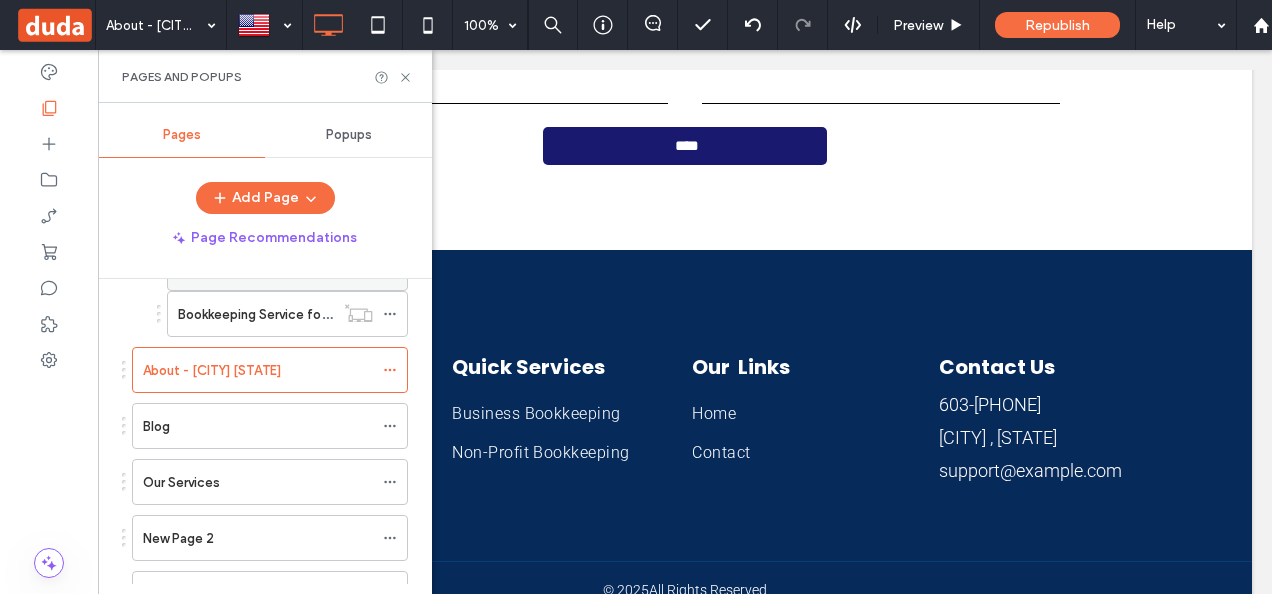 scroll, scrollTop: 500, scrollLeft: 0, axis: vertical 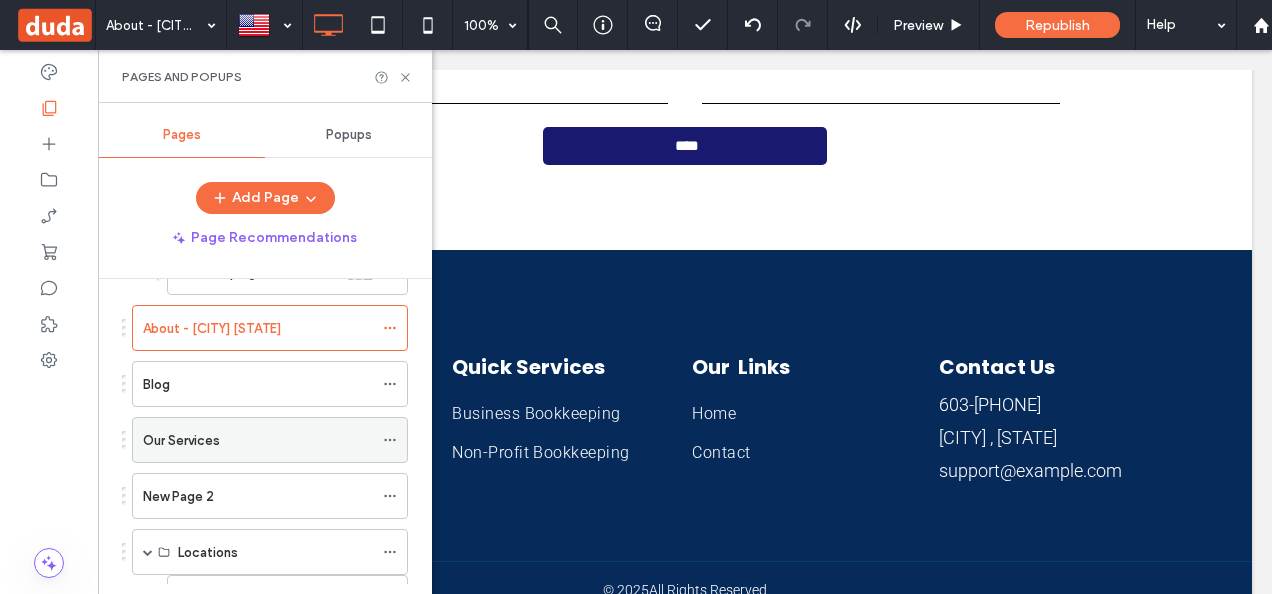 click on "Our Services" at bounding box center (258, 440) 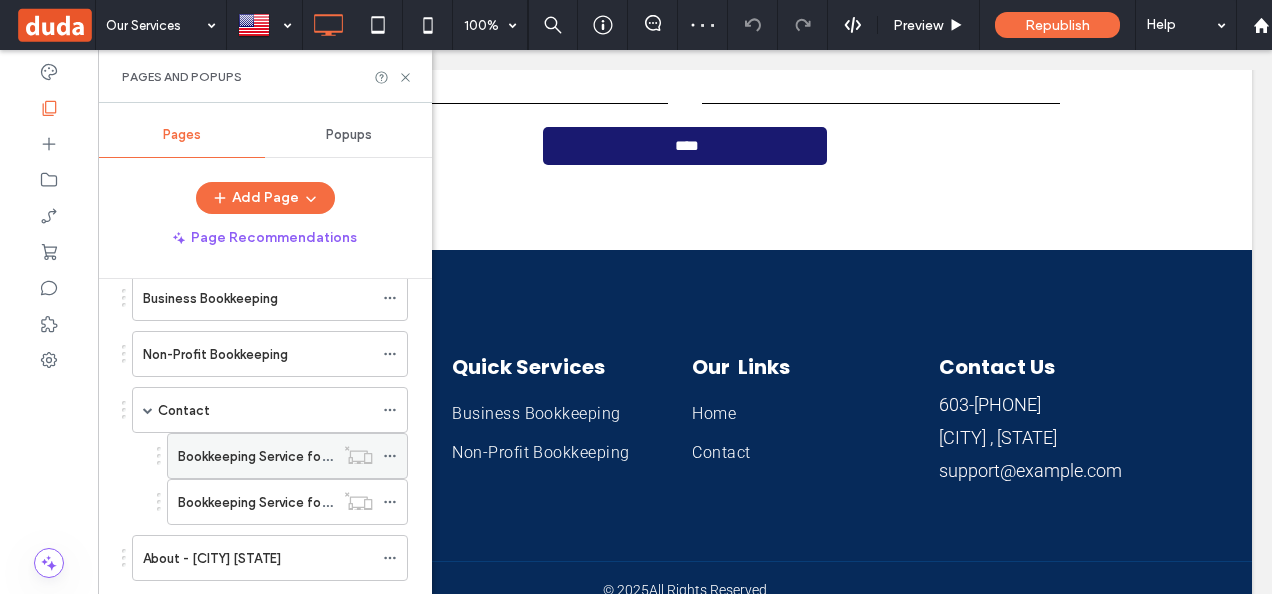 scroll, scrollTop: 300, scrollLeft: 0, axis: vertical 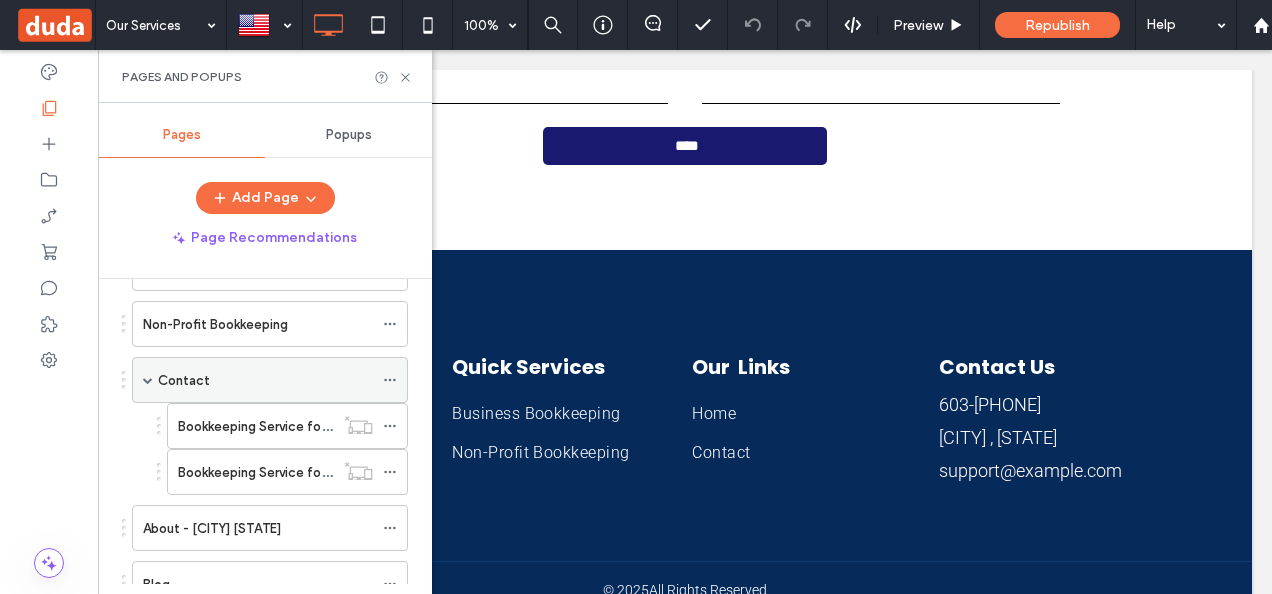 click on "Contact" at bounding box center (270, 380) 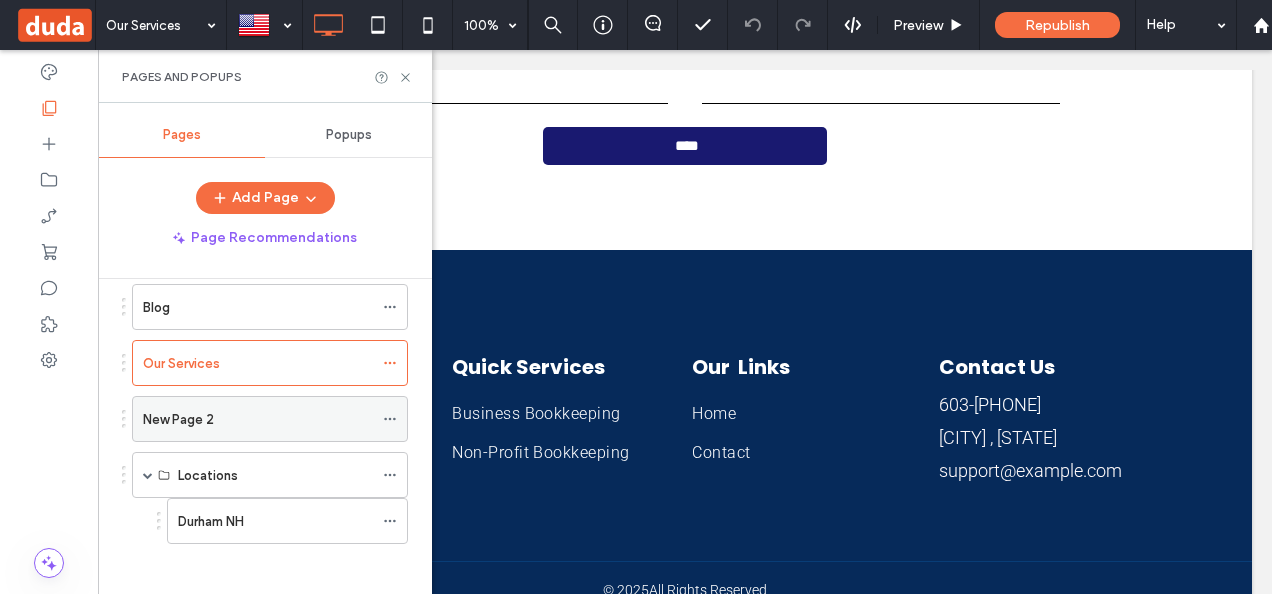 scroll, scrollTop: 486, scrollLeft: 0, axis: vertical 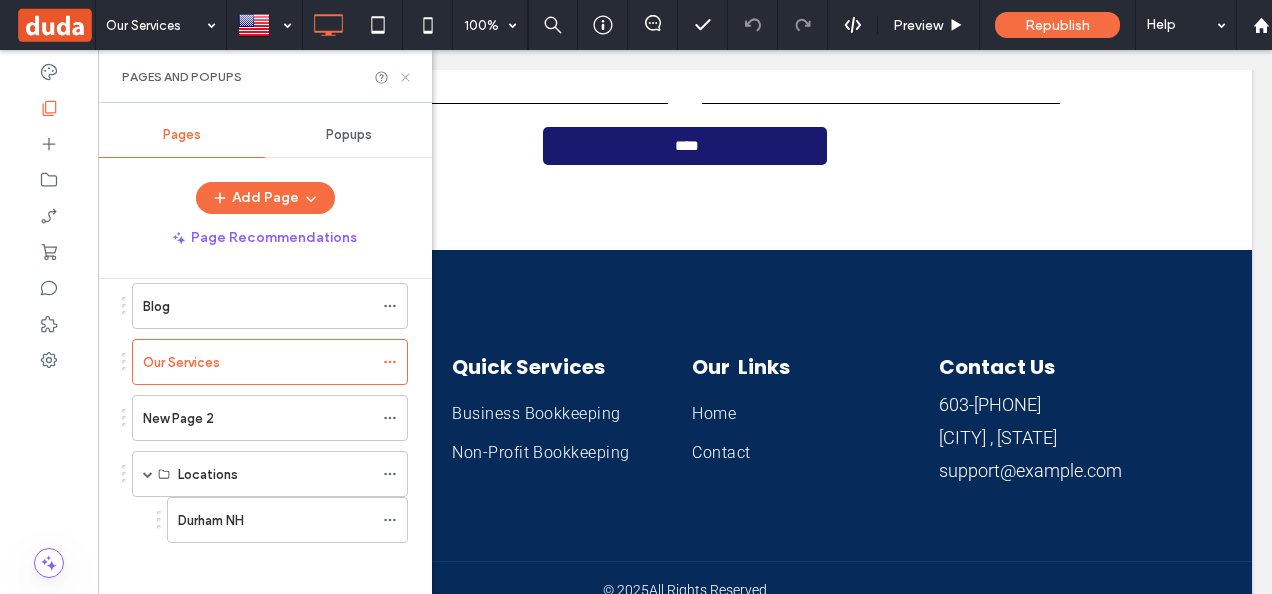click 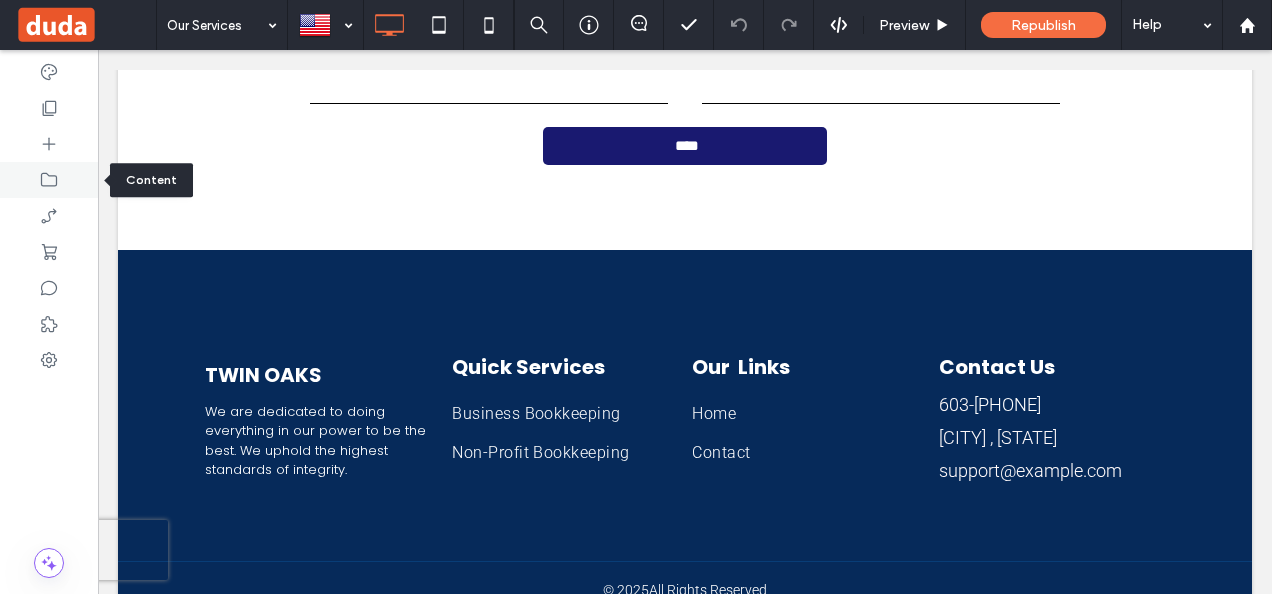 click 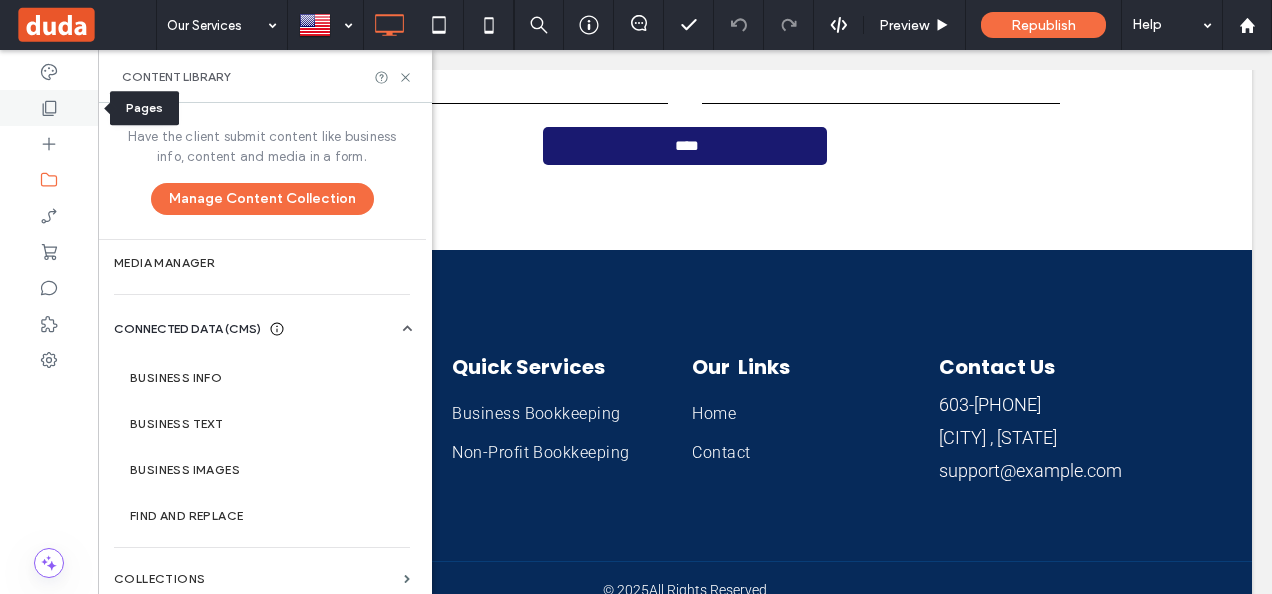 click 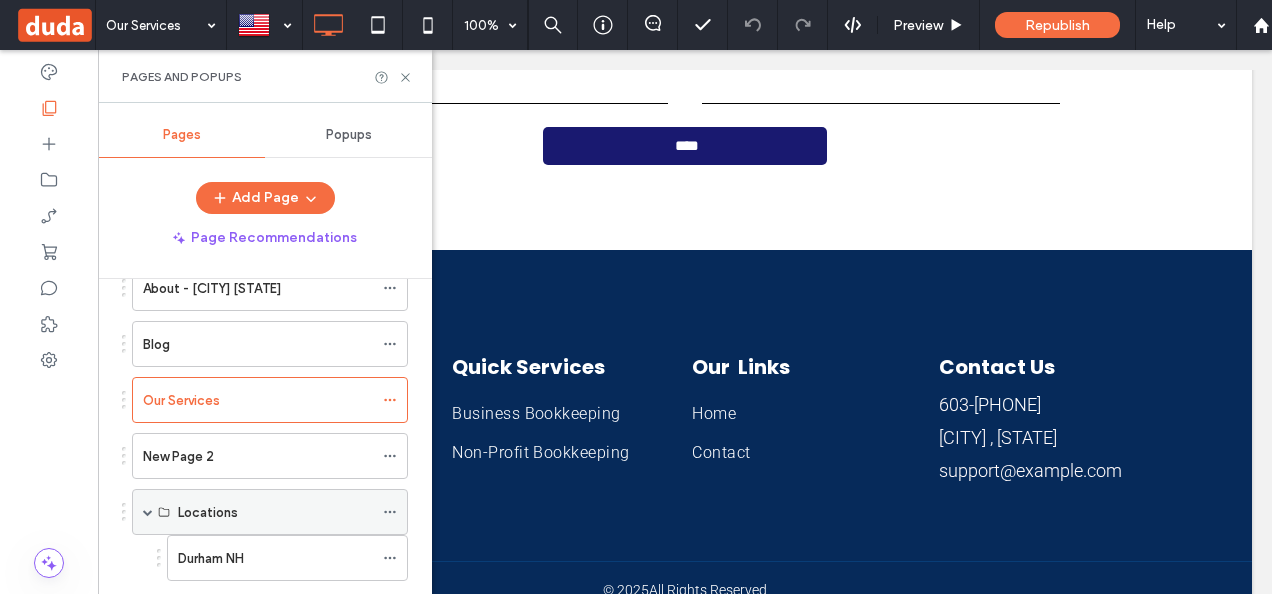 scroll, scrollTop: 486, scrollLeft: 0, axis: vertical 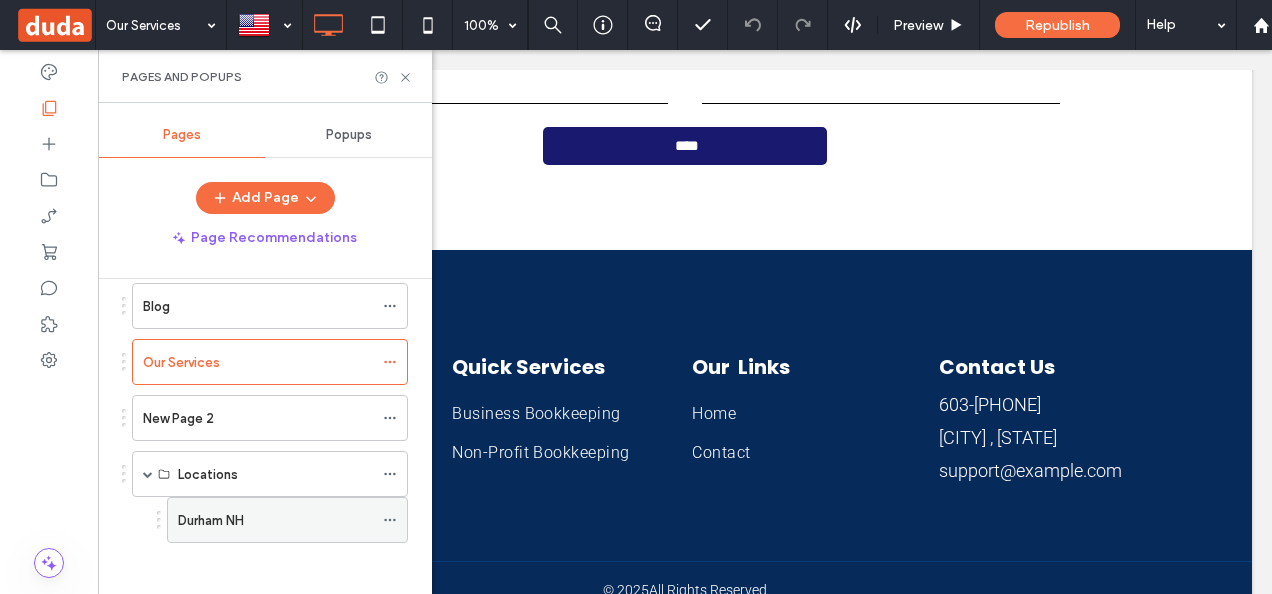 click on "Durham NH" at bounding box center (275, 520) 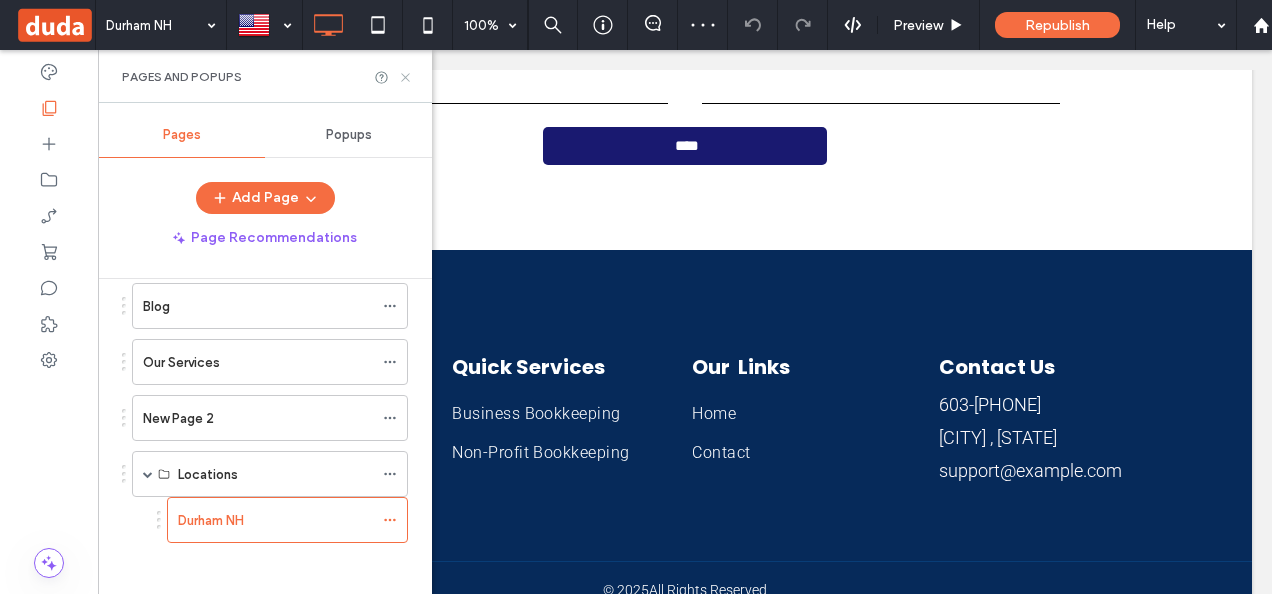 click 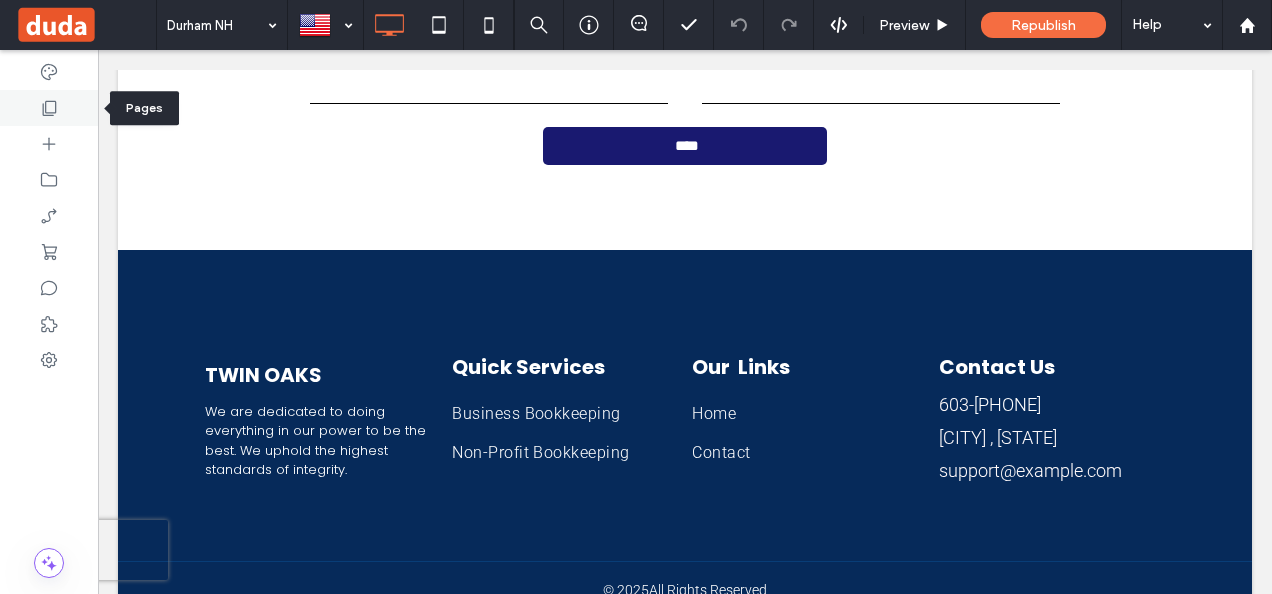 click 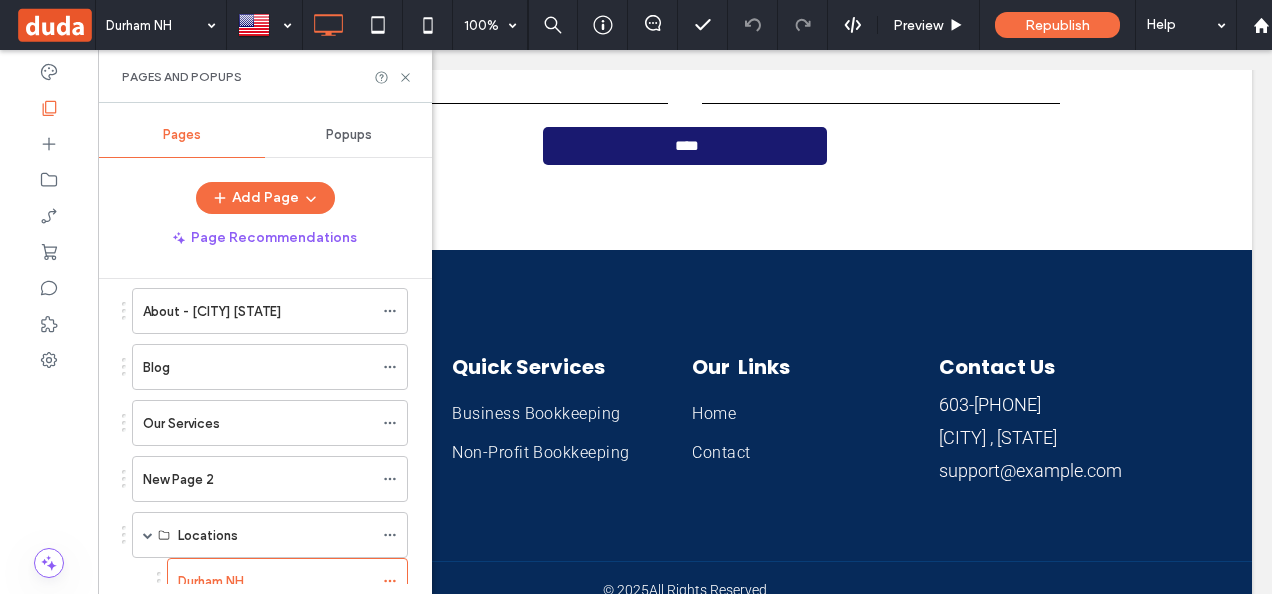 scroll, scrollTop: 486, scrollLeft: 0, axis: vertical 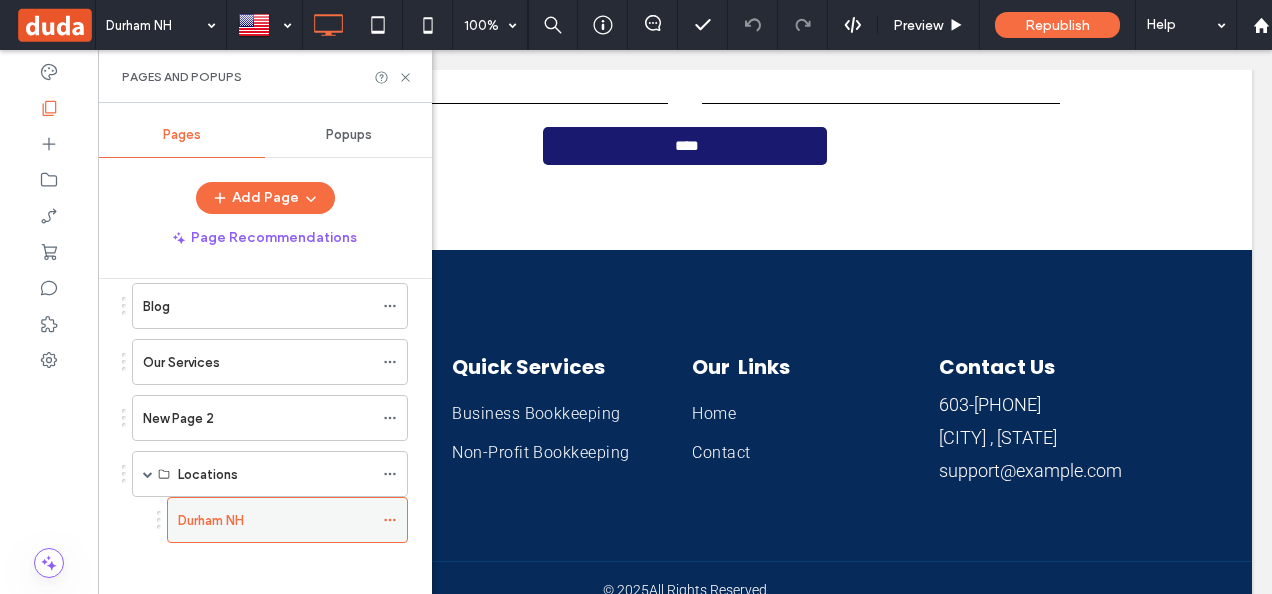 click 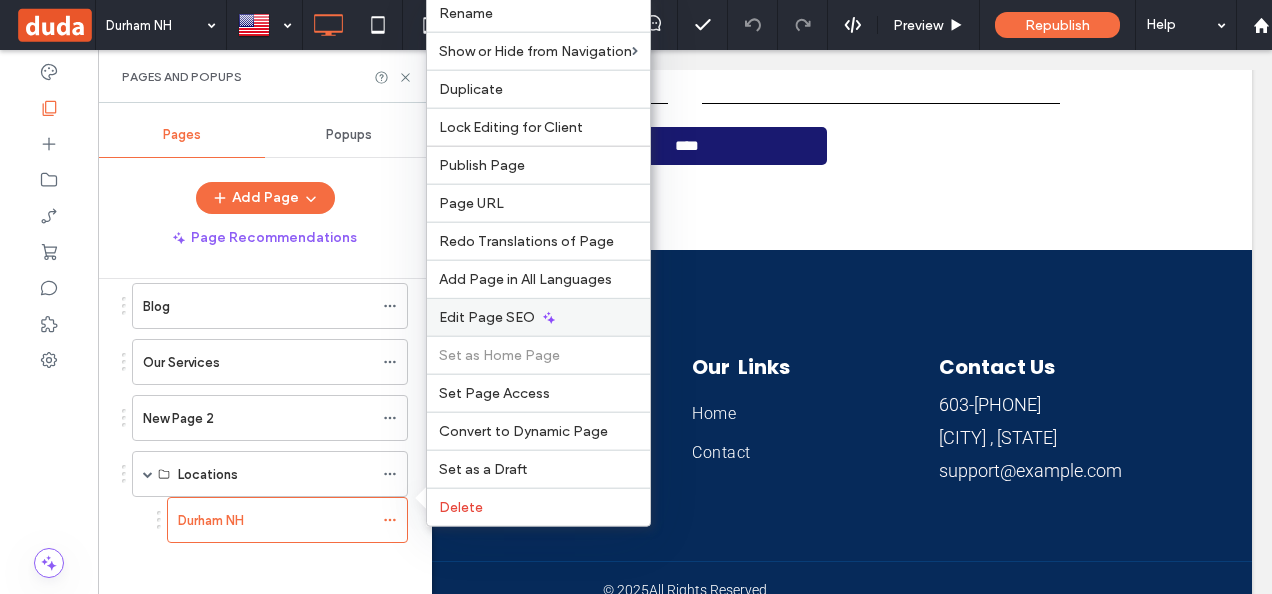 click on "Edit Page SEO" at bounding box center (487, 317) 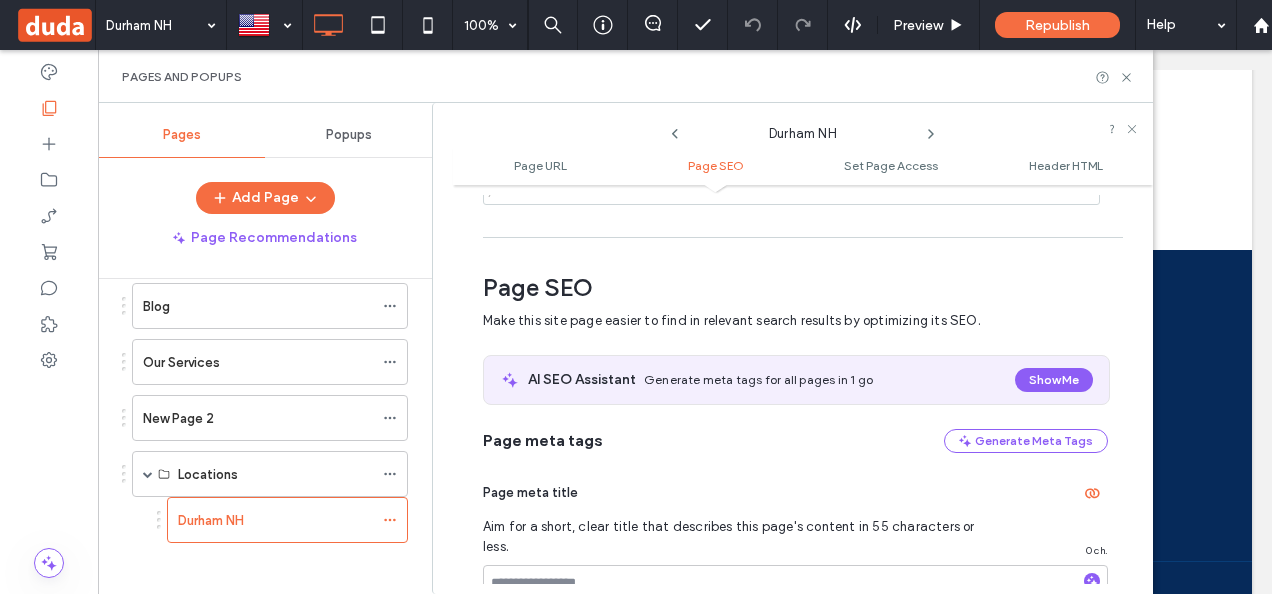 scroll, scrollTop: 273, scrollLeft: 0, axis: vertical 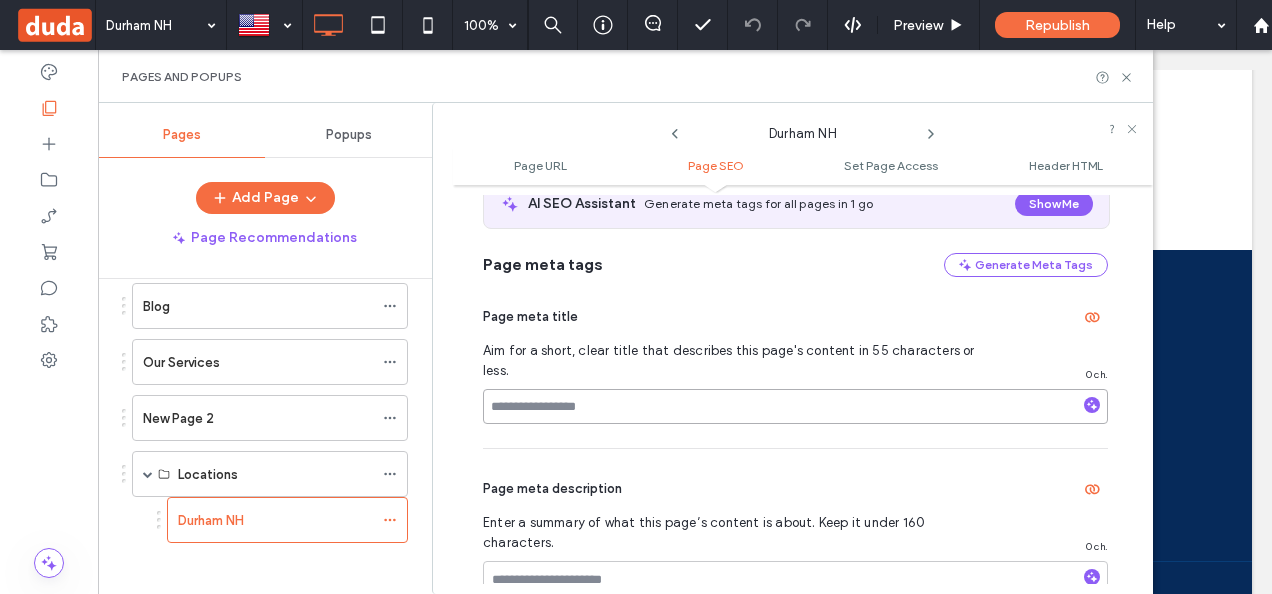click at bounding box center (795, 406) 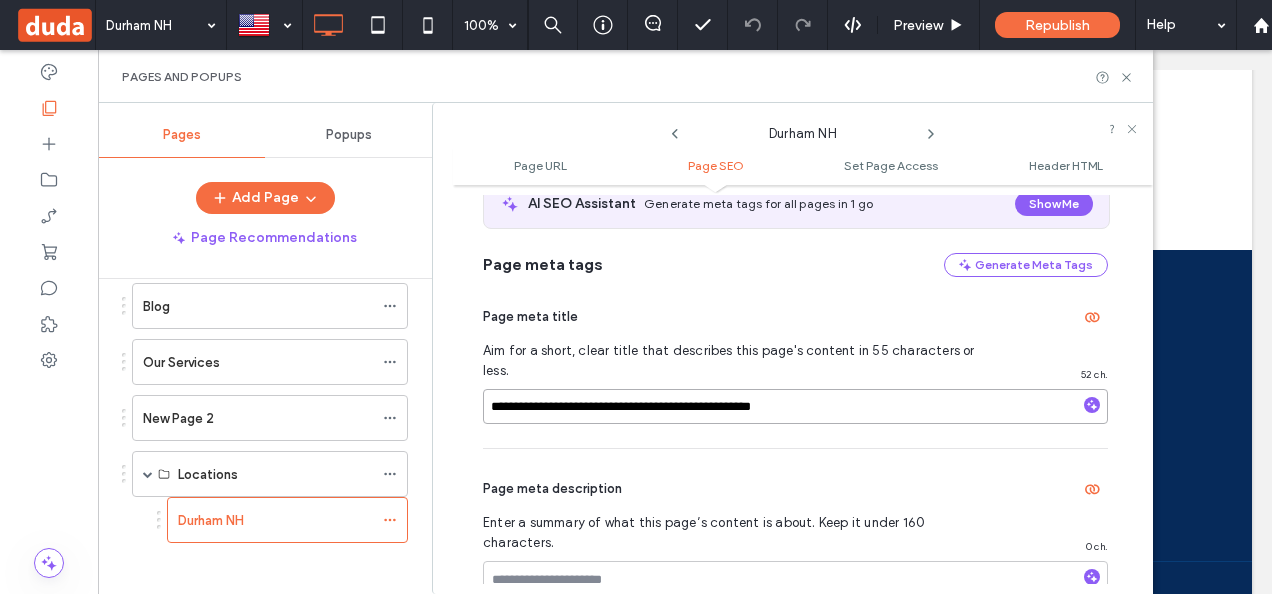 type on "**********" 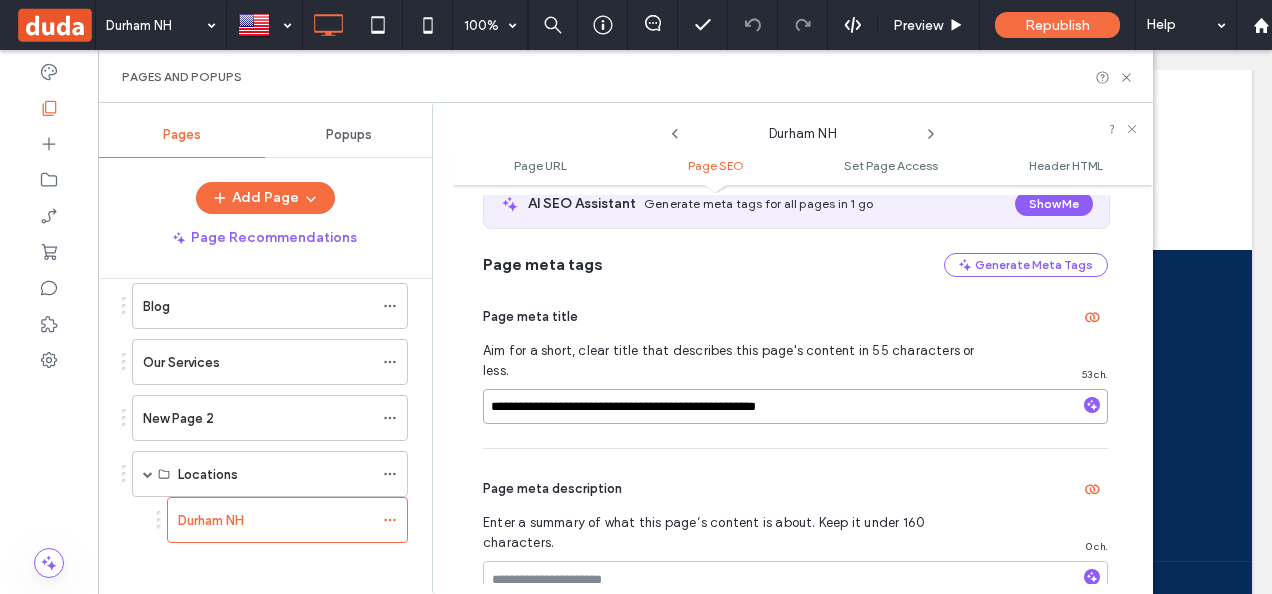 click on "**********" at bounding box center [795, 406] 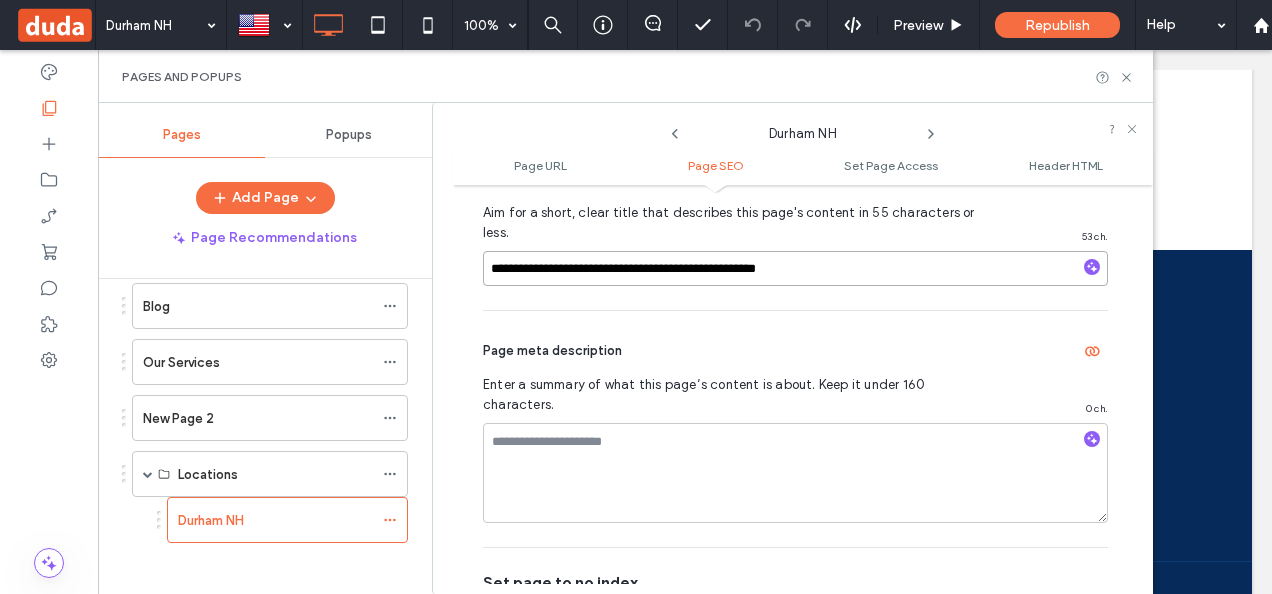 scroll, scrollTop: 587, scrollLeft: 0, axis: vertical 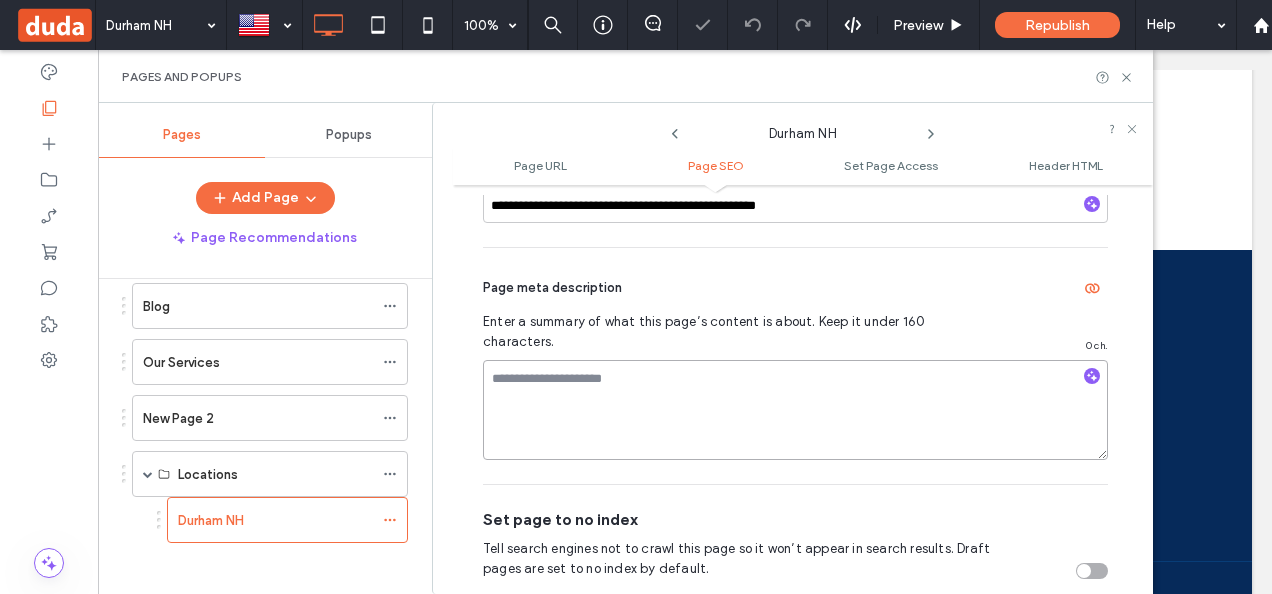 click at bounding box center (795, 410) 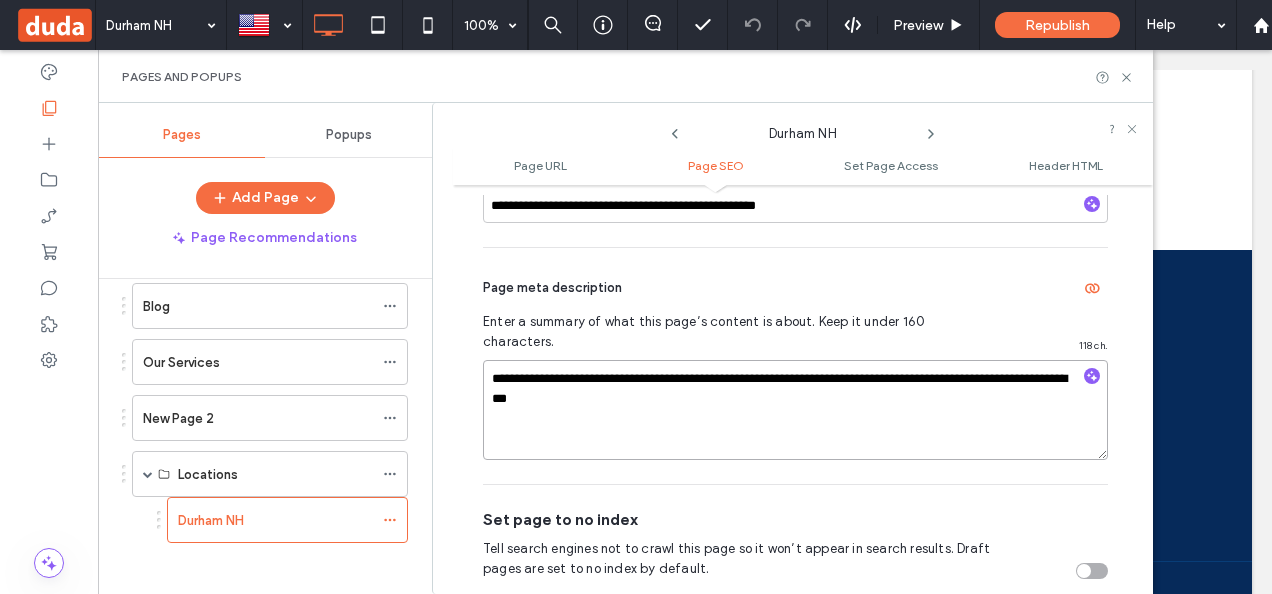 type on "**********" 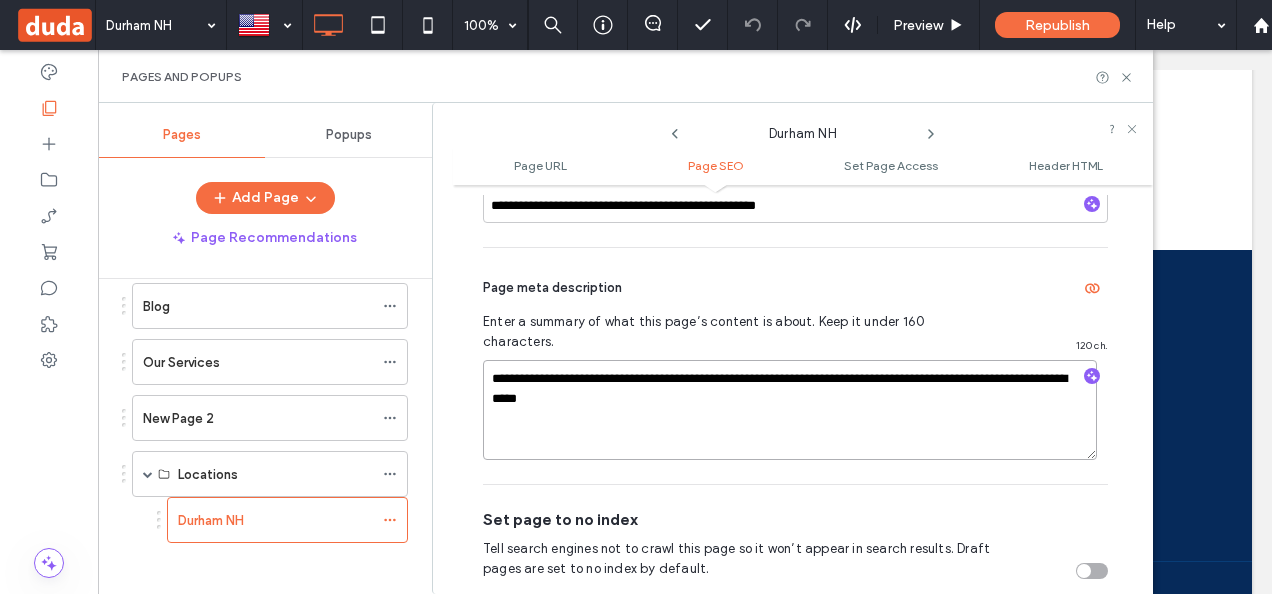 type on "**********" 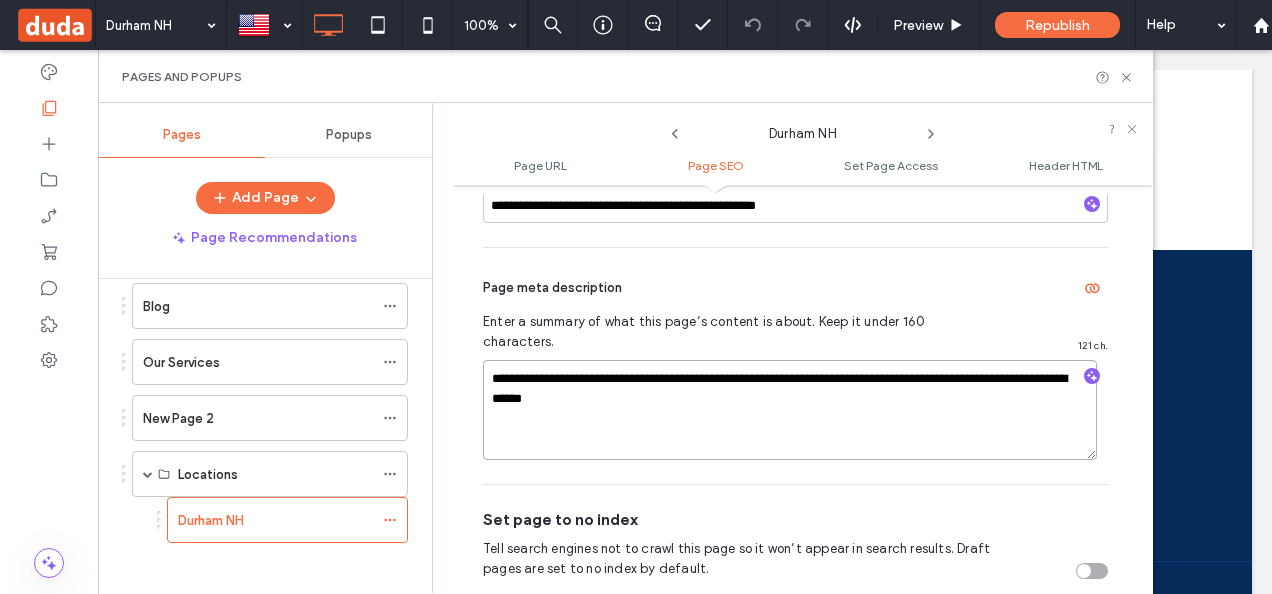 click on "**********" at bounding box center (790, 410) 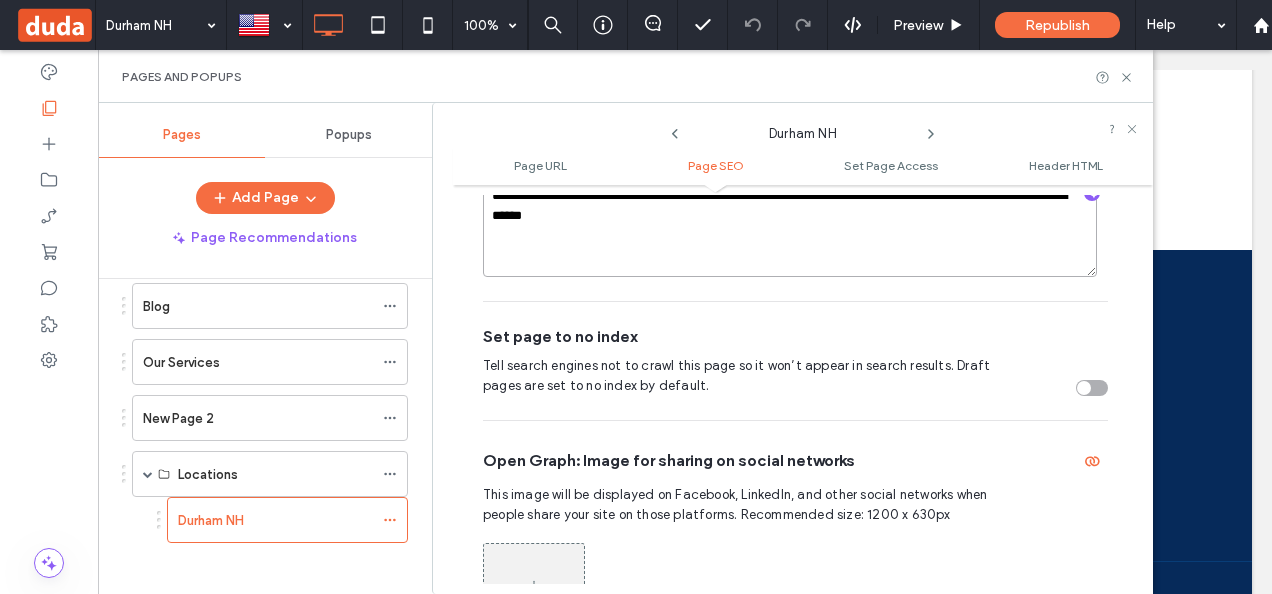scroll, scrollTop: 793, scrollLeft: 0, axis: vertical 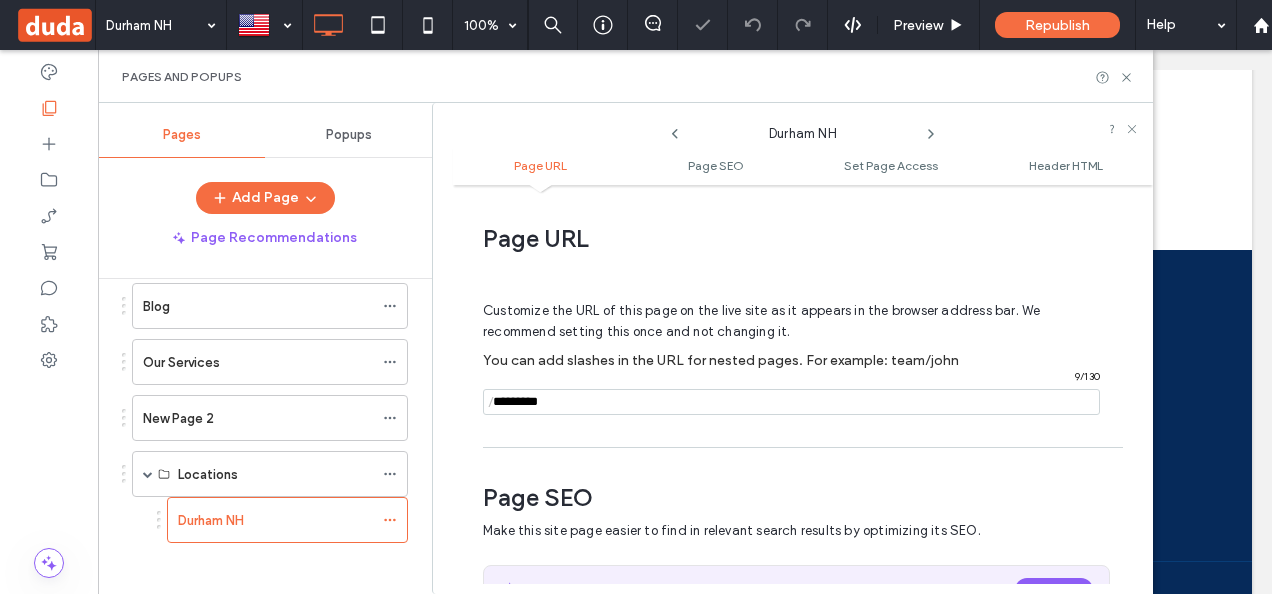 click on "/" at bounding box center [491, 402] 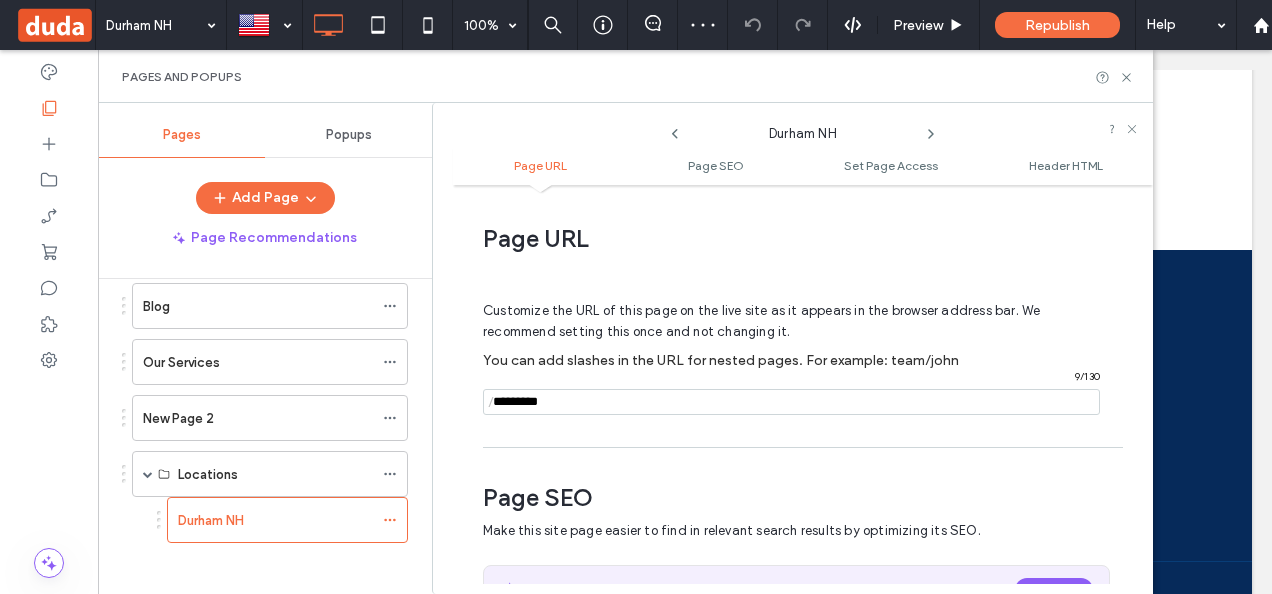click at bounding box center [791, 402] 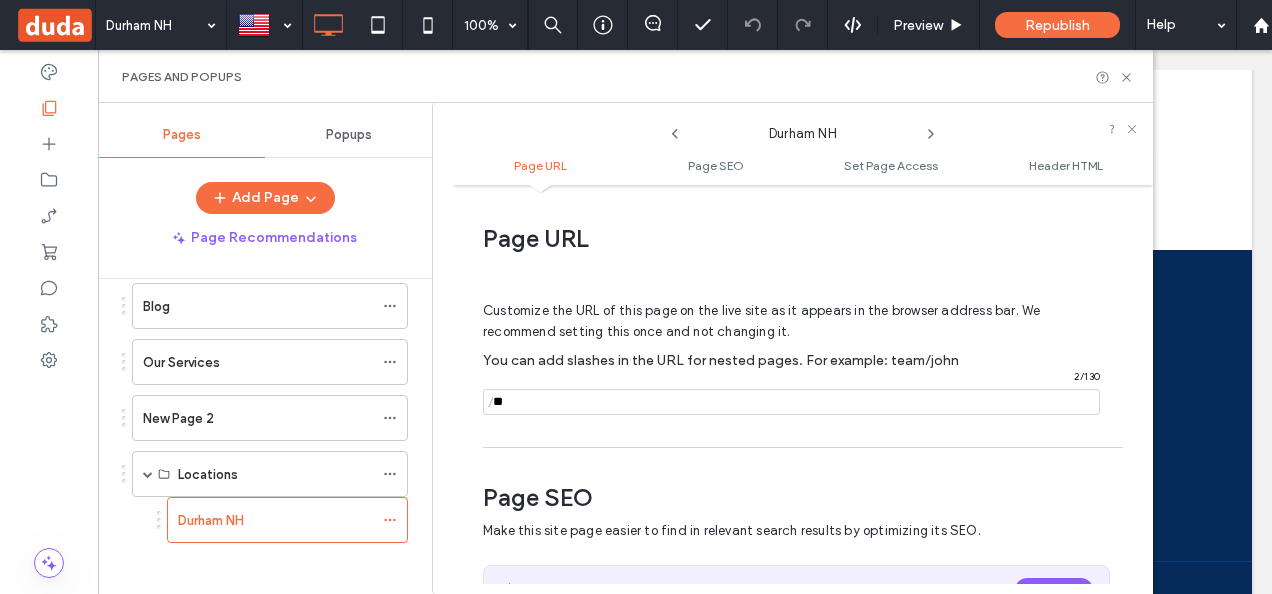 type on "*" 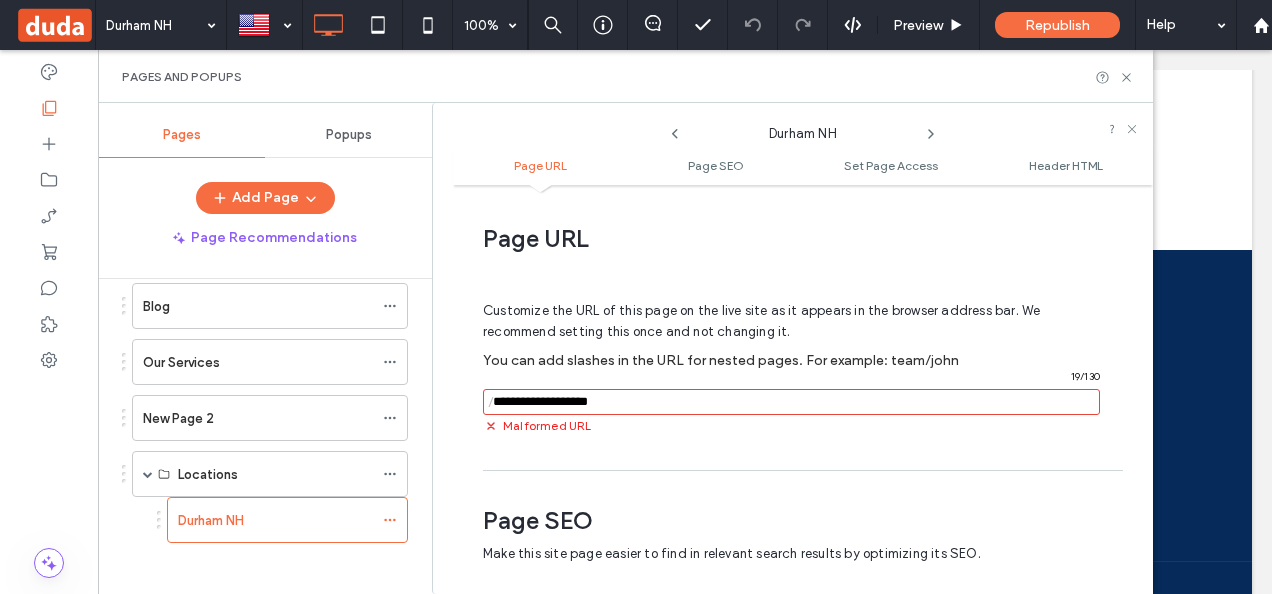 click on "**********" at bounding box center (803, 389) 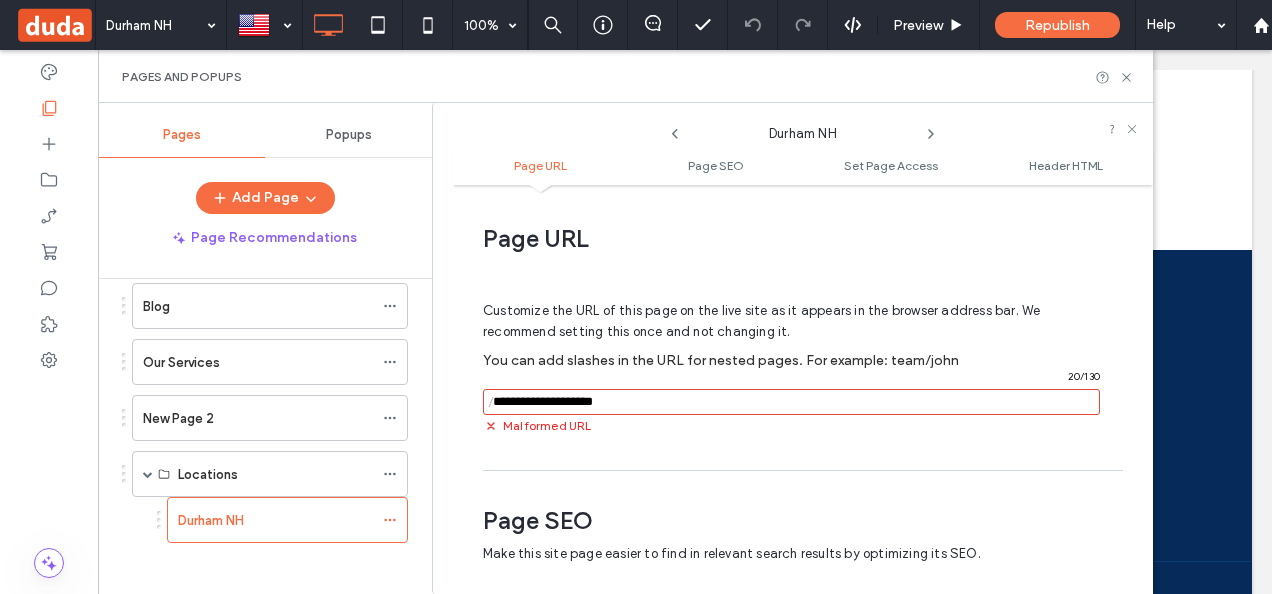 click on "**********" at bounding box center (803, 389) 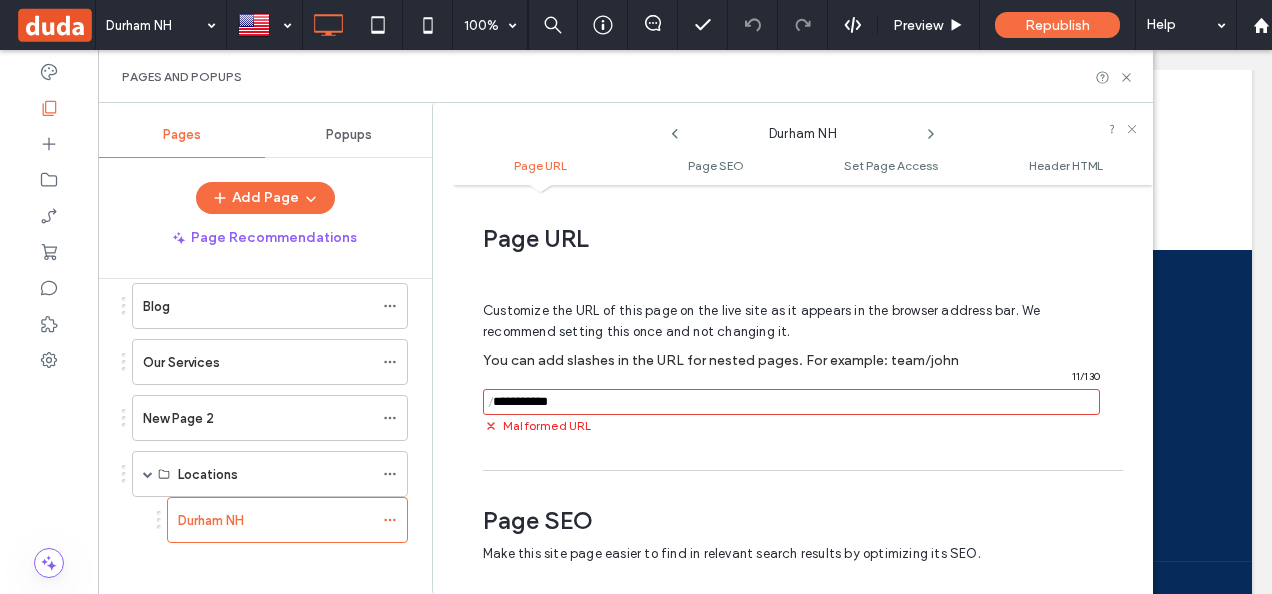 click on "Customize the URL of this page on the live site as it appears in the browser address bar. We recommend setting this once and not changing it. You can add slashes in the URL for nested pages. For example: team/[NAME] / 11 / 130 Malformed URL" at bounding box center [795, 361] 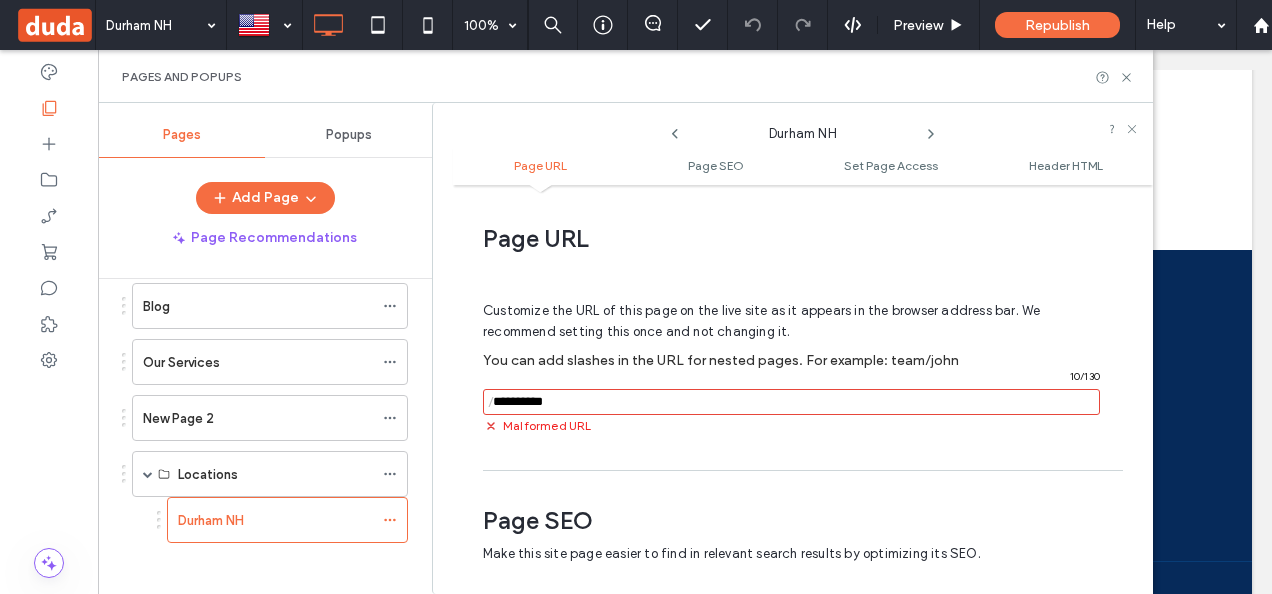 click on "Customize the URL of this page on the live site as it appears in the browser address bar. We recommend setting this once and not changing it. You can add slashes in the URL for nested pages. For example: team/[NAME] / 10 / 130 Malformed URL" at bounding box center [795, 361] 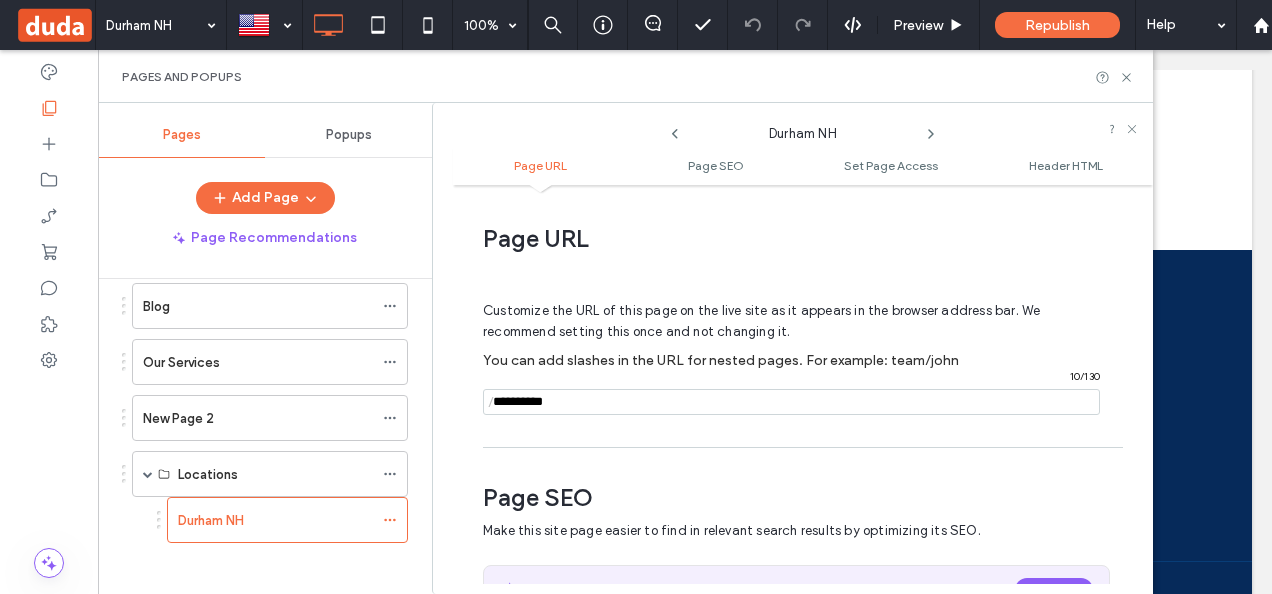 click at bounding box center (791, 402) 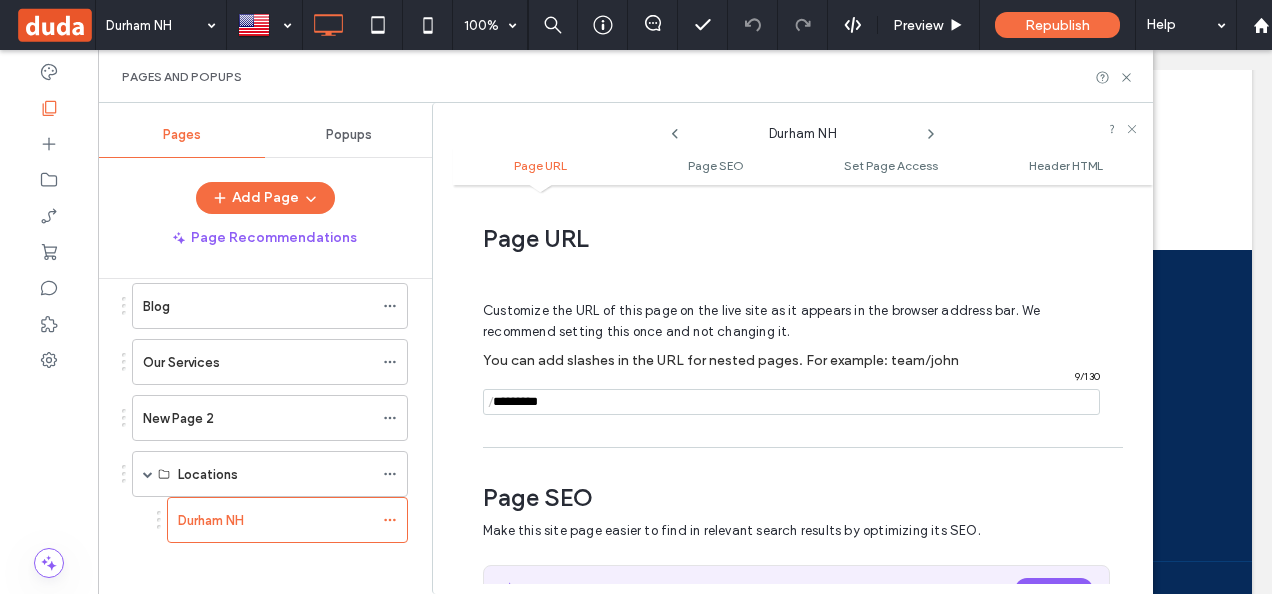 type on "*********" 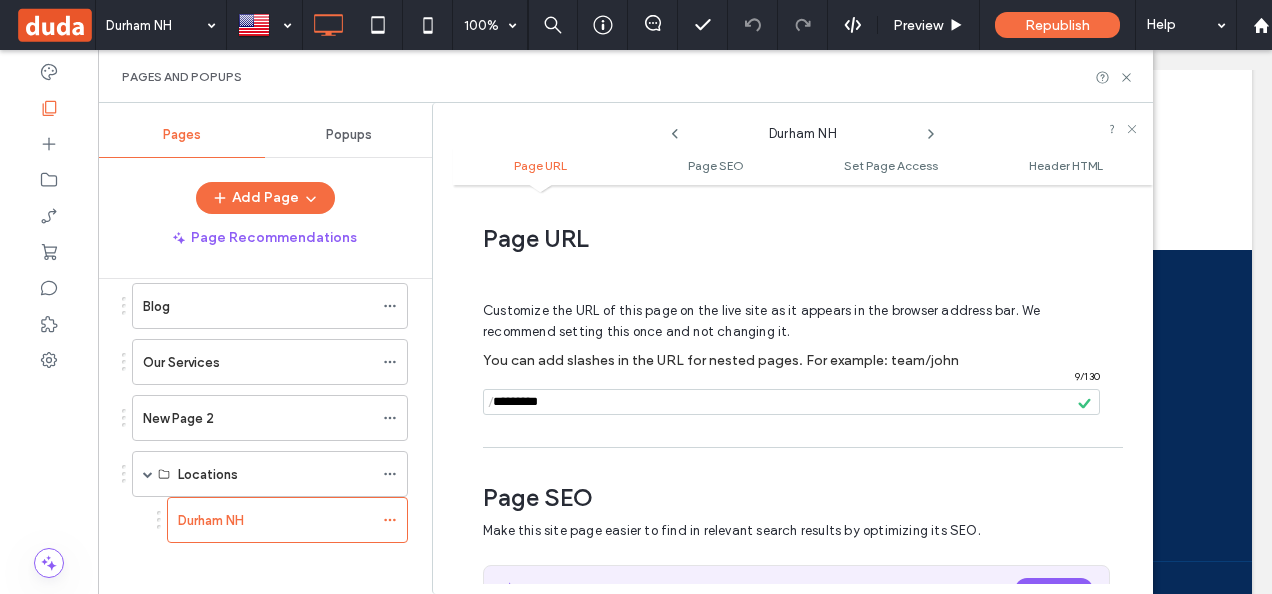click on "Customize the URL of this page on the live site as it appears in the browser address bar. We recommend setting this once and not changing it. You can add slashes in the URL for nested pages. For example: team/john / 9 / 130" at bounding box center [795, 349] 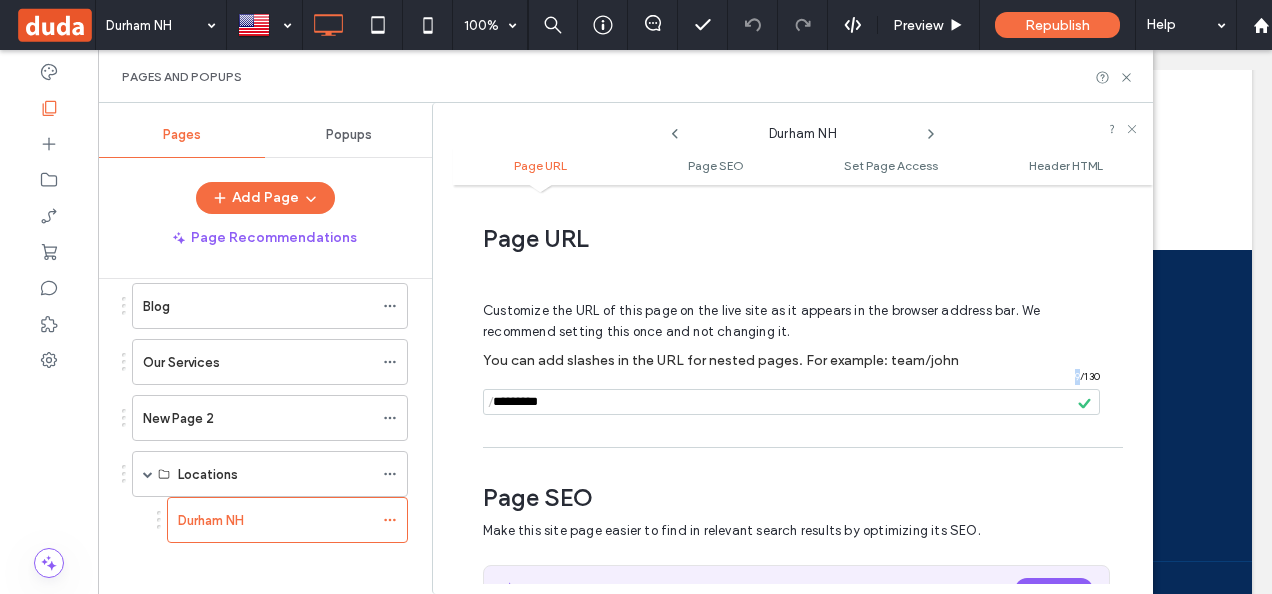 click 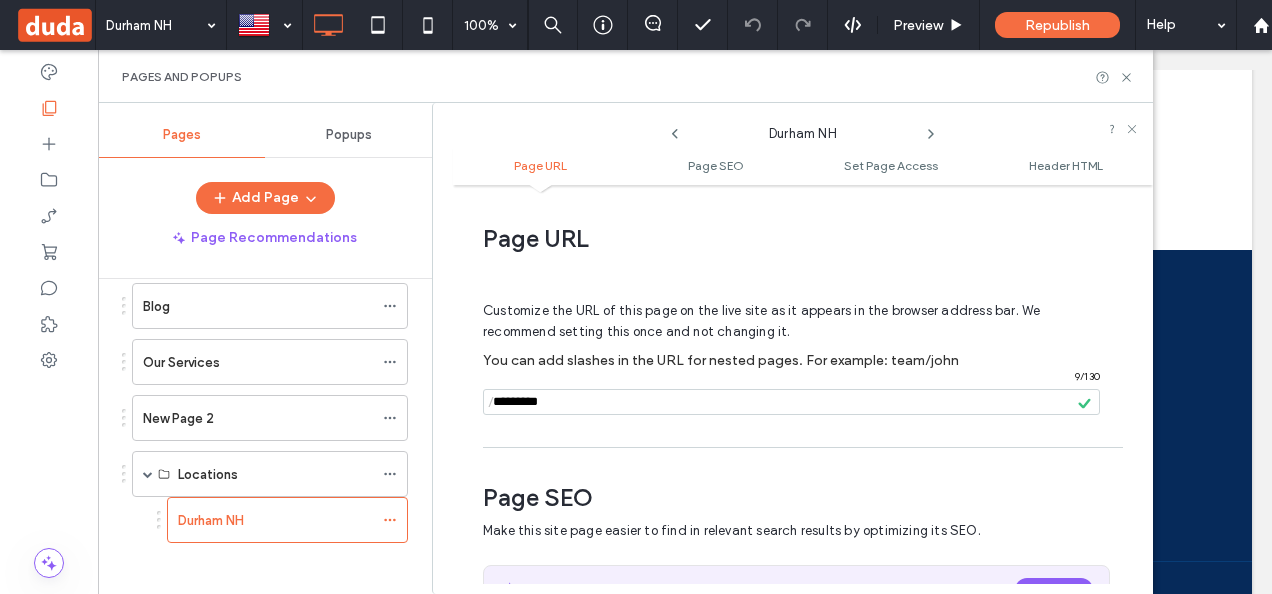 drag, startPoint x: 1084, startPoint y: 398, endPoint x: 1113, endPoint y: 409, distance: 31.016125 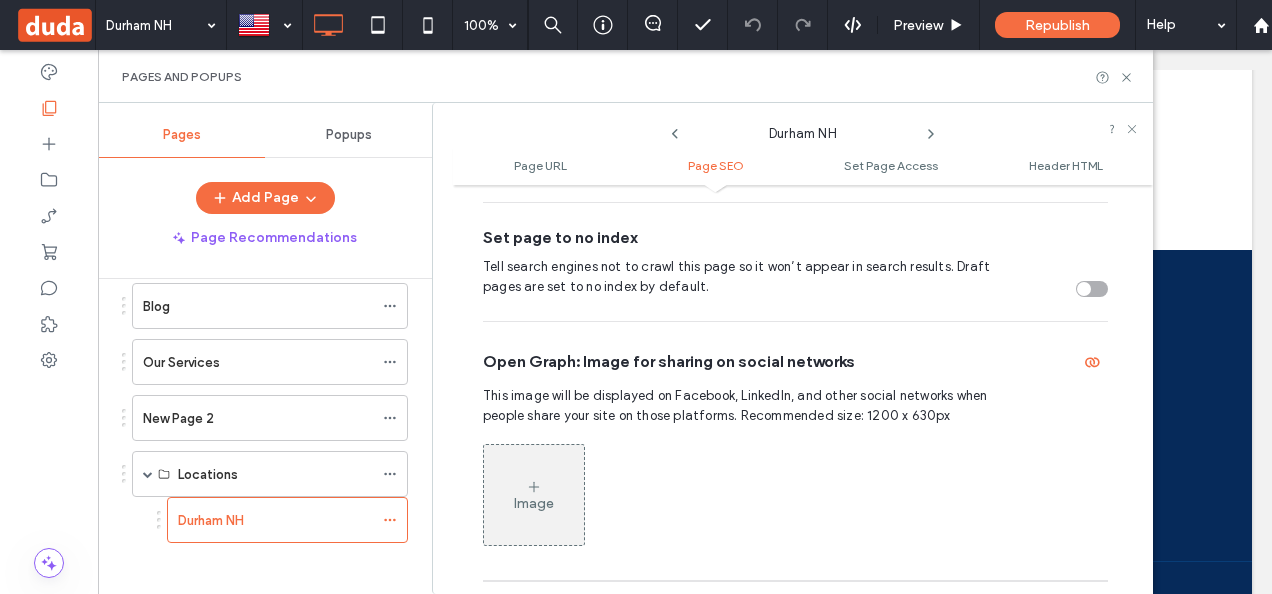 scroll, scrollTop: 936, scrollLeft: 0, axis: vertical 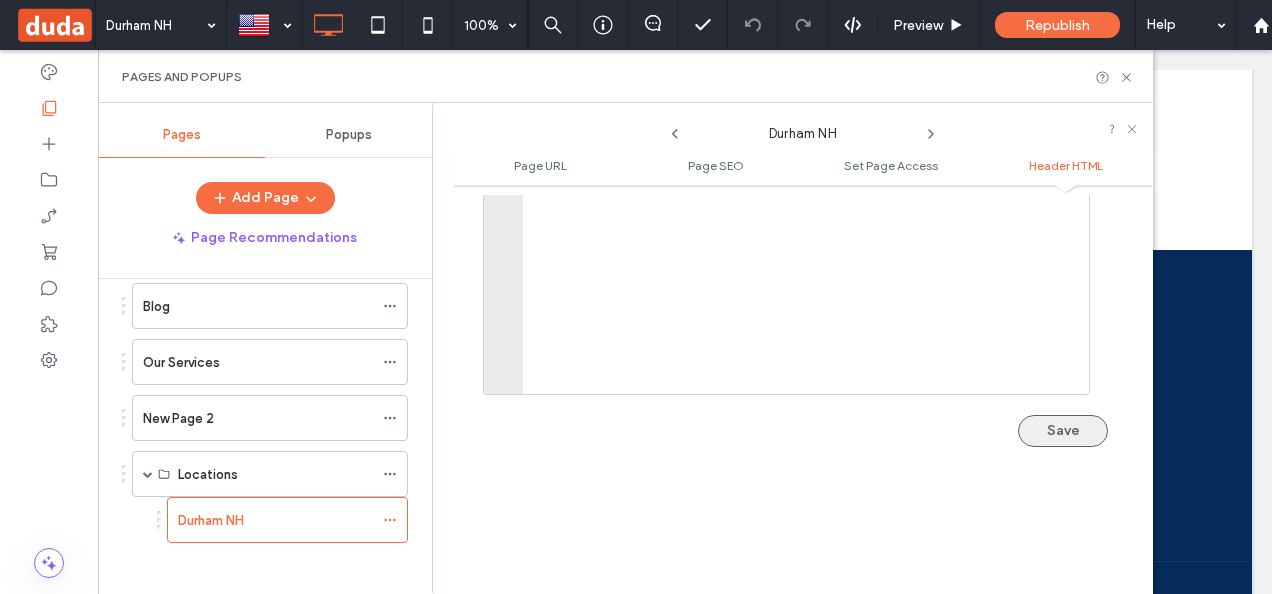click on "Save" at bounding box center [1063, 431] 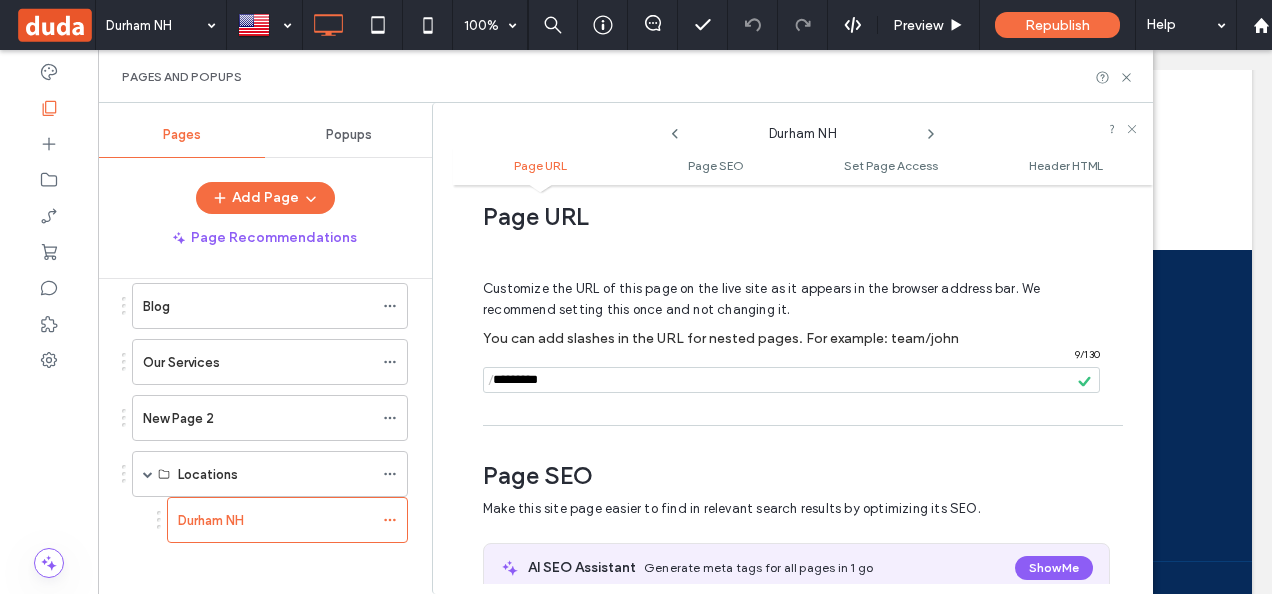 scroll, scrollTop: 0, scrollLeft: 0, axis: both 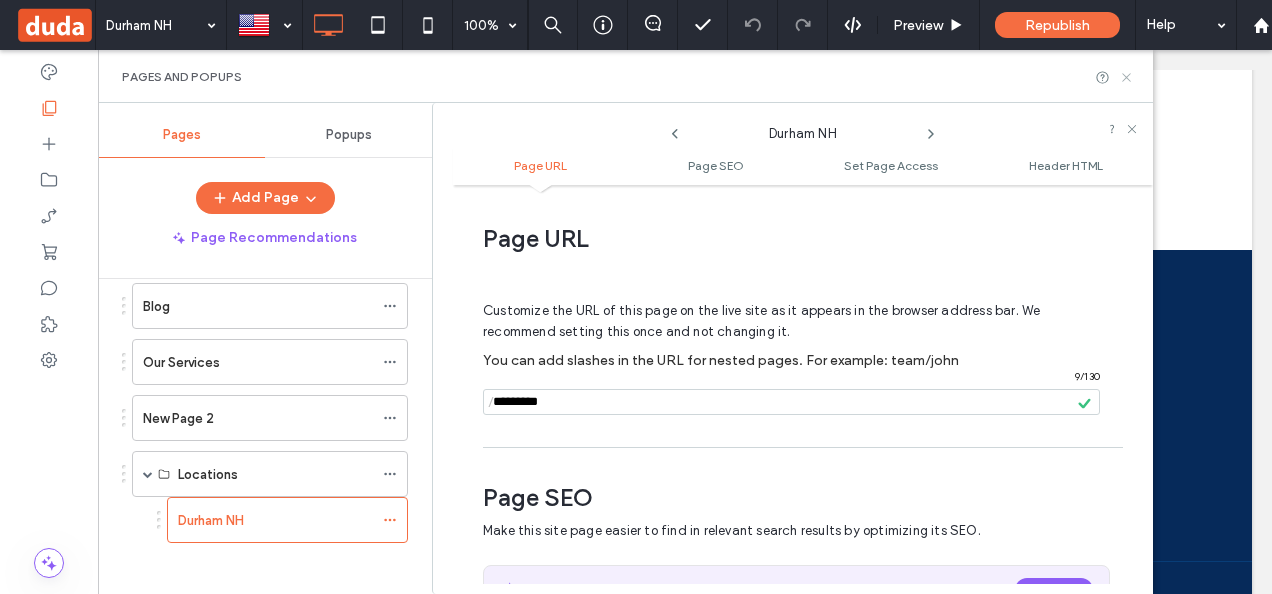 click 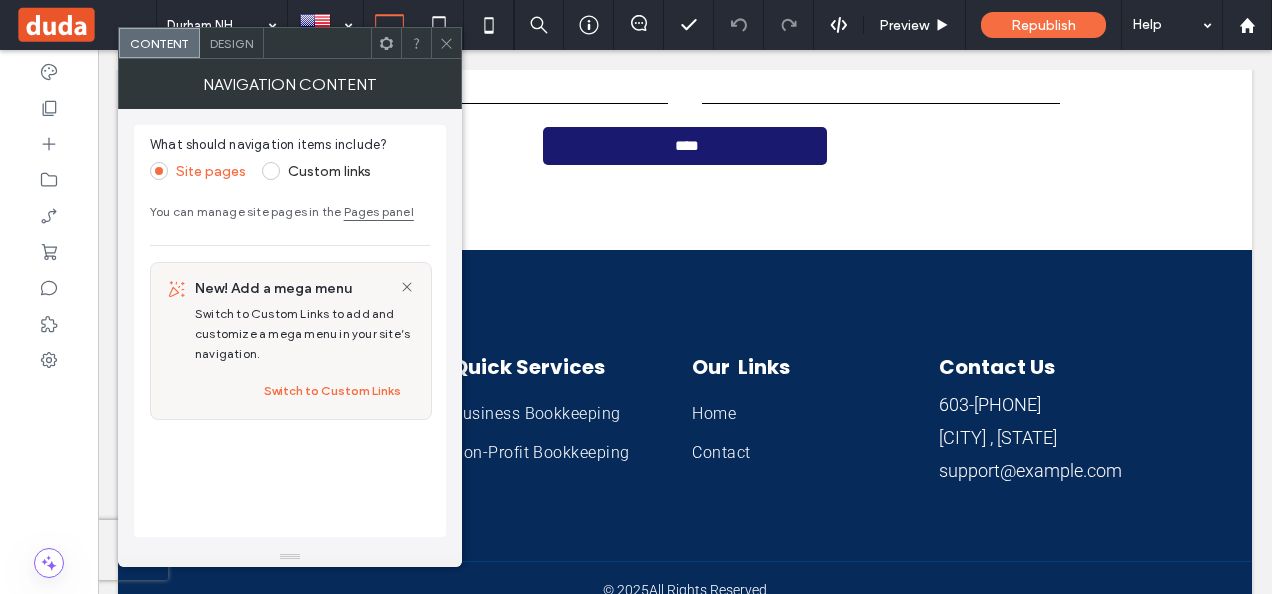 click at bounding box center (446, 43) 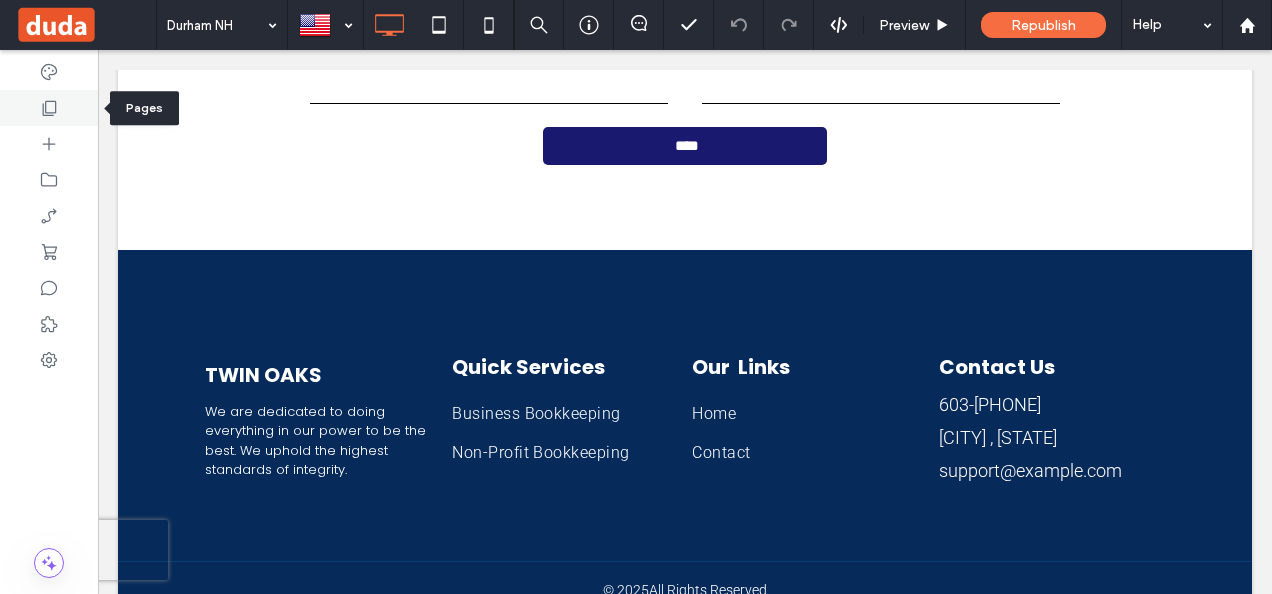 click 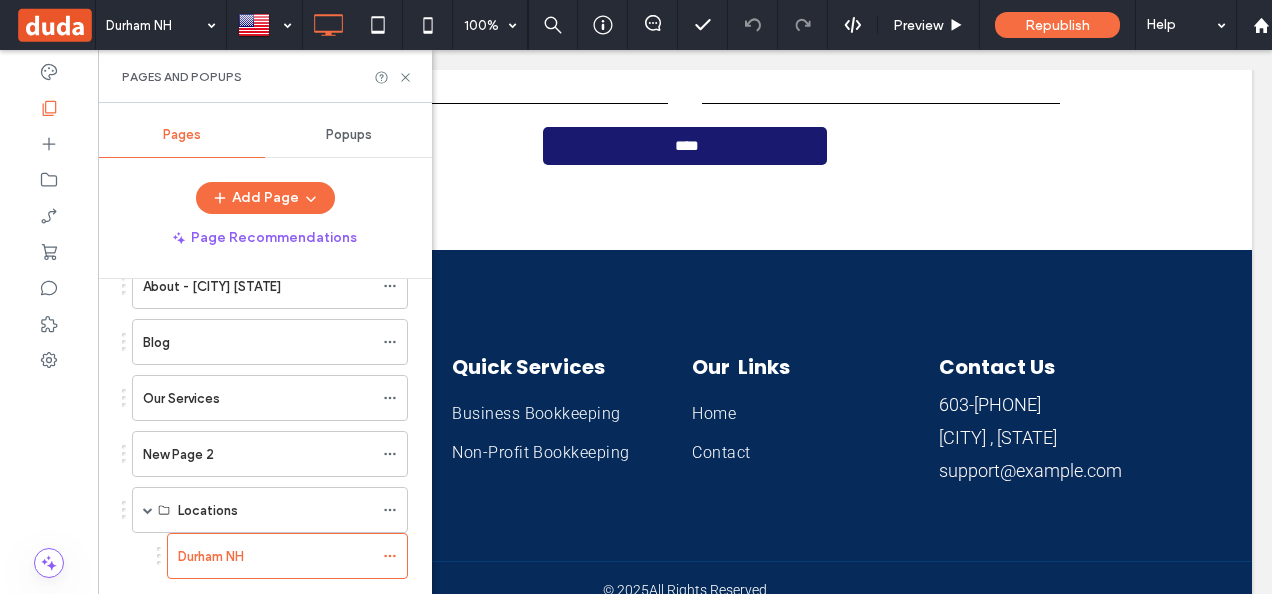 scroll, scrollTop: 453, scrollLeft: 0, axis: vertical 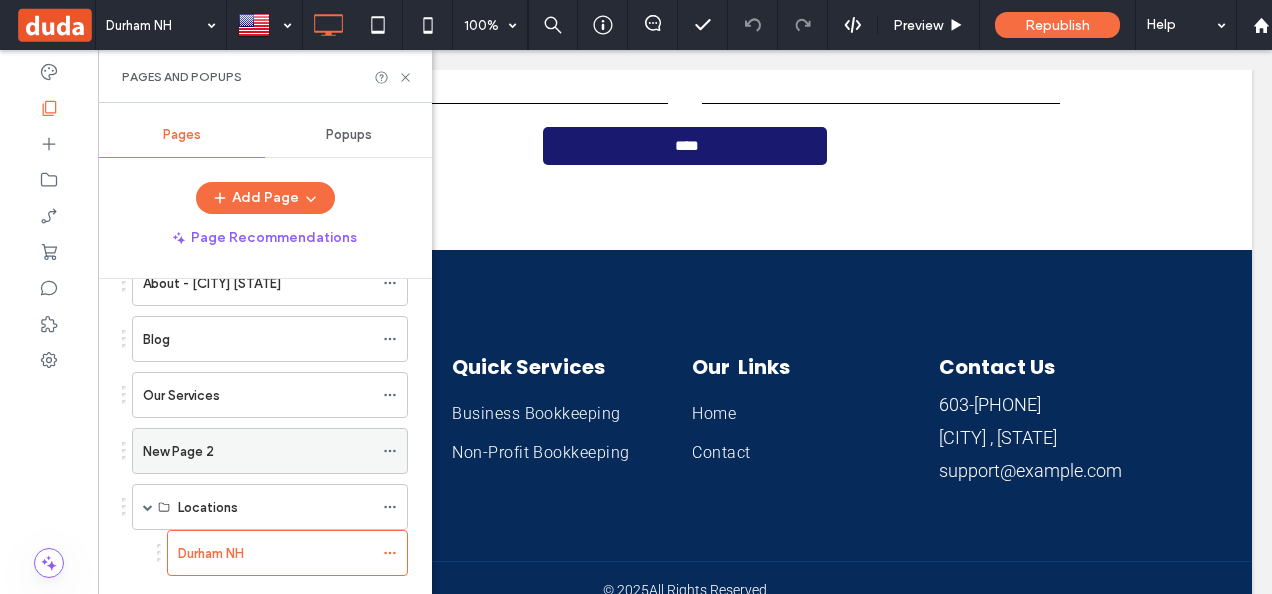 click at bounding box center [390, 451] 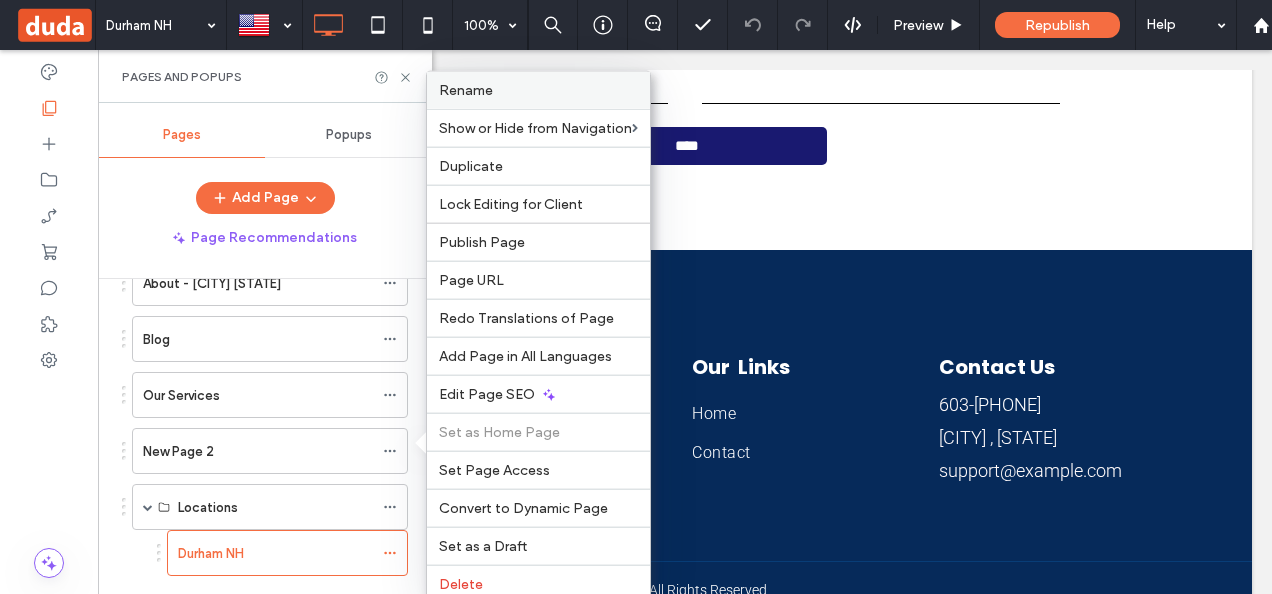 click on "Rename" at bounding box center (538, 90) 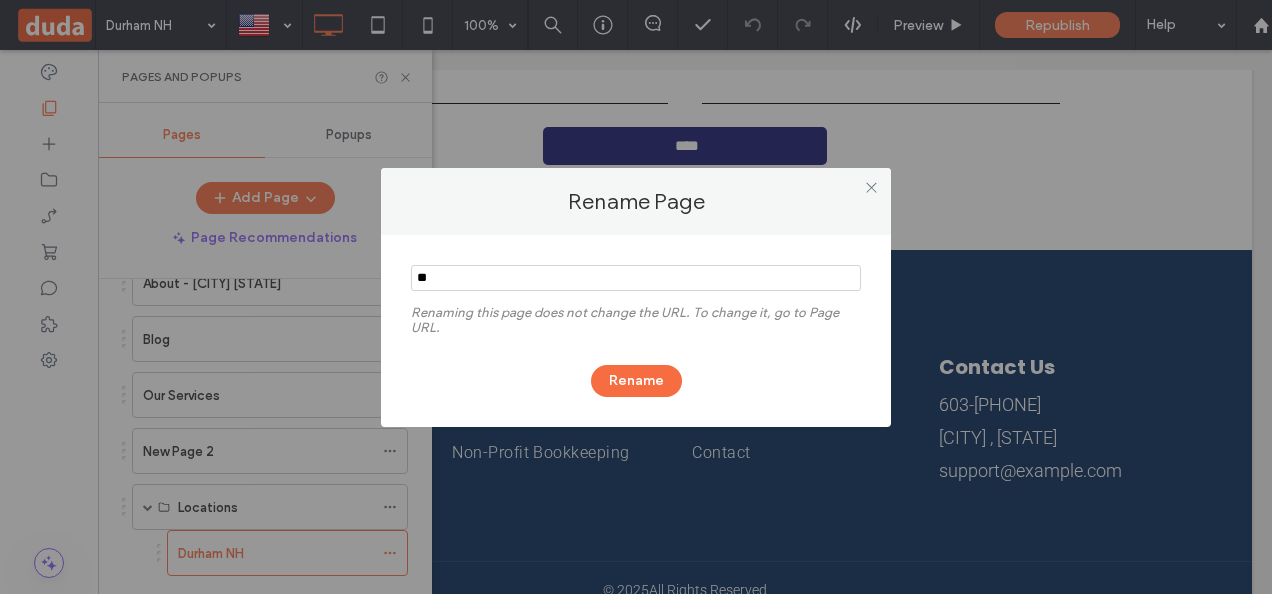 type on "*" 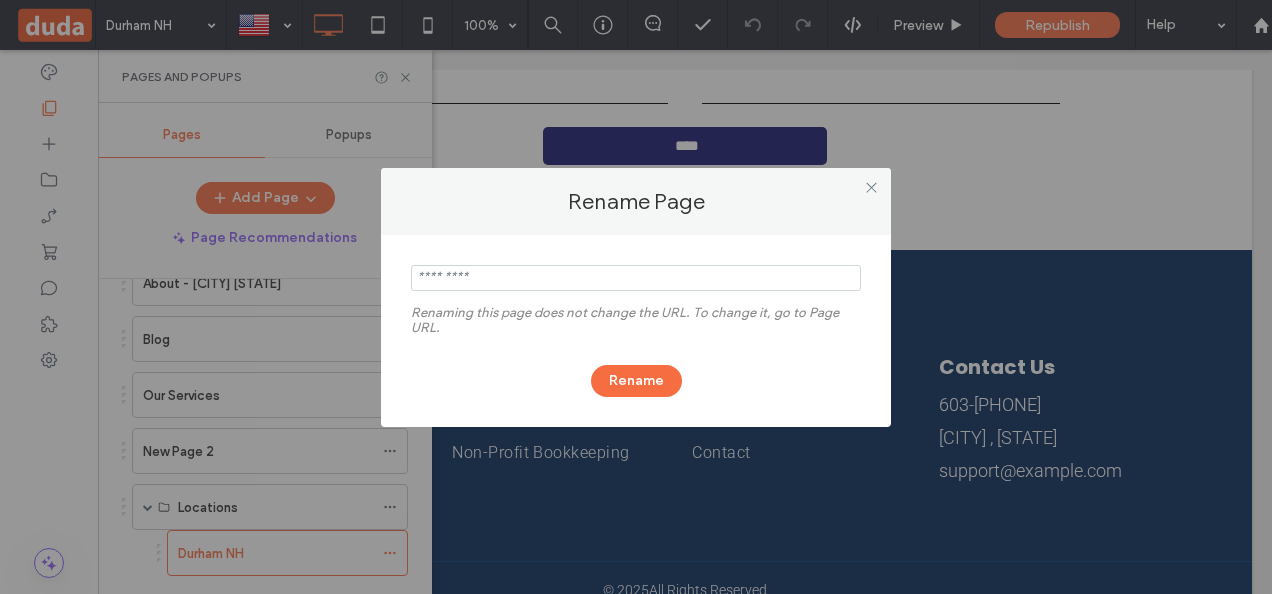 type on "*" 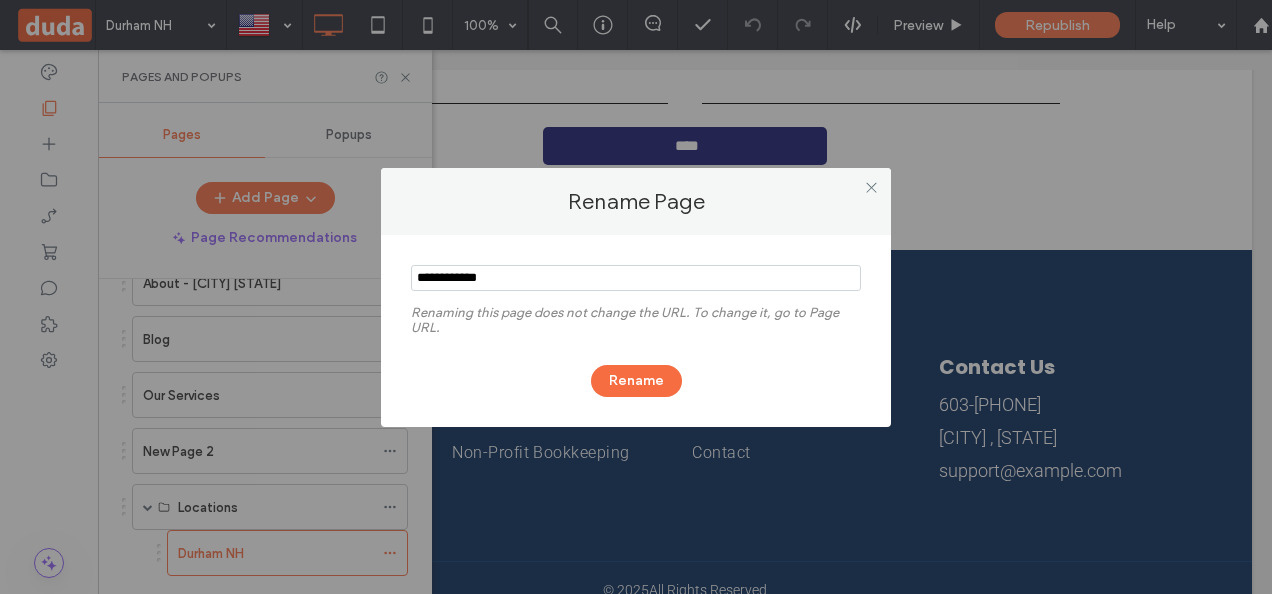 type on "**********" 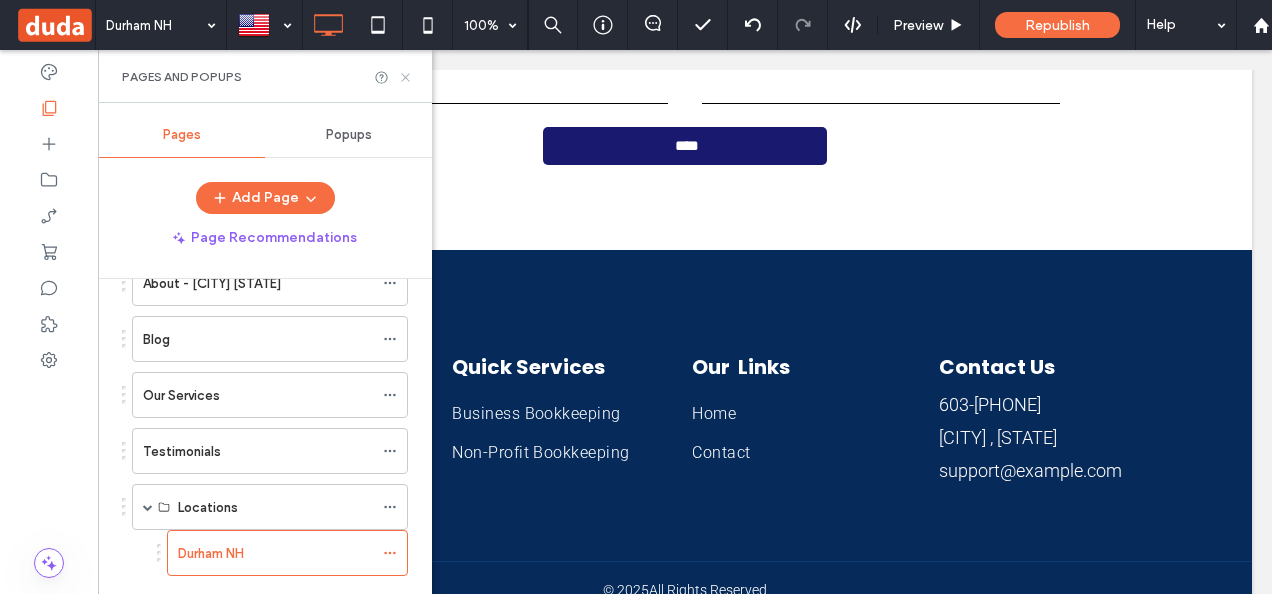 click 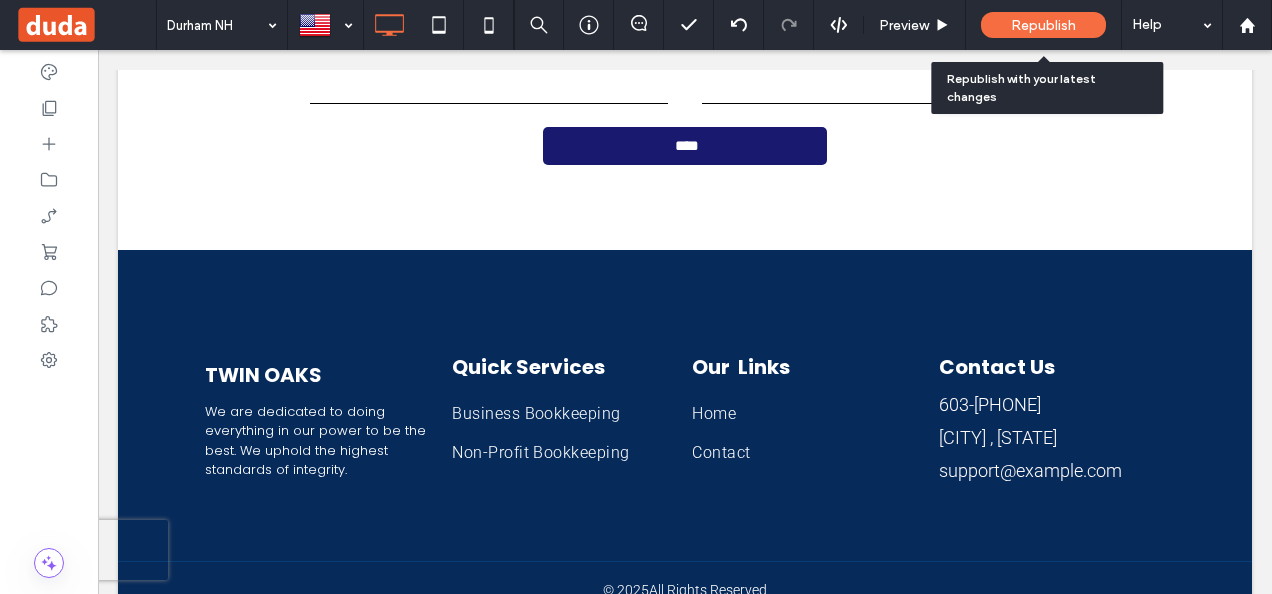 click on "Republish" at bounding box center [1043, 25] 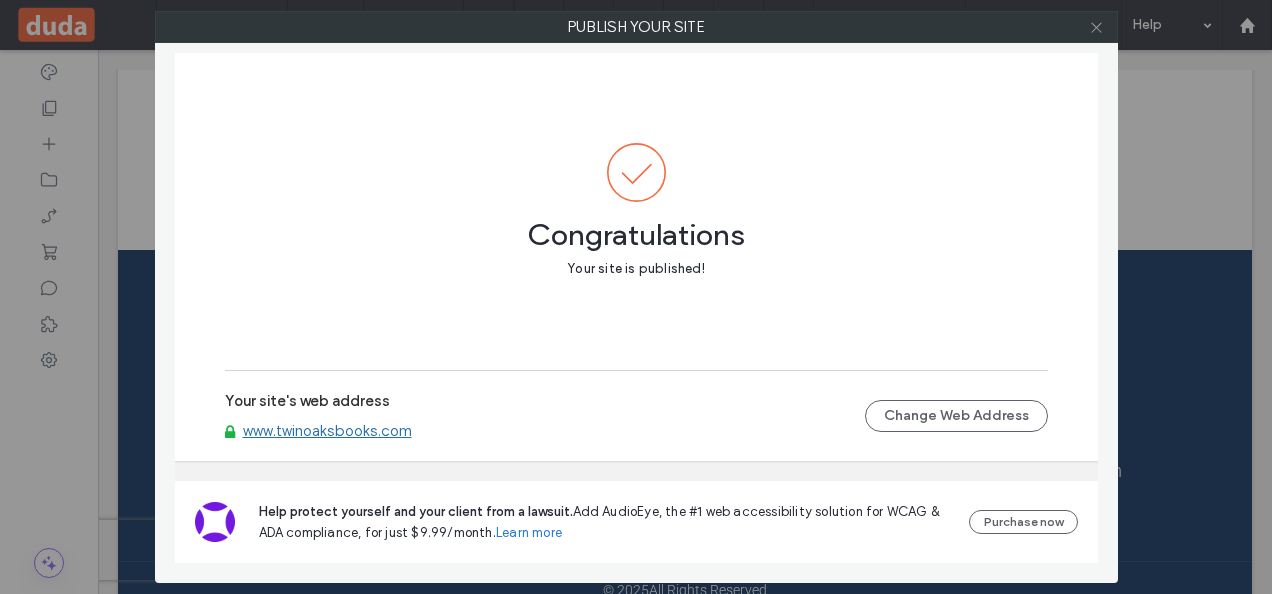 click 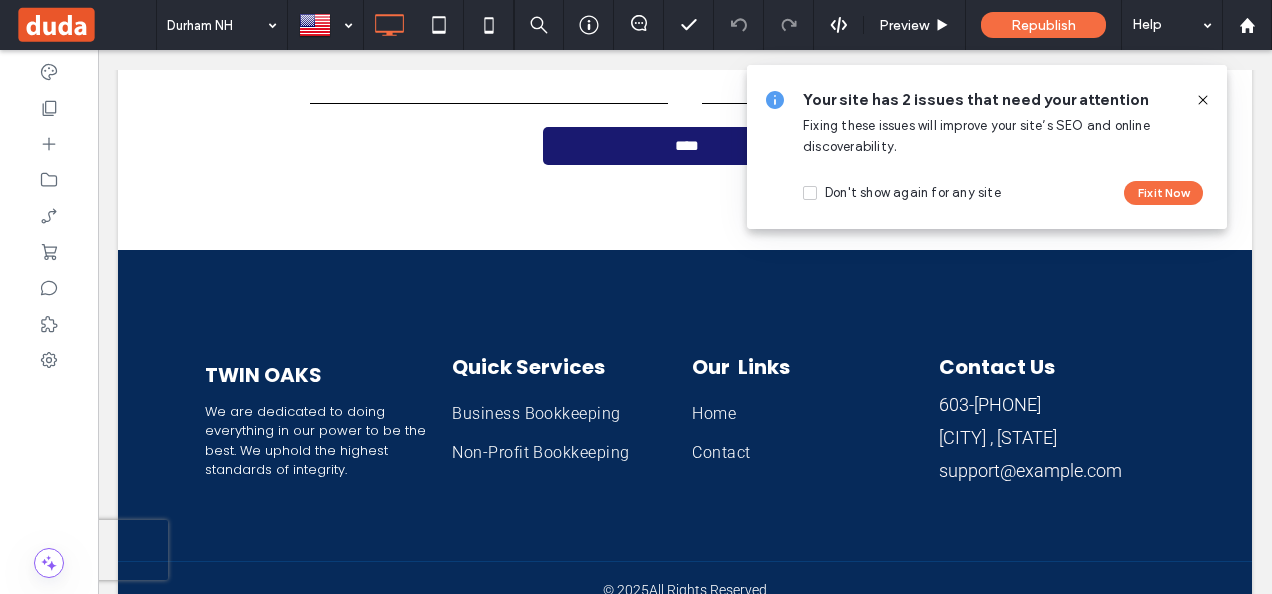 click 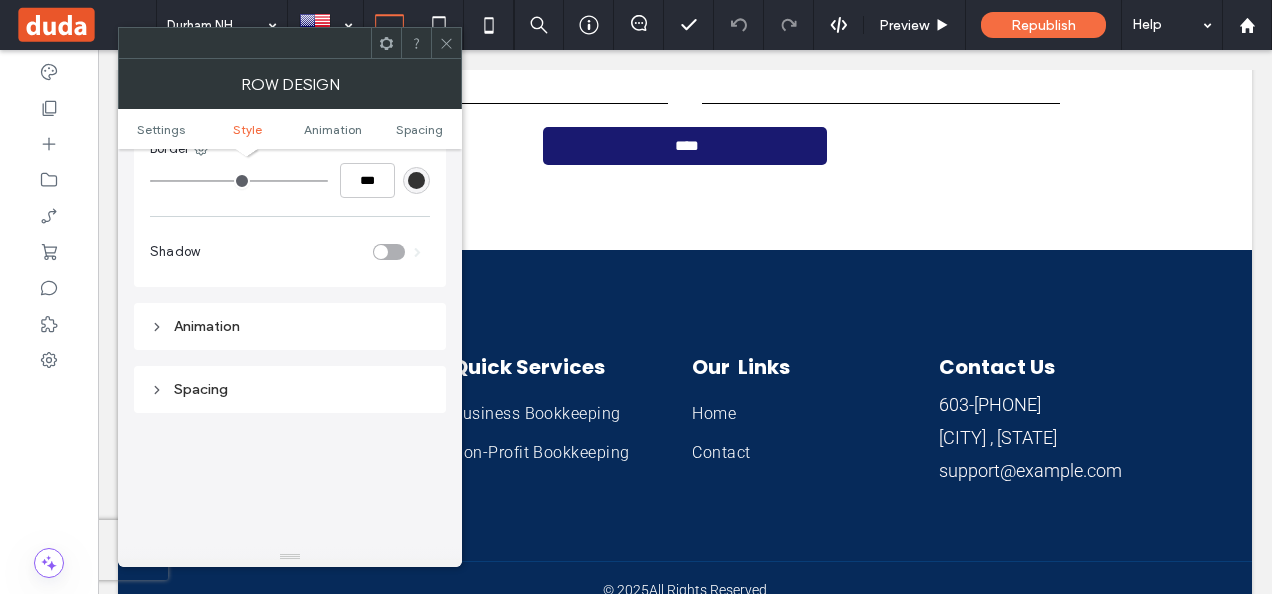 scroll, scrollTop: 1318, scrollLeft: 0, axis: vertical 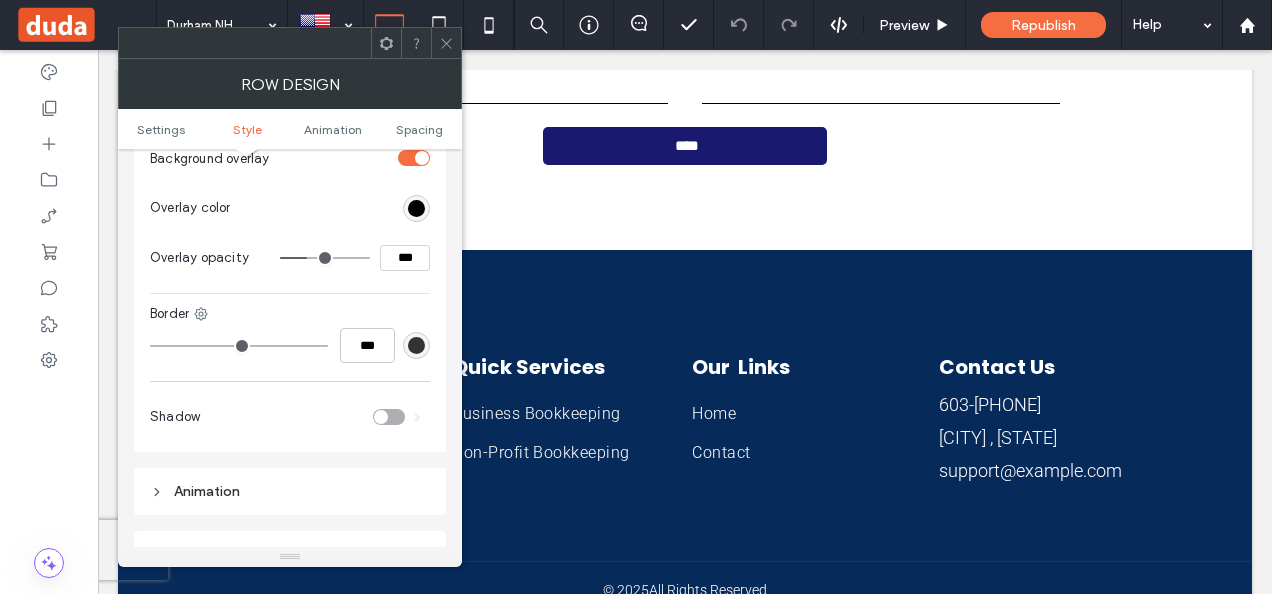 click on "Row Design" at bounding box center (290, 84) 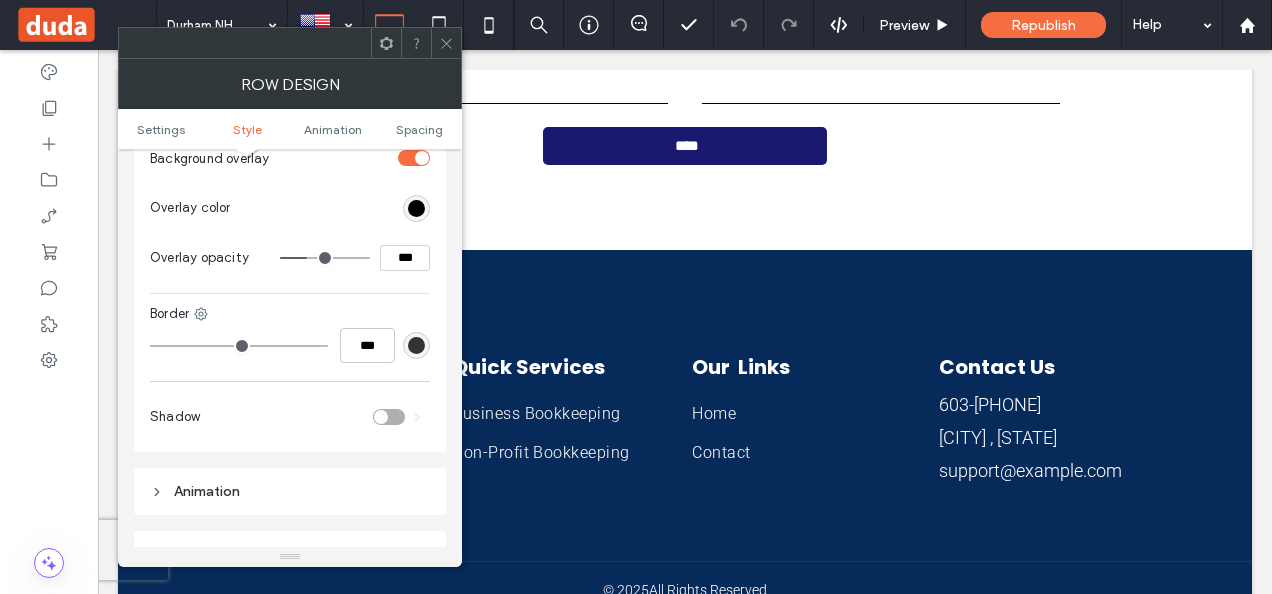 click at bounding box center (446, 43) 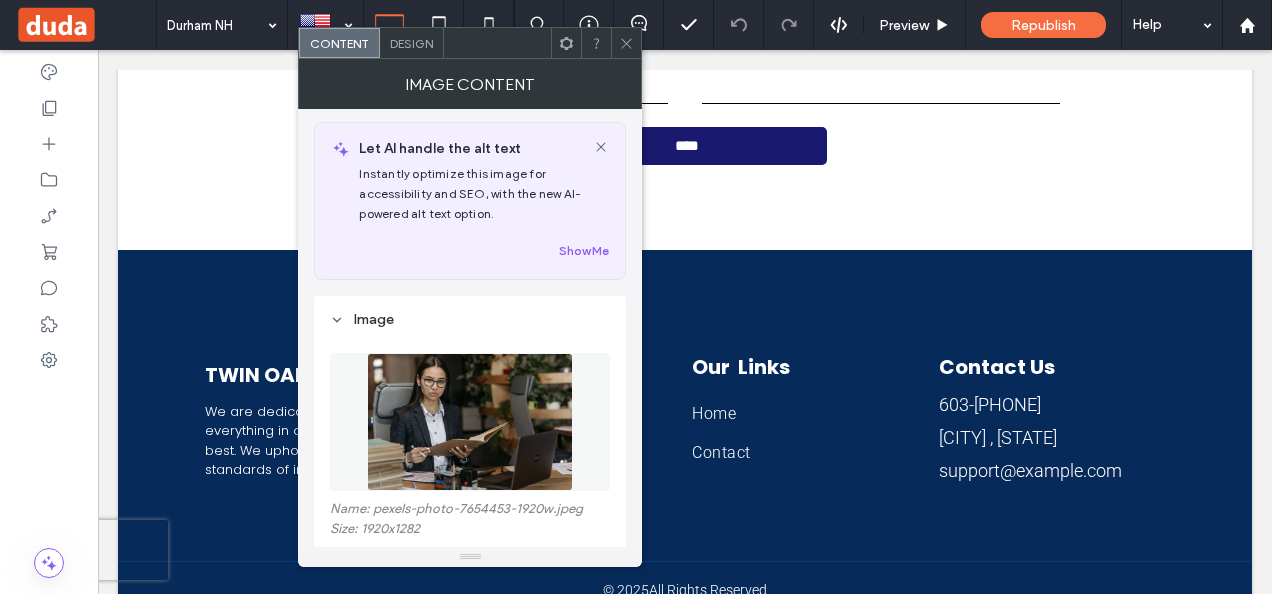 scroll, scrollTop: 1, scrollLeft: 0, axis: vertical 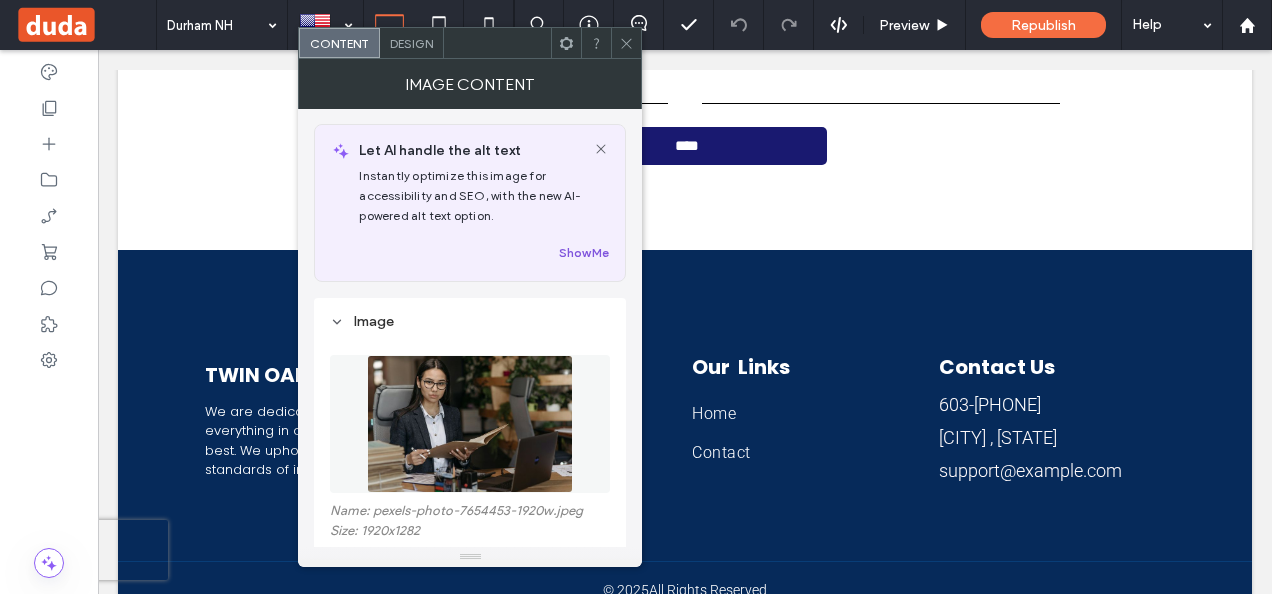 click on "Show Me" at bounding box center (584, 253) 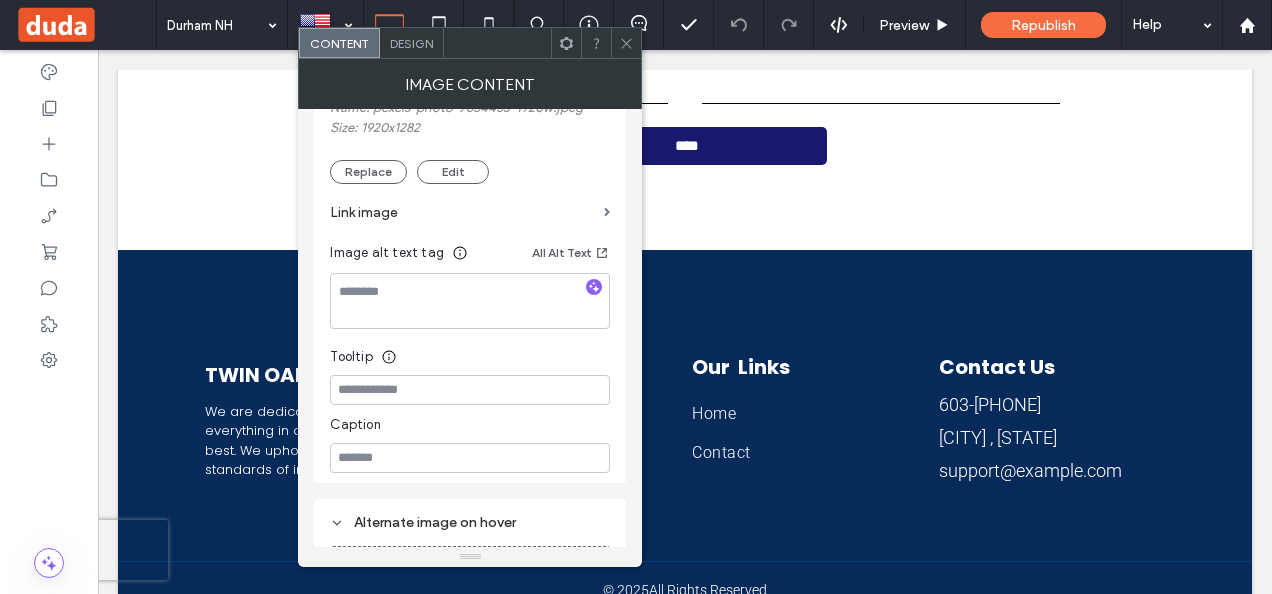 scroll, scrollTop: 376, scrollLeft: 0, axis: vertical 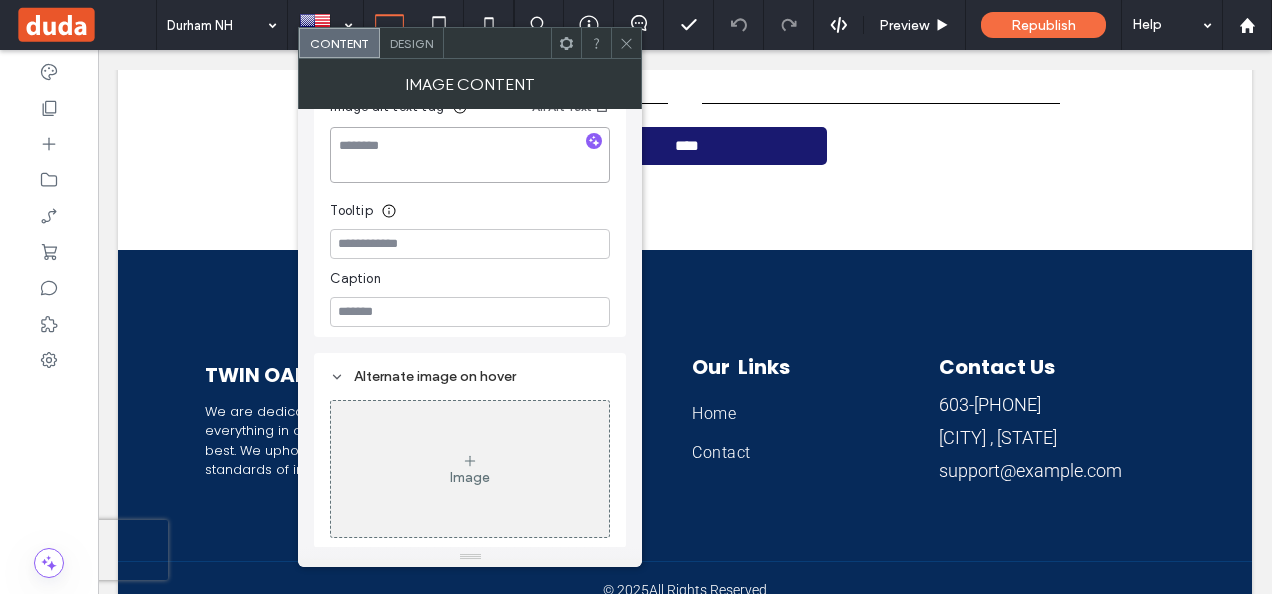 click at bounding box center [470, 155] 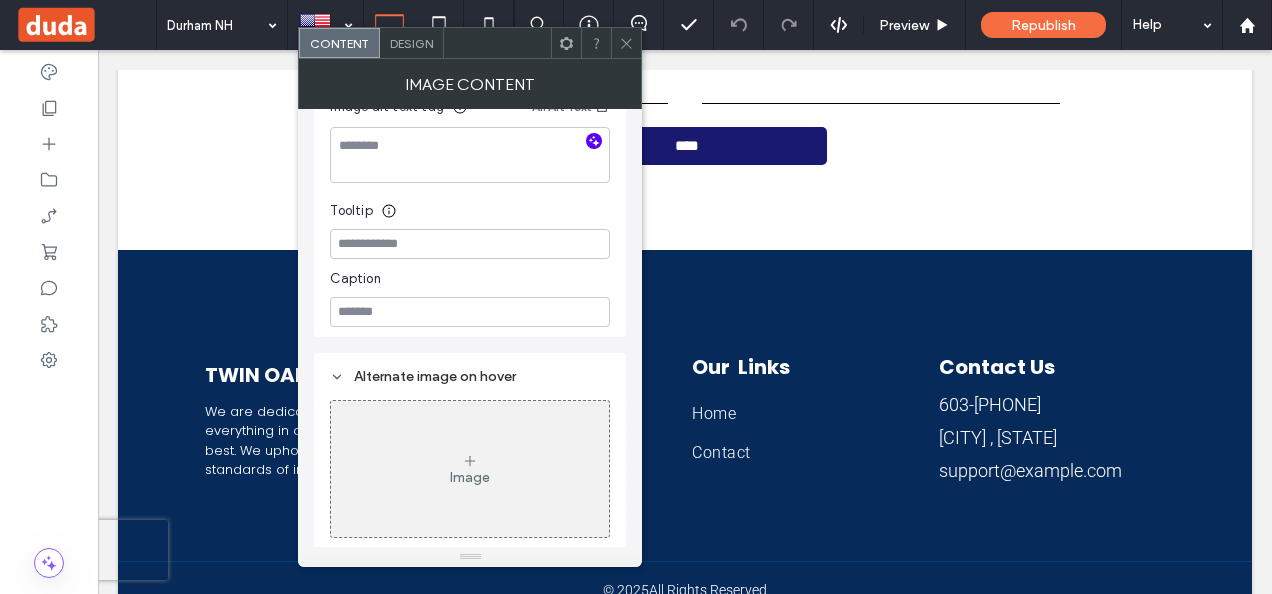 click 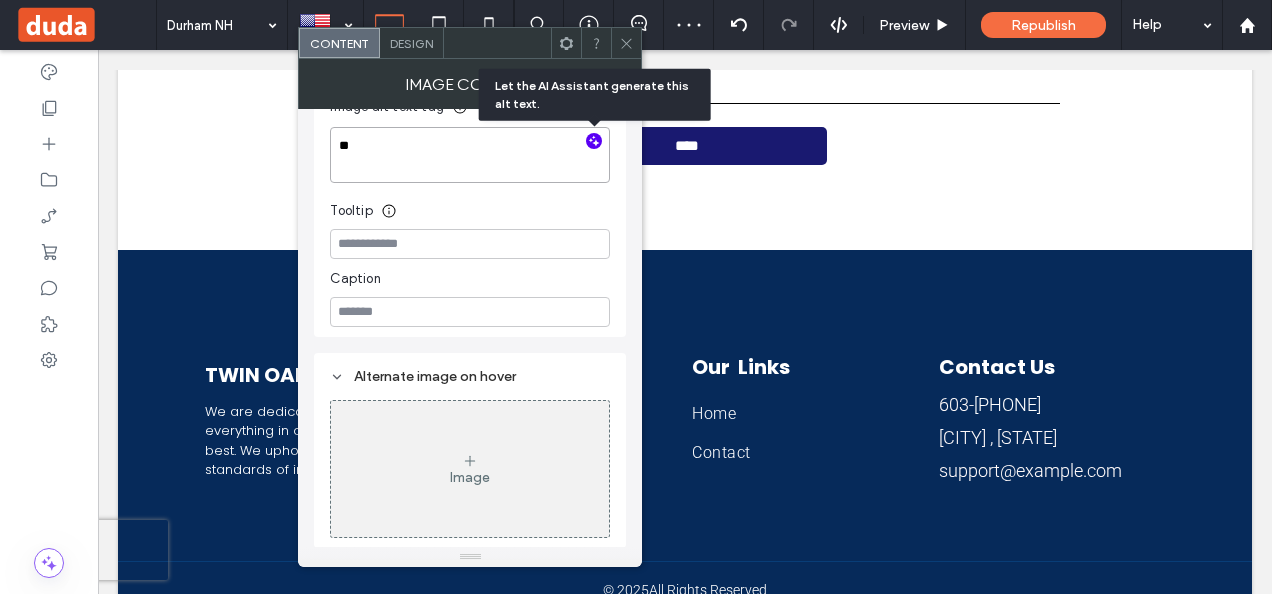 type on "*" 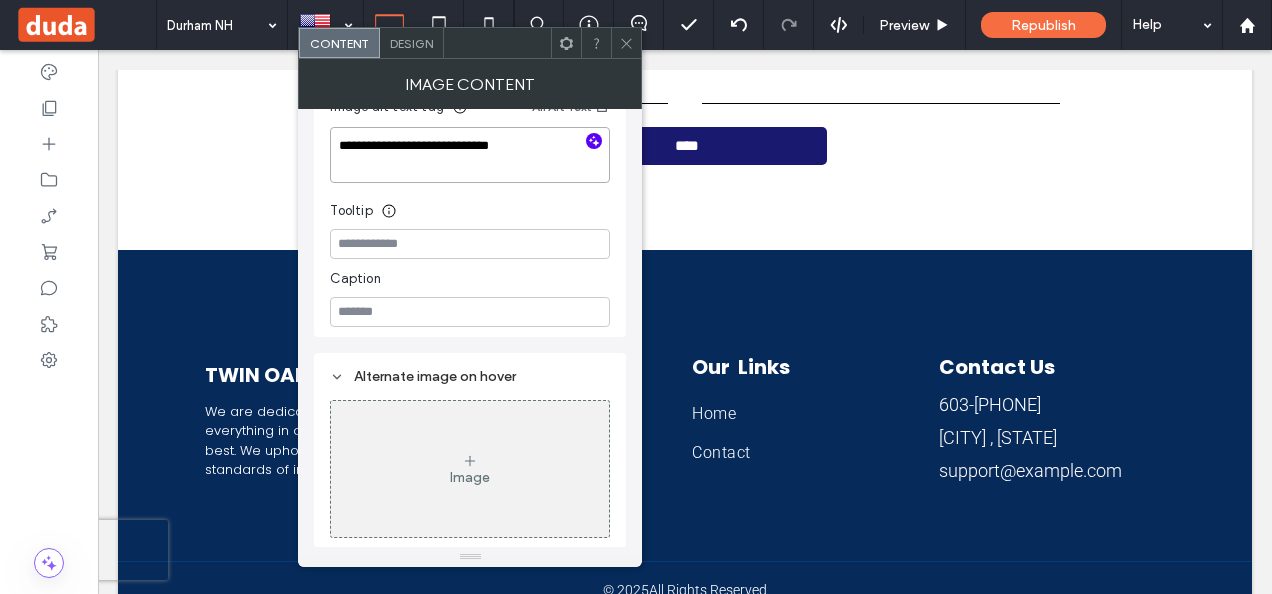 type on "**********" 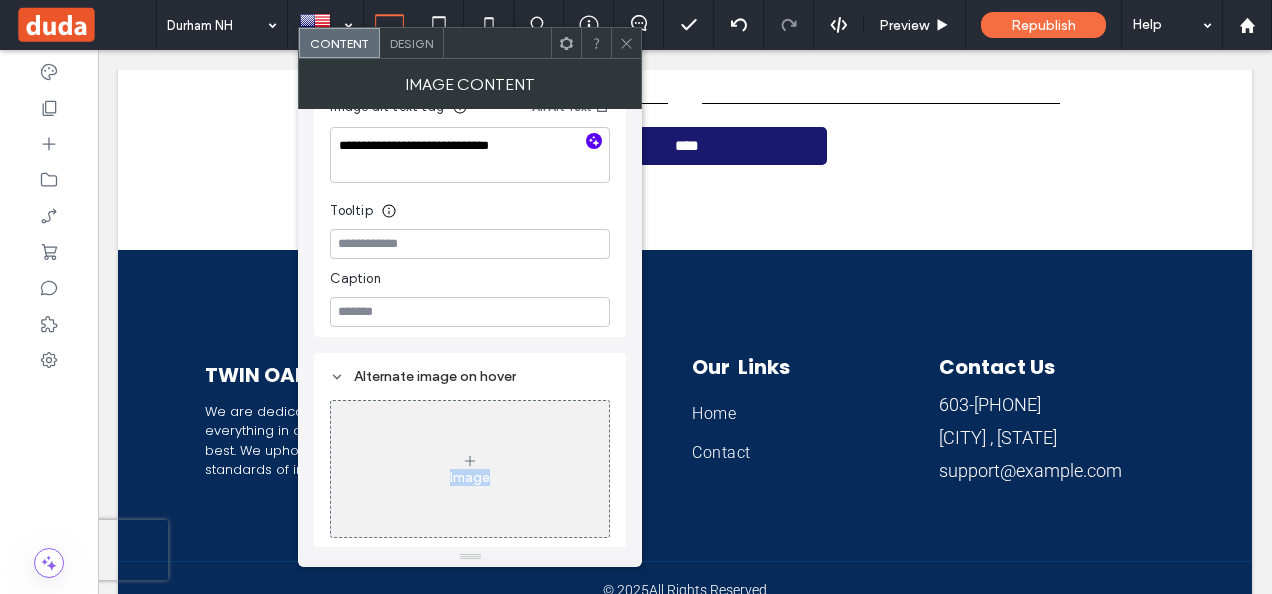 drag, startPoint x: 642, startPoint y: 353, endPoint x: 638, endPoint y: 393, distance: 40.1995 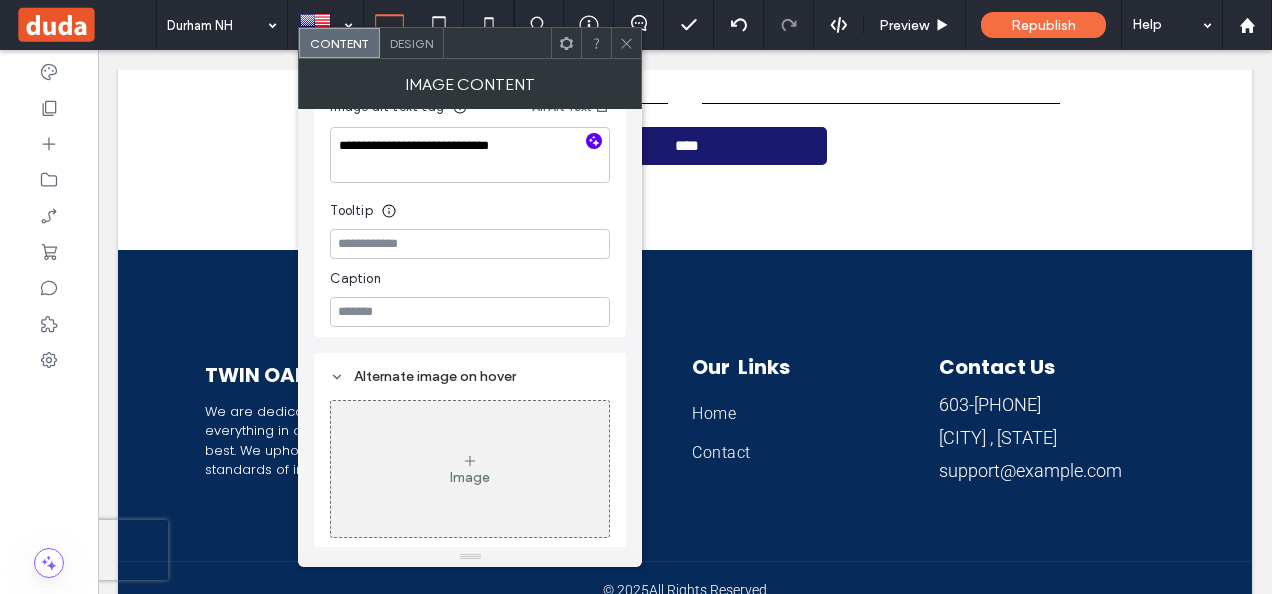 drag, startPoint x: 638, startPoint y: 393, endPoint x: 631, endPoint y: 36, distance: 357.06863 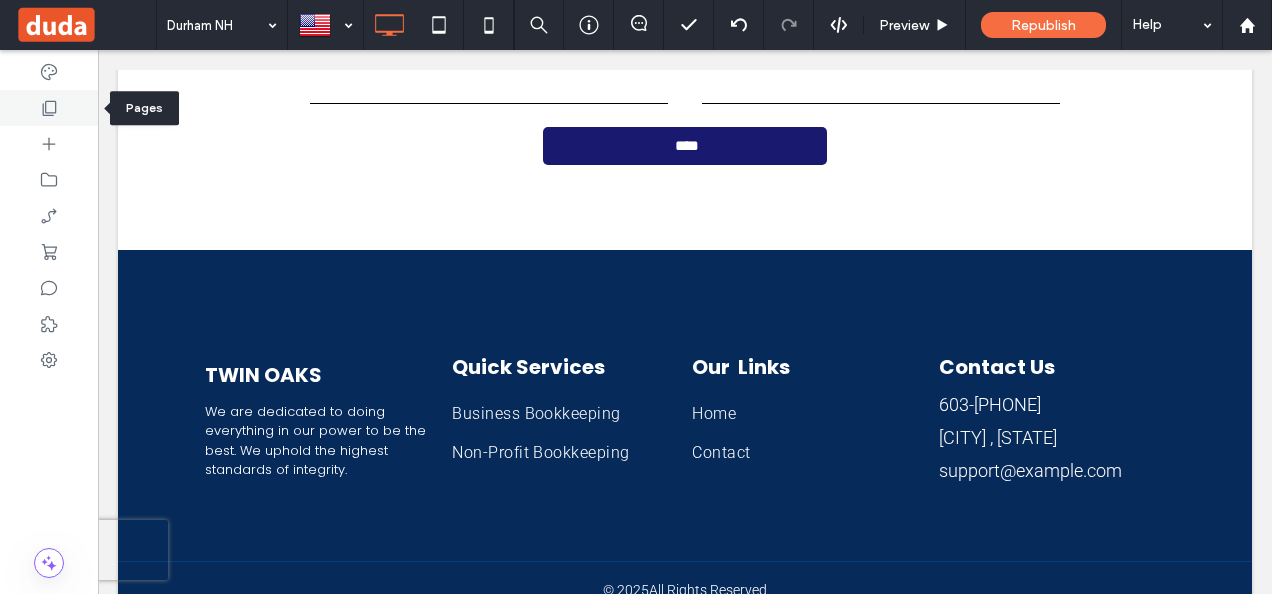 click at bounding box center (49, 108) 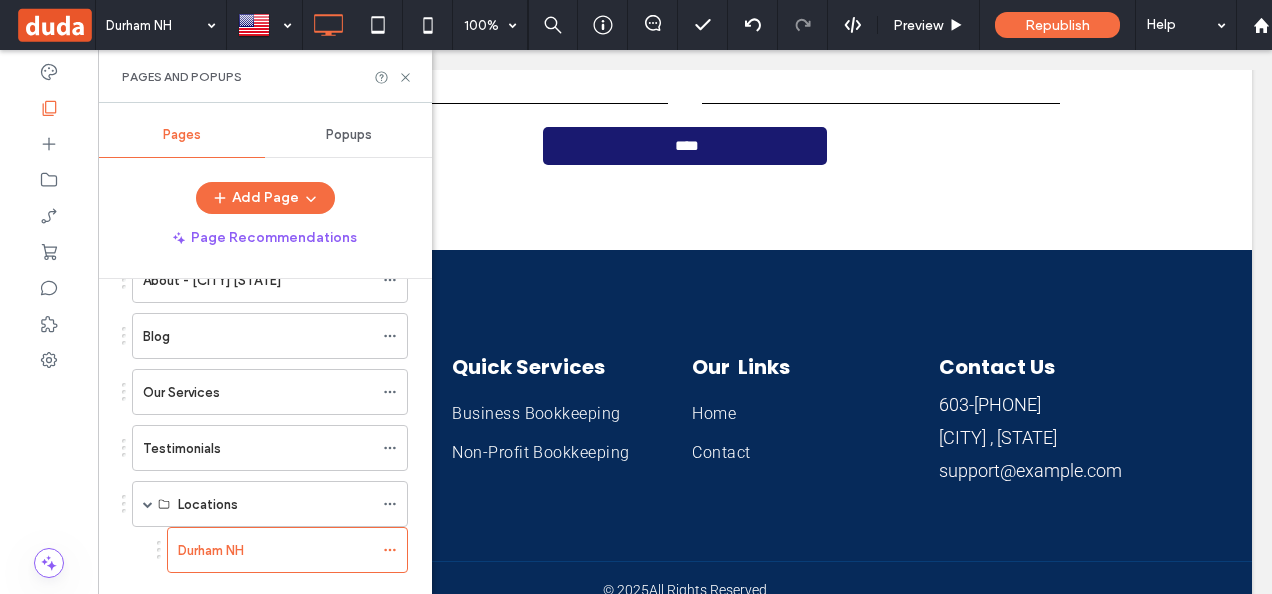 scroll, scrollTop: 486, scrollLeft: 0, axis: vertical 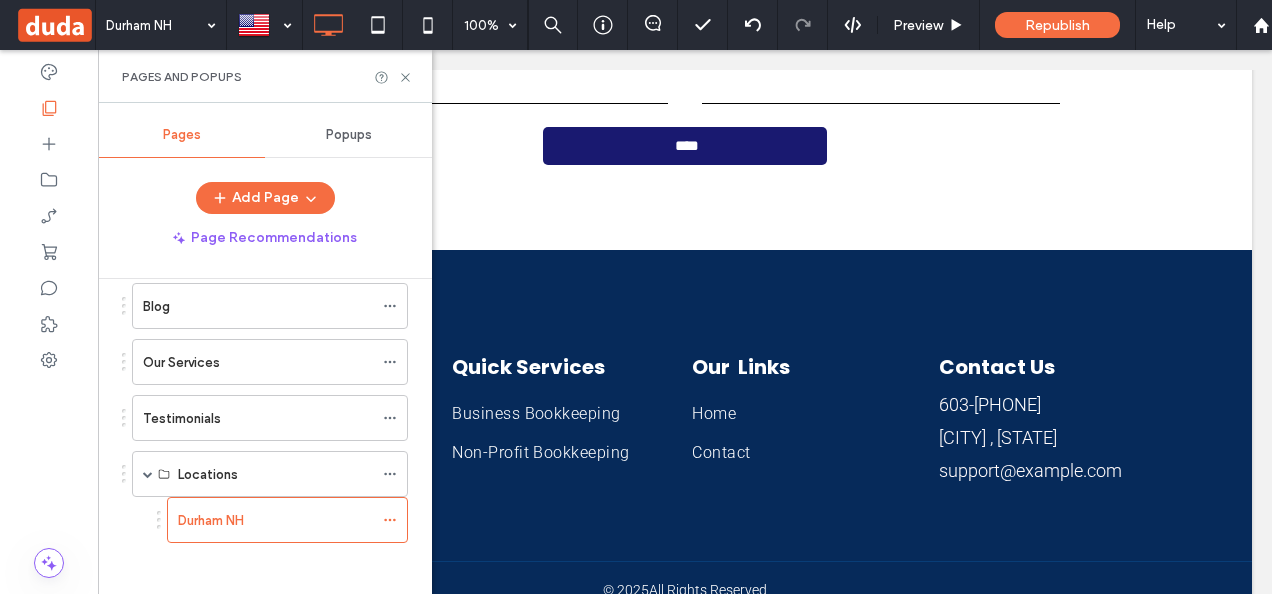 click on "Pages and Popups" at bounding box center (265, 76) 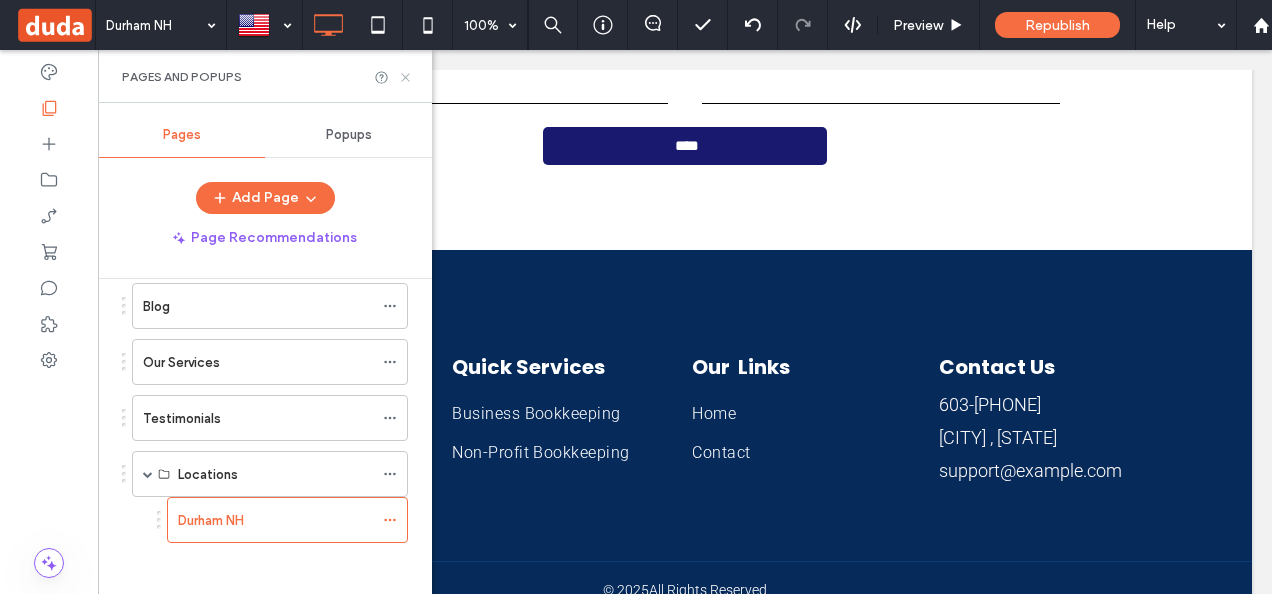 click 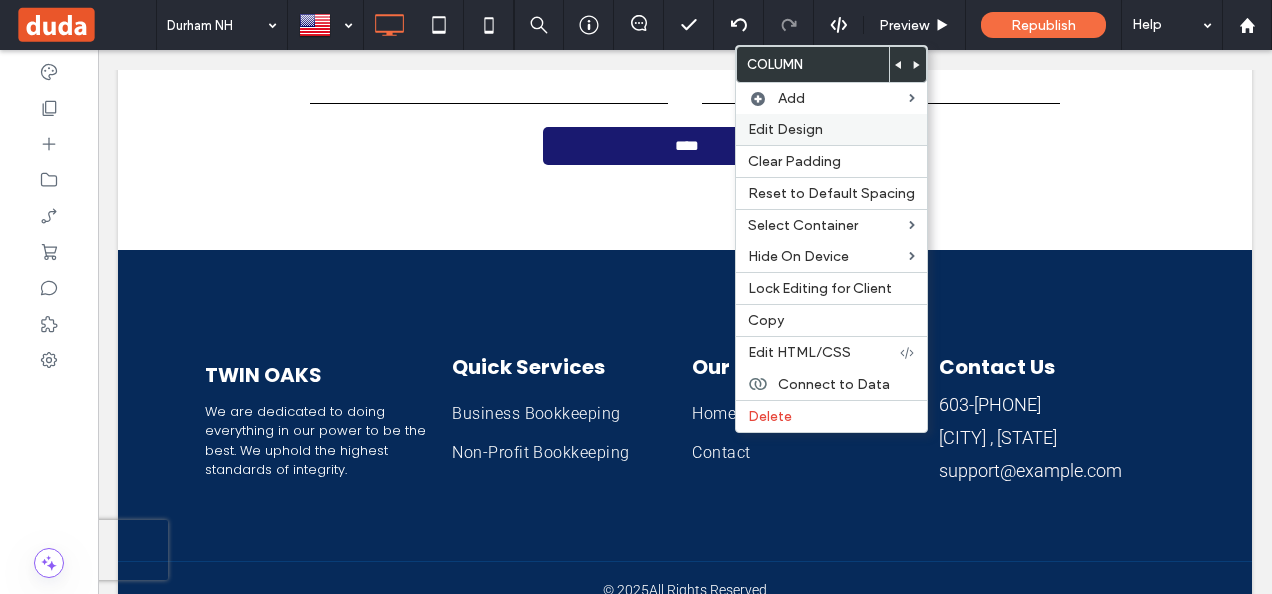 click on "Edit Design" at bounding box center (831, 129) 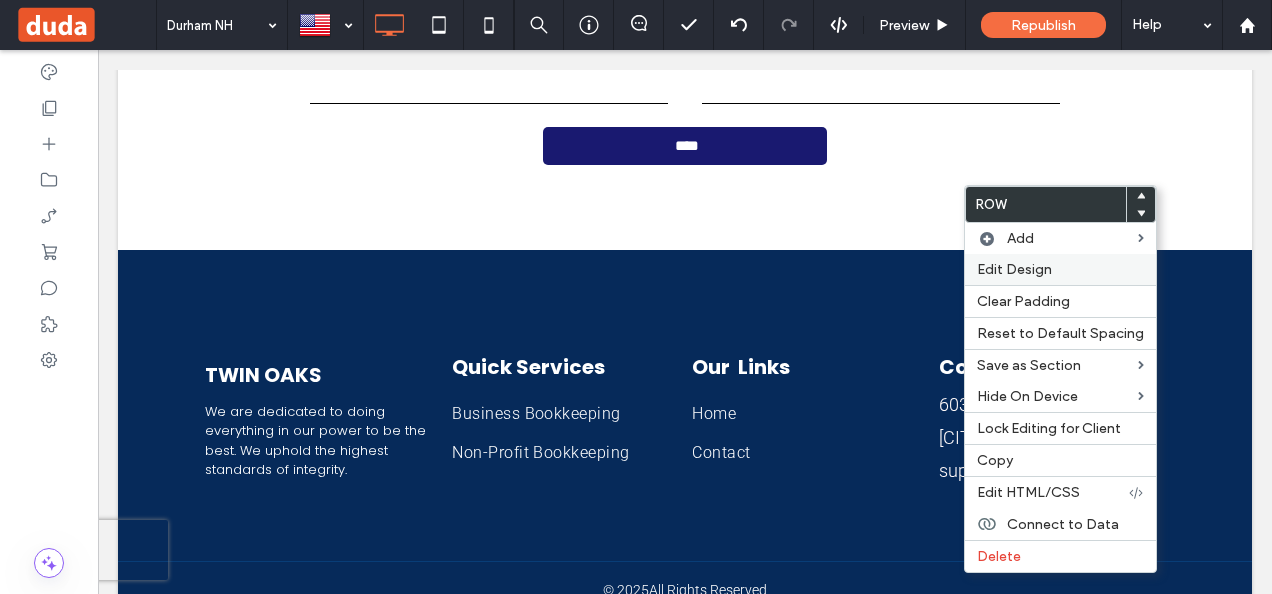 click on "Edit Design" at bounding box center (1060, 269) 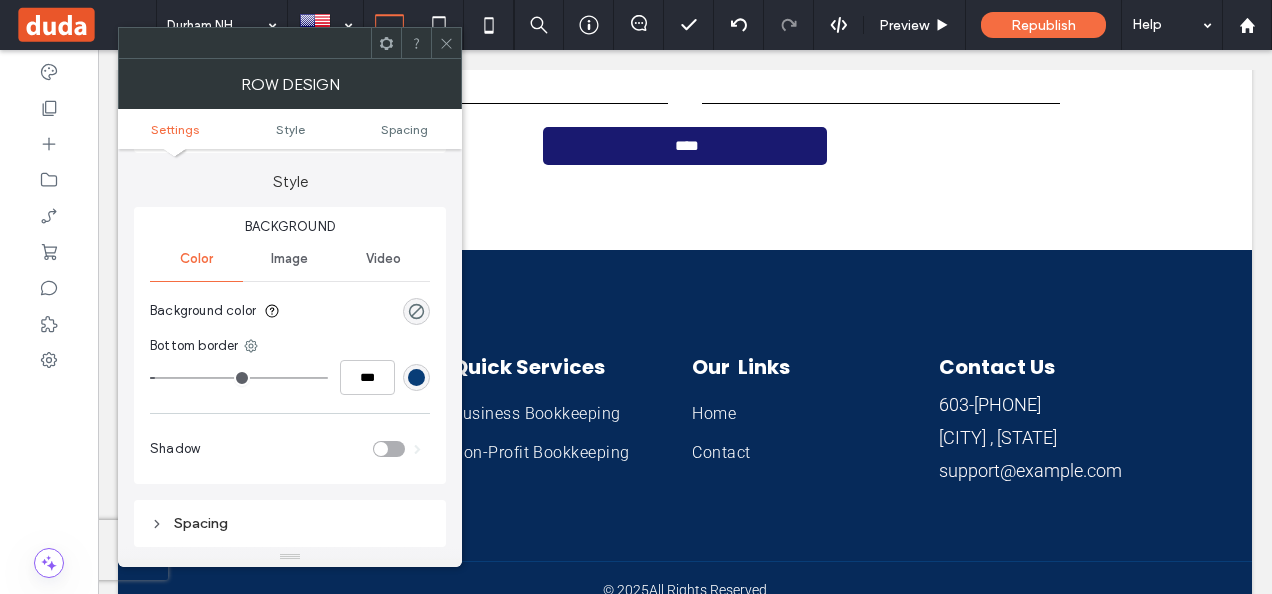 scroll, scrollTop: 0, scrollLeft: 0, axis: both 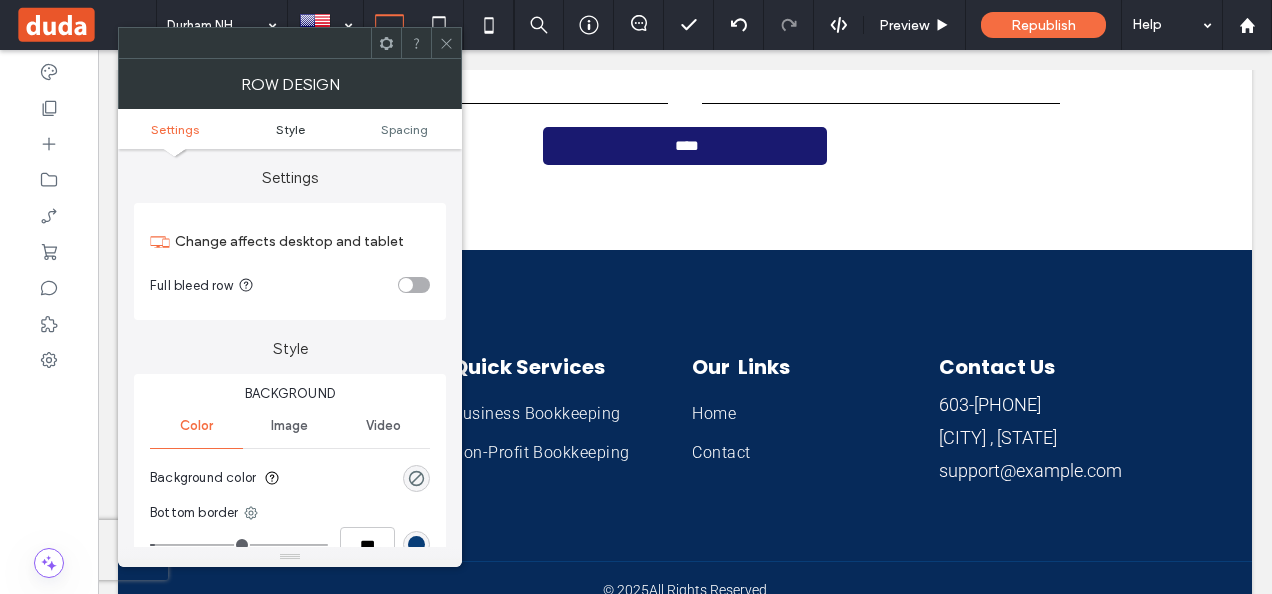 click on "Style" at bounding box center (290, 129) 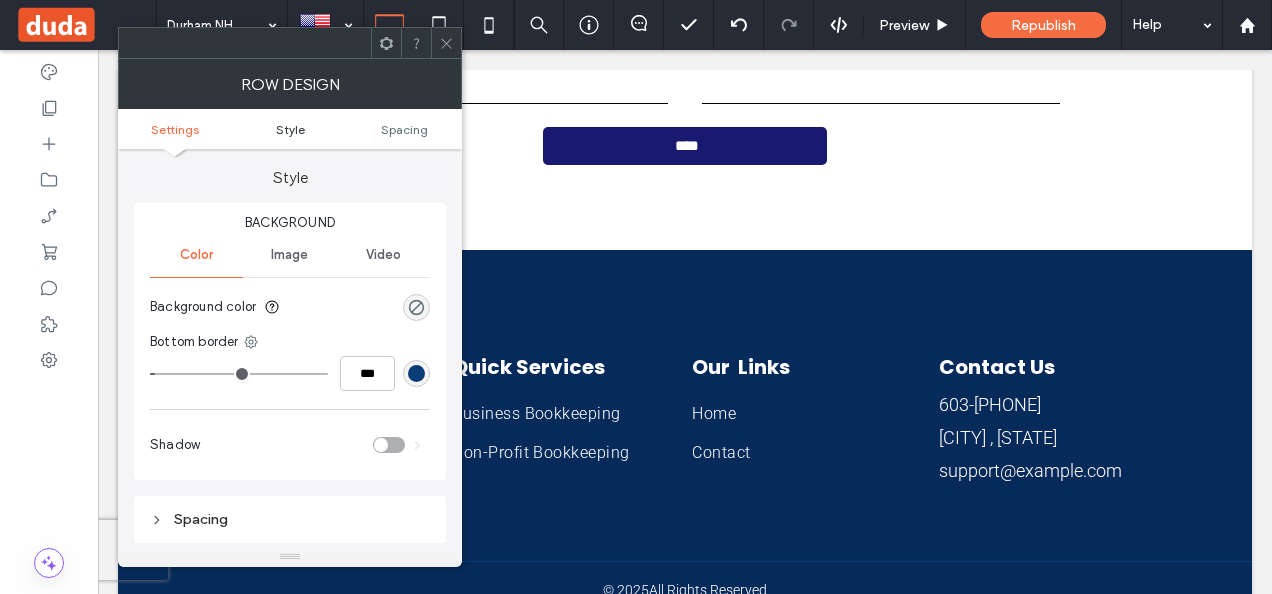 scroll, scrollTop: 171, scrollLeft: 0, axis: vertical 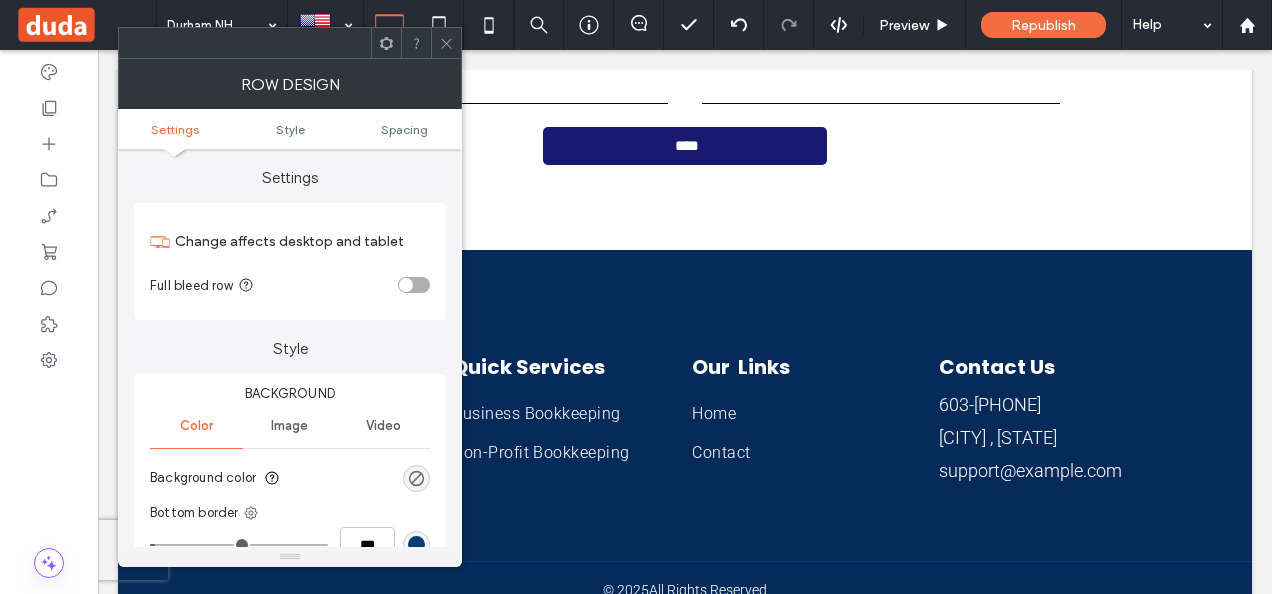 click 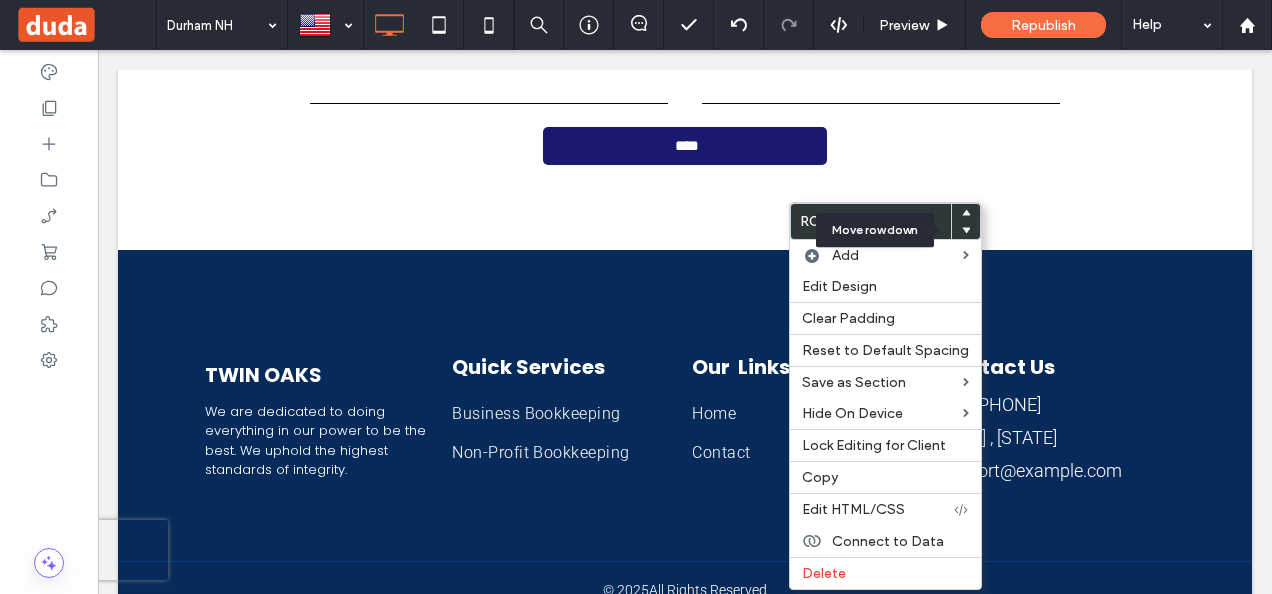 click at bounding box center (966, 231) 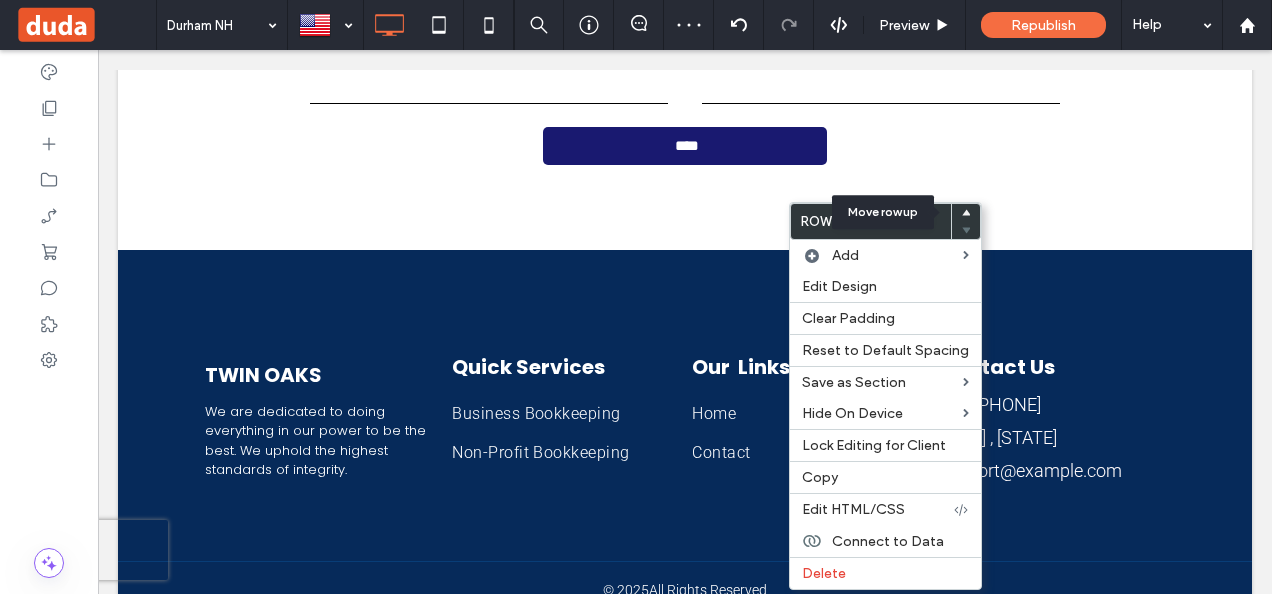 click at bounding box center (966, 213) 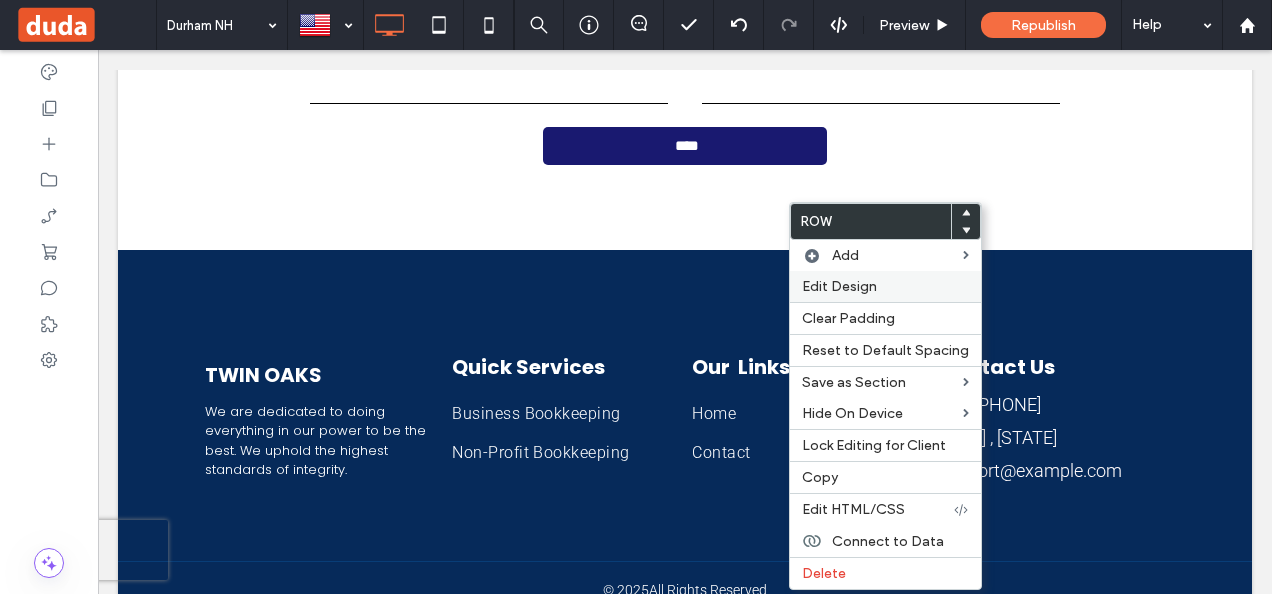 click on "Edit Design" at bounding box center [885, 286] 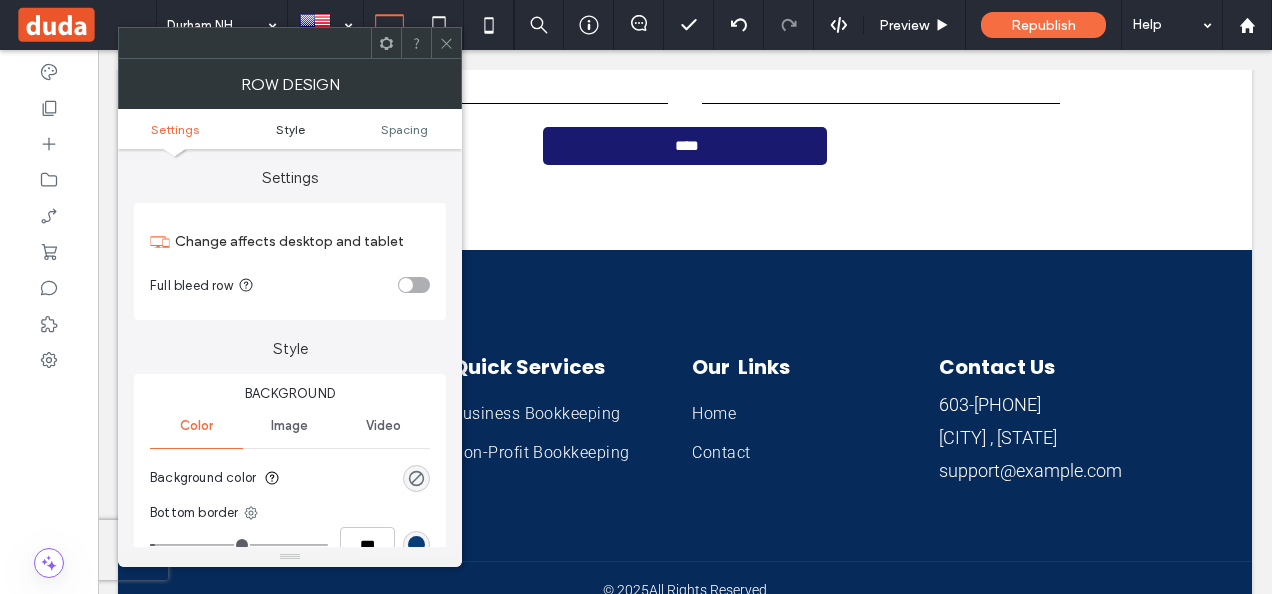 click on "Style" at bounding box center (290, 129) 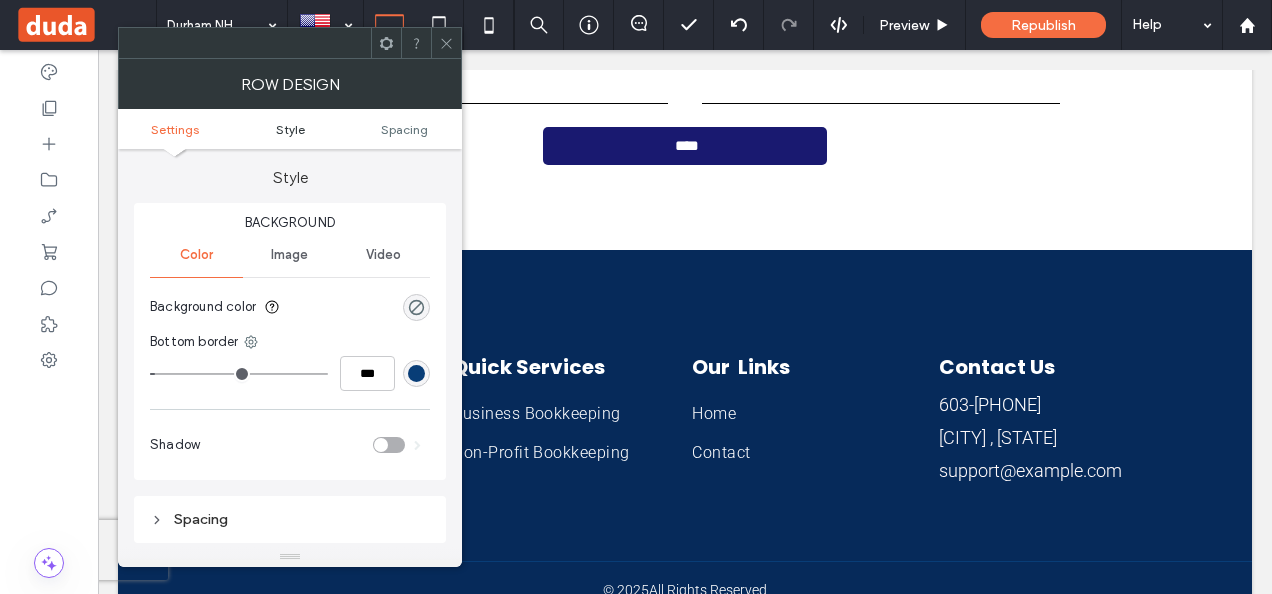 scroll, scrollTop: 171, scrollLeft: 0, axis: vertical 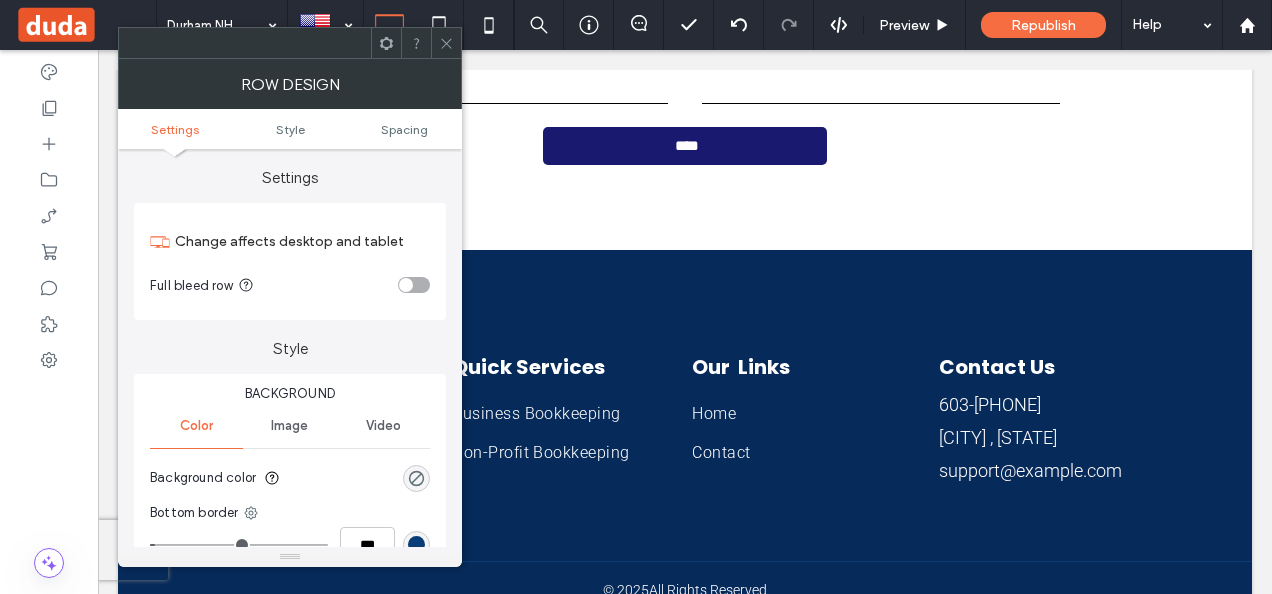 click on "Image" at bounding box center (289, 426) 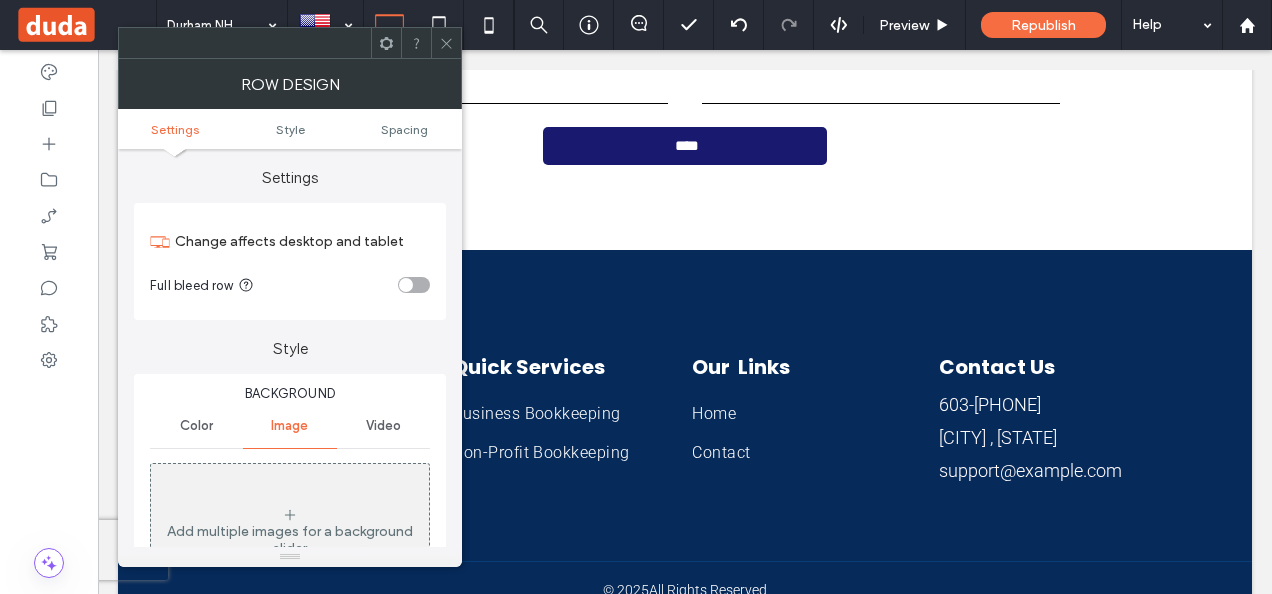 click on "Color" at bounding box center (196, 426) 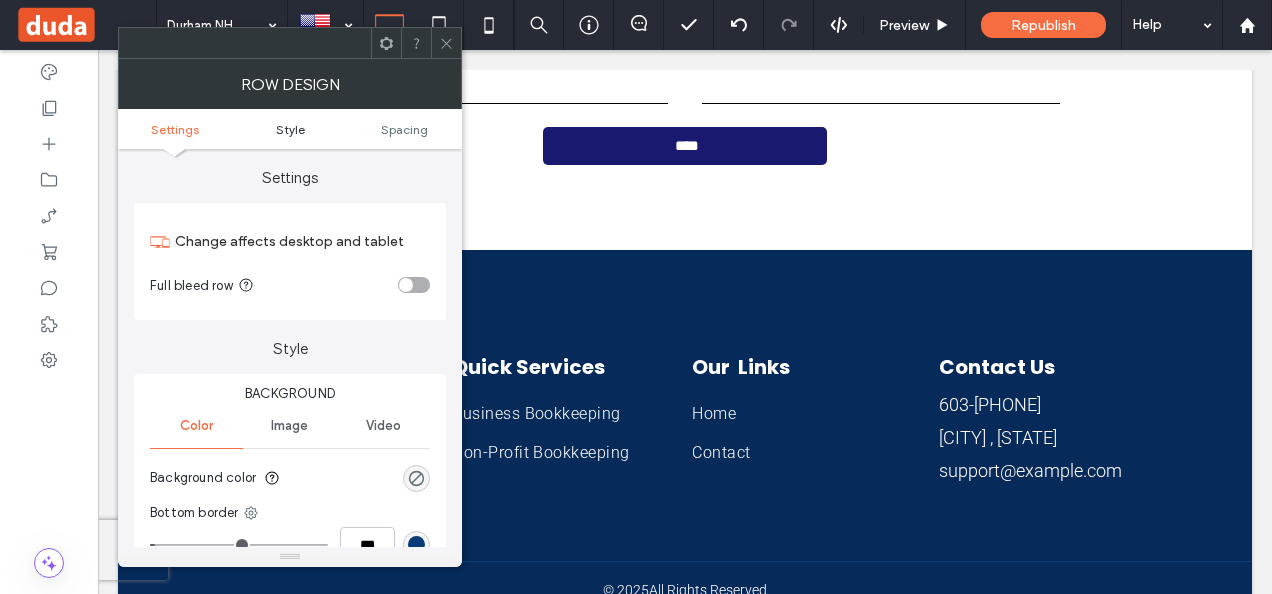 click on "Style" at bounding box center [290, 129] 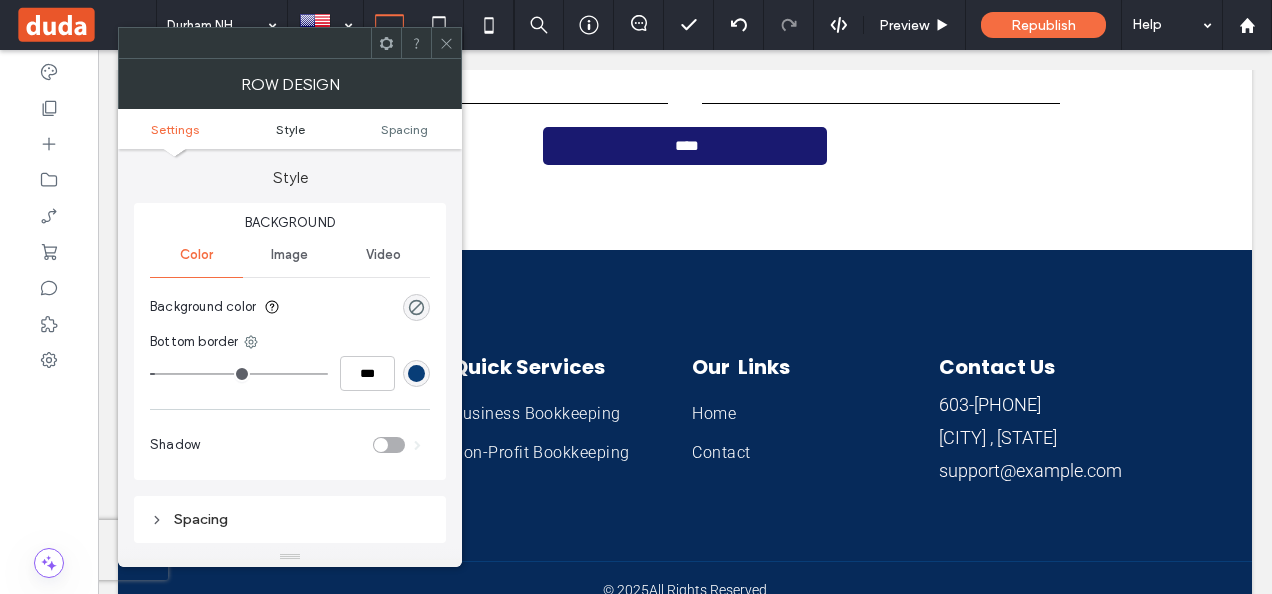 scroll, scrollTop: 171, scrollLeft: 0, axis: vertical 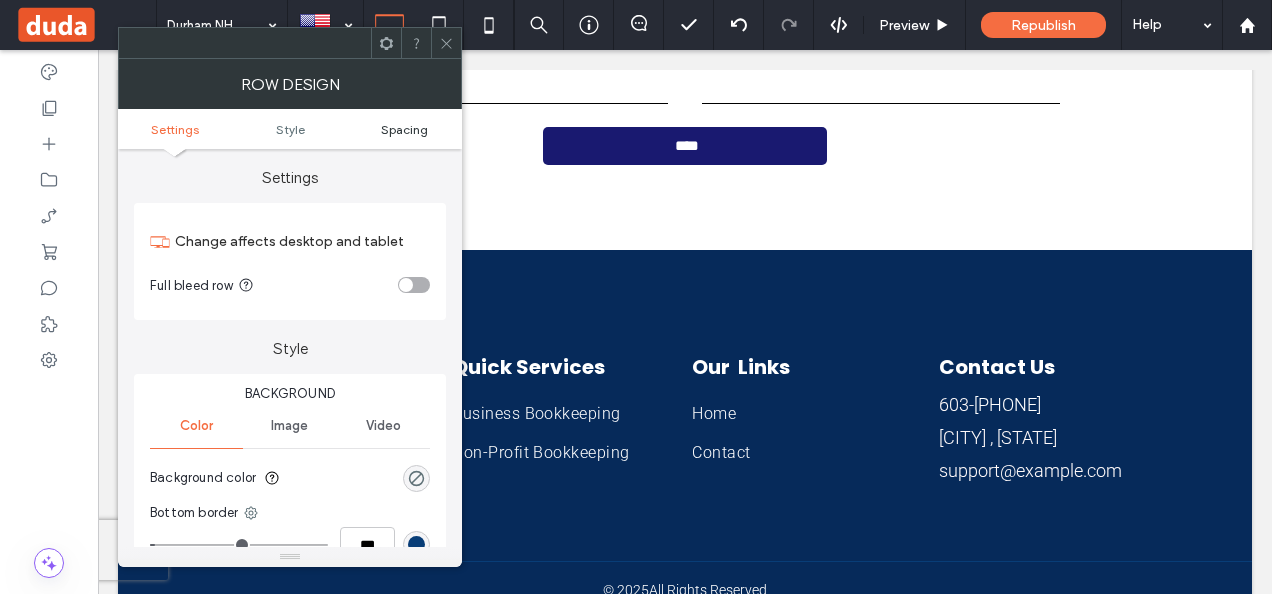 click on "Spacing" at bounding box center [404, 129] 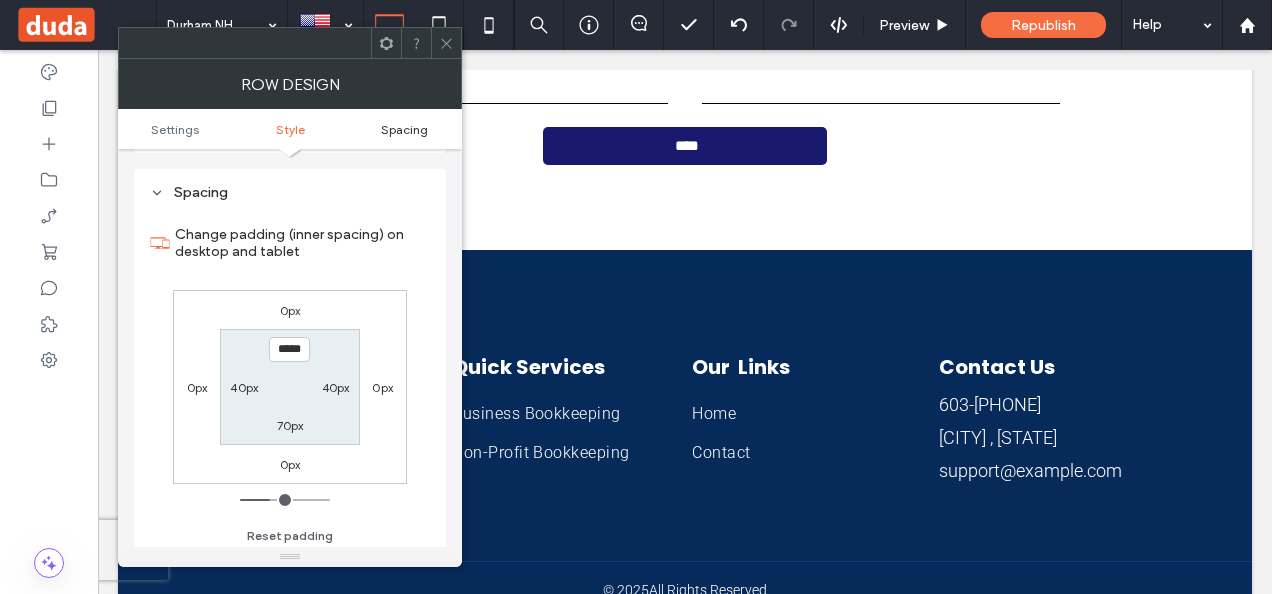 scroll, scrollTop: 502, scrollLeft: 0, axis: vertical 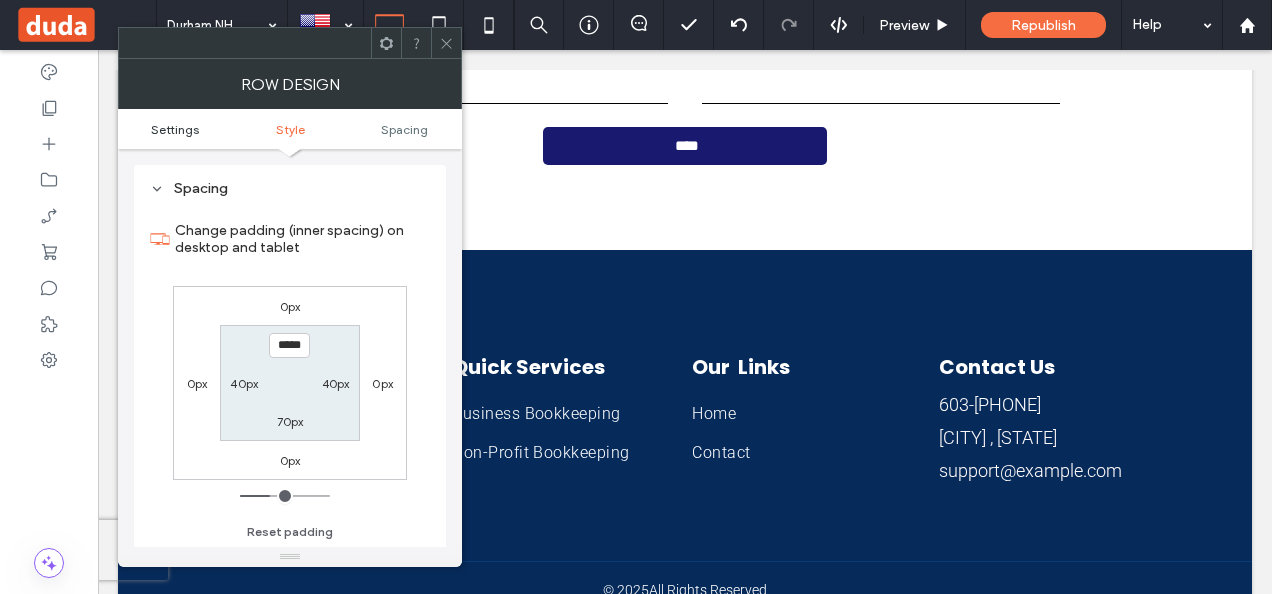 click on "Settings" at bounding box center [175, 129] 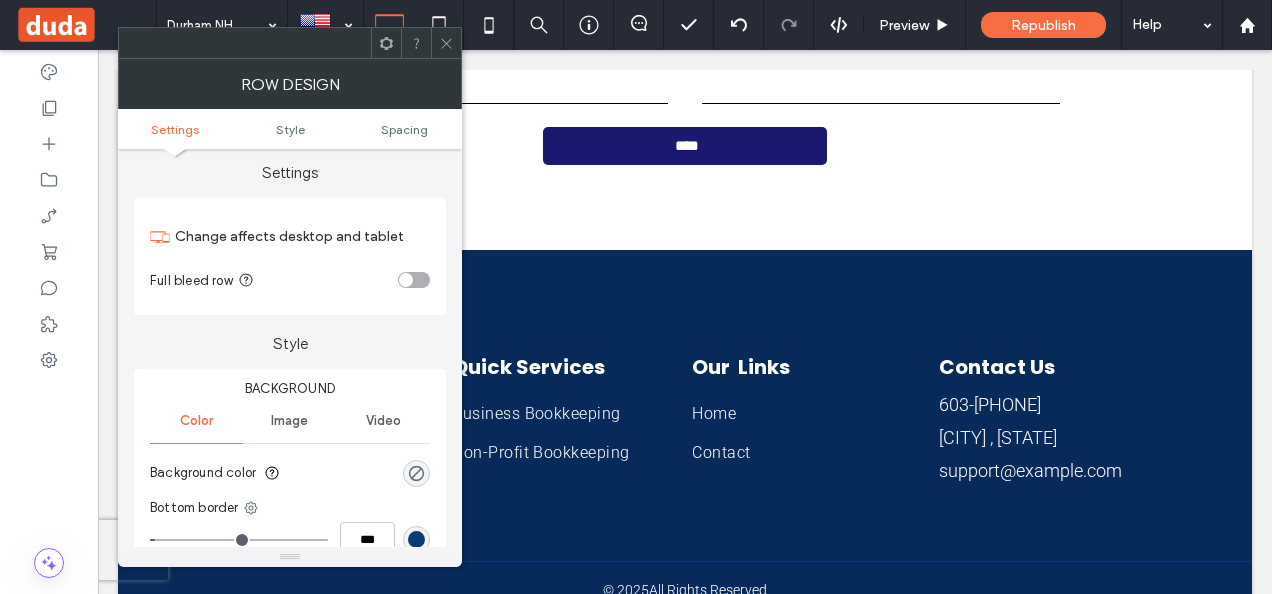 scroll, scrollTop: 0, scrollLeft: 0, axis: both 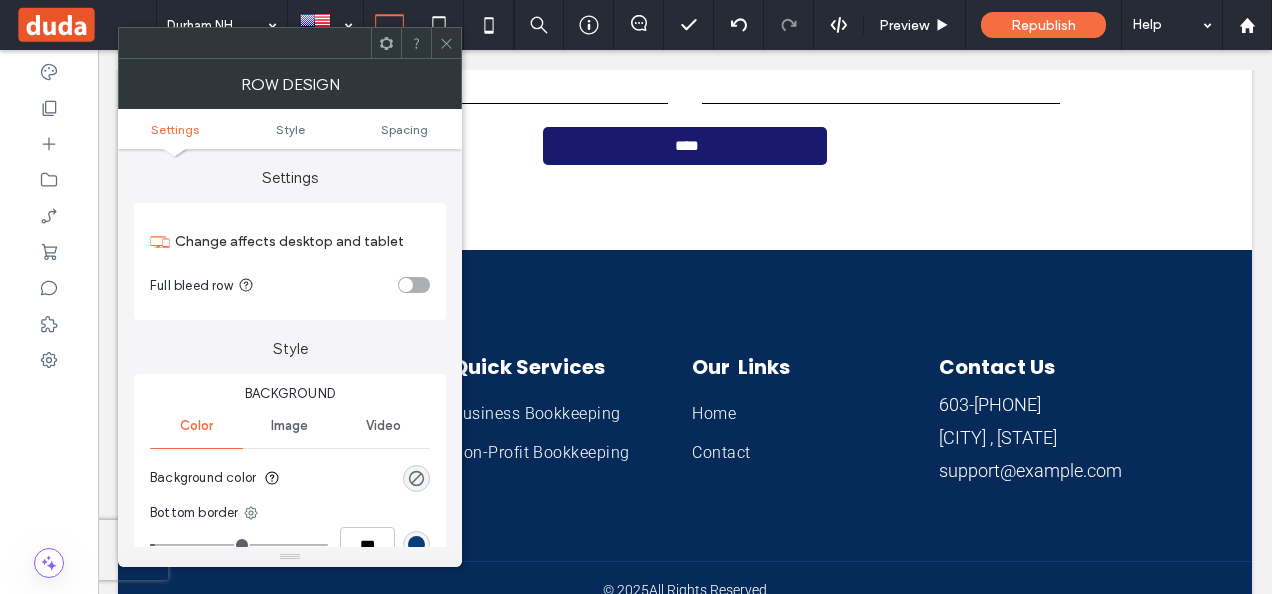 click 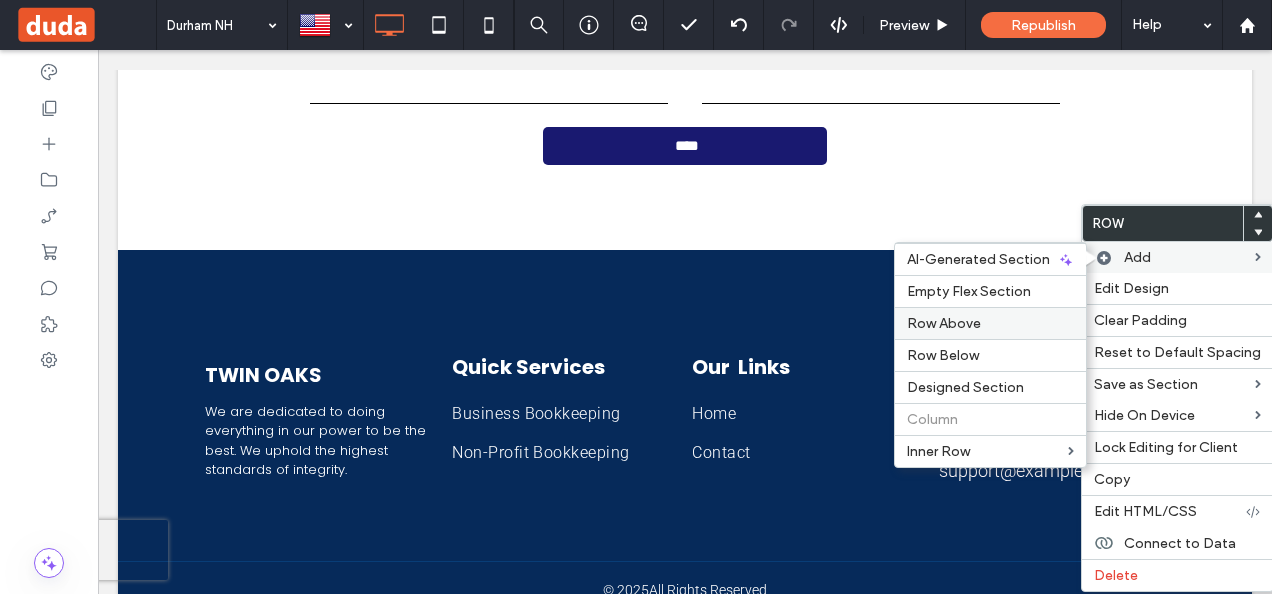click on "Row Above" at bounding box center (990, 323) 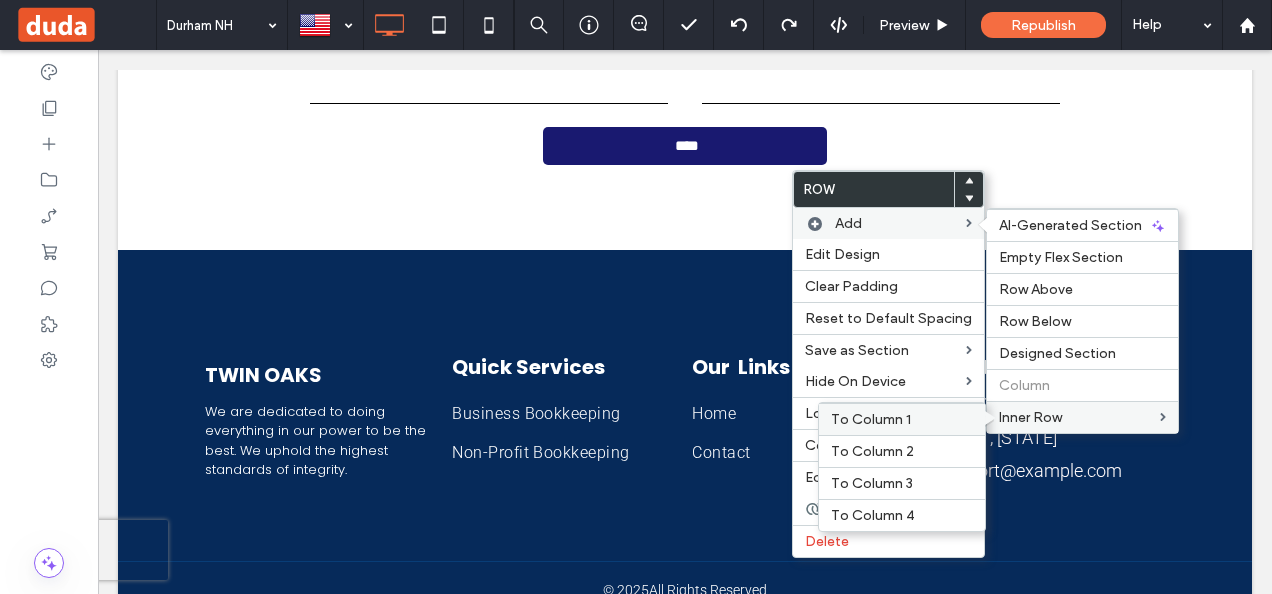 click on "To Column 1" at bounding box center [902, 419] 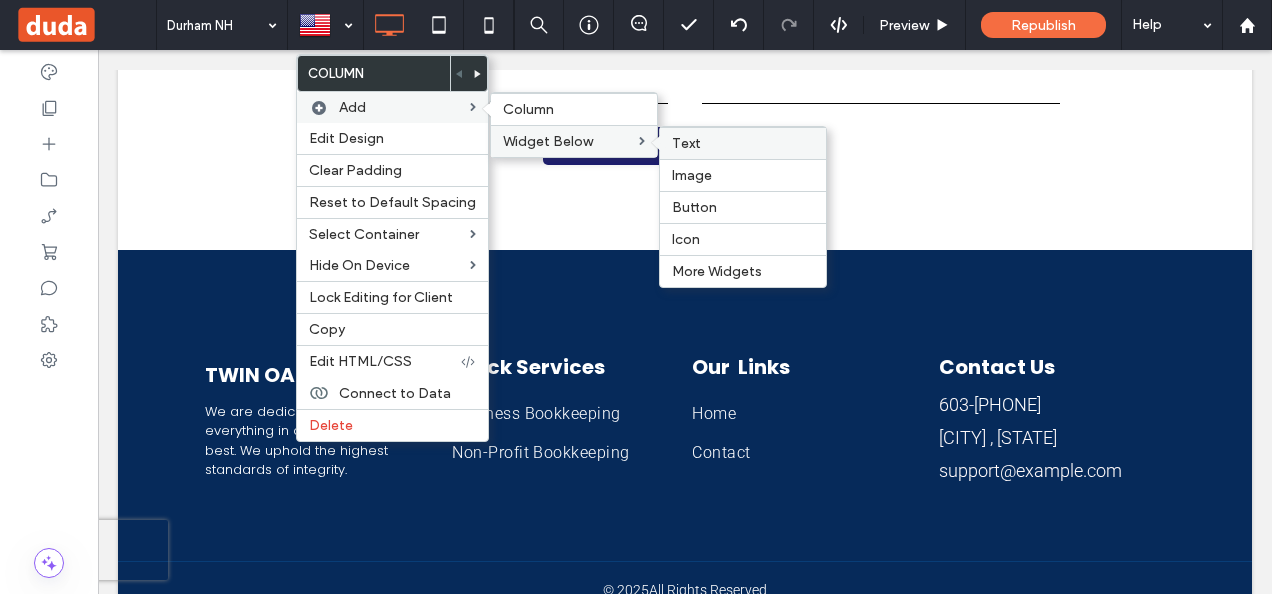 click on "Text" at bounding box center (686, 143) 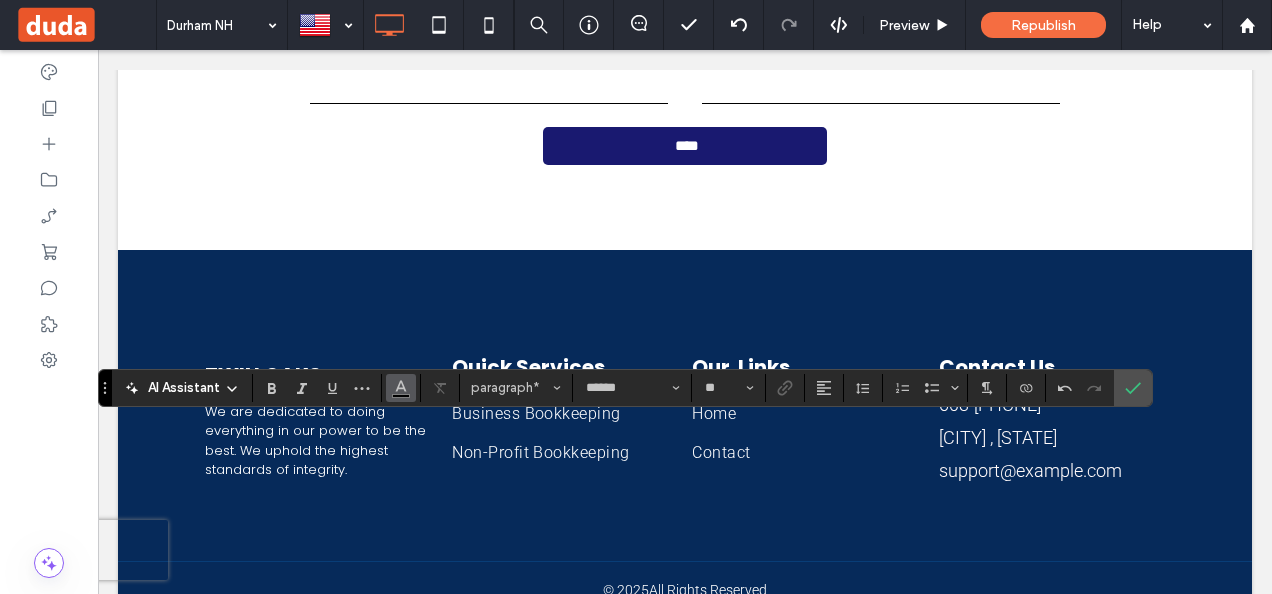 click at bounding box center [401, 388] 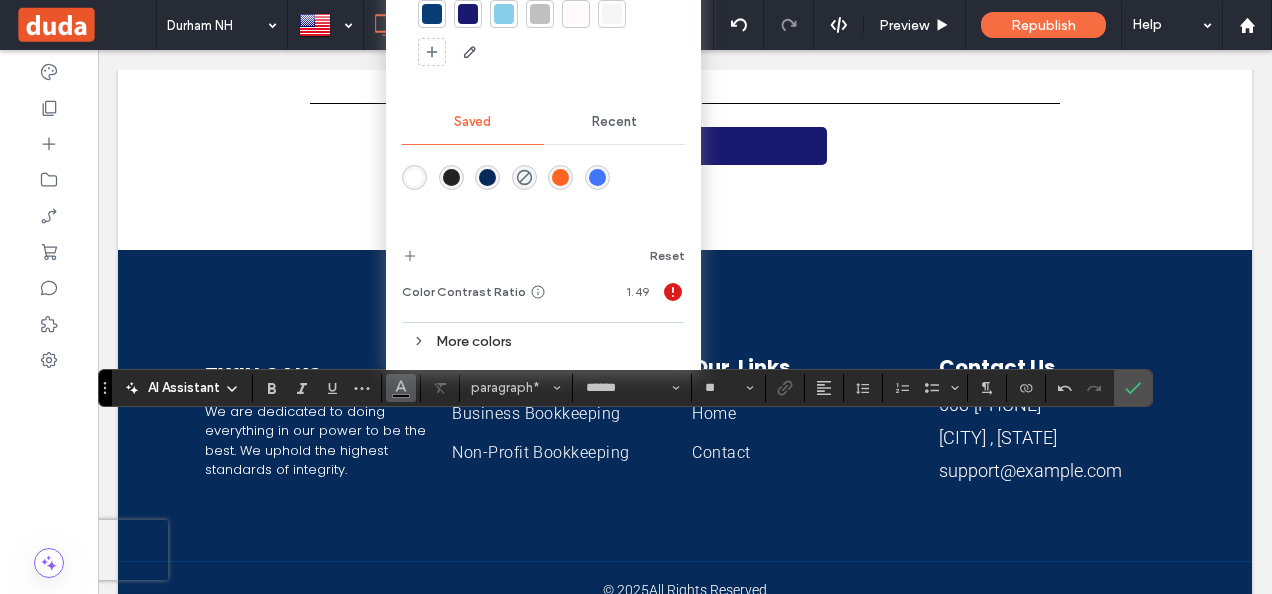 click at bounding box center [414, 177] 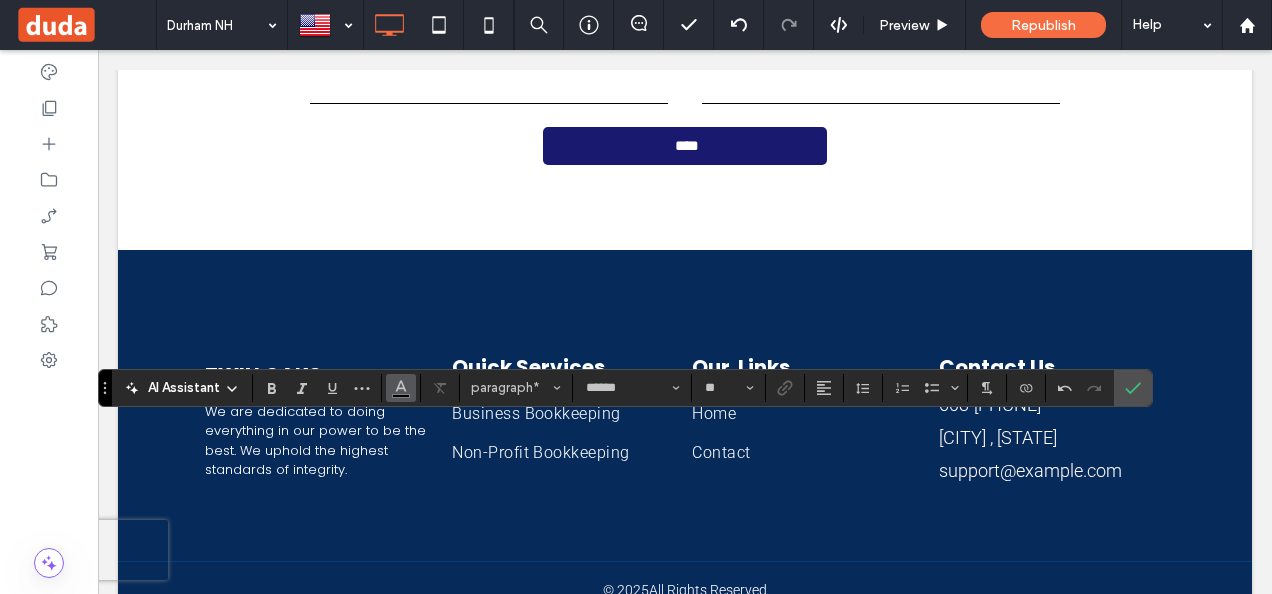 click 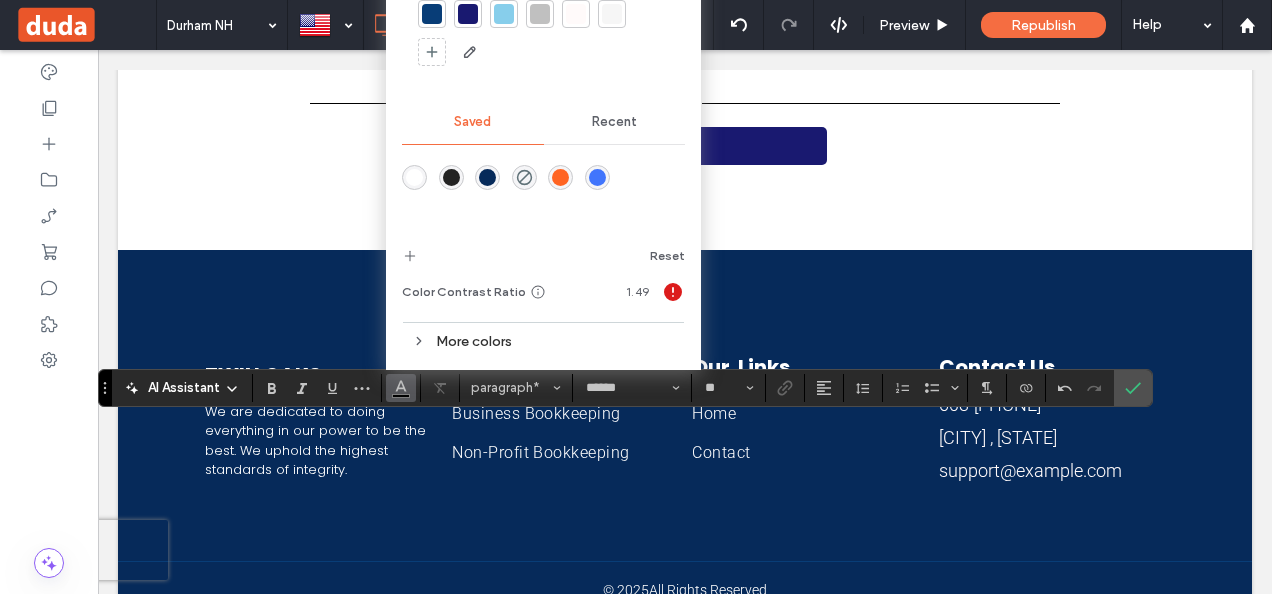 click at bounding box center (414, 177) 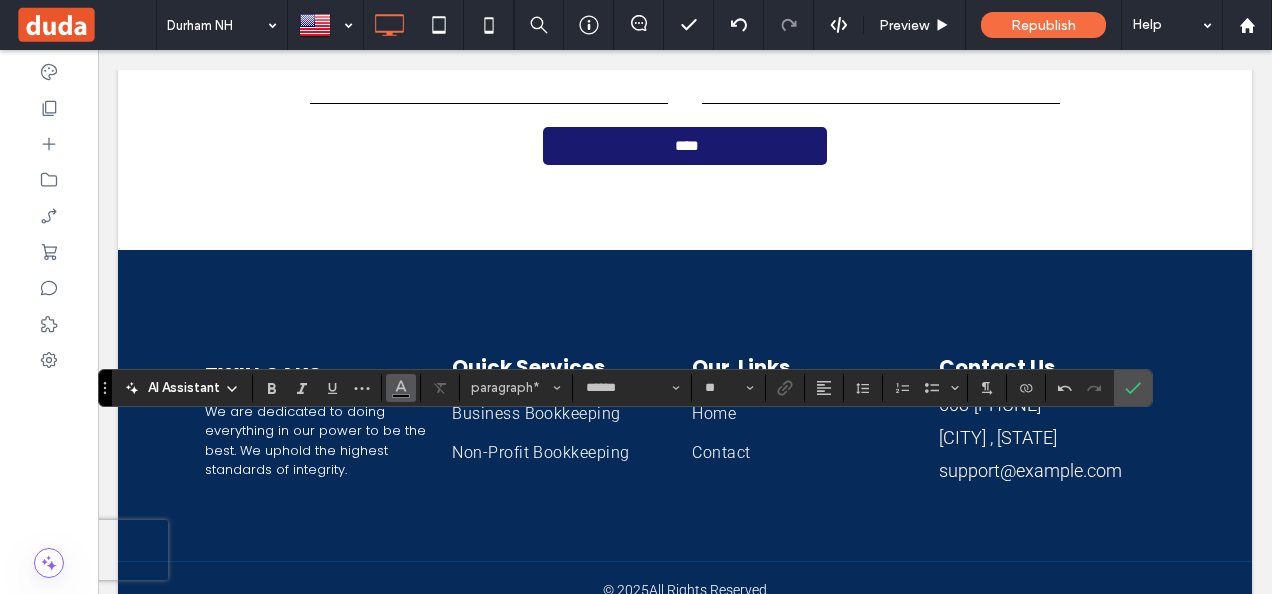 click 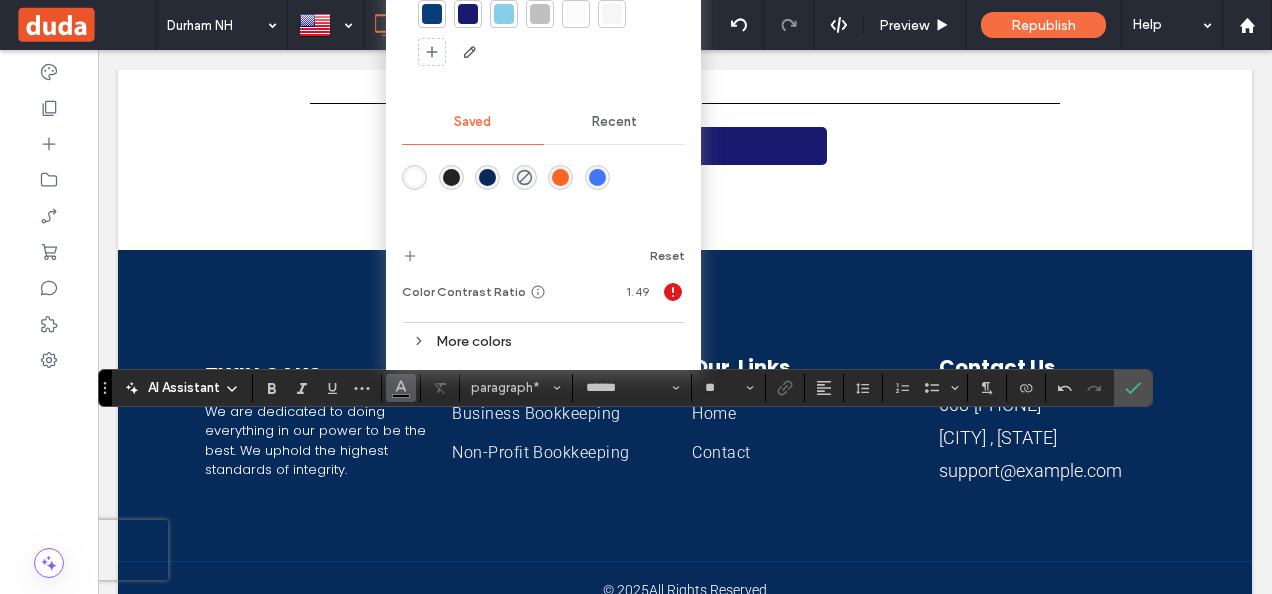 click at bounding box center (414, 177) 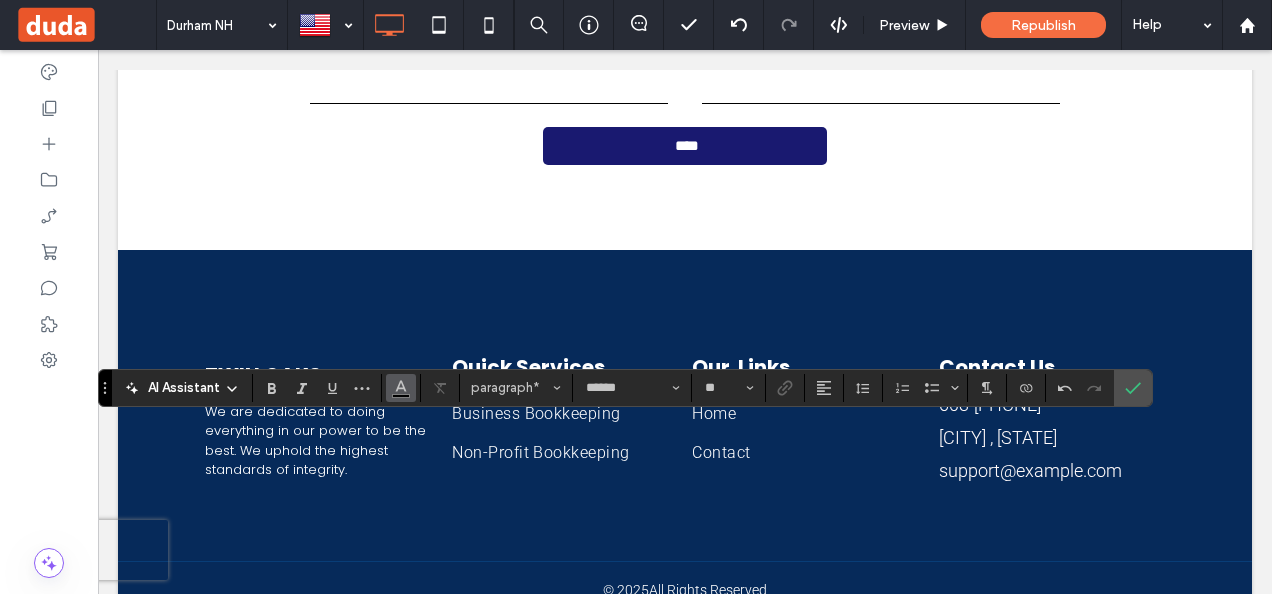 click 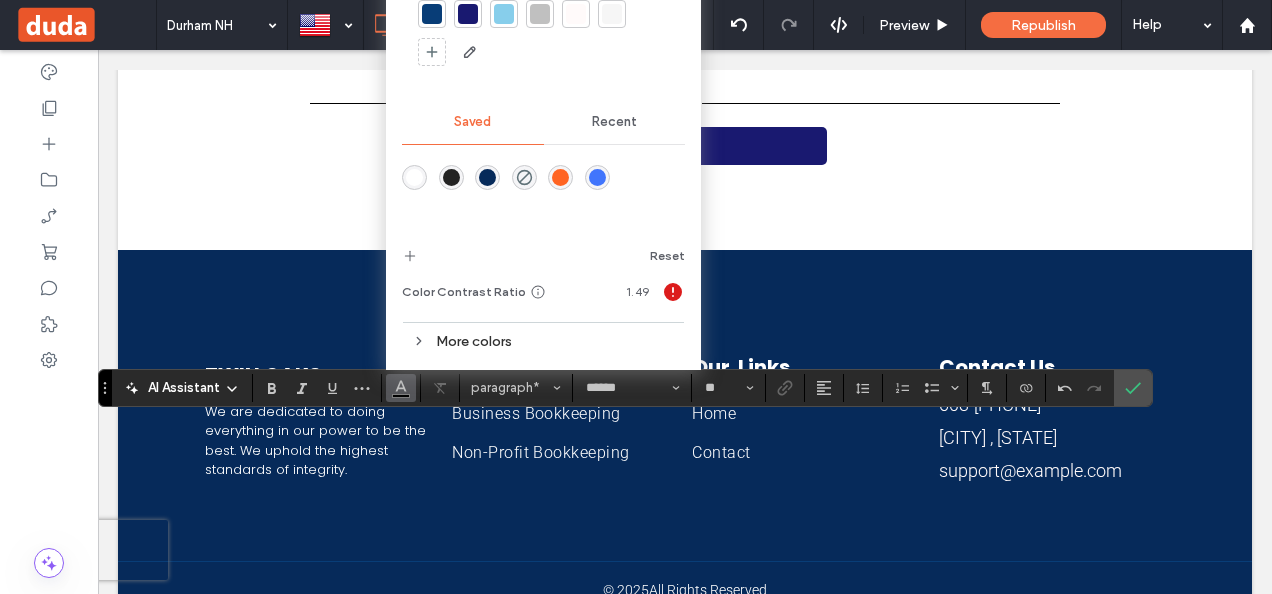 click at bounding box center [414, 177] 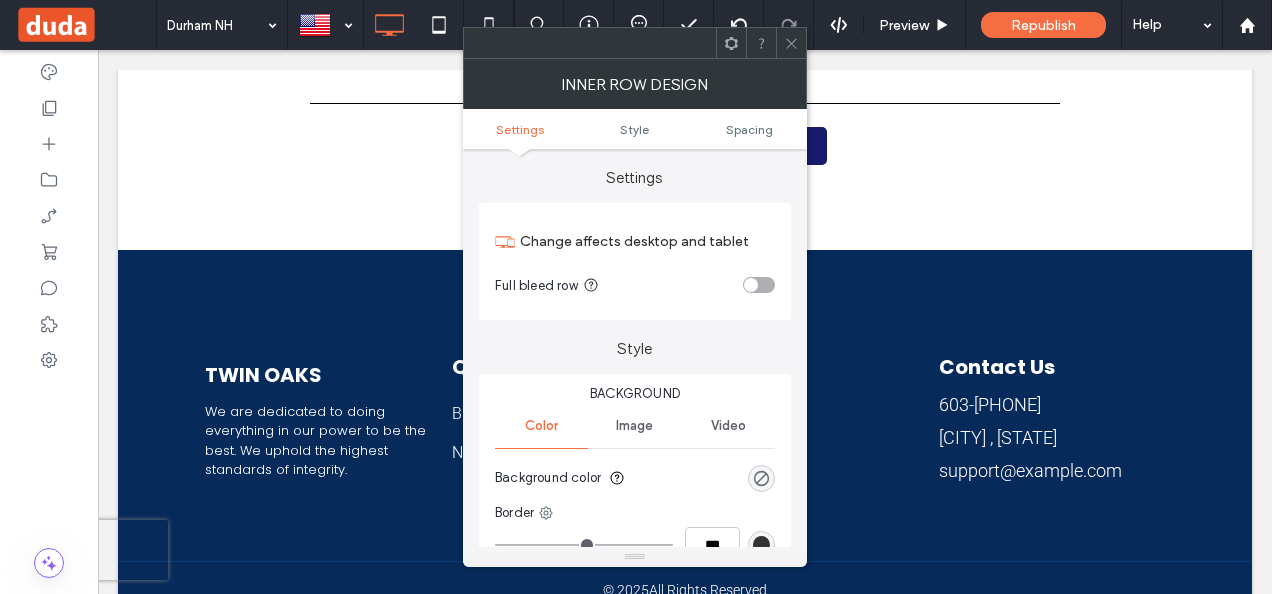click 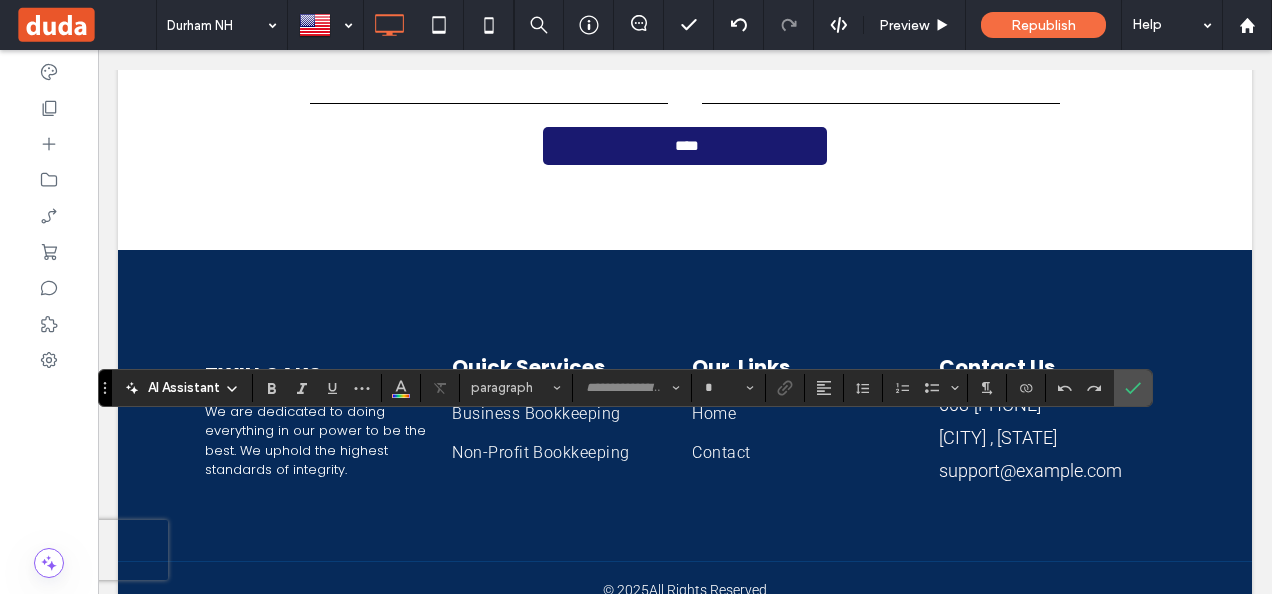 type on "******" 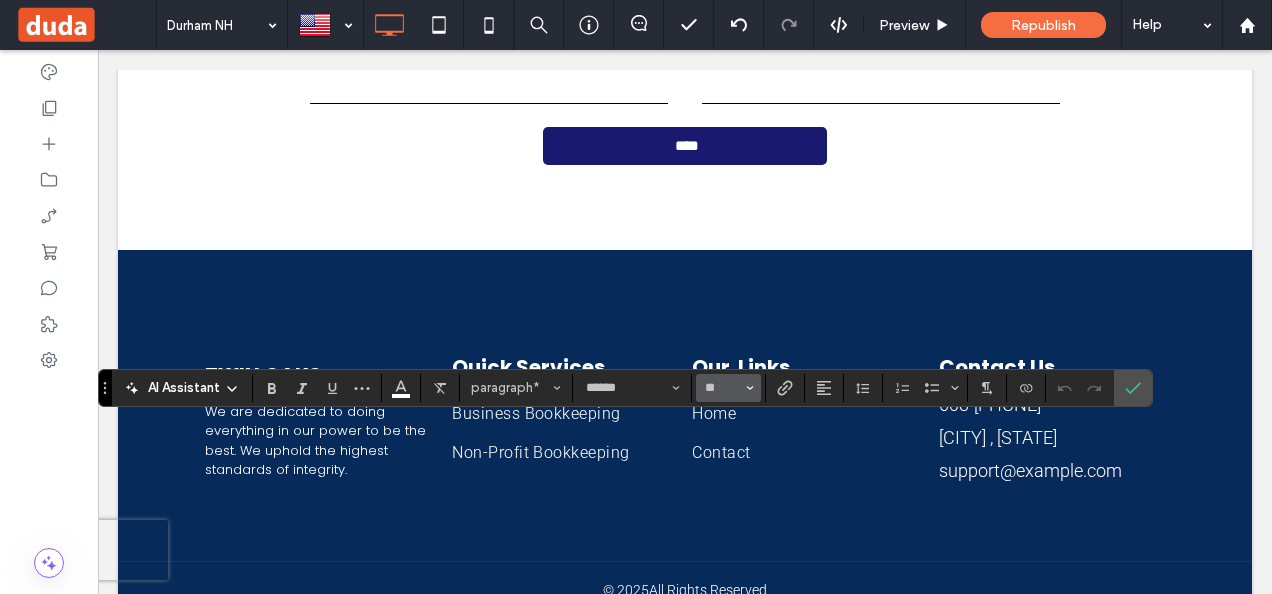 click 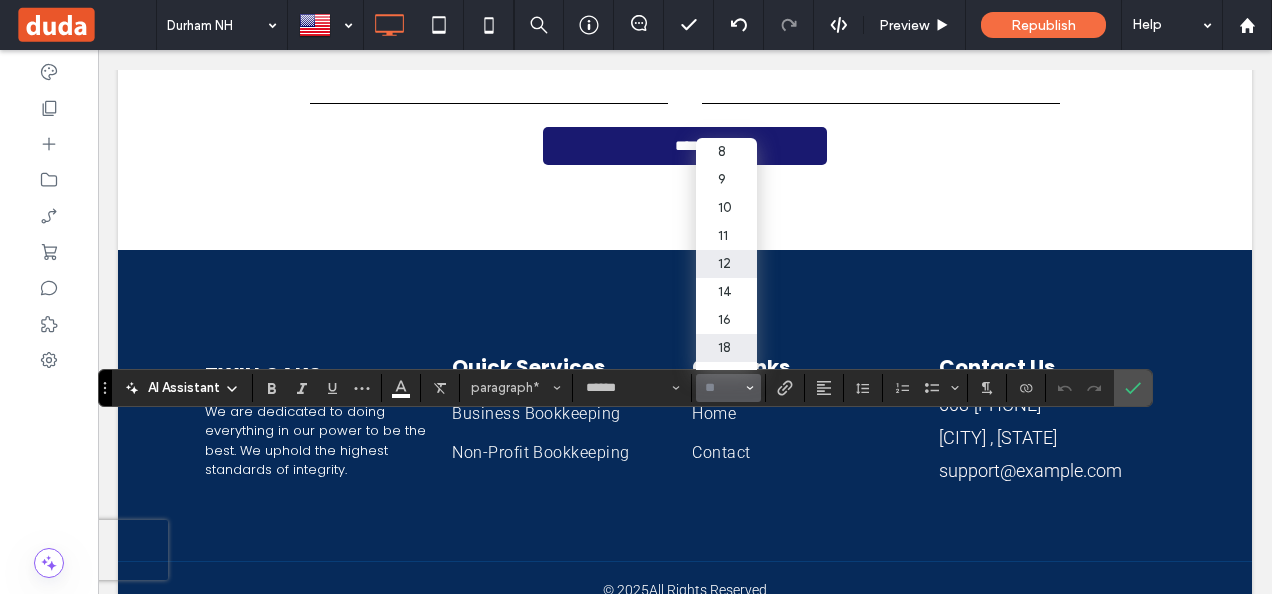 click on "12" at bounding box center [726, 264] 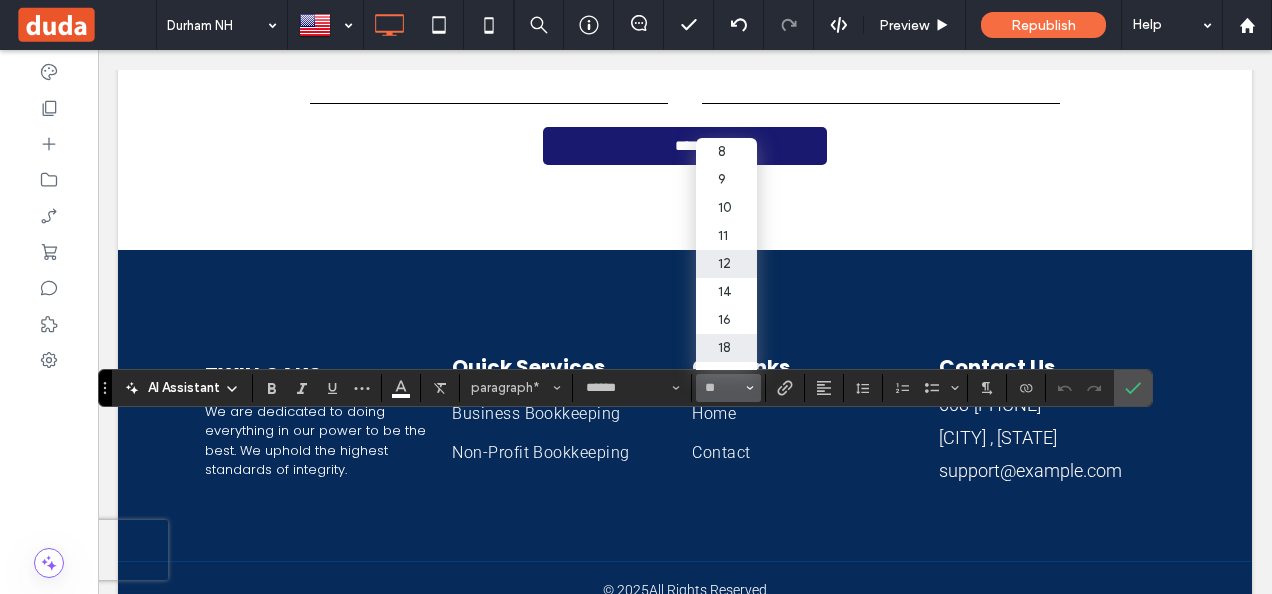 type on "**" 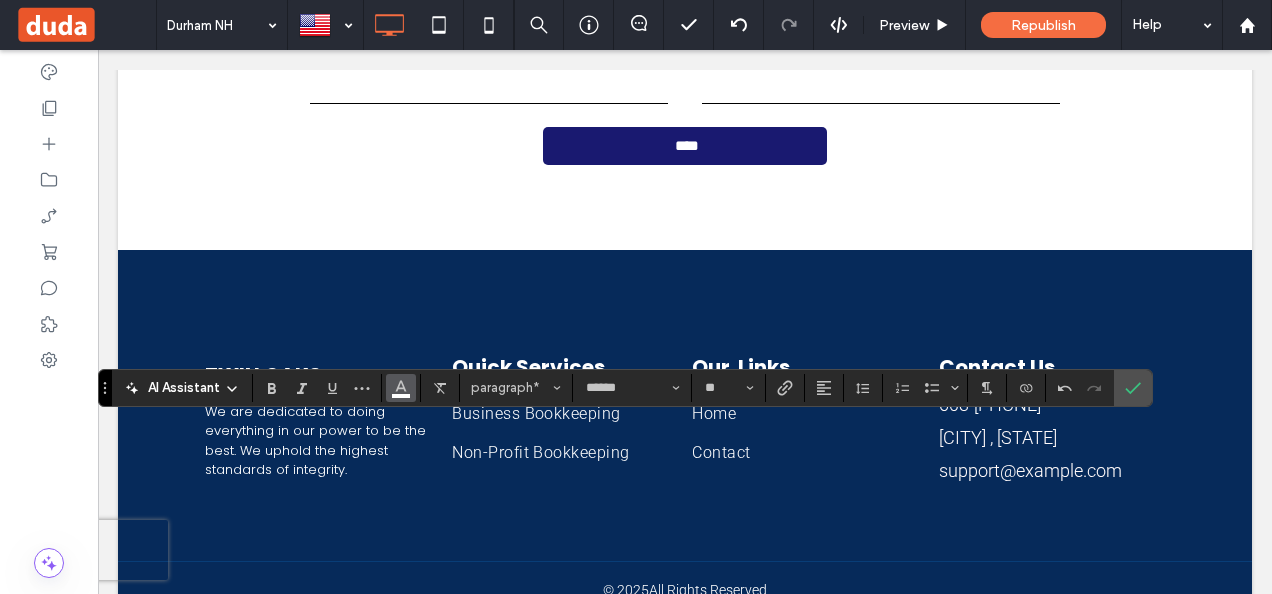 click 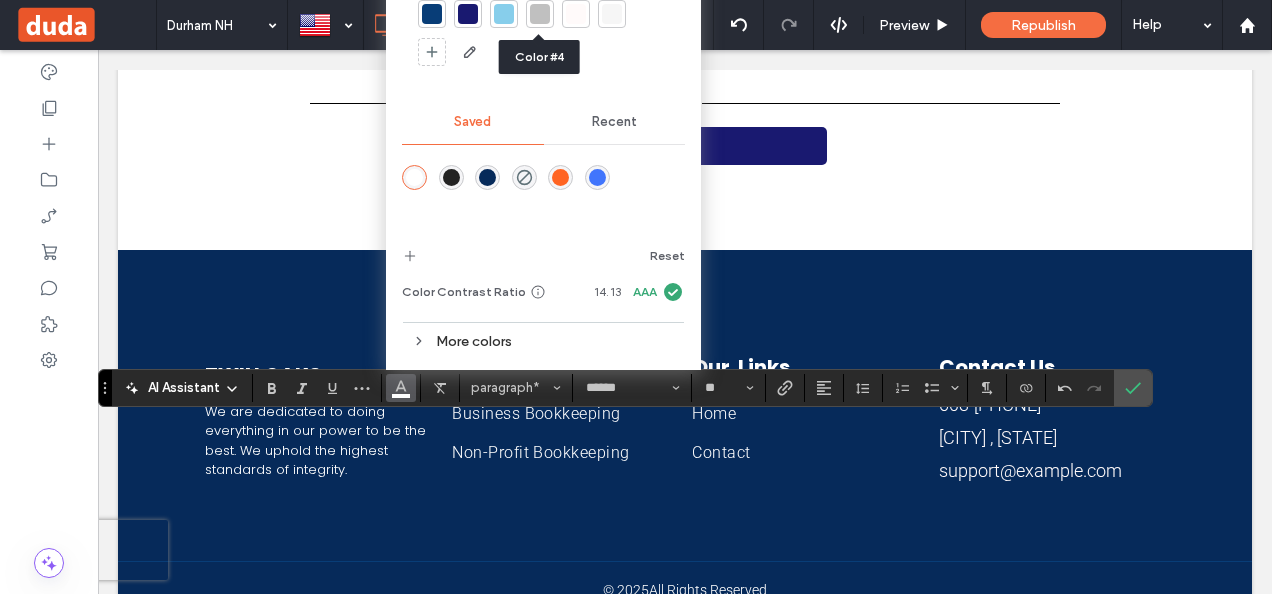 click at bounding box center (540, 14) 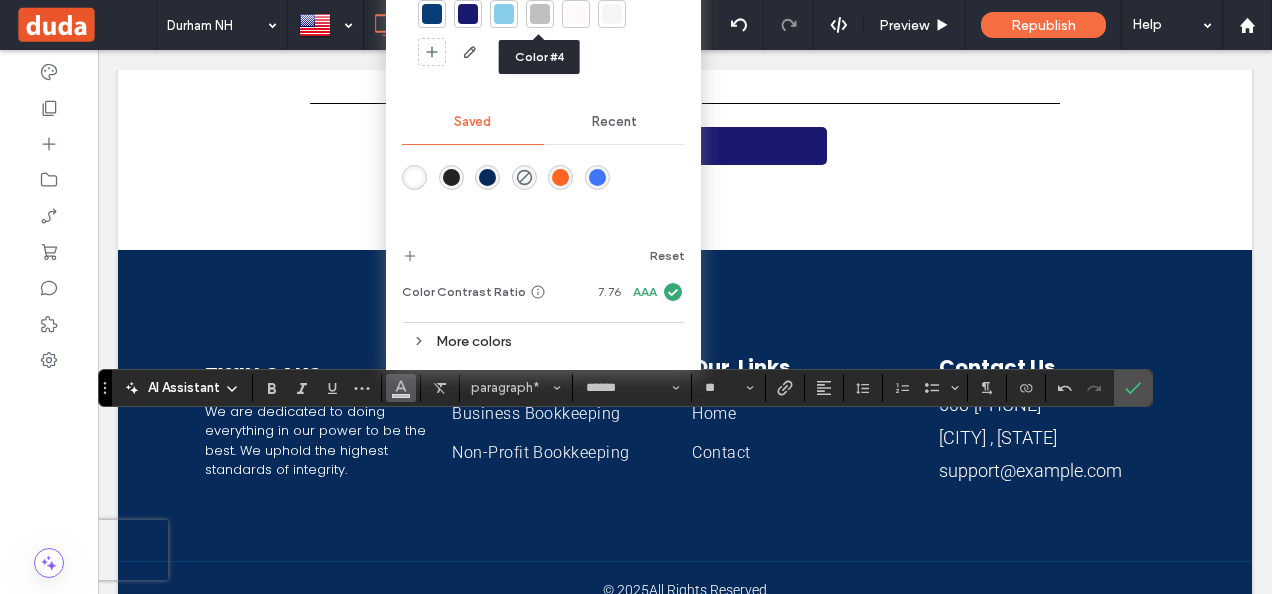 click at bounding box center (540, 14) 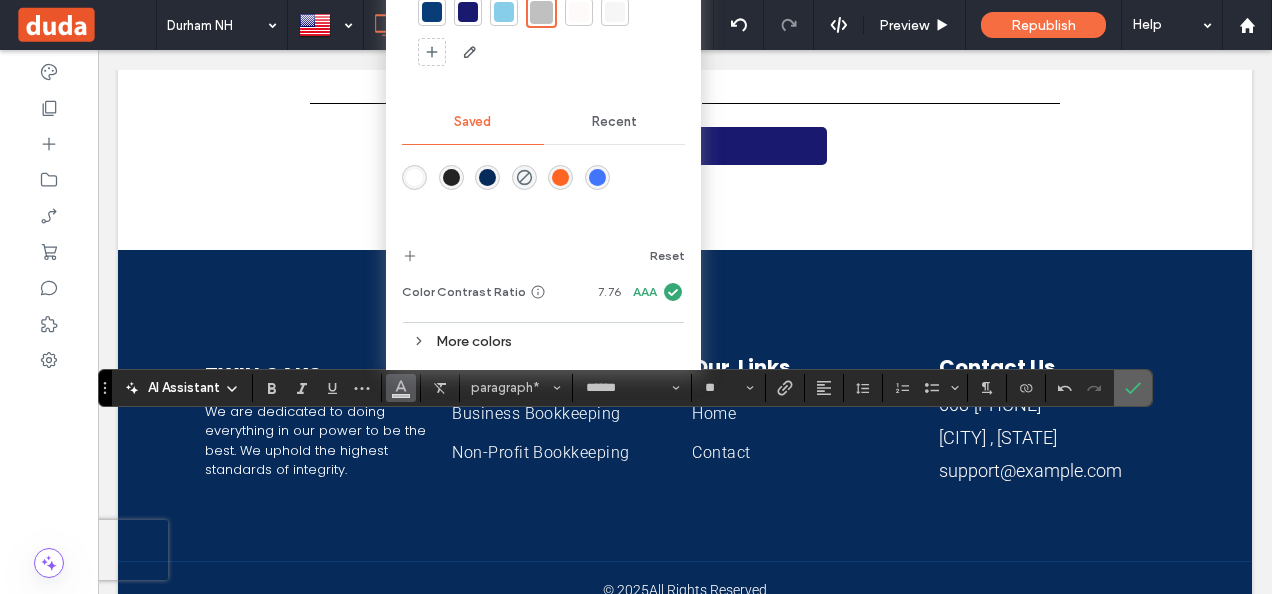 click 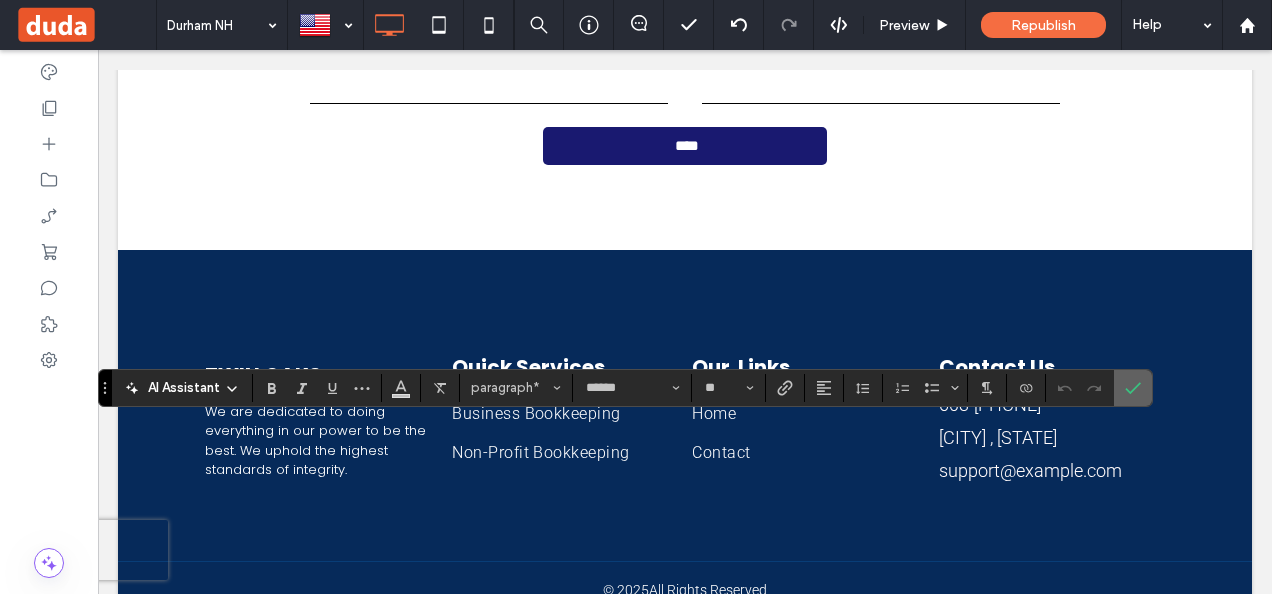 click 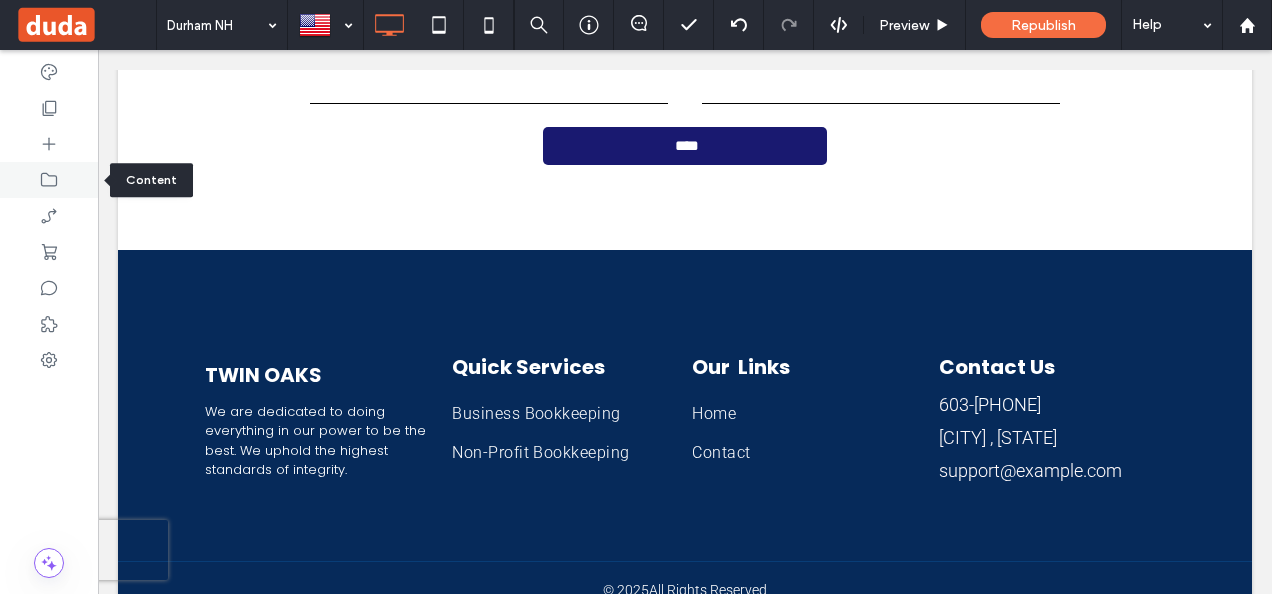click 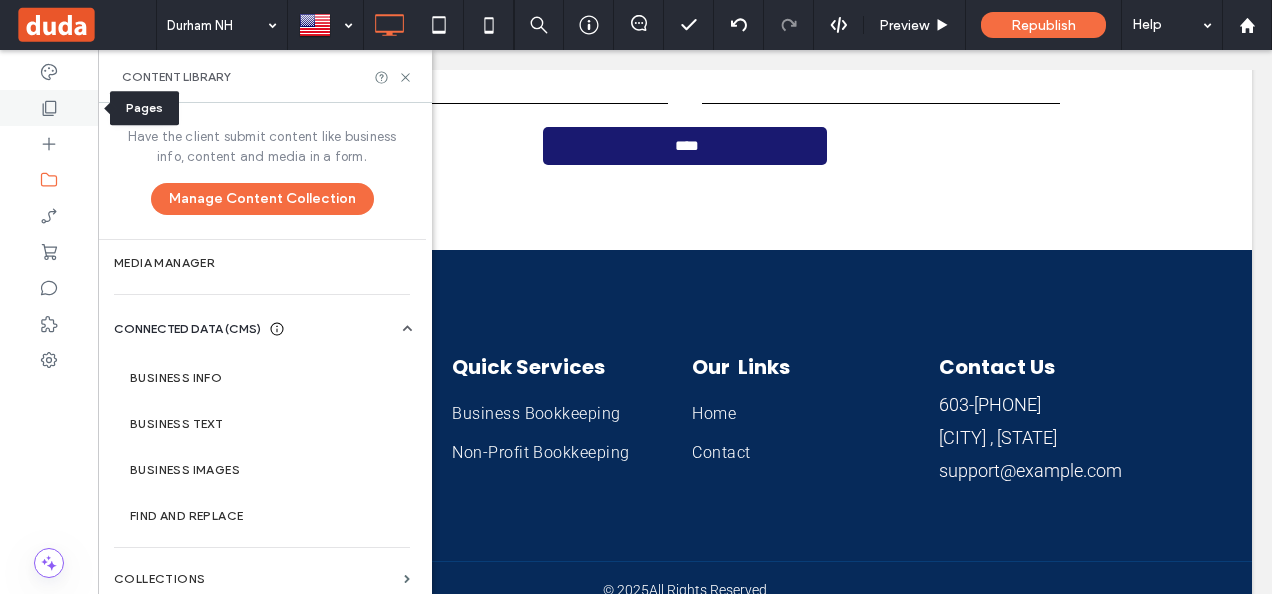 click 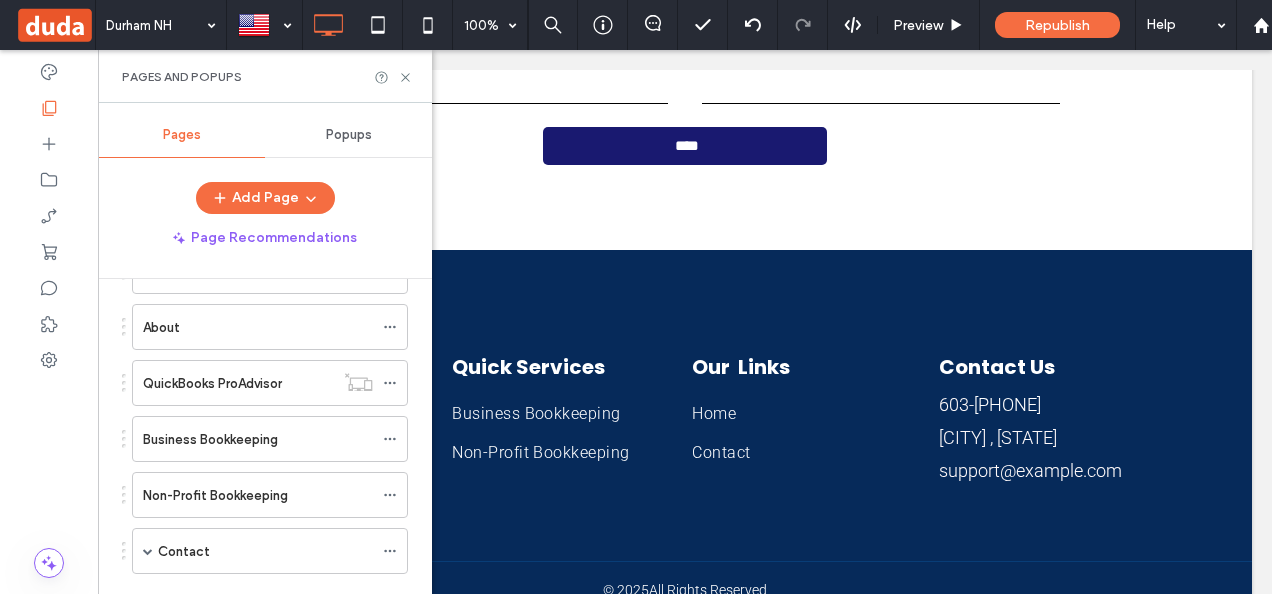 scroll, scrollTop: 143, scrollLeft: 0, axis: vertical 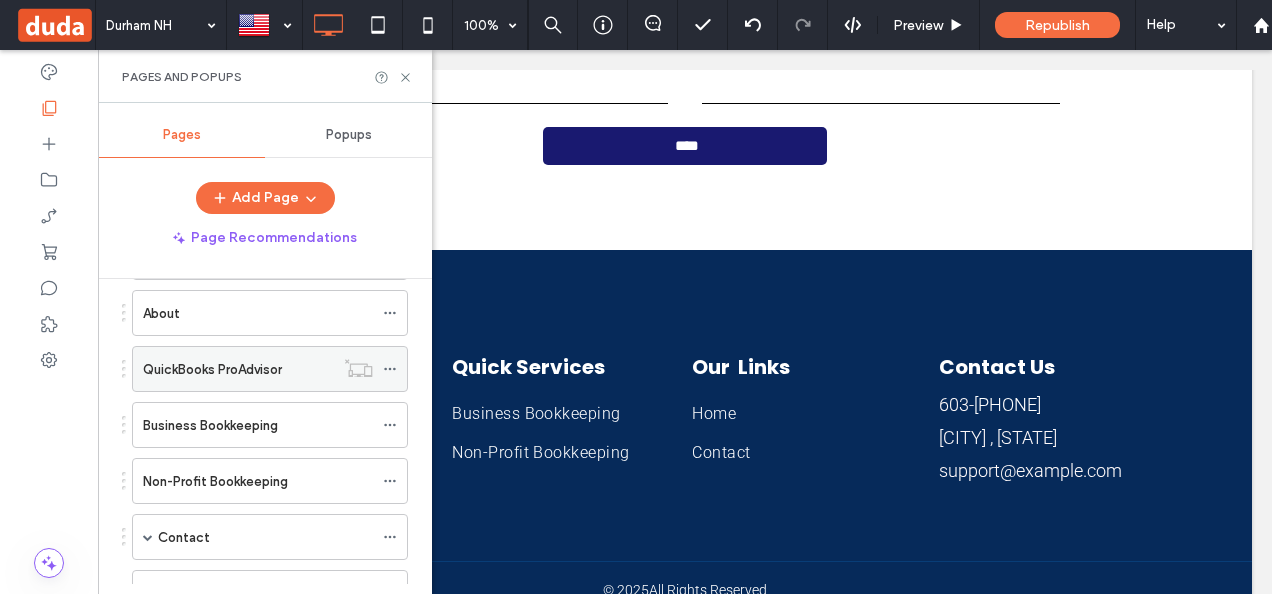 click on "QuickBooks ProAdvisor" at bounding box center [212, 369] 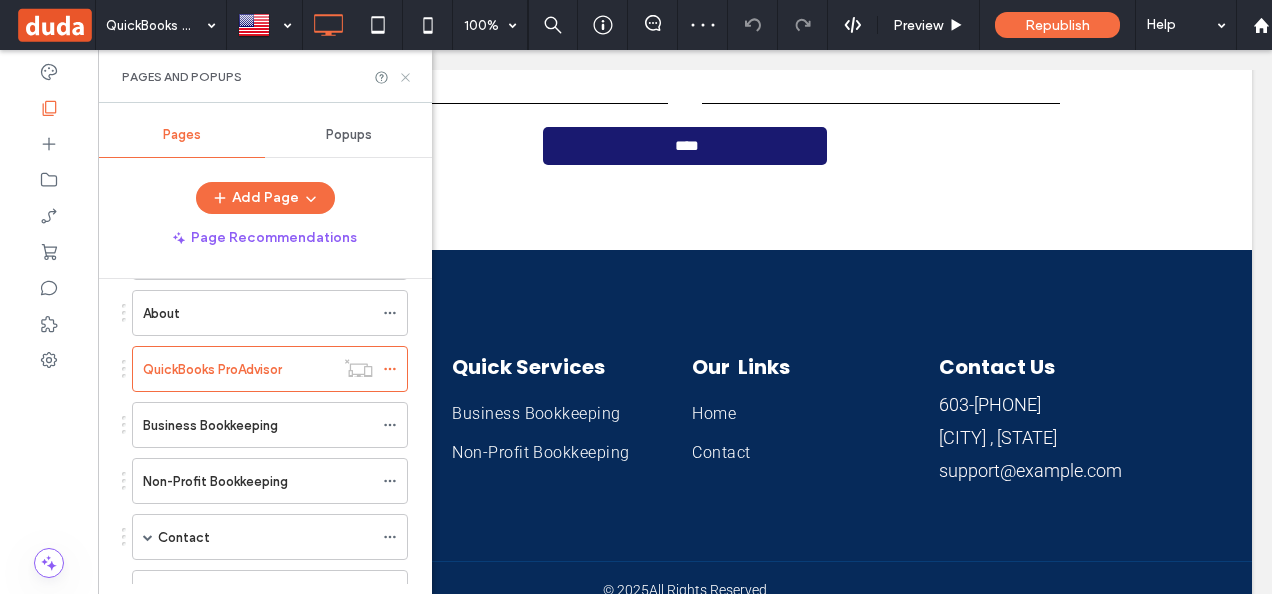 click 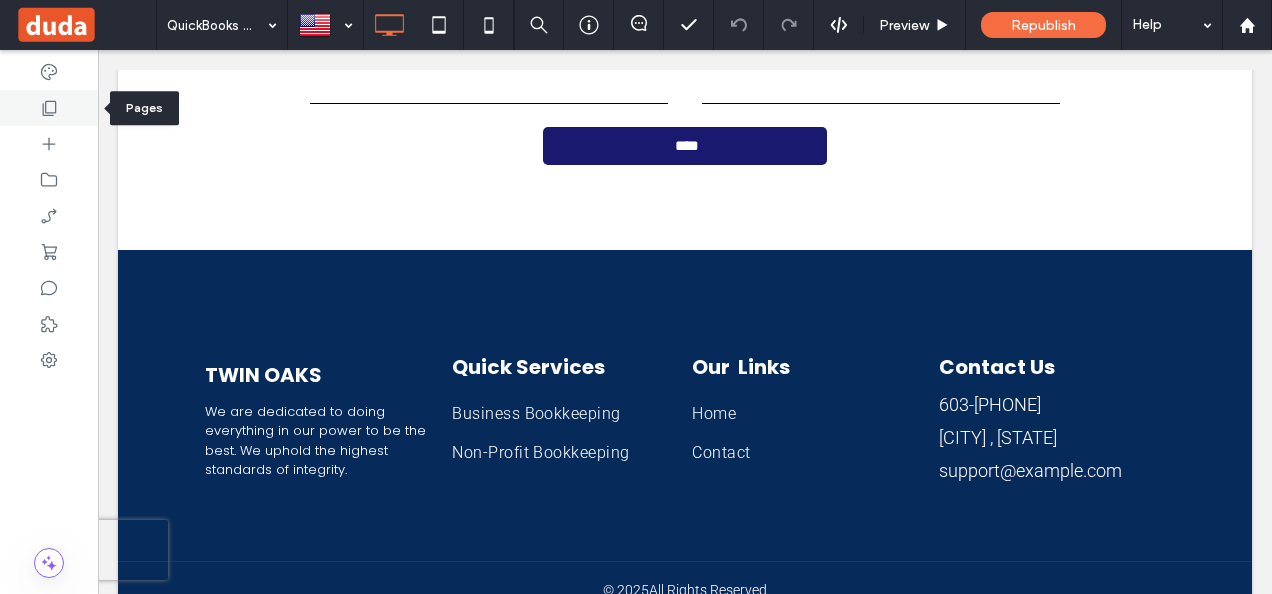 click at bounding box center [49, 108] 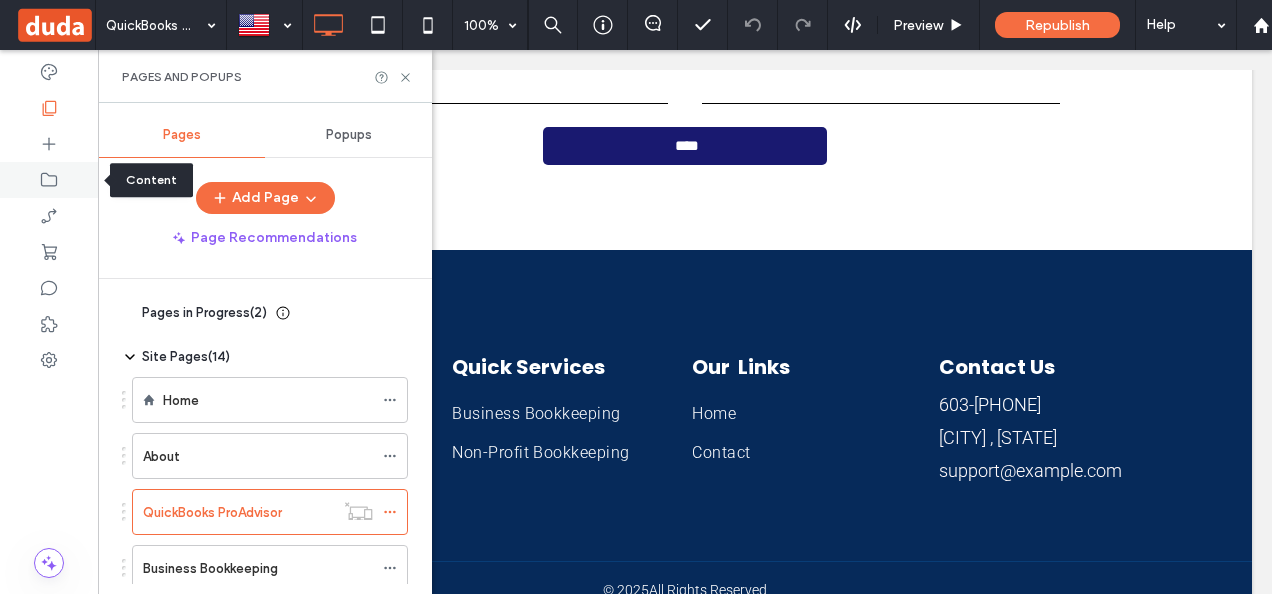 click 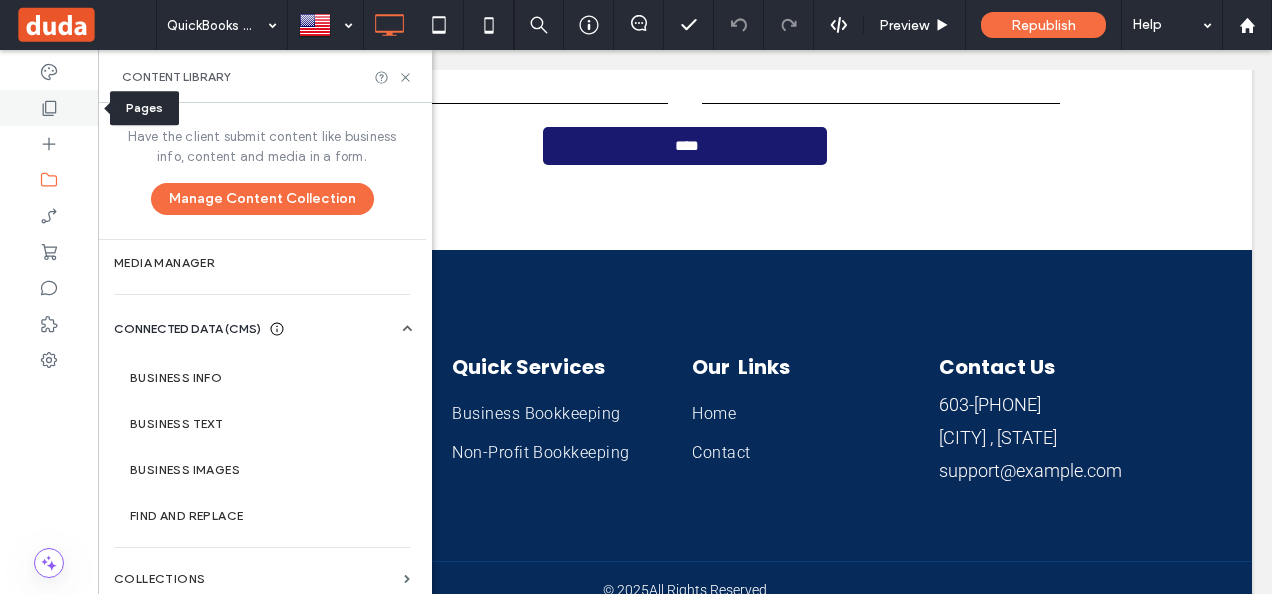 click 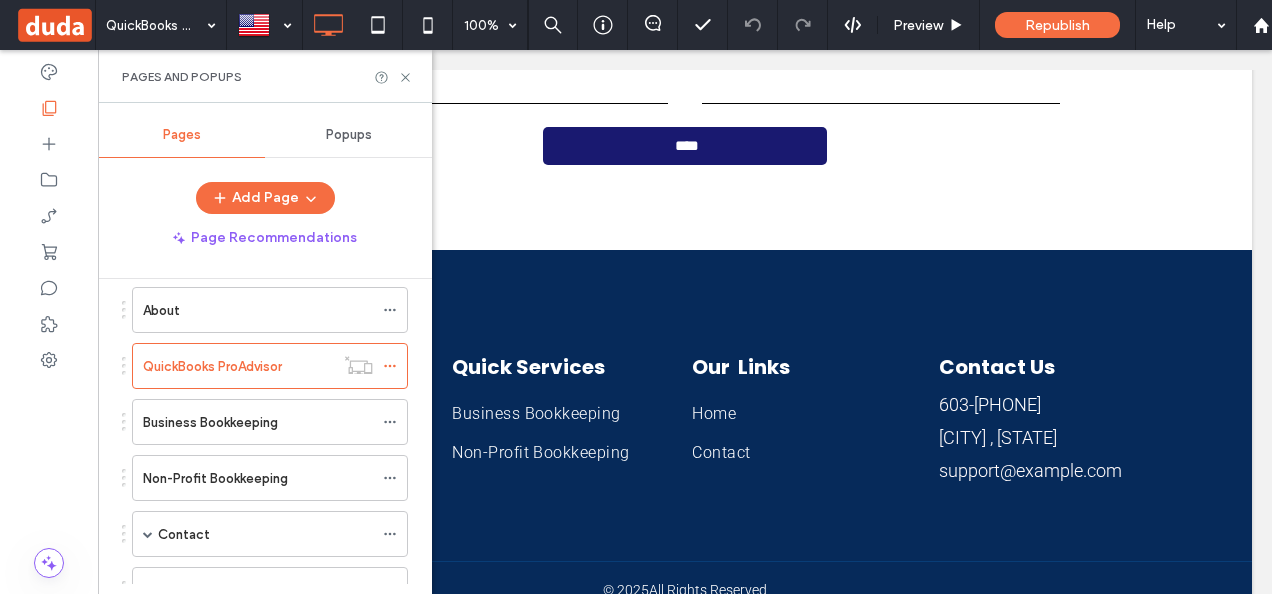 scroll, scrollTop: 136, scrollLeft: 0, axis: vertical 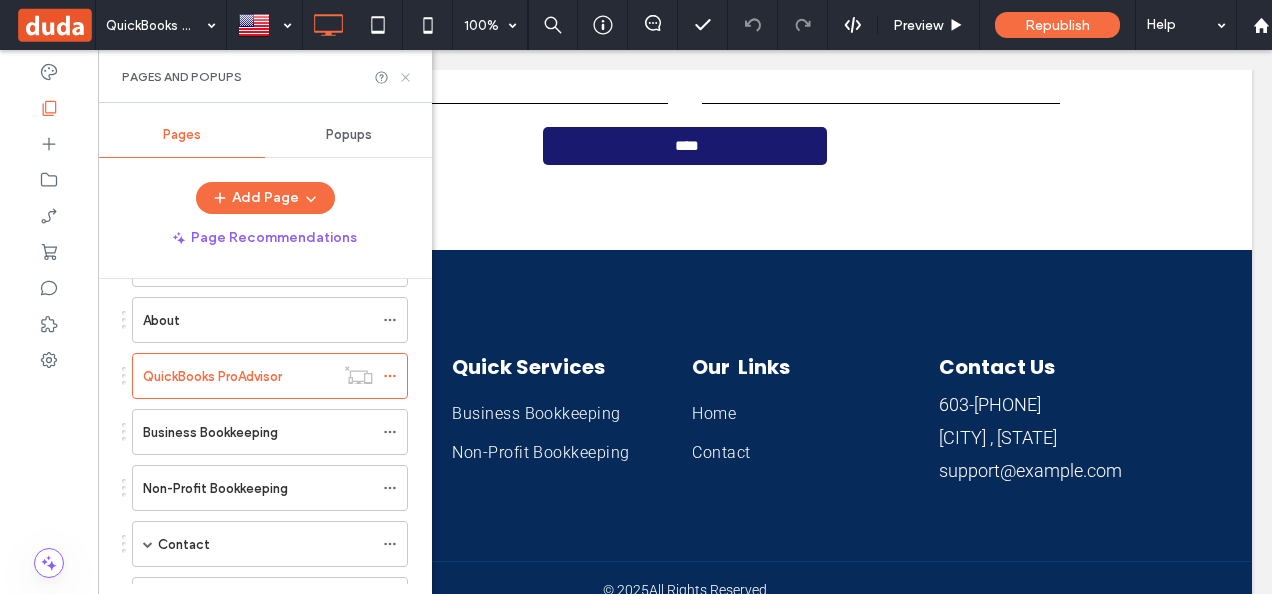 click 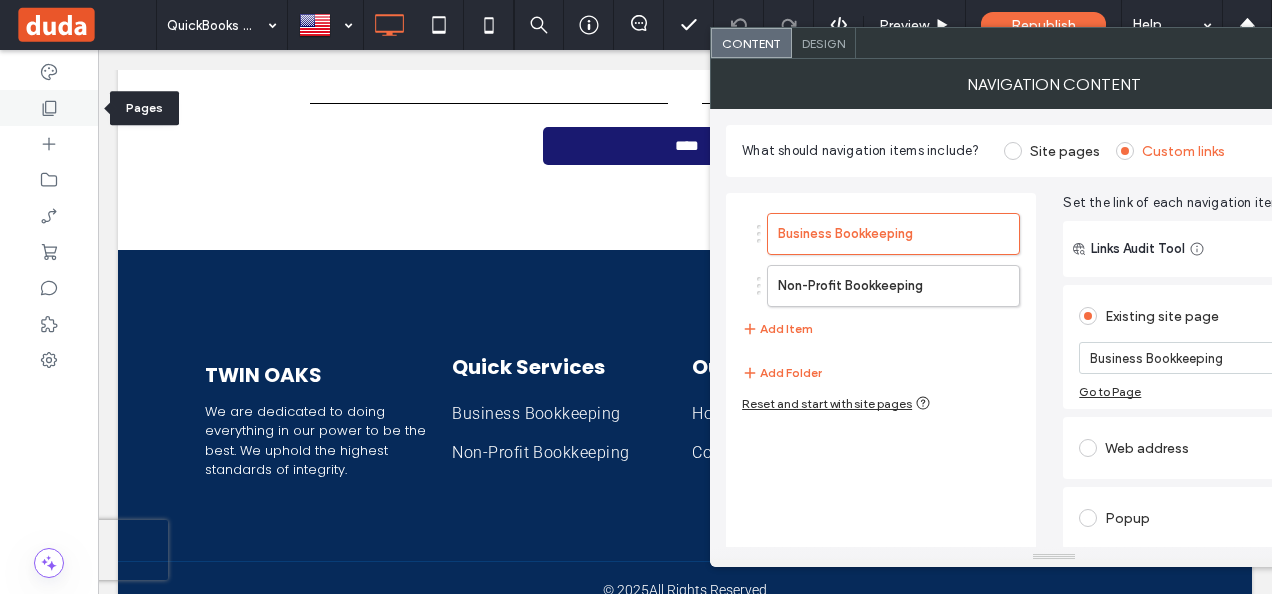 click at bounding box center [49, 108] 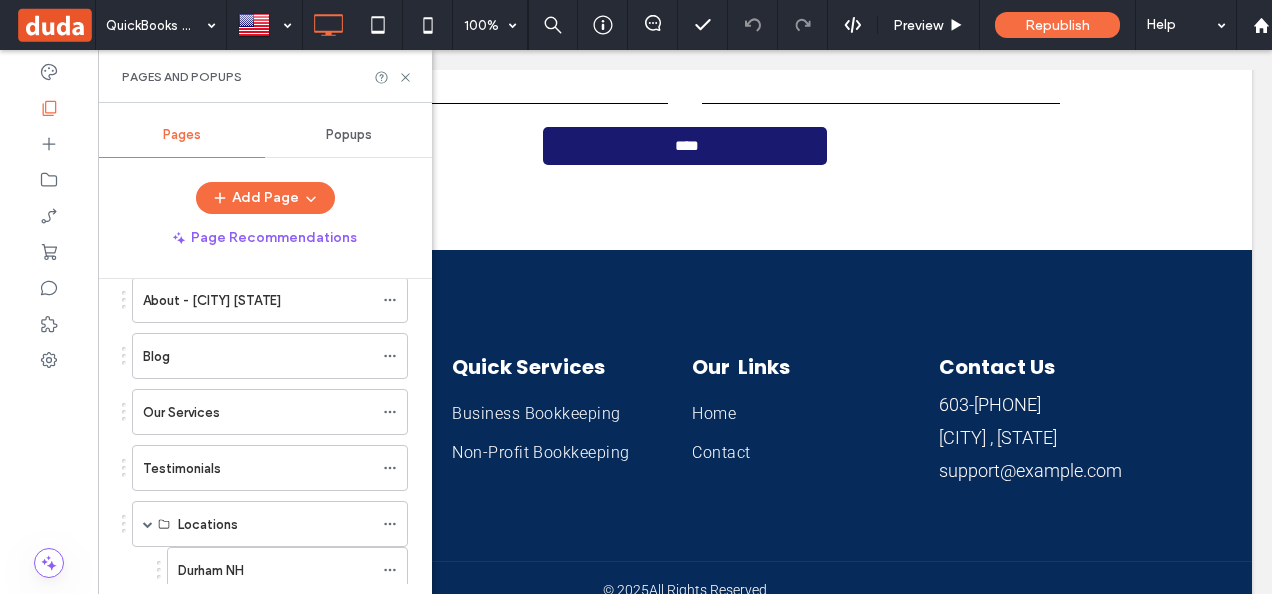 scroll, scrollTop: 486, scrollLeft: 0, axis: vertical 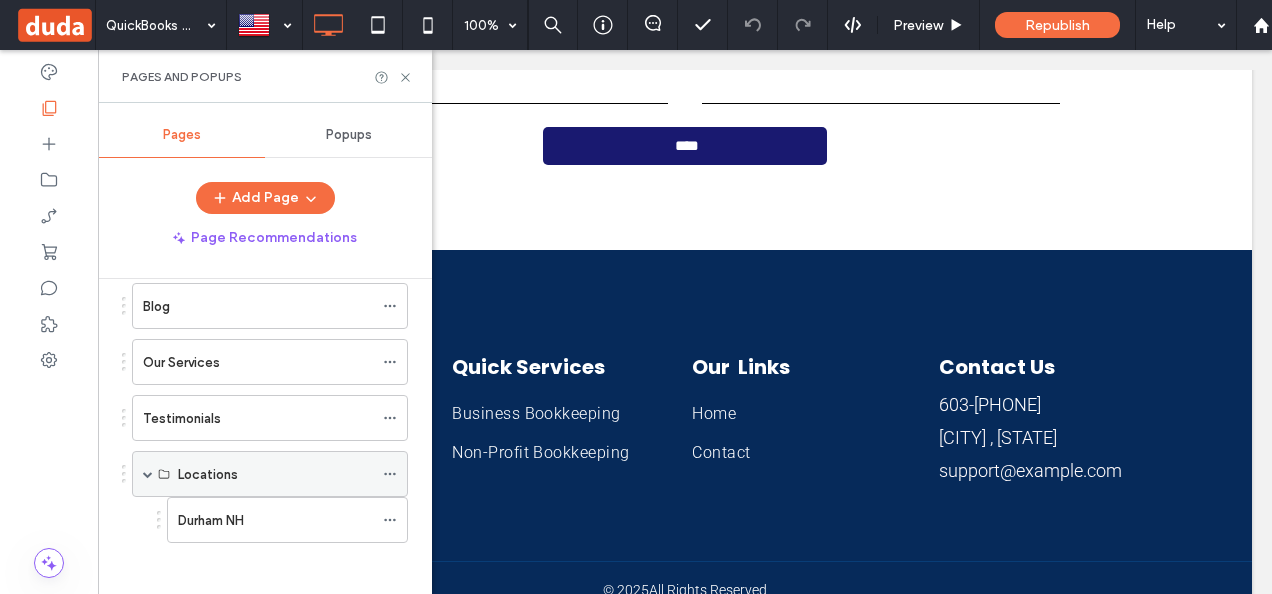 click at bounding box center (395, 474) 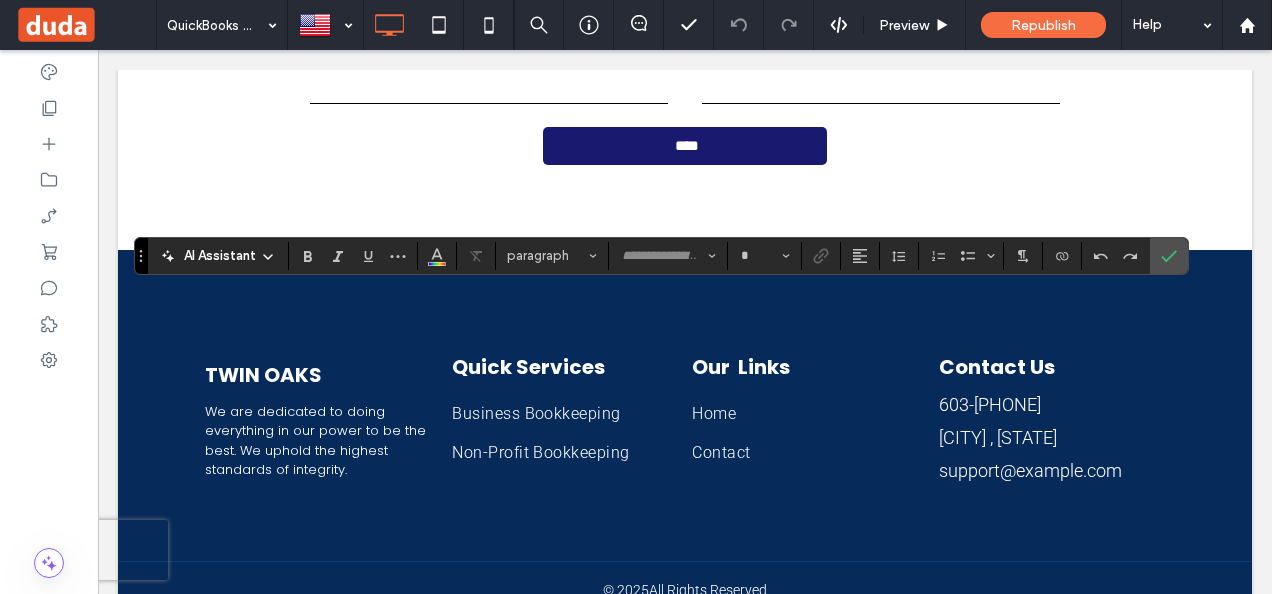 type on "******" 